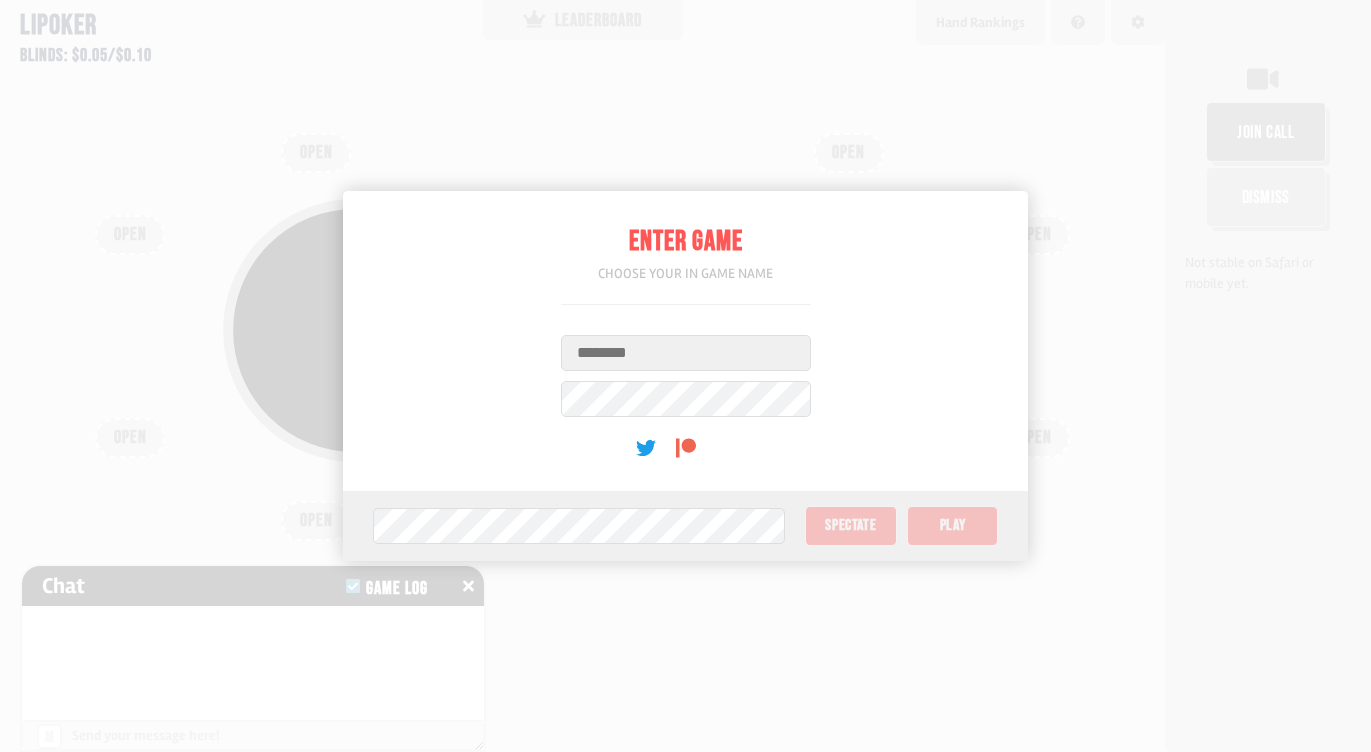 scroll, scrollTop: 0, scrollLeft: 0, axis: both 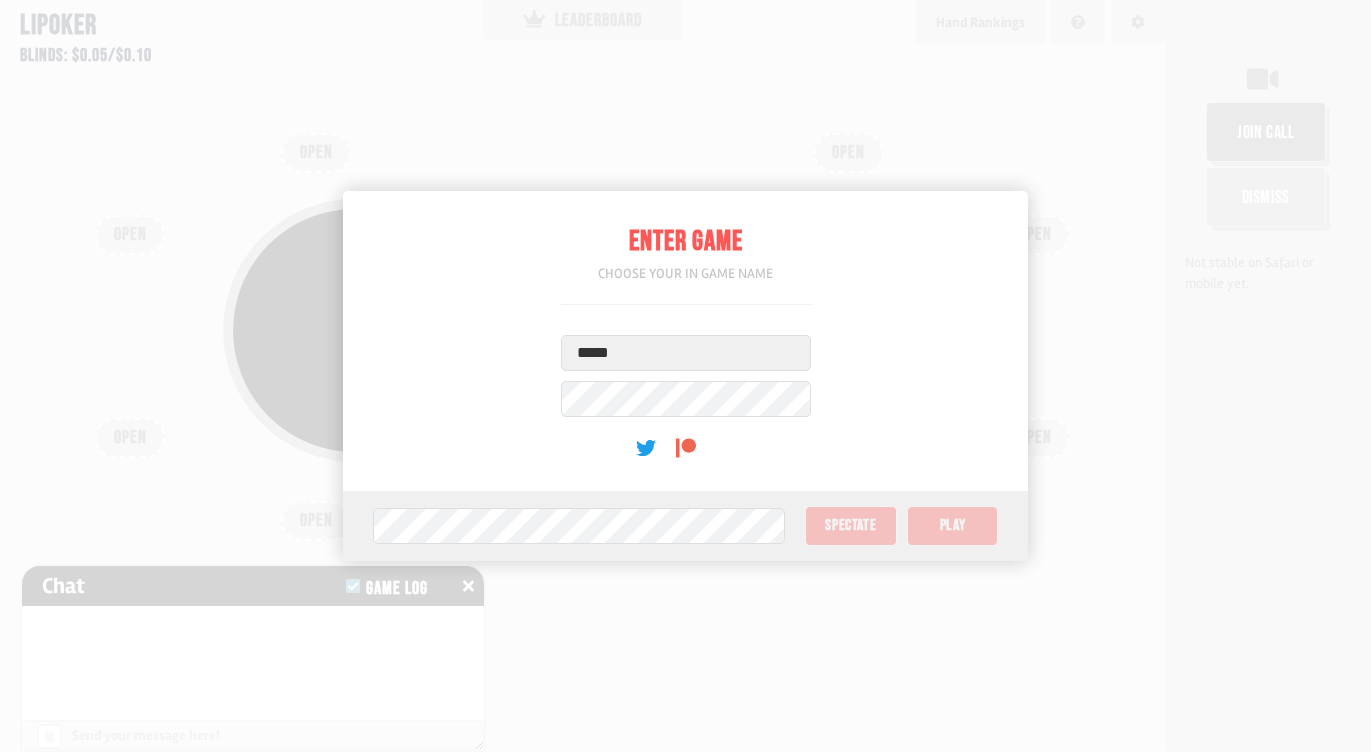 type on "*****" 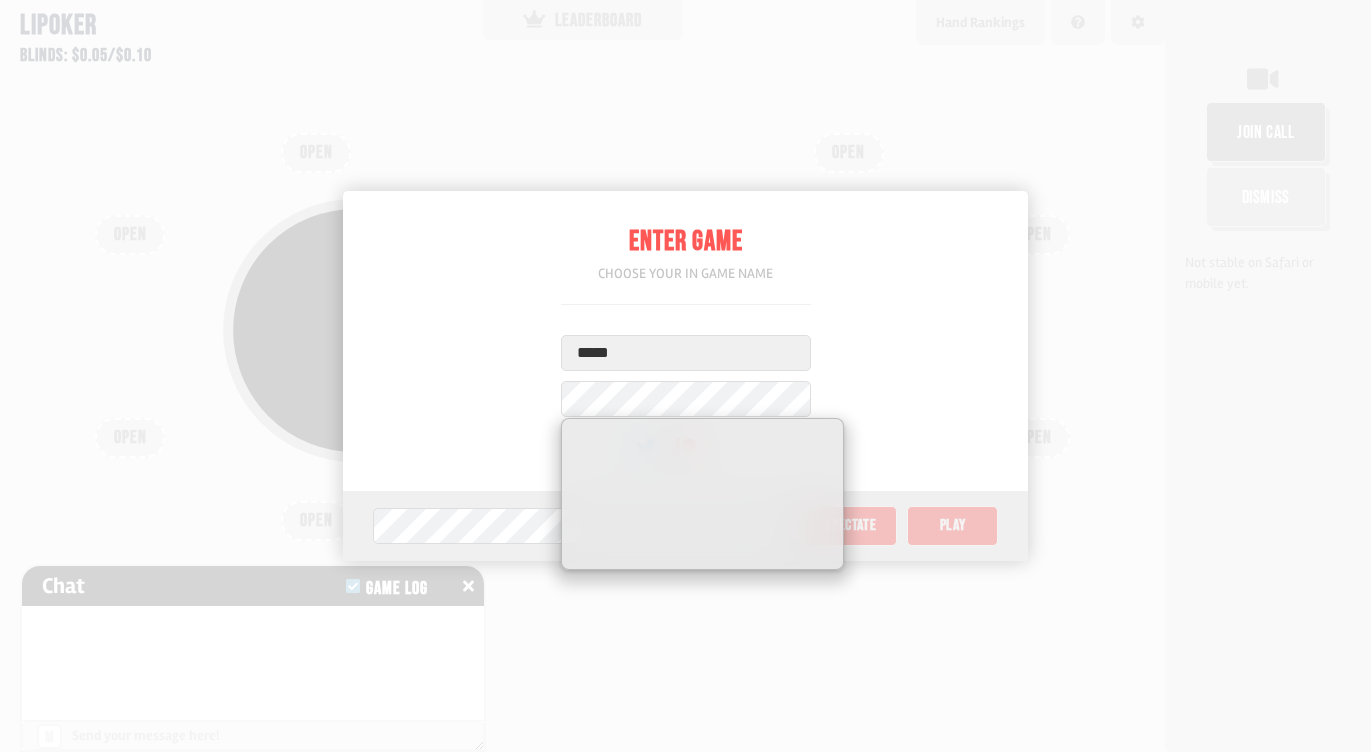 click on "Enter Game  Choose your in game name Username ***** User Password (optional) Game Password Spectate Play" at bounding box center (686, 376) 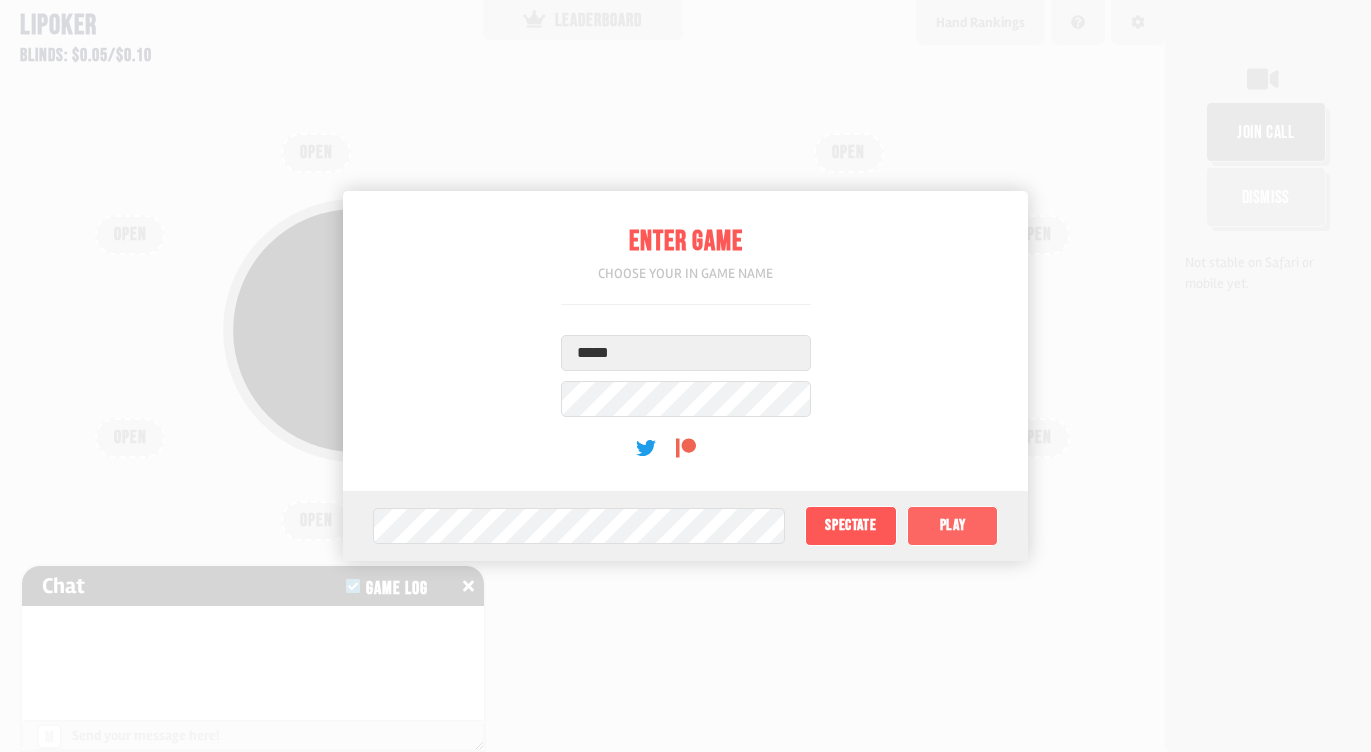 click on "Play" at bounding box center (953, 526) 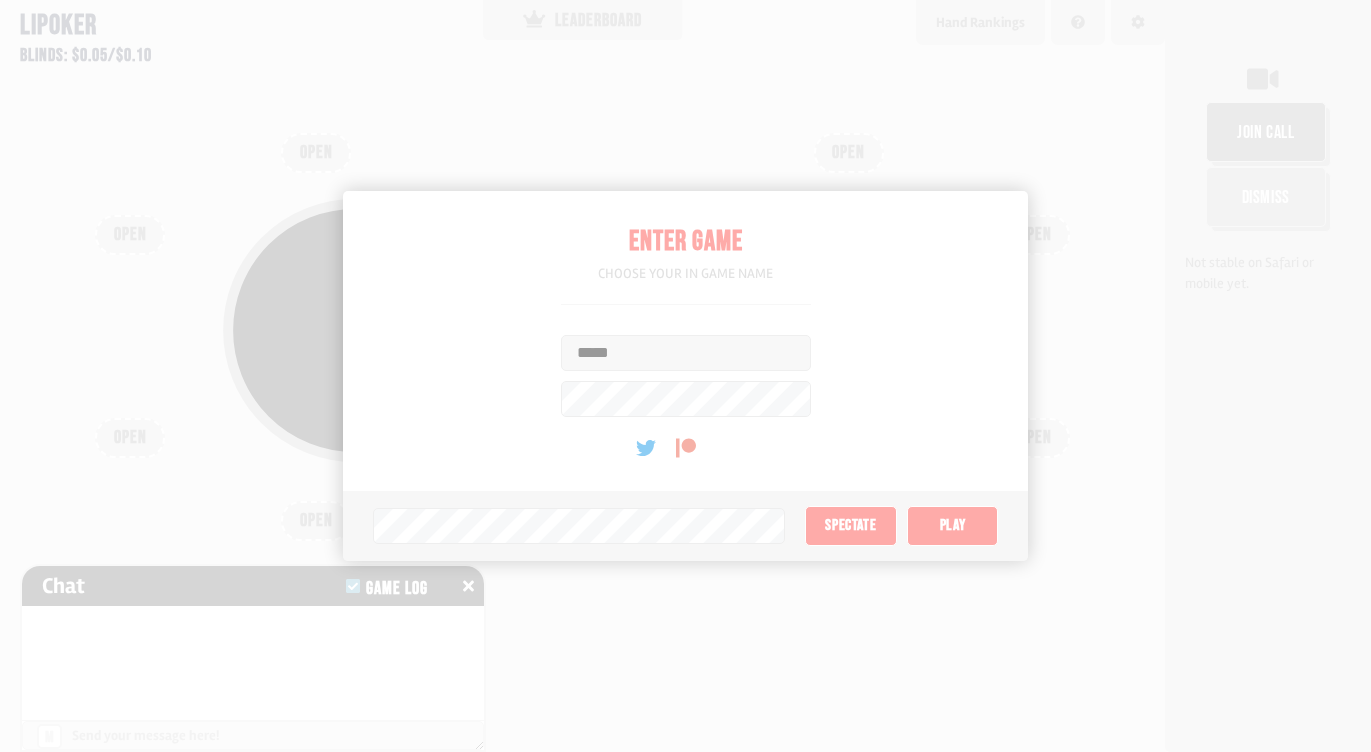 type on "*" 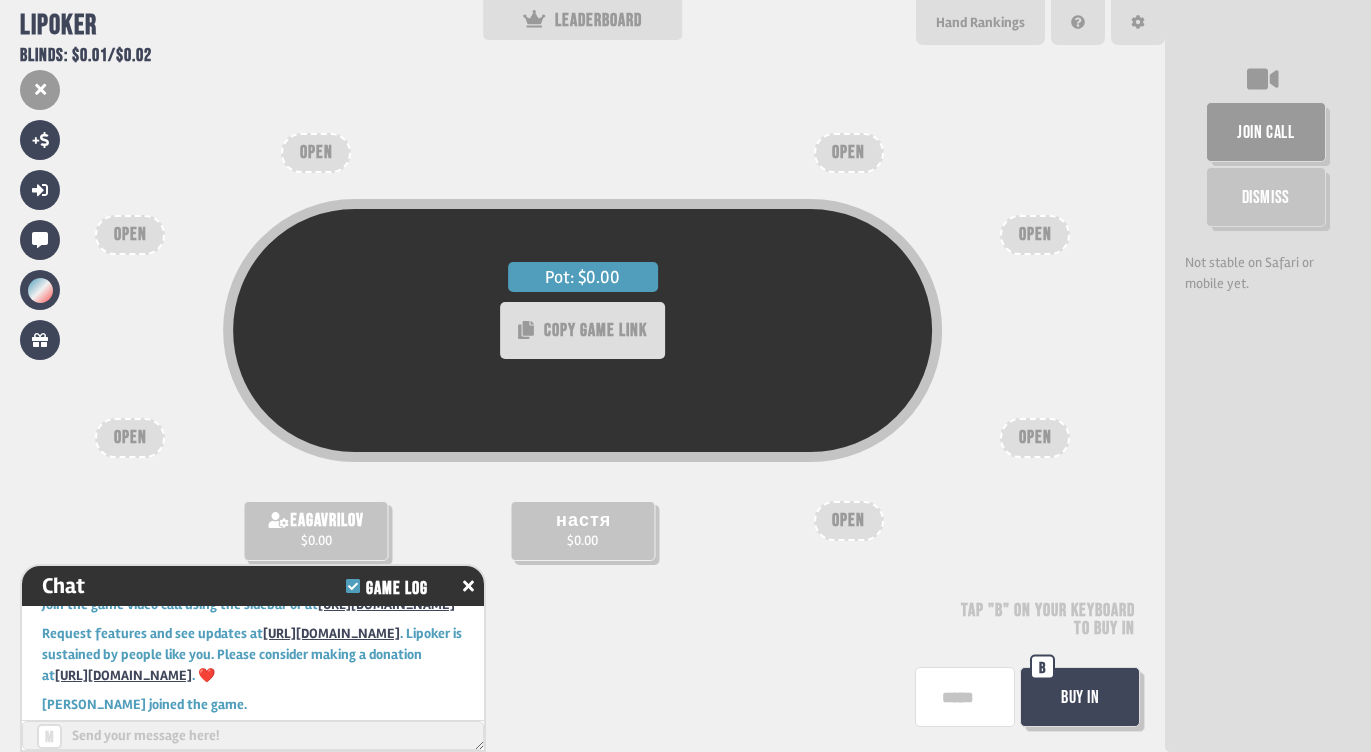 scroll, scrollTop: 49, scrollLeft: 0, axis: vertical 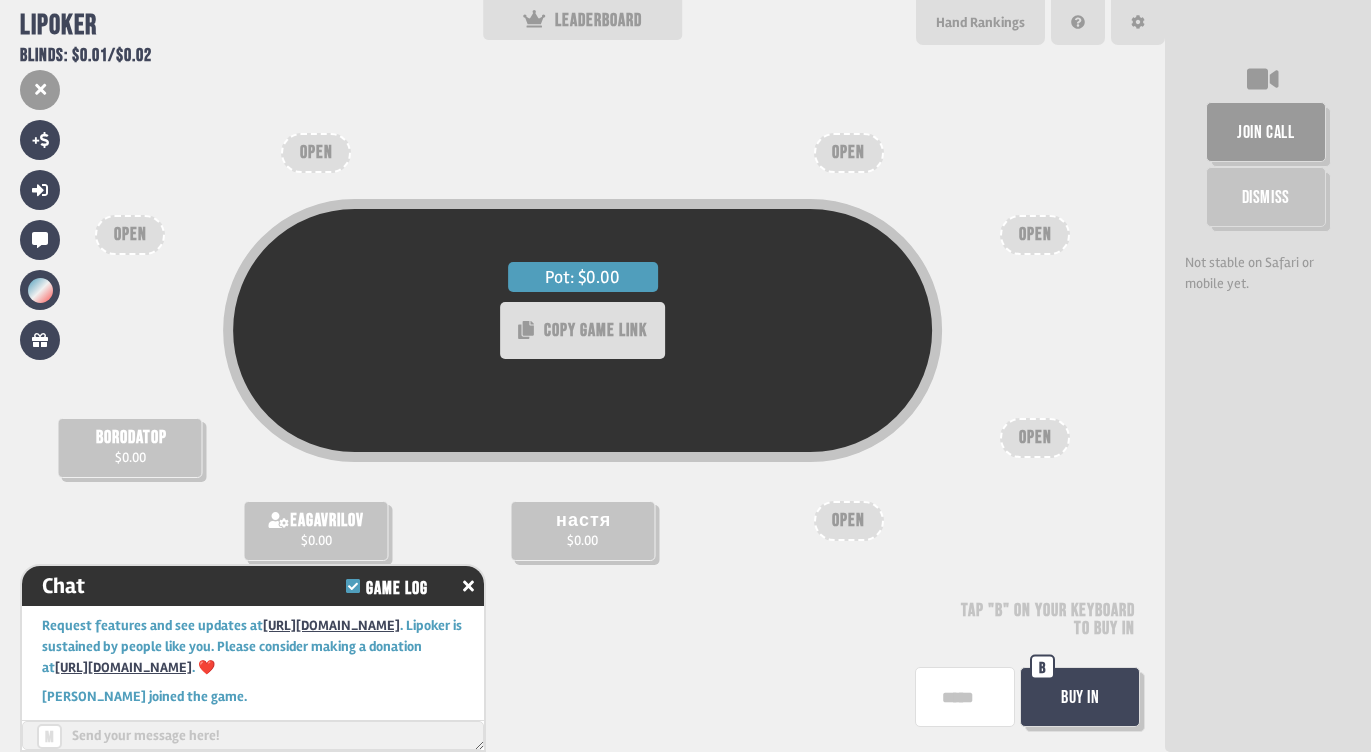 click on "join call" at bounding box center [1266, 132] 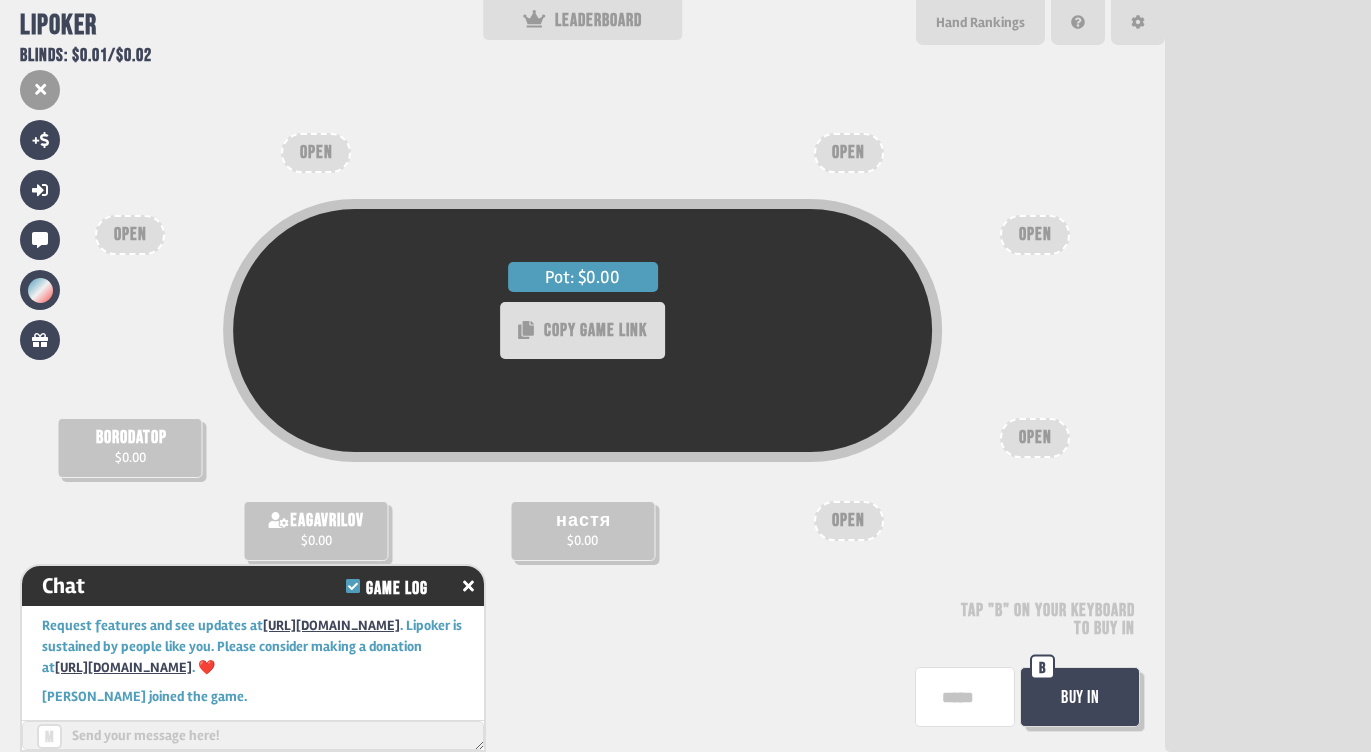 scroll, scrollTop: 78, scrollLeft: 0, axis: vertical 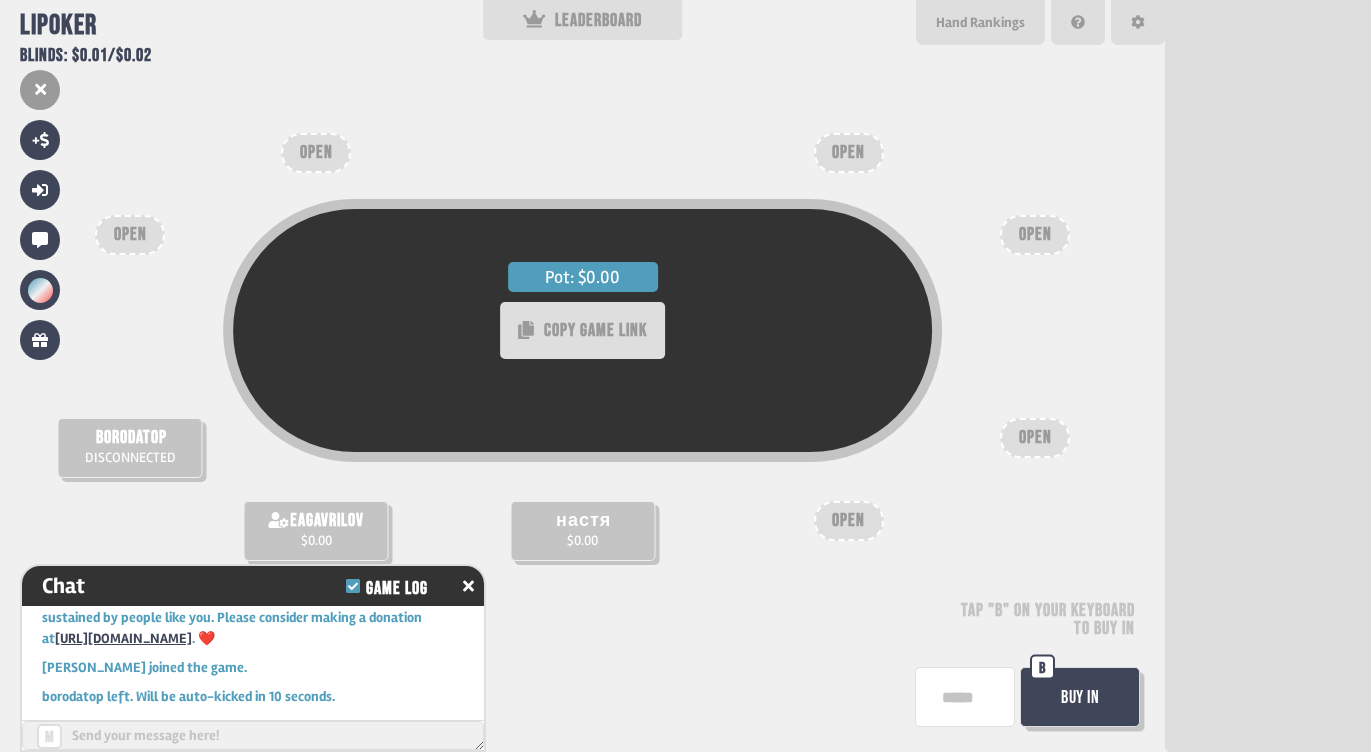 click on "Pot: $0.00   COPY GAME LINK borodatop DISCONNECTED настя $0.00  eagavrilov $0.00  OPEN OPEN OPEN OPEN OPEN OPEN Tap "B" on your keyboard to buy in Buy In B" at bounding box center [582, 376] 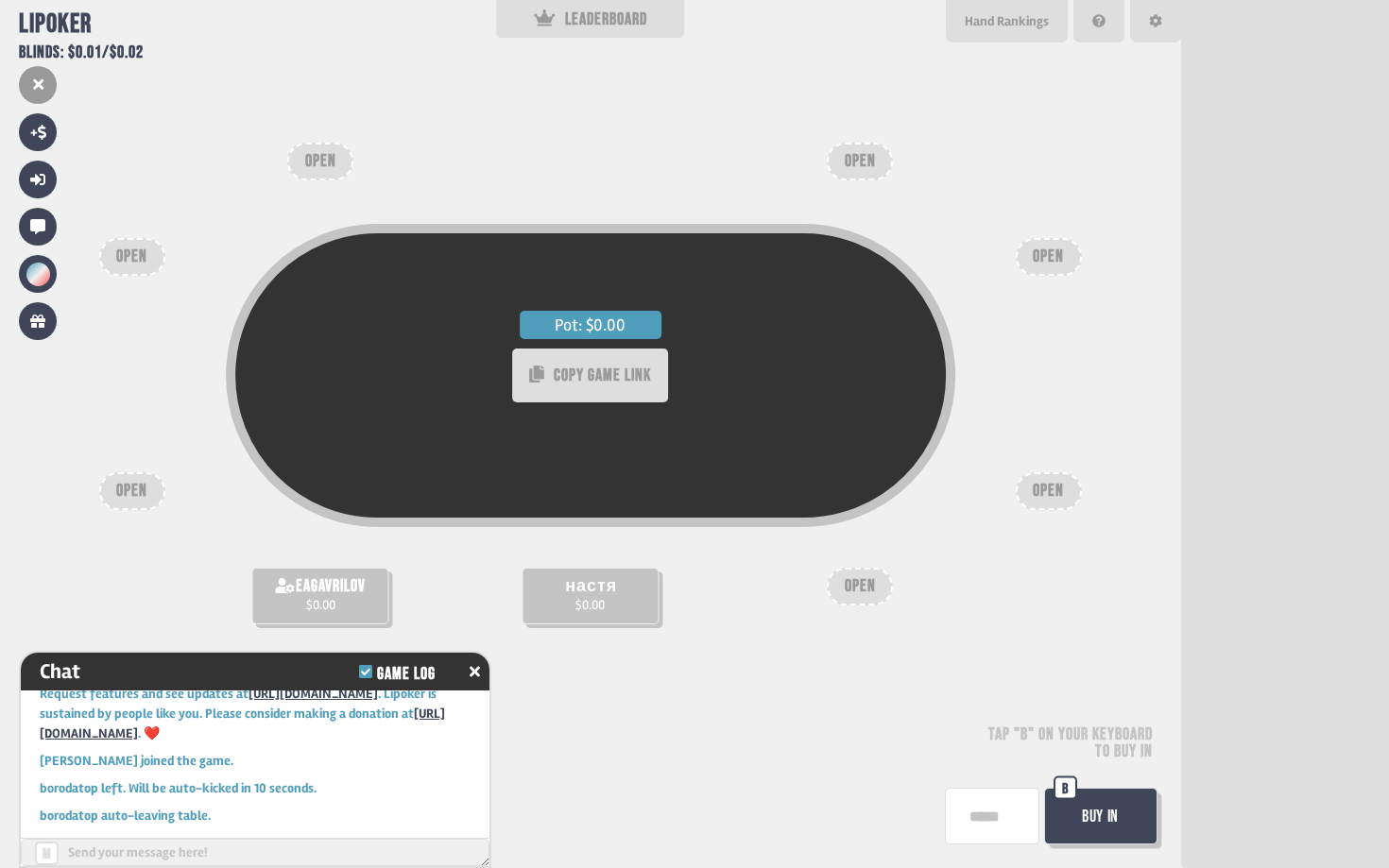 scroll, scrollTop: 61, scrollLeft: 0, axis: vertical 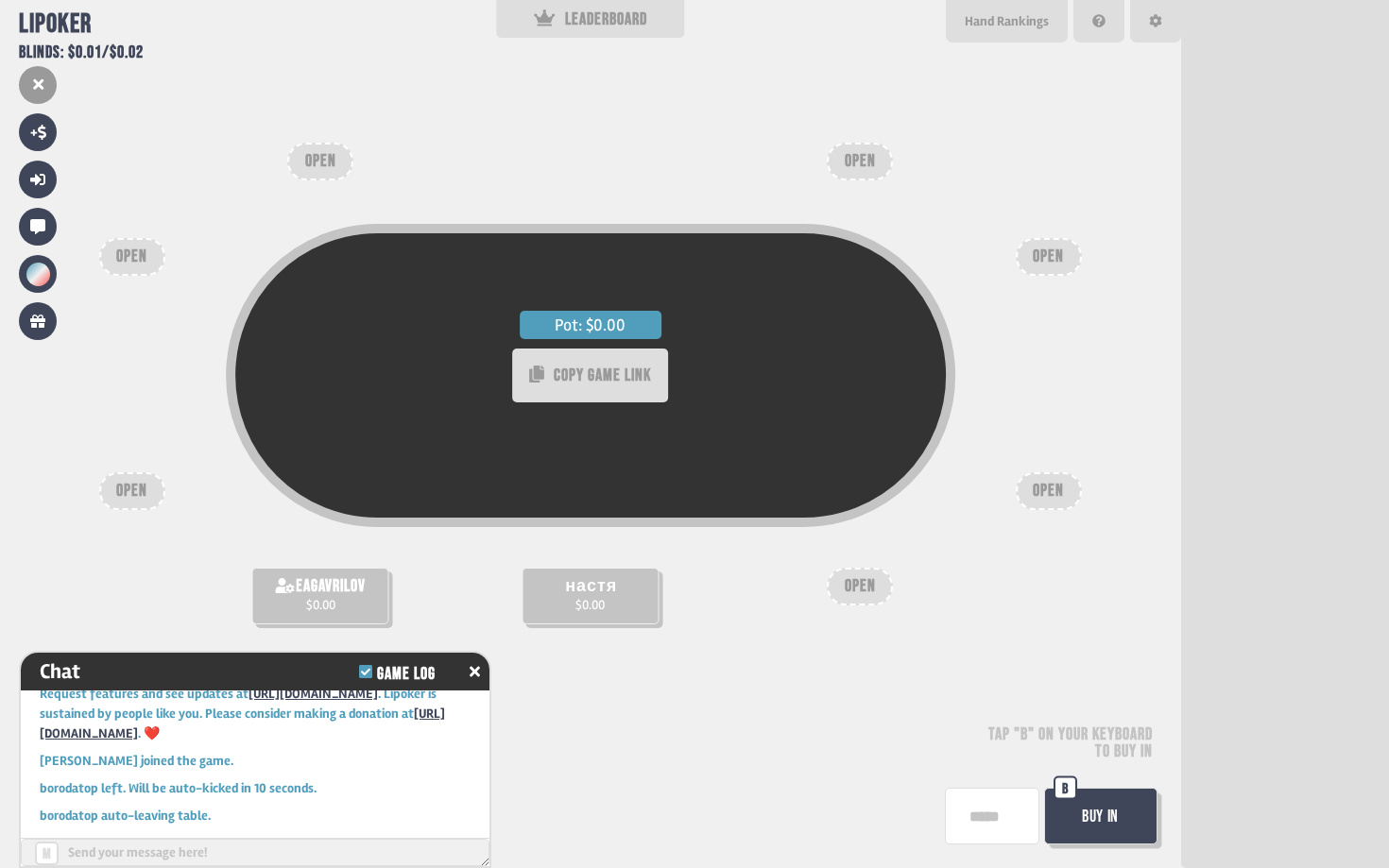 click at bounding box center (255, 852) 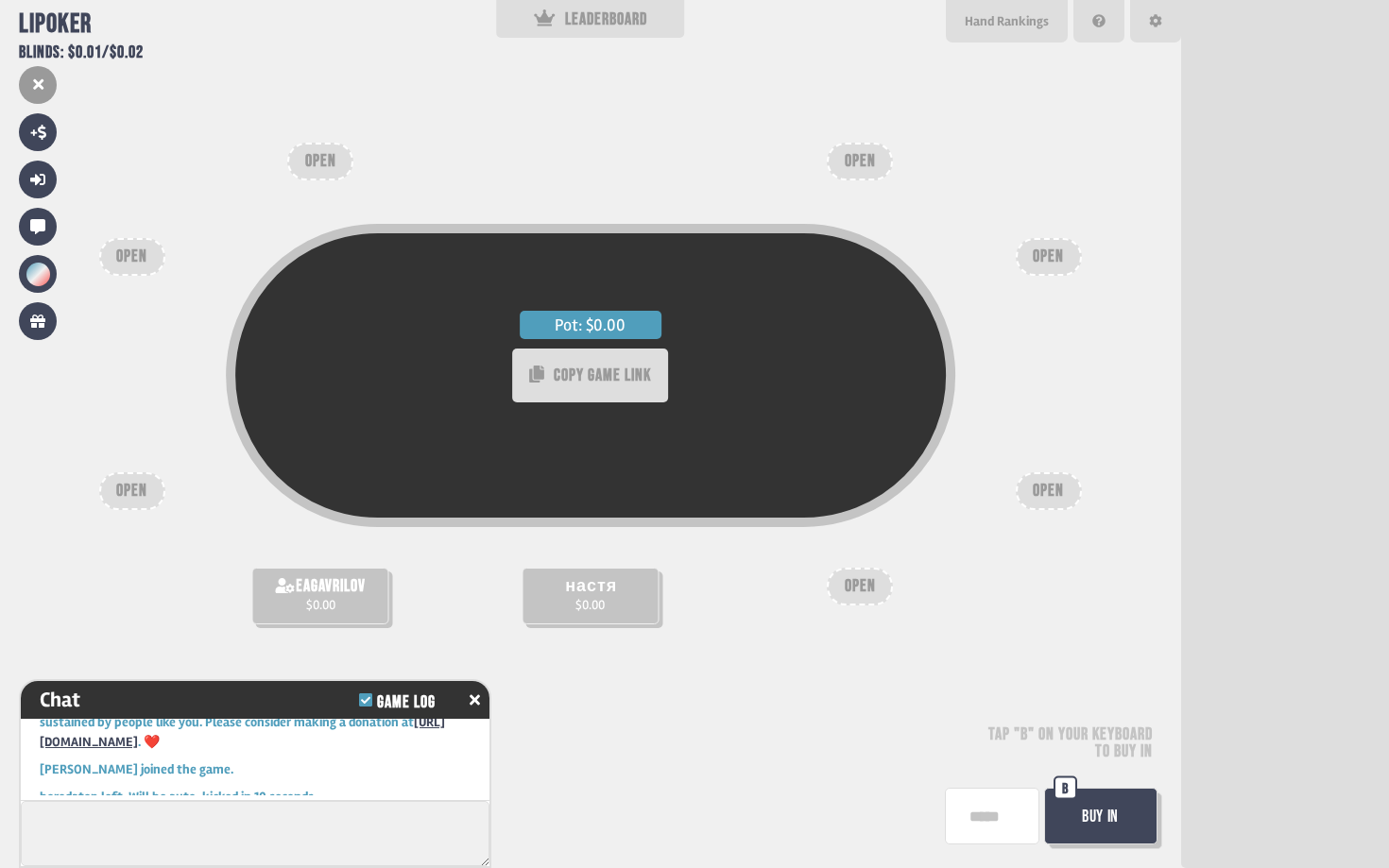scroll, scrollTop: 101, scrollLeft: 0, axis: vertical 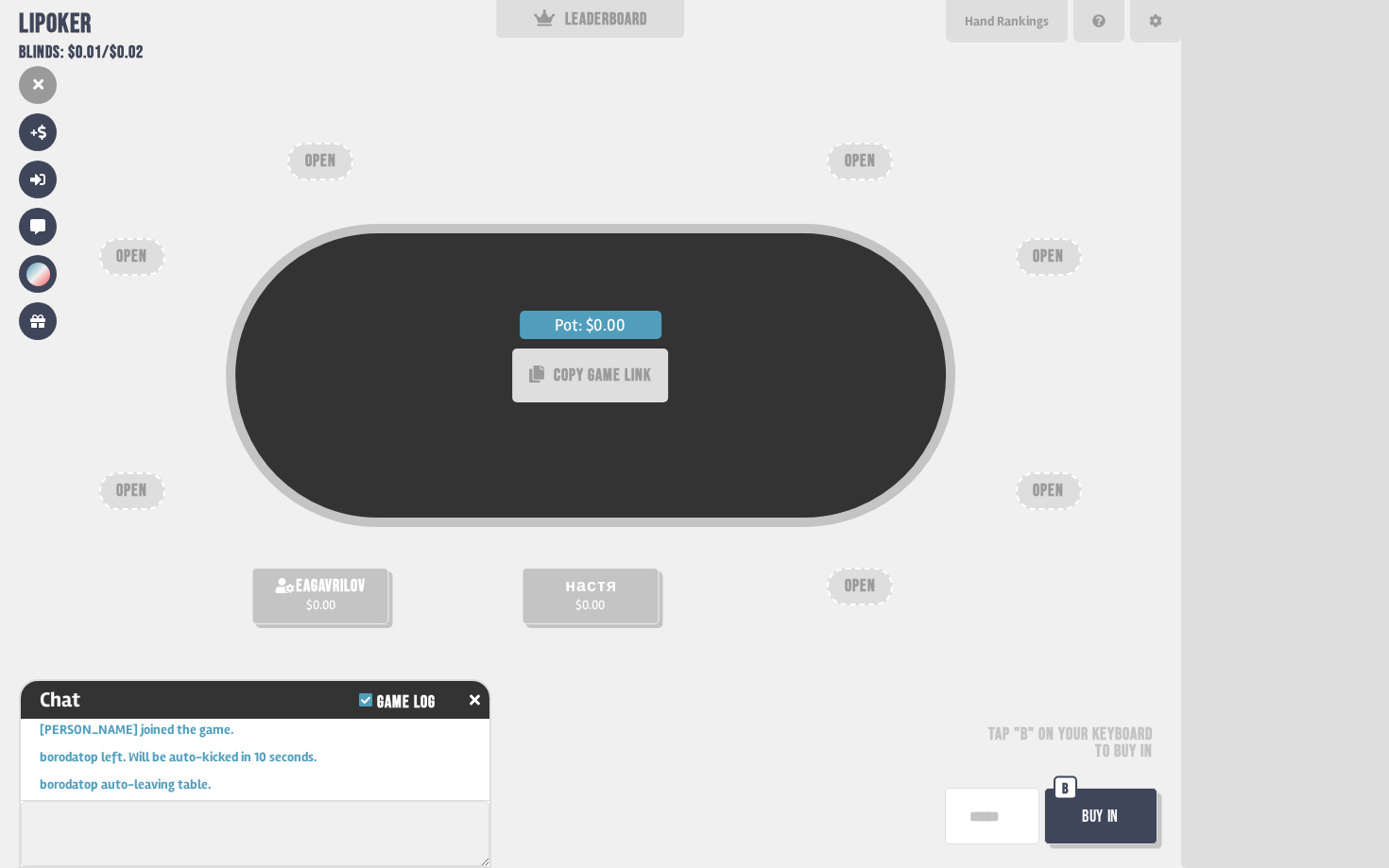 type on "*" 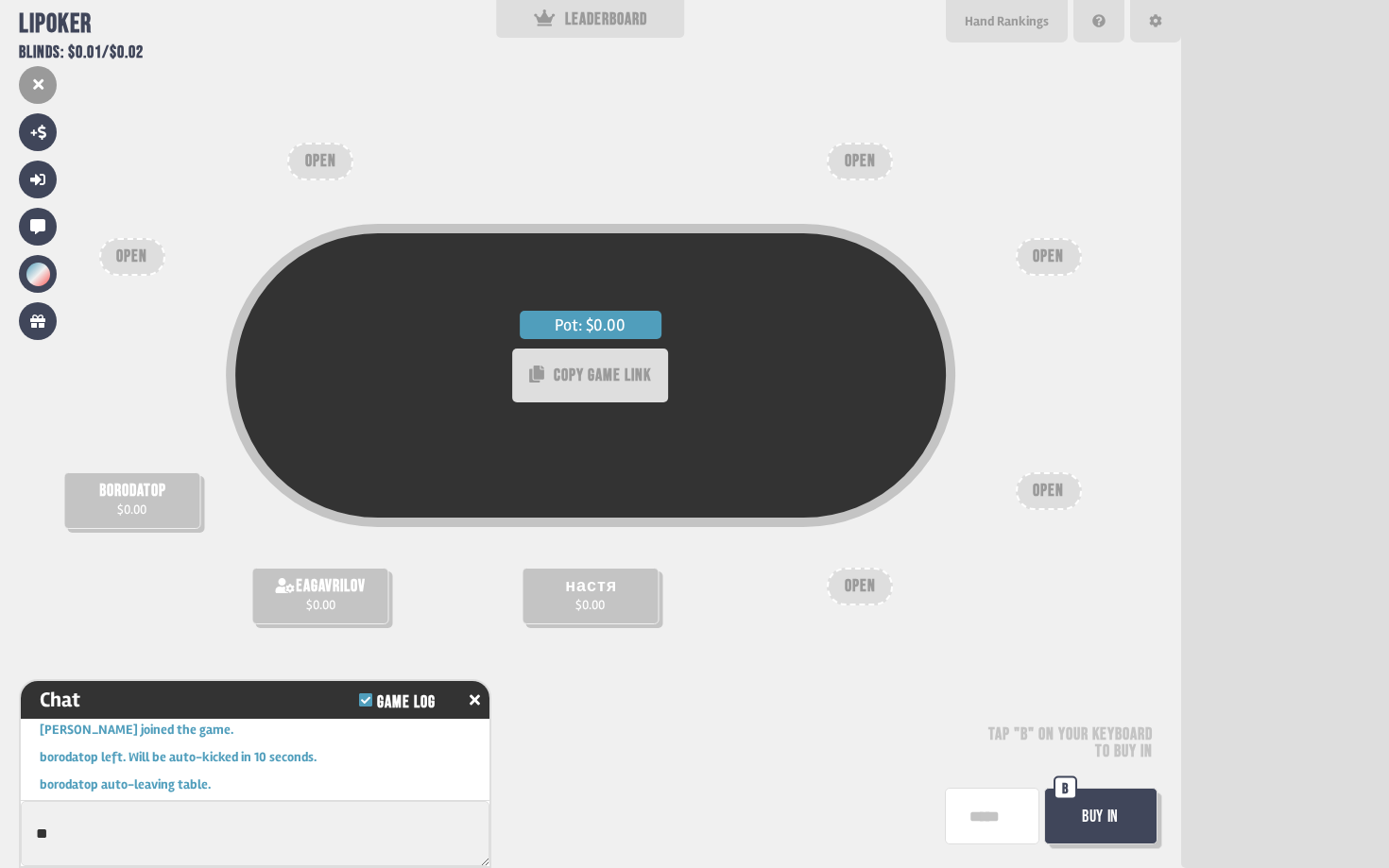 type on "*" 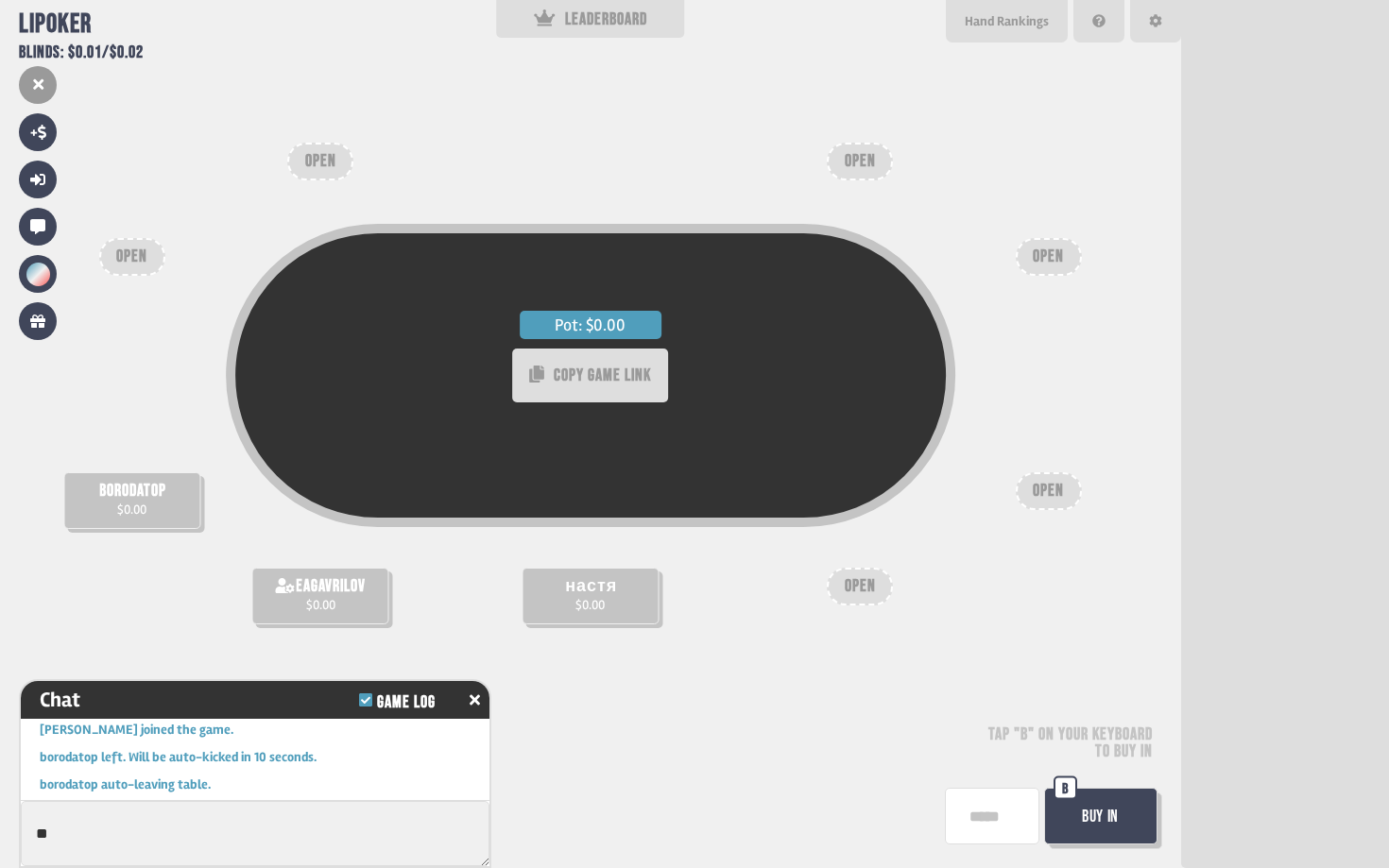 type on "*" 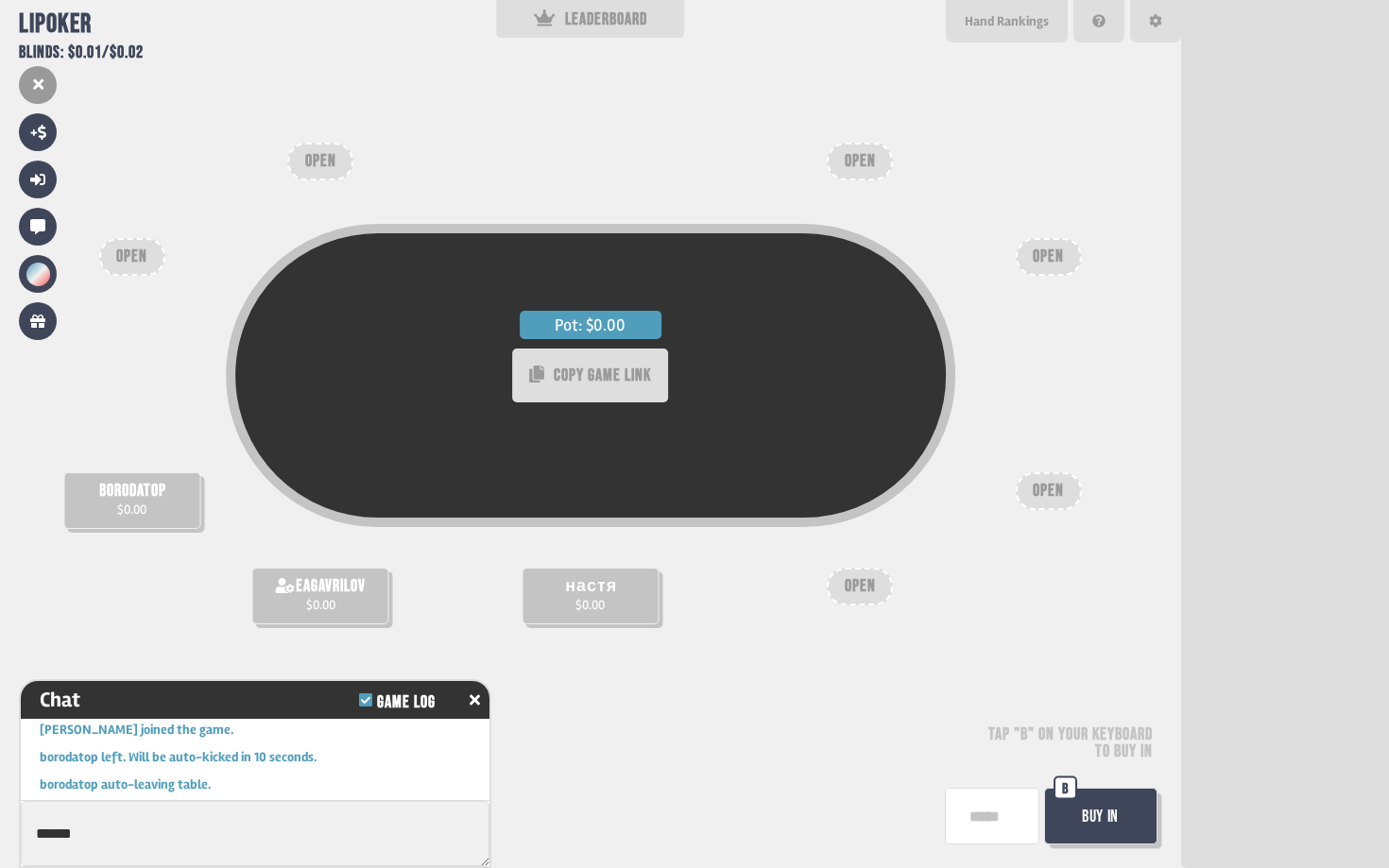 type on "******" 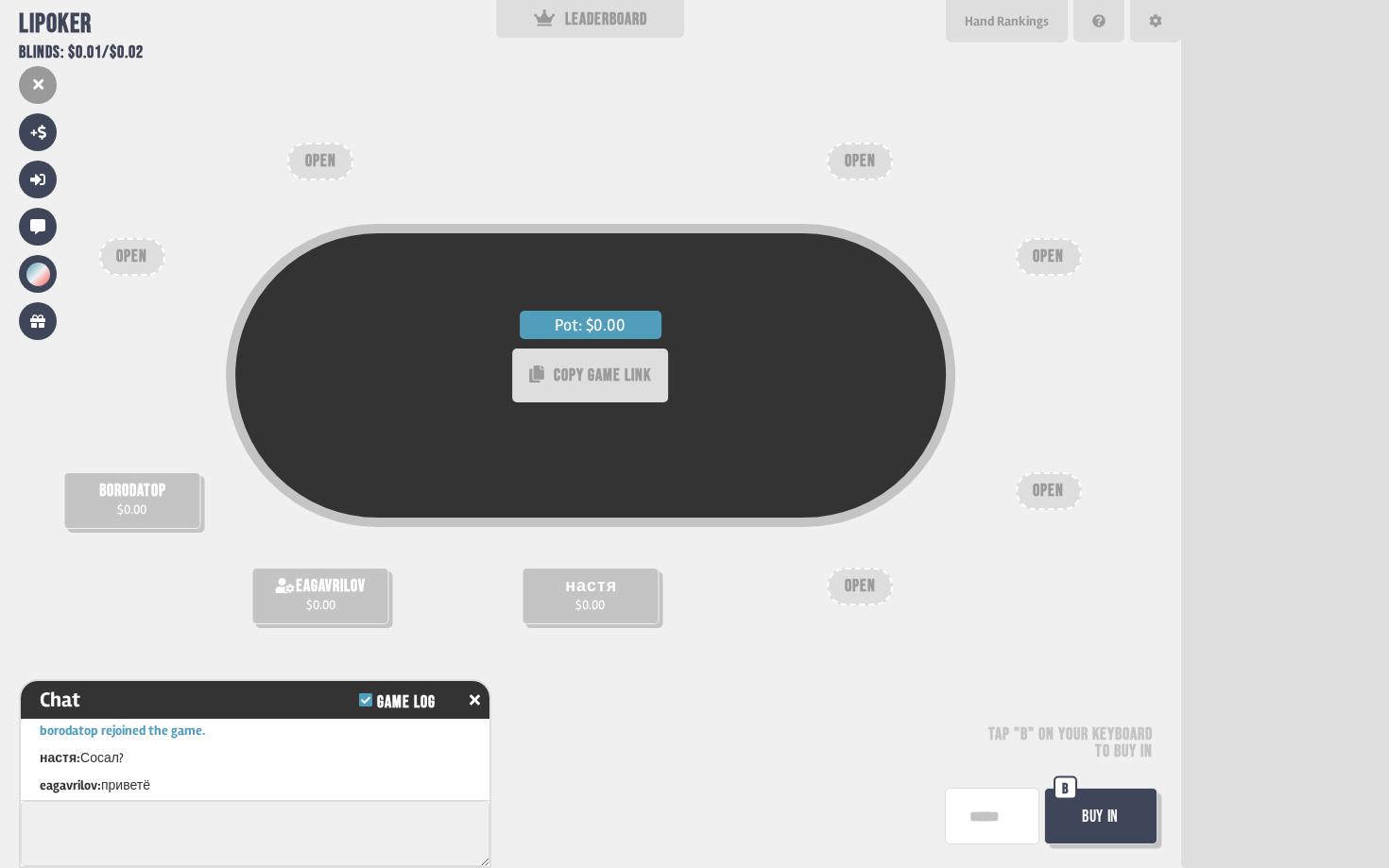 scroll, scrollTop: 210, scrollLeft: 0, axis: vertical 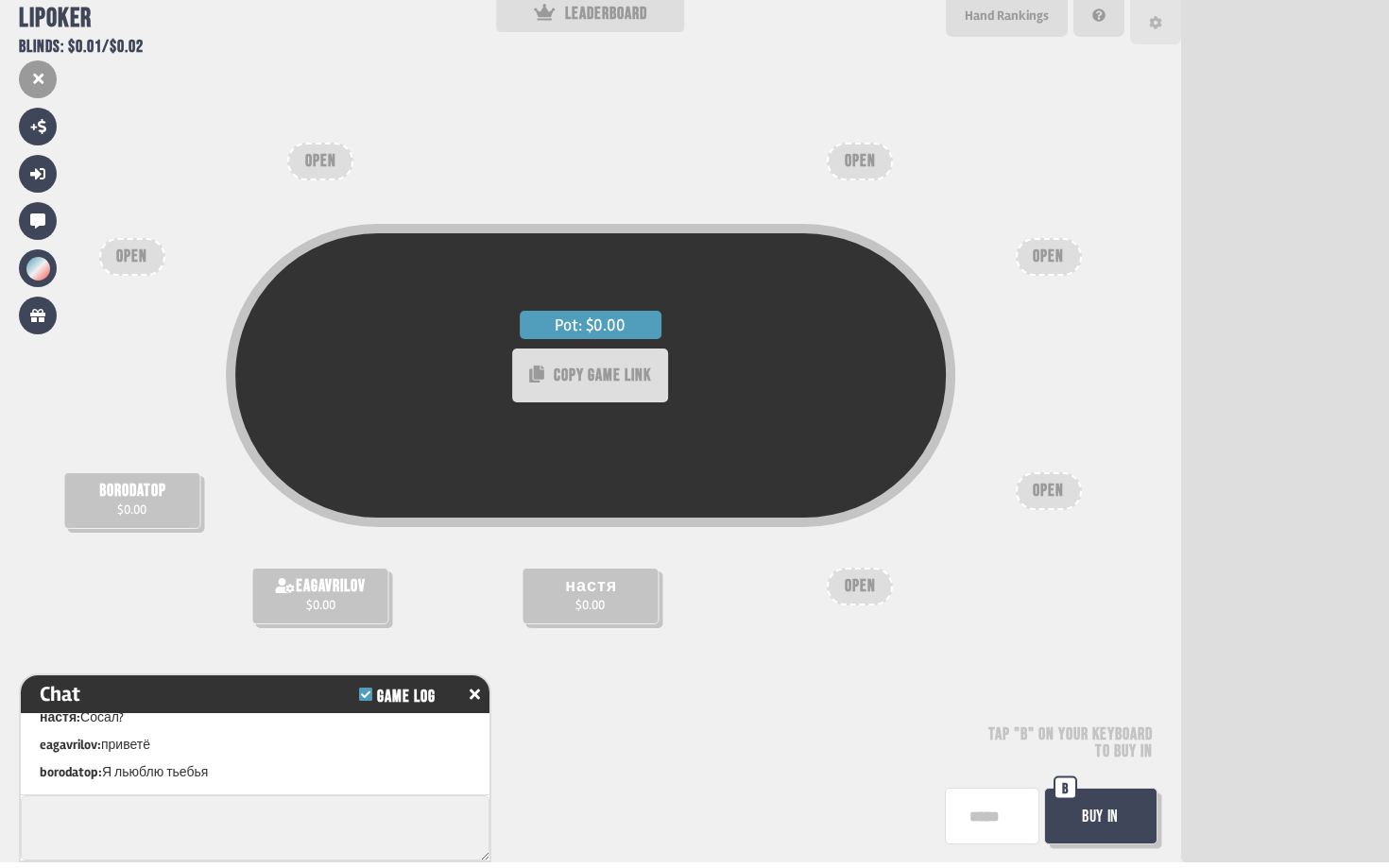 click 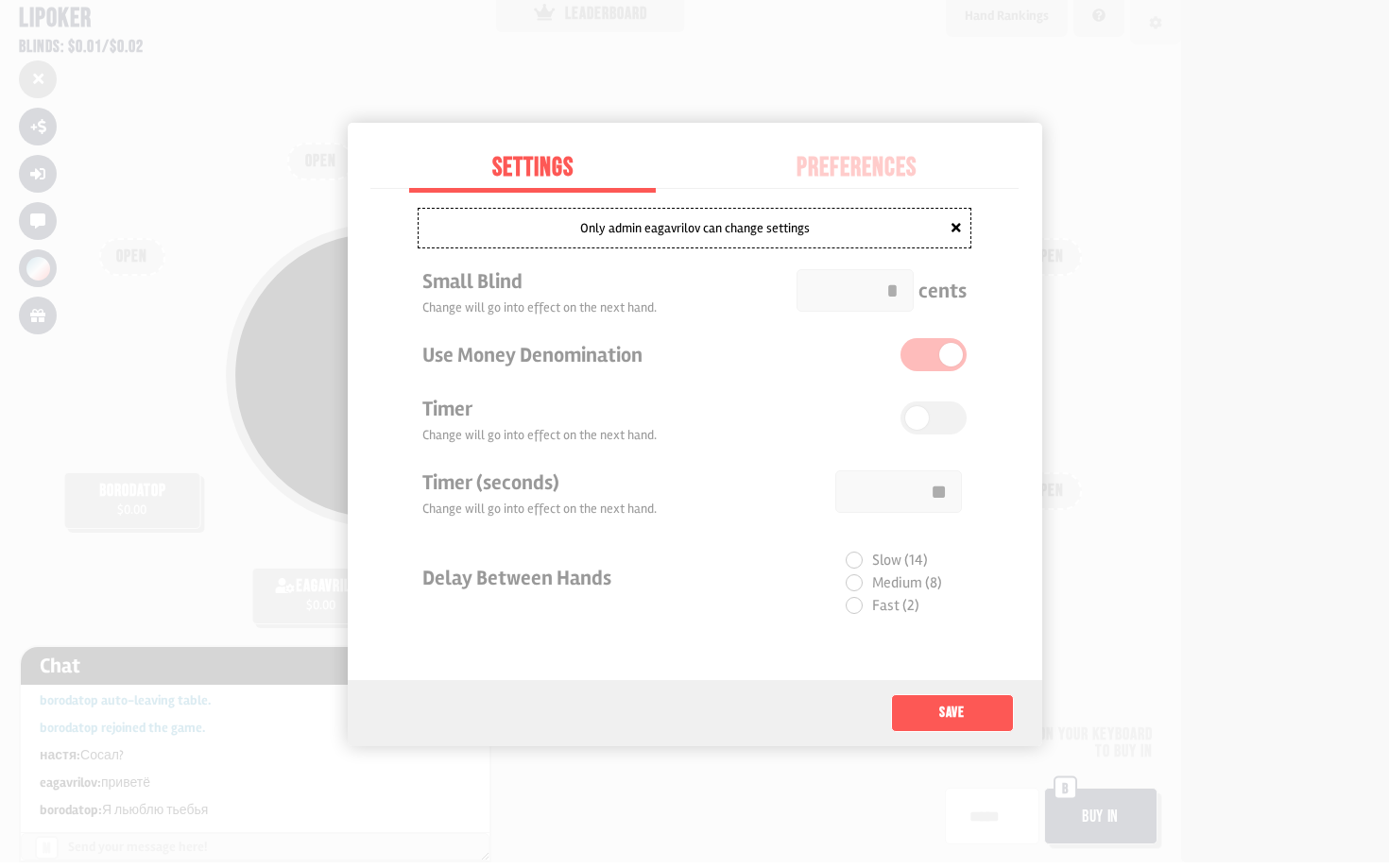 scroll, scrollTop: 171, scrollLeft: 0, axis: vertical 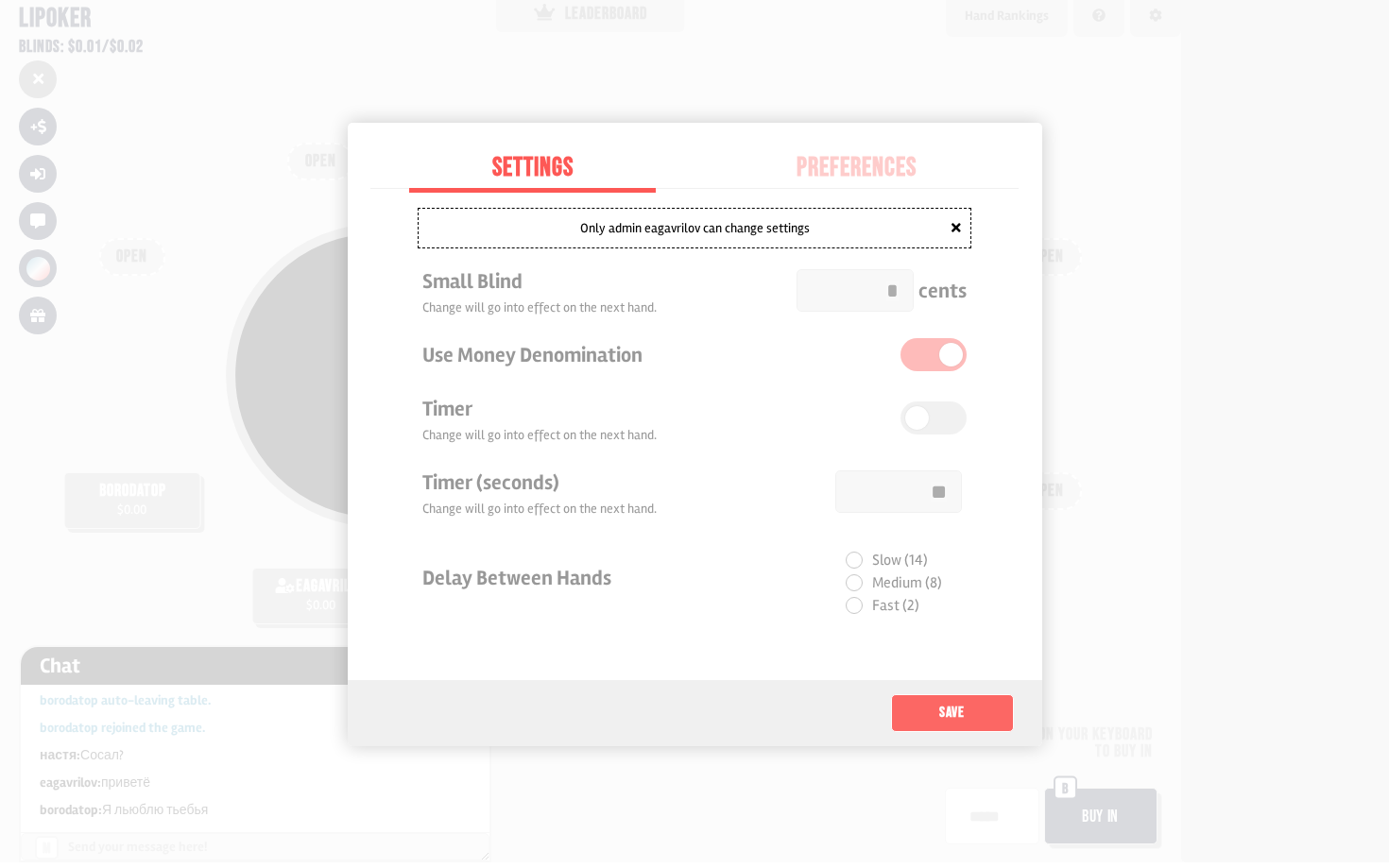 click on "Save" at bounding box center [952, 713] 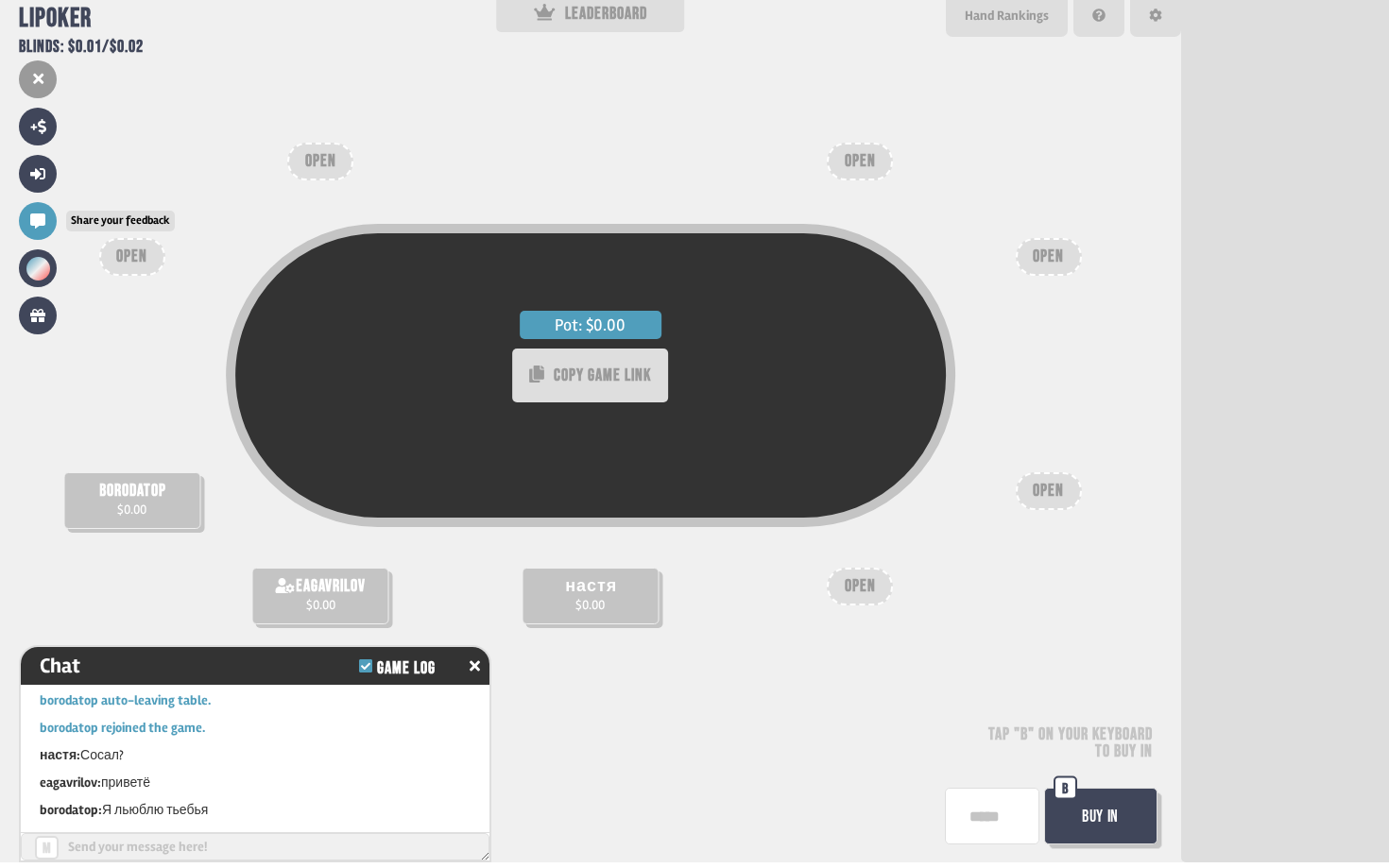 click 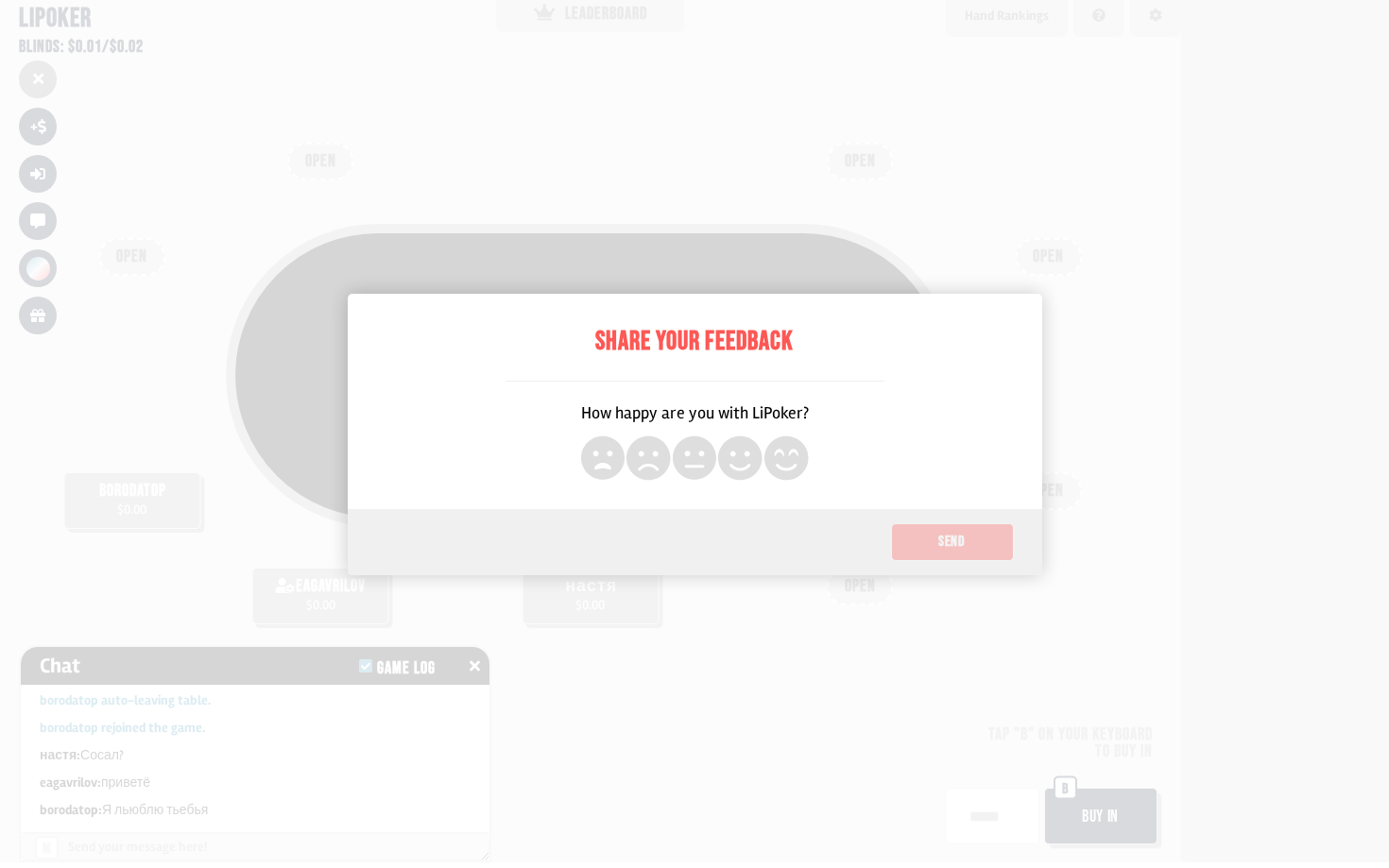 click at bounding box center (694, 434) 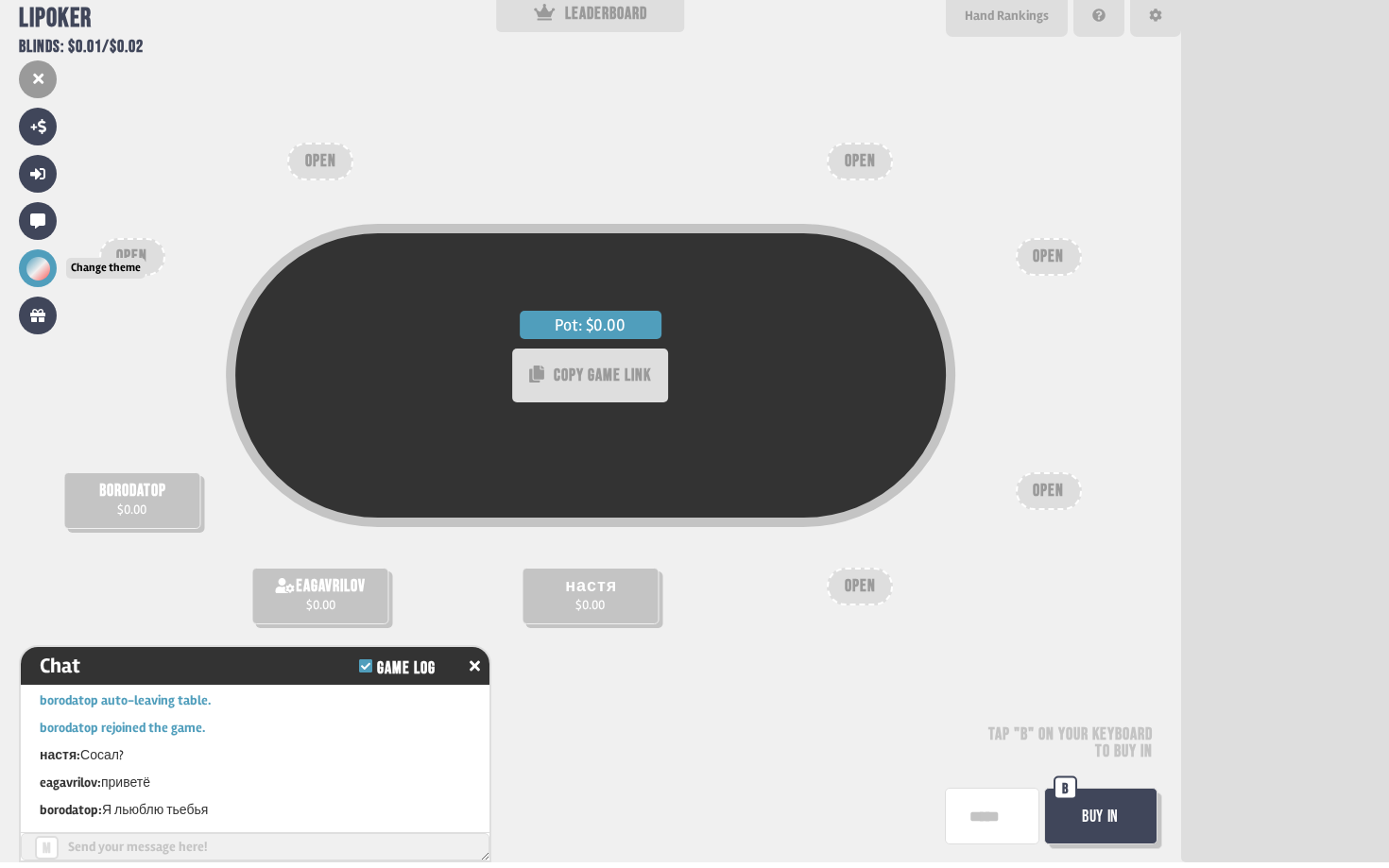 click at bounding box center (38, 268) 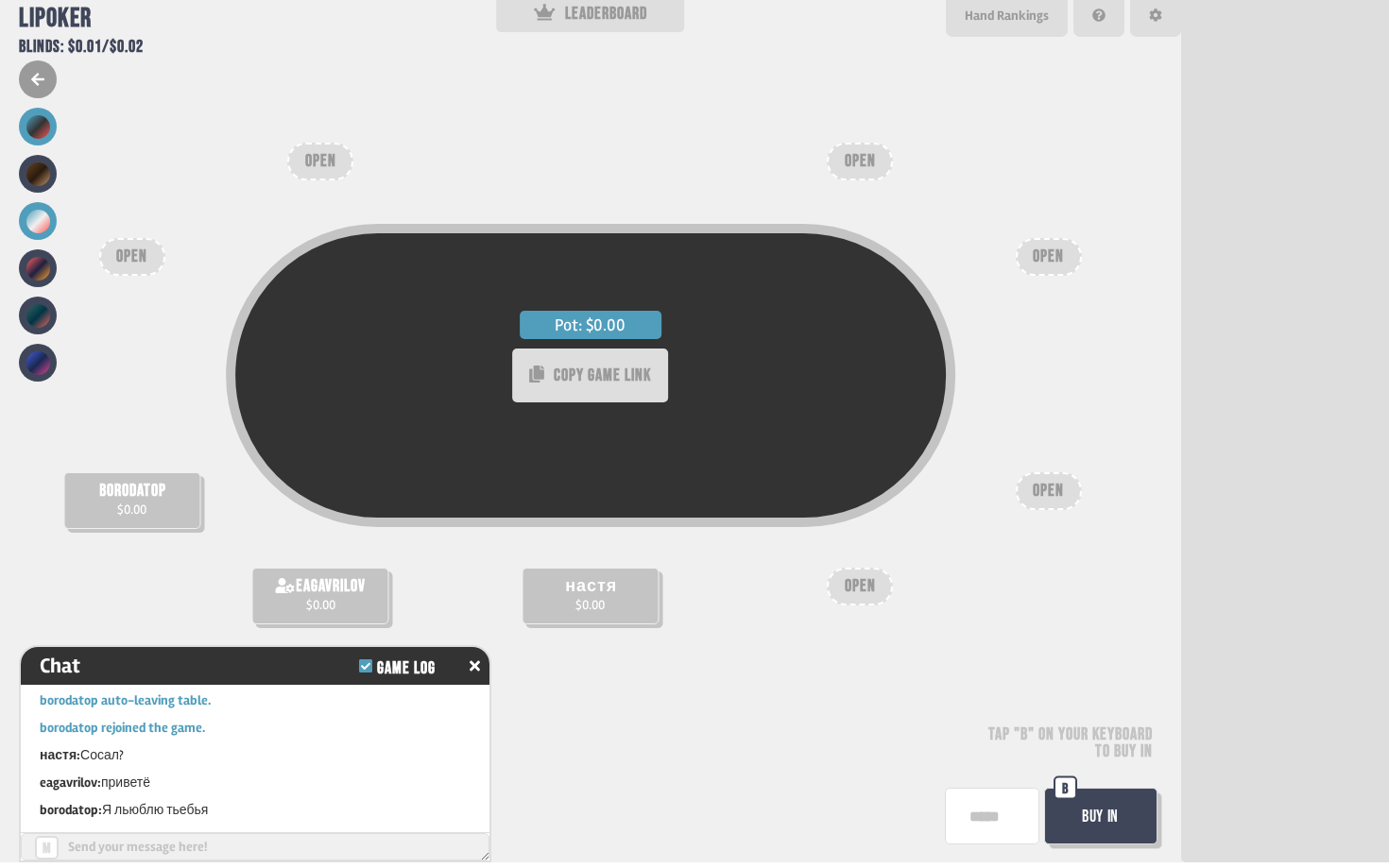 click at bounding box center [38, 127] 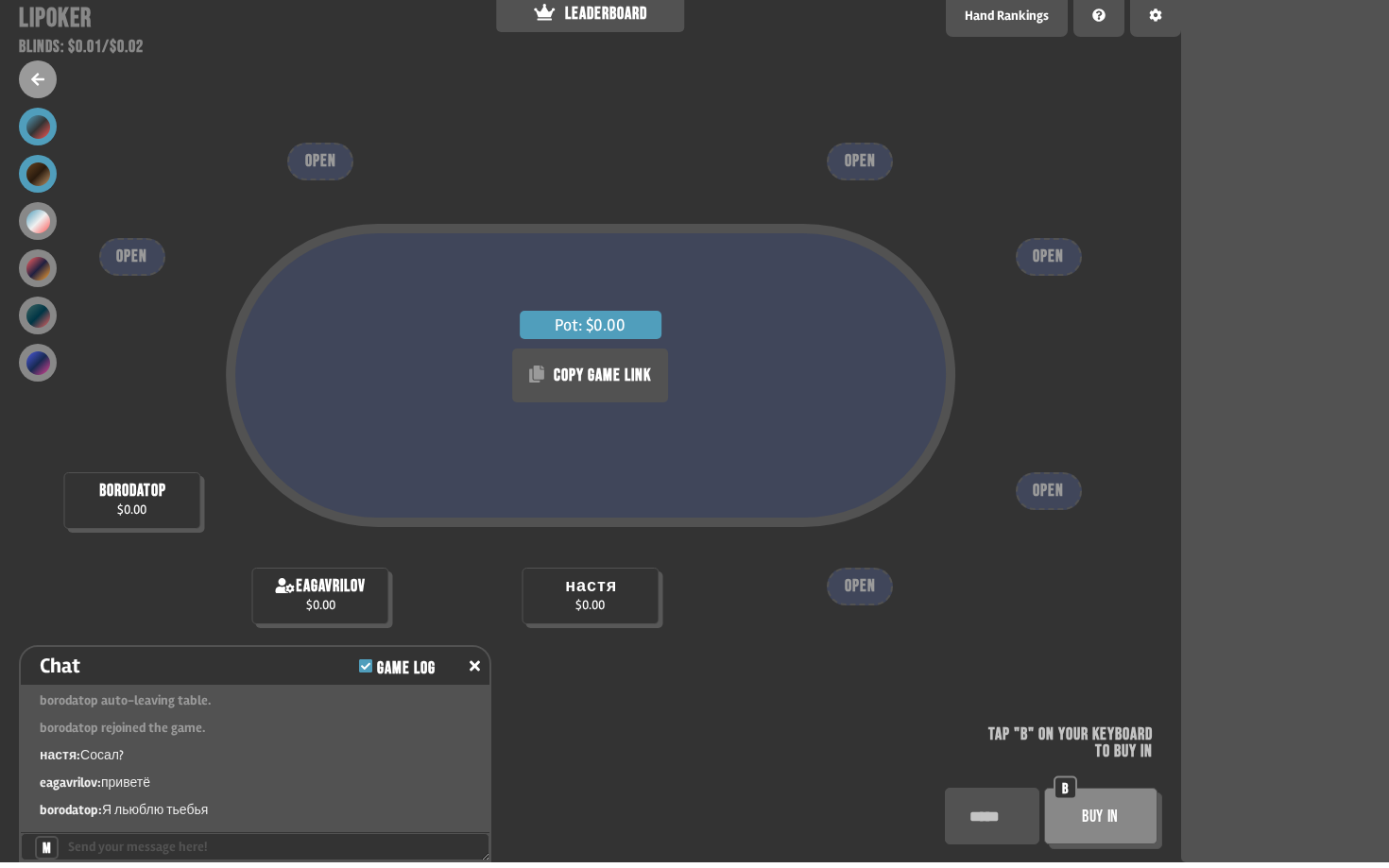click at bounding box center [38, 174] 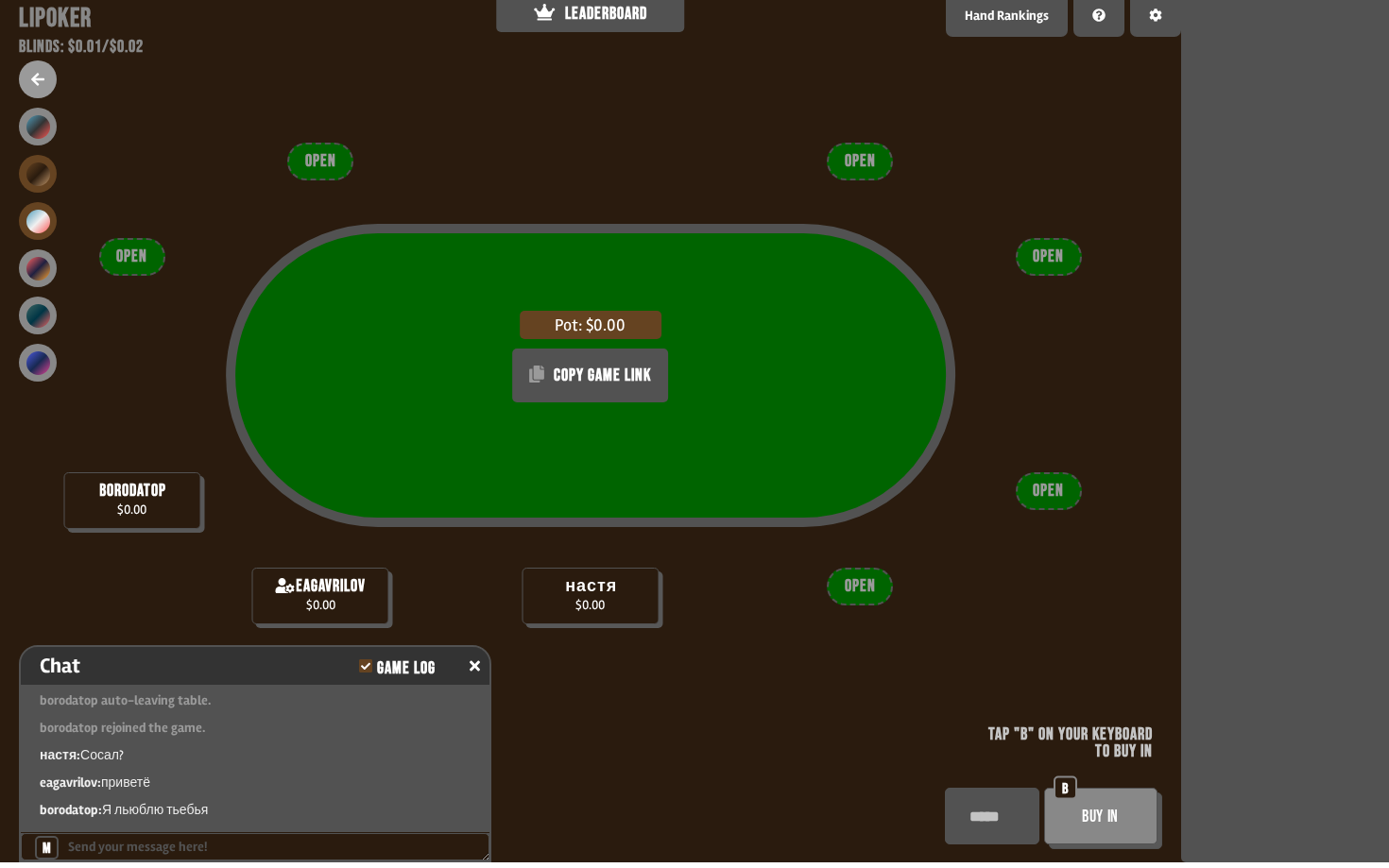 click at bounding box center [38, 221] 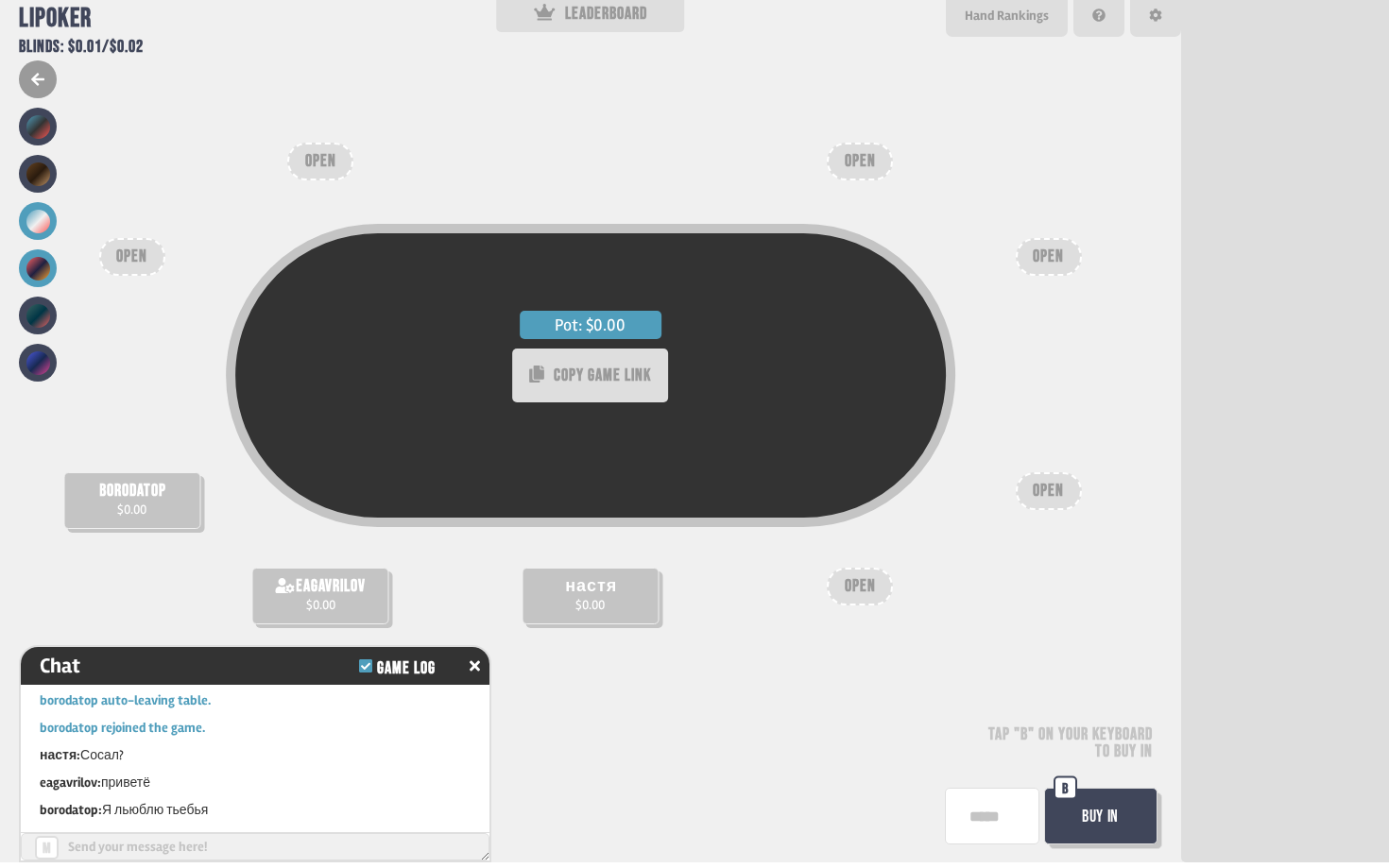 click at bounding box center (38, 268) 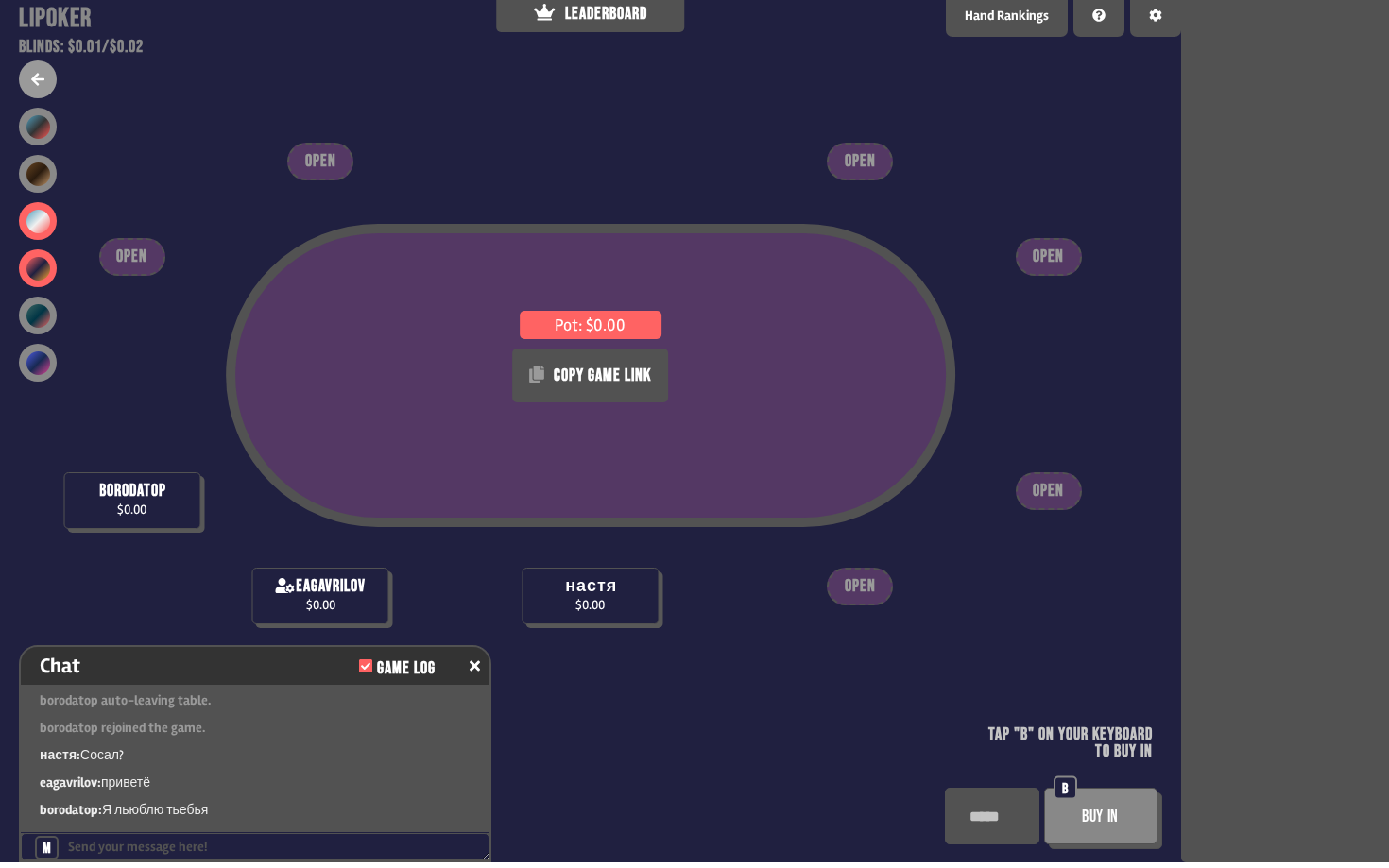 click at bounding box center [38, 221] 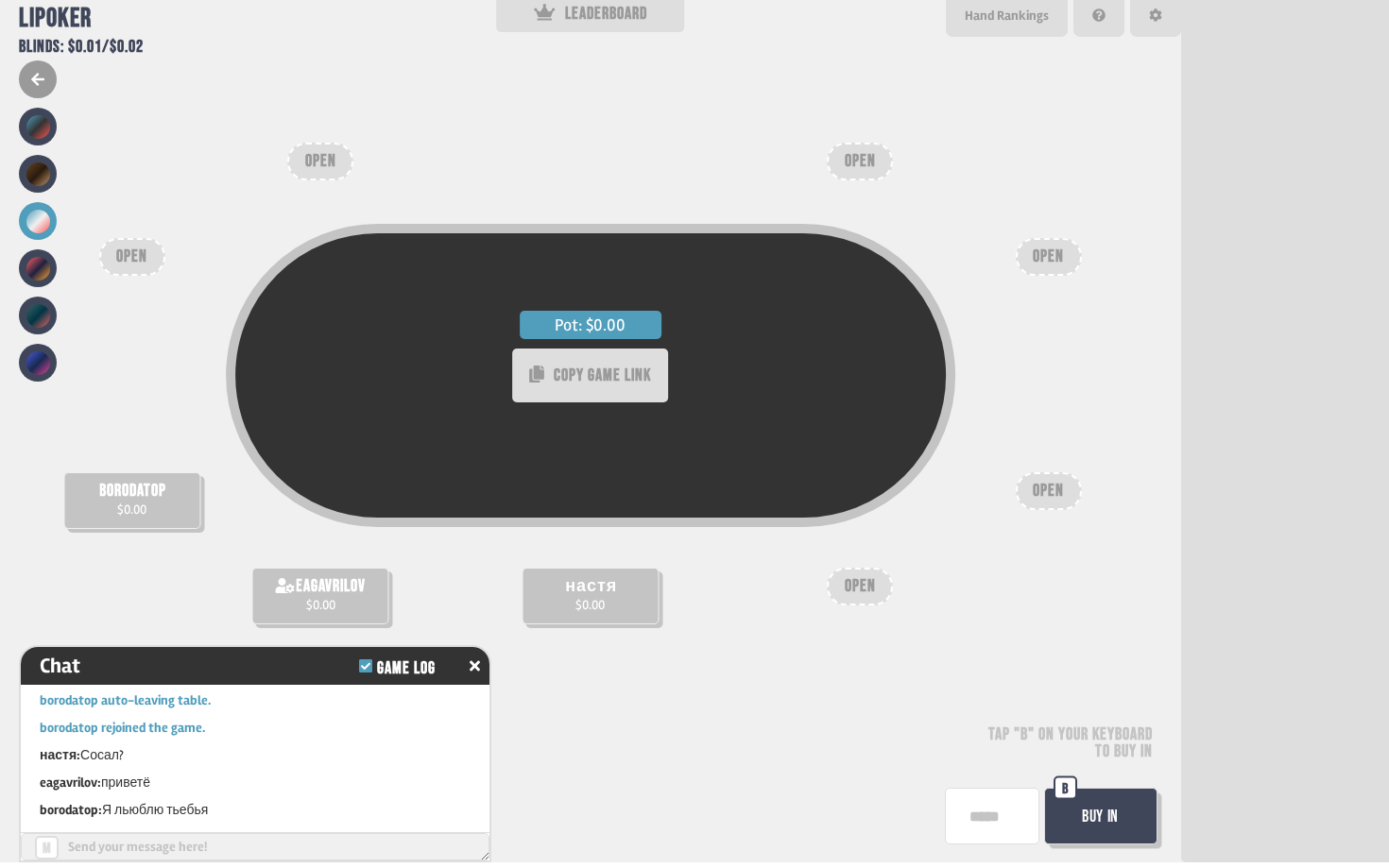 click on "настя" at bounding box center [591, 587] 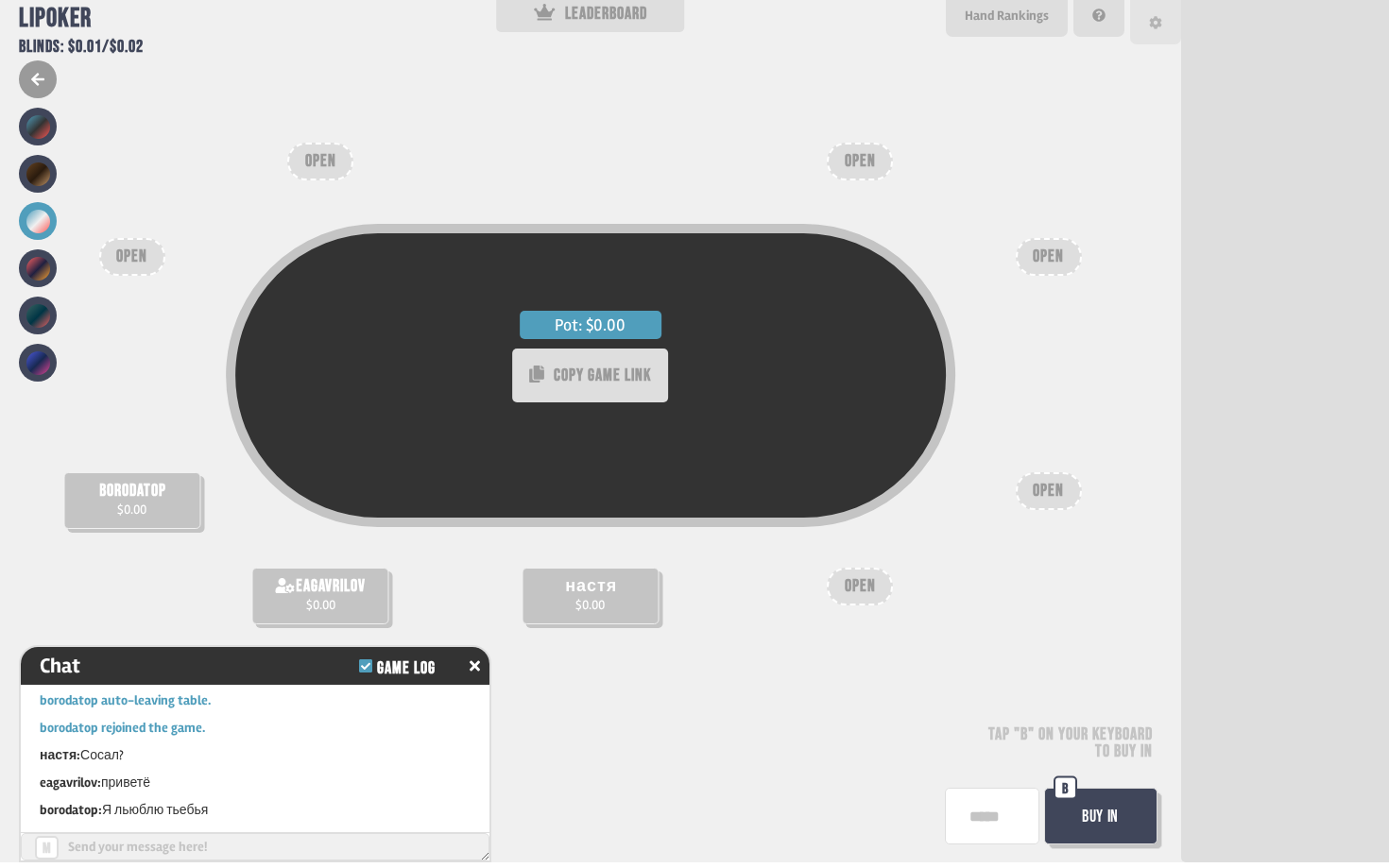click 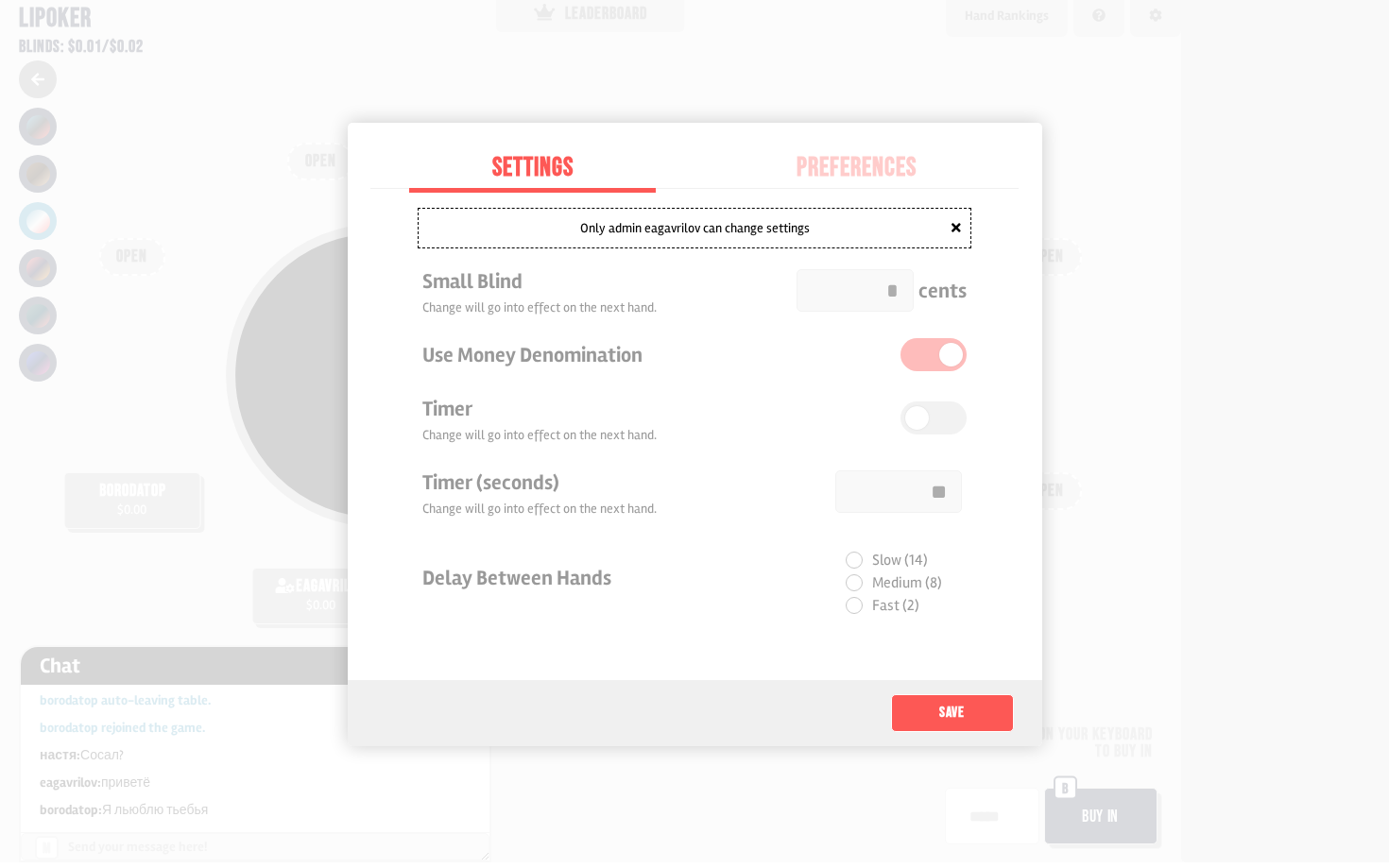 scroll, scrollTop: 198, scrollLeft: 0, axis: vertical 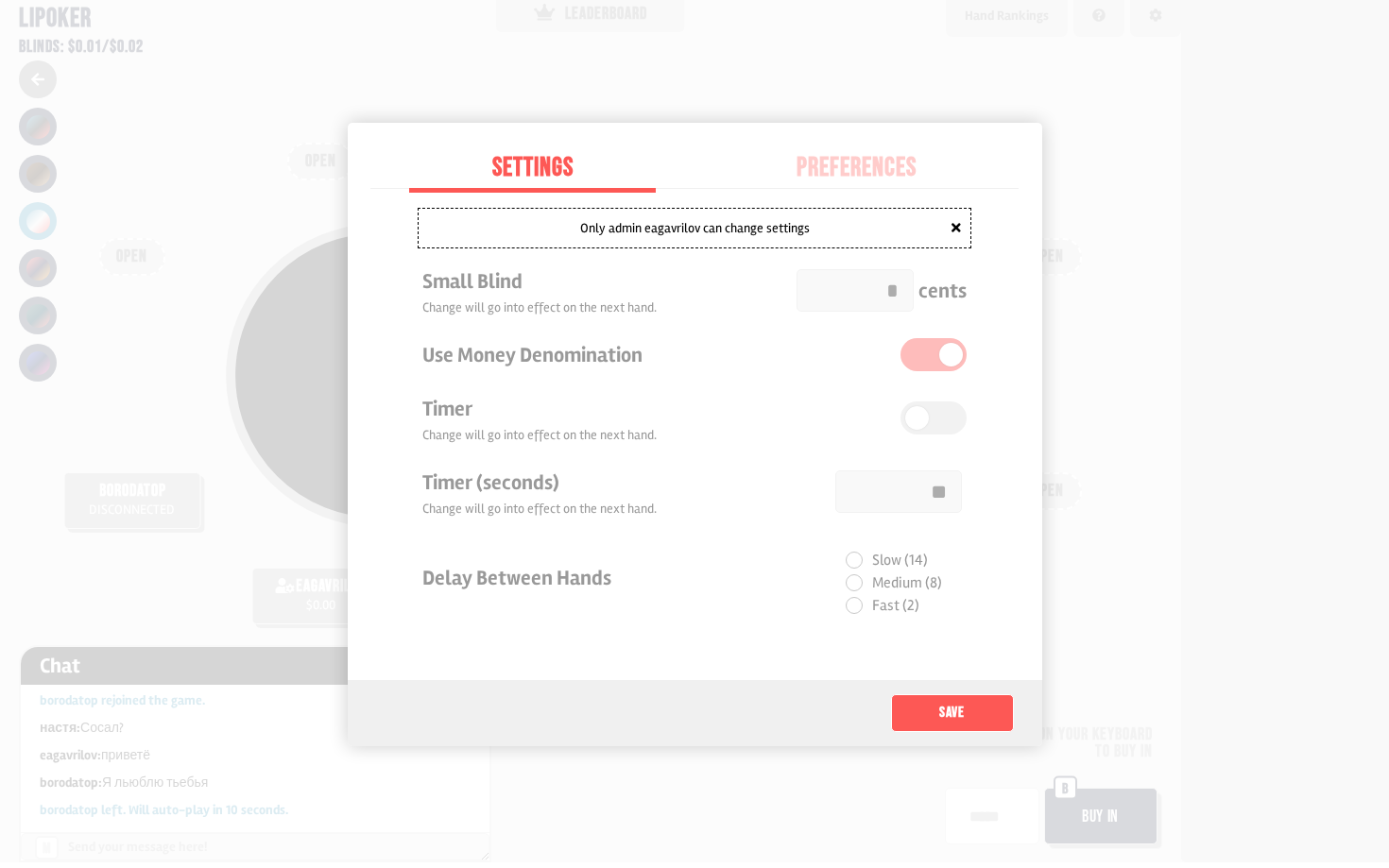click on "Preferences" at bounding box center [856, 168] 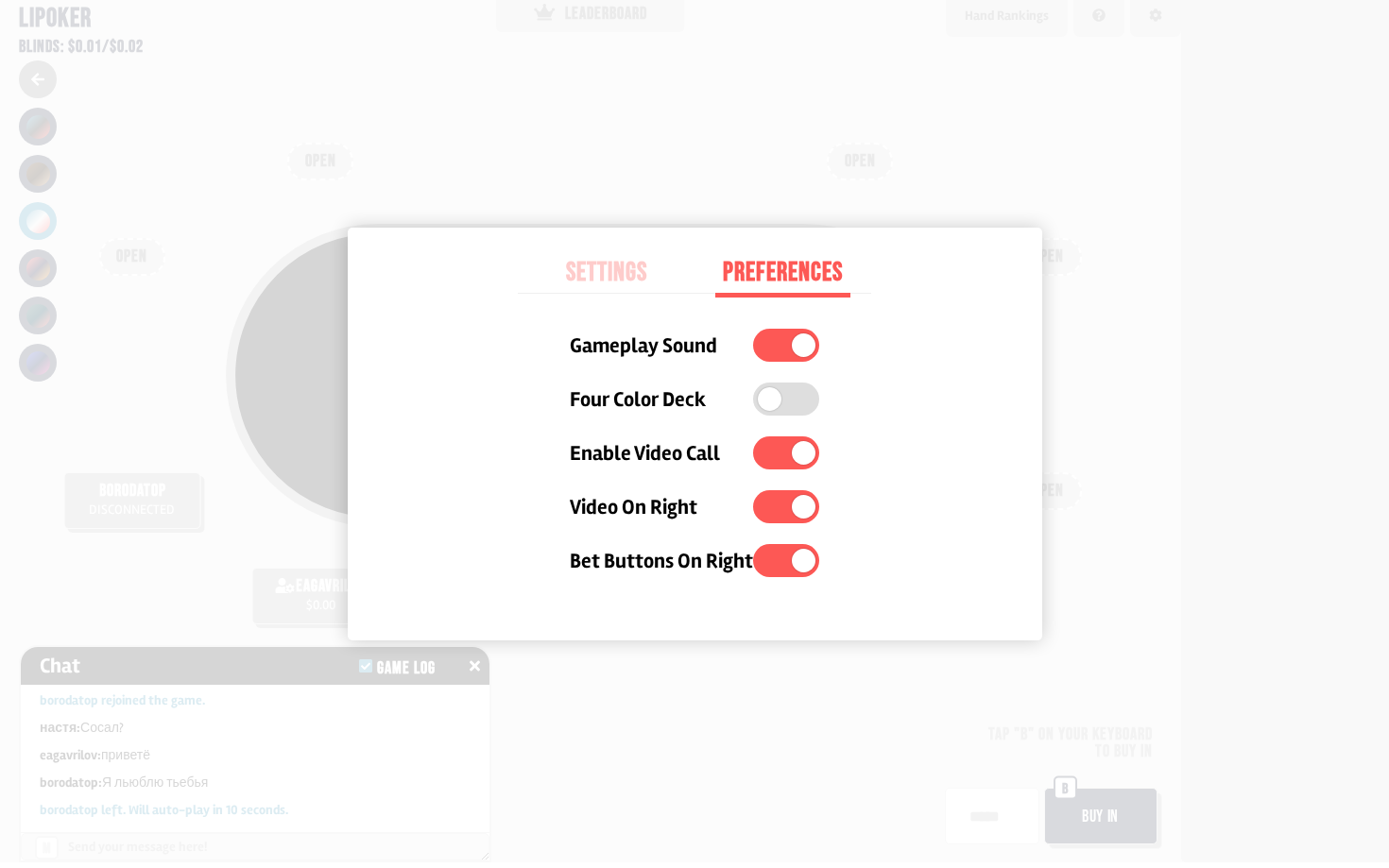 click at bounding box center (769, 399) 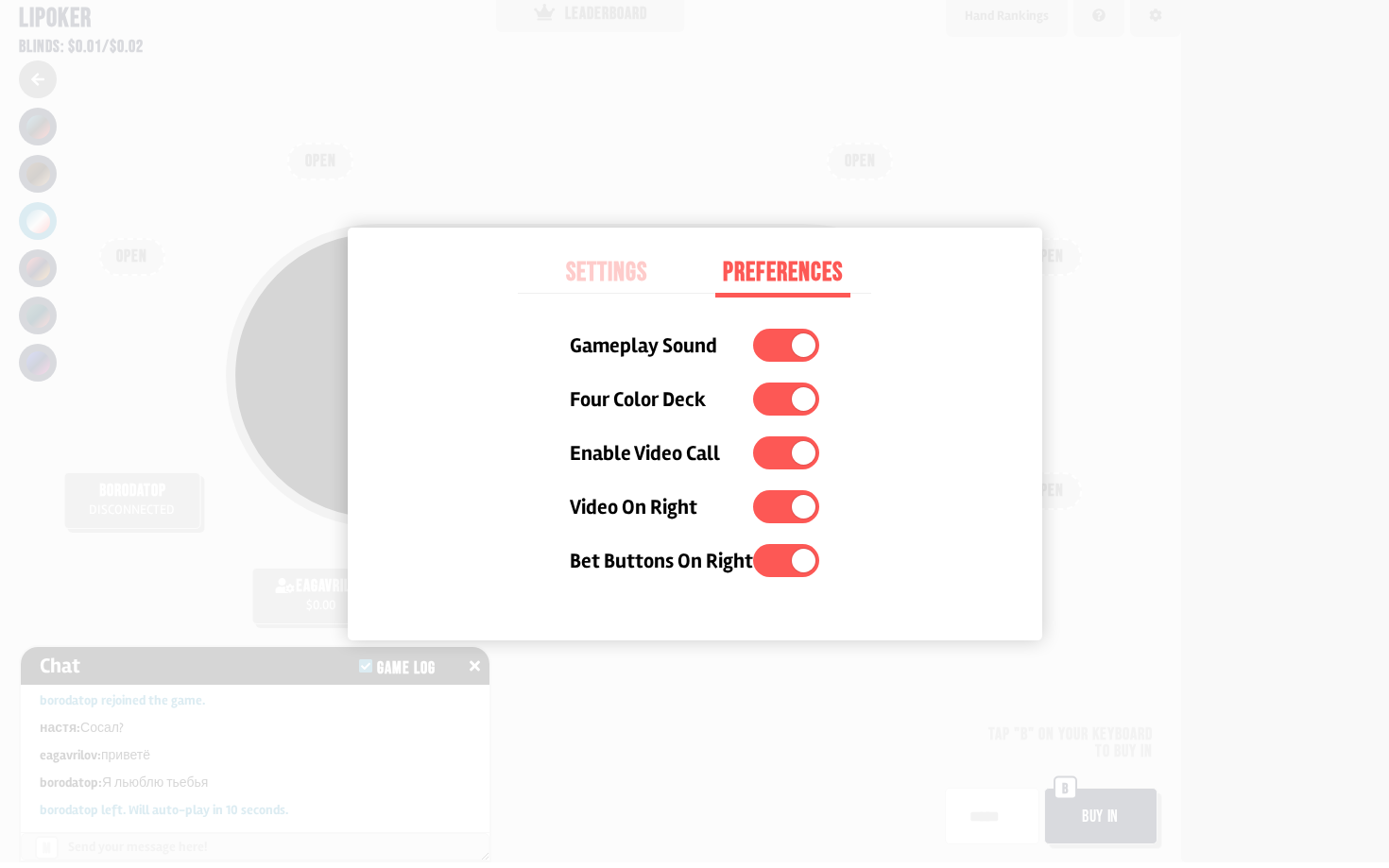 click at bounding box center (786, 399) 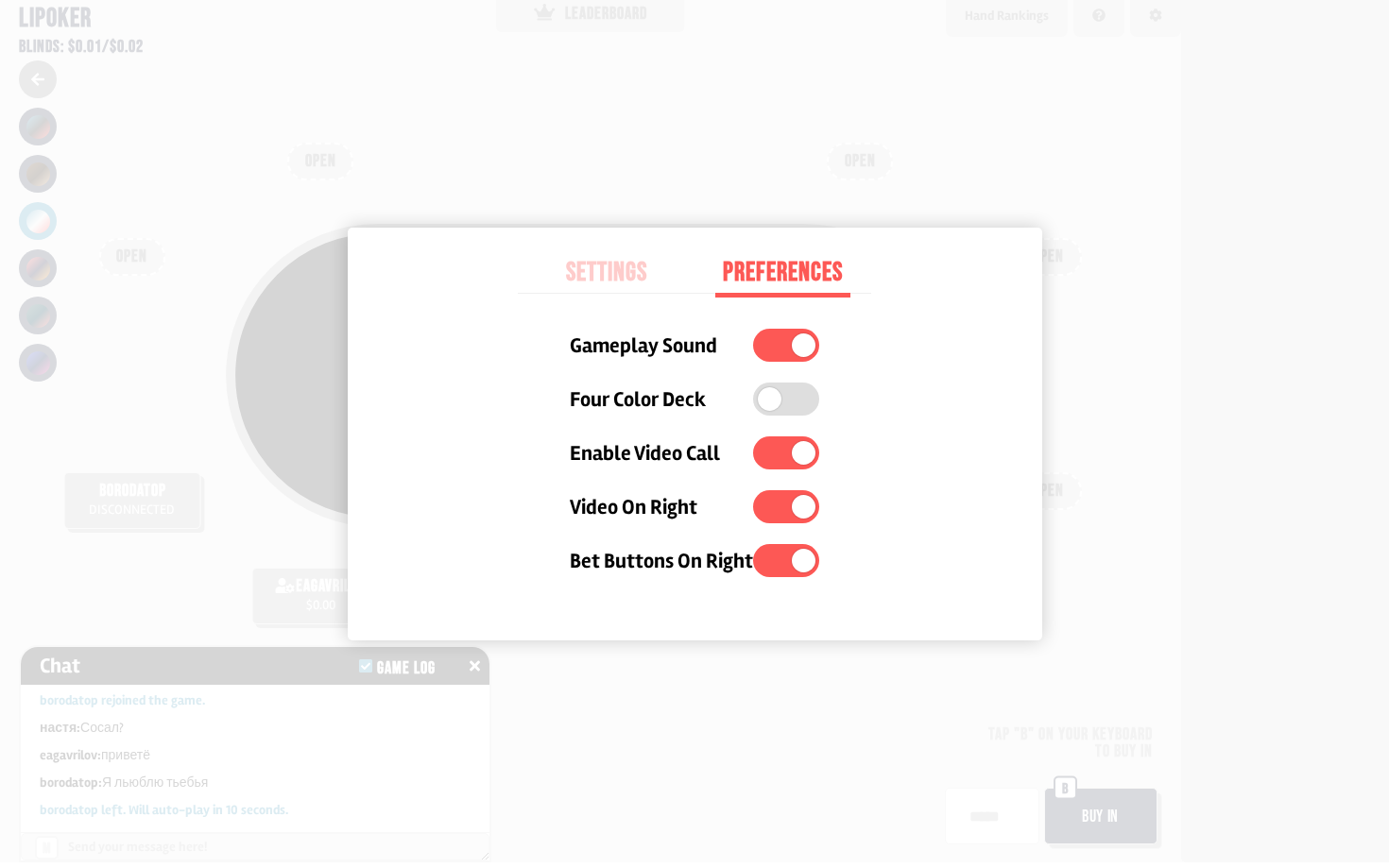 click at bounding box center [694, 434] 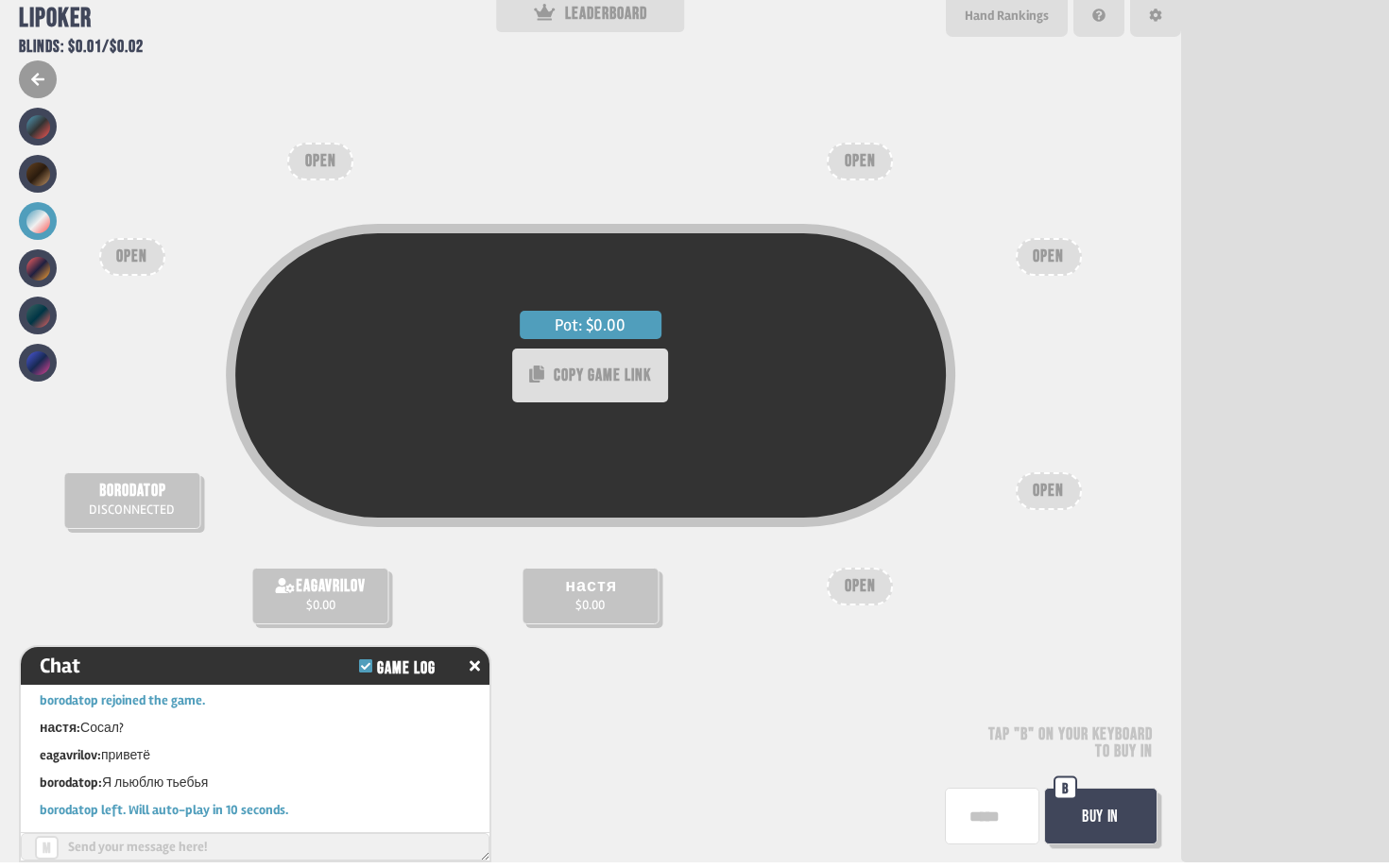 scroll, scrollTop: 253, scrollLeft: 0, axis: vertical 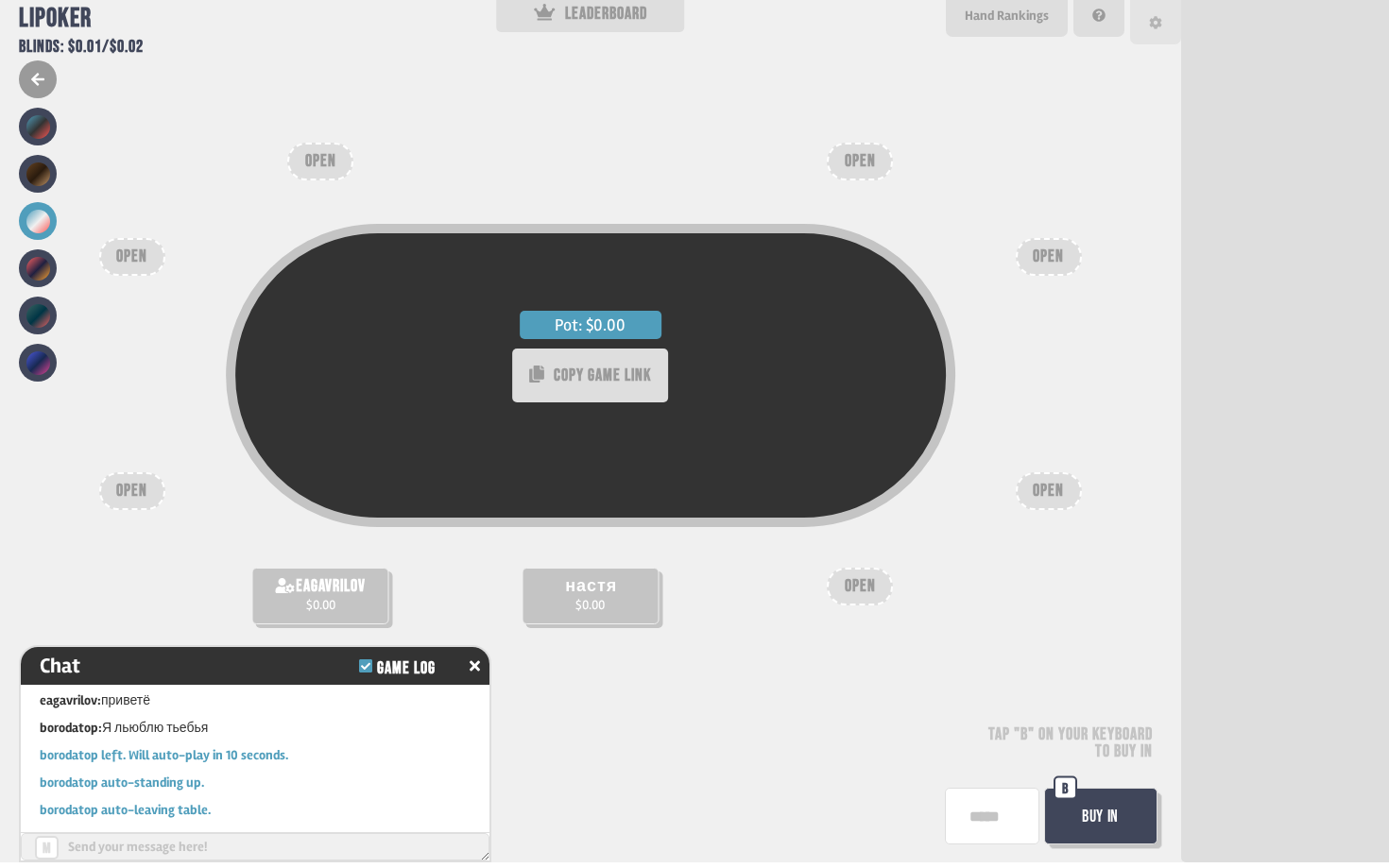 click at bounding box center [1156, 19] 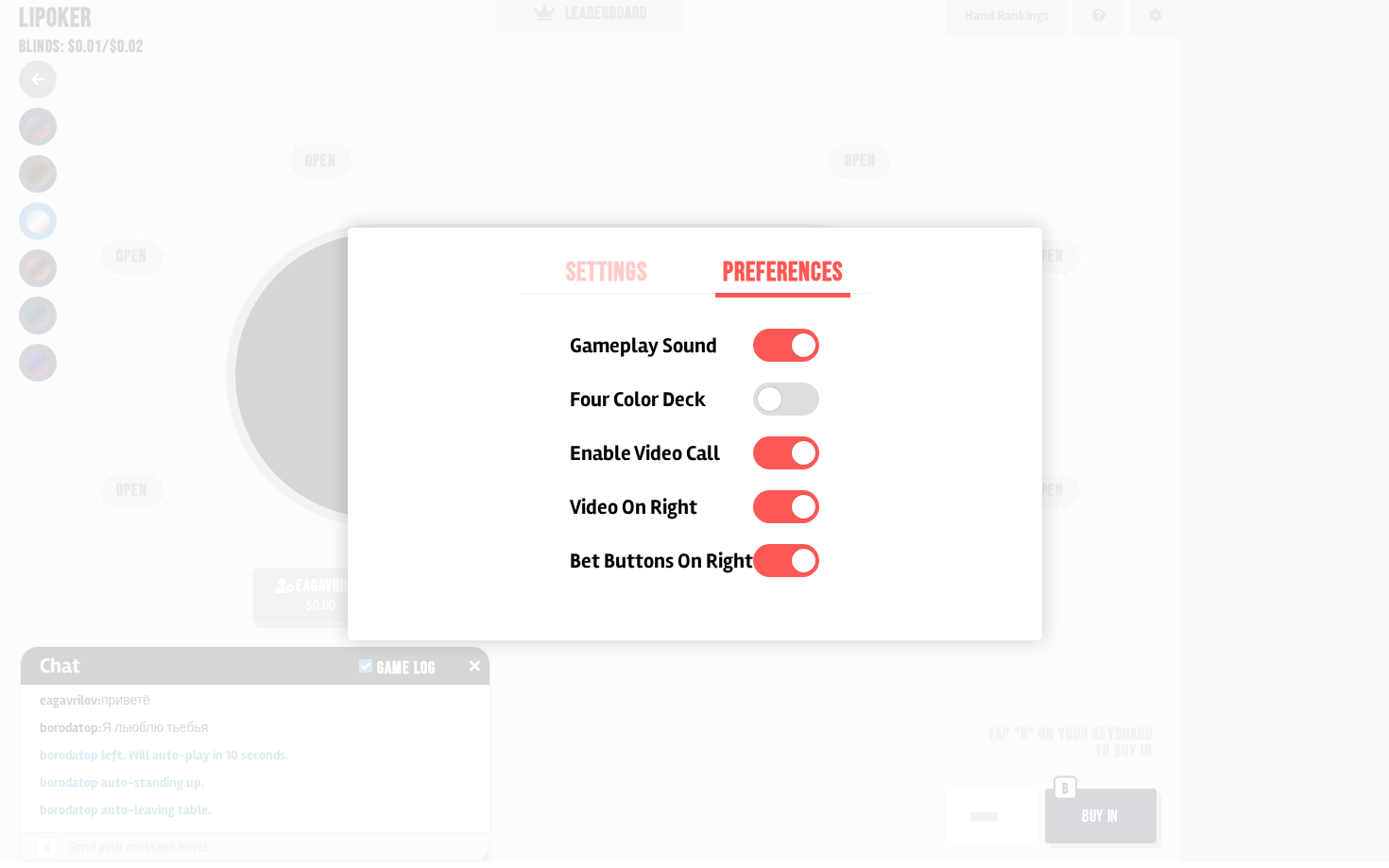 click on "Settings" at bounding box center (606, 273) 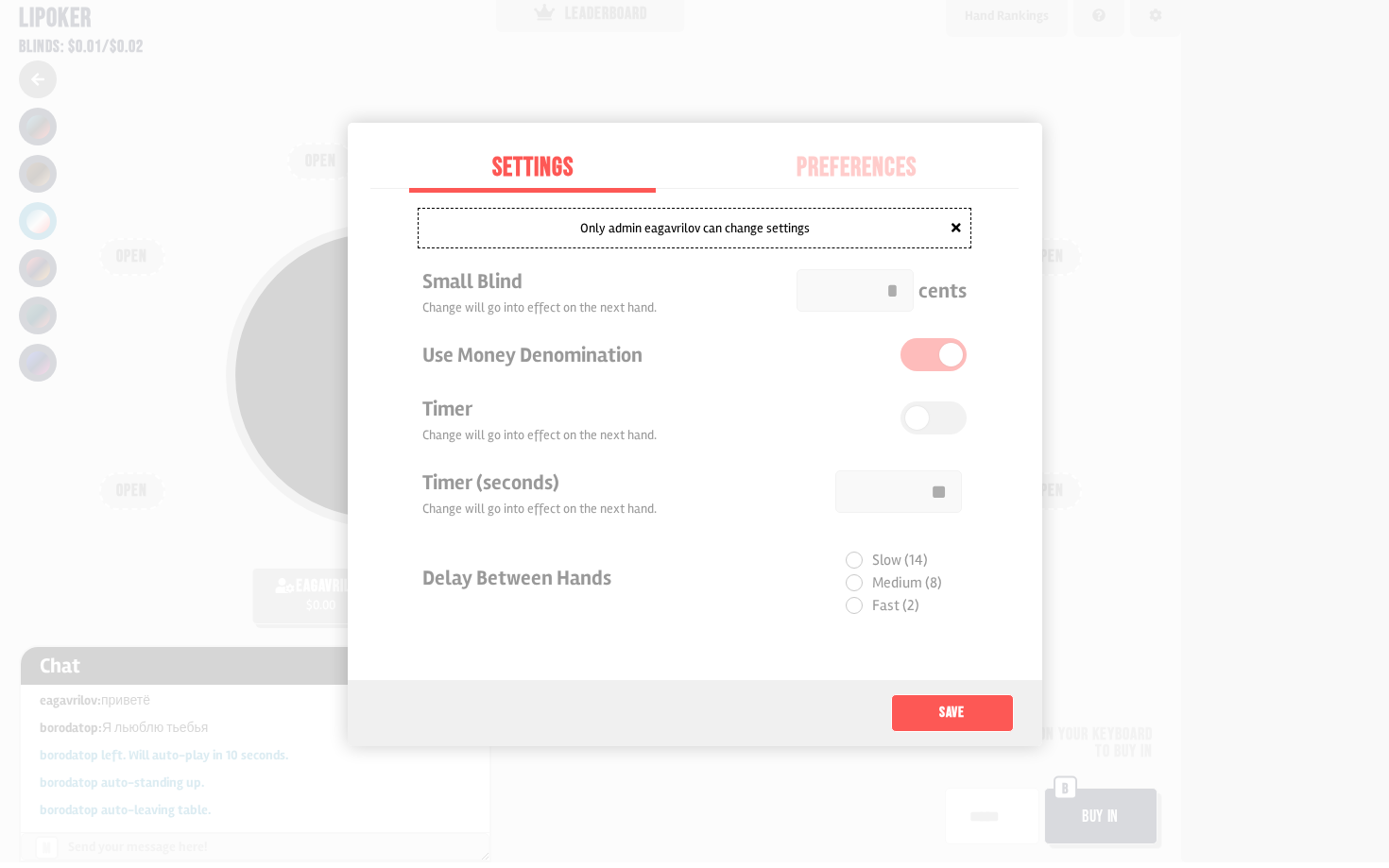 scroll, scrollTop: 281, scrollLeft: 0, axis: vertical 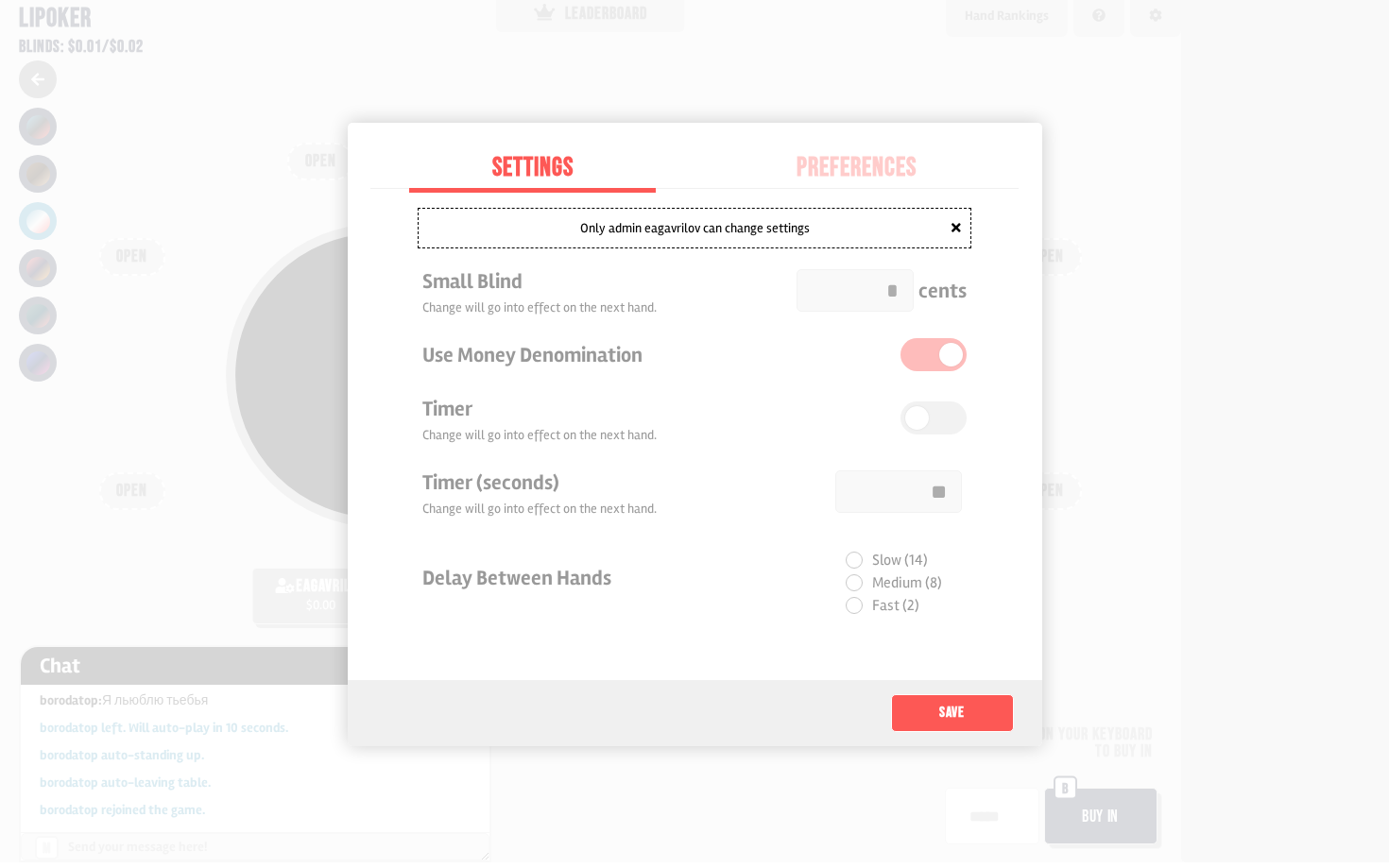 click on "Only admin eagavrilov can change settings Small Blind Change will go into effect on the next hand. * cents Use Money Denomination Timer Change will go into effect on the next hand. Timer (seconds) Change will go into effect on the next hand. ** Delay Between Hands Slow (14) Medium (8) Fast (2)" at bounding box center (694, 420) 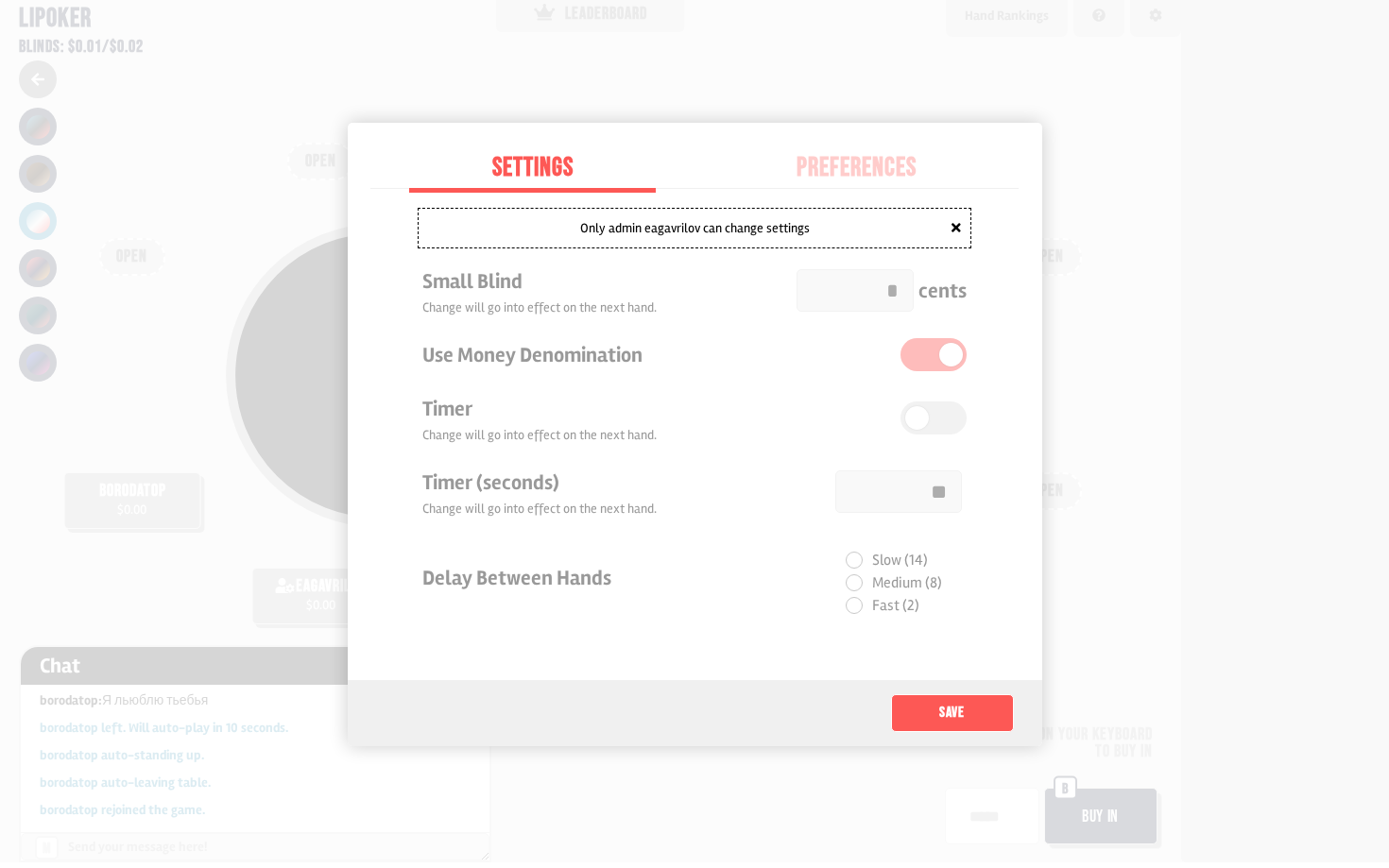 click at bounding box center [694, 434] 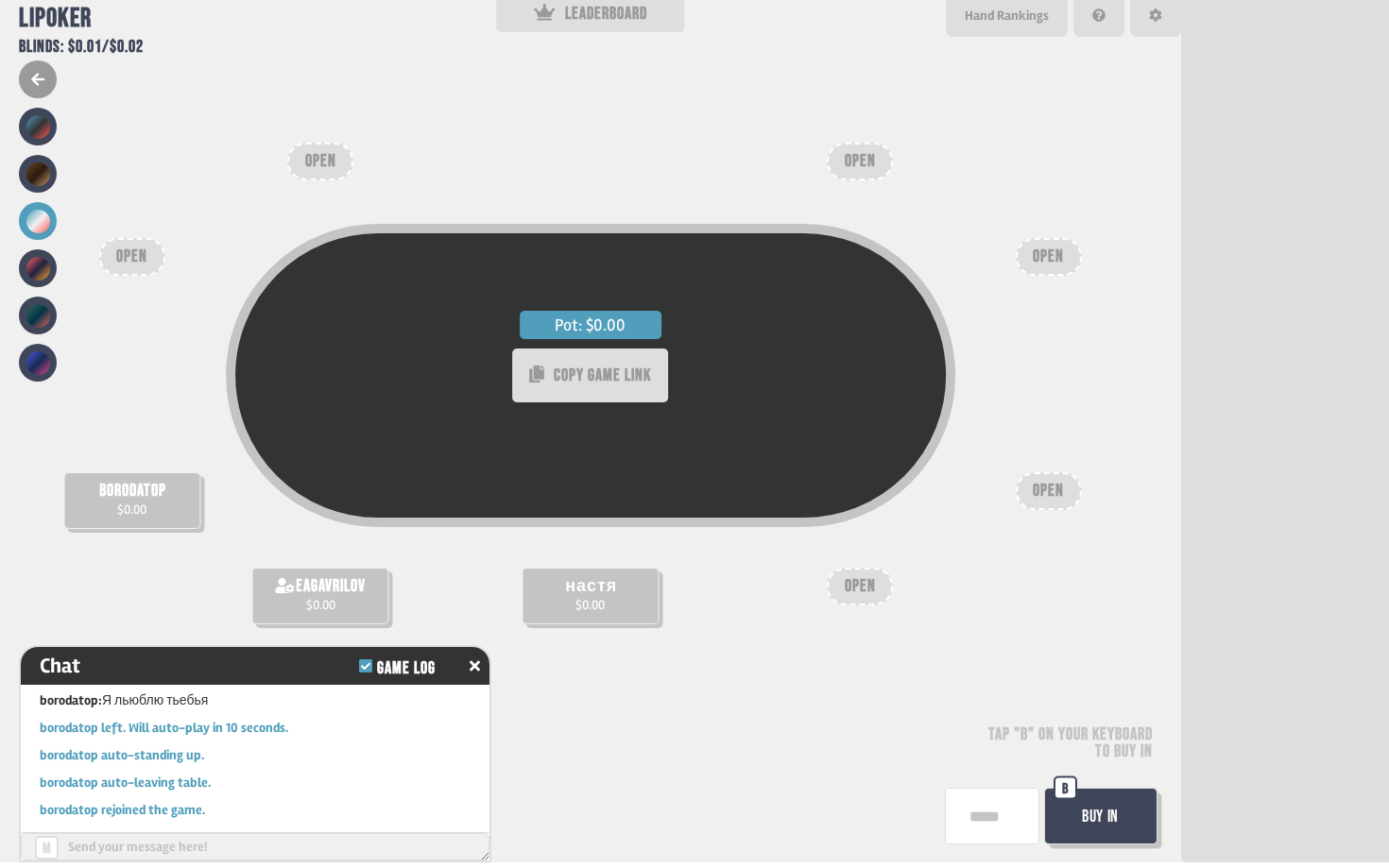 scroll, scrollTop: 308, scrollLeft: 0, axis: vertical 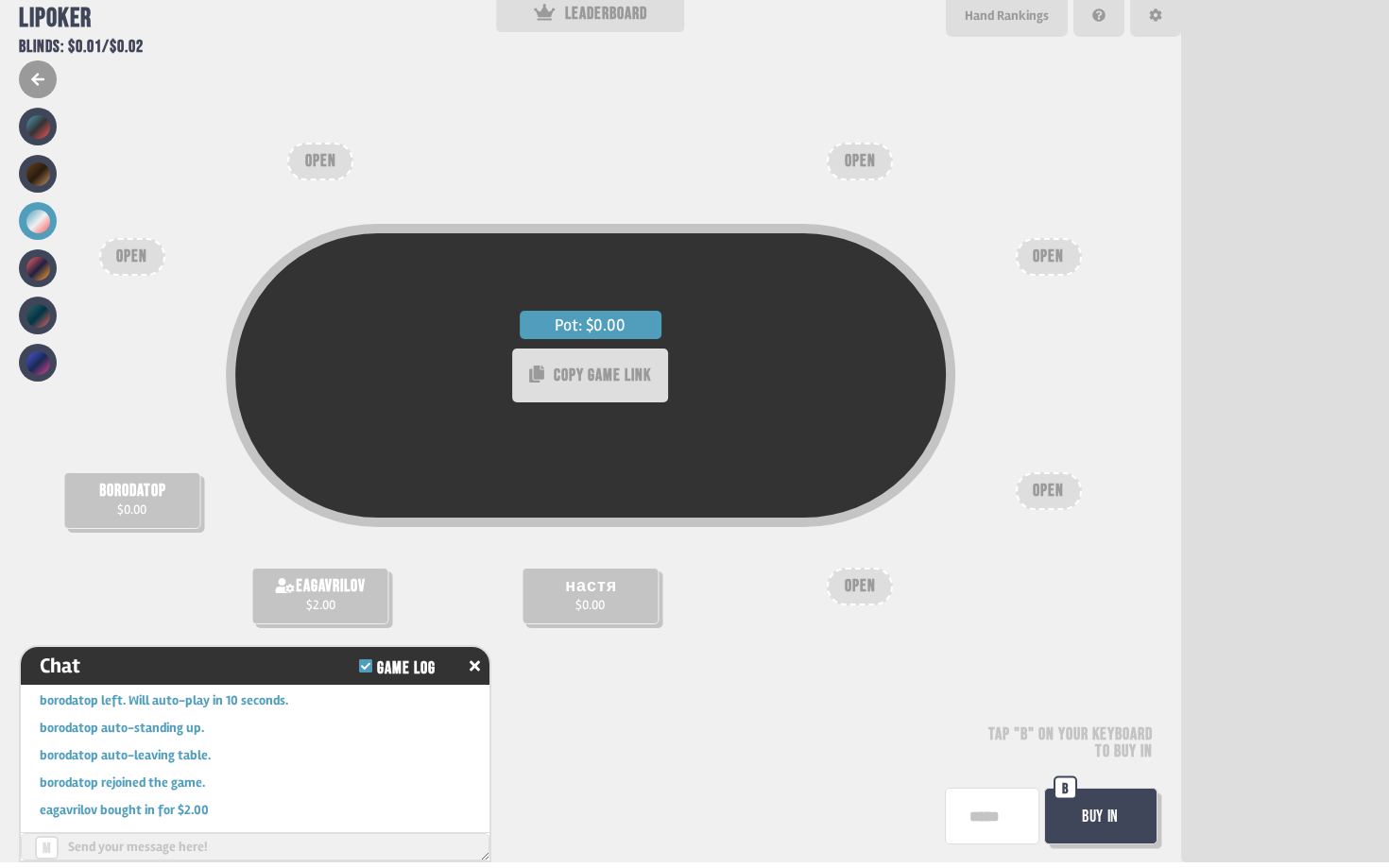 click on "OPEN" at bounding box center (860, 162) 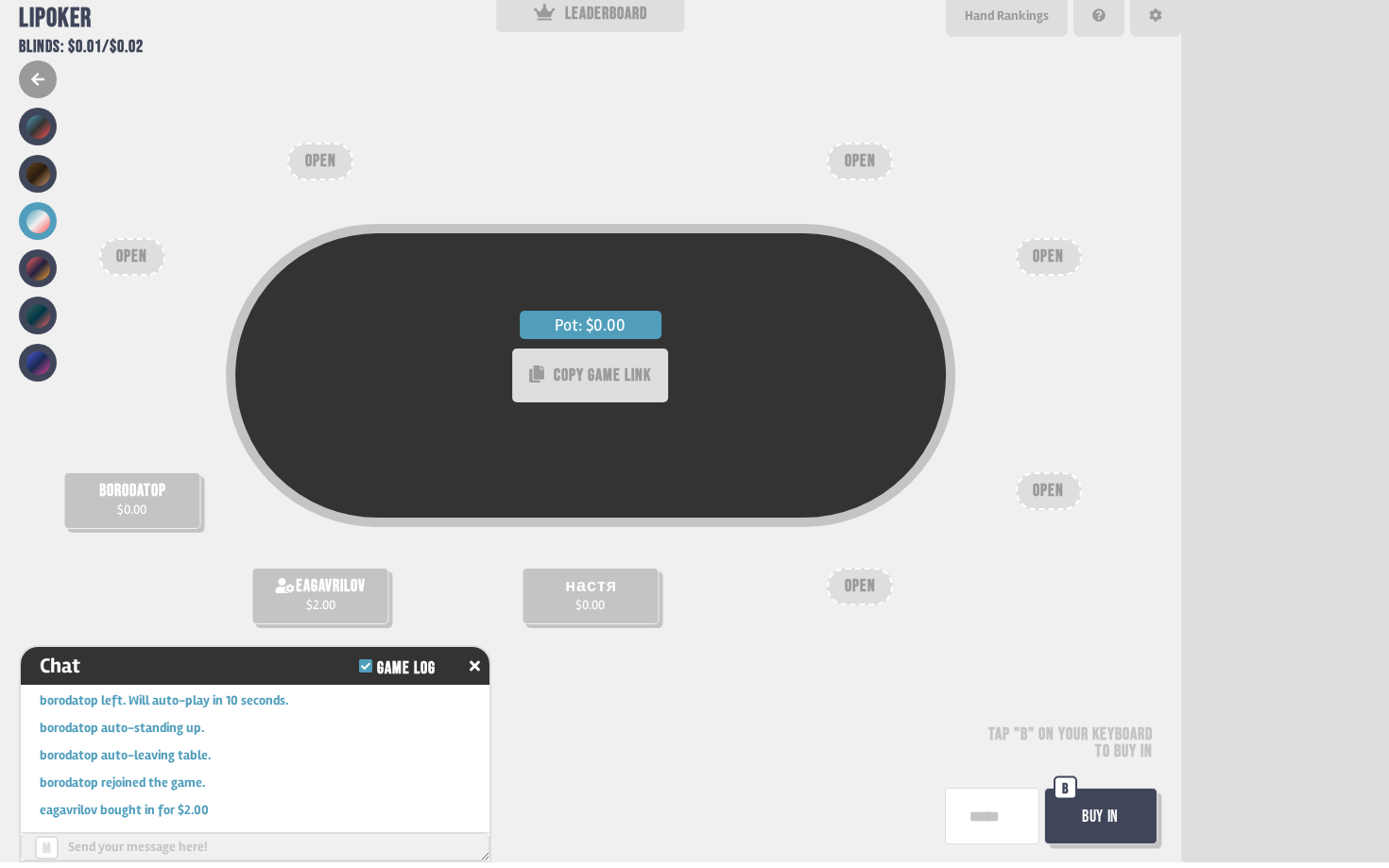 scroll, scrollTop: 335, scrollLeft: 0, axis: vertical 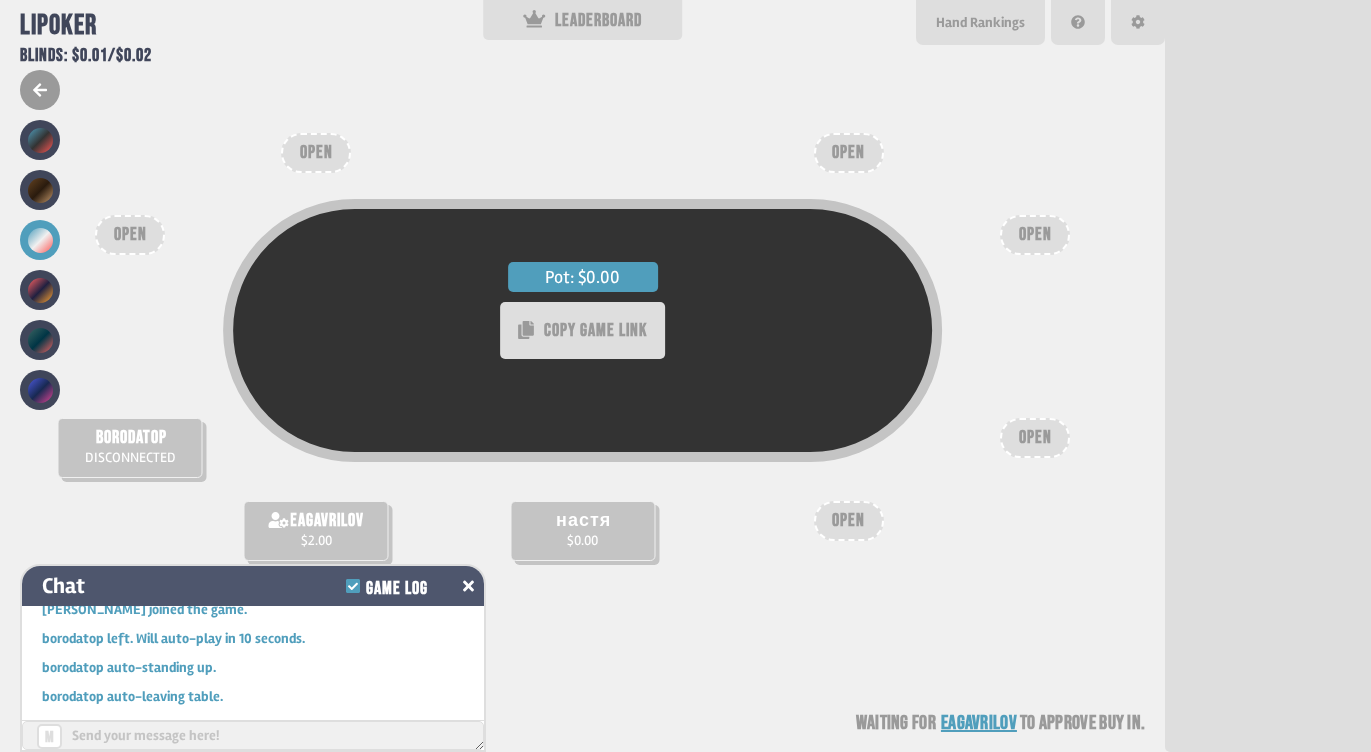 click 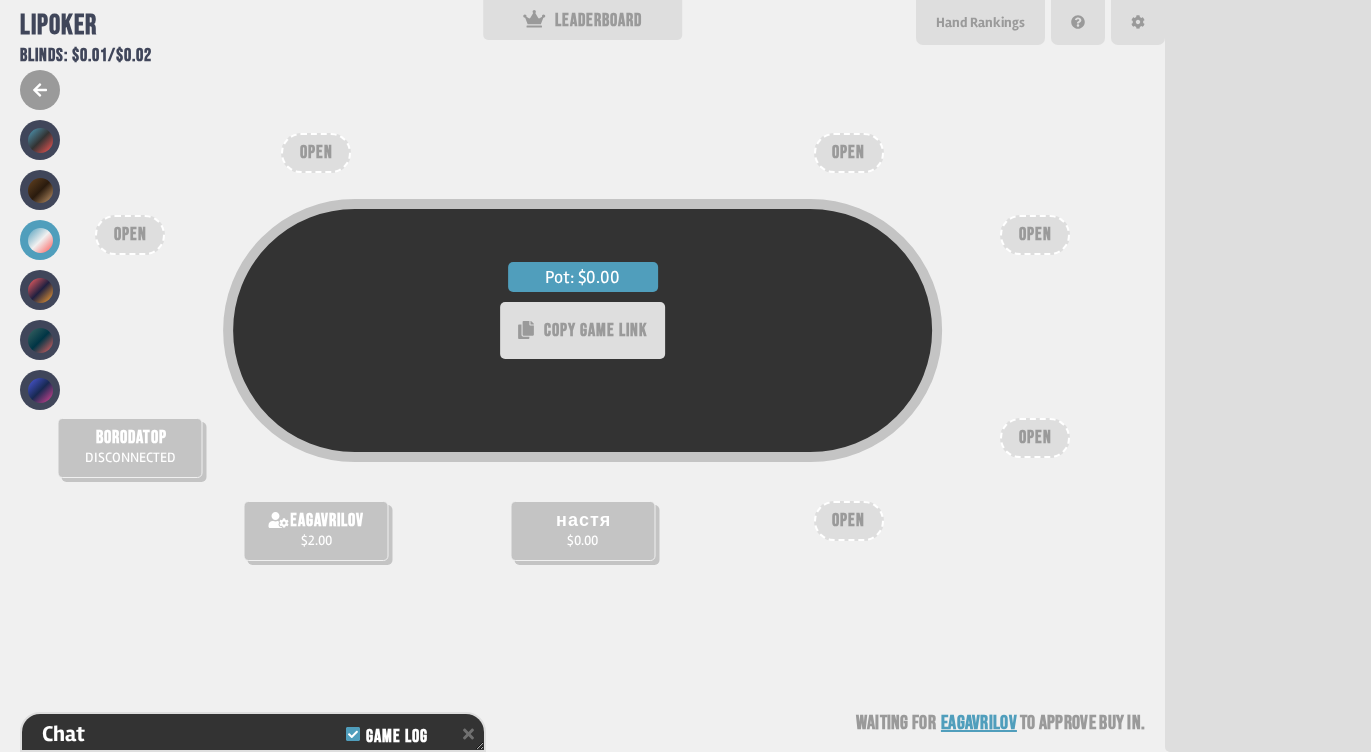 click on "Pot: $0.00   COPY GAME LINK borodatop DISCONNECTED настя $0.00  eagavrilov $2.00  OPEN OPEN OPEN OPEN OPEN OPEN Waiting for  eagavrilov  to approve buy in" at bounding box center (582, 376) 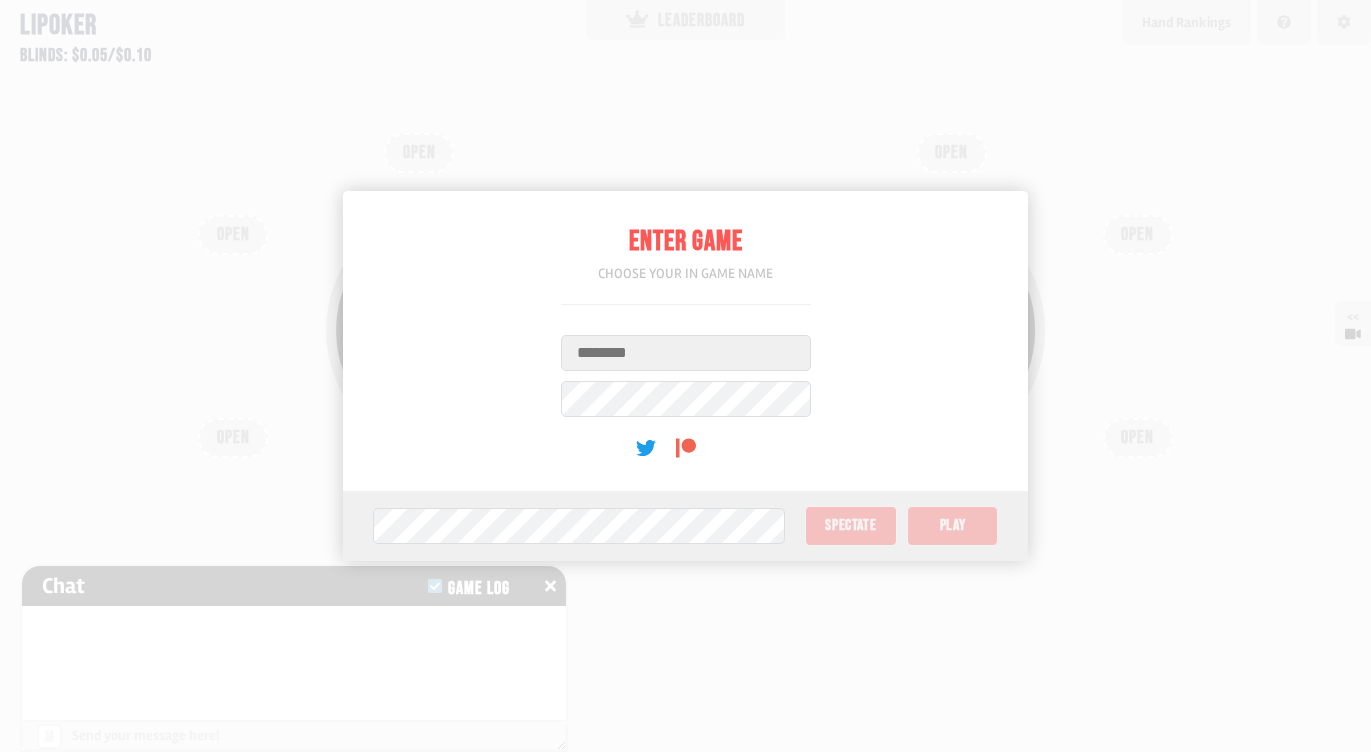 scroll, scrollTop: 0, scrollLeft: 0, axis: both 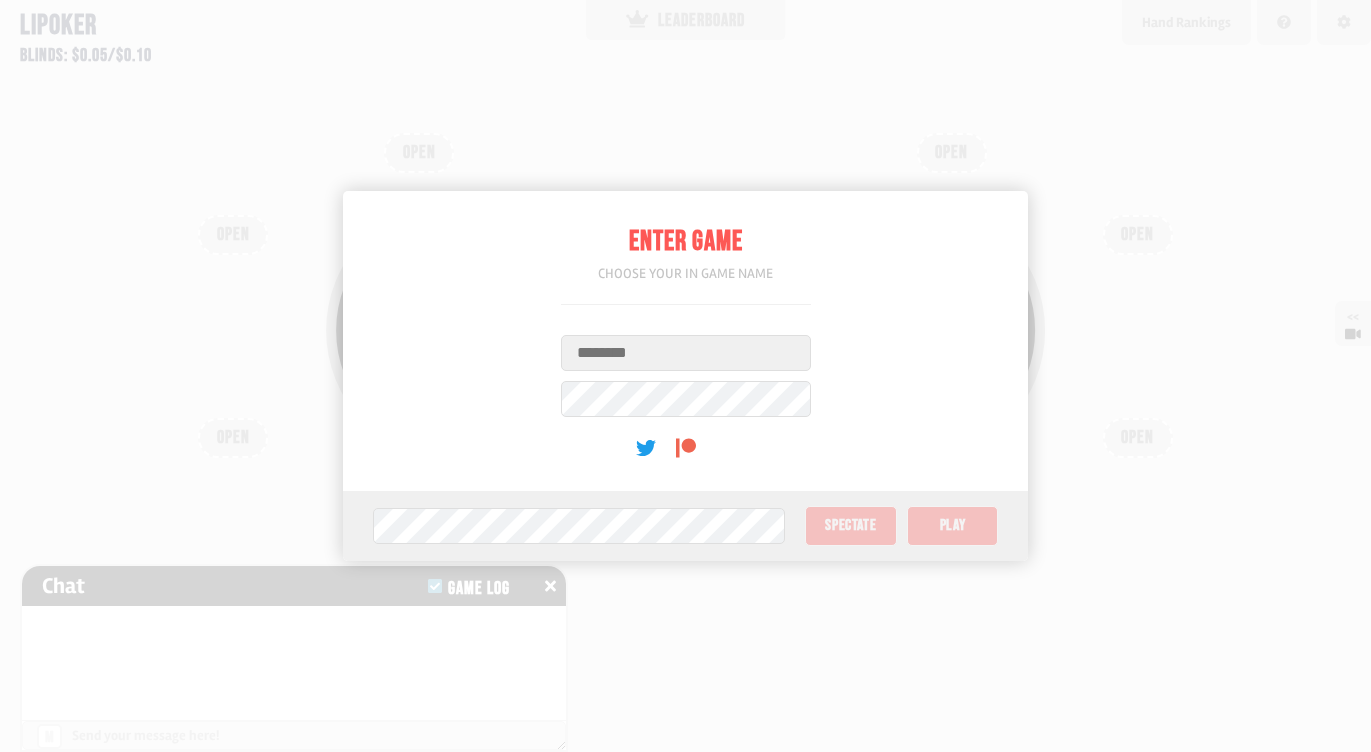click on "Username" at bounding box center [686, 353] 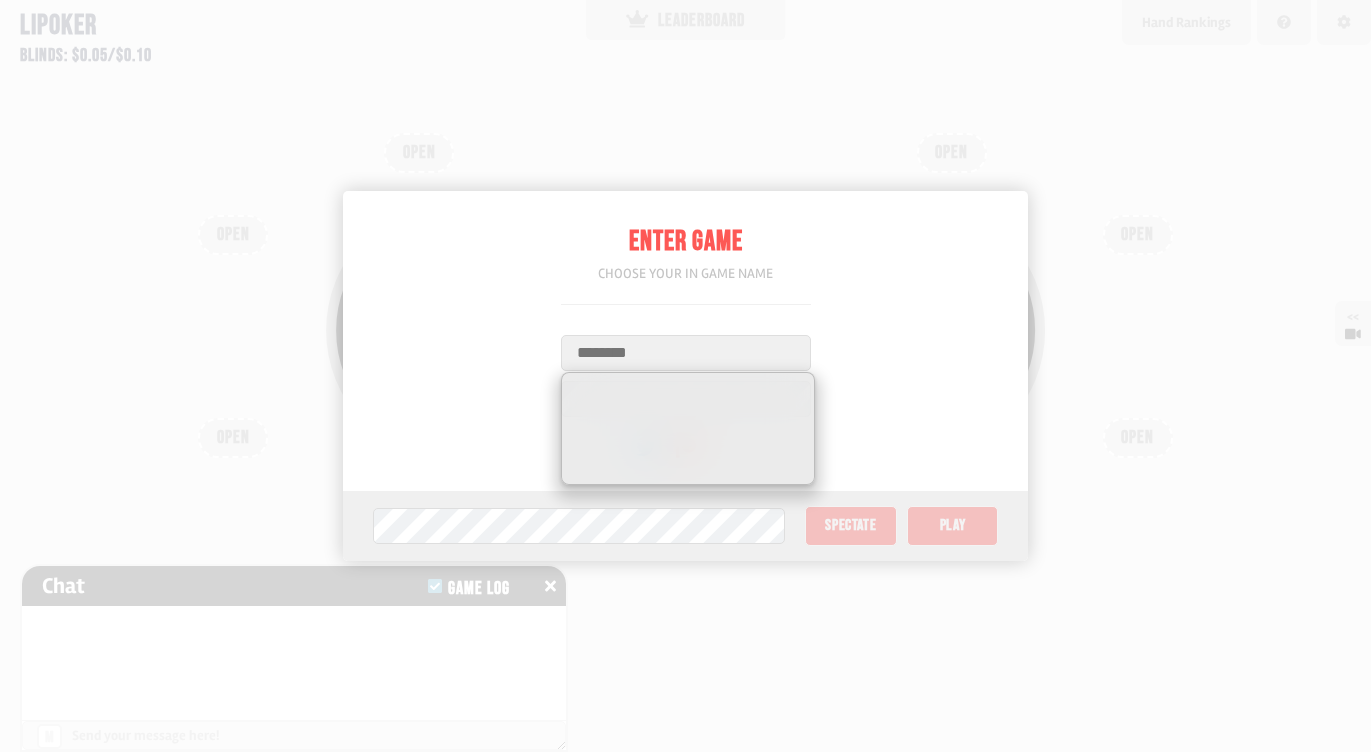 type on "*****" 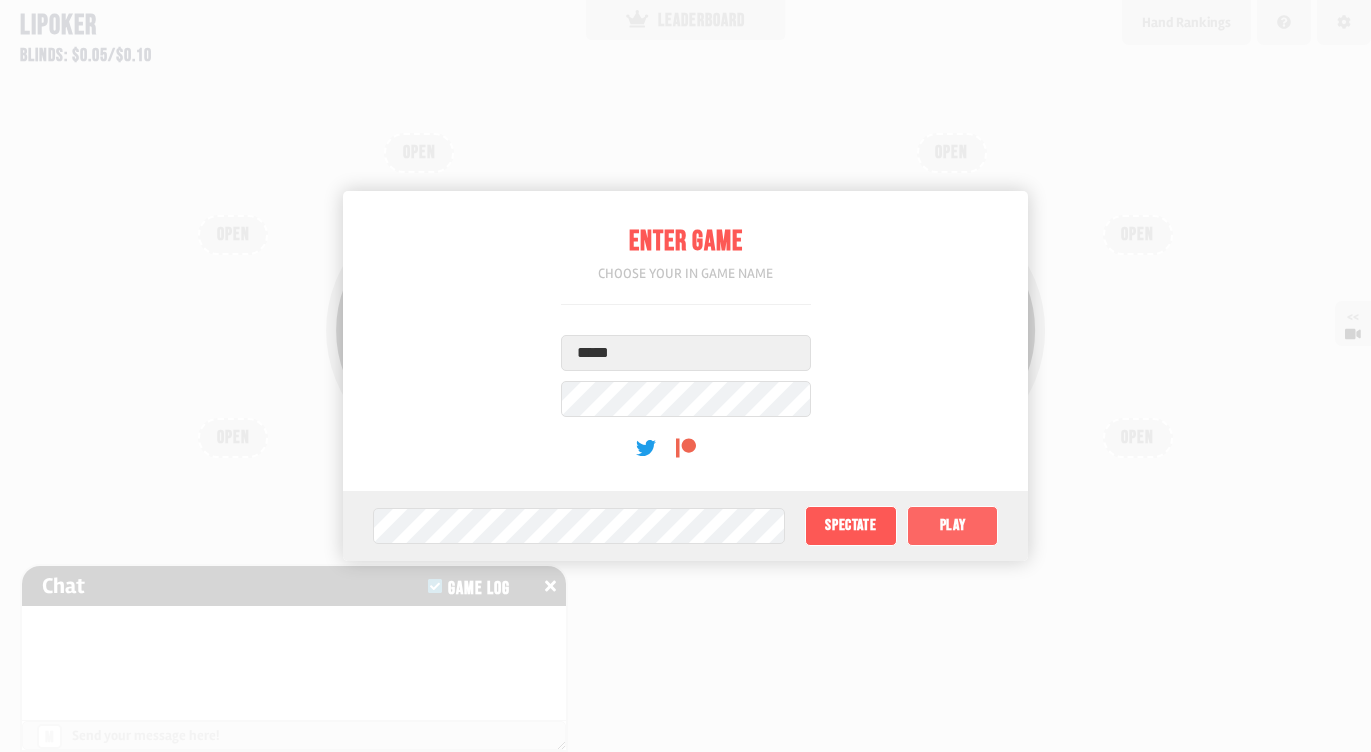 click on "Play" at bounding box center [953, 526] 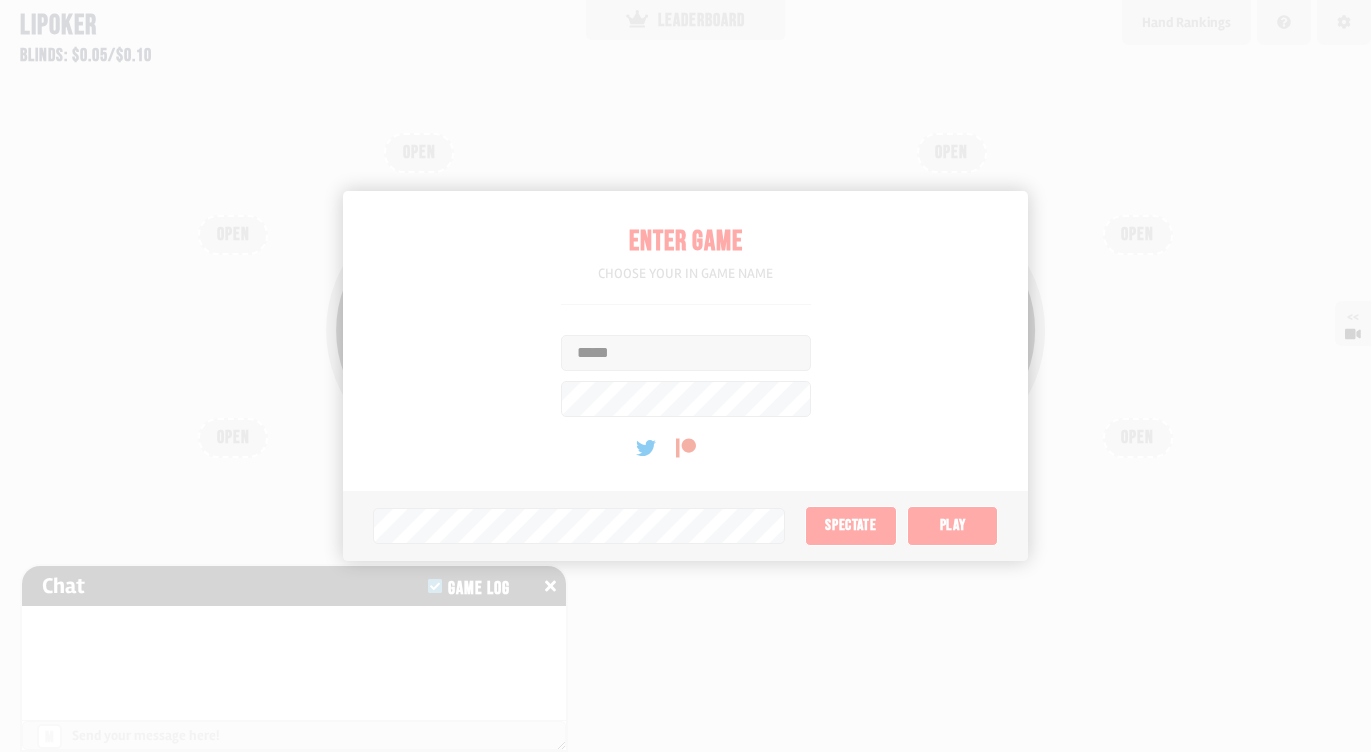 type on "*" 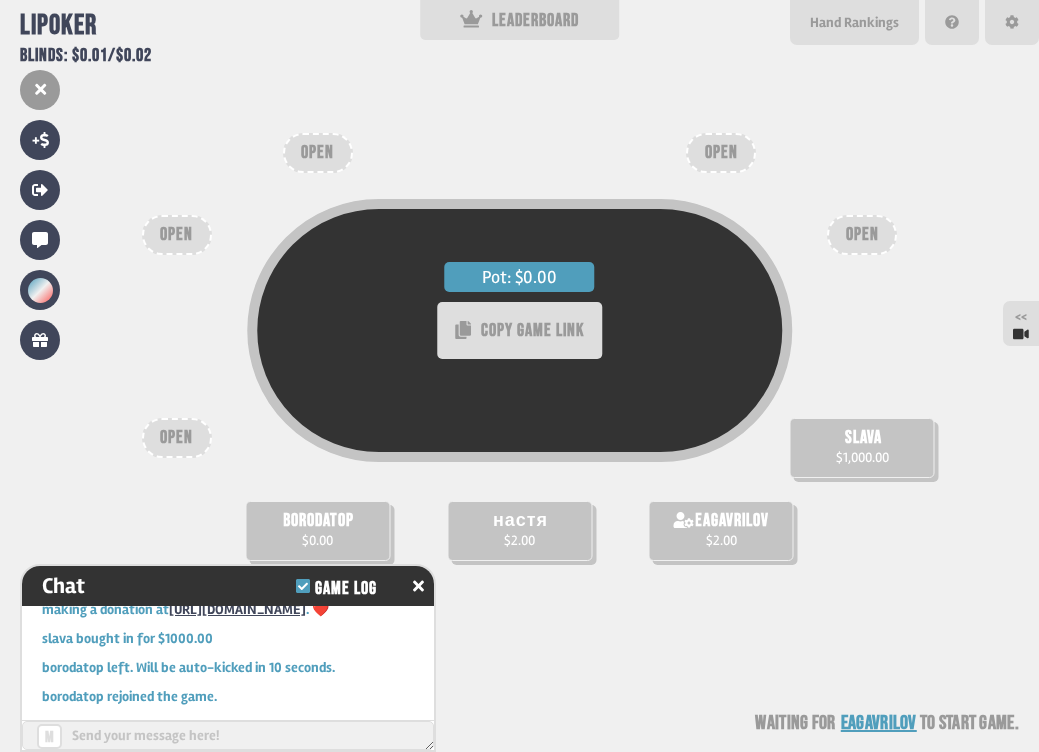 scroll, scrollTop: 157, scrollLeft: 0, axis: vertical 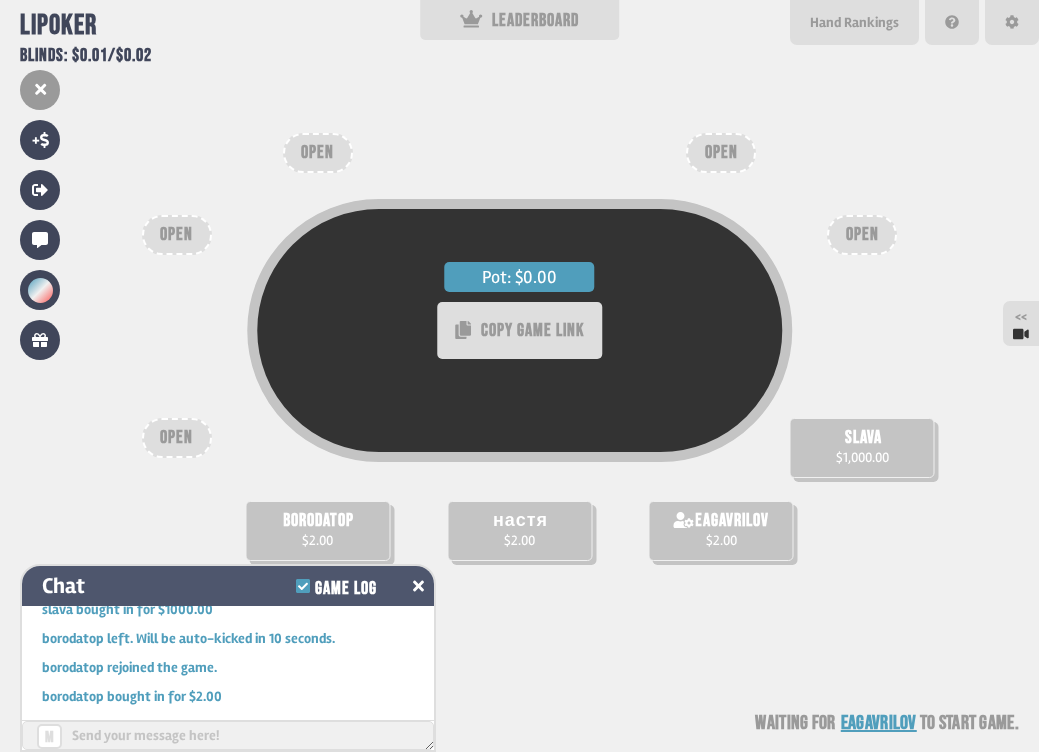 click 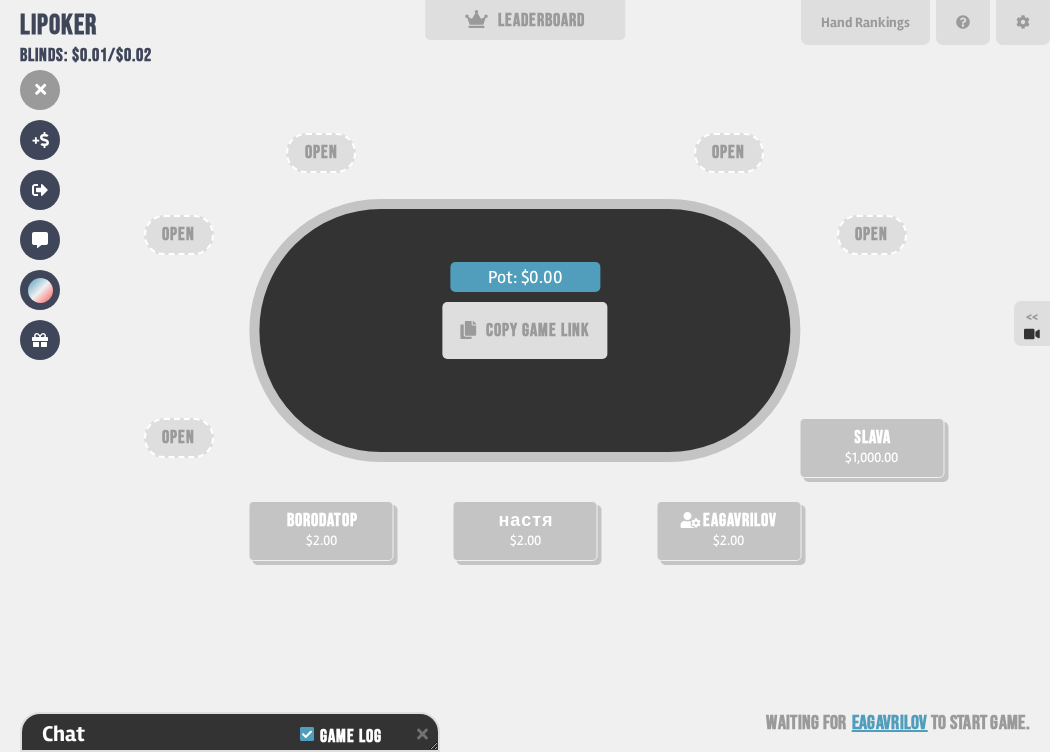 scroll, scrollTop: 324, scrollLeft: 0, axis: vertical 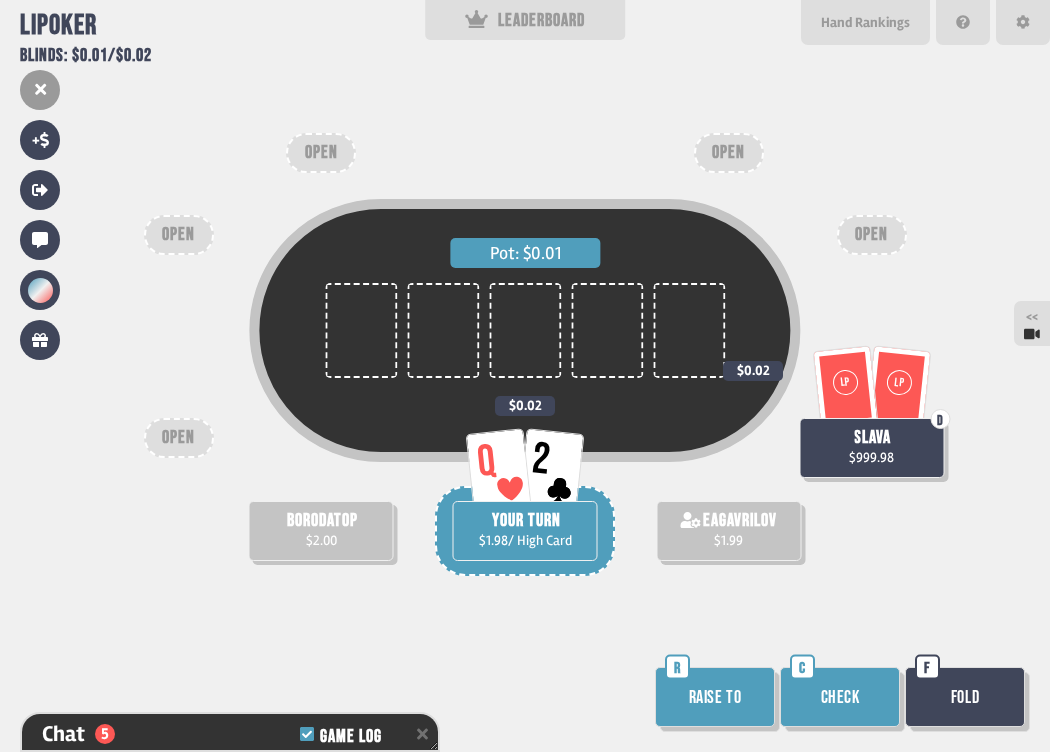 click on "Fold" at bounding box center [965, 697] 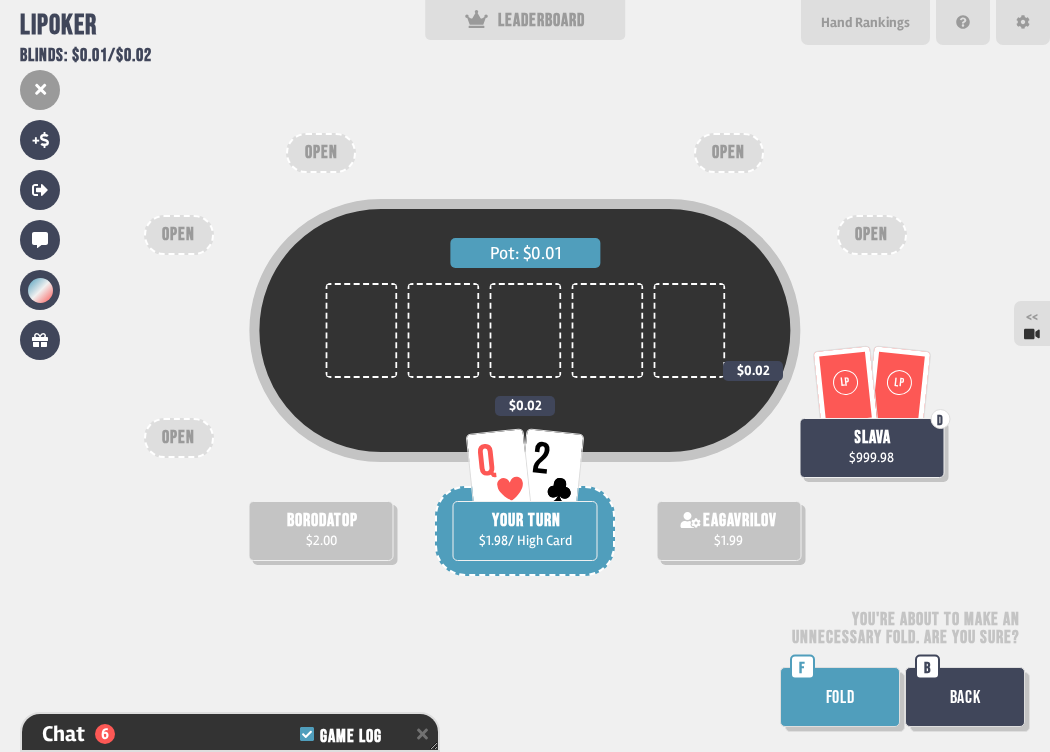 scroll, scrollTop: 440, scrollLeft: 0, axis: vertical 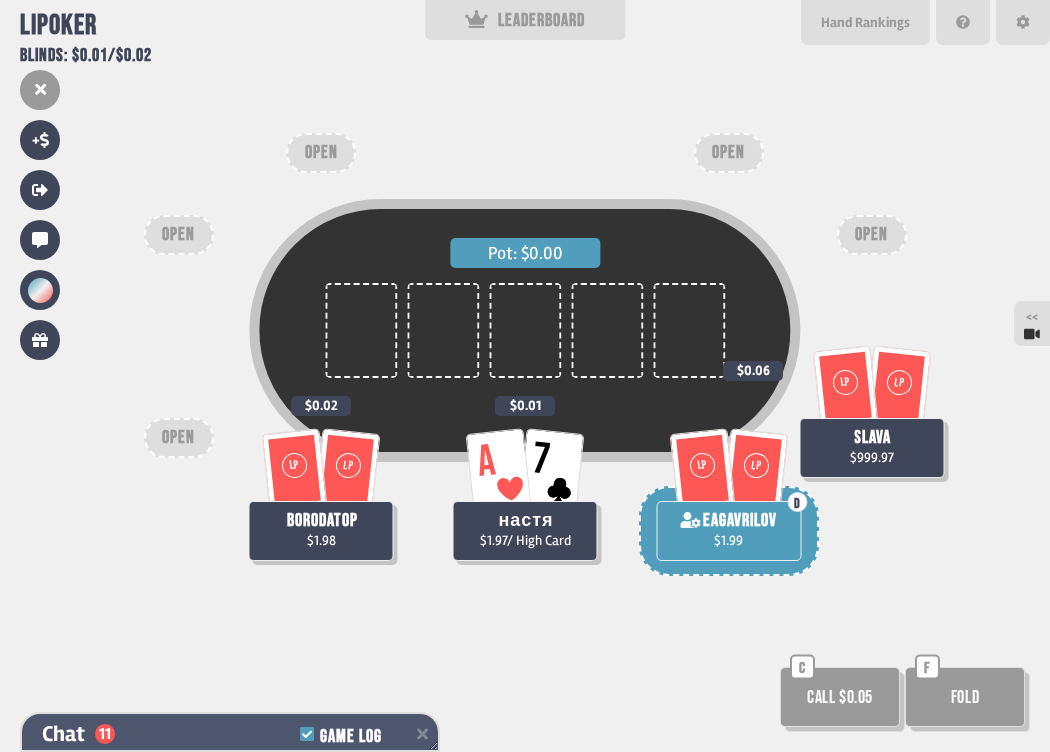 click on "Chat   11 Game Log" at bounding box center (230, 734) 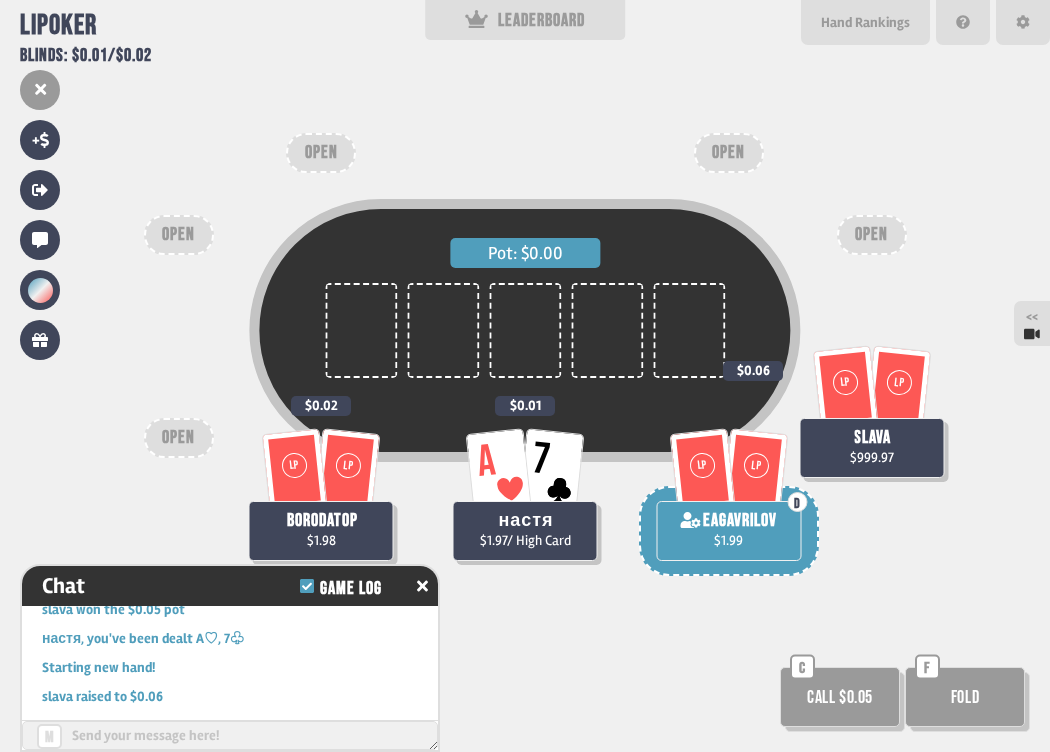 scroll, scrollTop: 476, scrollLeft: 0, axis: vertical 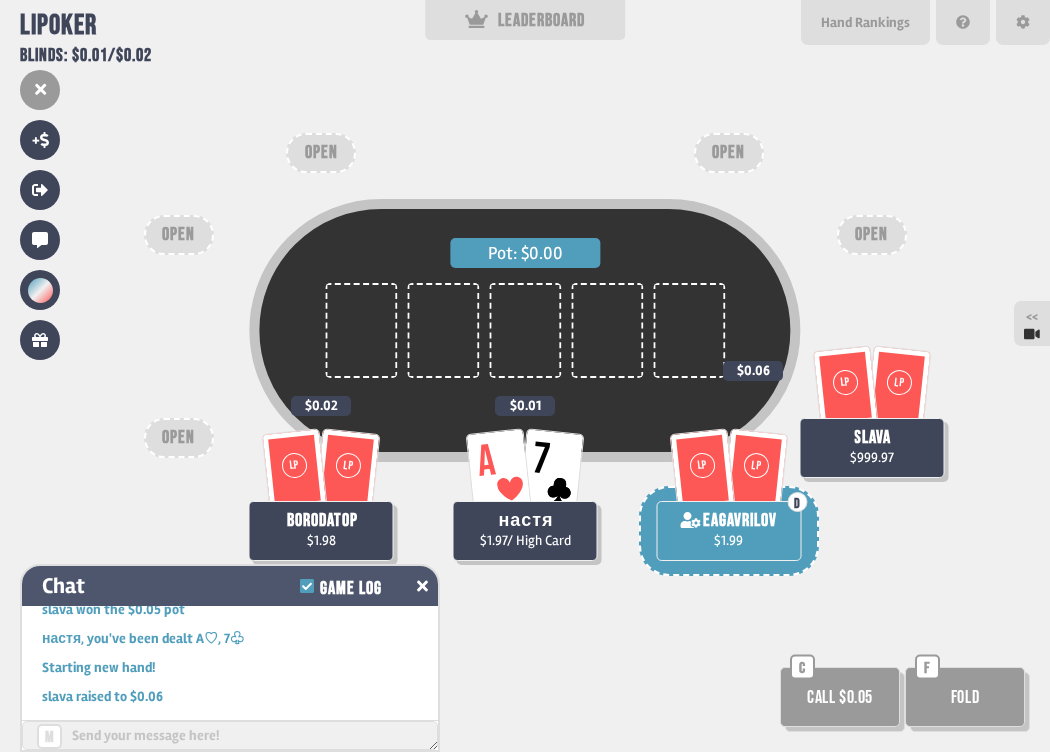click 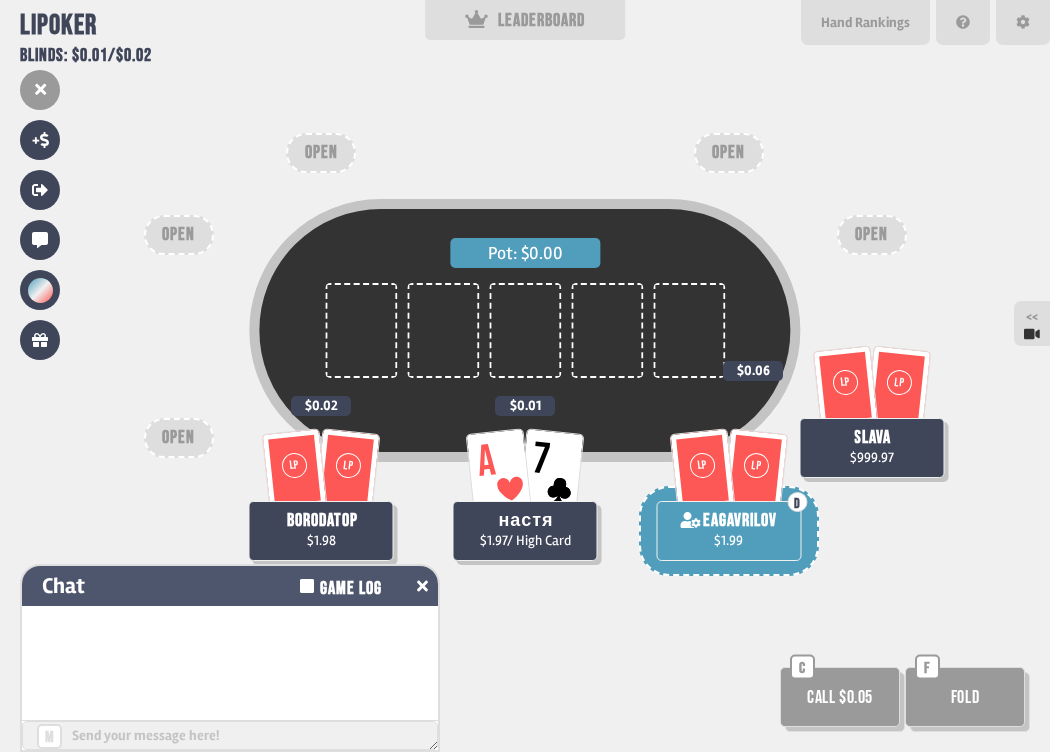 scroll, scrollTop: 0, scrollLeft: 0, axis: both 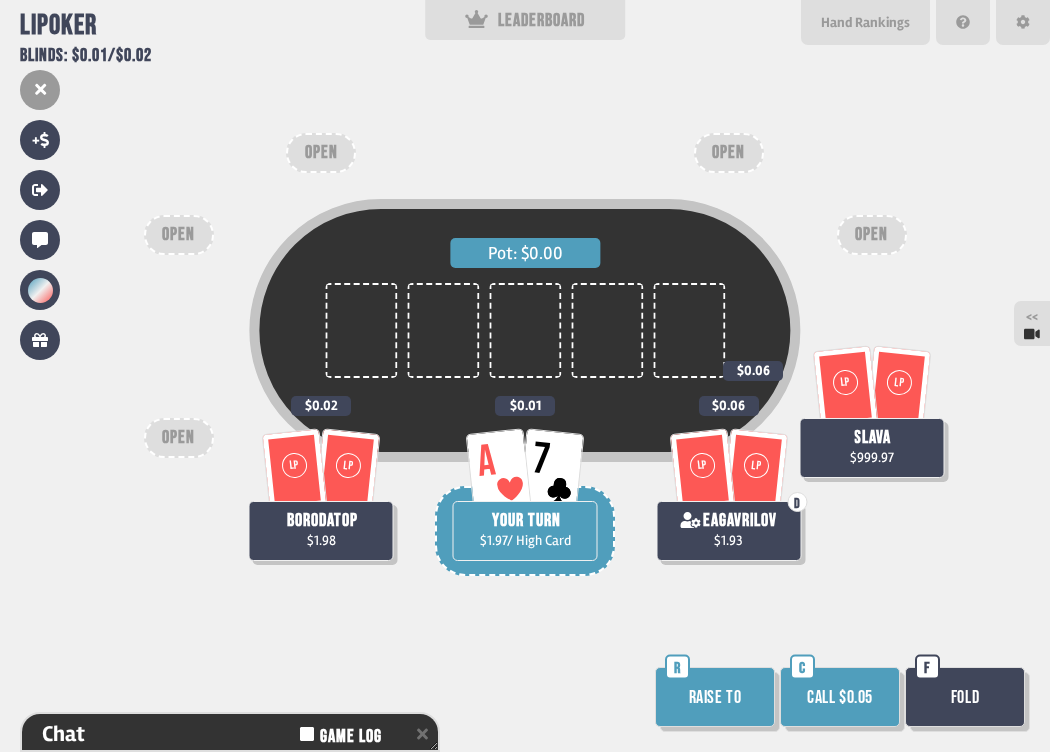 click on "Fold" at bounding box center [965, 697] 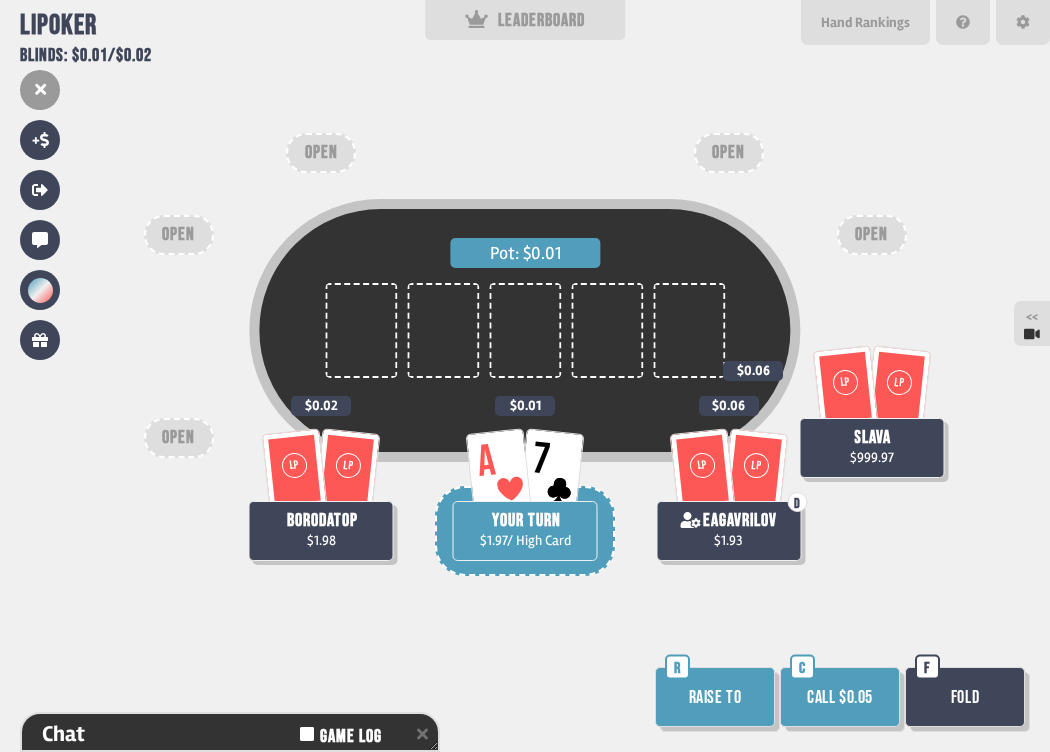 scroll, scrollTop: 100, scrollLeft: 0, axis: vertical 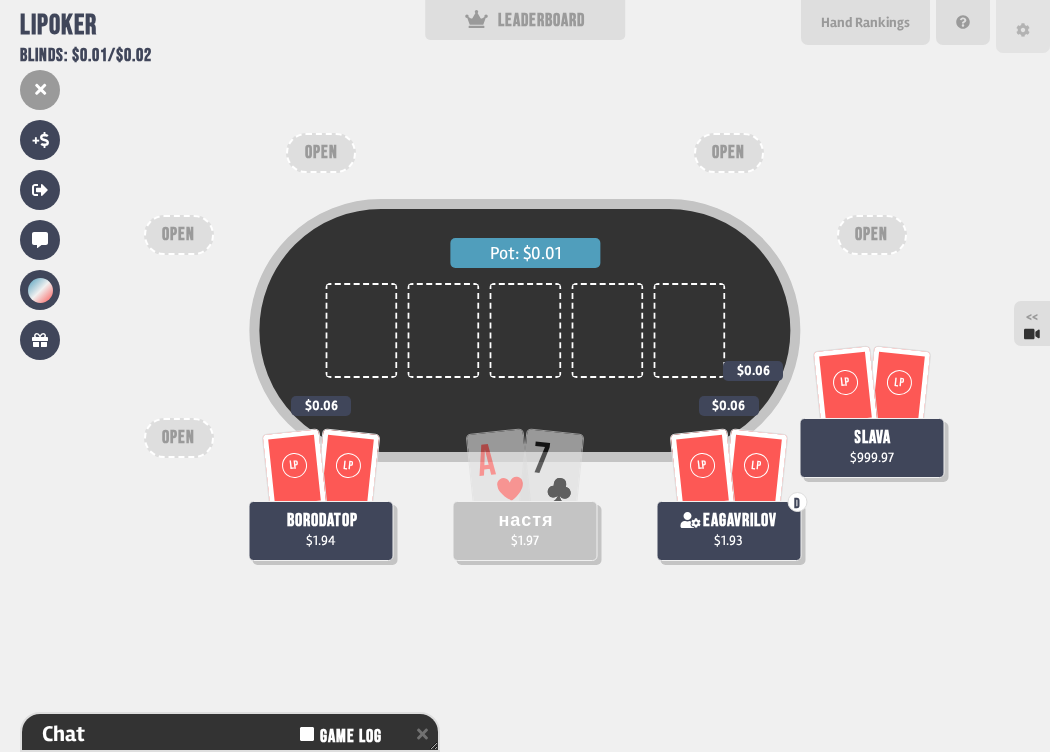 click at bounding box center [1023, 26] 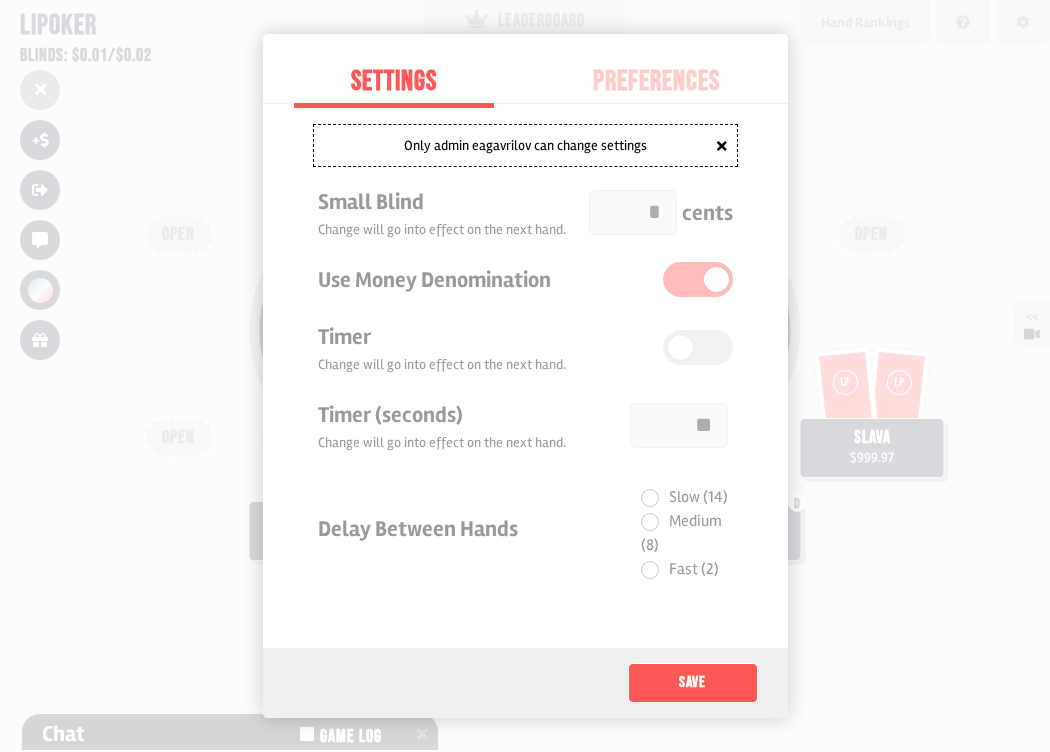 click on "Preferences" at bounding box center [656, 82] 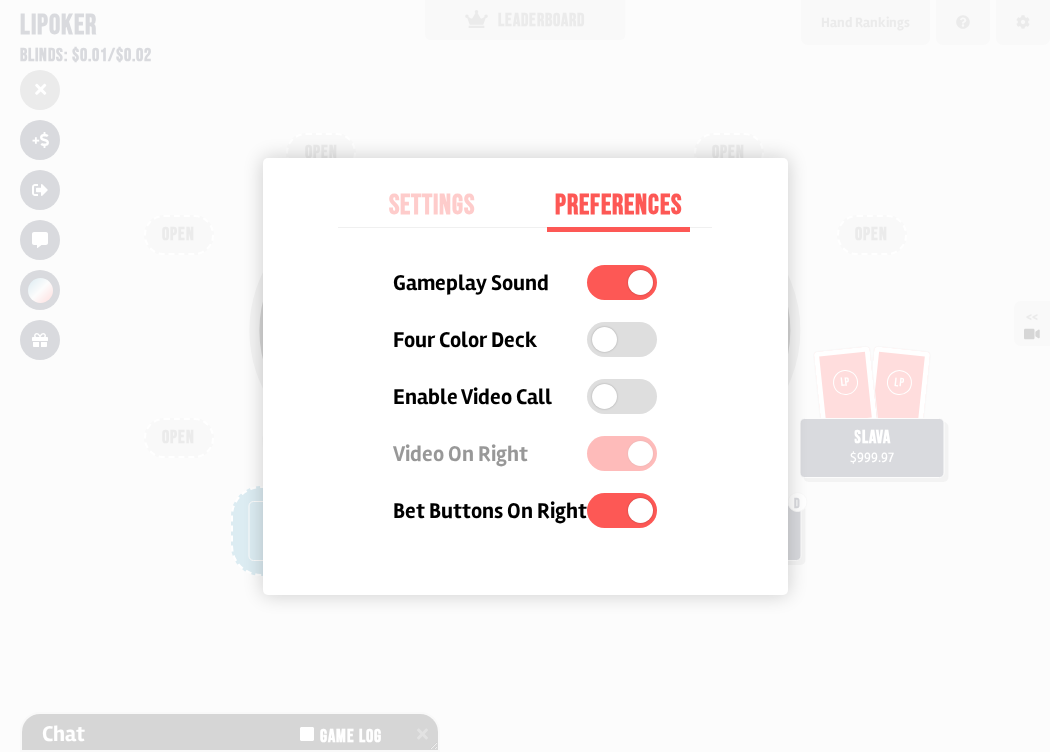 click at bounding box center [525, 376] 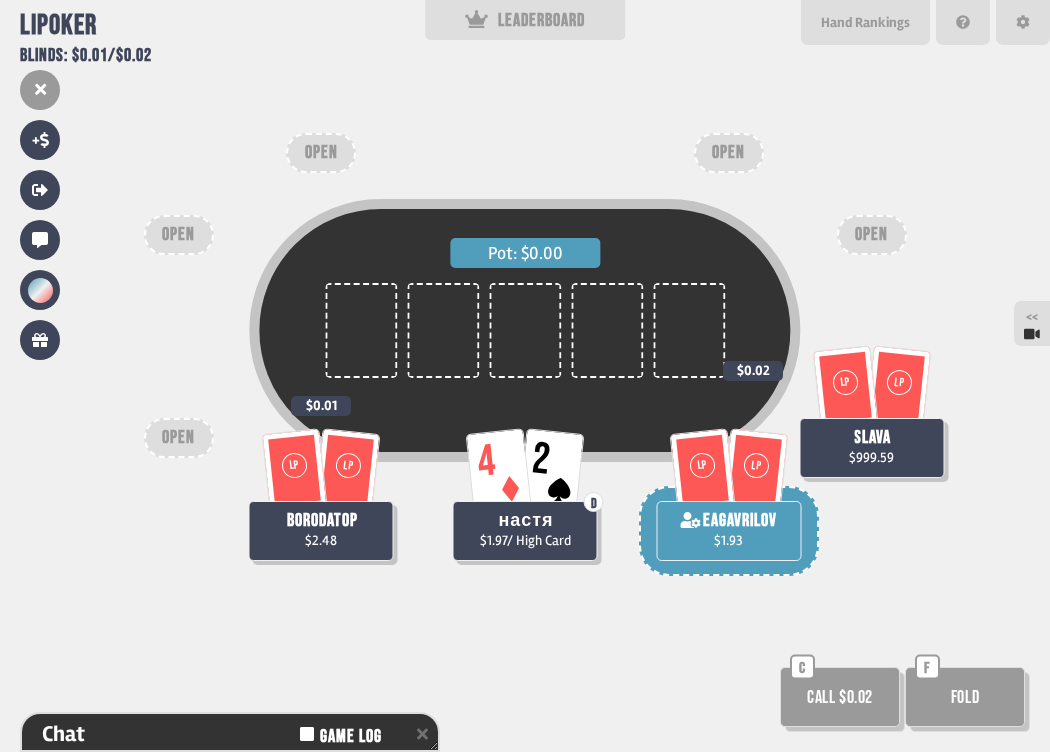 scroll, scrollTop: 98, scrollLeft: 0, axis: vertical 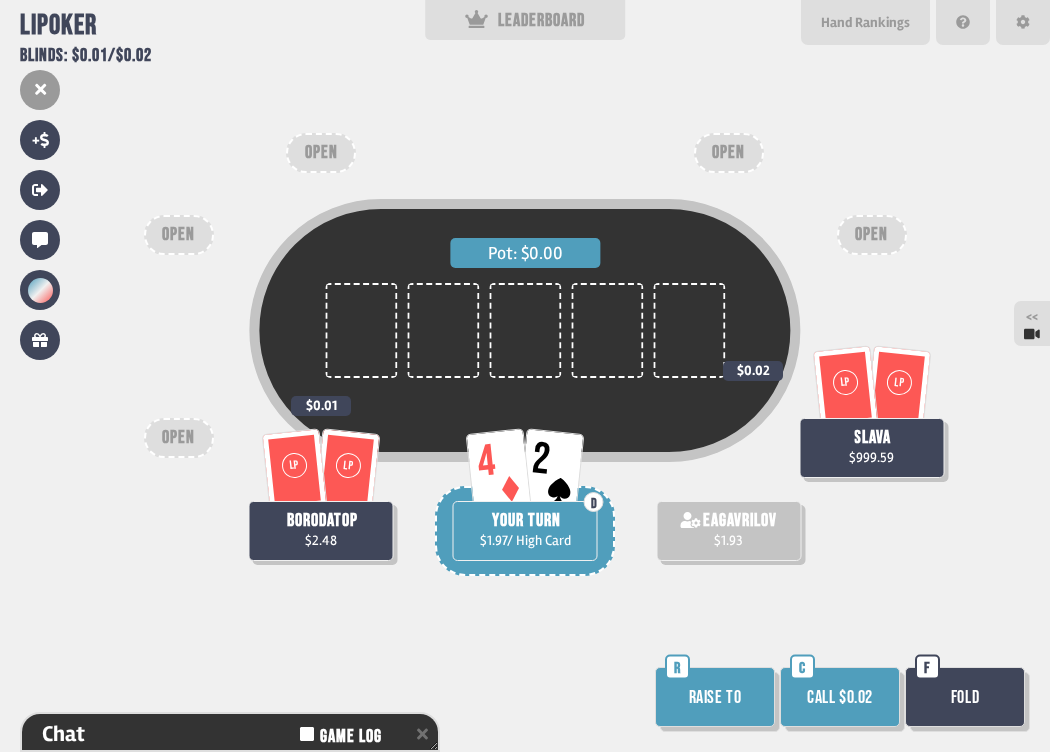 click on "Fold" at bounding box center (965, 697) 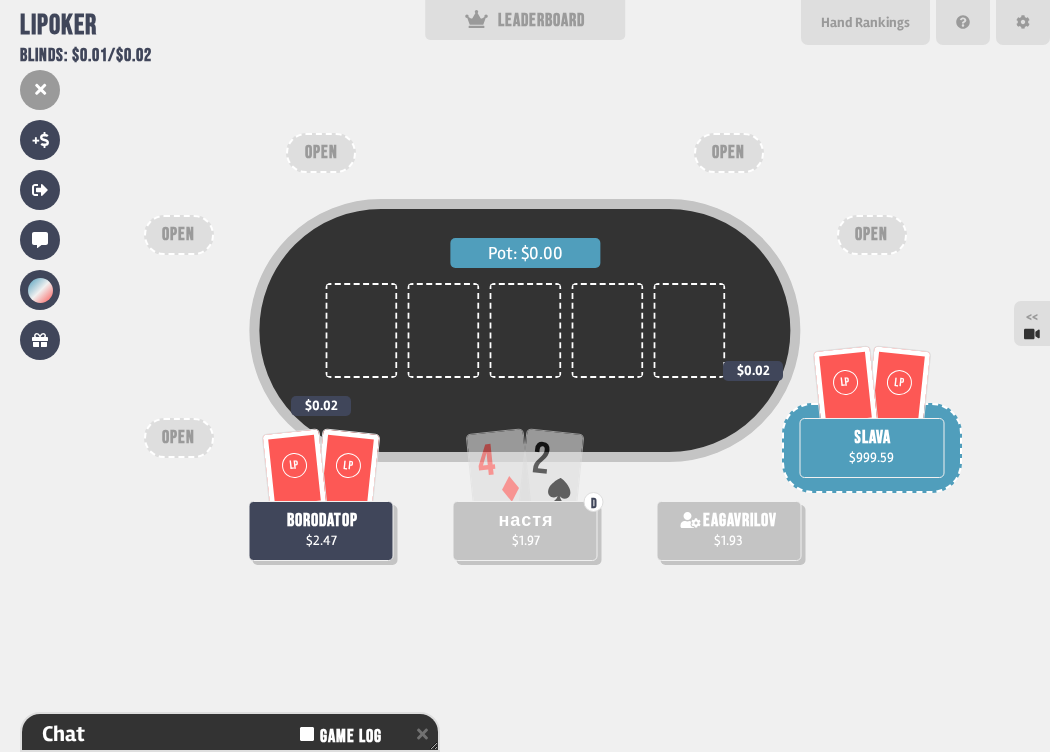 click at bounding box center [1023, 22] 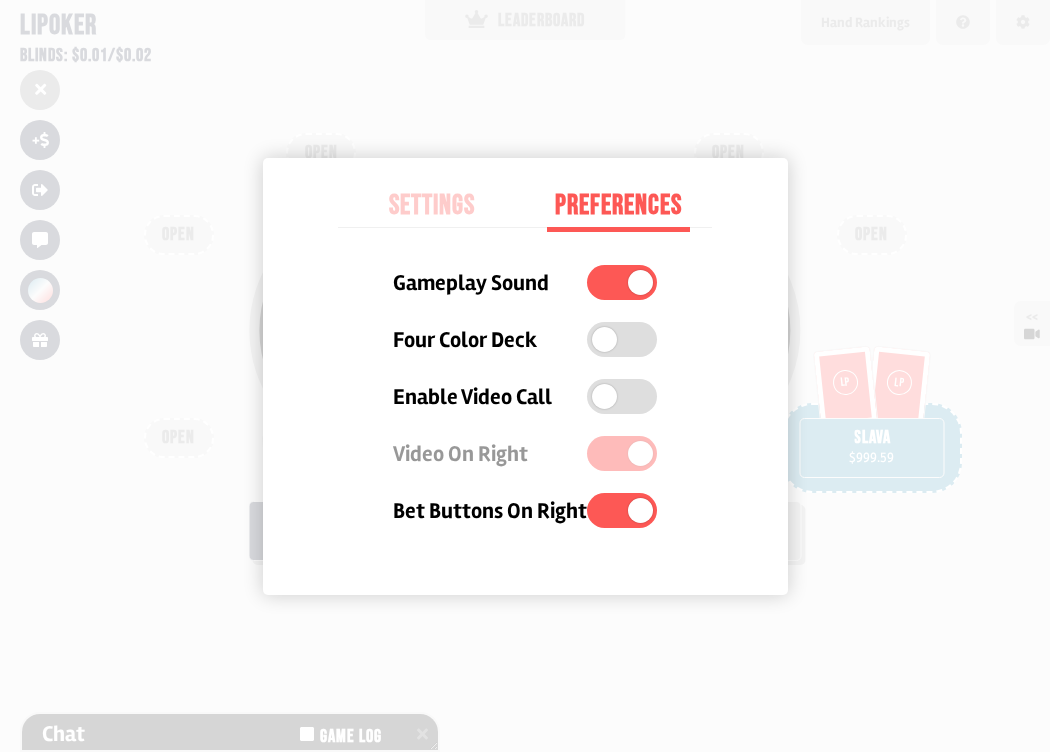click at bounding box center [622, 282] 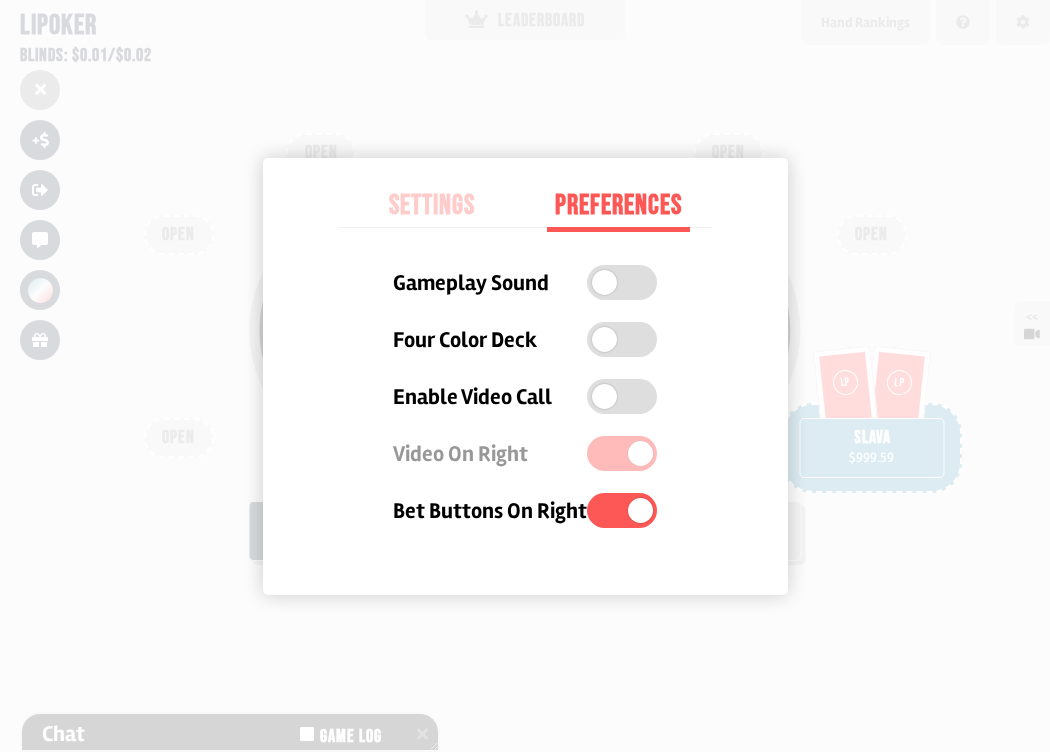 click at bounding box center [525, 376] 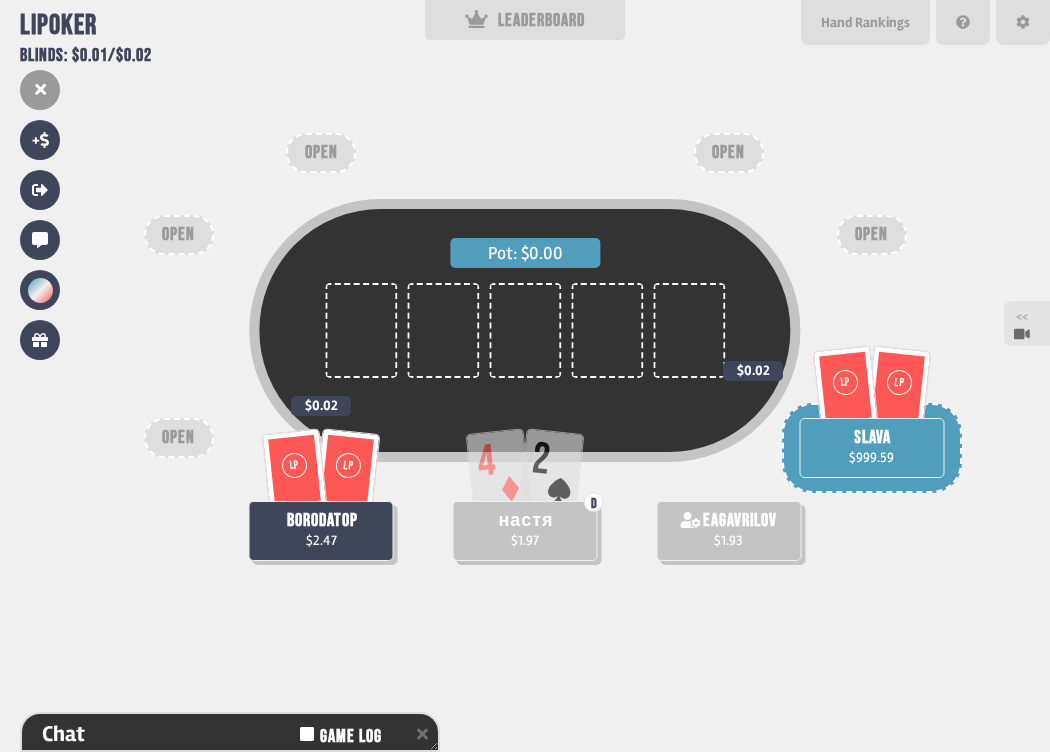 click on "<<" at bounding box center (1022, 323) 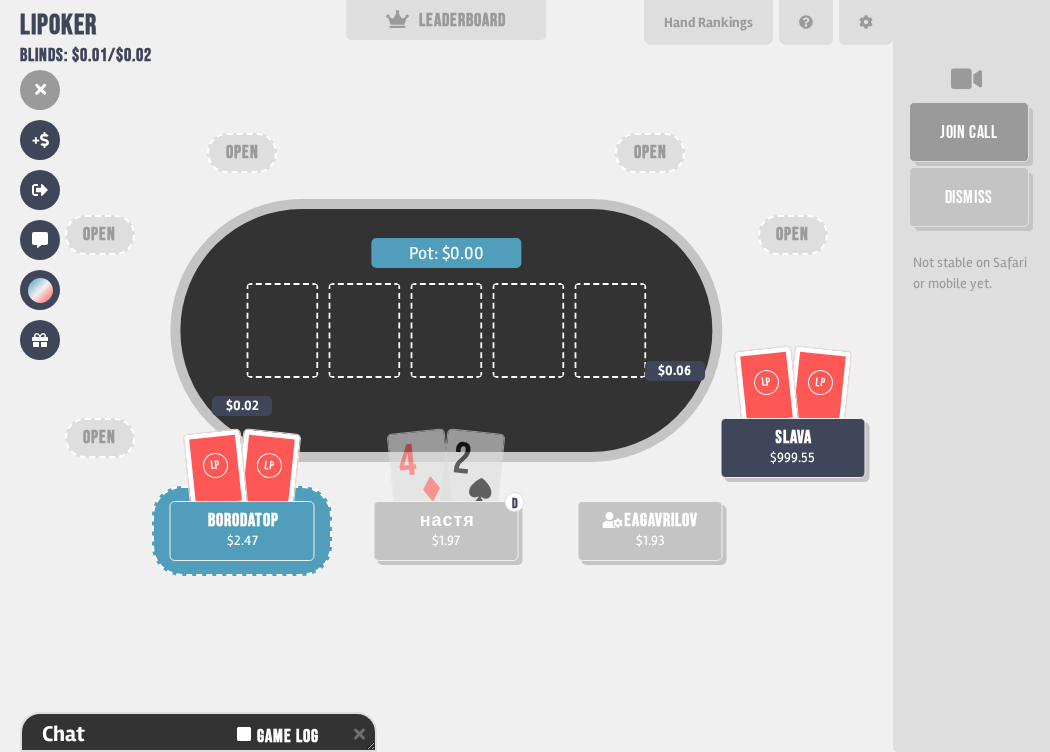 click on "Dismiss" at bounding box center (969, 197) 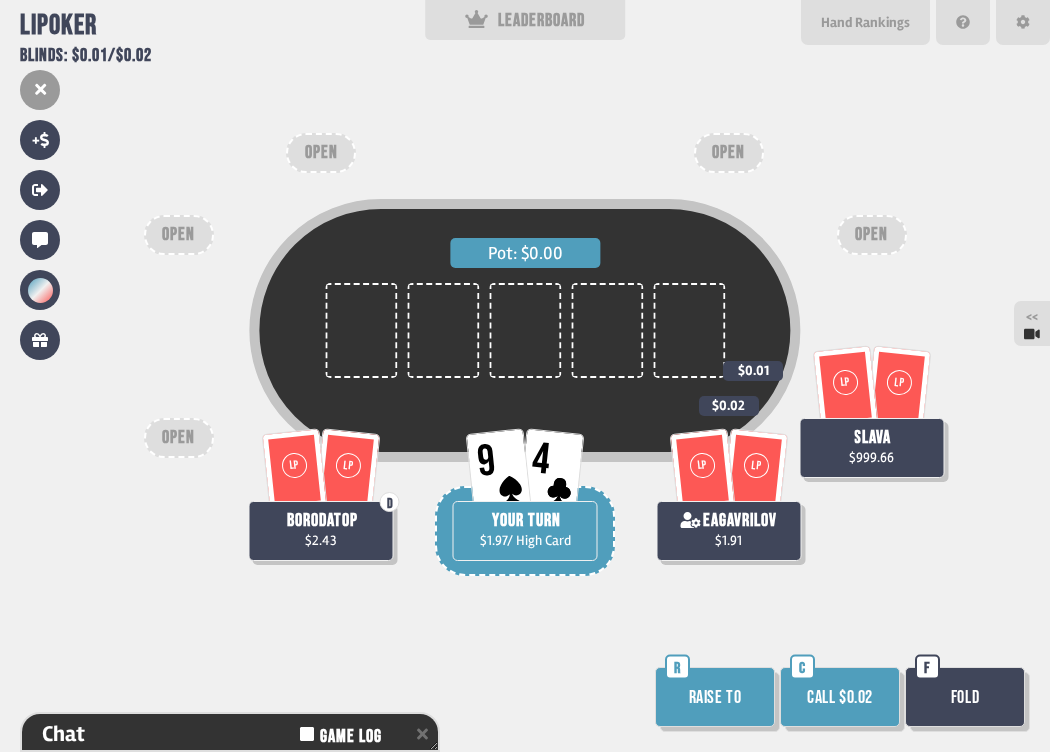 scroll, scrollTop: 98, scrollLeft: 0, axis: vertical 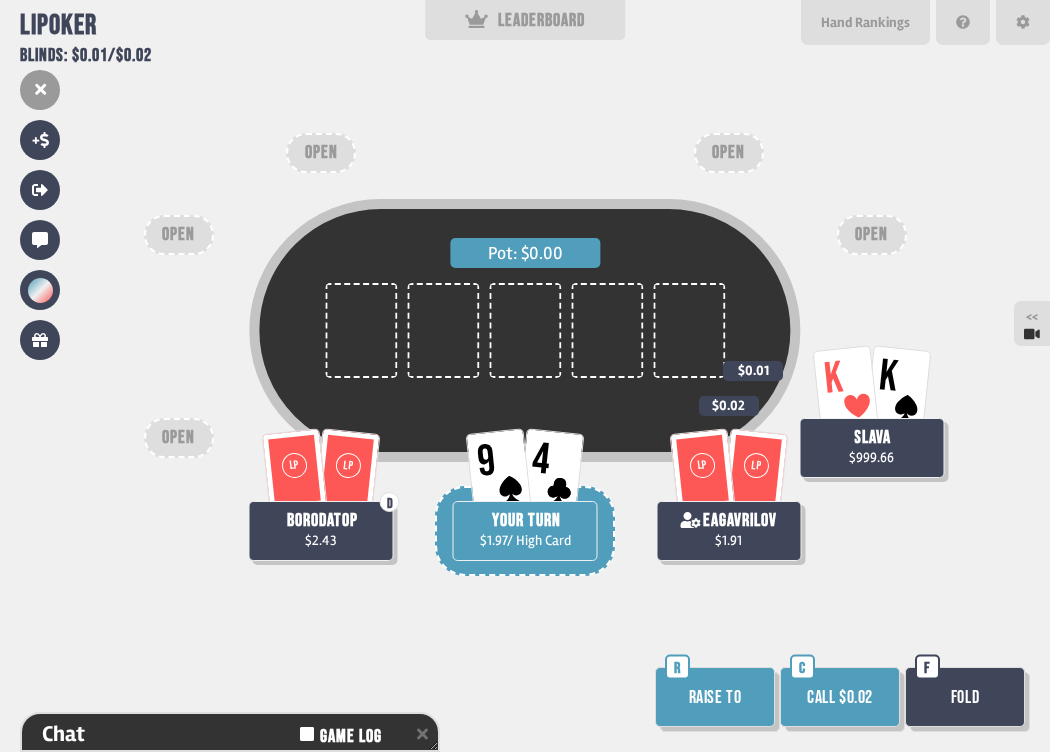 click on "Fold" at bounding box center [965, 697] 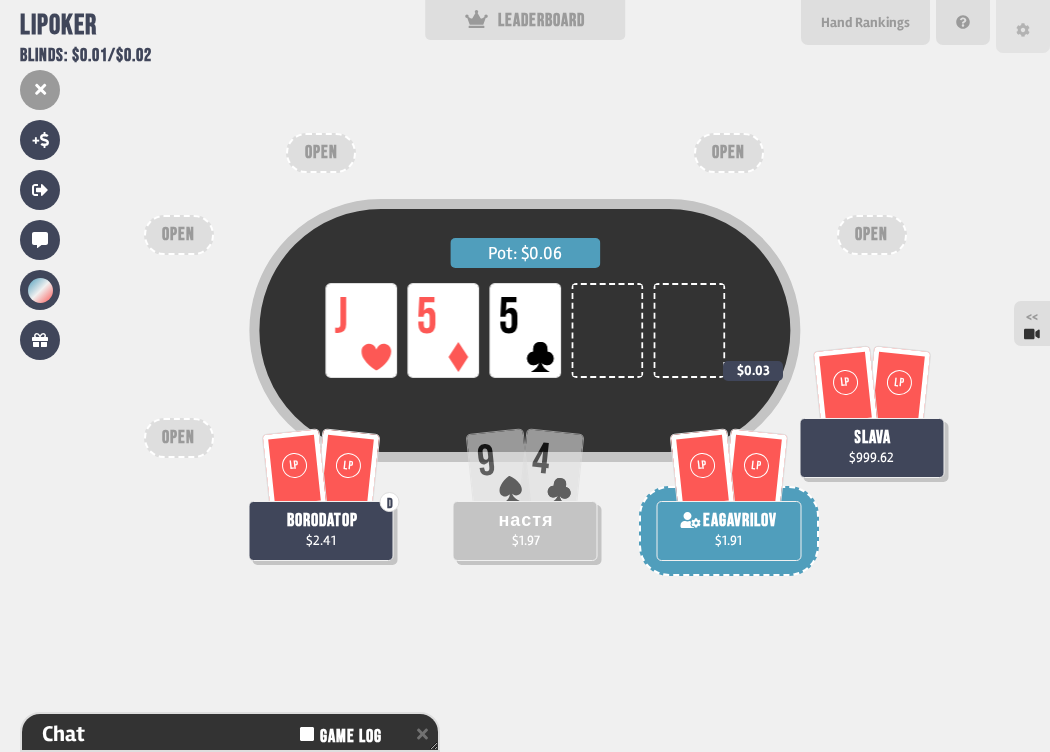 click 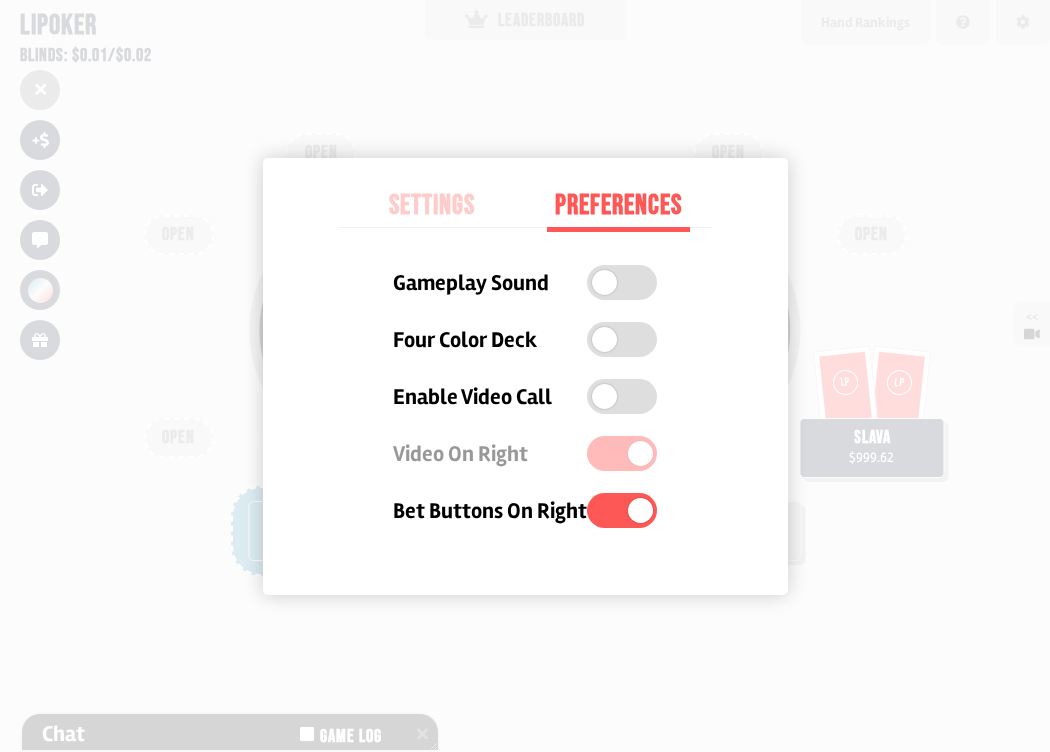 click on "Settings" at bounding box center [431, 206] 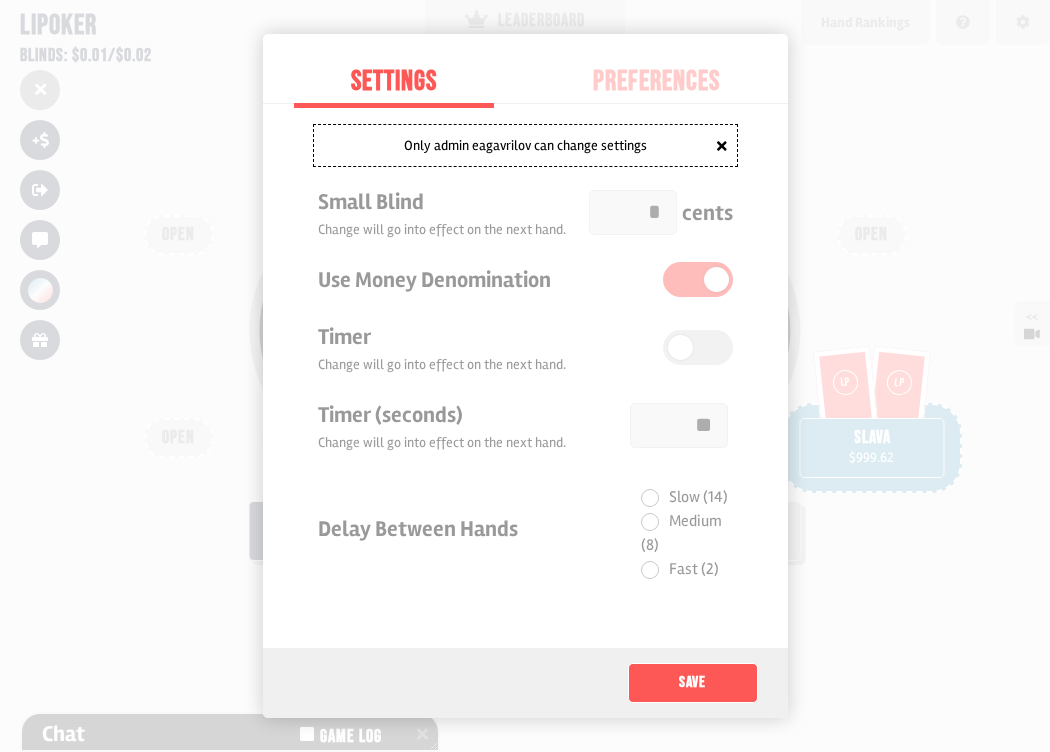 click at bounding box center [525, 376] 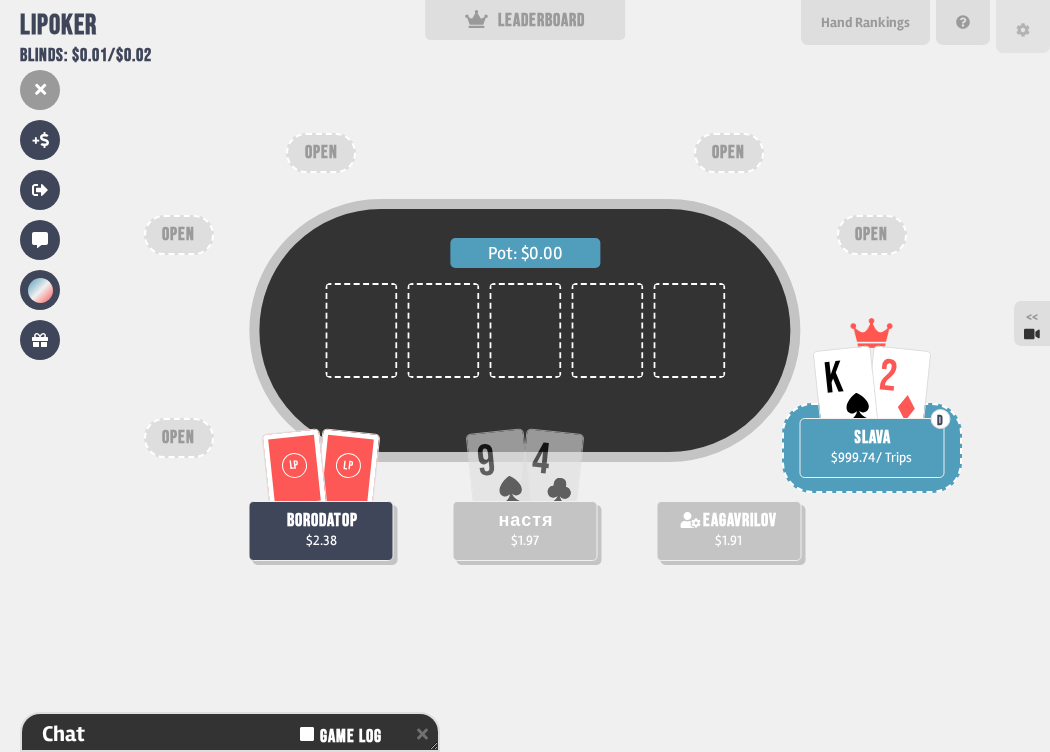 click at bounding box center (1023, 26) 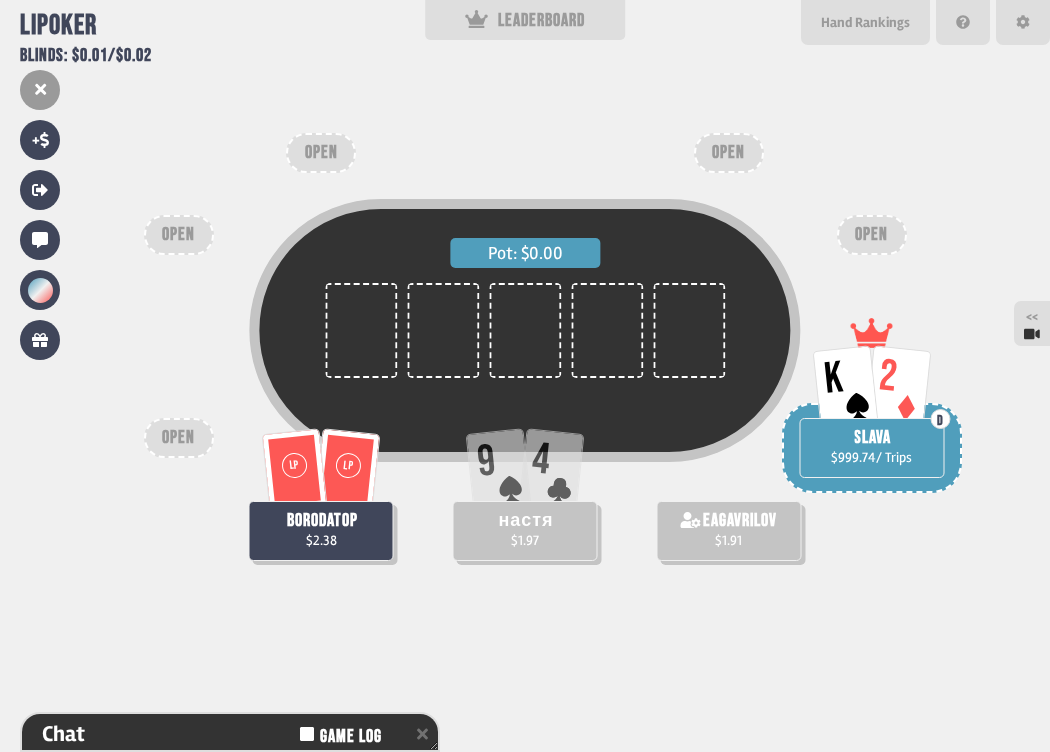 scroll, scrollTop: 98, scrollLeft: 0, axis: vertical 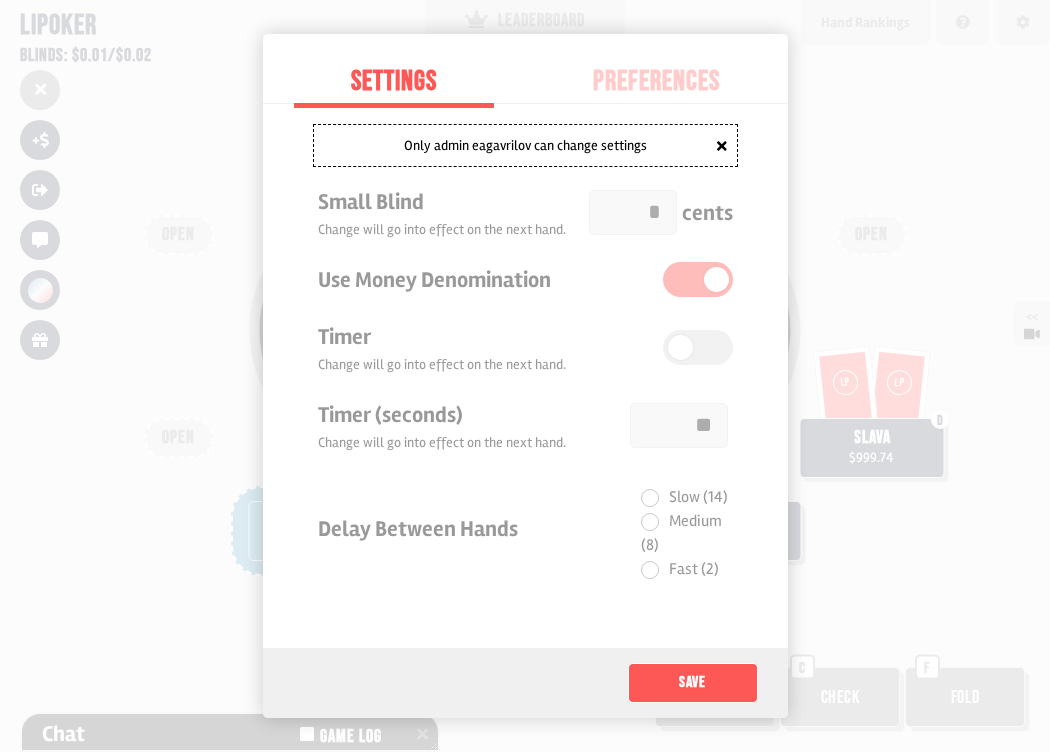 click at bounding box center (525, 376) 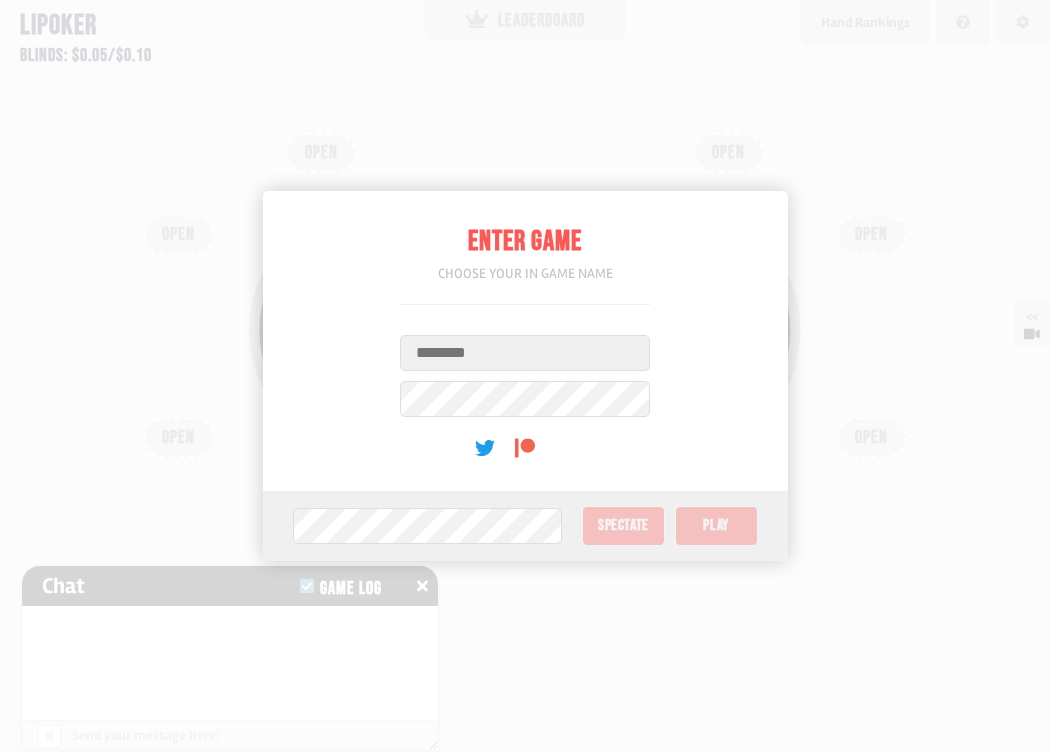scroll, scrollTop: 0, scrollLeft: 0, axis: both 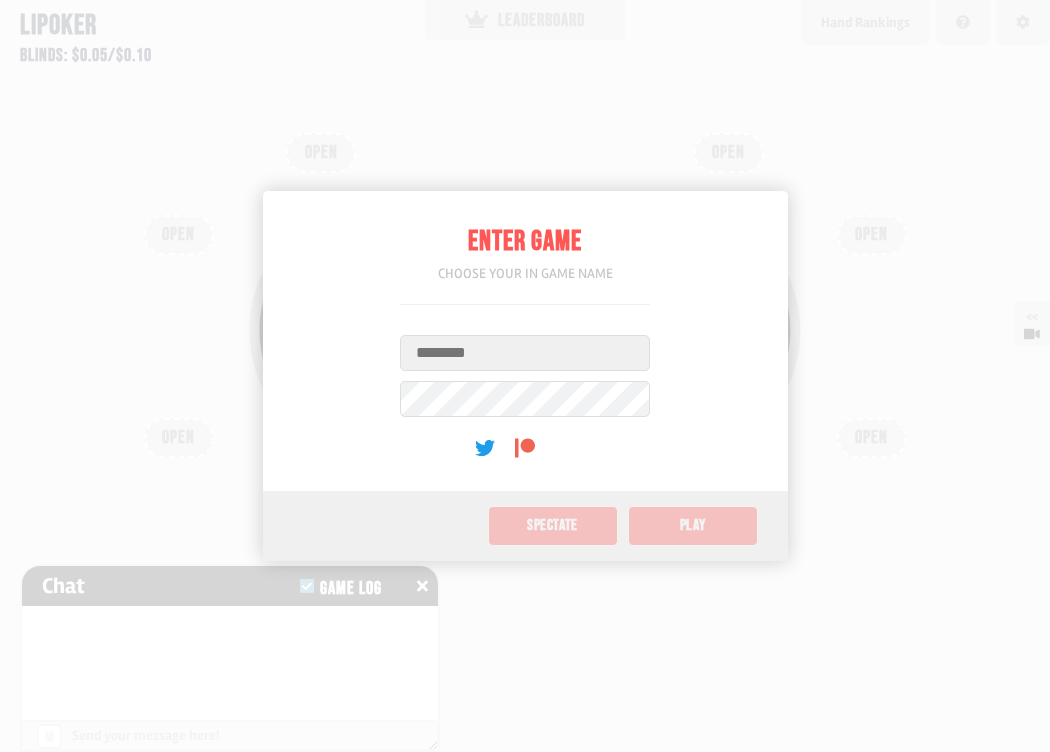 click on "Username" at bounding box center (525, 353) 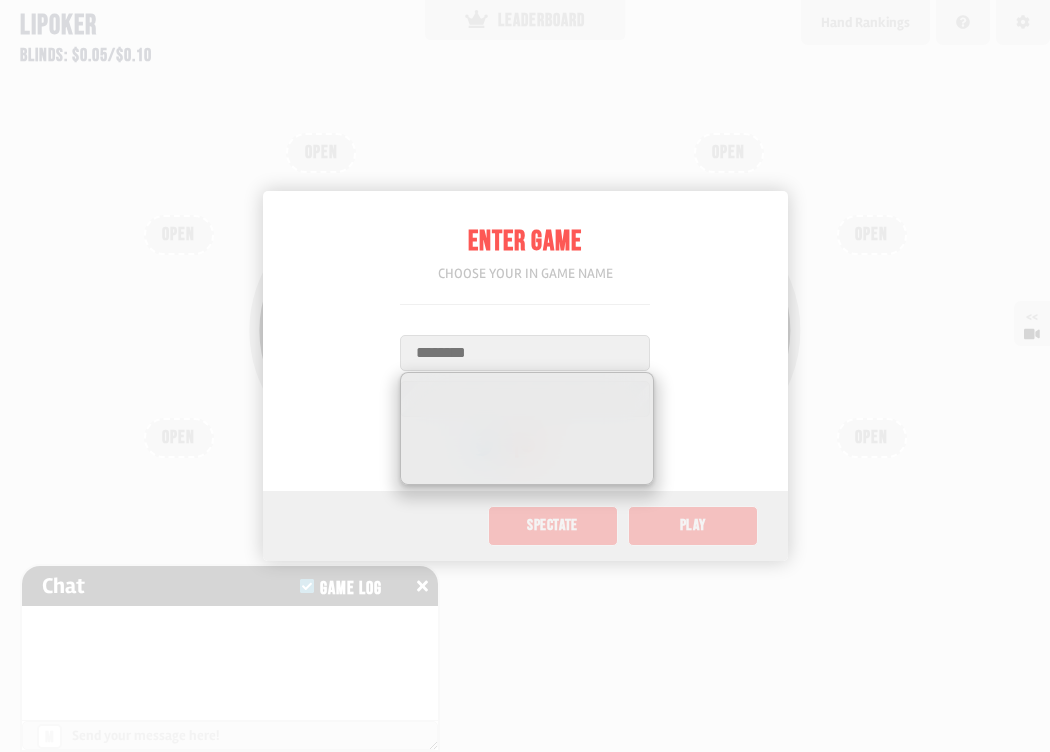 click on "Enter Game  Choose your in game name Username User Password (optional) Spectate Play" at bounding box center [525, 376] 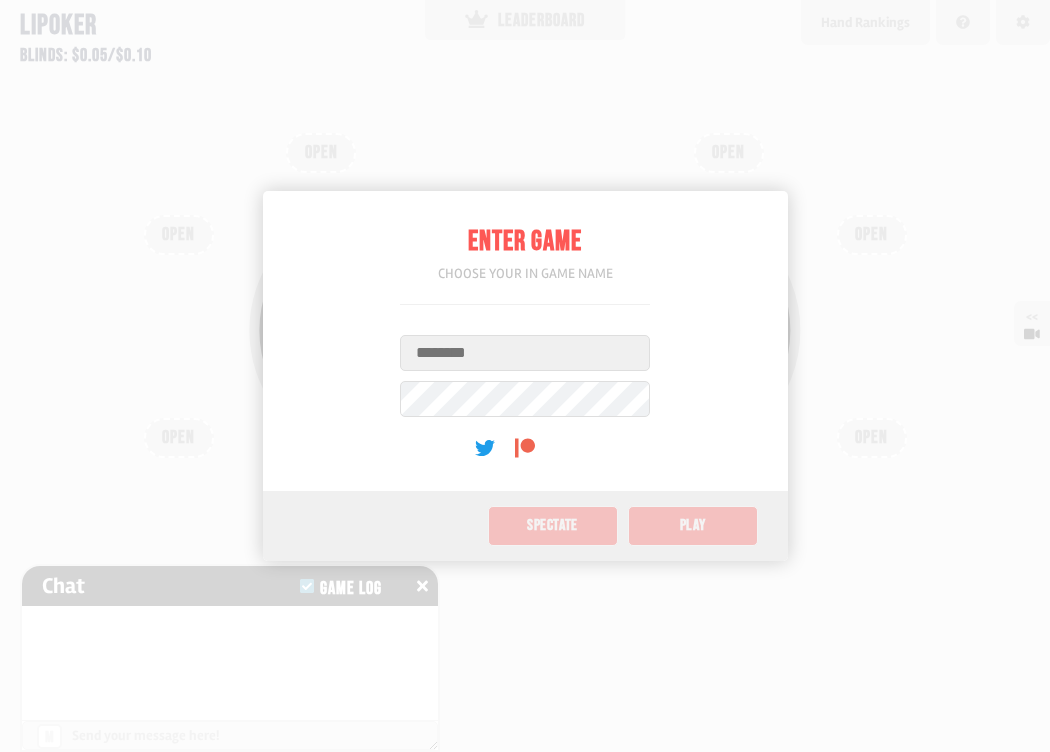 click on "Username" at bounding box center (525, 353) 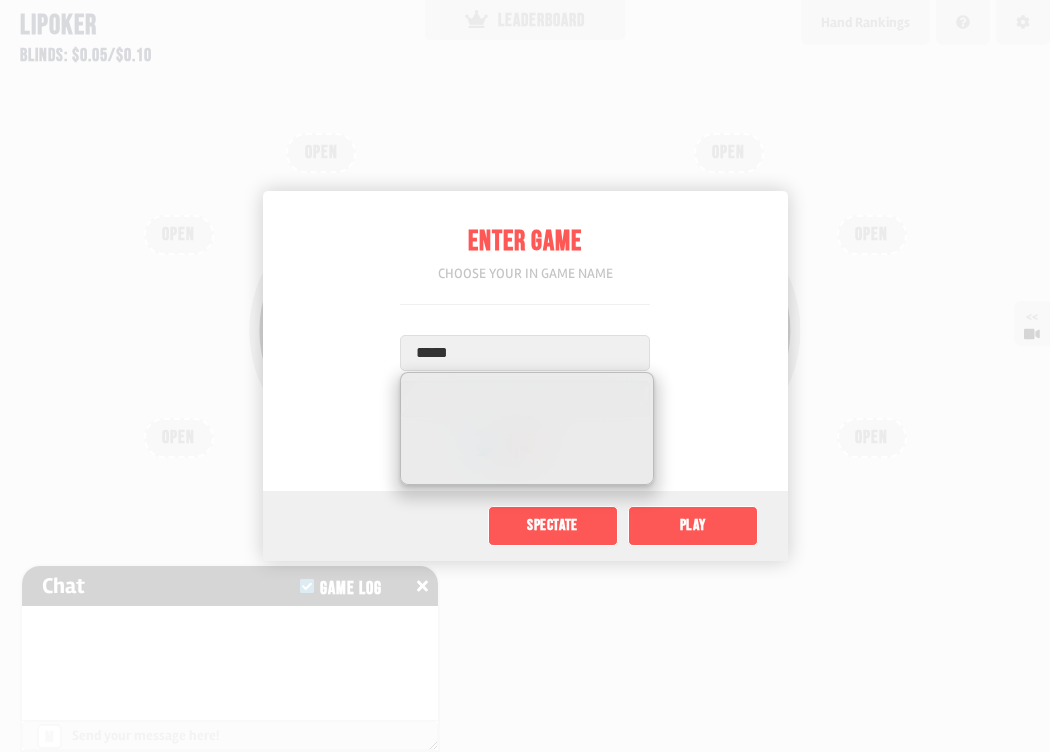 type on "*****" 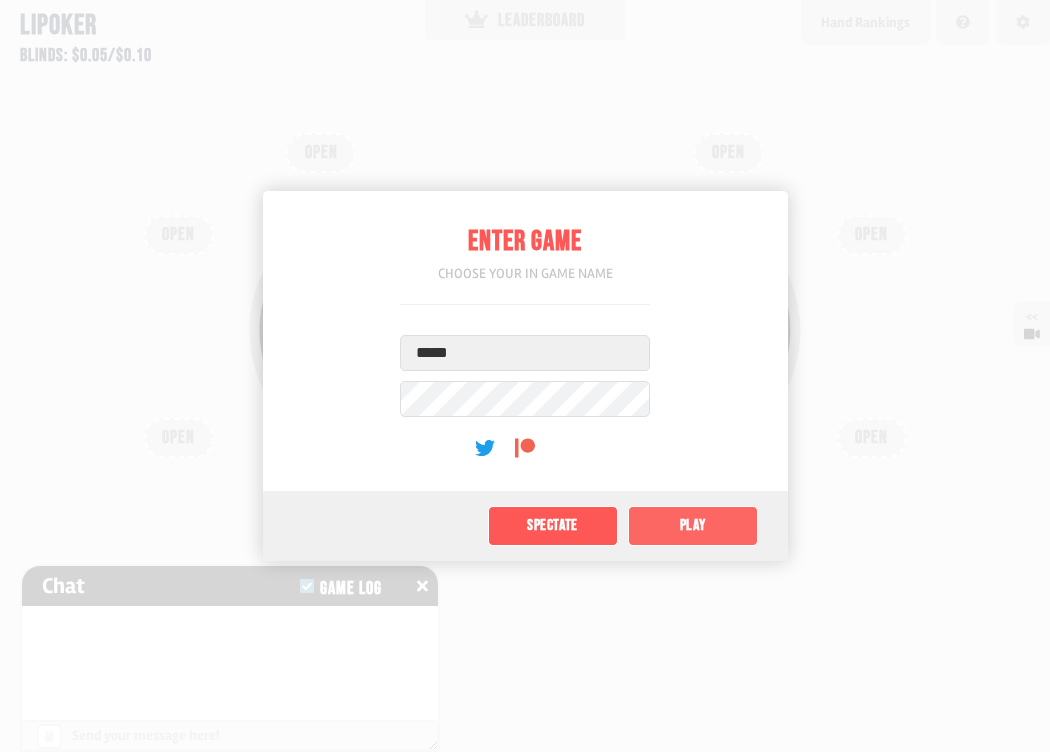 click on "Play" 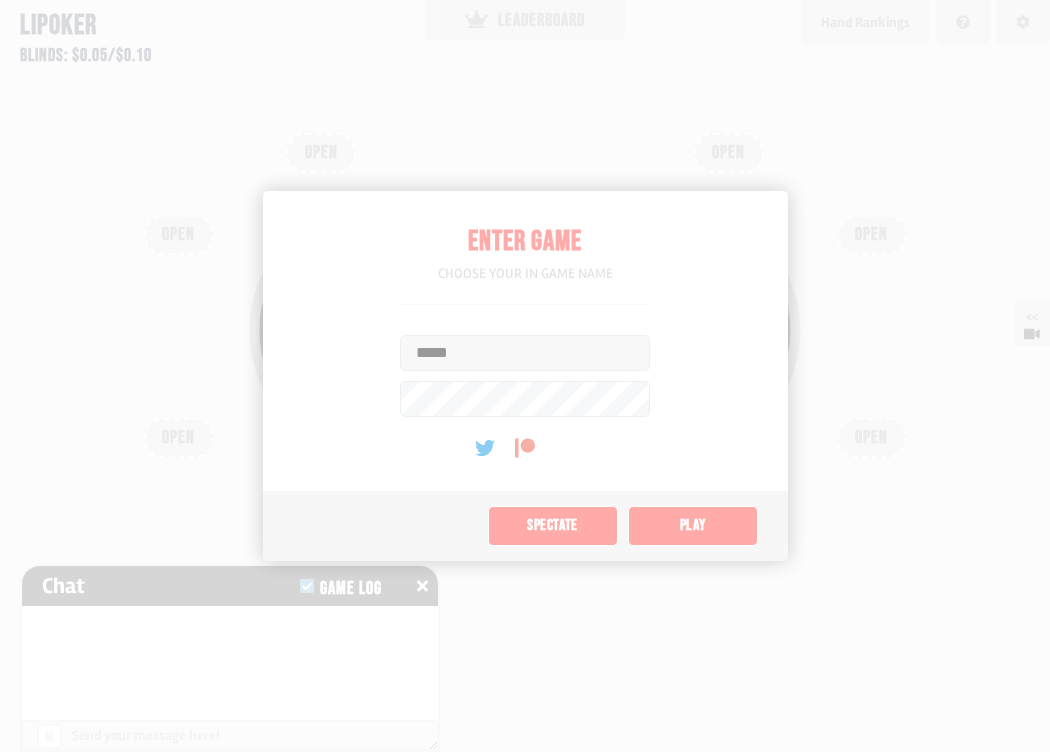 type on "*" 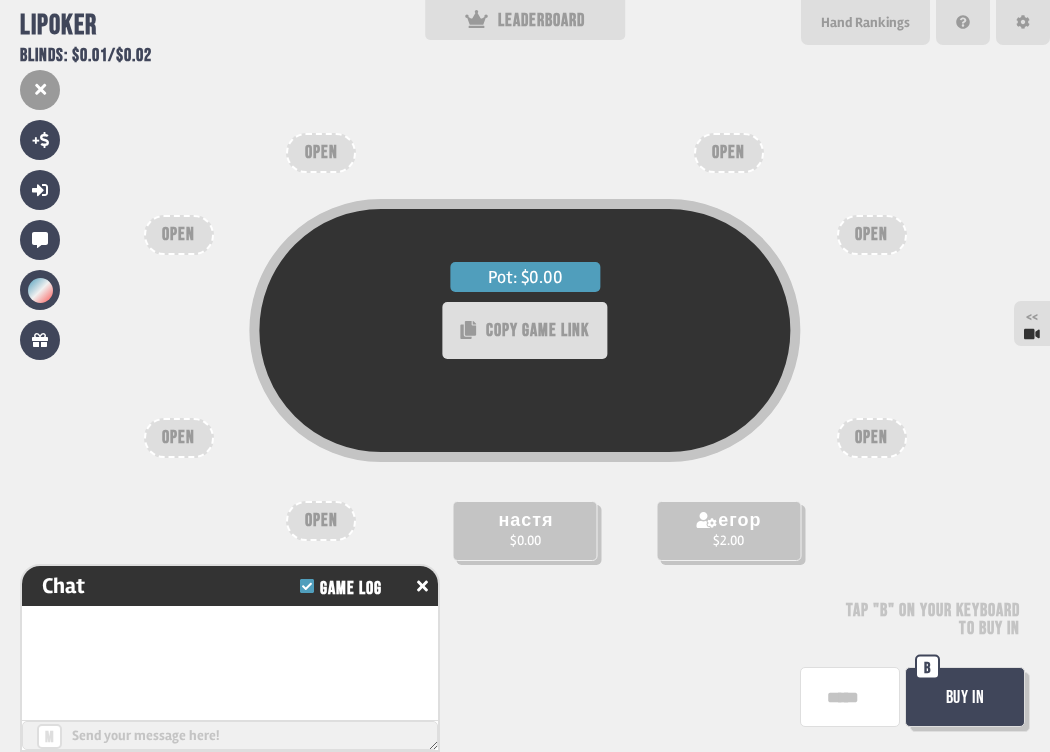scroll, scrollTop: 41, scrollLeft: 0, axis: vertical 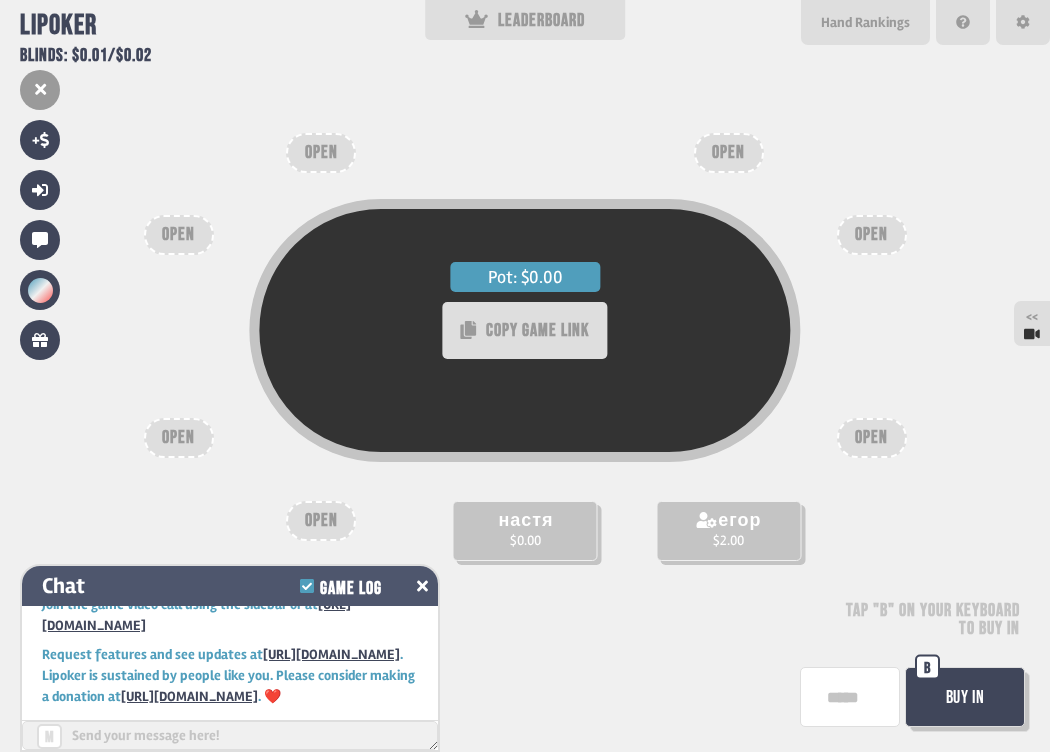 click on "Game Log" at bounding box center [350, 589] 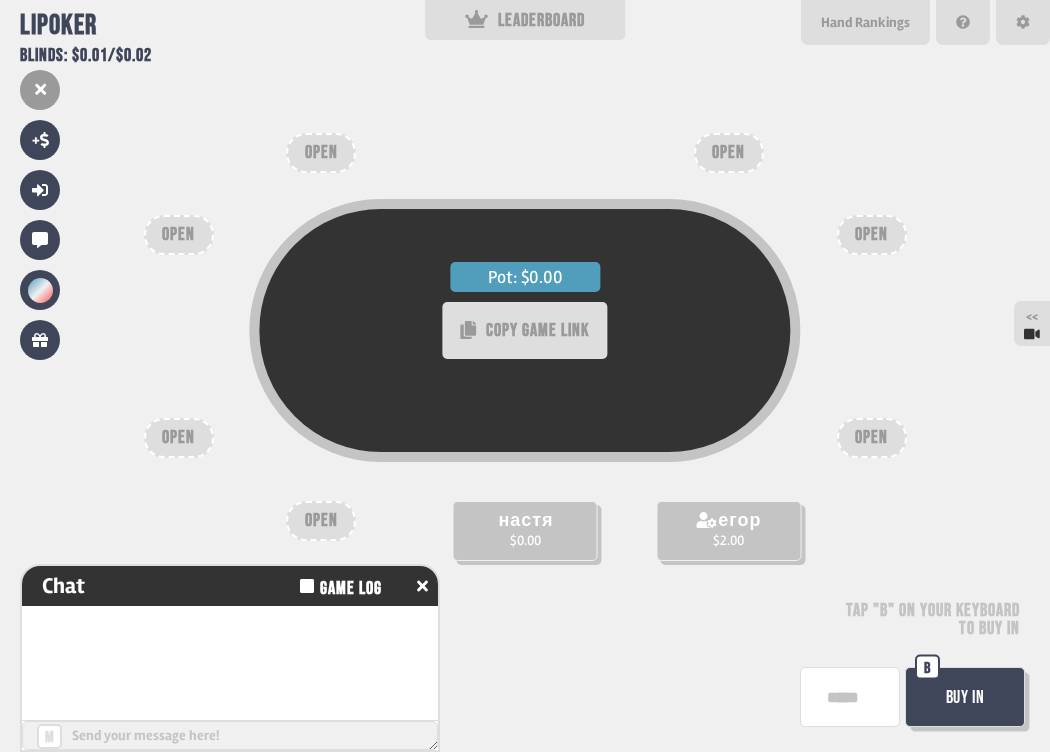 click on "Pot: $0.00   COPY GAME LINK настя $0.00  егор $2.00  OPEN OPEN OPEN OPEN OPEN OPEN OPEN Tap "B" on your keyboard to buy in Buy In B" at bounding box center (525, 376) 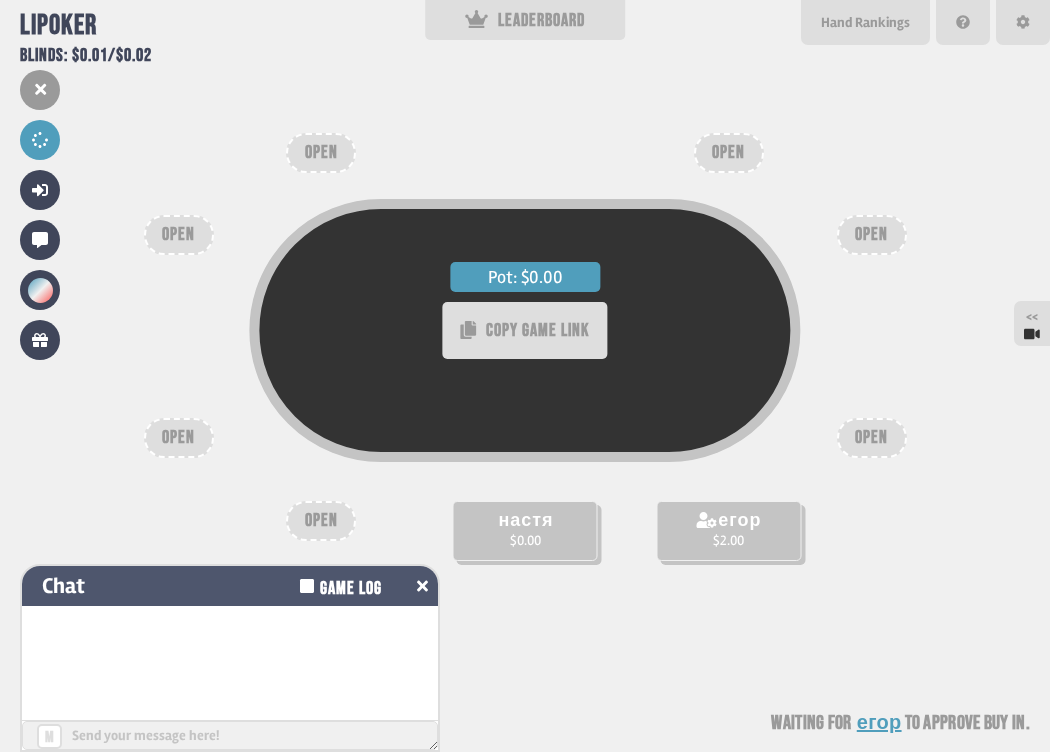 click 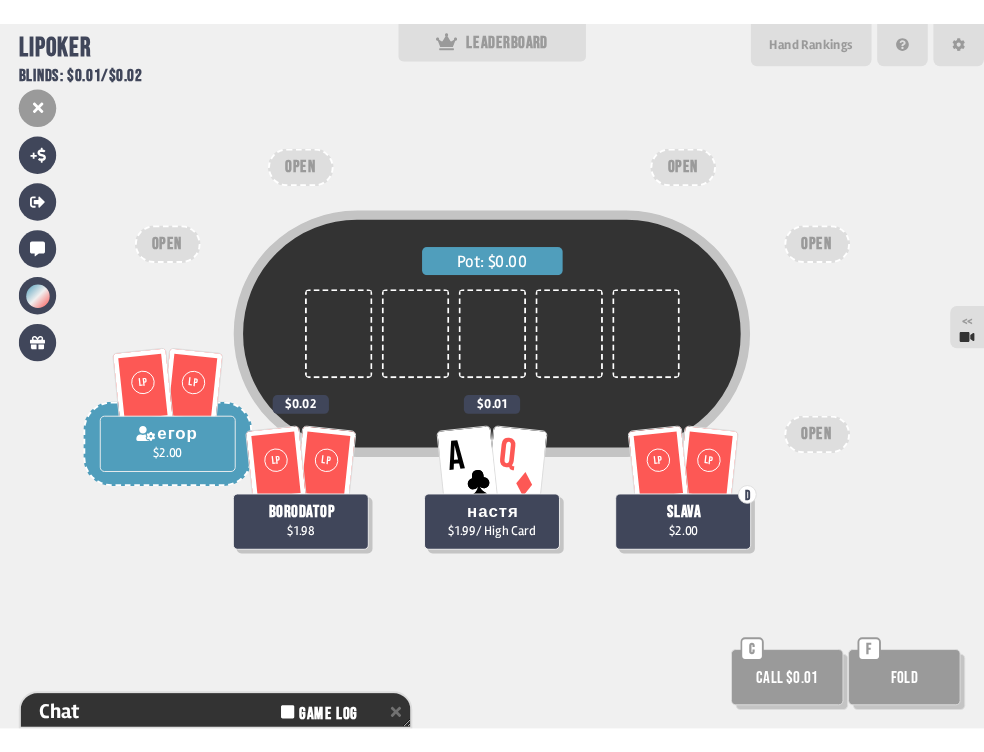 scroll, scrollTop: 98, scrollLeft: 0, axis: vertical 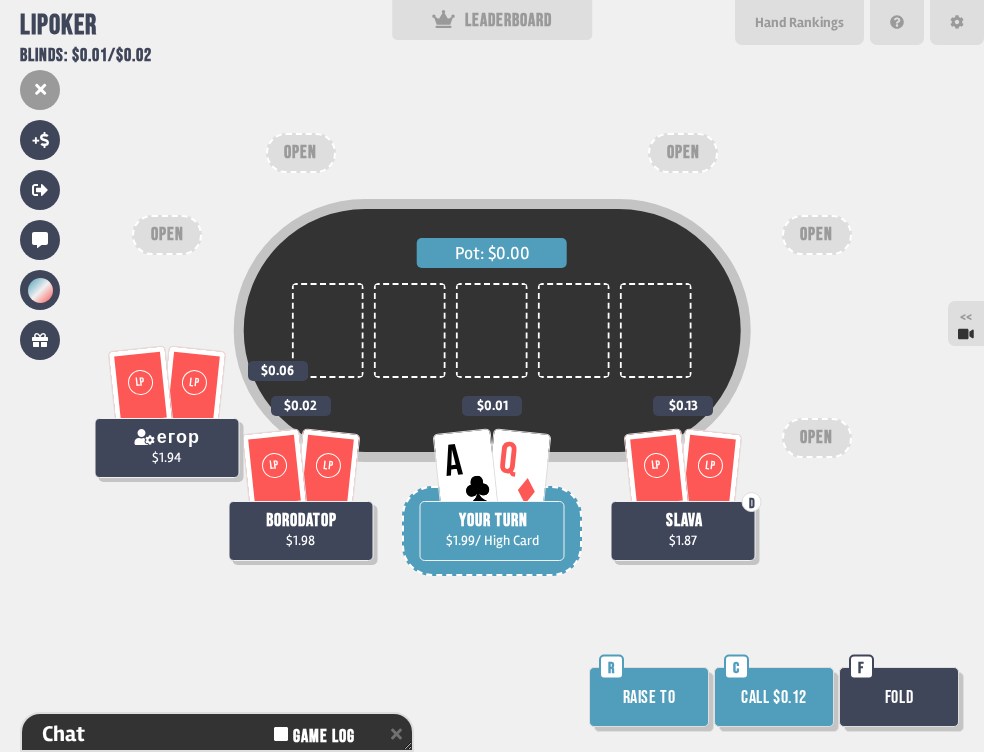 click on "Raise to" at bounding box center (649, 697) 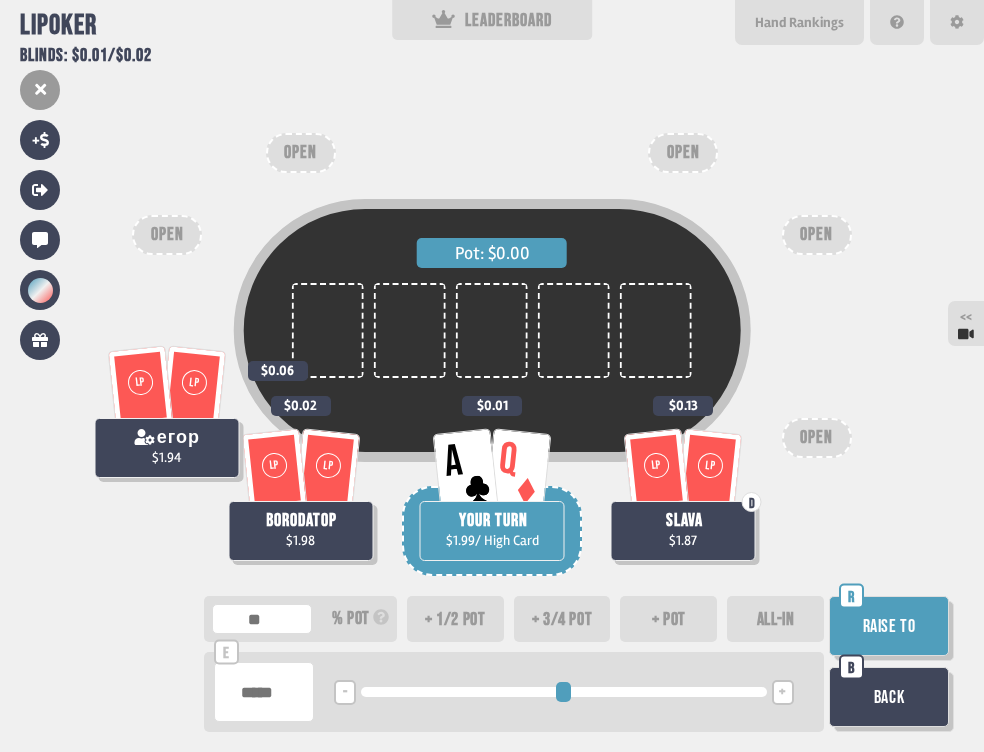 click at bounding box center (264, 692) 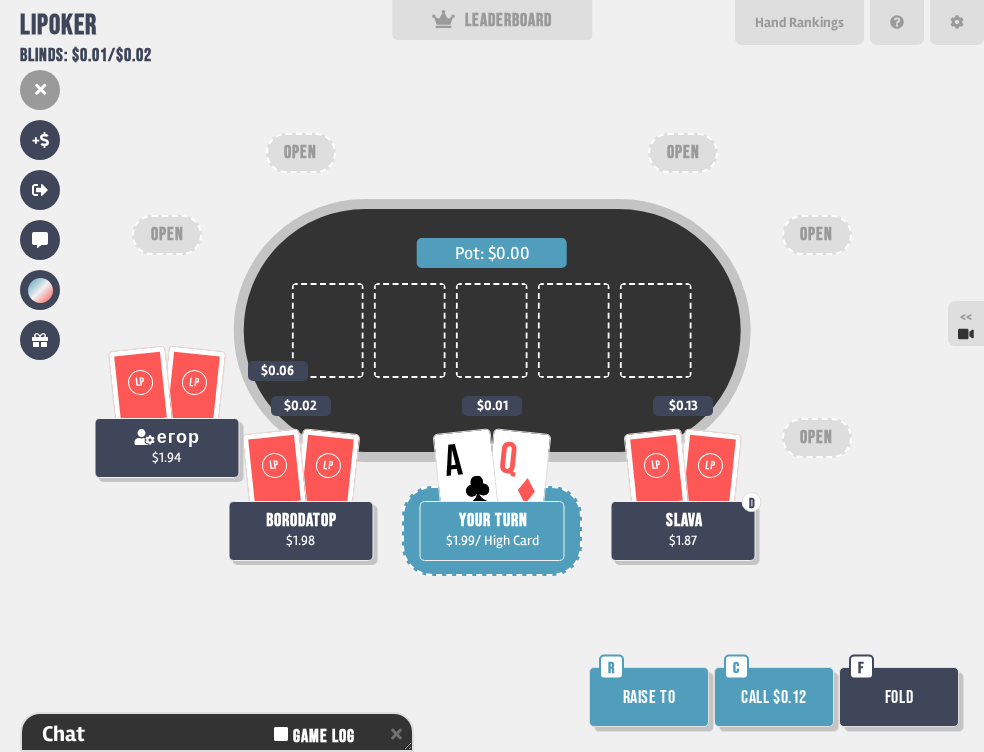 click on "Call $0.12" at bounding box center [774, 697] 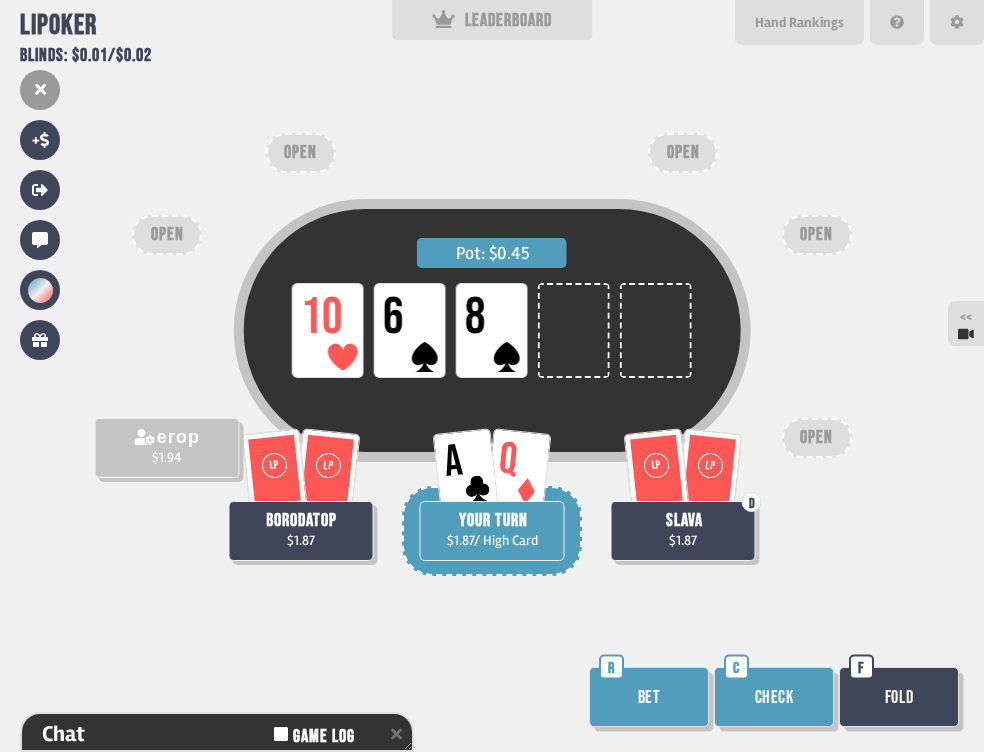 click on "Check" at bounding box center (774, 697) 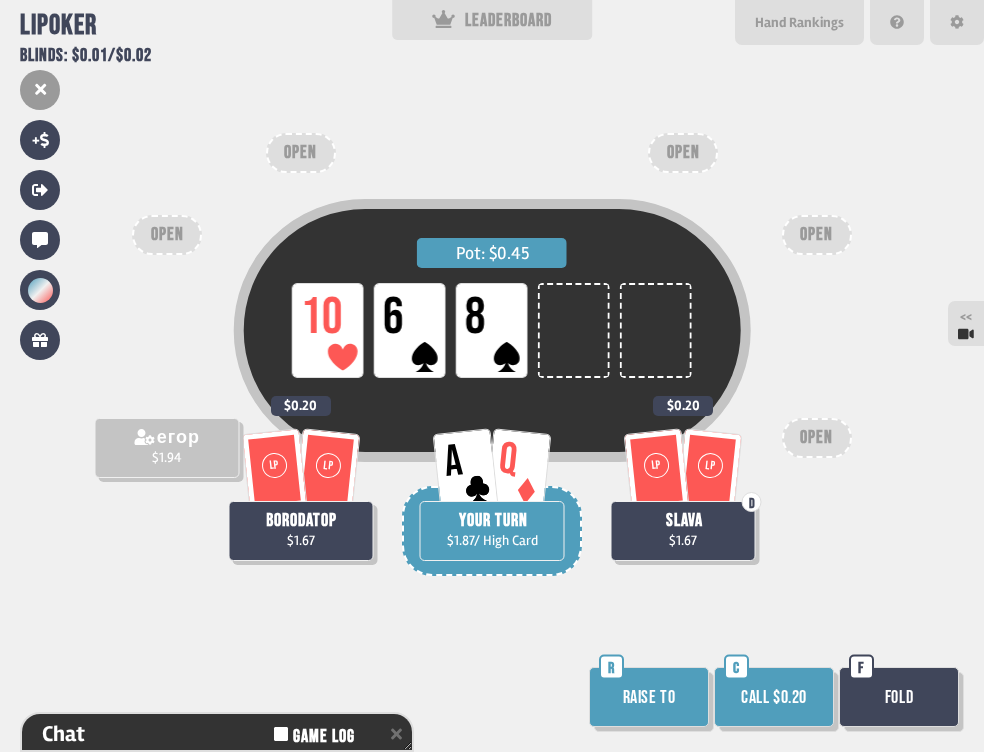 click at bounding box center (957, 22) 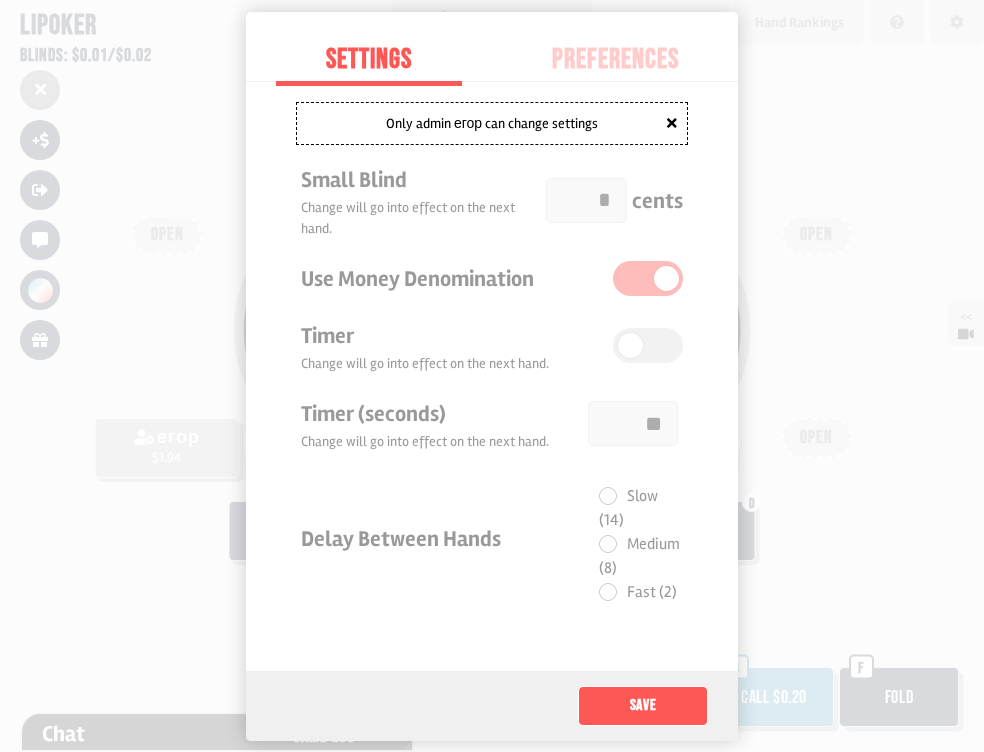 click at bounding box center (492, 376) 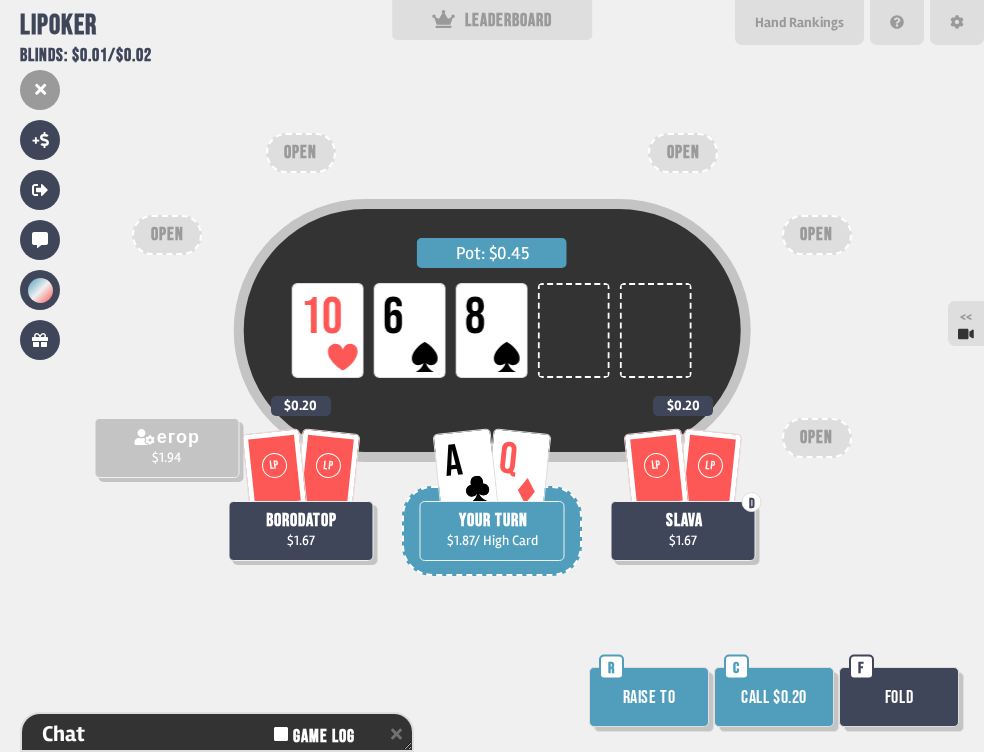 click on "Call $0.20" at bounding box center [774, 697] 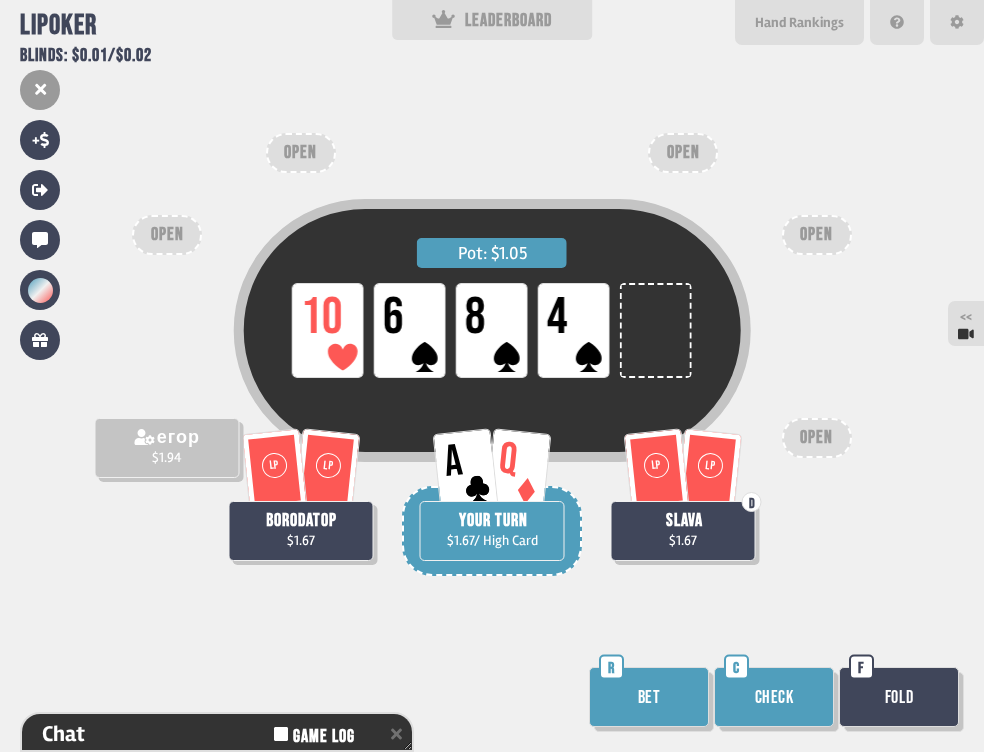 click on "Check" at bounding box center (774, 697) 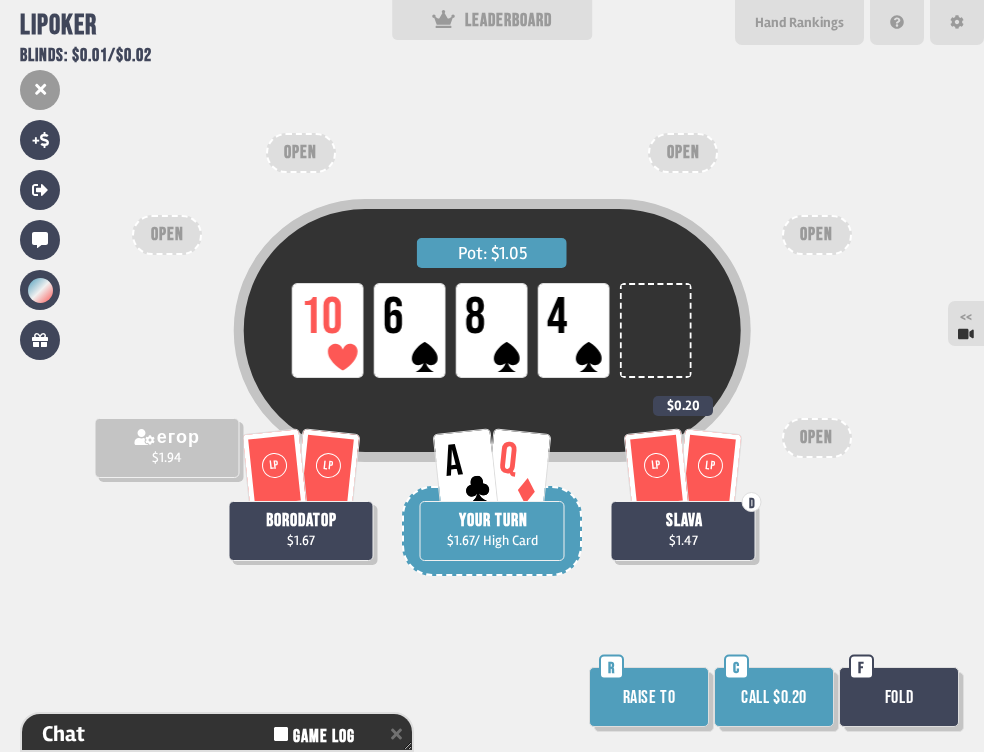 click on "Fold" at bounding box center (899, 697) 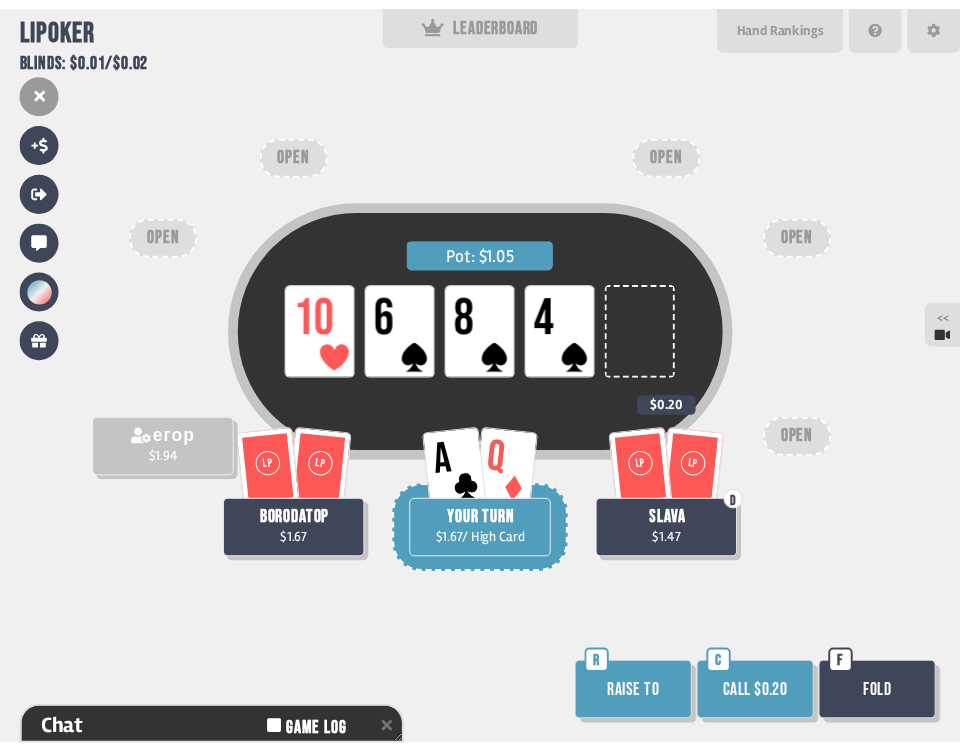 scroll, scrollTop: 100, scrollLeft: 0, axis: vertical 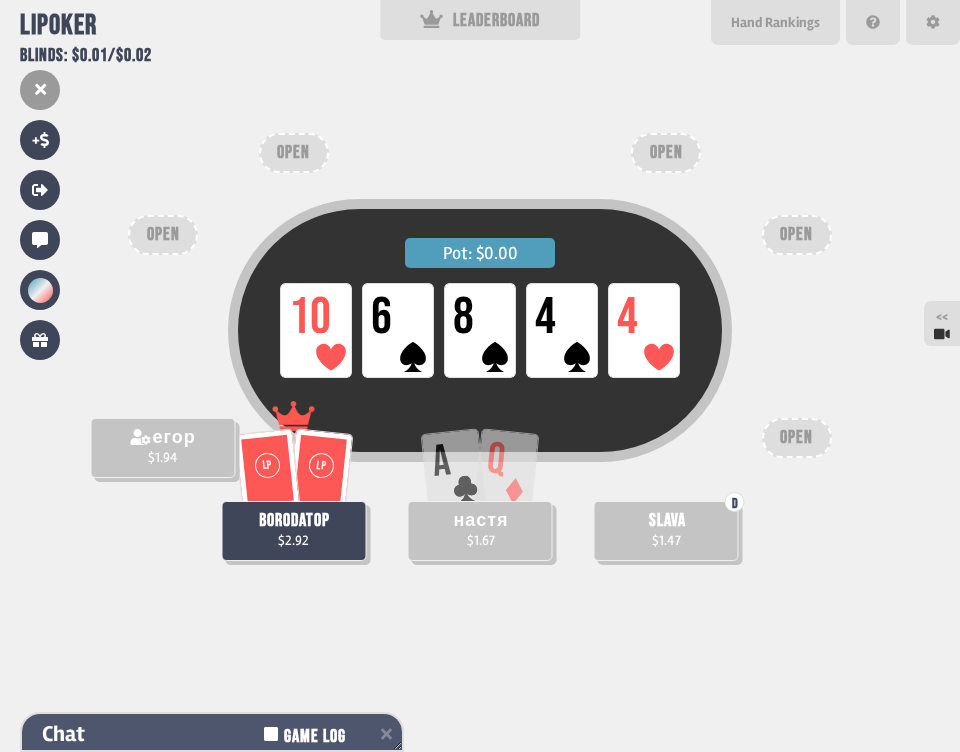 click on "Game Log" at bounding box center [314, 737] 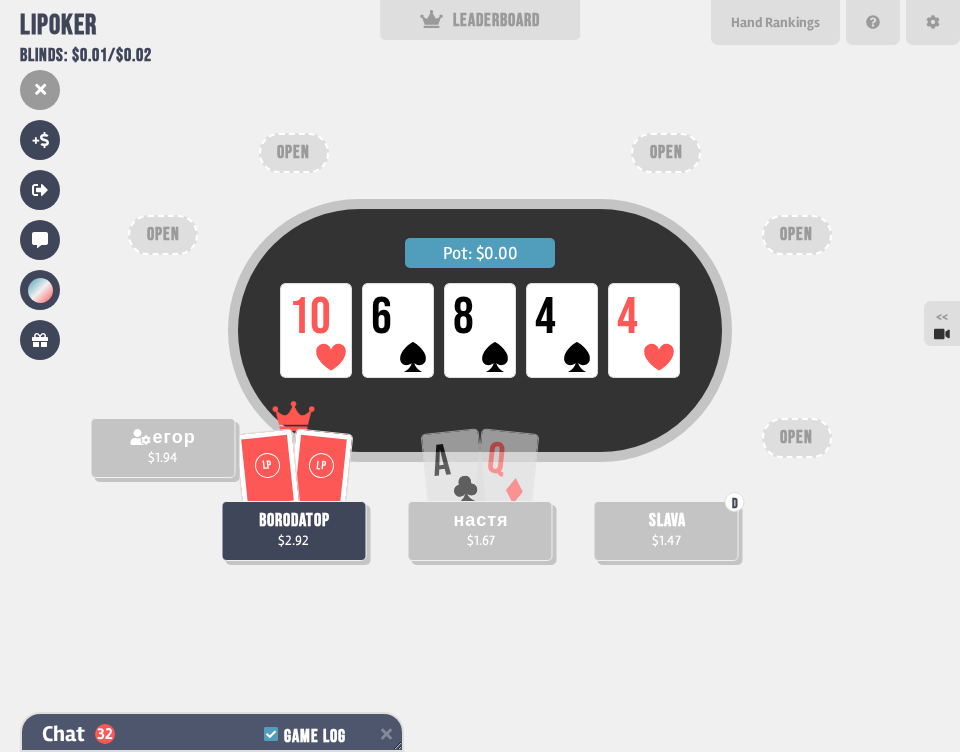 click on "Chat   32 Game Log" at bounding box center [212, 734] 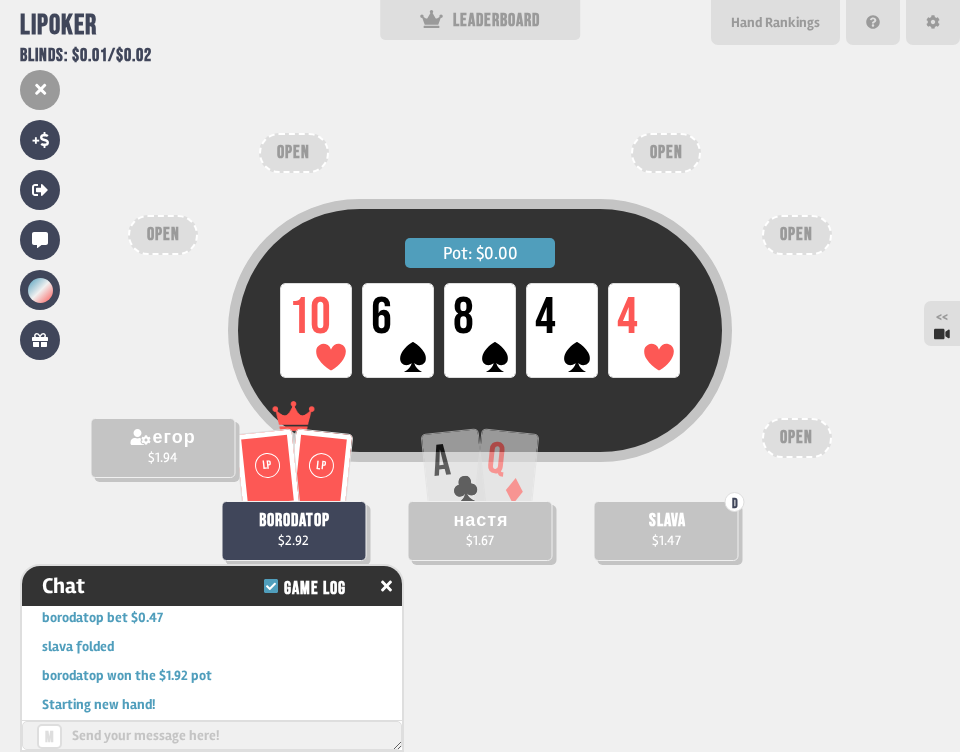 scroll, scrollTop: 1098, scrollLeft: 0, axis: vertical 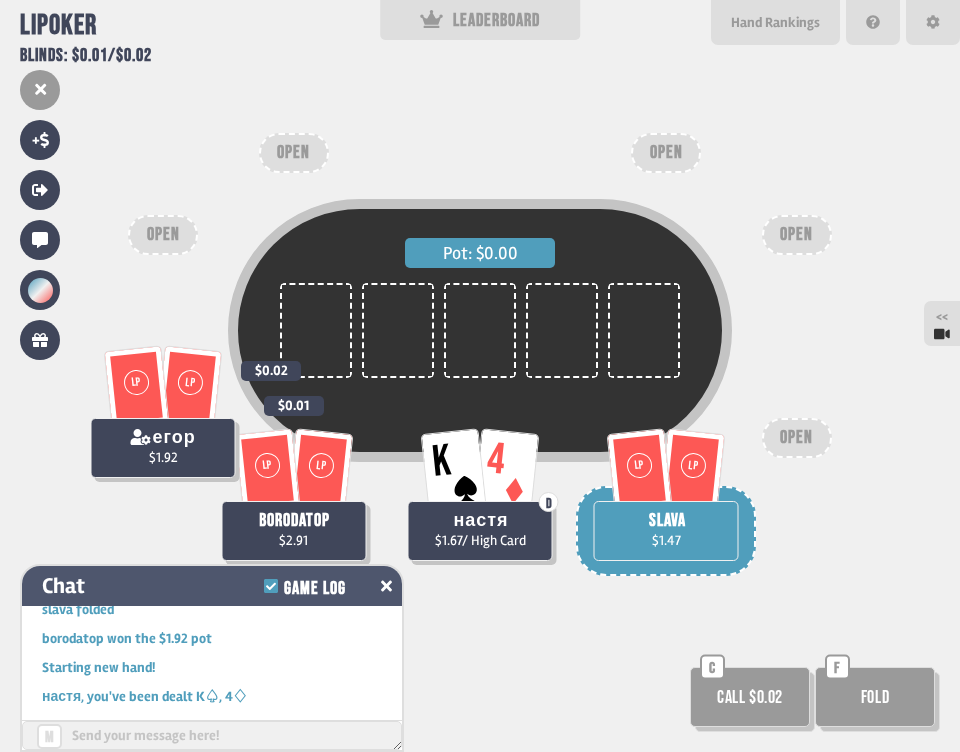 click 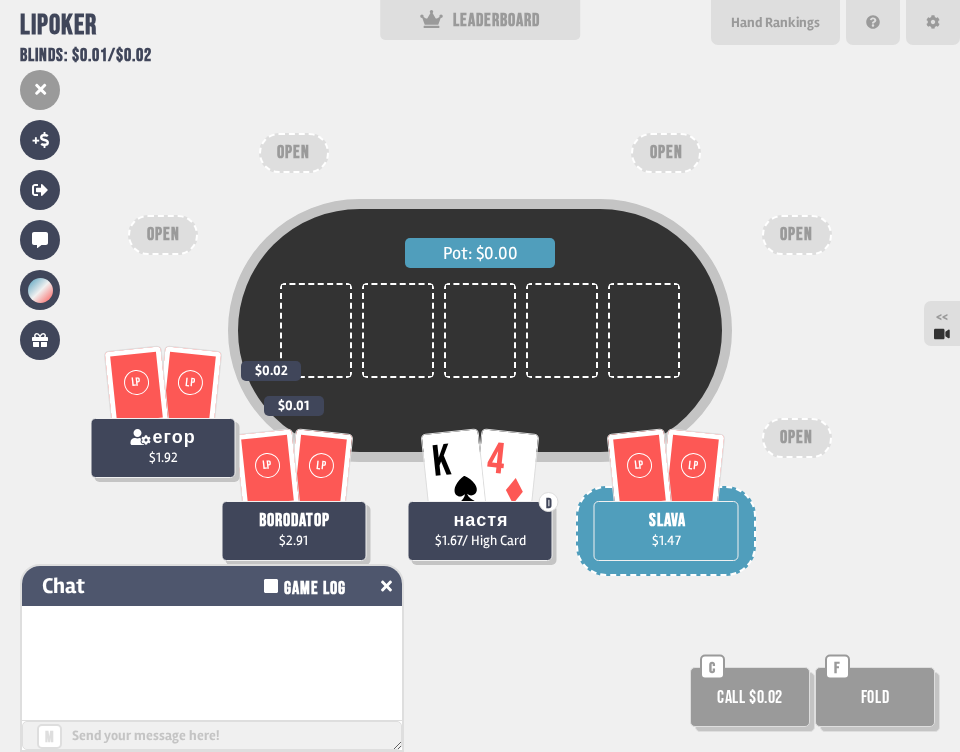scroll, scrollTop: 0, scrollLeft: 0, axis: both 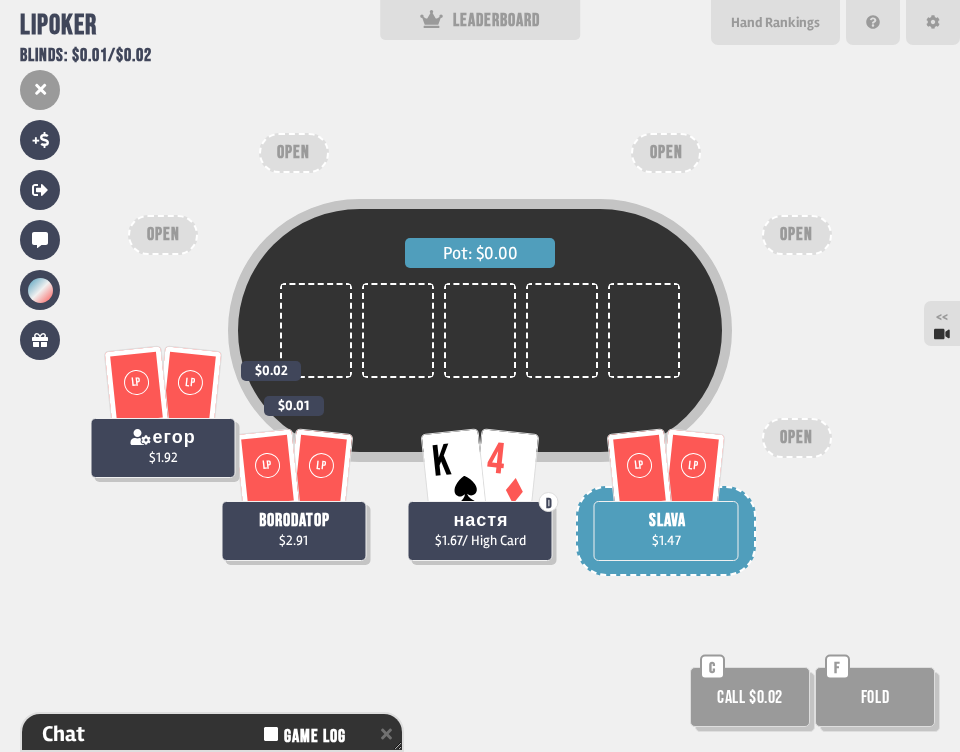 click on "Pot: $0.00   K 4 D настя $1.67   / High Card LP LP slava $1.47  LP LP borodatop $2.91  $0.01  LP LP егор $1.92  $0.02  OPEN OPEN OPEN OPEN OPEN Call $0.02 C Fold F" at bounding box center [480, 376] 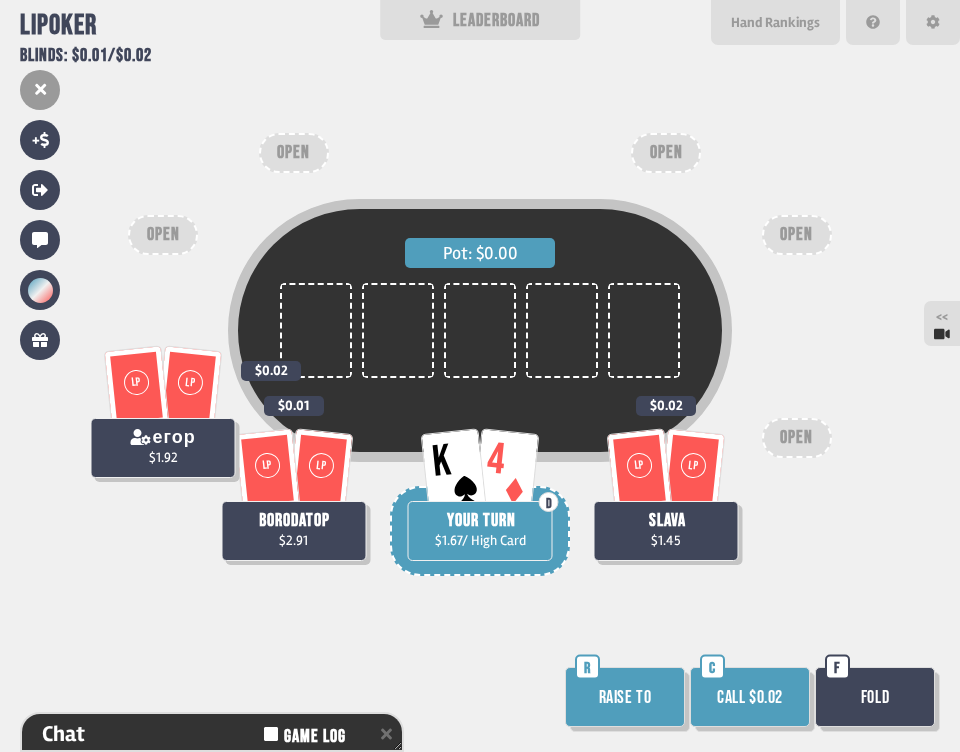 click on "Fold" at bounding box center [875, 697] 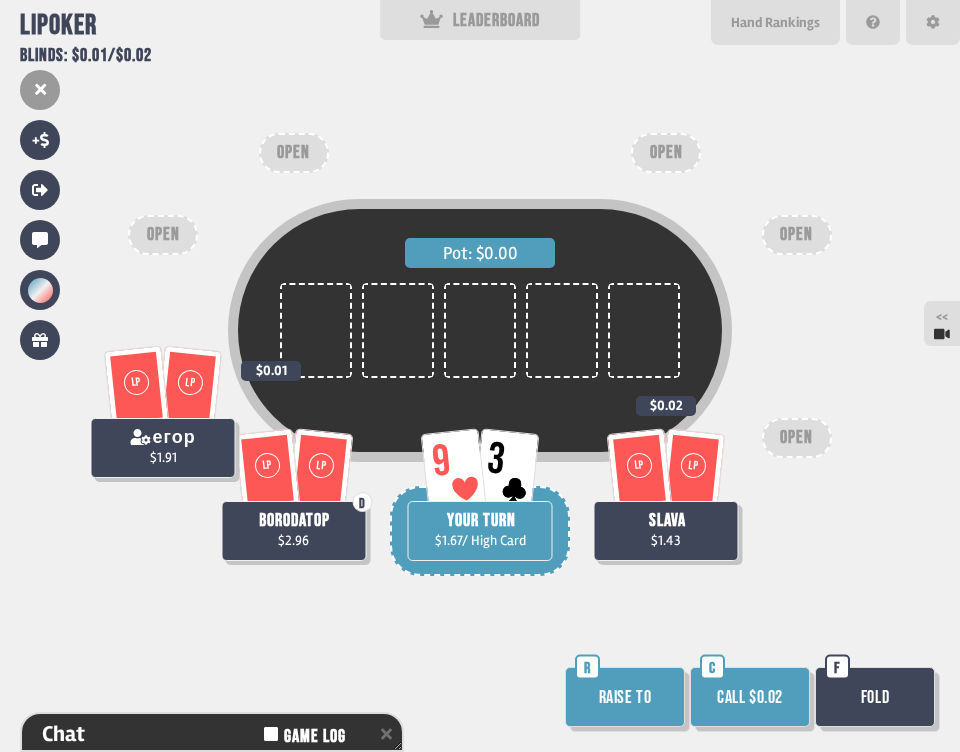 scroll, scrollTop: 98, scrollLeft: 0, axis: vertical 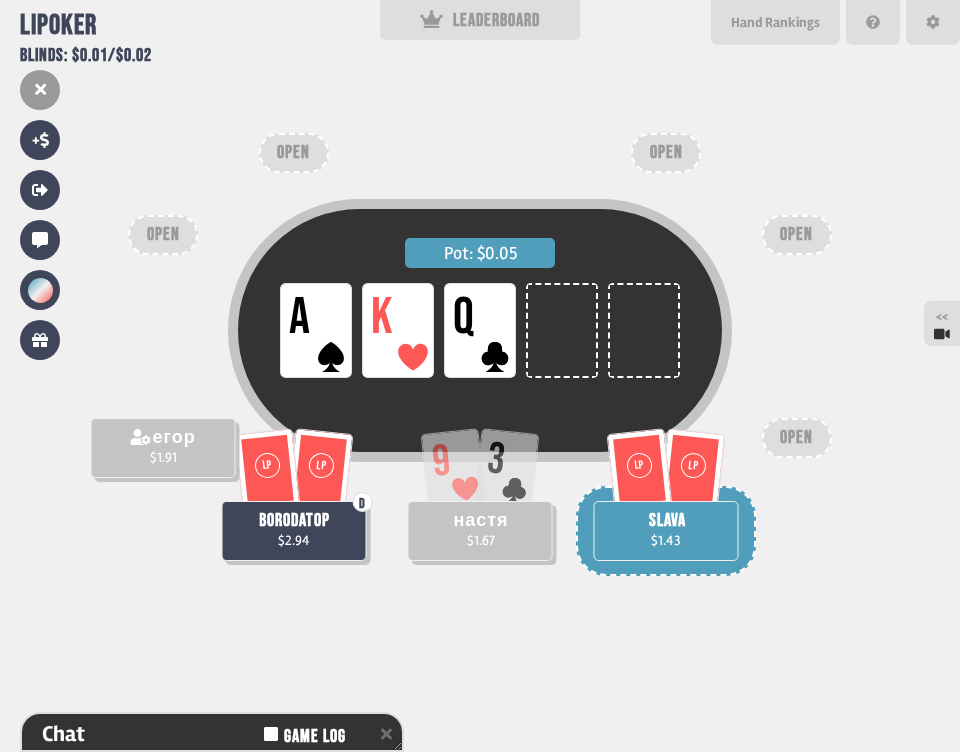 click on "Pot: $0.05   LP A LP K LP Q LP LP D borodatop $2.94  9 3 настя $1.67  LP LP slava $1.43  егор $1.91  OPEN OPEN OPEN OPEN OPEN" at bounding box center [480, 376] 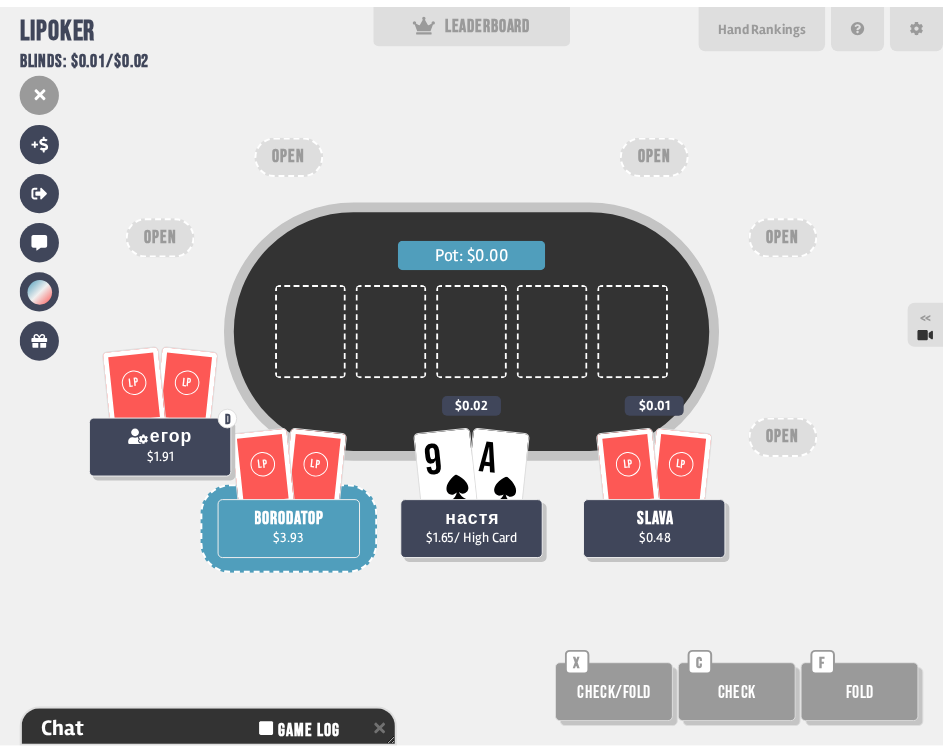 scroll, scrollTop: 98, scrollLeft: 0, axis: vertical 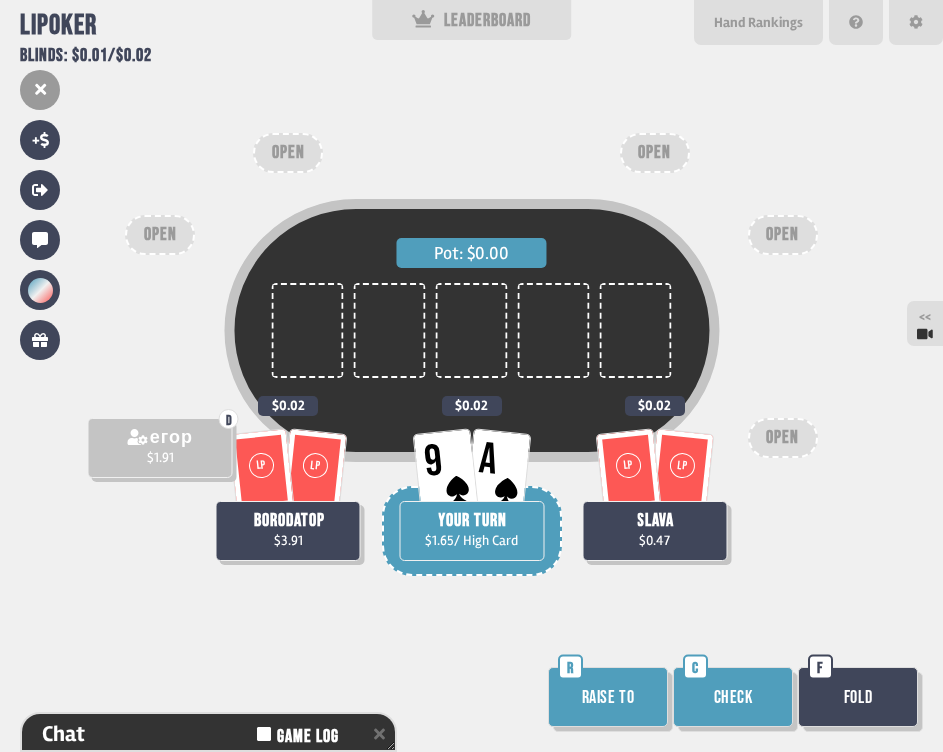 click on "Check" at bounding box center (733, 697) 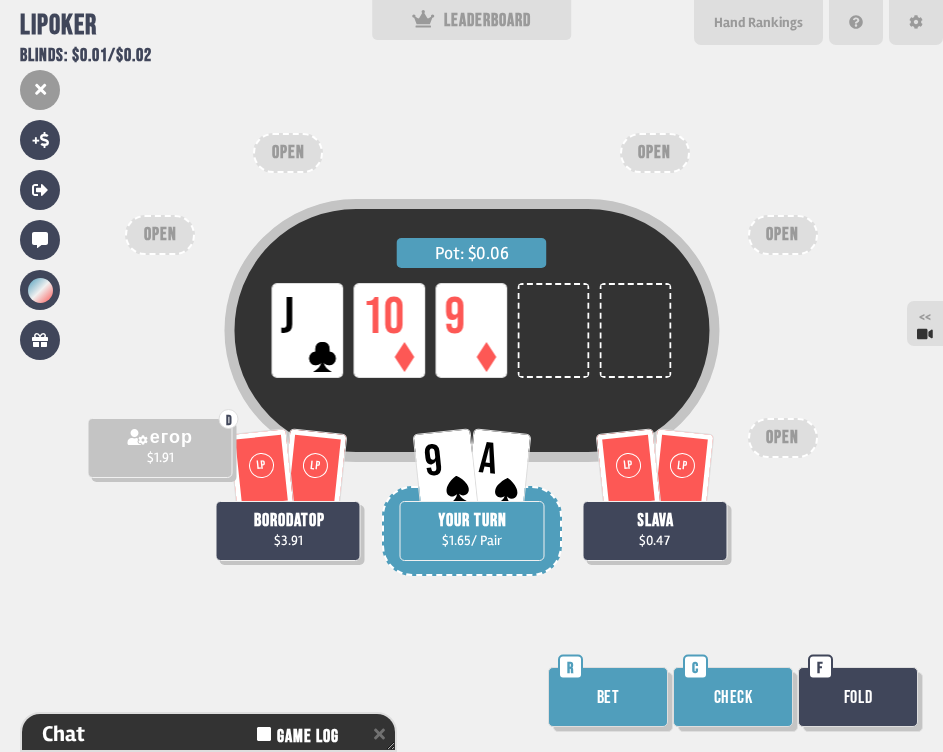 click on "Bet" at bounding box center (608, 697) 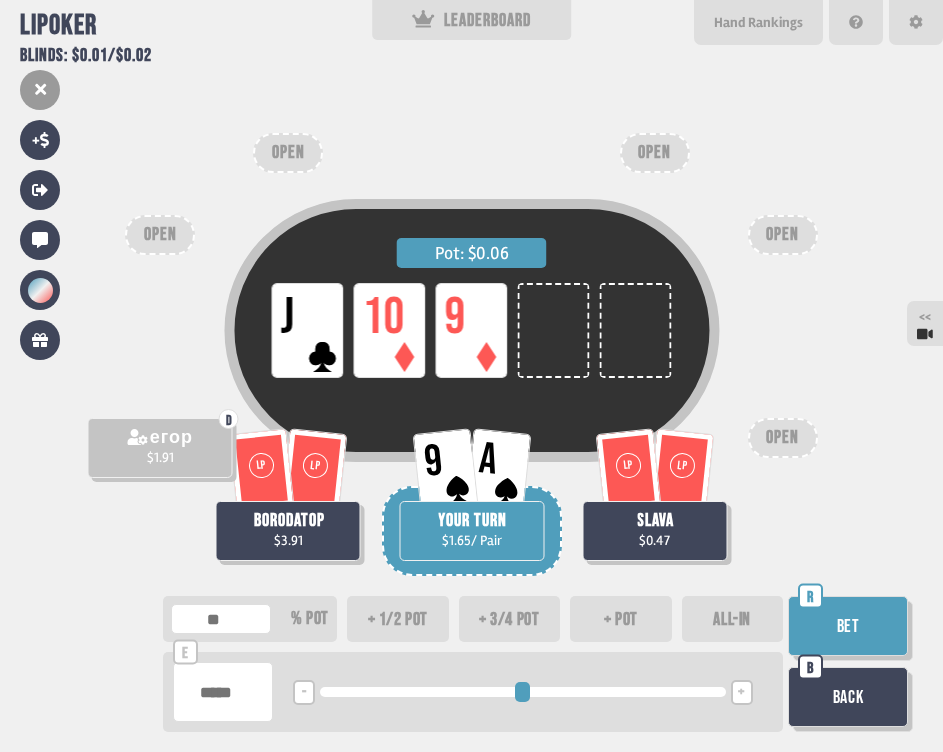 click on "+" at bounding box center (741, 693) 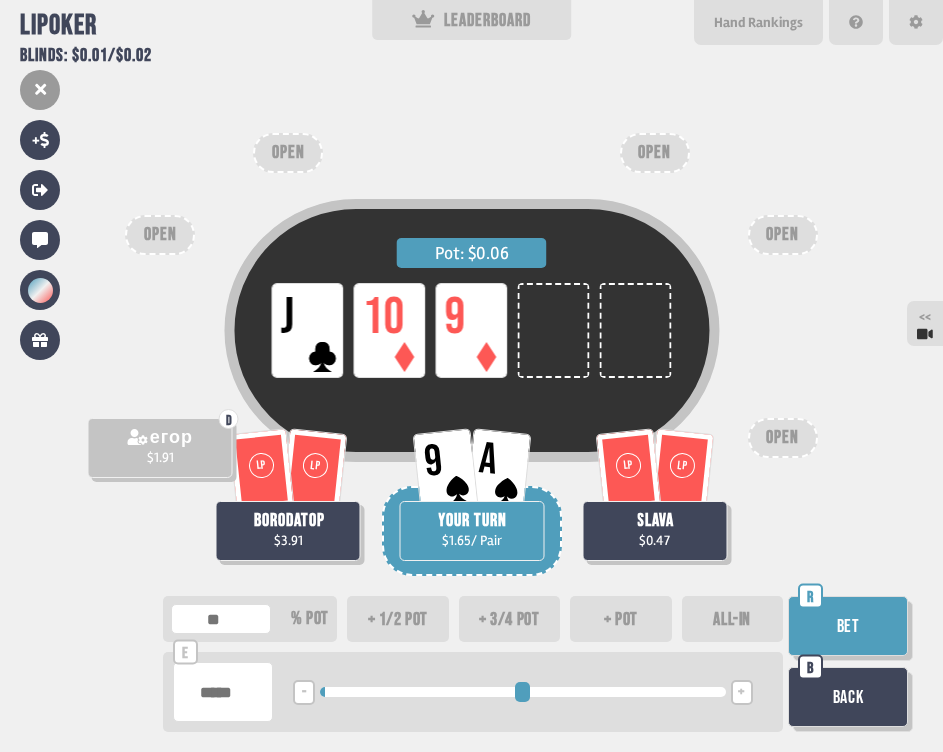 click on "- <LEFT> <DOWN> + <UP> <RIGHT>" at bounding box center [523, 692] 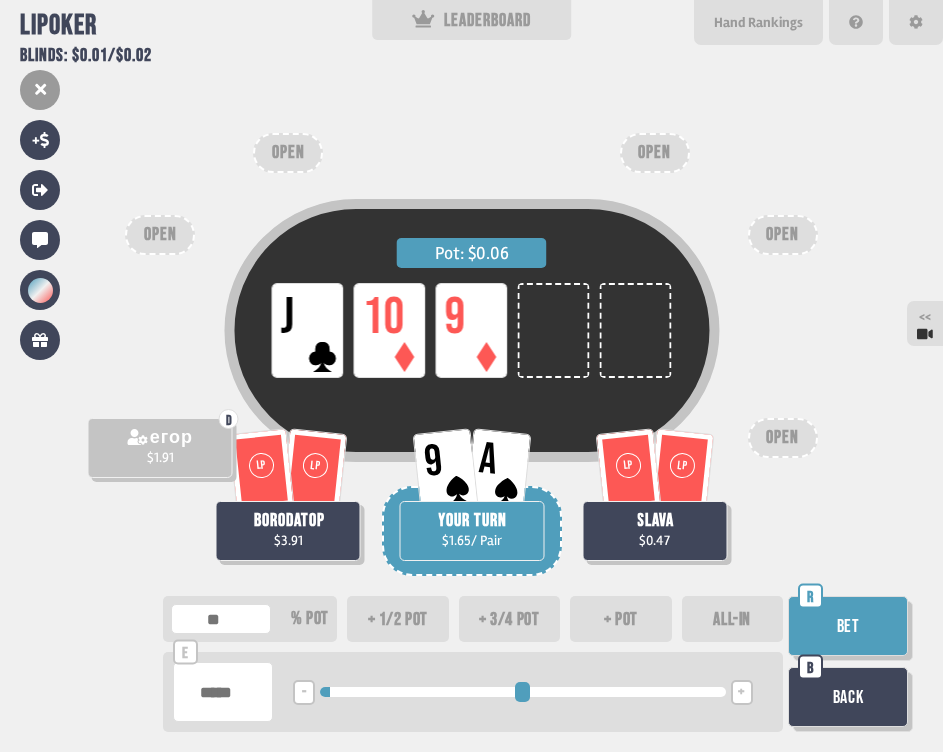 click on "+" at bounding box center (741, 693) 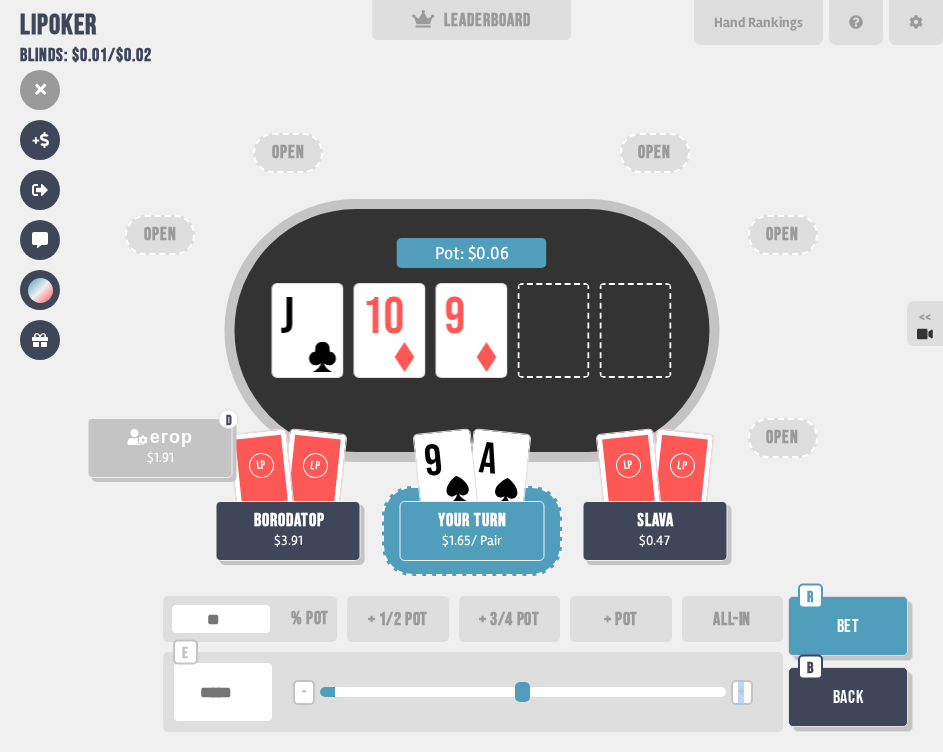 click on "+" at bounding box center (741, 693) 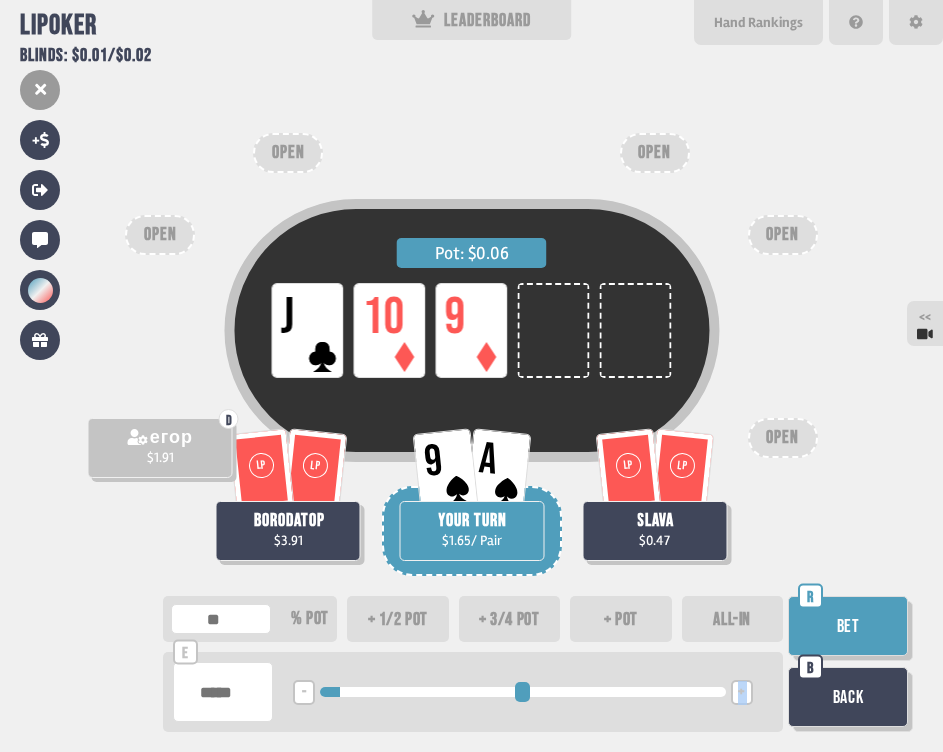 click on "+" at bounding box center (741, 693) 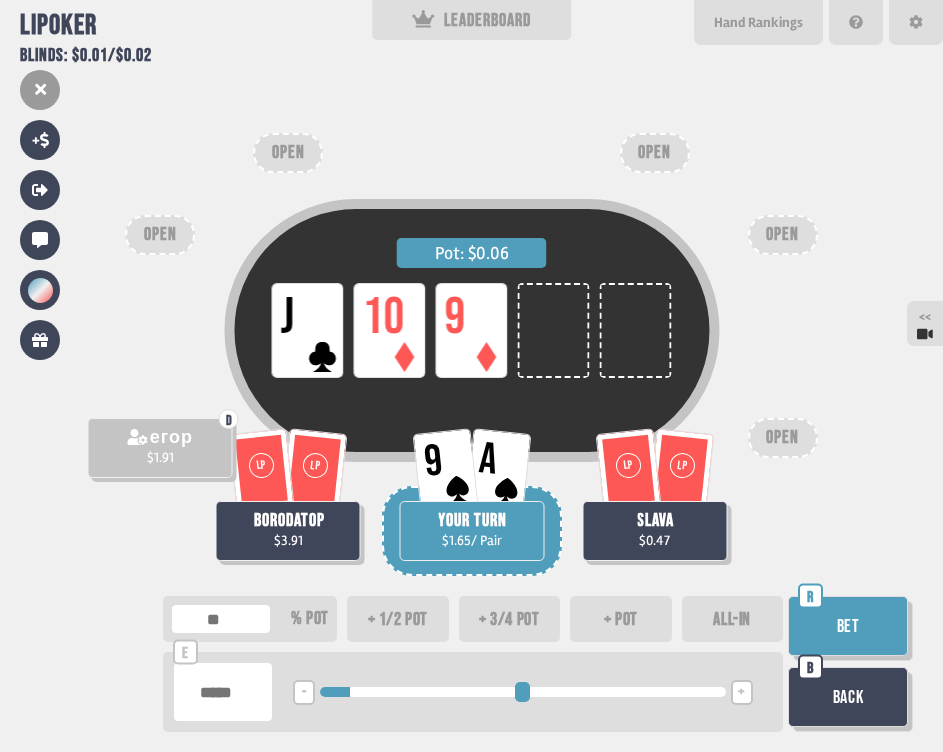 click on "+" at bounding box center [742, 692] 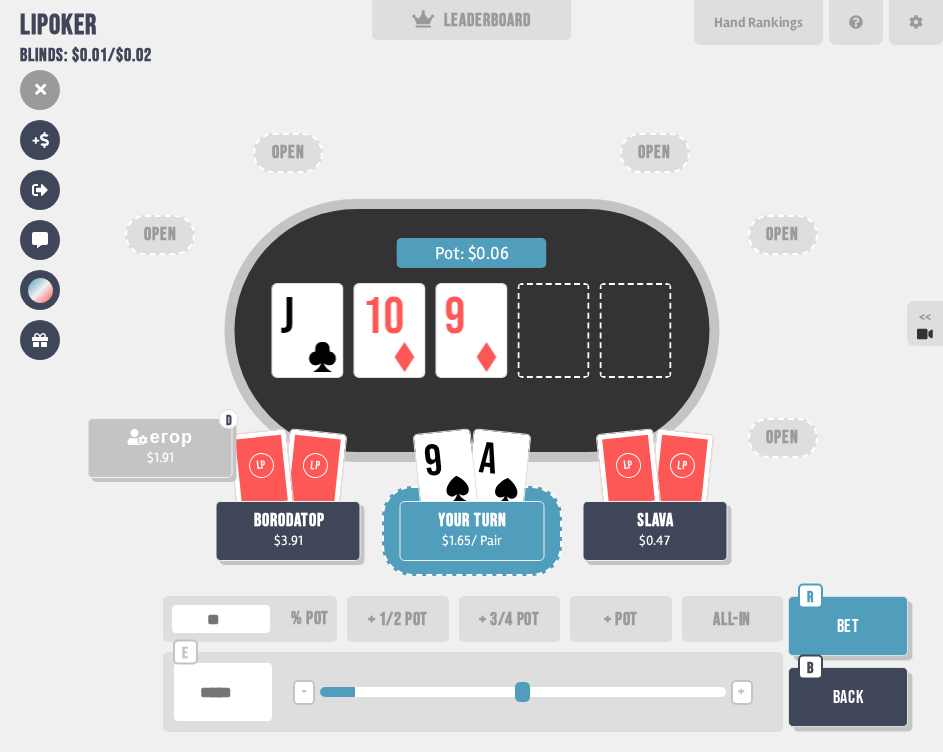 click on "Bet" at bounding box center [848, 626] 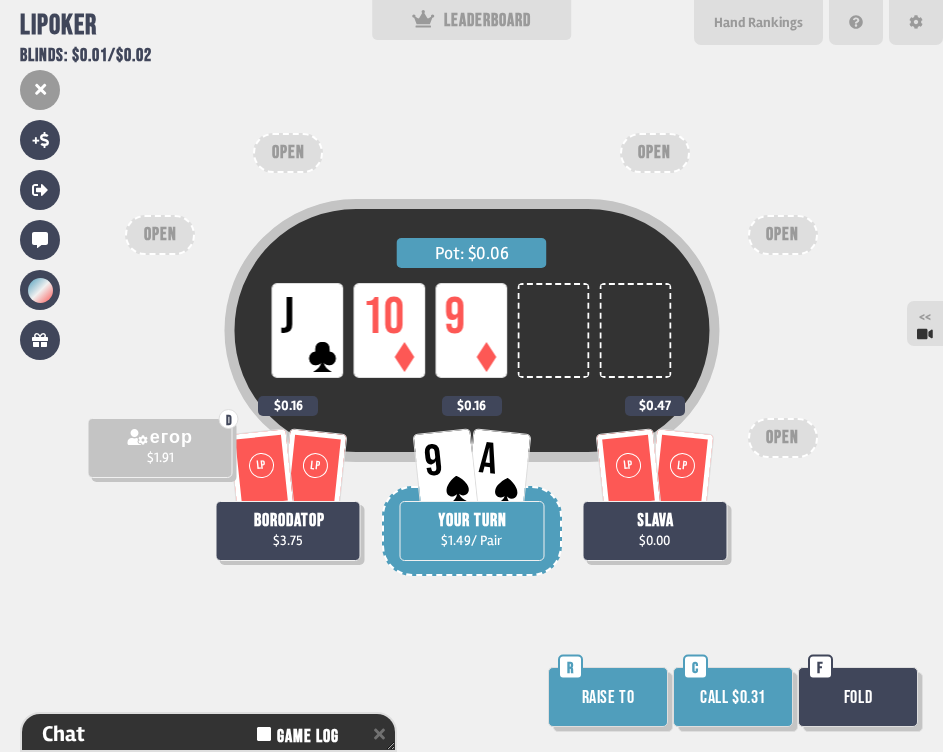 click on "Call $0.31" at bounding box center (733, 697) 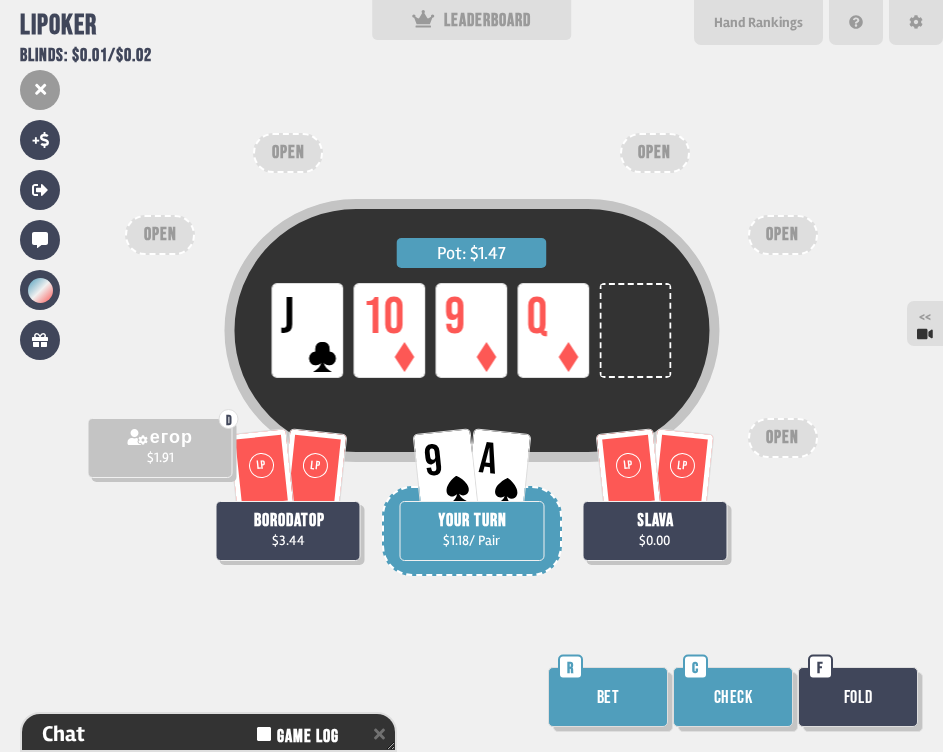 click on "Check" at bounding box center (733, 697) 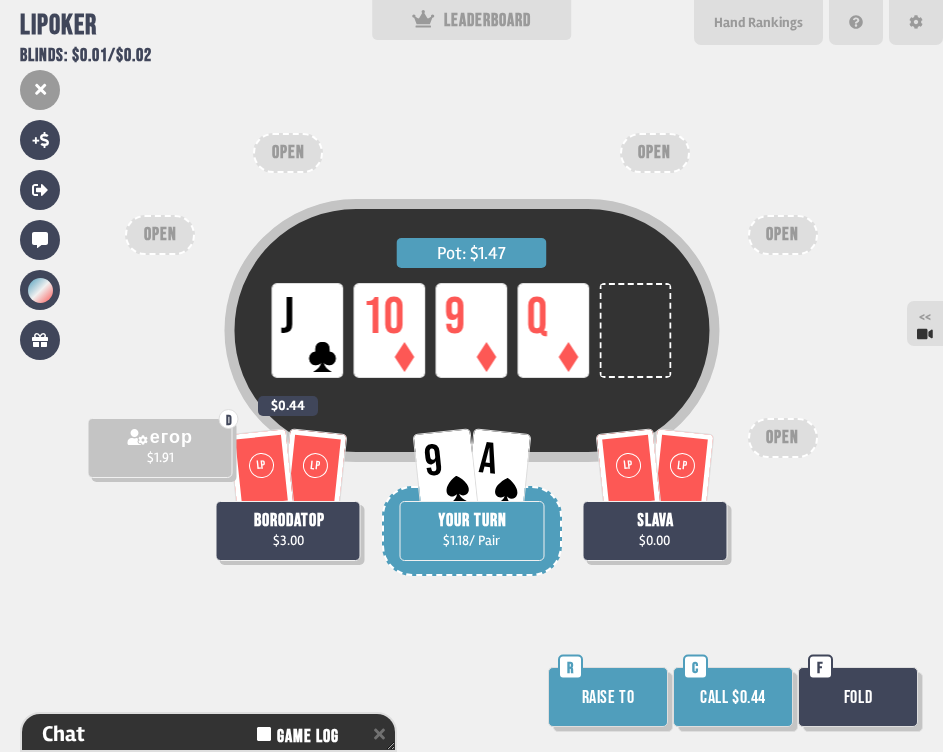 click on "Call $0.44" at bounding box center (733, 697) 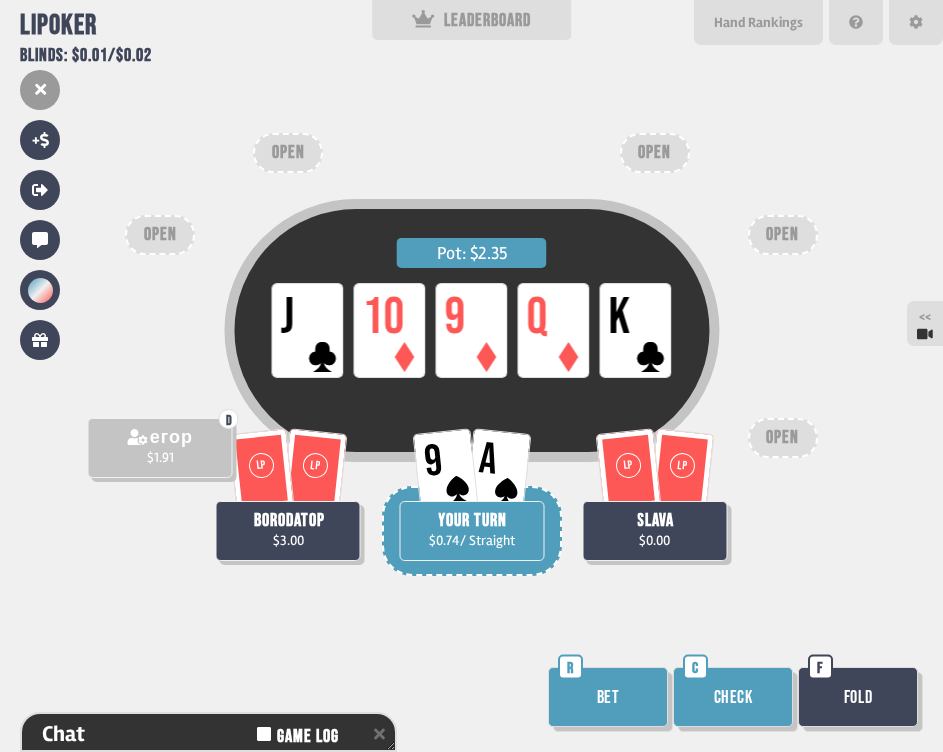 click on "Bet" at bounding box center (608, 697) 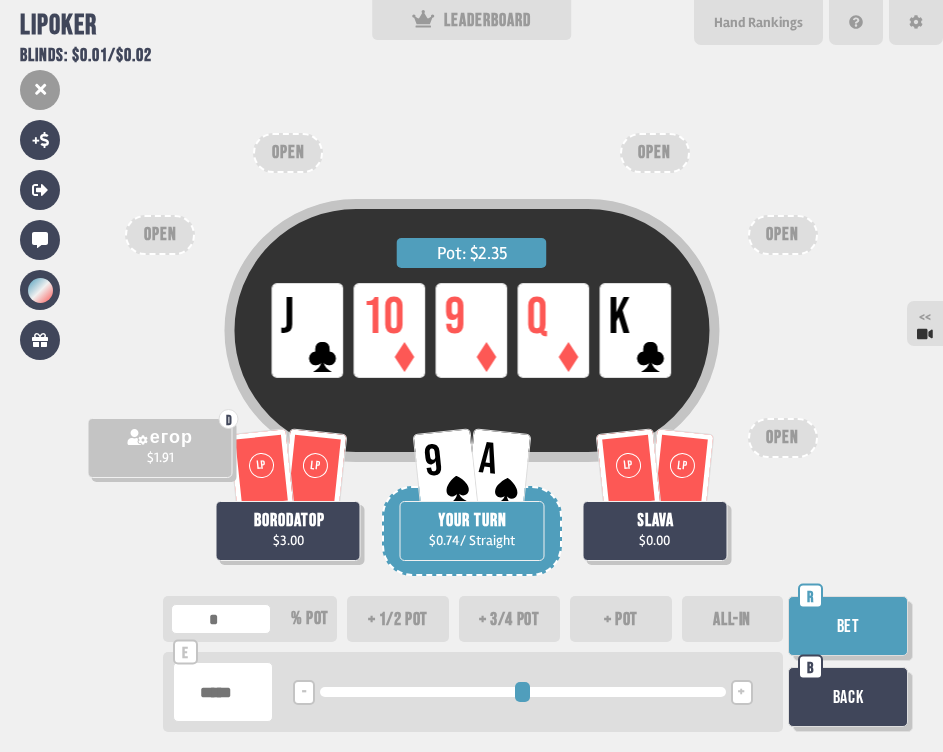 click on "+" at bounding box center [741, 693] 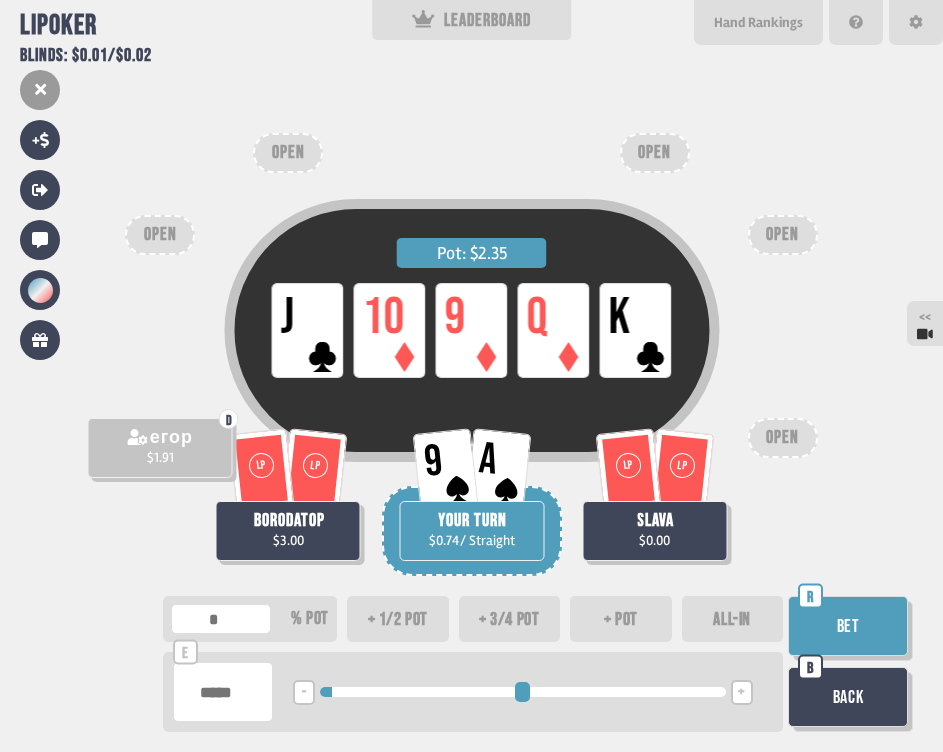 click on "+" at bounding box center (741, 693) 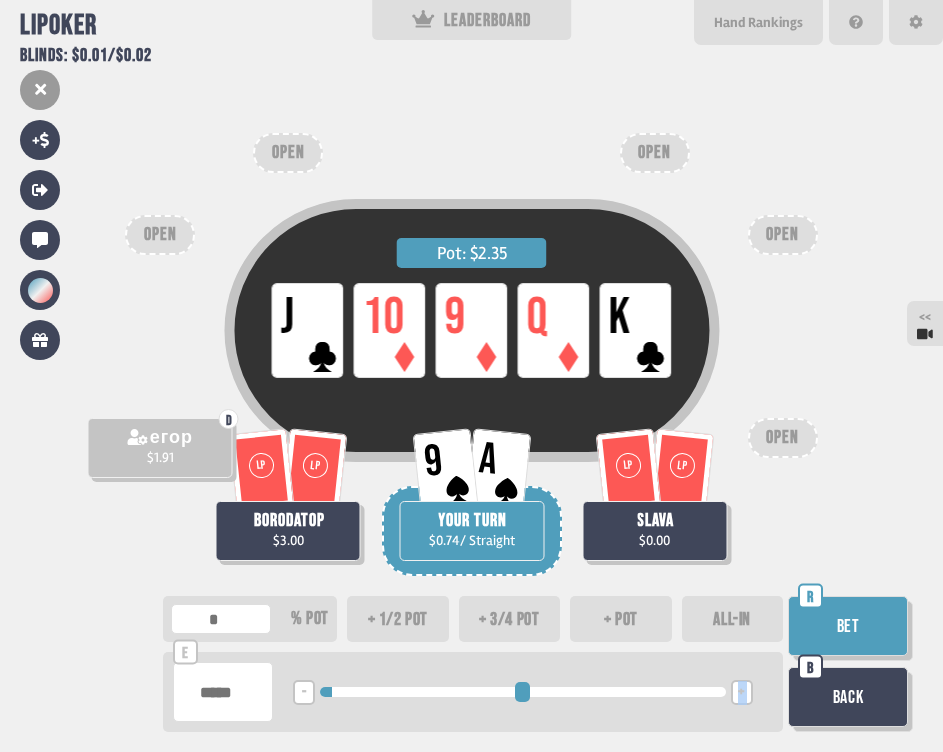 click on "+" at bounding box center (741, 693) 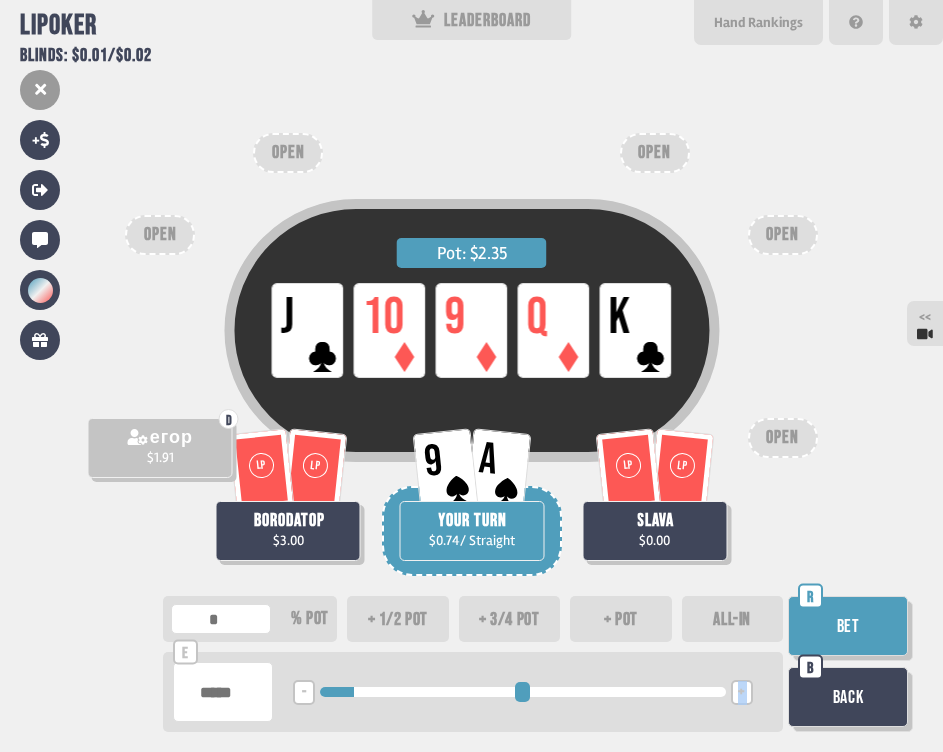 click on "+" at bounding box center (741, 693) 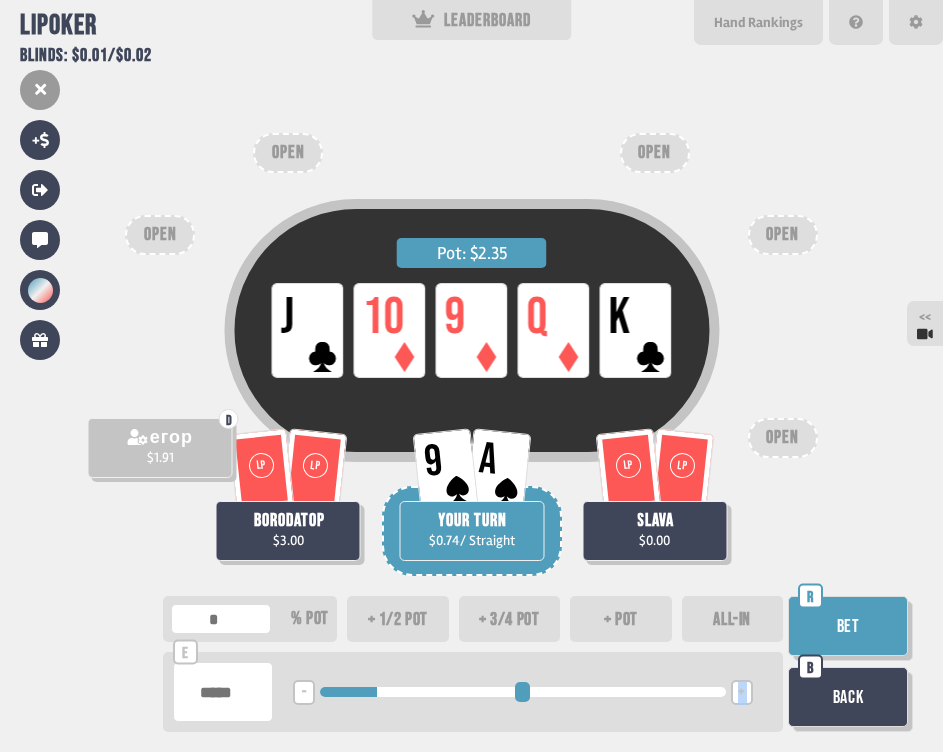 click on "+" at bounding box center (741, 693) 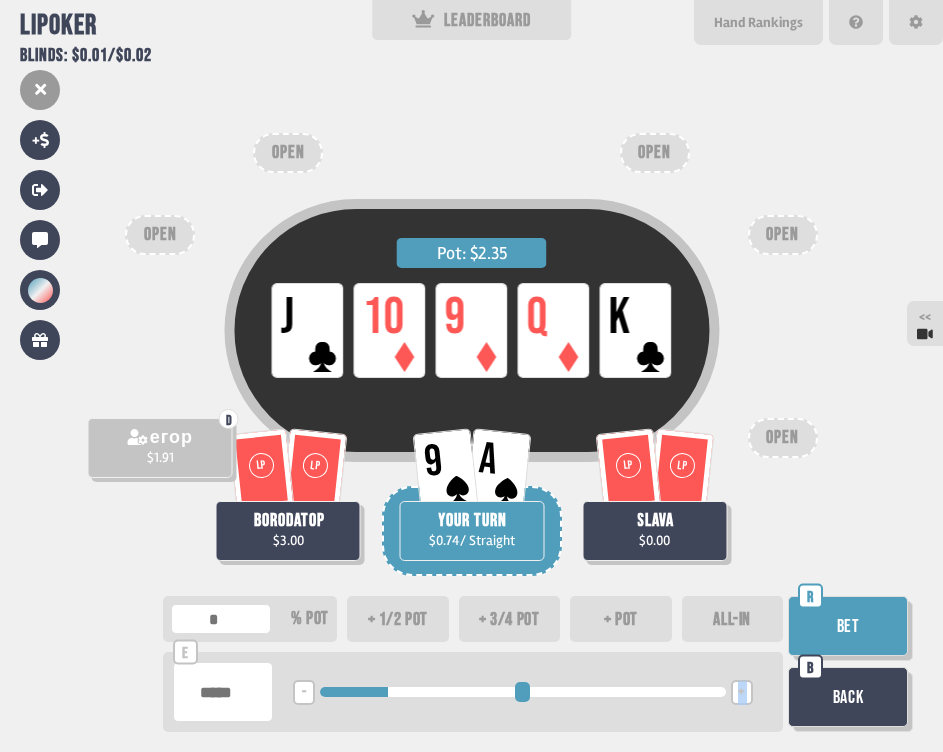 click on "+" at bounding box center (741, 693) 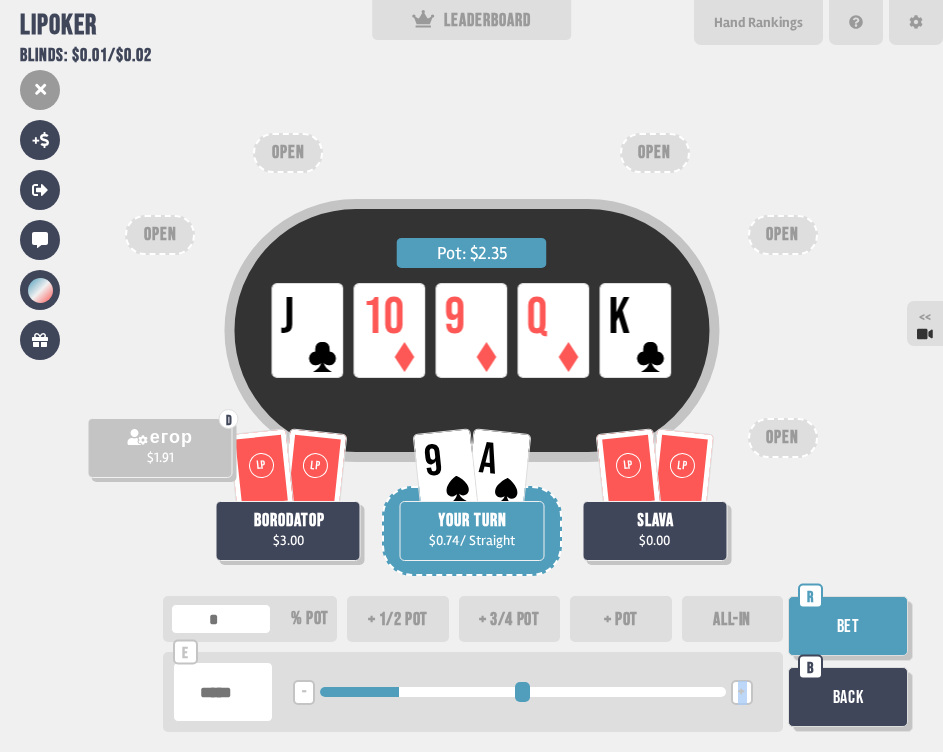 click on "+" at bounding box center (741, 693) 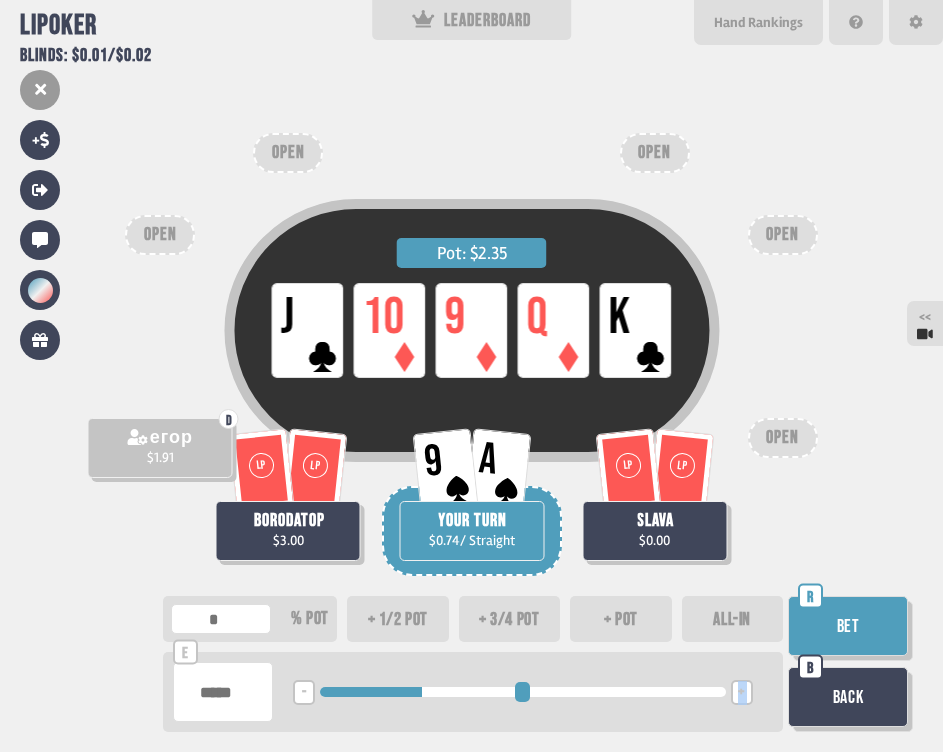 click on "+" at bounding box center (741, 693) 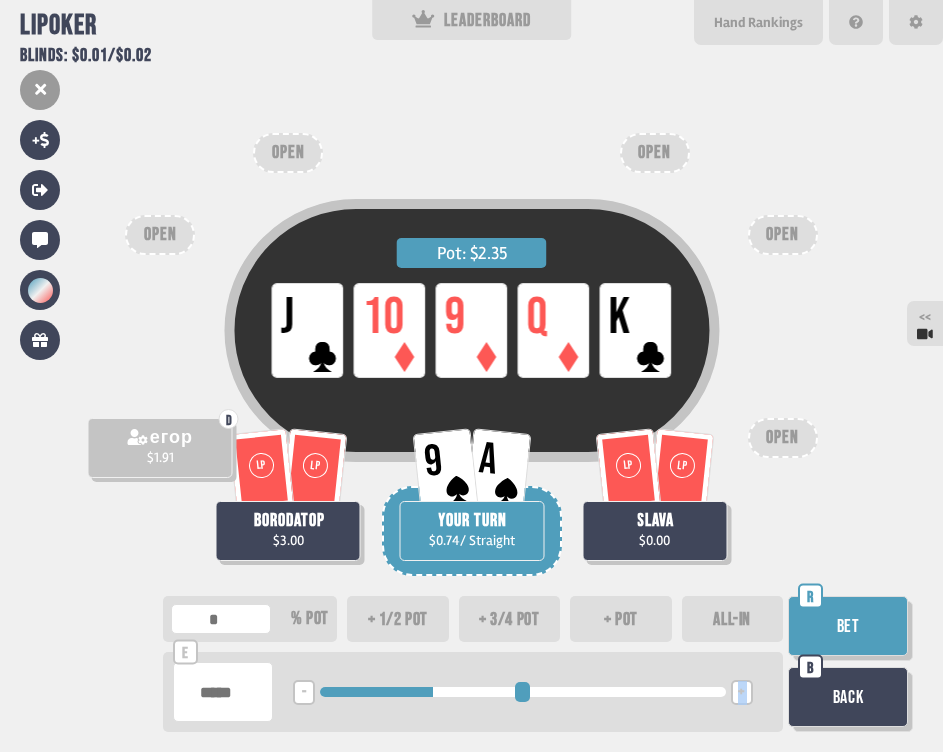 click on "+" at bounding box center [741, 693] 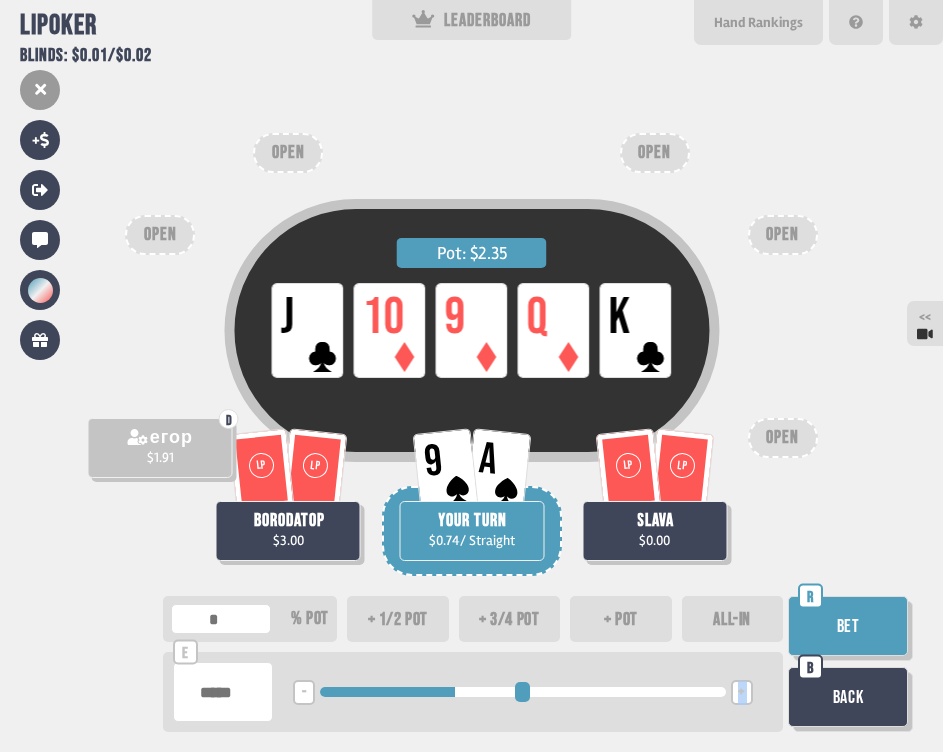 click on "+" at bounding box center [741, 693] 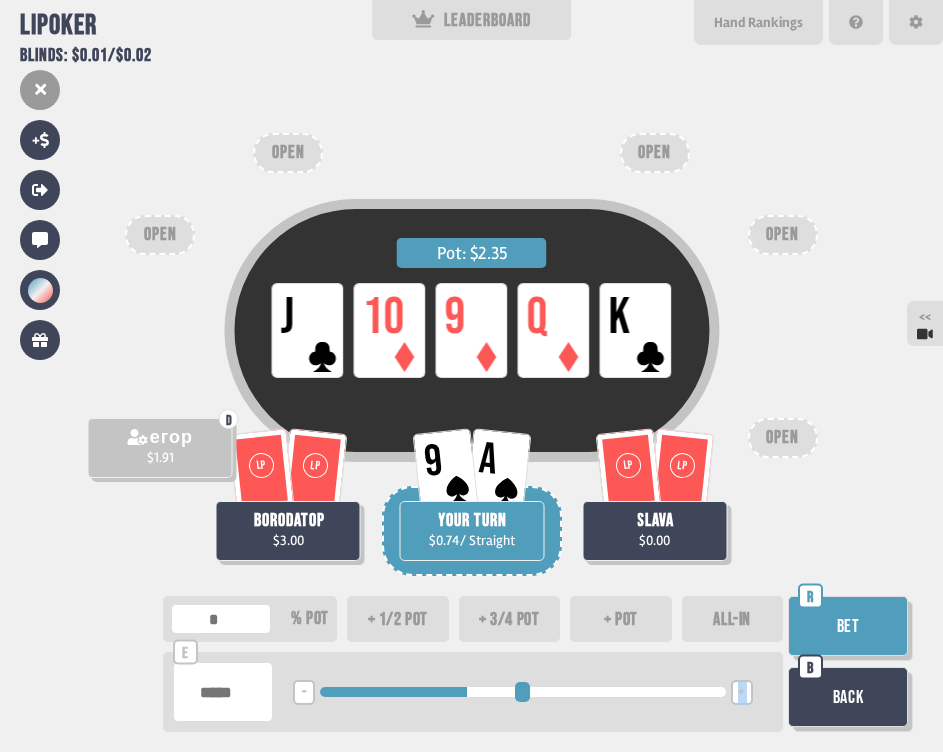 click on "+" at bounding box center [741, 693] 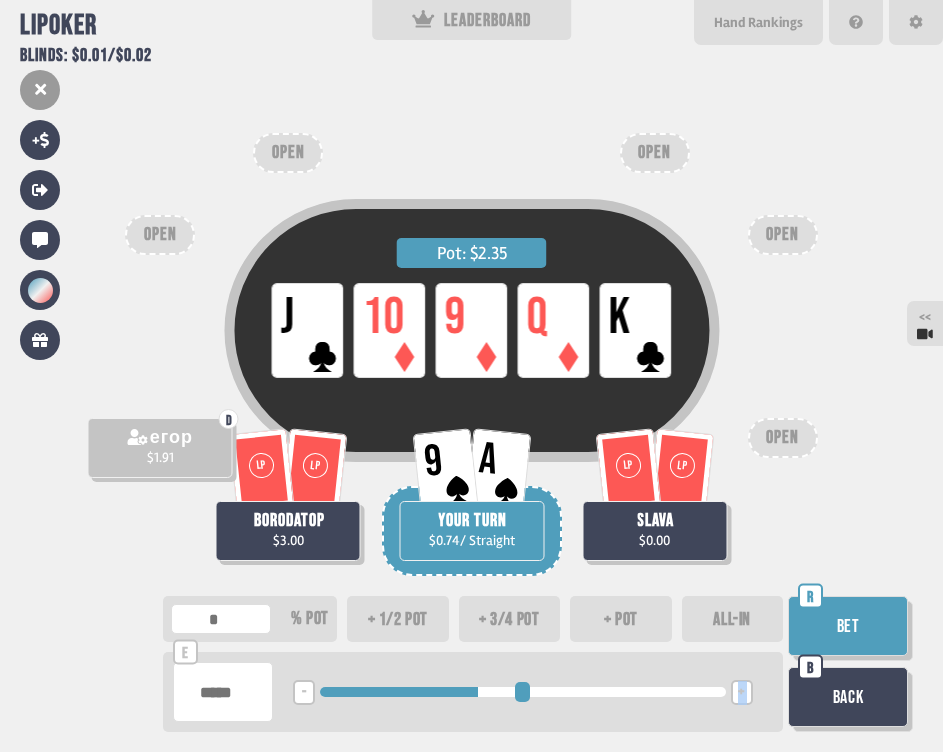 click on "+" at bounding box center (741, 693) 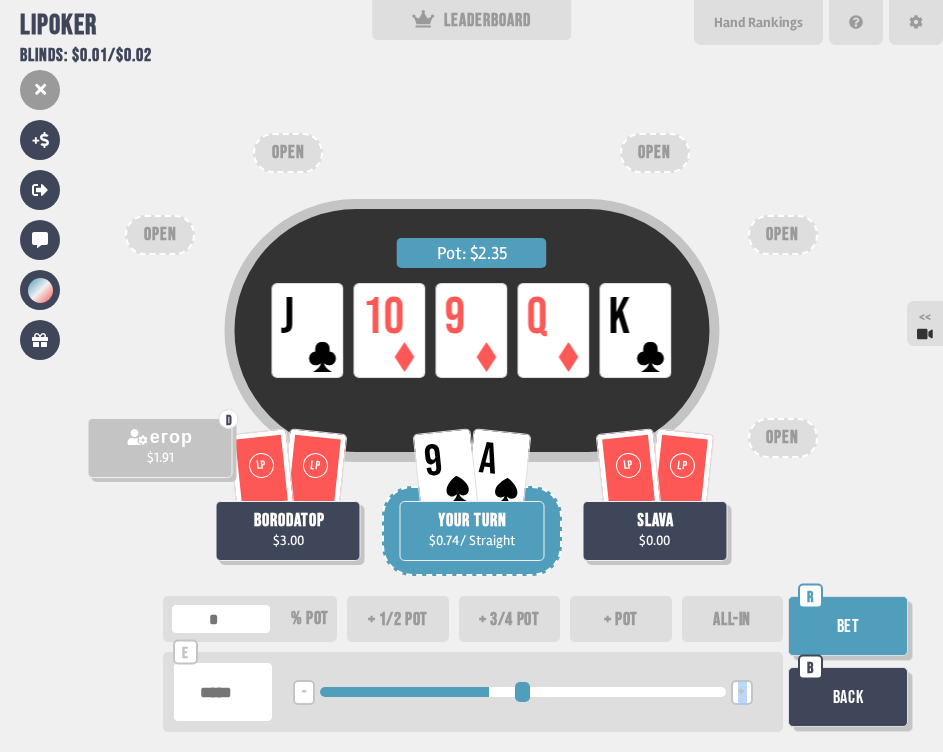 click on "+" at bounding box center (741, 693) 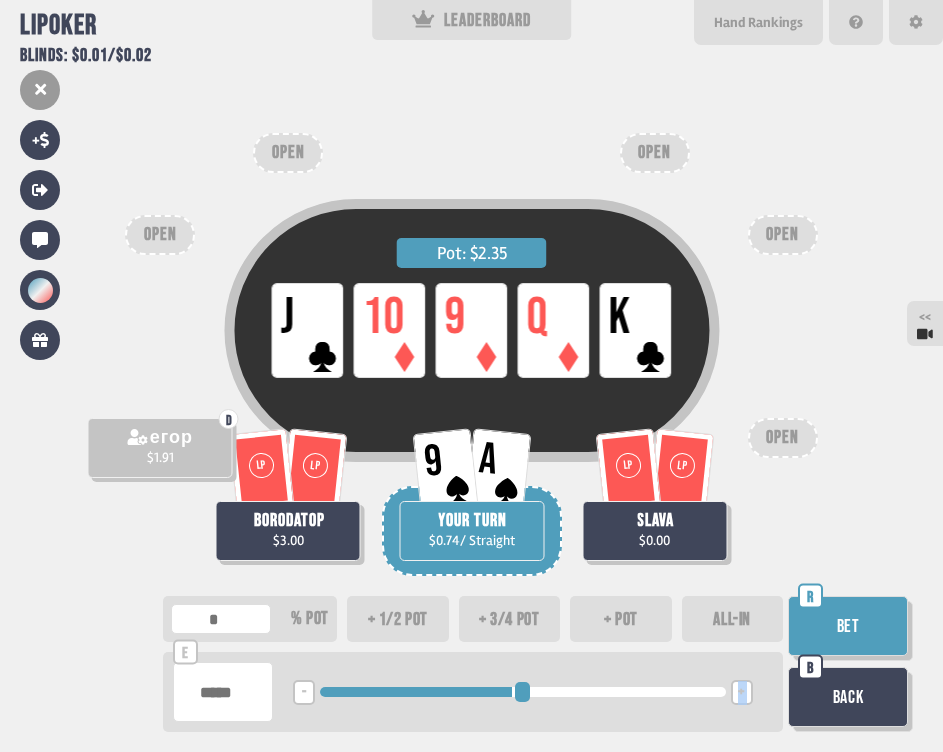 click on "+" at bounding box center [741, 693] 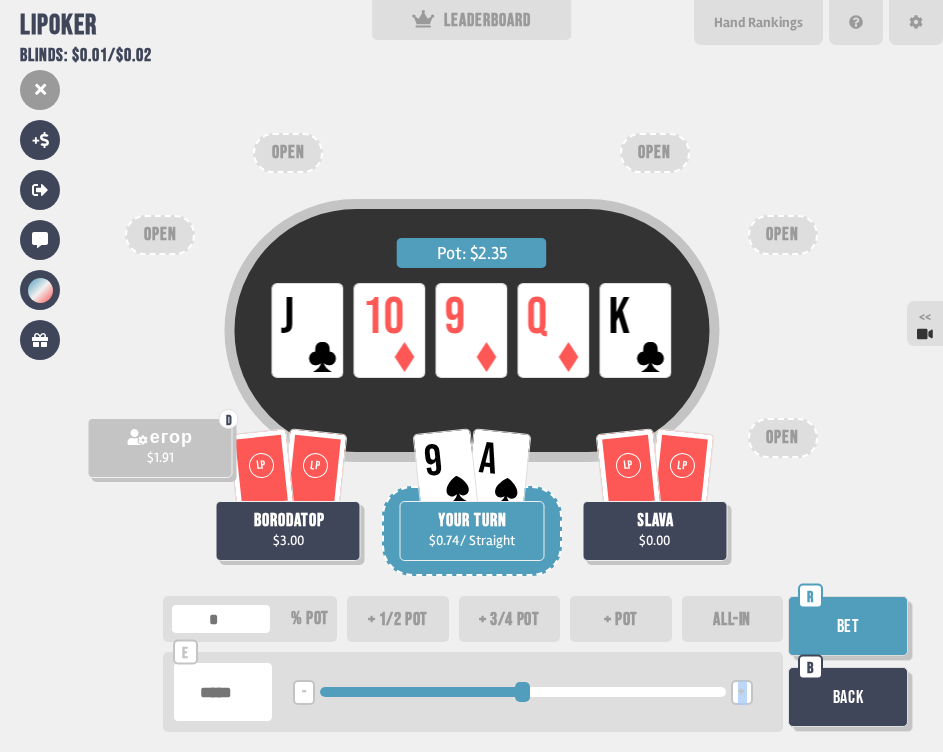 click on "+" at bounding box center [741, 693] 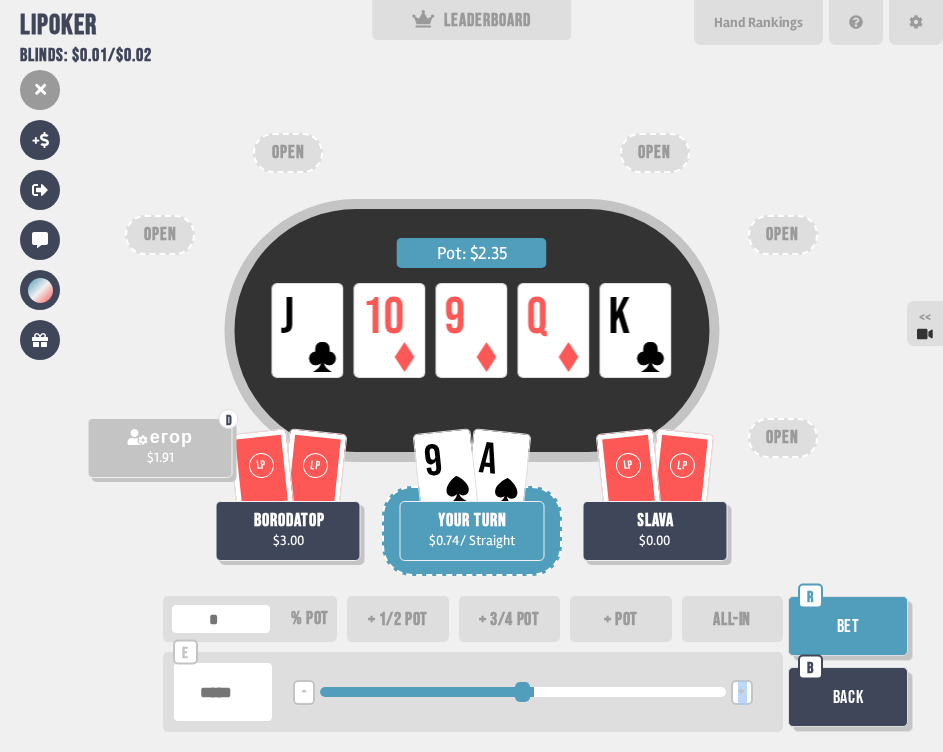 click on "+" at bounding box center [741, 693] 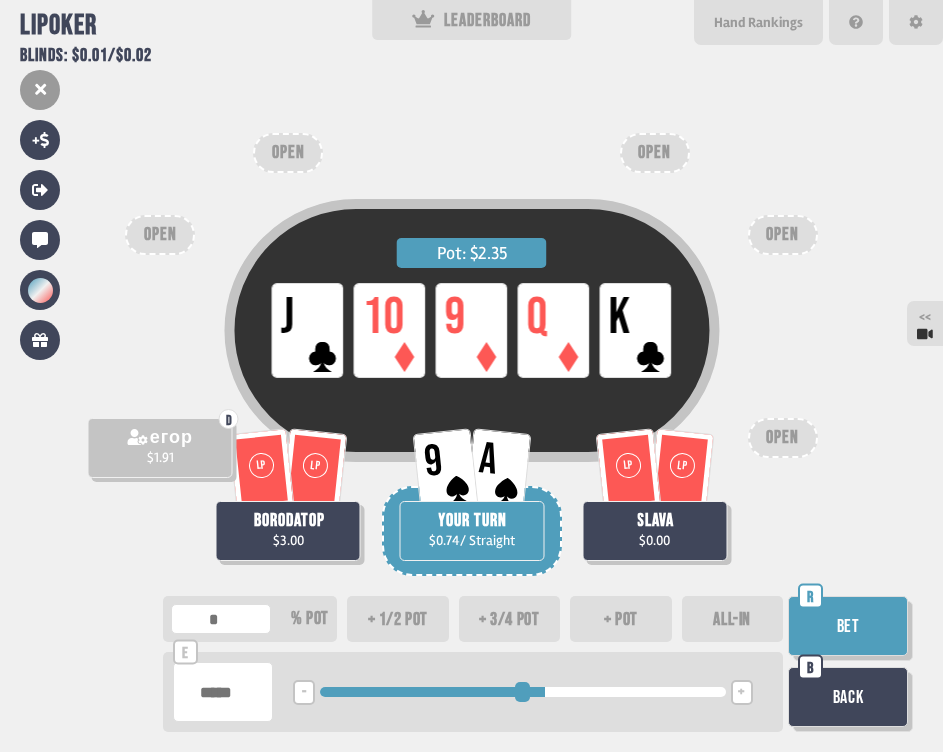 click on "+" at bounding box center (741, 693) 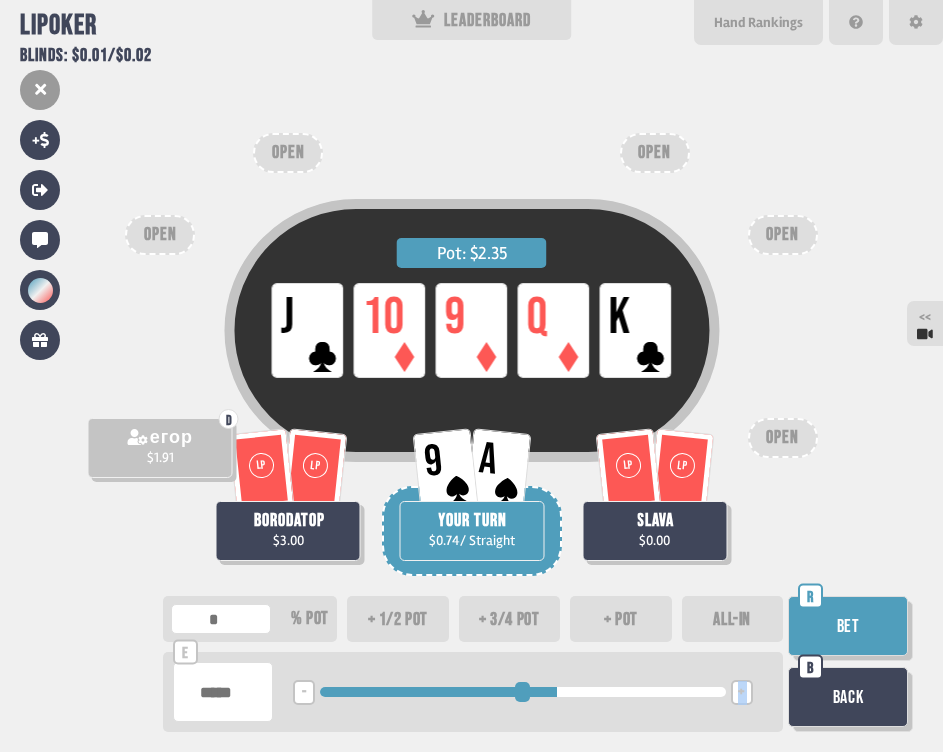click on "+" at bounding box center (741, 693) 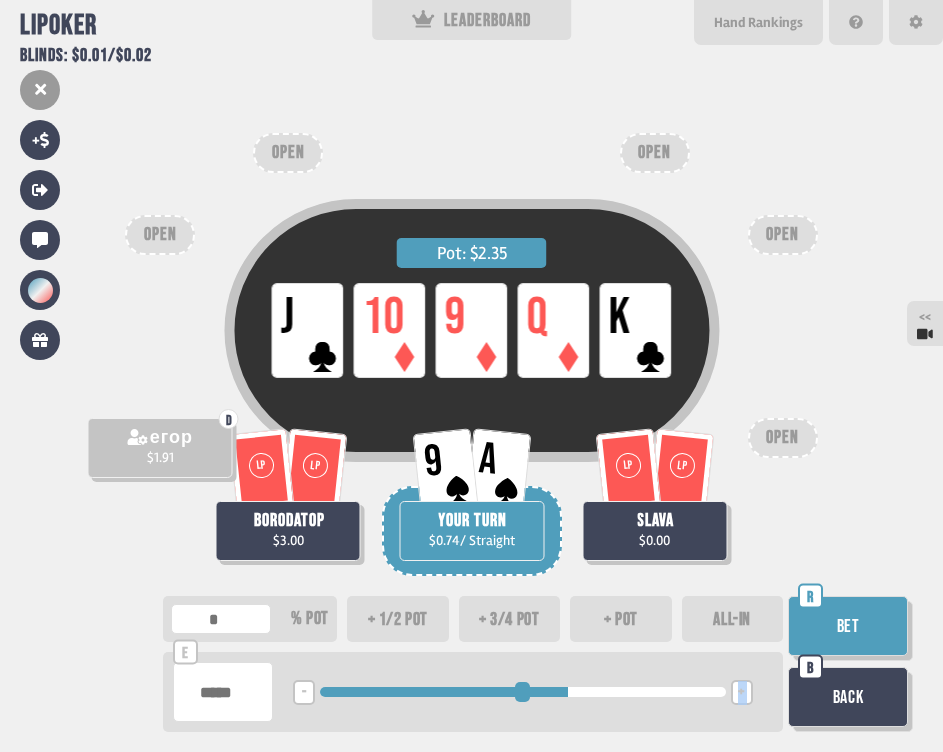 click on "+" at bounding box center (741, 693) 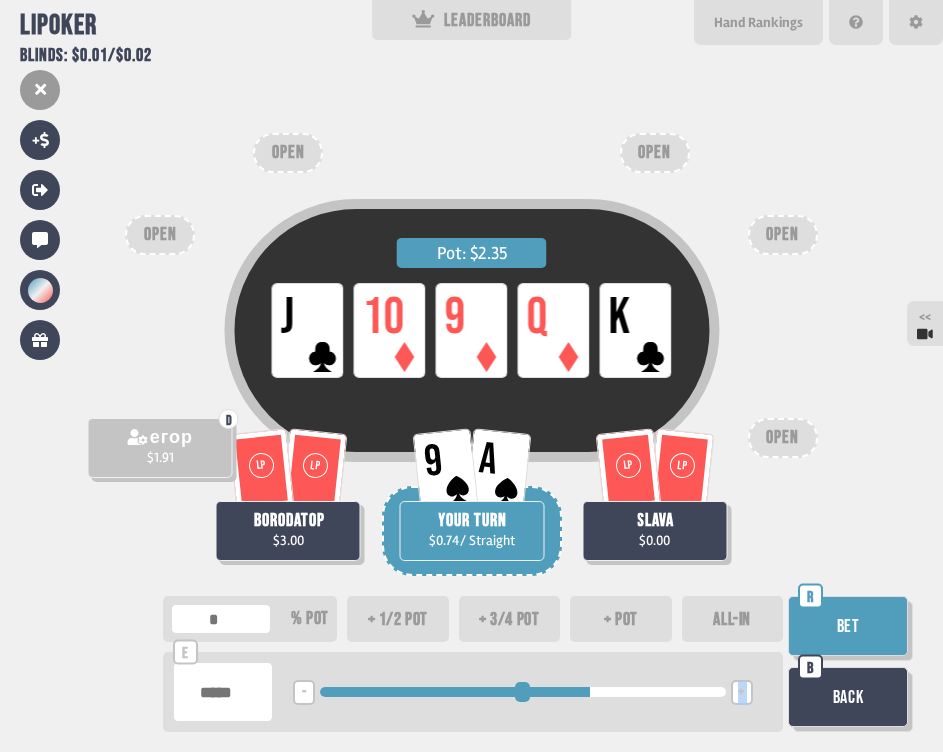 click on "+" at bounding box center (741, 693) 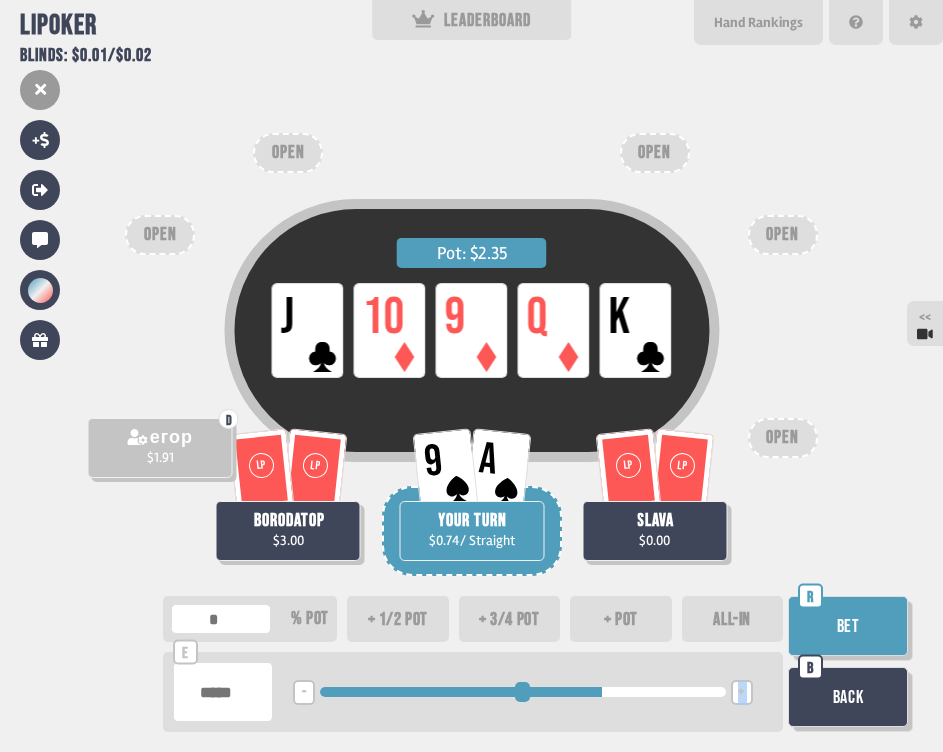 click on "+" at bounding box center (741, 693) 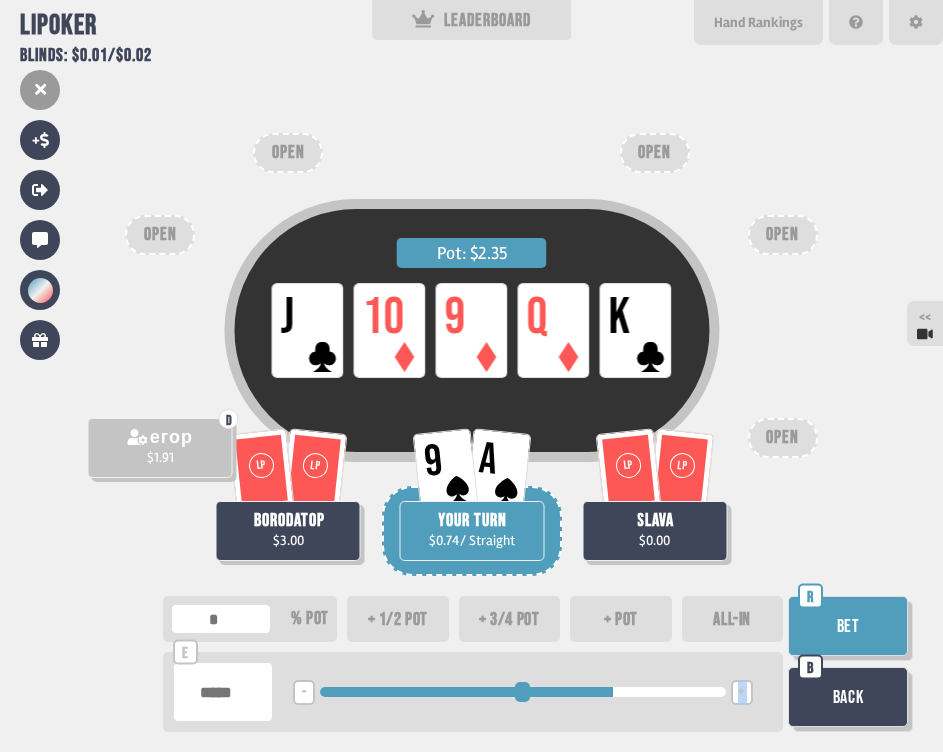 click on "+" at bounding box center (741, 693) 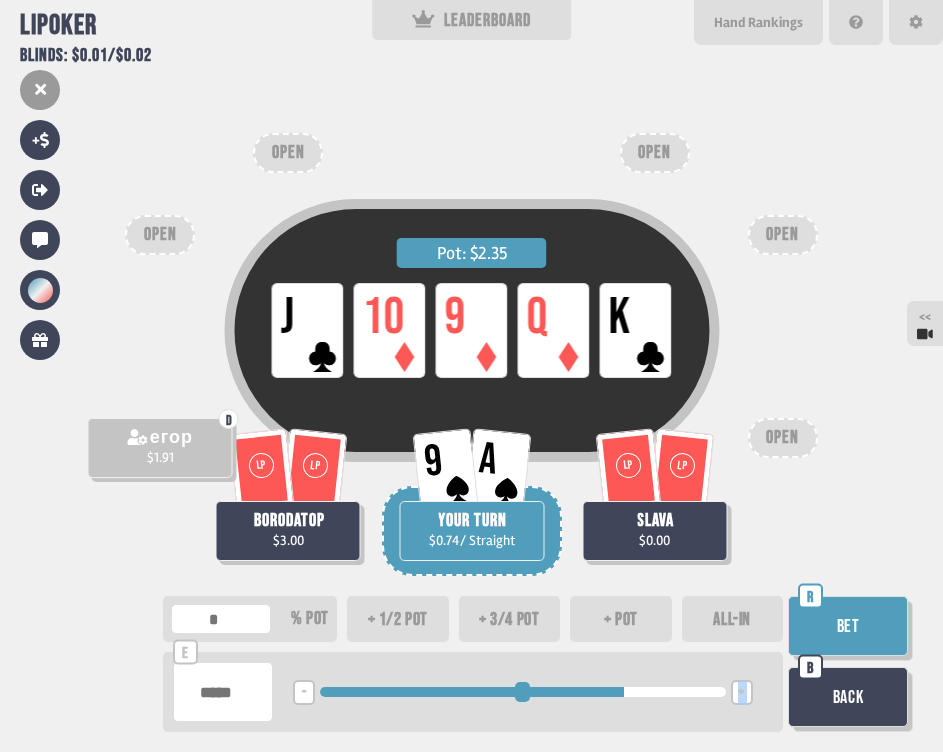 click on "+" at bounding box center (741, 693) 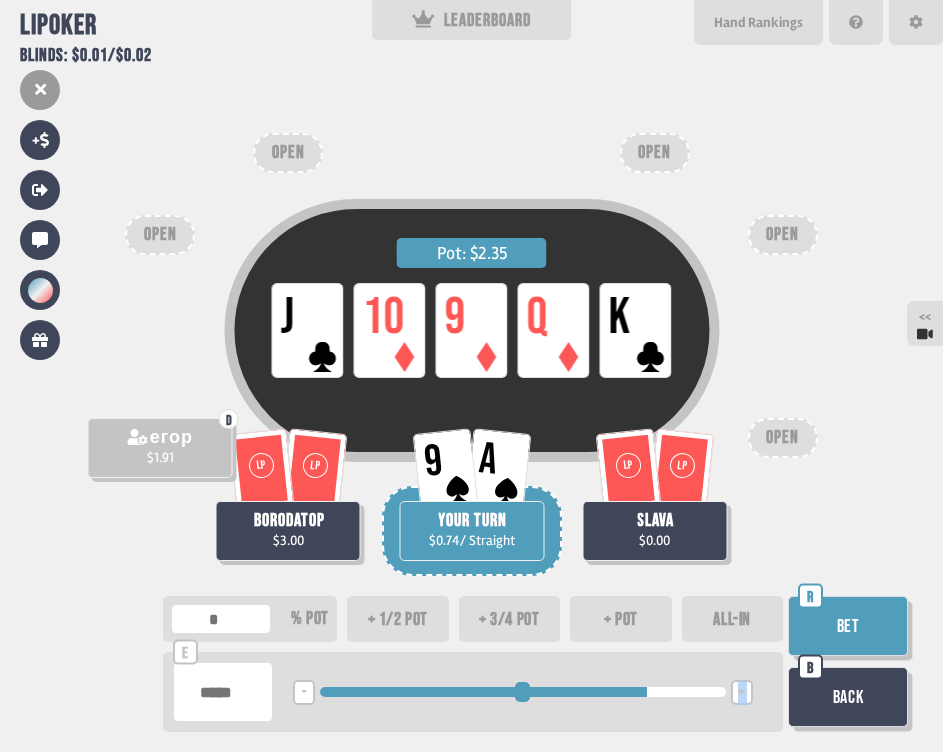 click on "+" at bounding box center (741, 693) 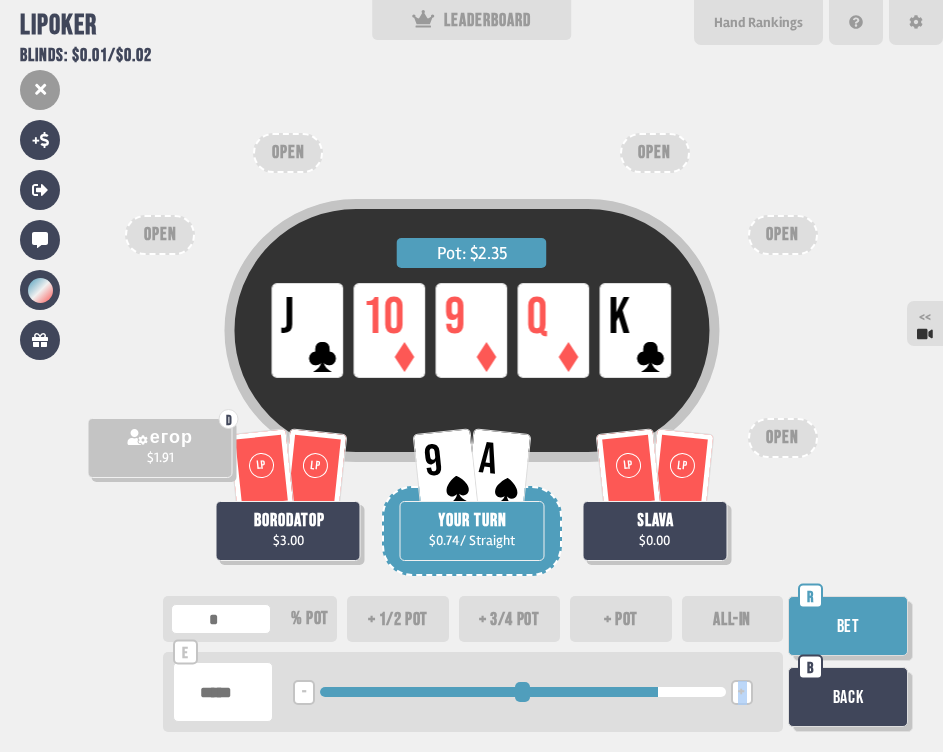 click on "+" at bounding box center (741, 693) 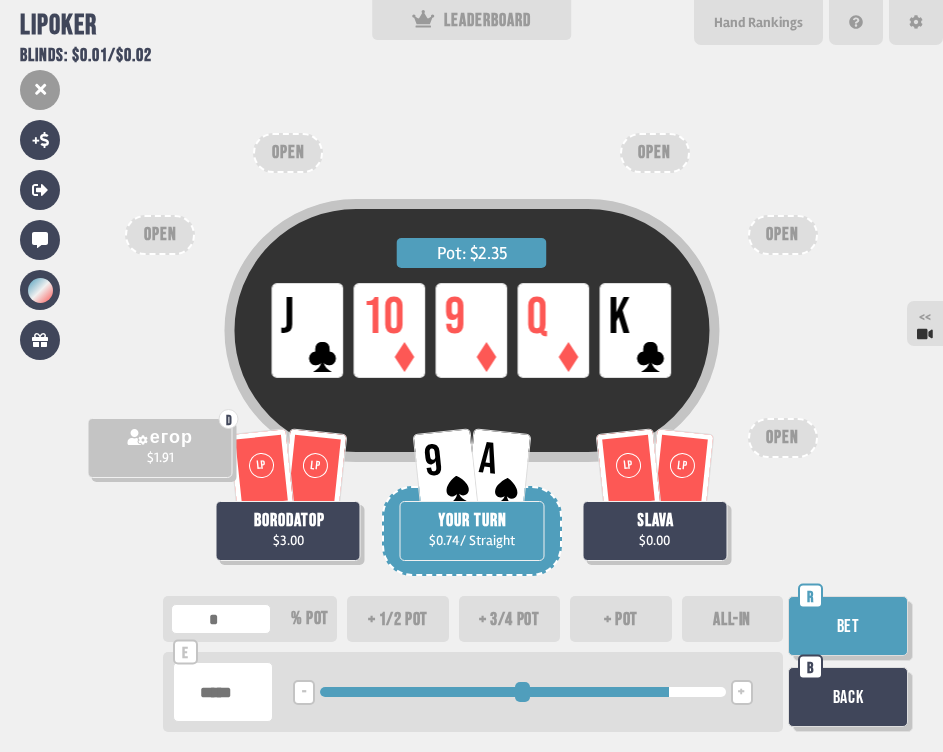 click on "+" at bounding box center (741, 693) 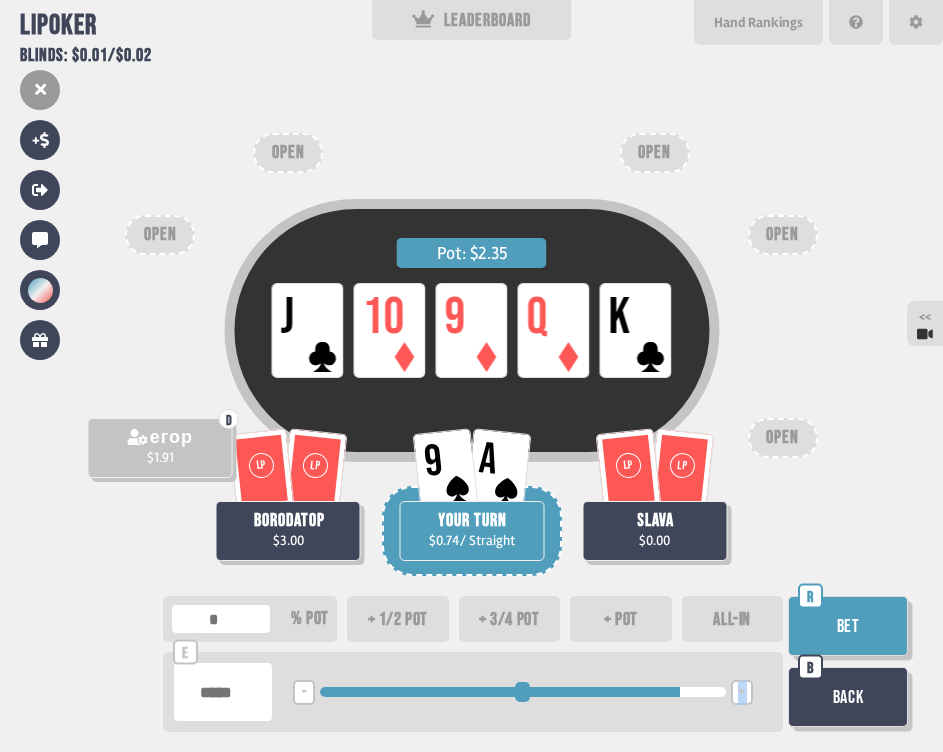 click on "+" at bounding box center (741, 693) 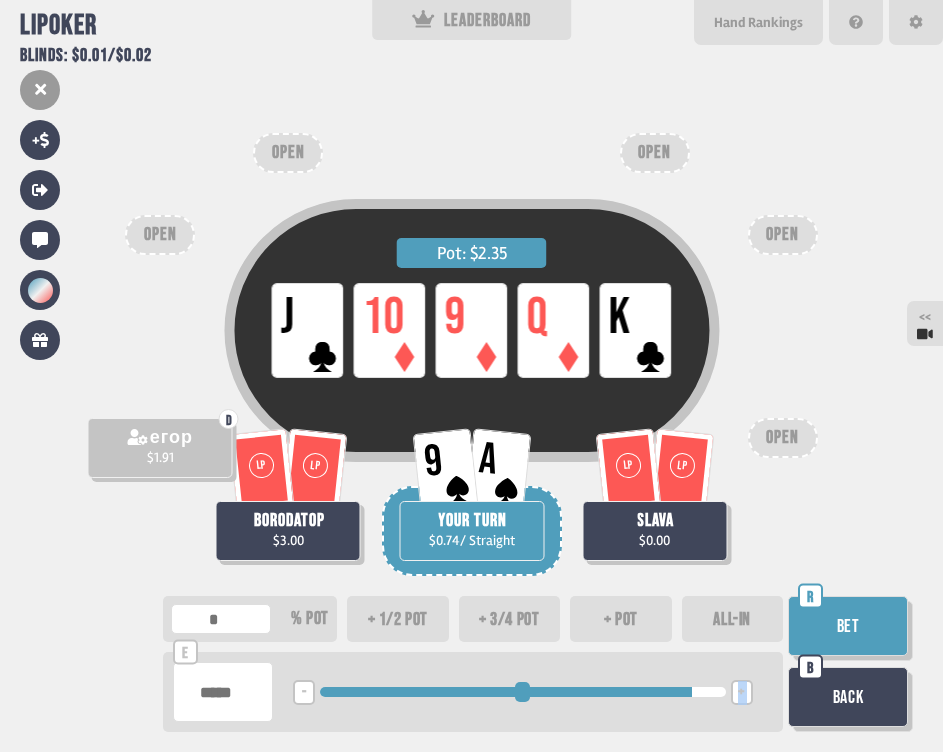 click on "+" at bounding box center [741, 693] 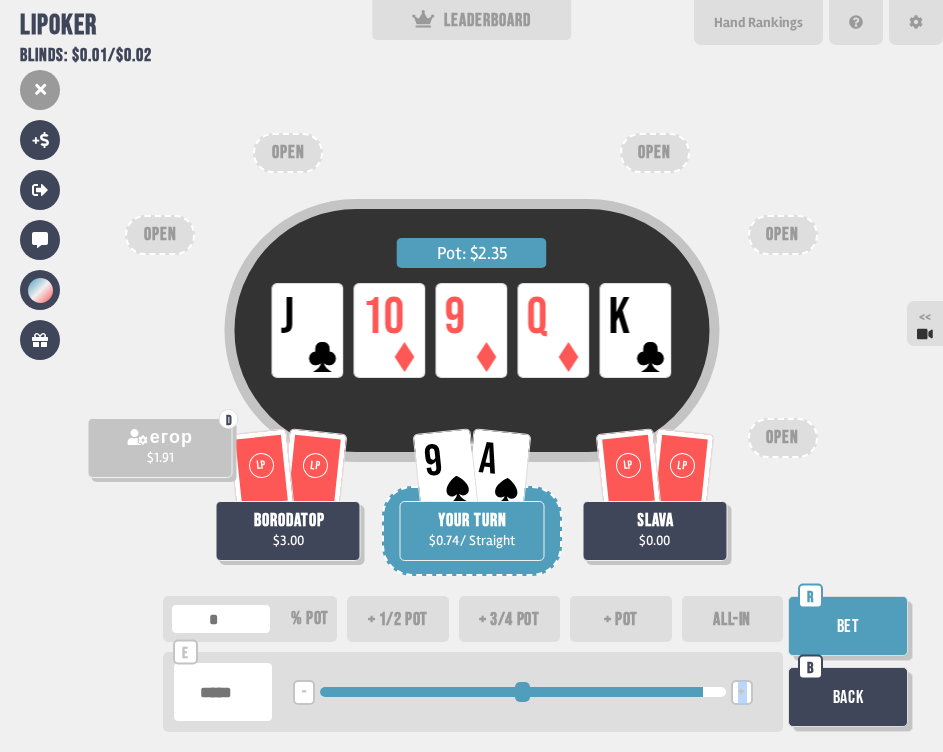click on "+" at bounding box center (741, 693) 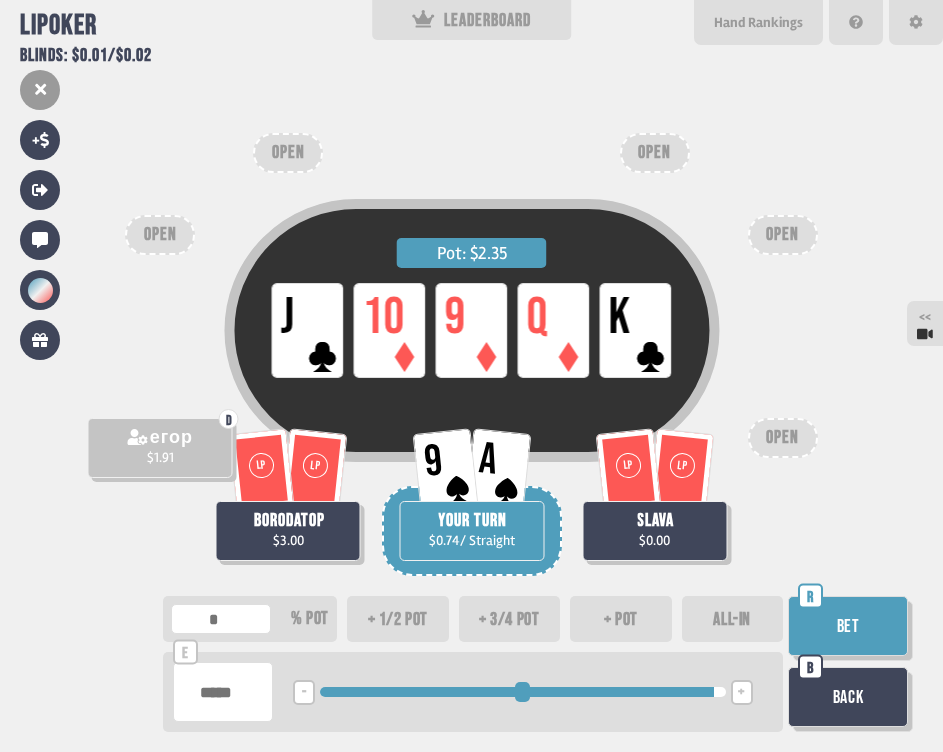 click on "-" at bounding box center [304, 693] 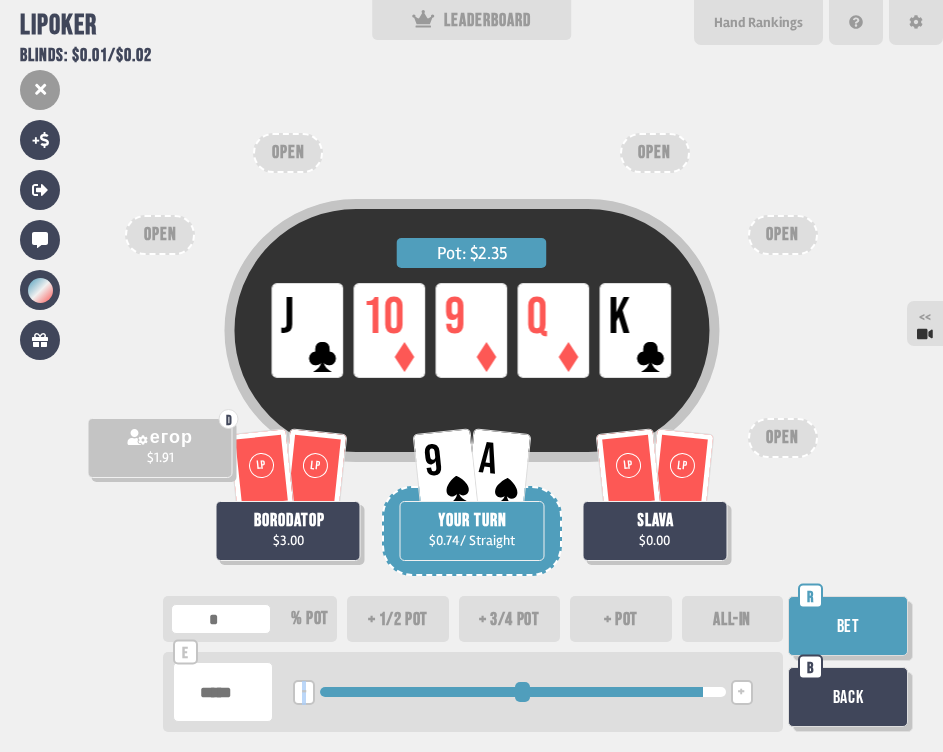click on "-" at bounding box center [304, 693] 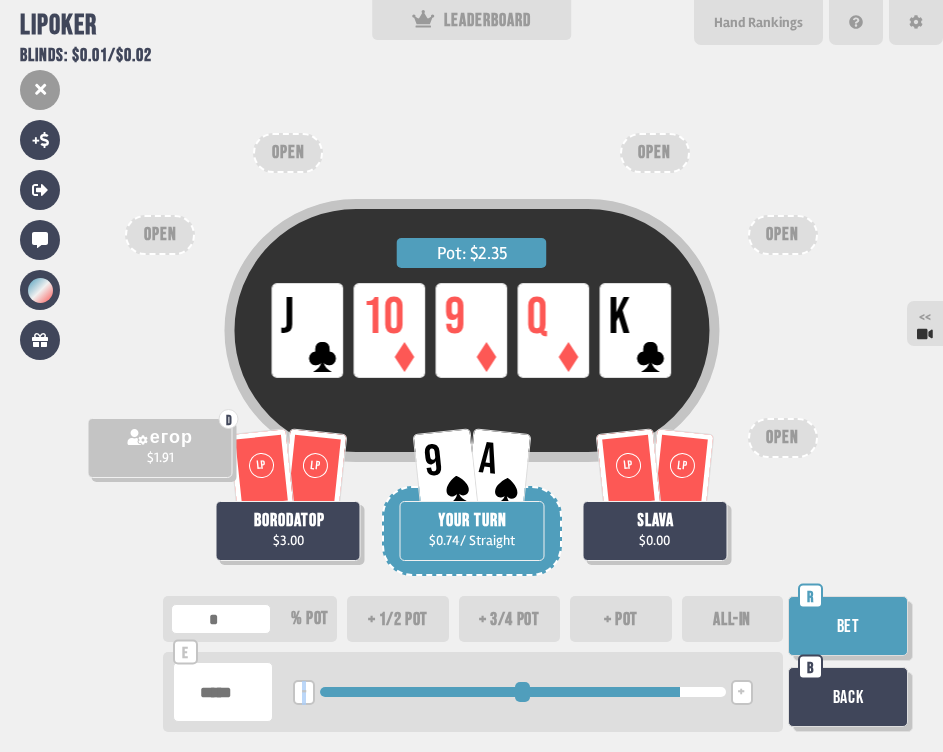 click on "-" at bounding box center [304, 693] 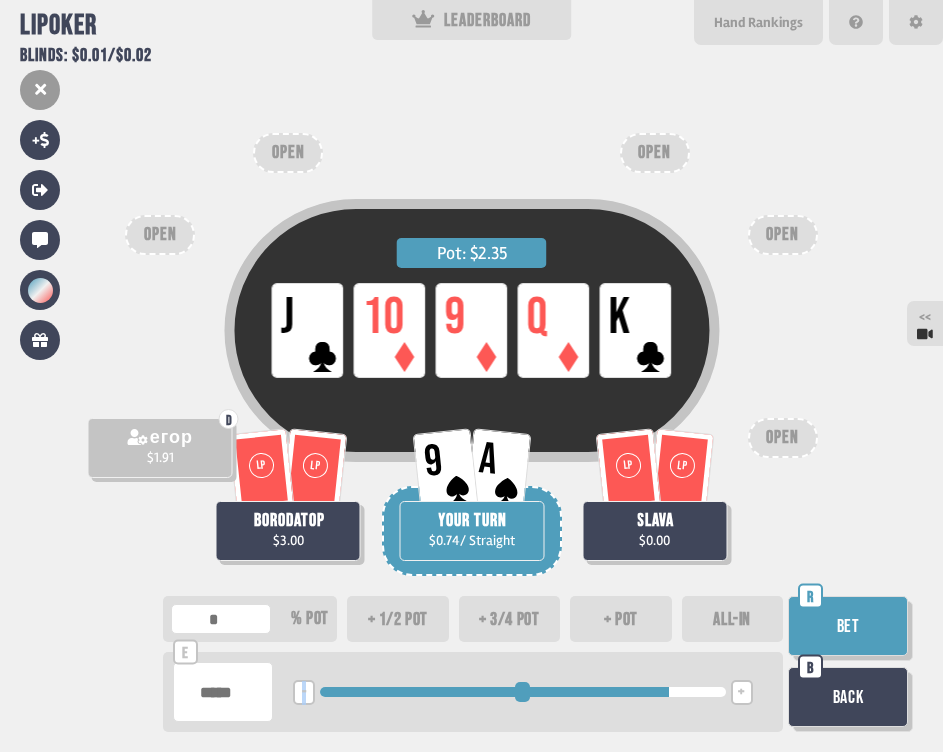 click on "-" at bounding box center [304, 693] 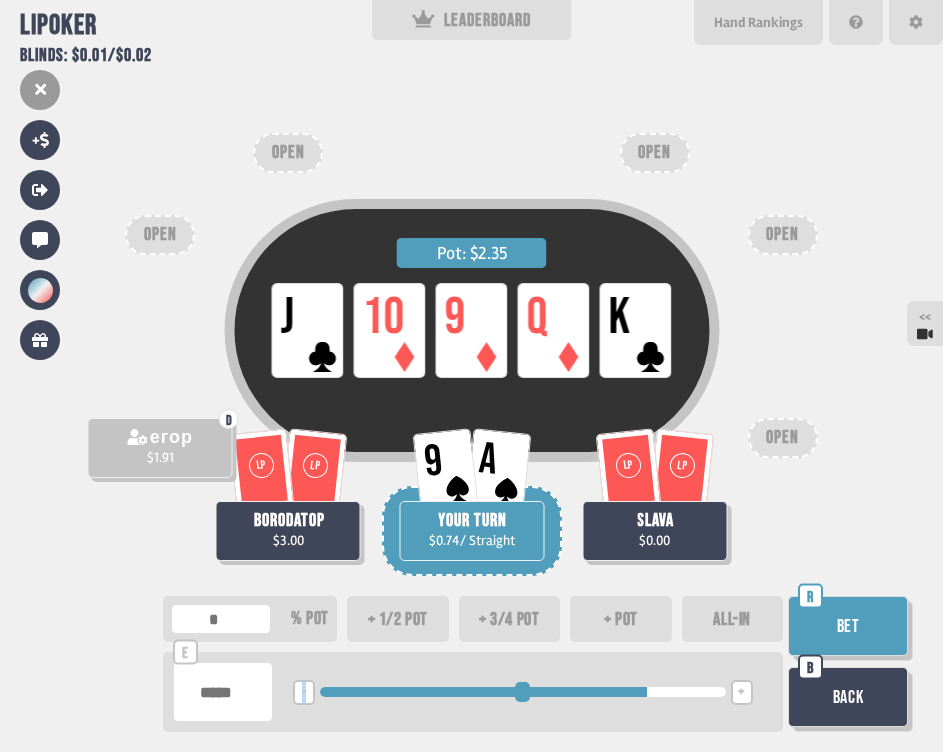 click on "-" at bounding box center (304, 693) 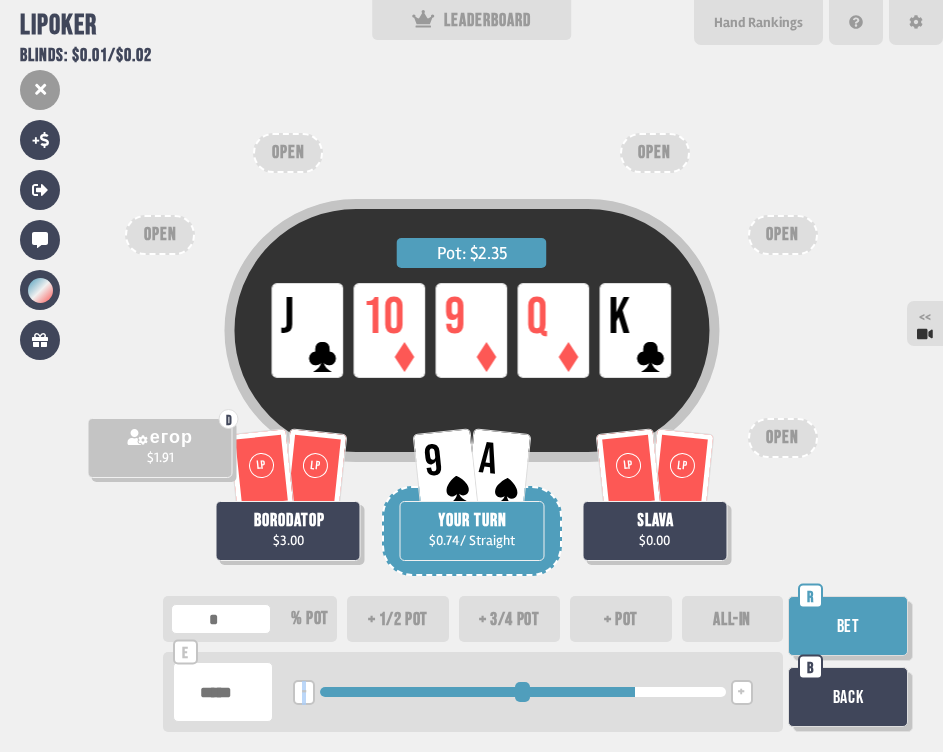click on "-" at bounding box center (304, 693) 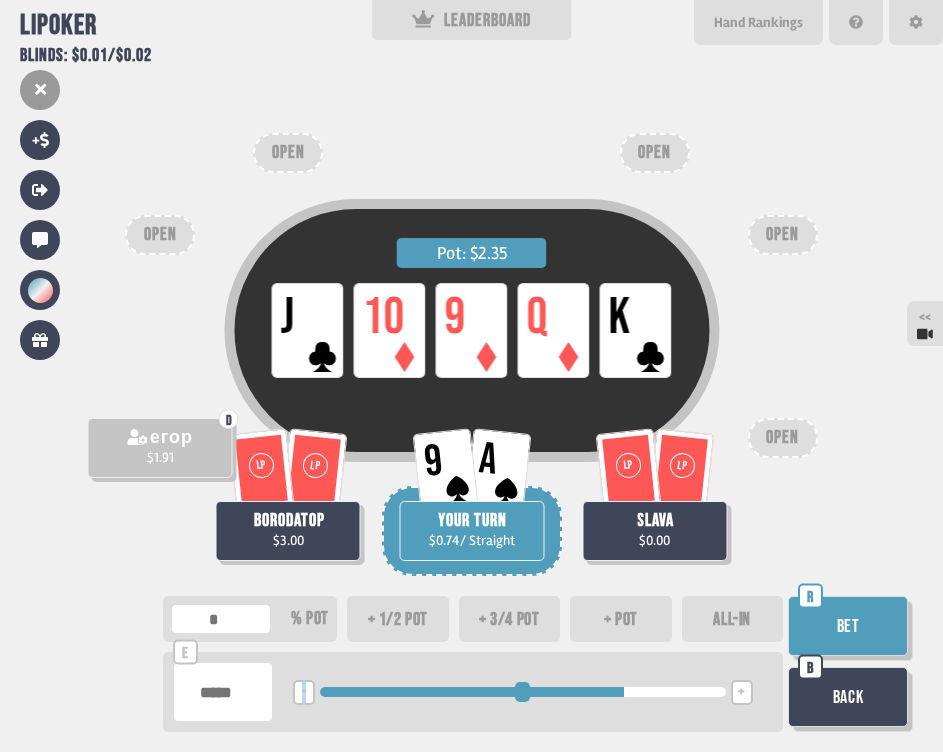 click on "-" at bounding box center [304, 693] 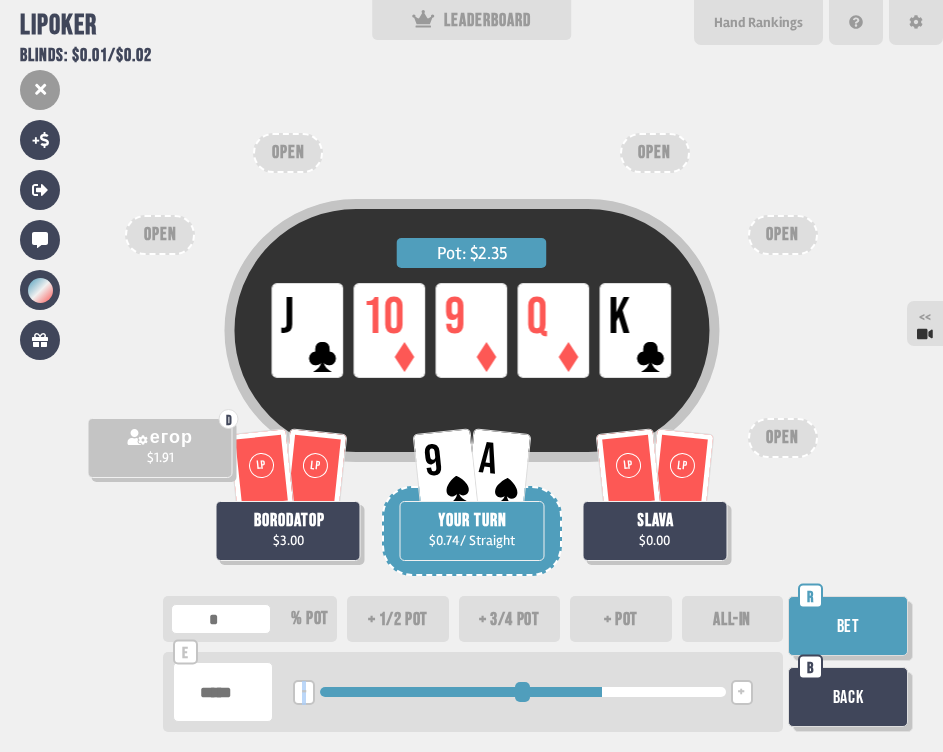 click on "-" at bounding box center (304, 693) 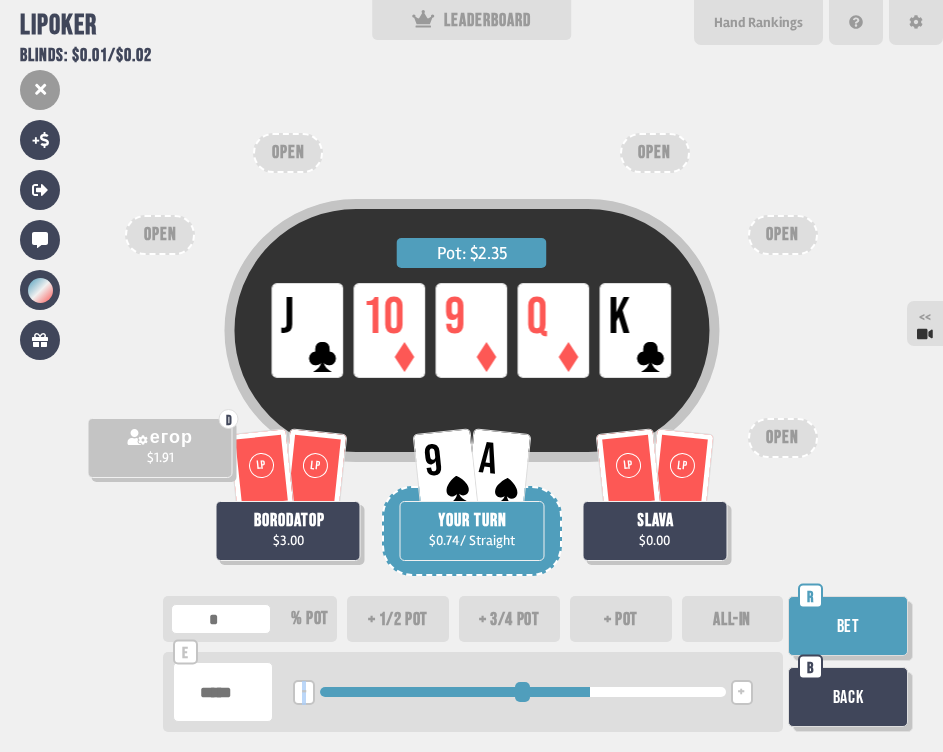 click on "-" at bounding box center [304, 693] 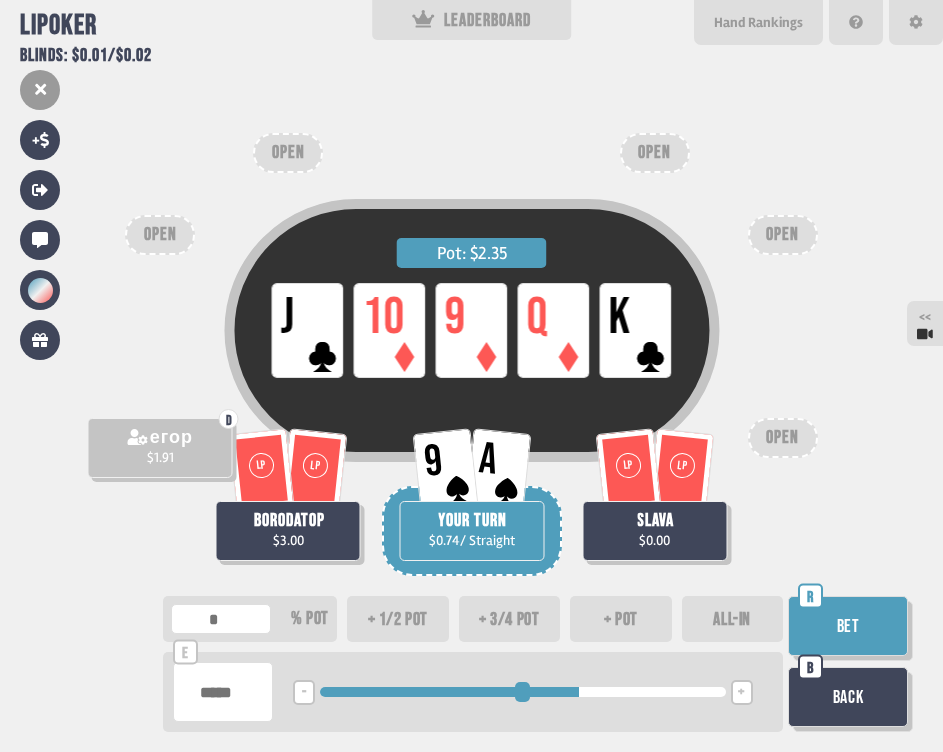 click on "+" at bounding box center [742, 692] 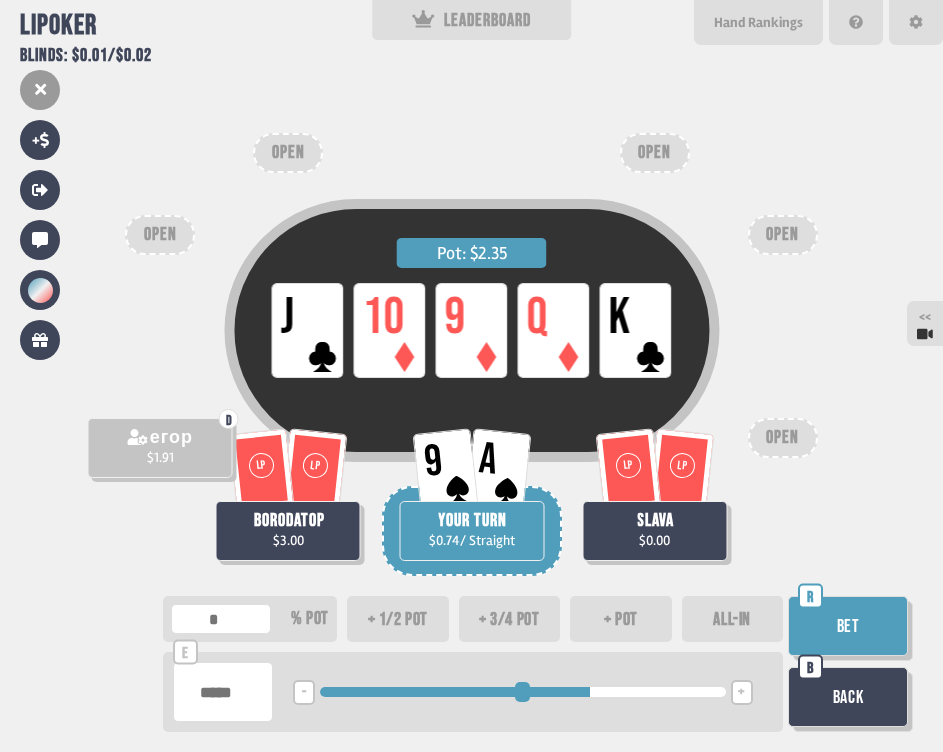 click on "Bet" at bounding box center (848, 626) 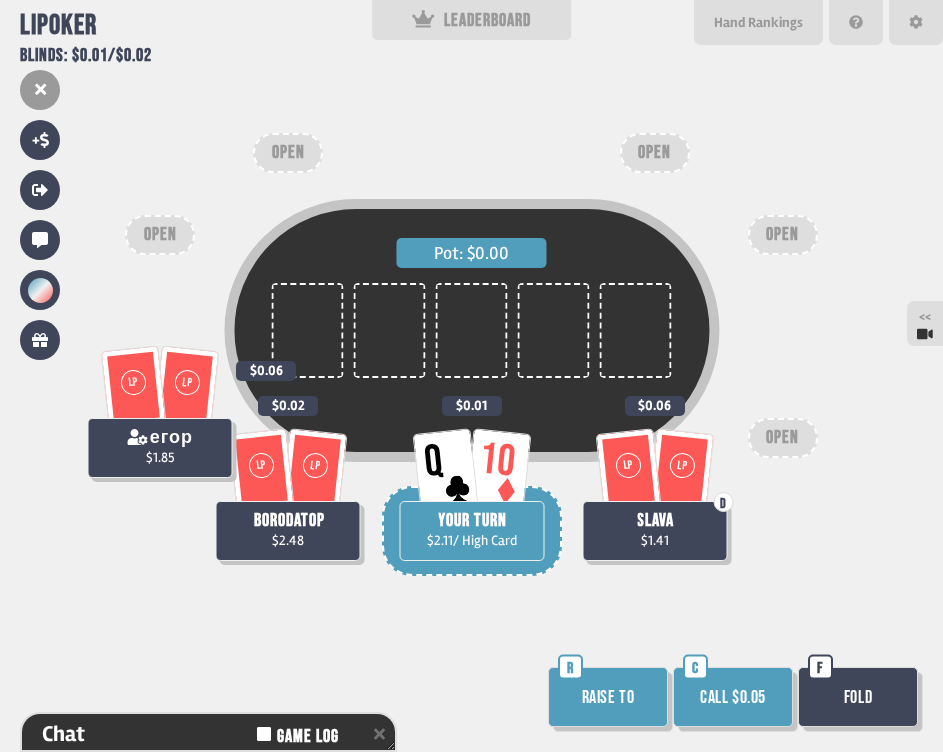 click on "Call $0.05" at bounding box center [733, 697] 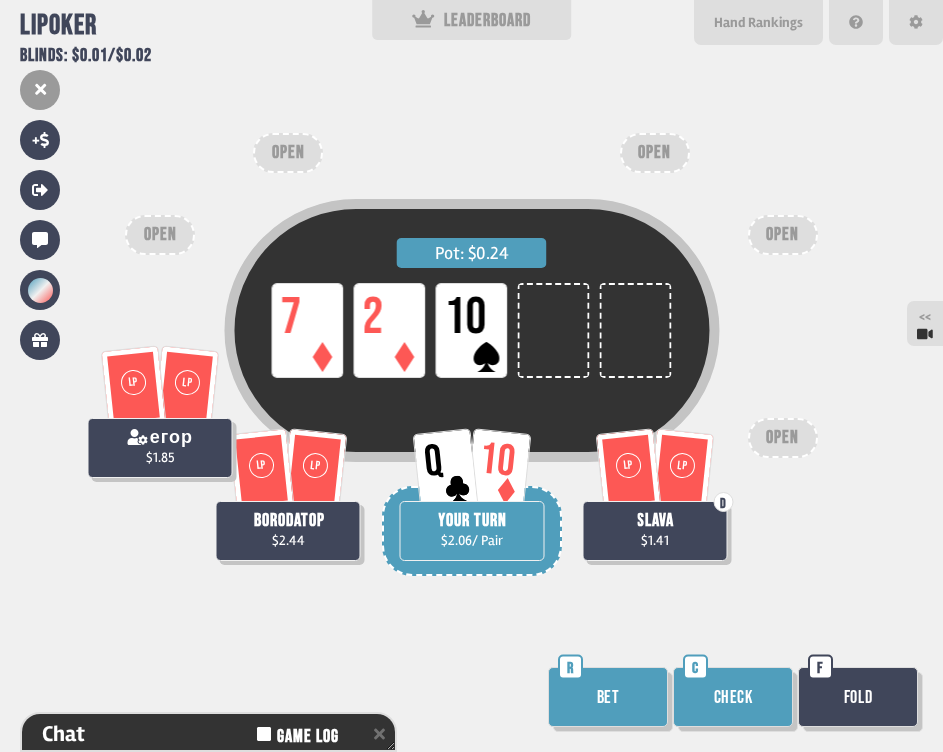 click on "Check" at bounding box center (733, 697) 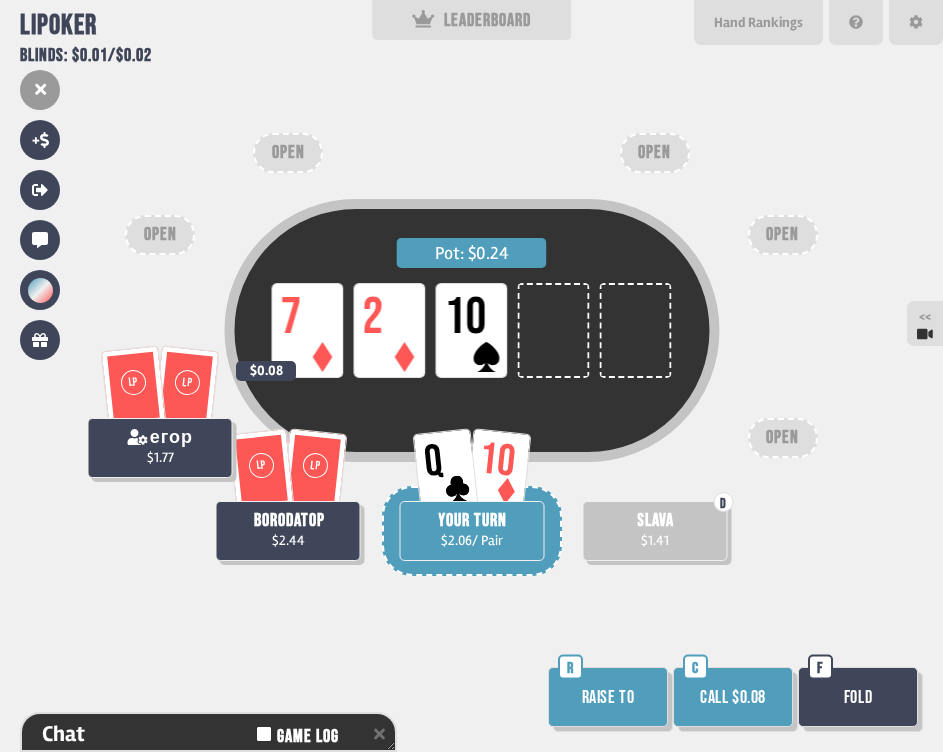click on "Fold" at bounding box center [858, 697] 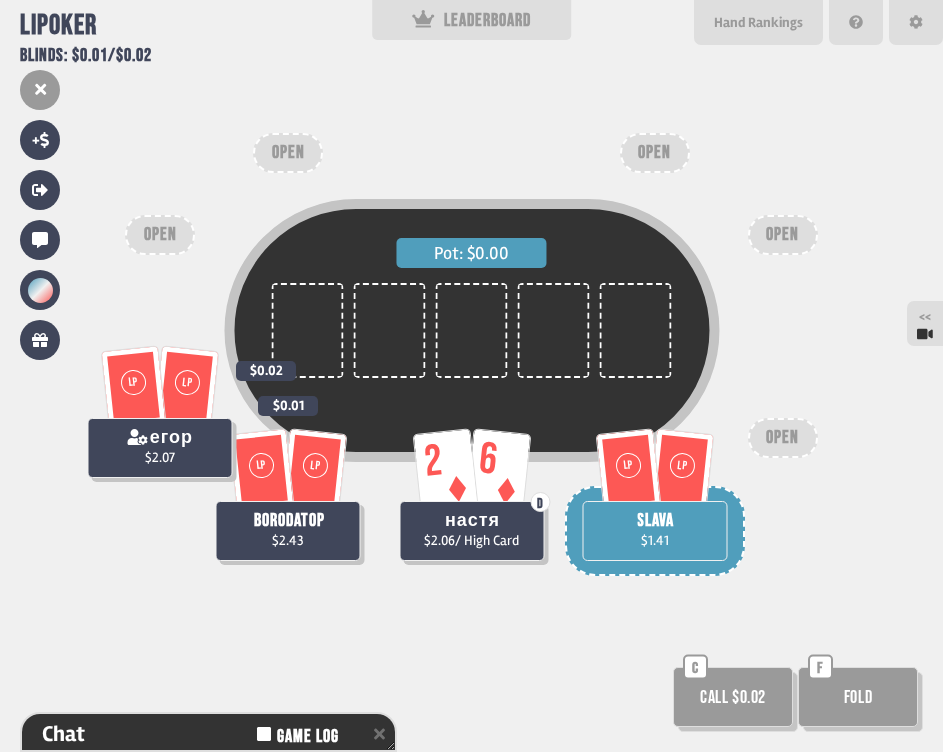 scroll, scrollTop: 98, scrollLeft: 0, axis: vertical 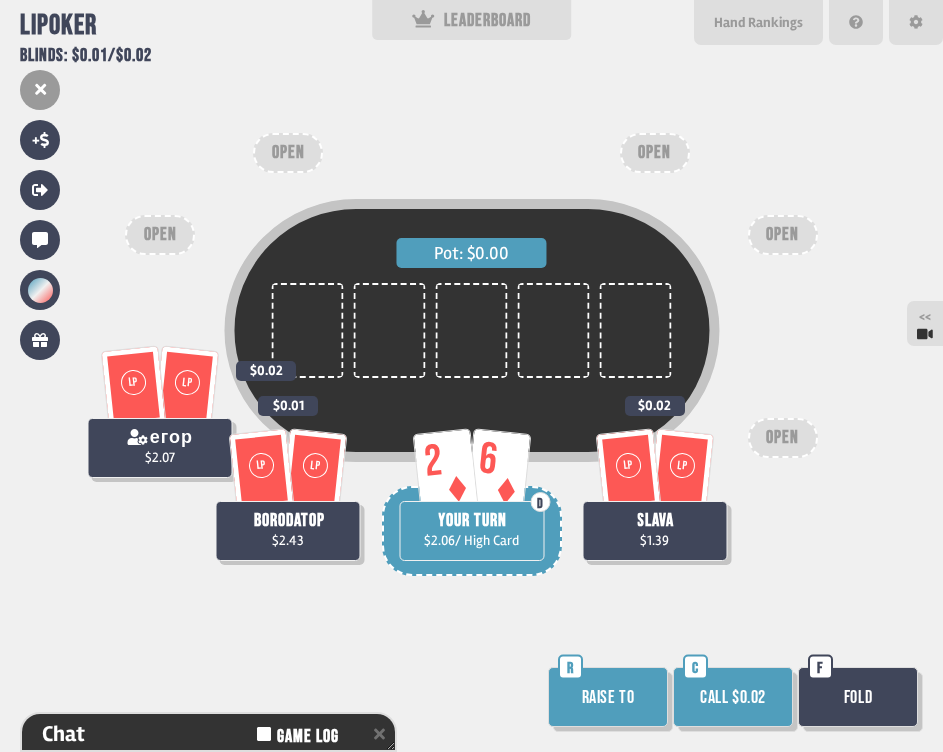 click on "Raise to" at bounding box center [608, 697] 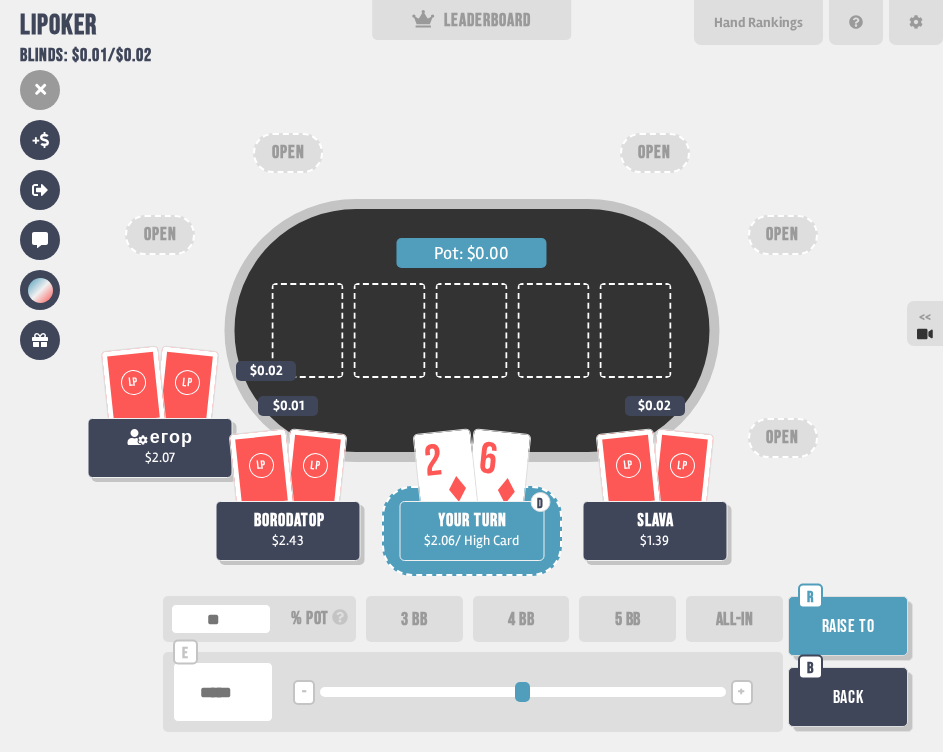 click on "+" at bounding box center (741, 693) 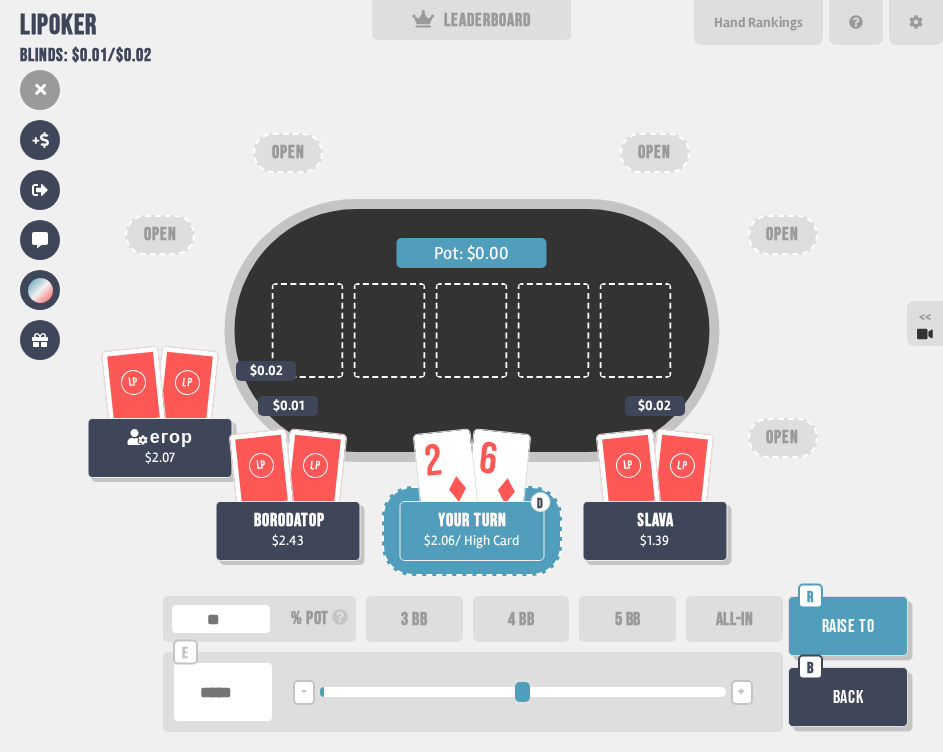 click on "+" at bounding box center [741, 693] 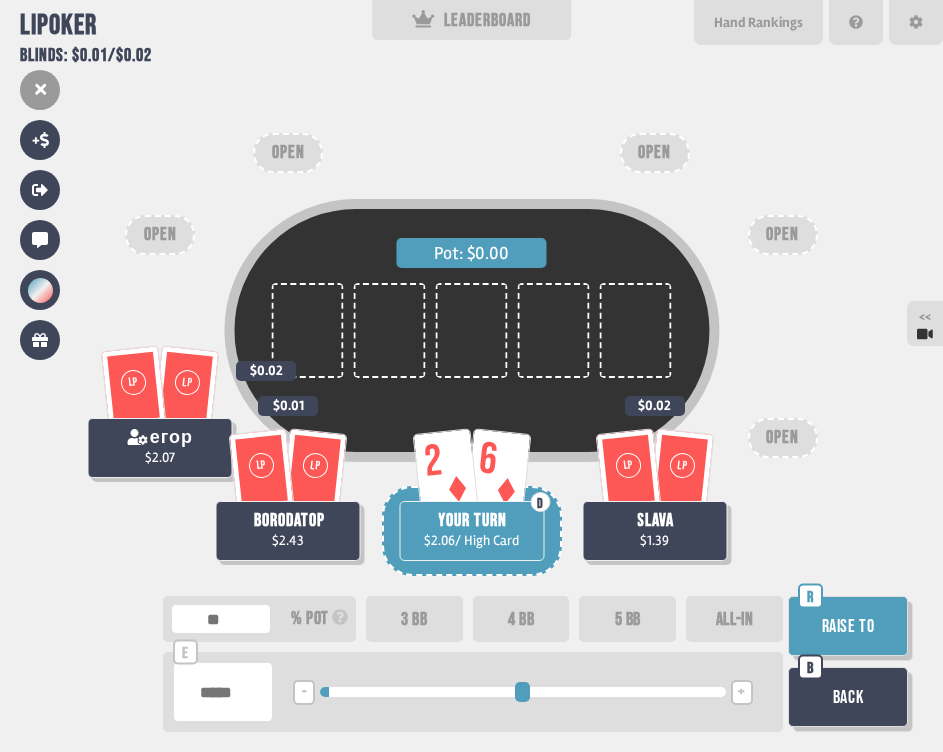 click on "+" at bounding box center [741, 693] 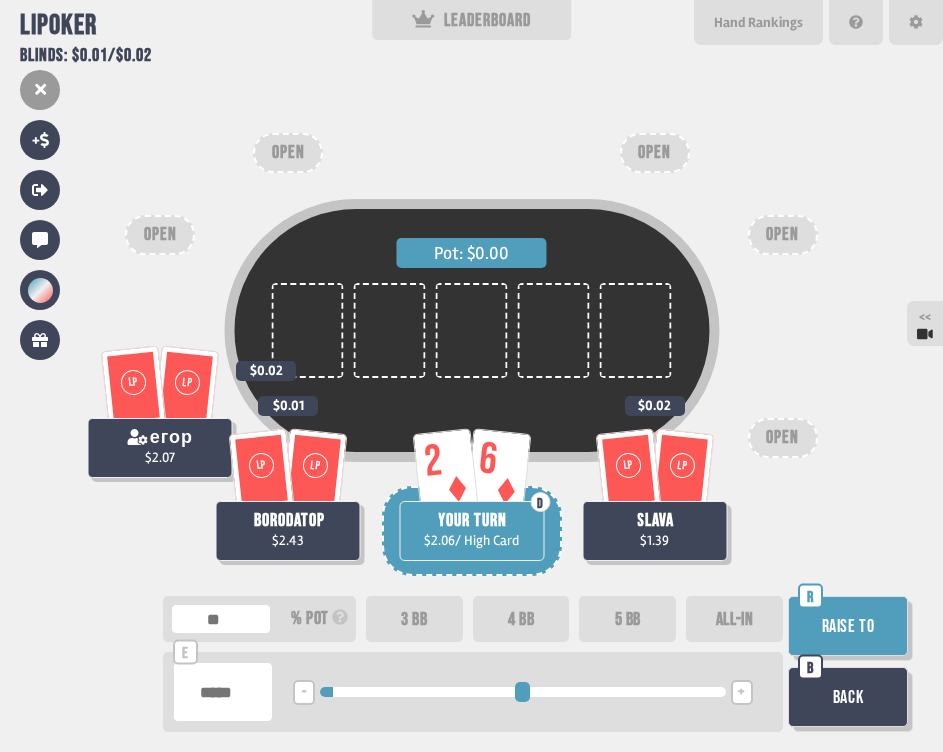 click on "Back" at bounding box center [848, 697] 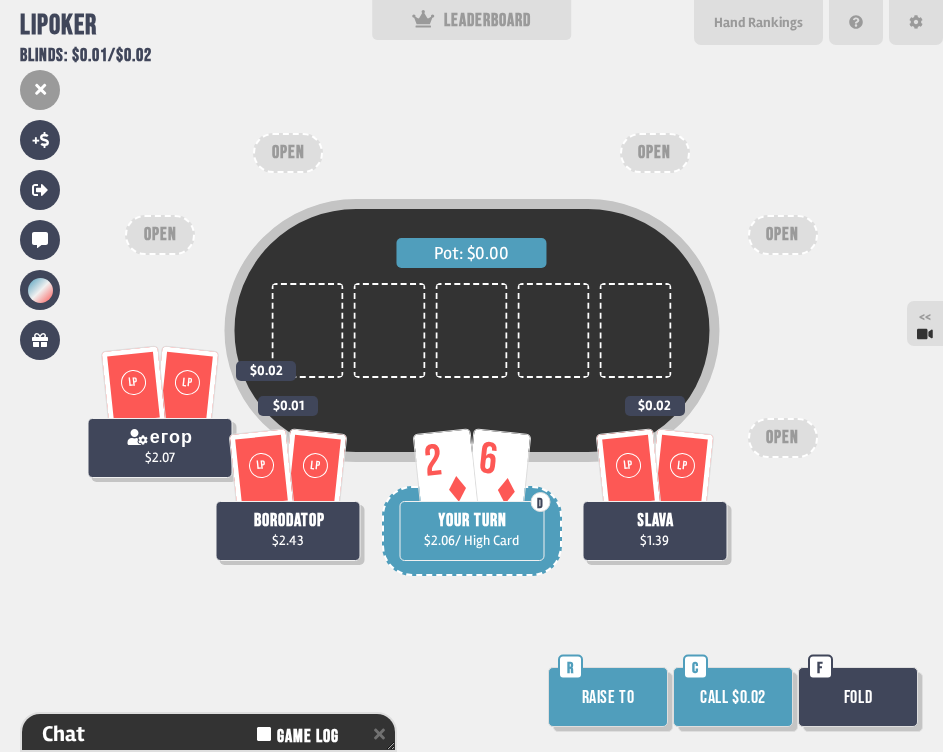 click on "Raise to" at bounding box center [608, 697] 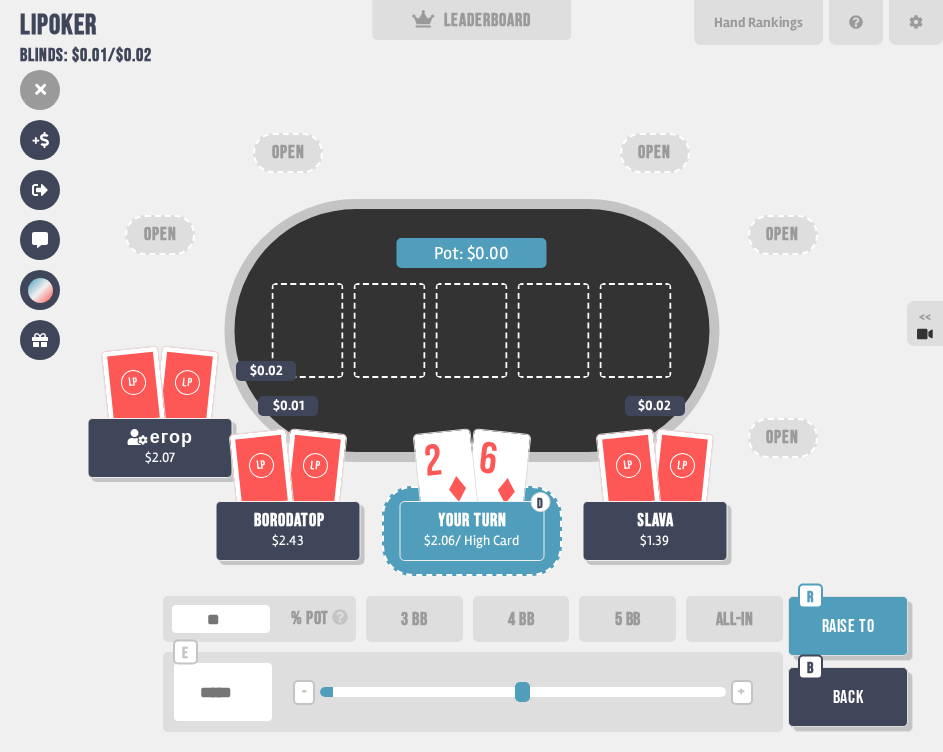 click on "Raise to" at bounding box center [848, 626] 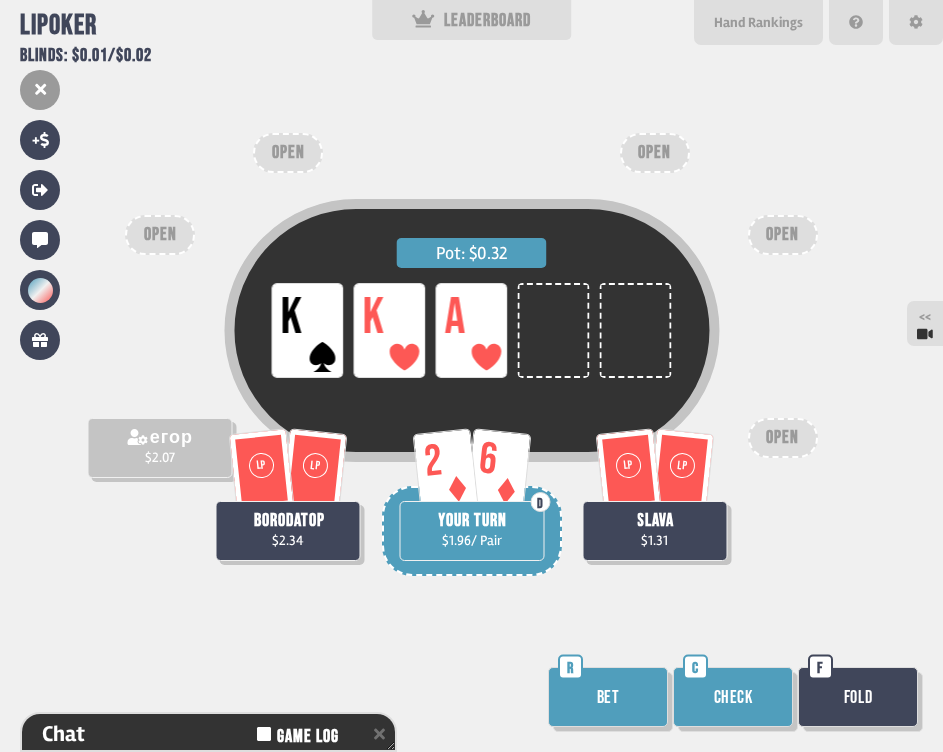 click on "Check" at bounding box center [733, 697] 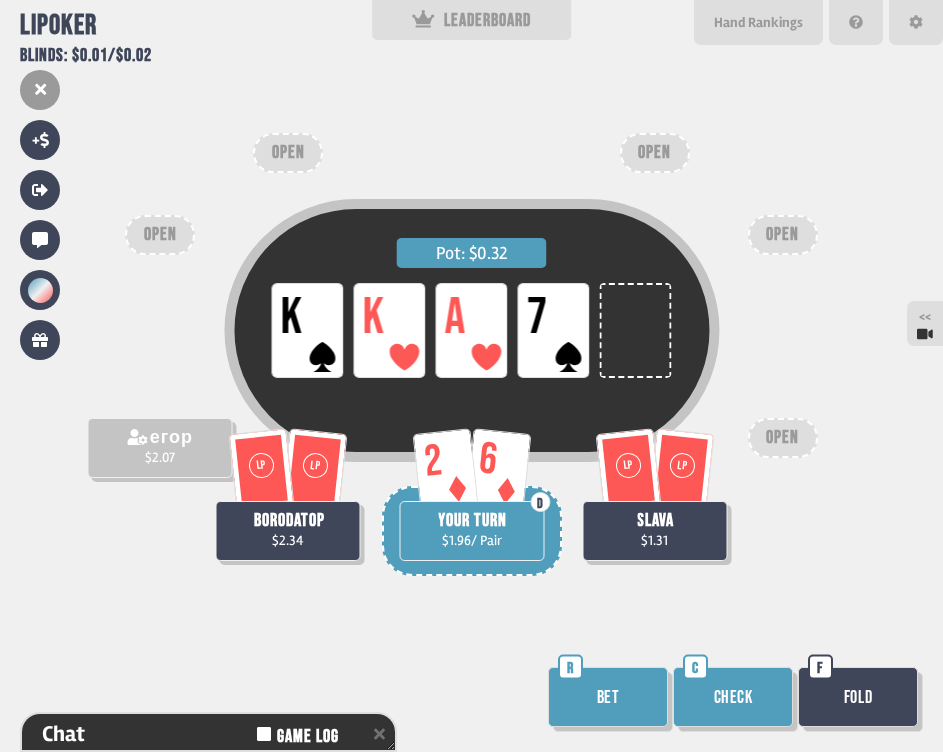 click on "Check" at bounding box center [733, 697] 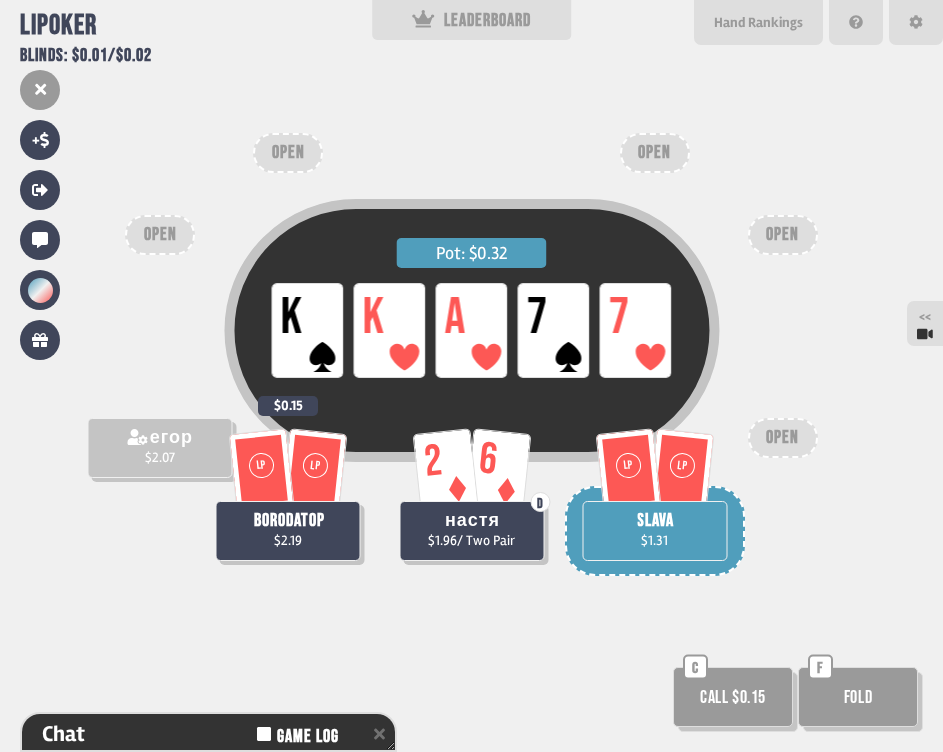 click on "Fold" at bounding box center (858, 697) 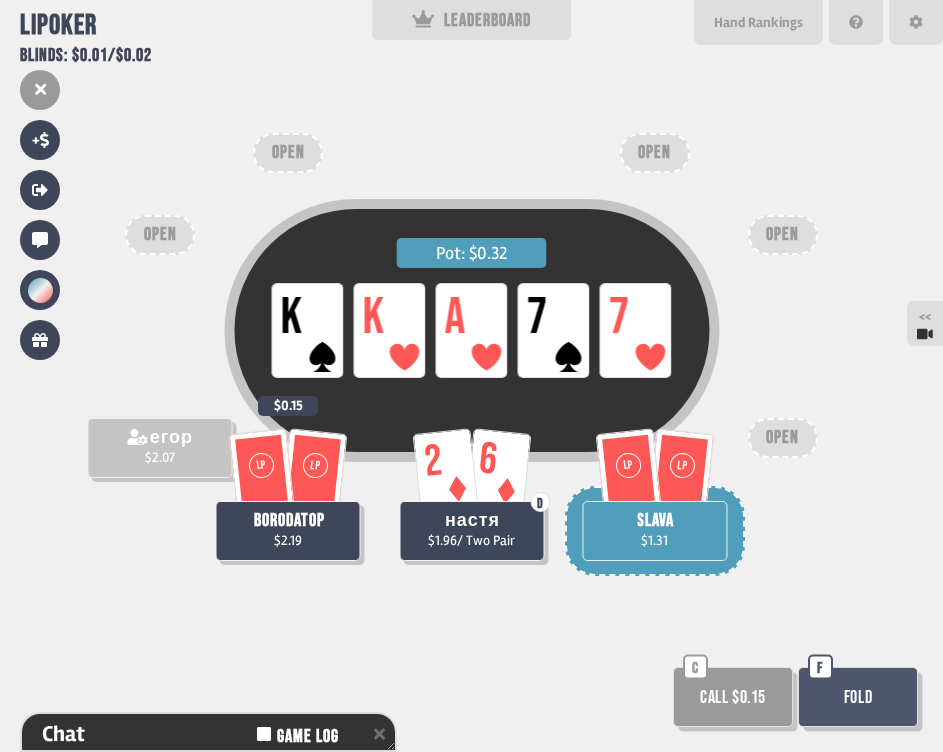 click on "Fold" at bounding box center [858, 697] 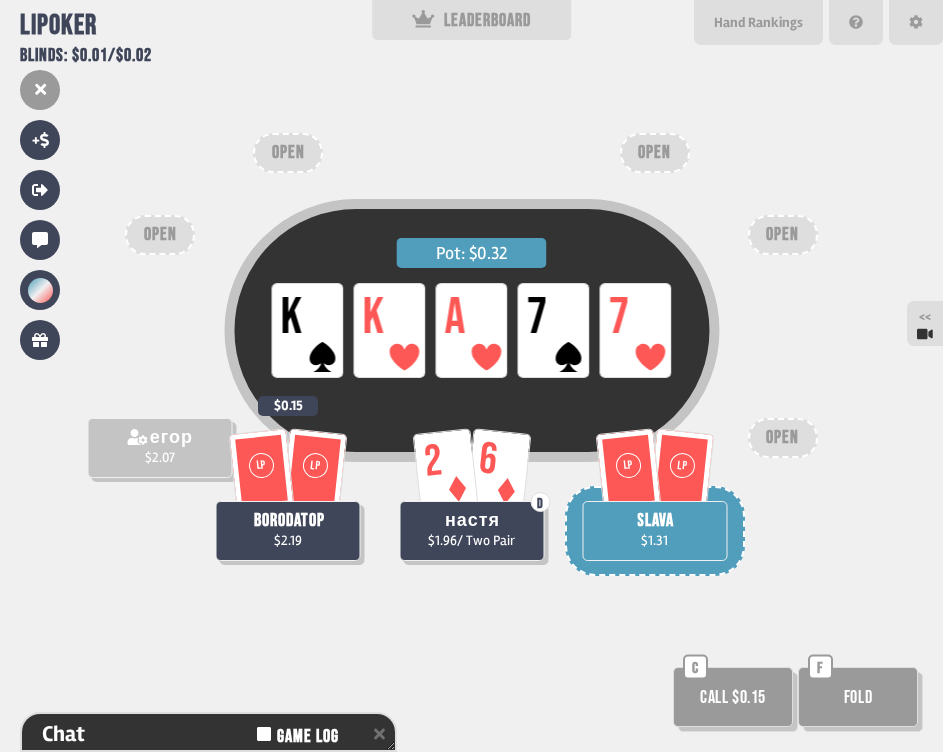click on "Fold" at bounding box center (858, 697) 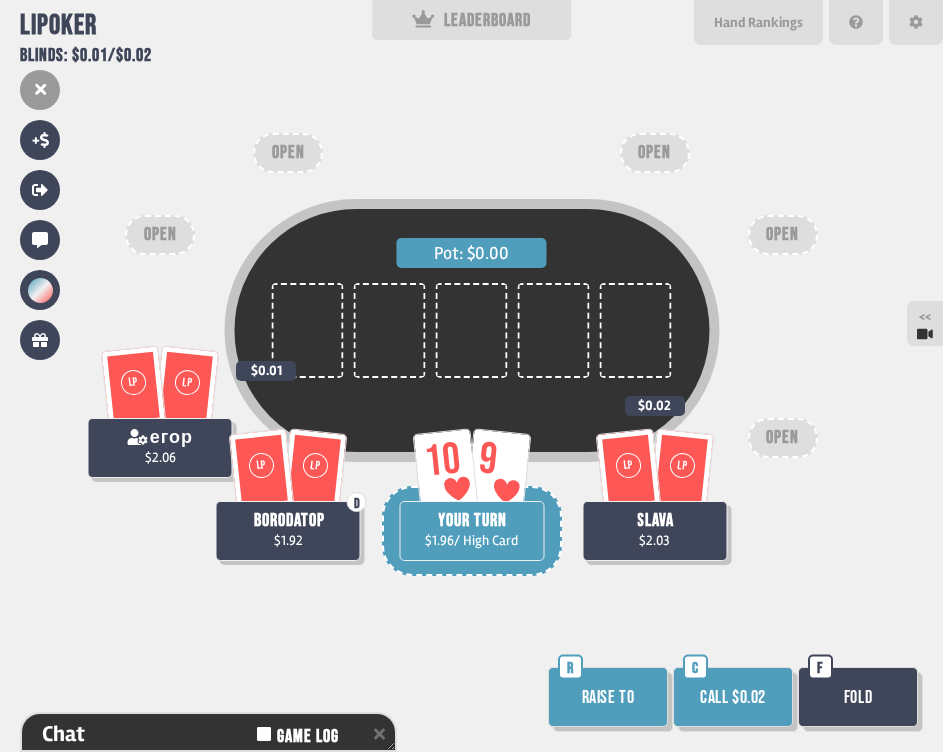 scroll, scrollTop: 98, scrollLeft: 0, axis: vertical 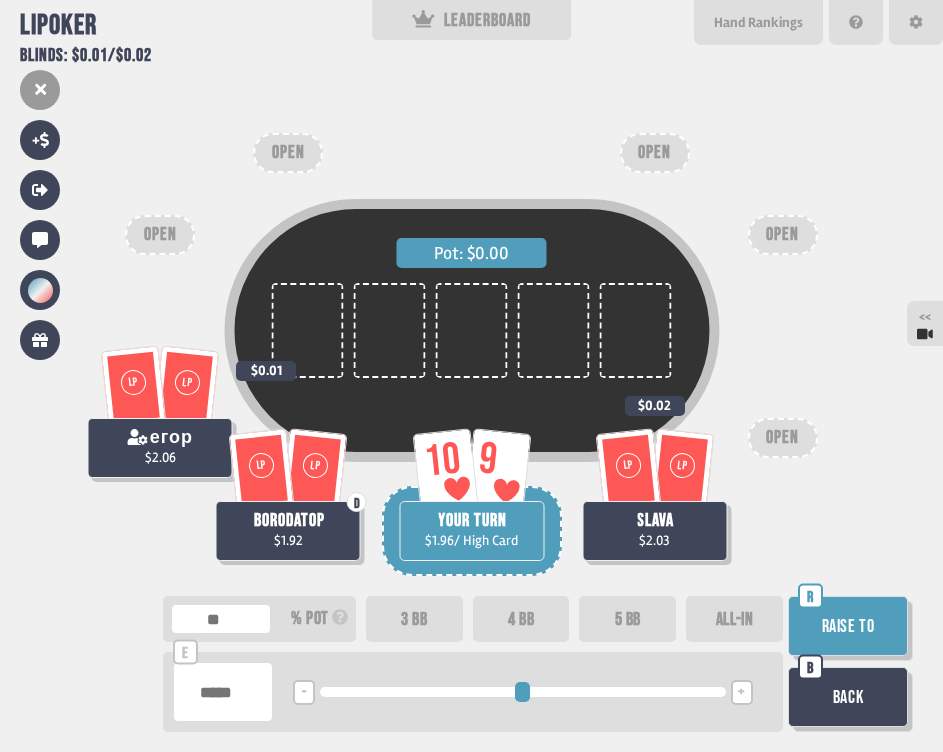 click on "+" at bounding box center (741, 693) 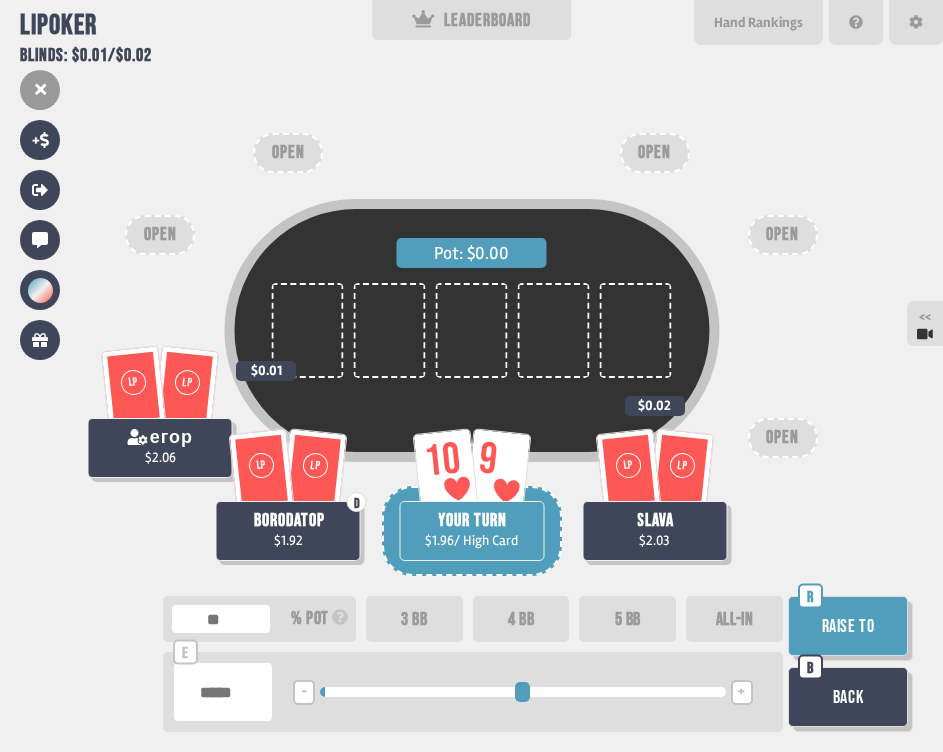 click on "-" at bounding box center (304, 692) 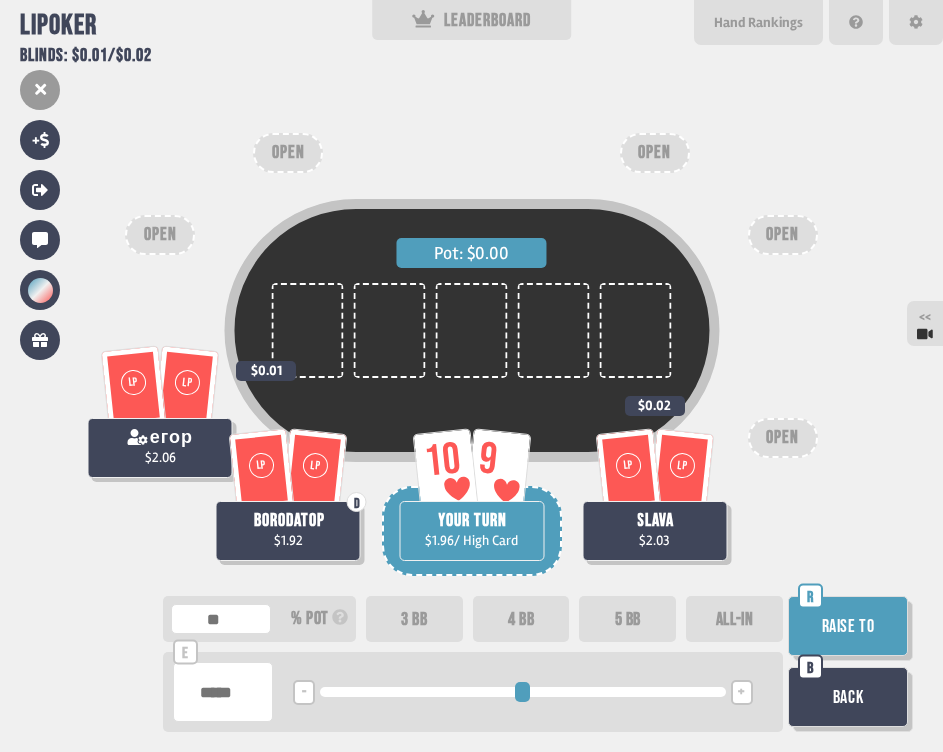 click on "+" at bounding box center (741, 693) 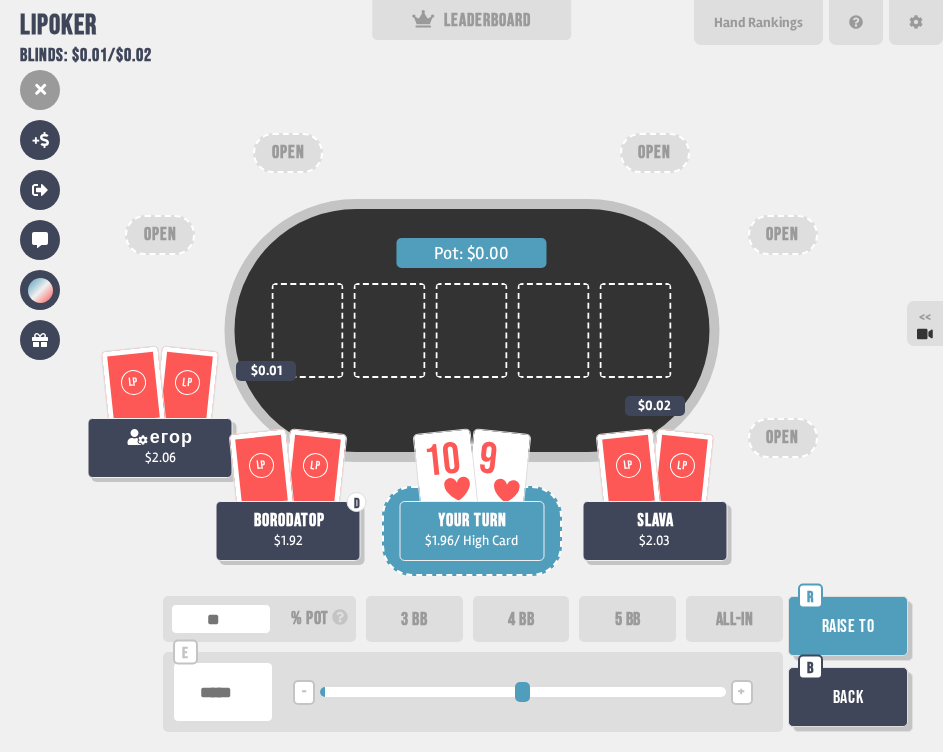 click on "Raise to" at bounding box center (848, 626) 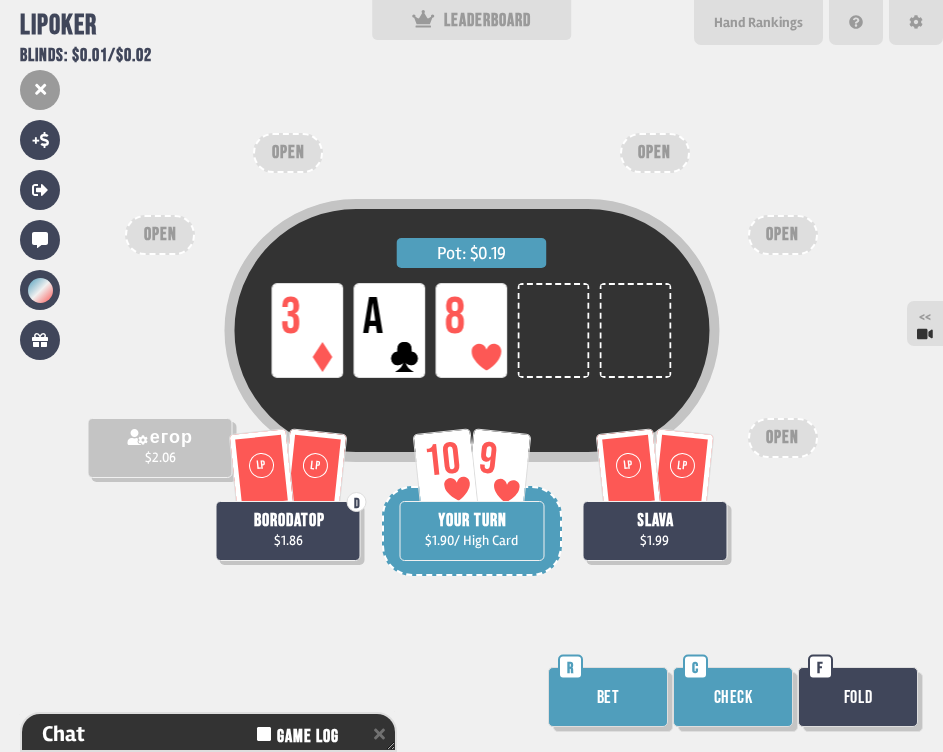 click on "Check" at bounding box center (733, 697) 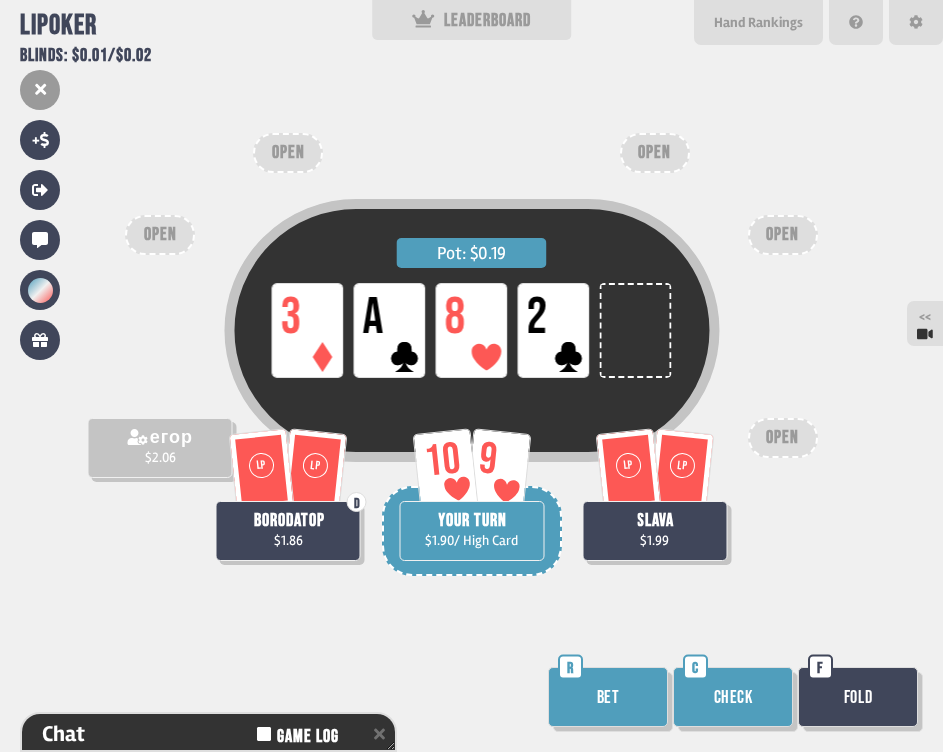 click on "Check" at bounding box center (733, 697) 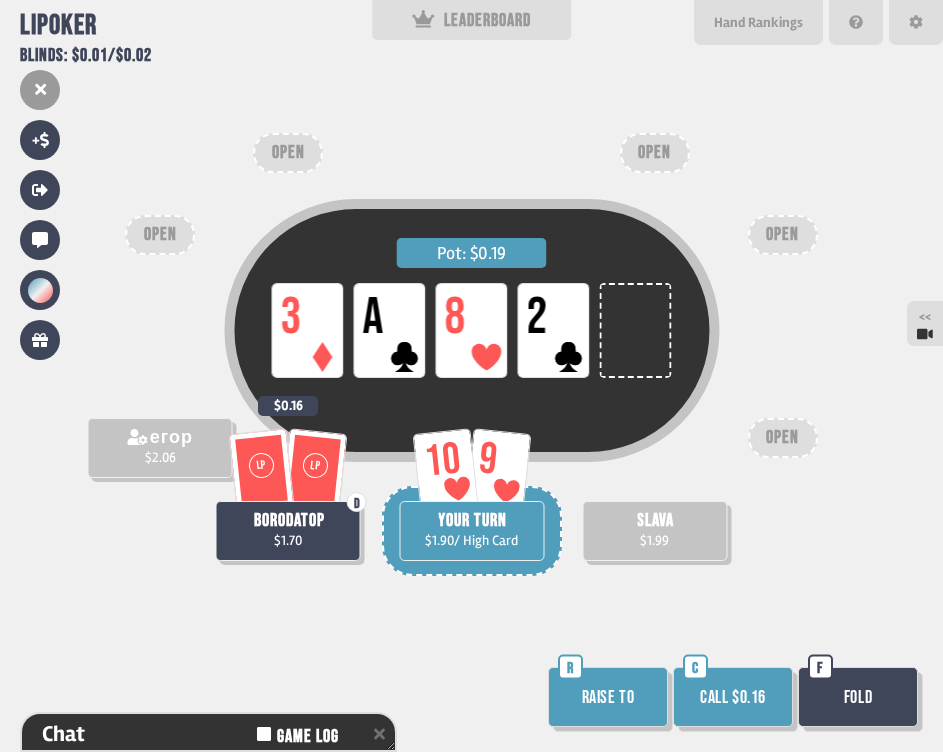 click on "Fold" at bounding box center (858, 697) 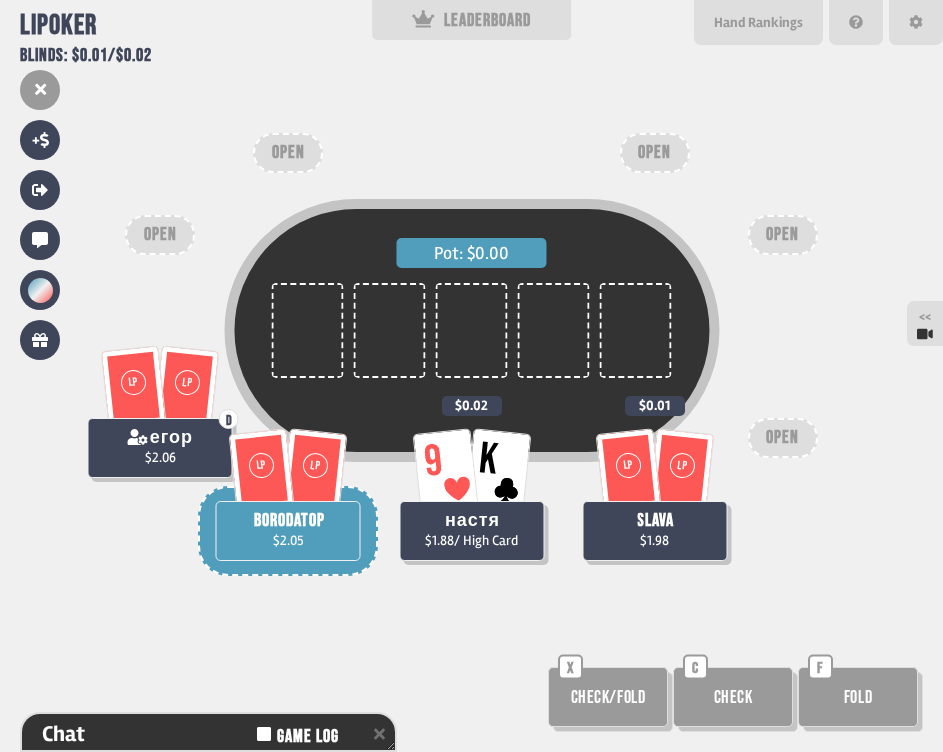 scroll, scrollTop: 98, scrollLeft: 0, axis: vertical 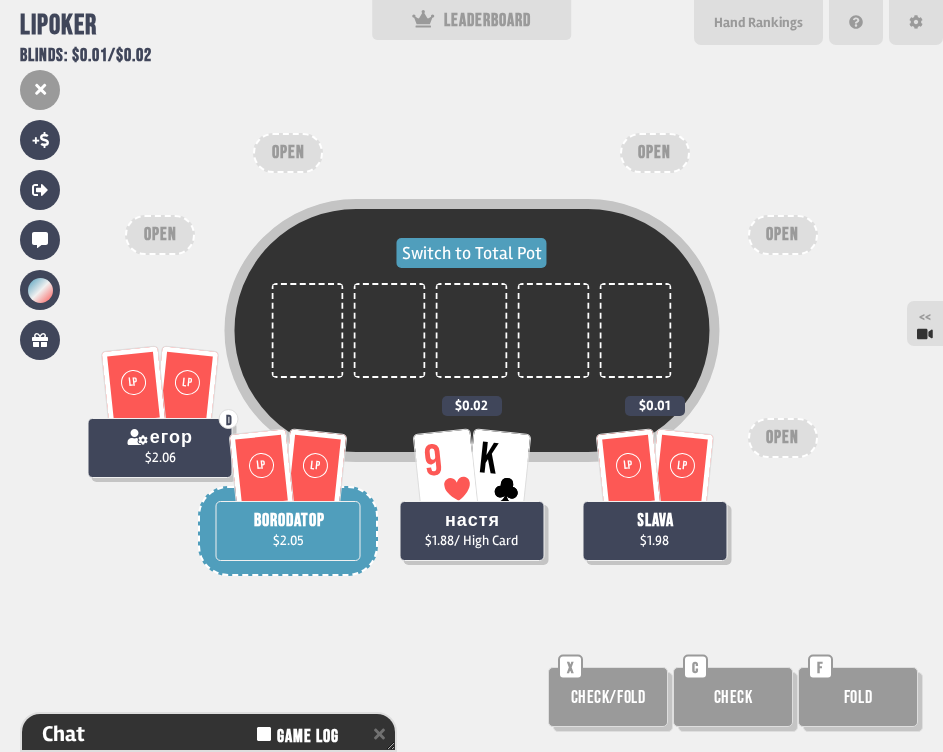 click on "Switch to Total Pot" at bounding box center [472, 253] 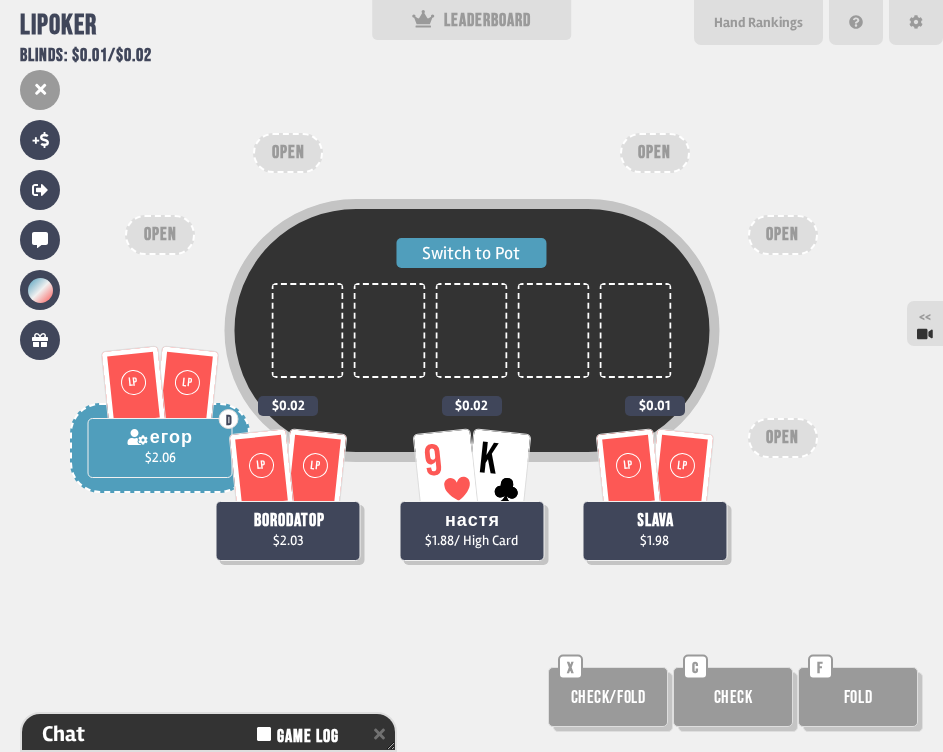 click on "Switch to Pot" at bounding box center (472, 253) 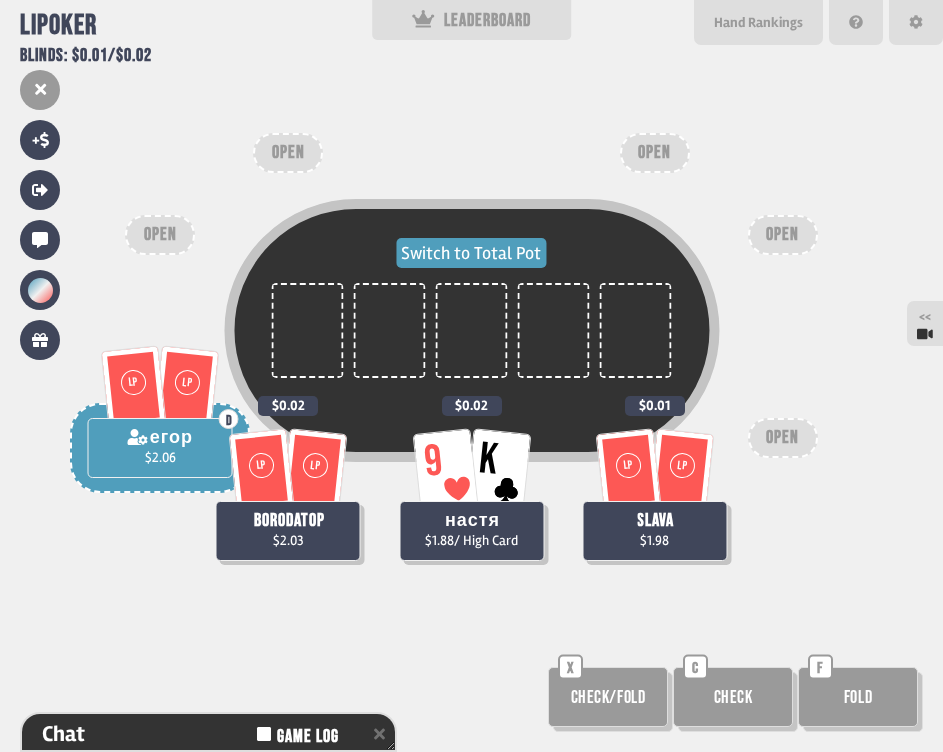 click on "Switch to Total Pot" at bounding box center [472, 253] 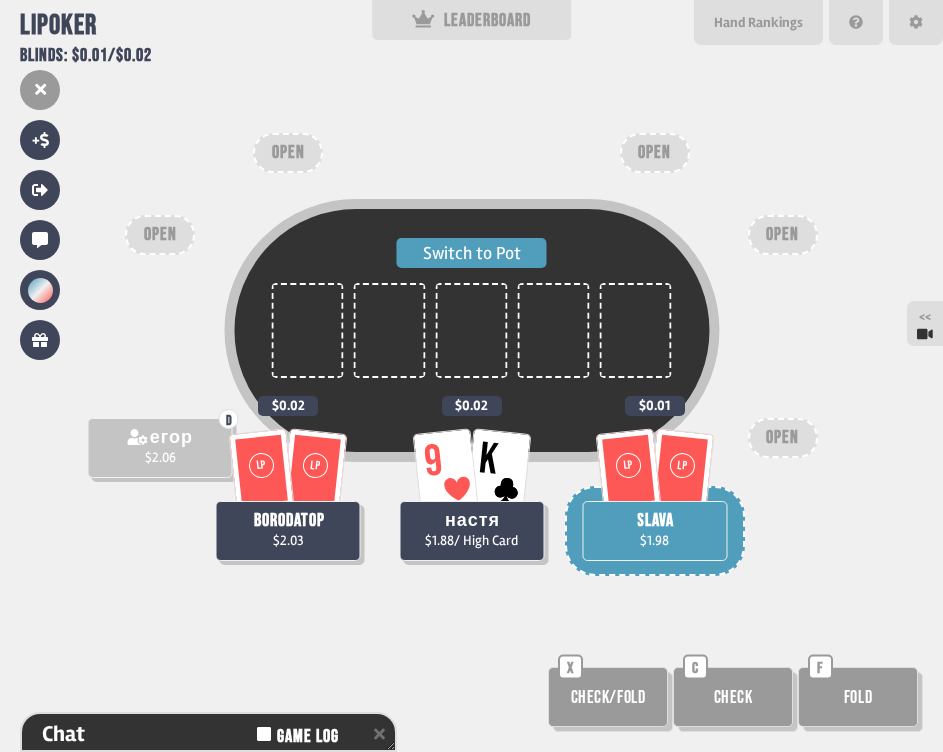 click on "Switch to Pot" at bounding box center [472, 253] 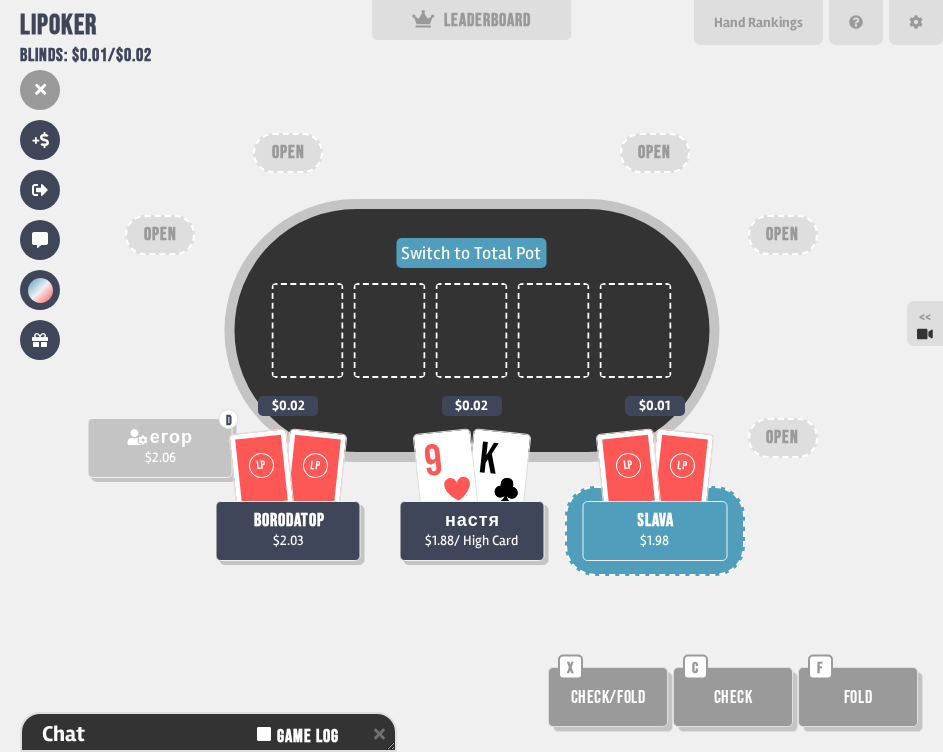 click on "Switch to Total Pot" at bounding box center (472, 253) 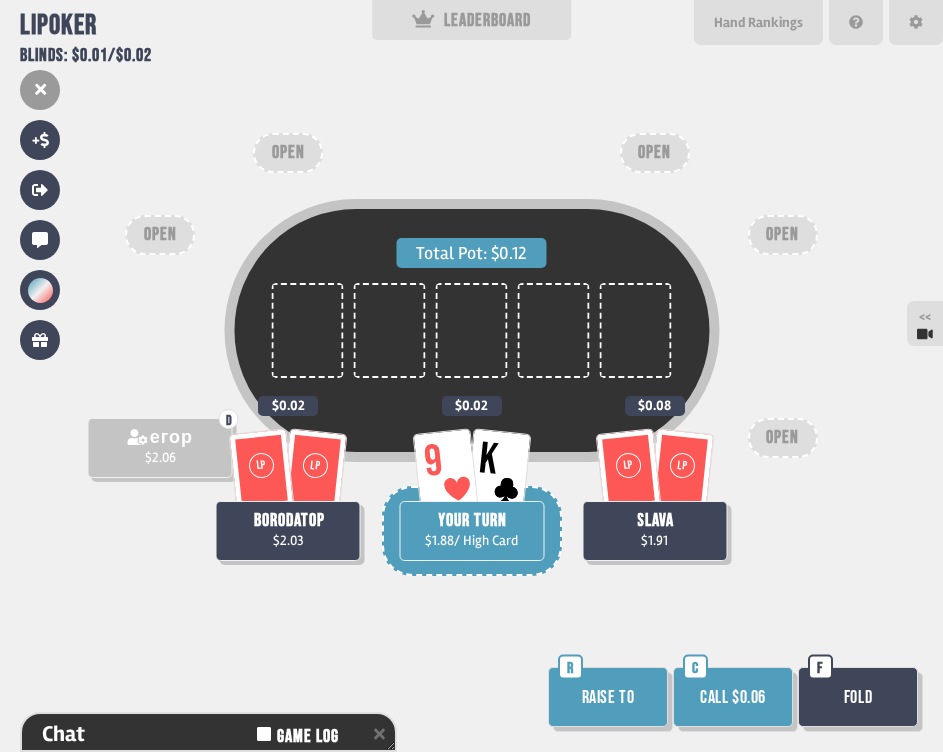 click on "Call $0.06" at bounding box center [733, 697] 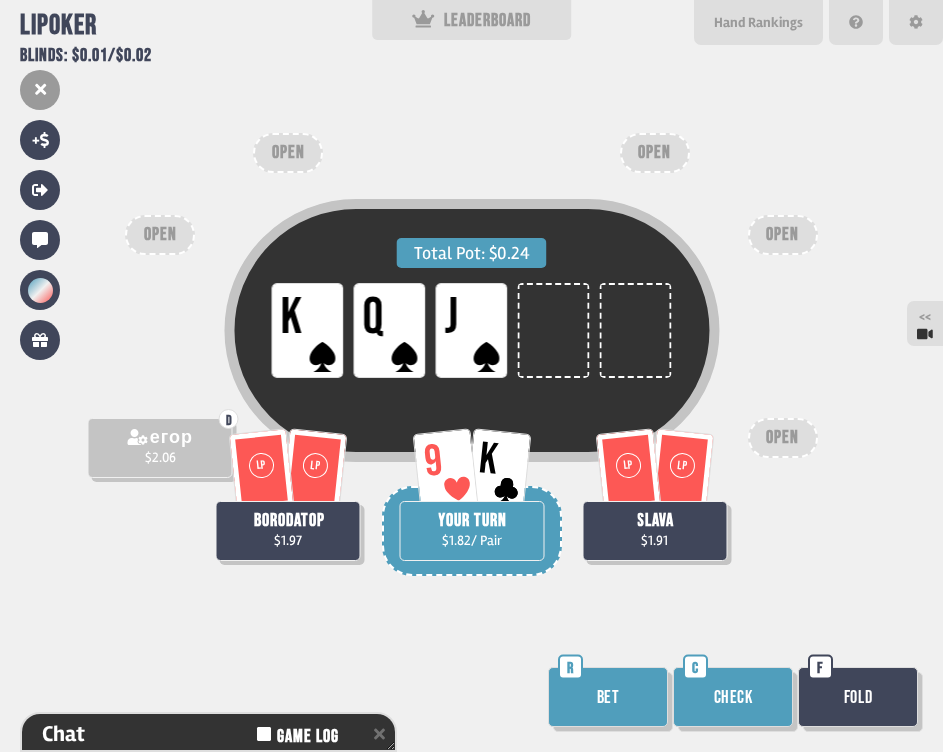 click on "Bet" at bounding box center [608, 697] 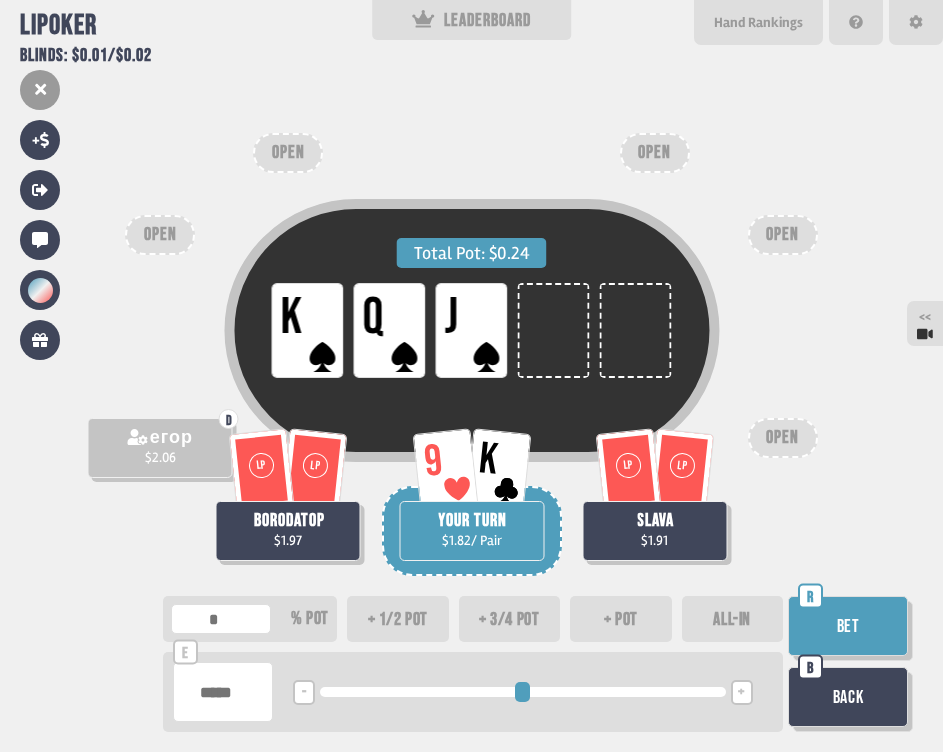 click on "+" at bounding box center (741, 693) 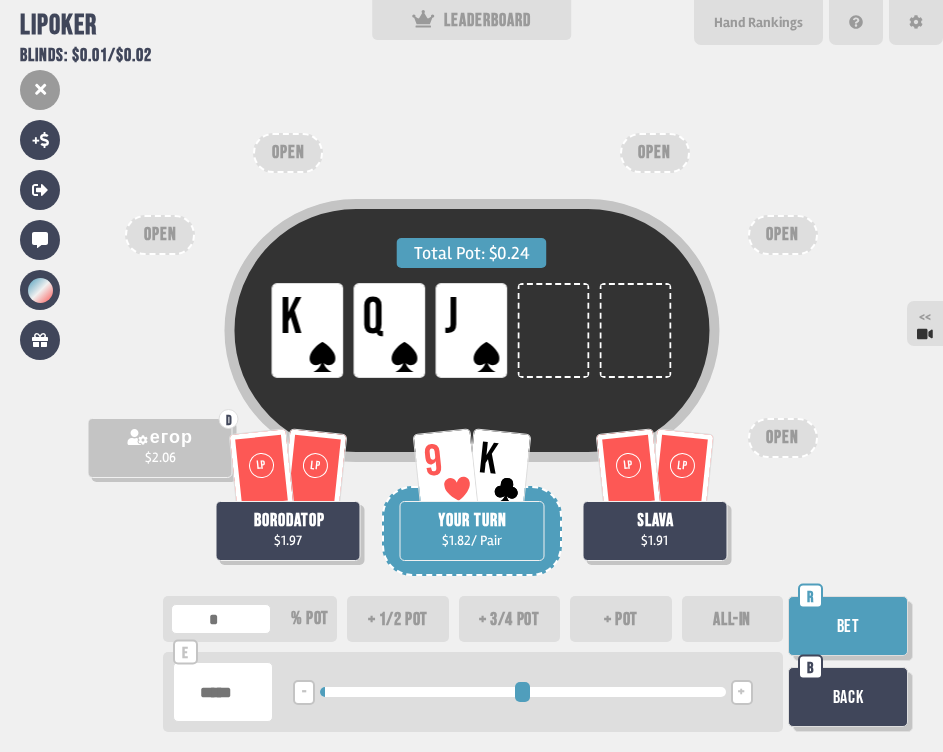 click on "+" at bounding box center (741, 693) 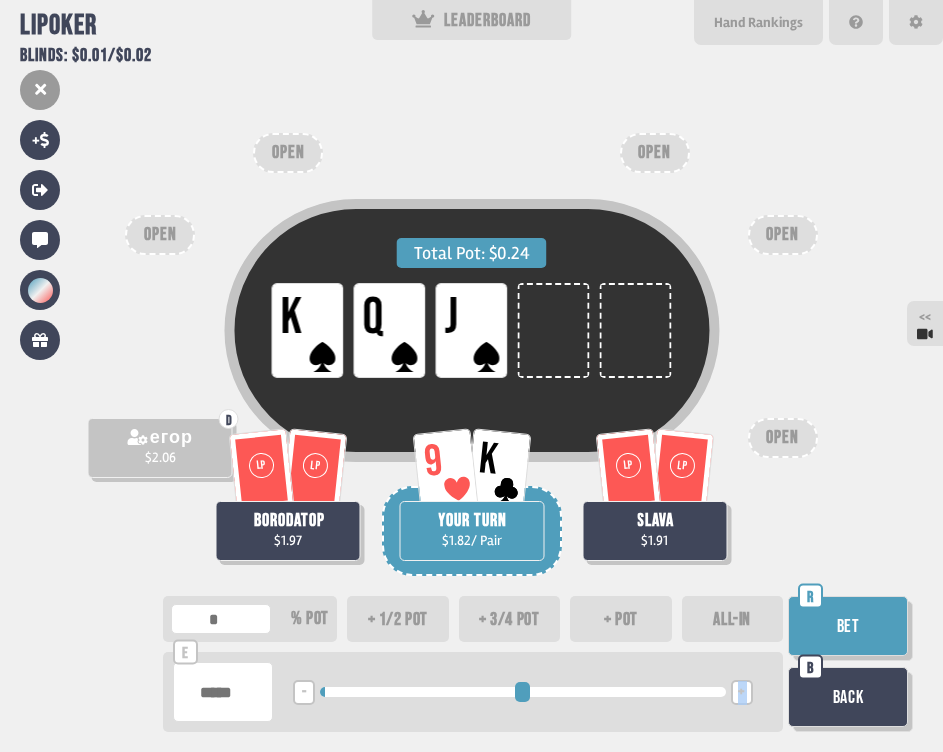 click on "+" at bounding box center (741, 693) 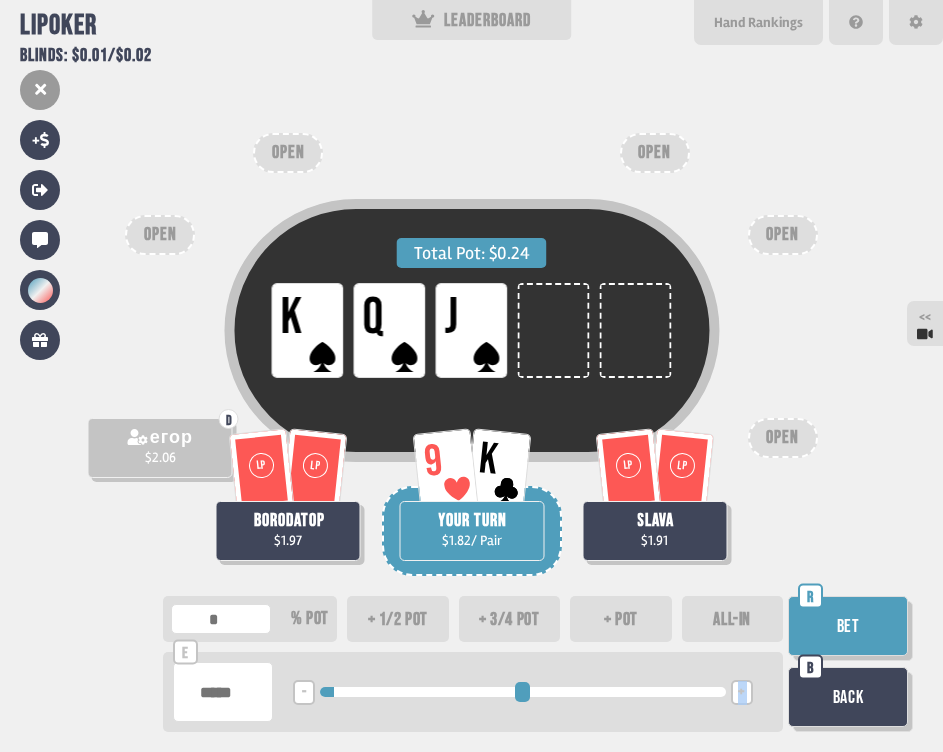 click on "+" at bounding box center [741, 693] 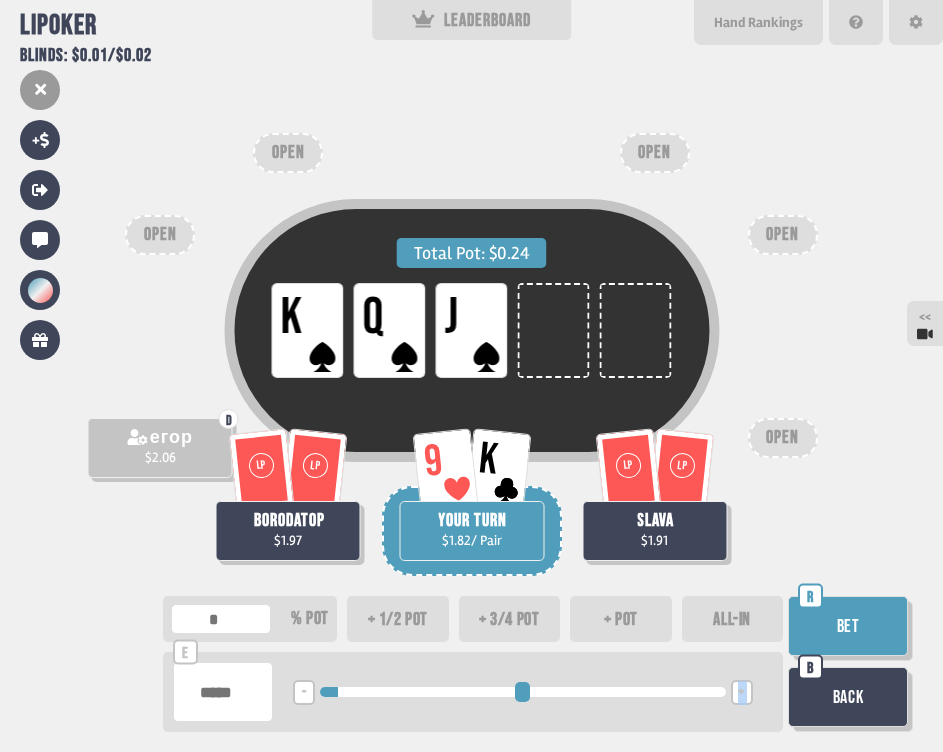 click on "+" at bounding box center (741, 693) 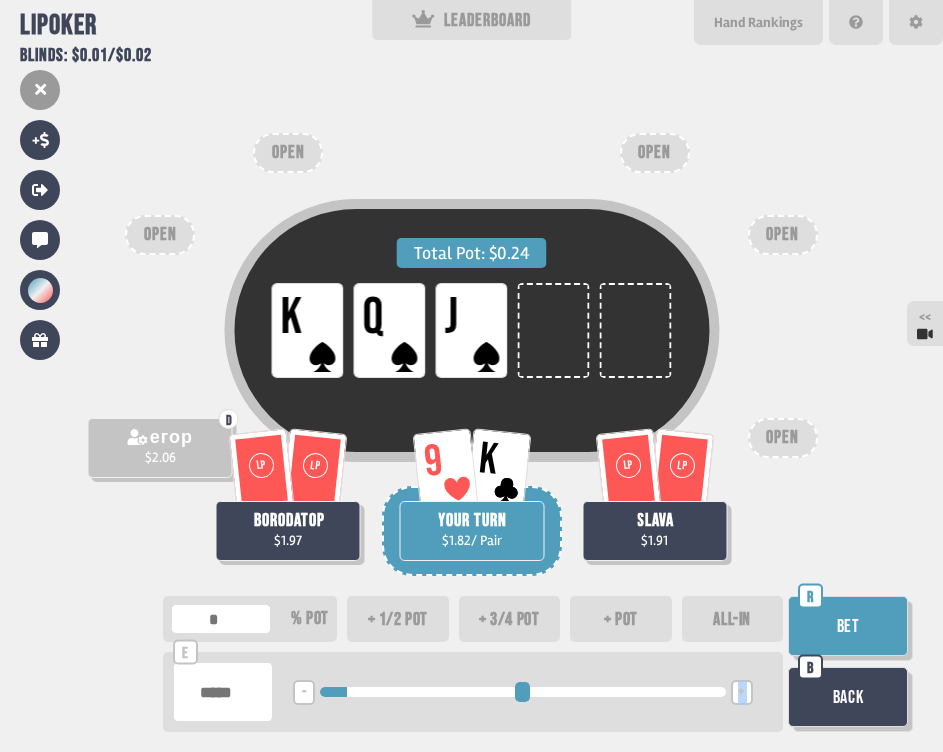 click on "+" at bounding box center [741, 693] 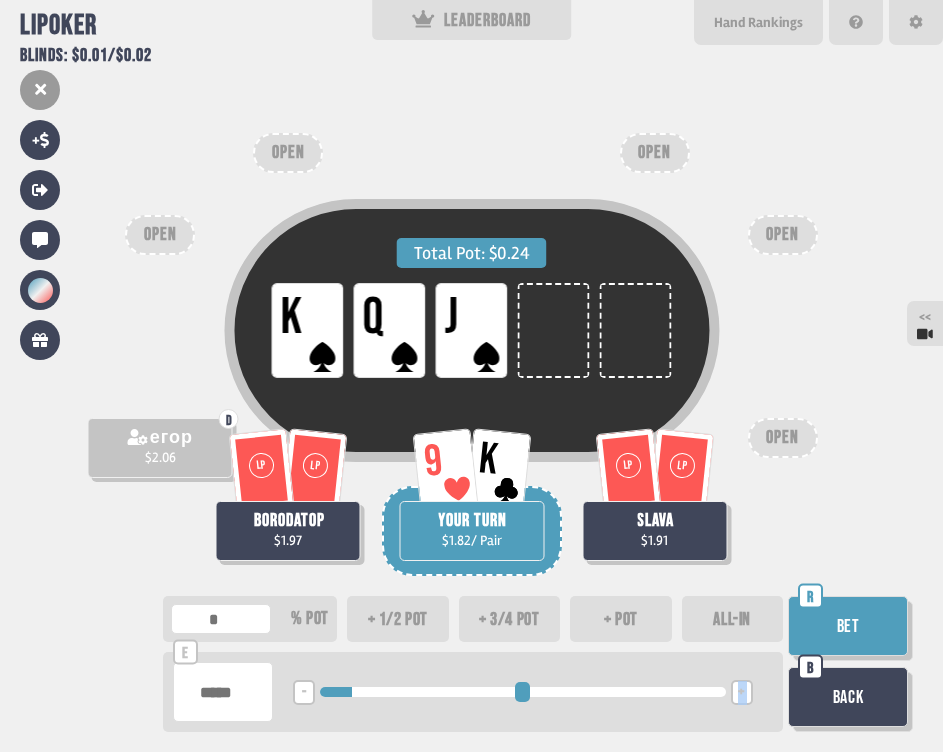 click on "+" at bounding box center (741, 693) 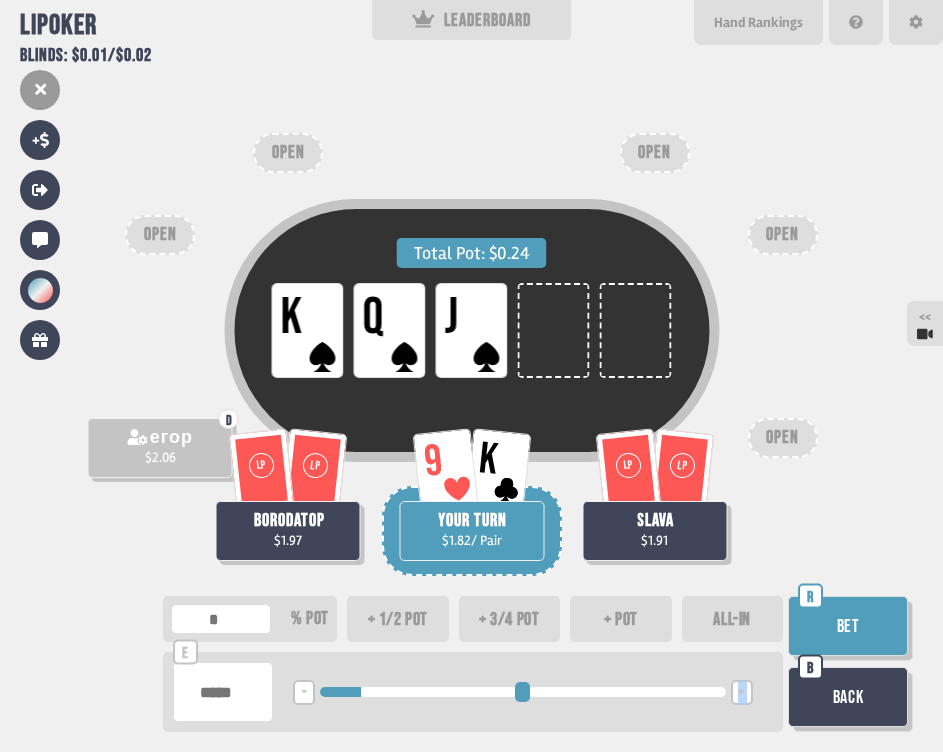 click on "Bet" at bounding box center [848, 626] 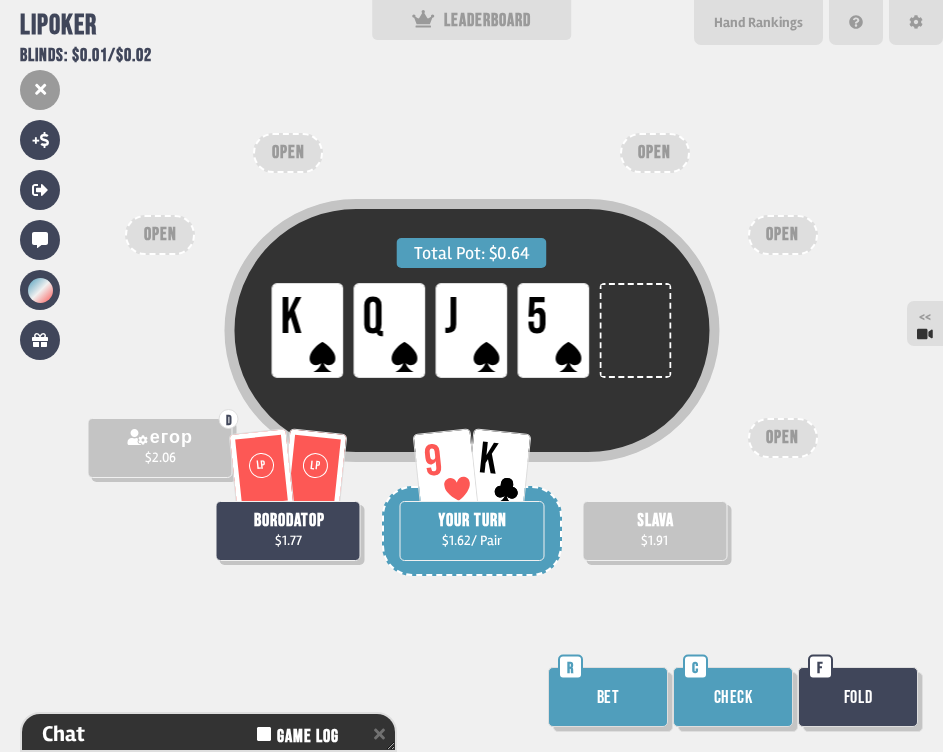 click on "Check" at bounding box center [733, 697] 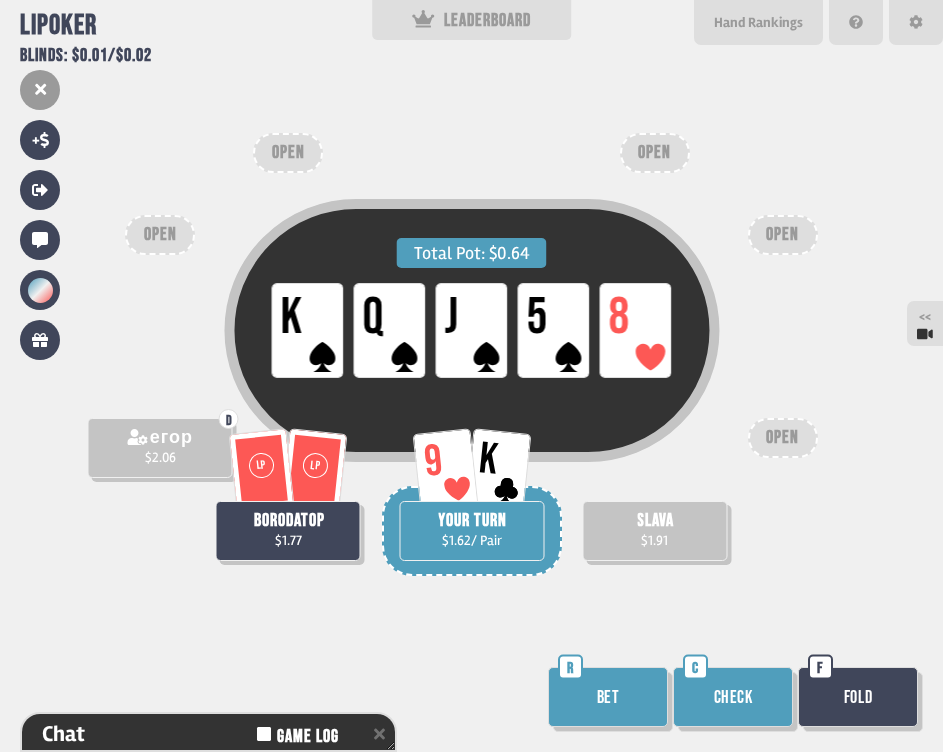 click on "Check" at bounding box center (733, 697) 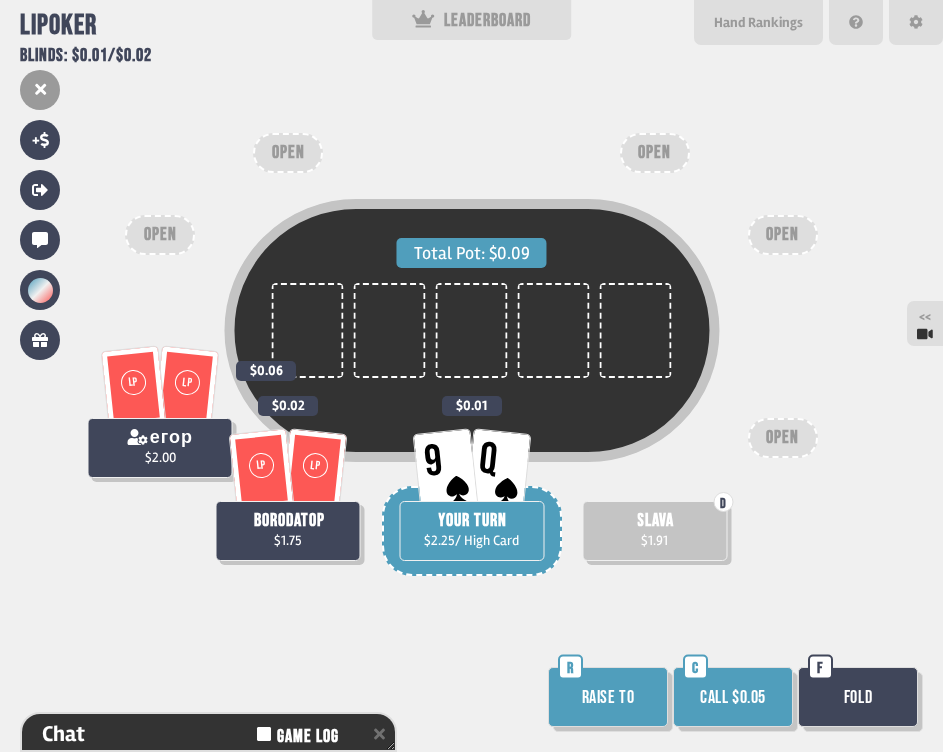 click on "Call $0.05" at bounding box center [733, 697] 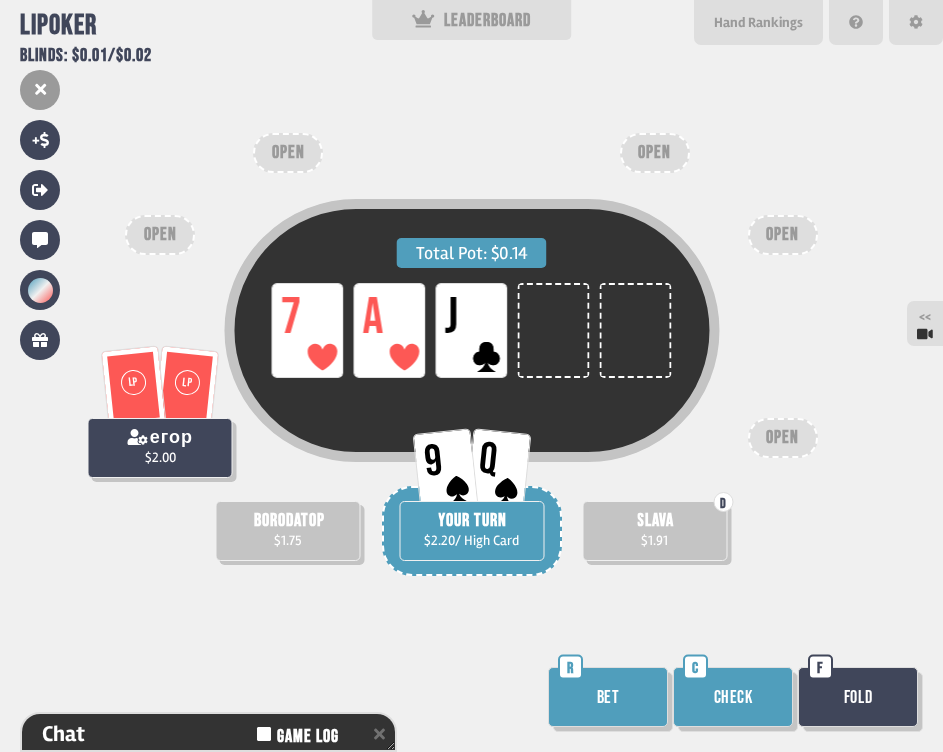 click on "Bet" at bounding box center (608, 697) 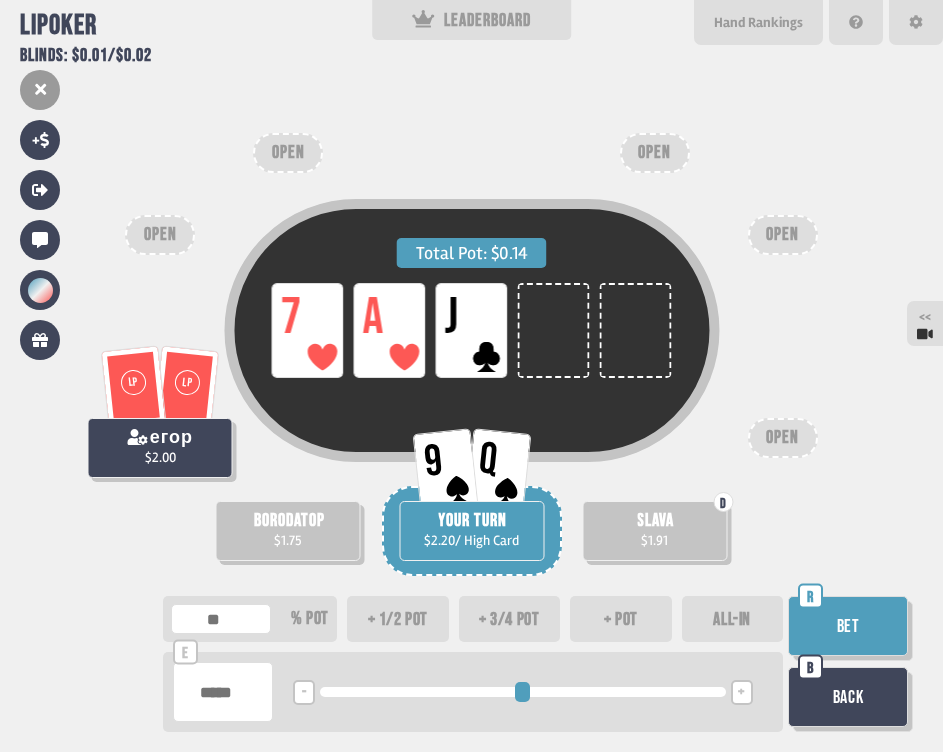 click on "+" at bounding box center (742, 692) 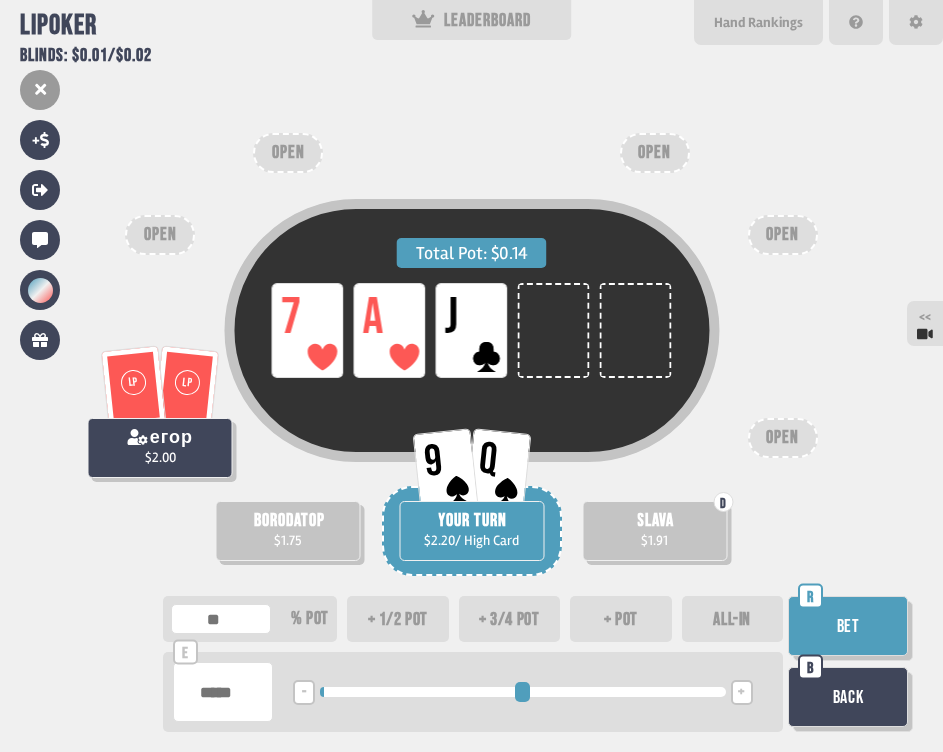 click on "+" at bounding box center [742, 692] 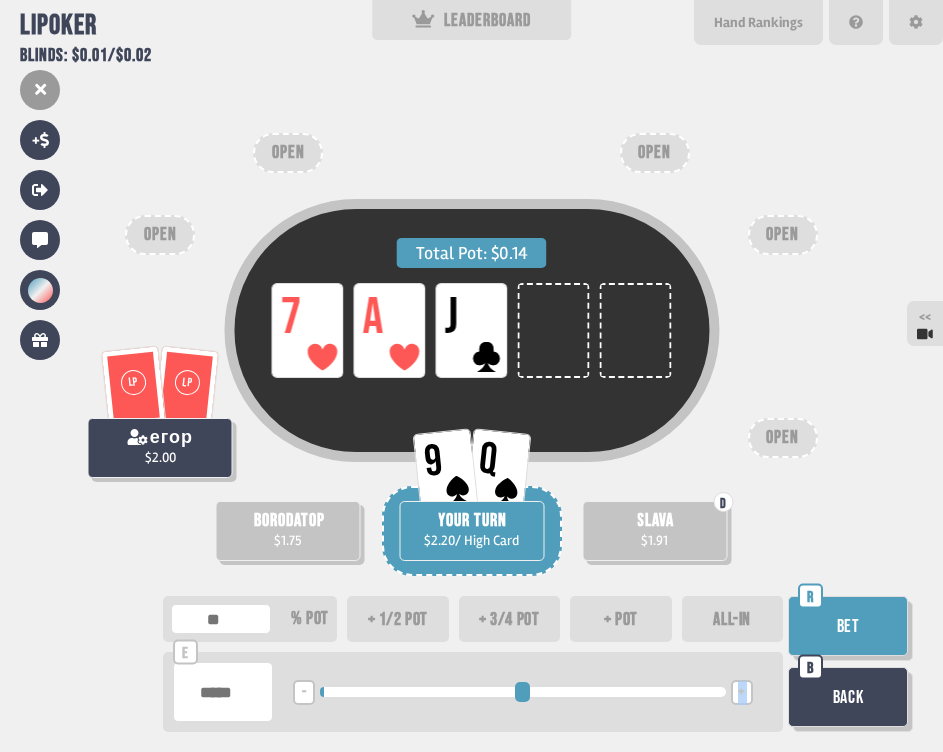 click on "+" at bounding box center [742, 692] 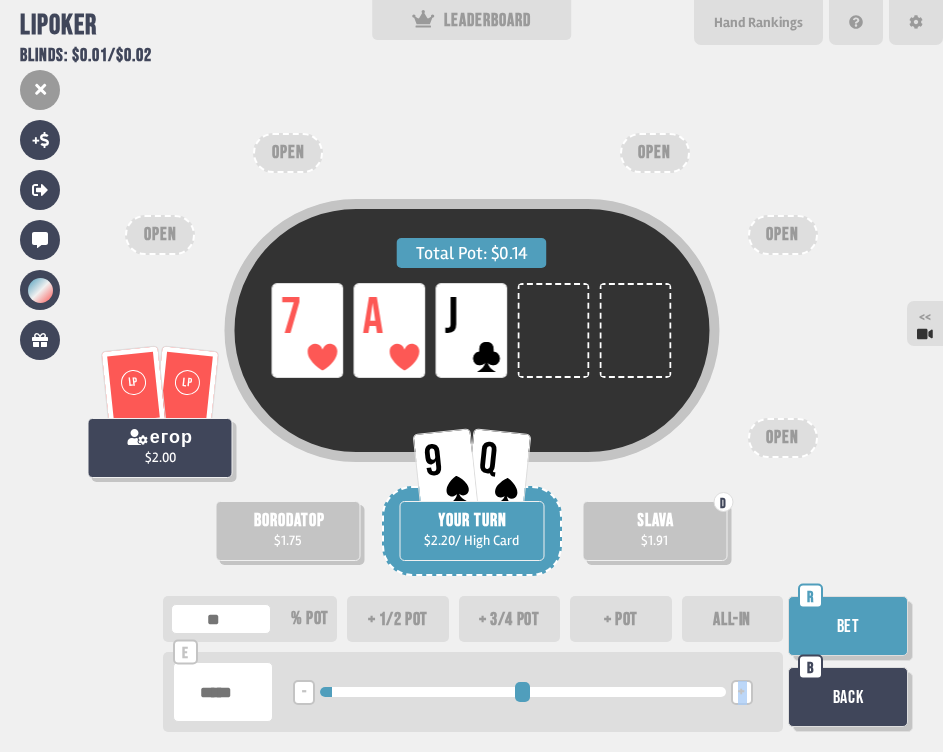 click on "+" at bounding box center (742, 692) 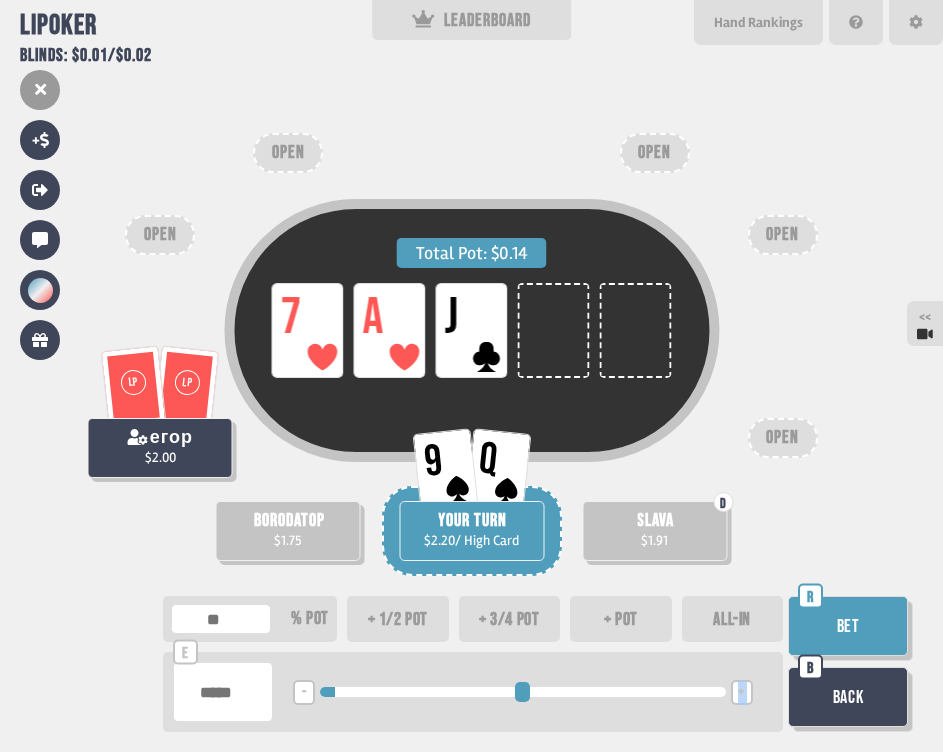 click on "+" at bounding box center (742, 692) 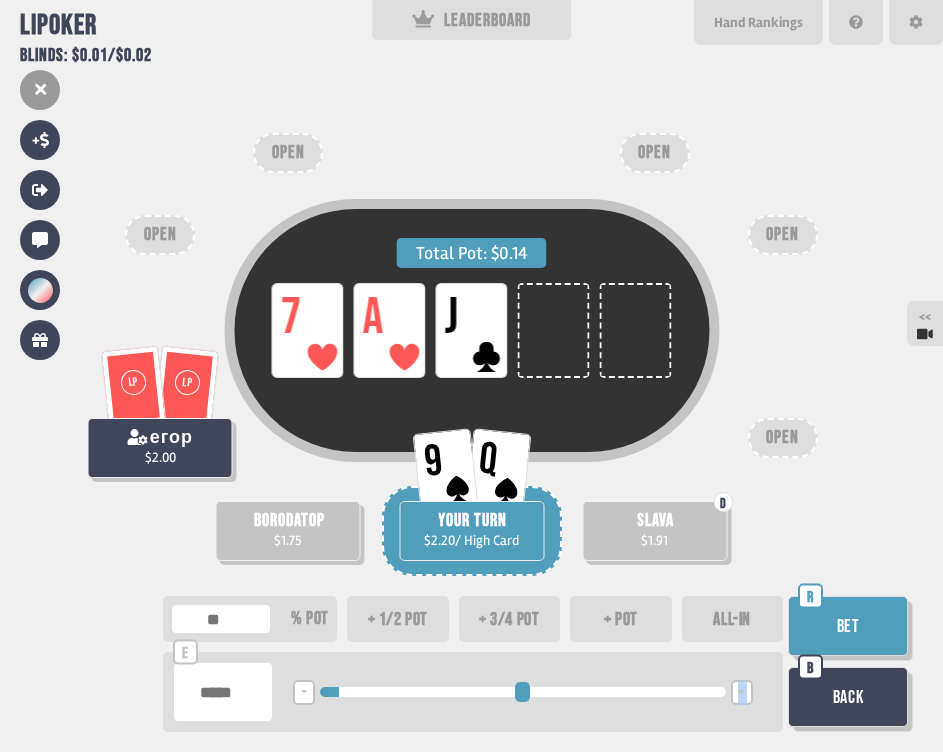 click on "+" at bounding box center [742, 692] 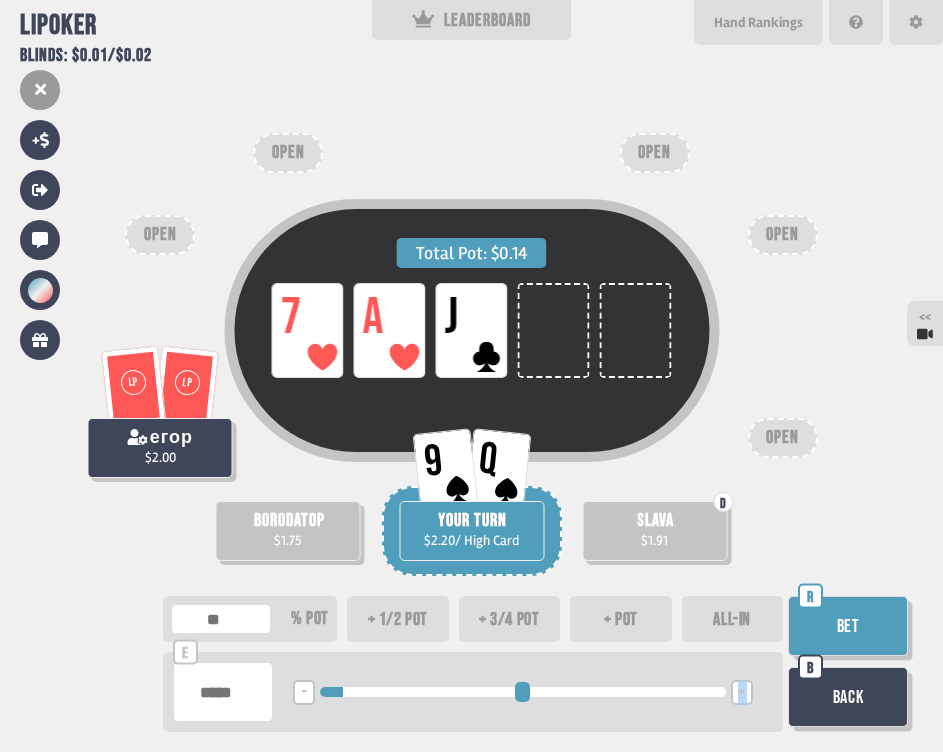 click on "+" at bounding box center (742, 692) 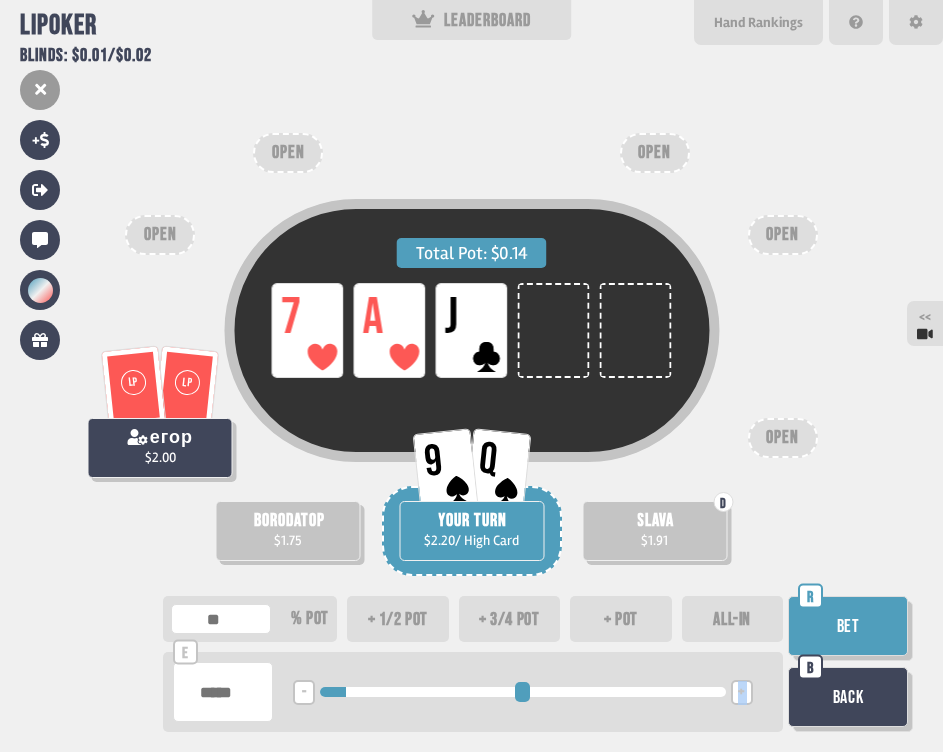click on "+" at bounding box center (742, 692) 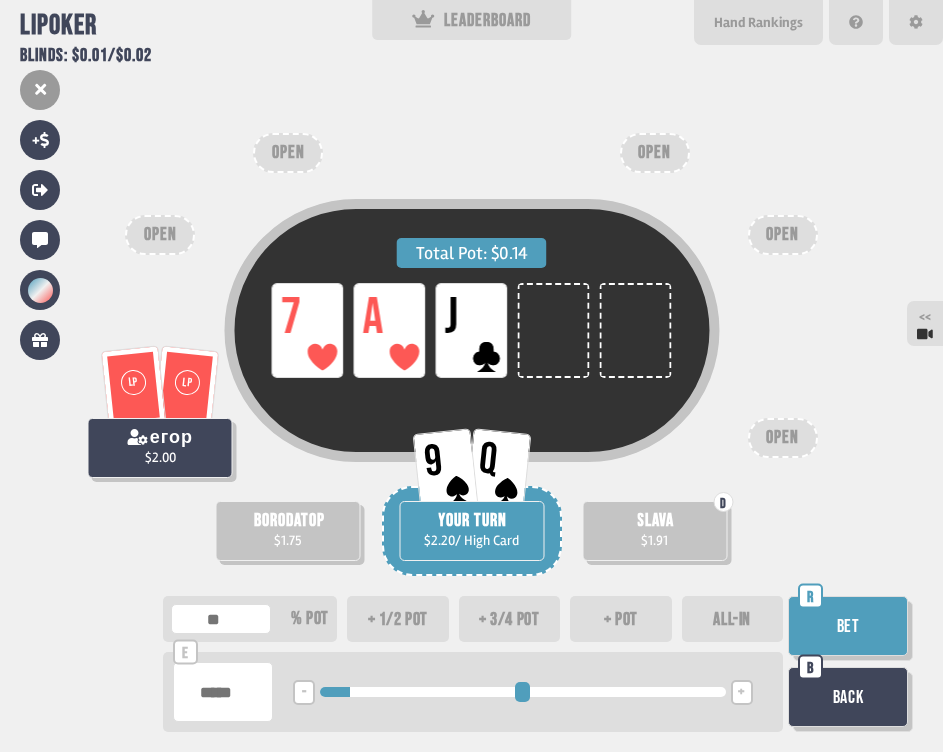 click on "-" at bounding box center [304, 693] 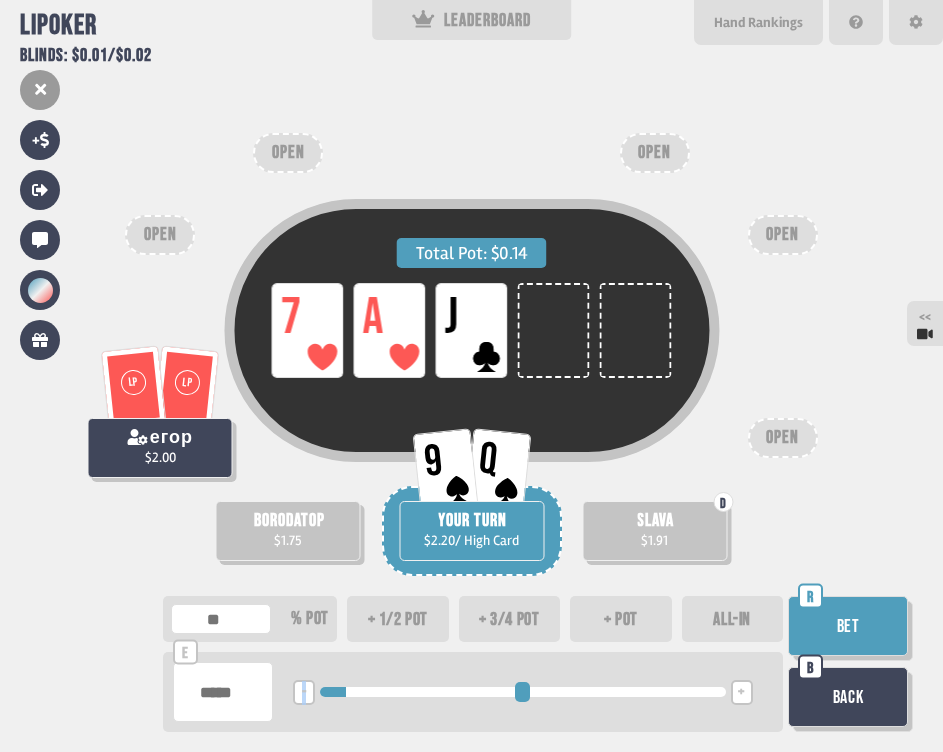 click on "-" at bounding box center [304, 693] 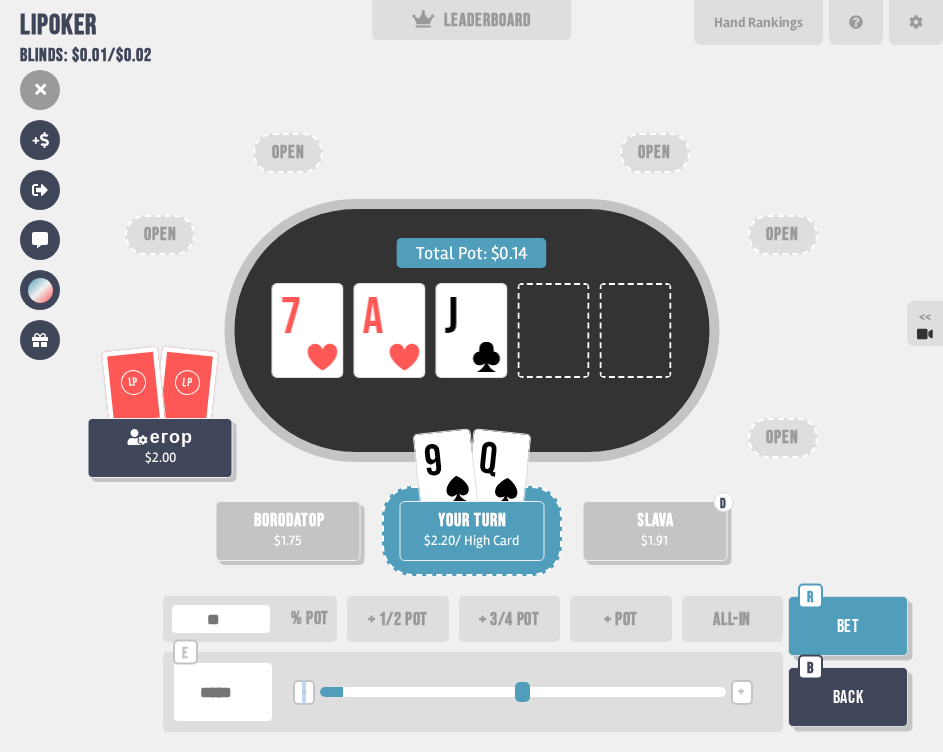 click on "Bet" at bounding box center (848, 626) 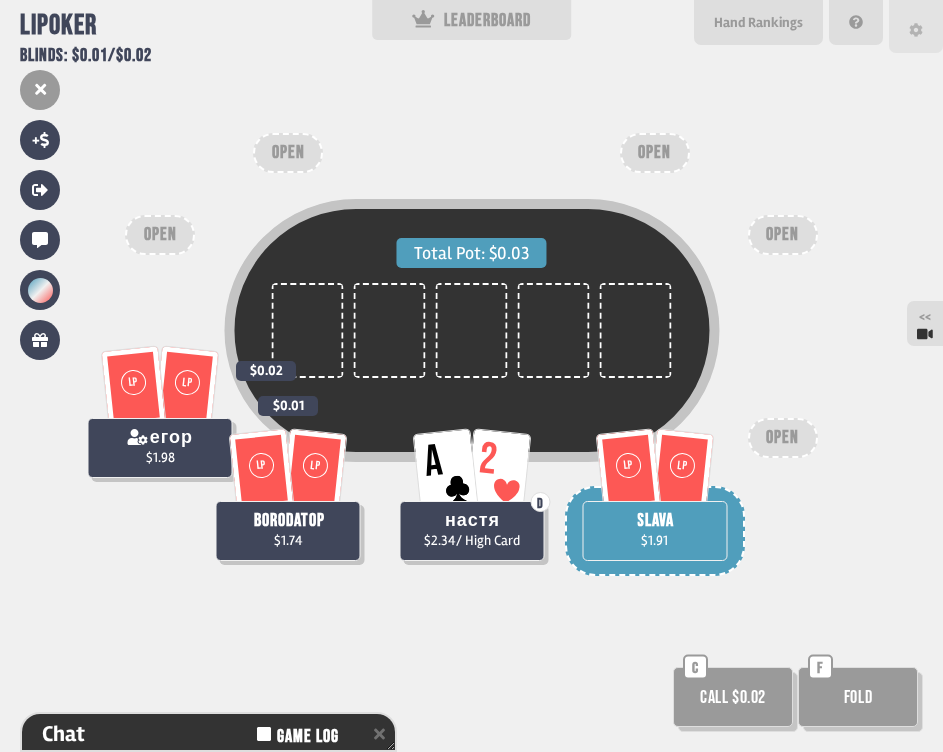 click at bounding box center (916, 26) 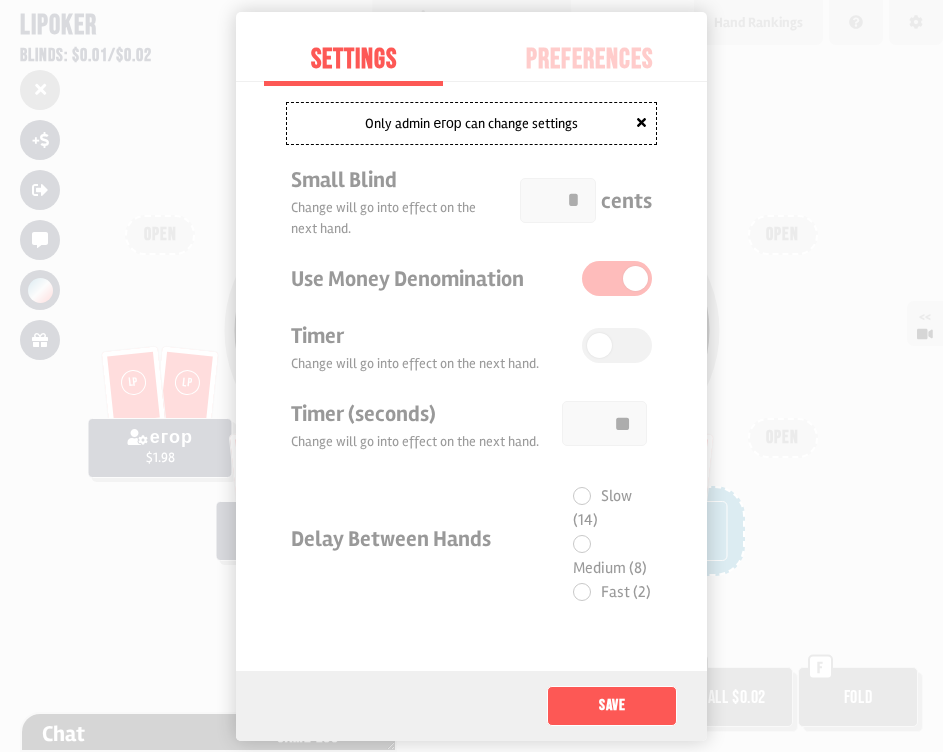 click at bounding box center (471, 376) 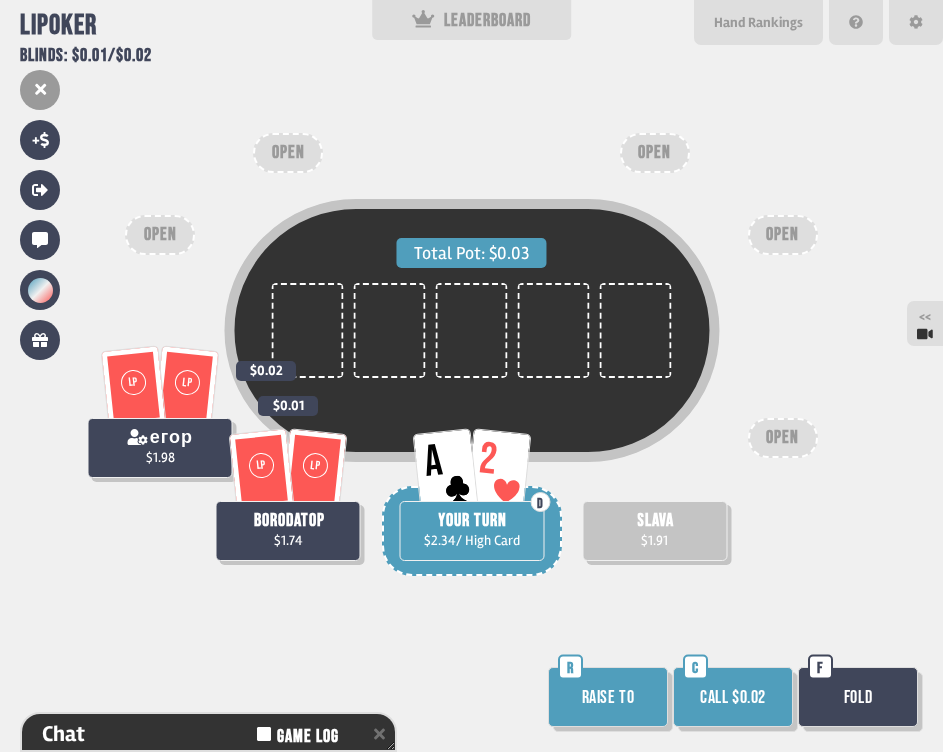 click on "Call $0.02" at bounding box center (733, 697) 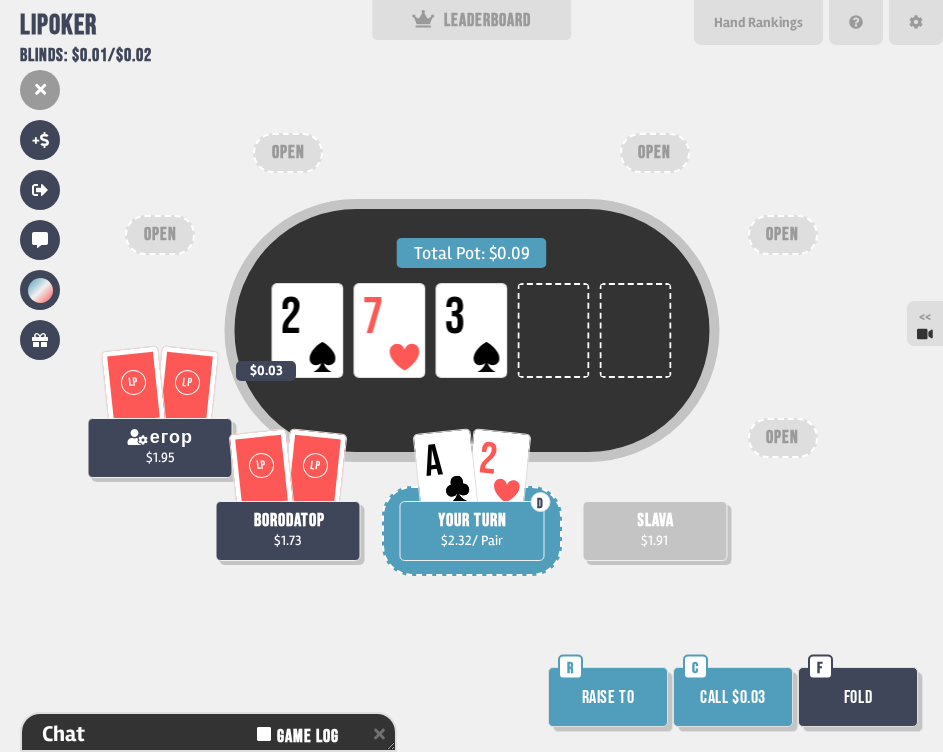 click on "Call $0.03" at bounding box center (733, 697) 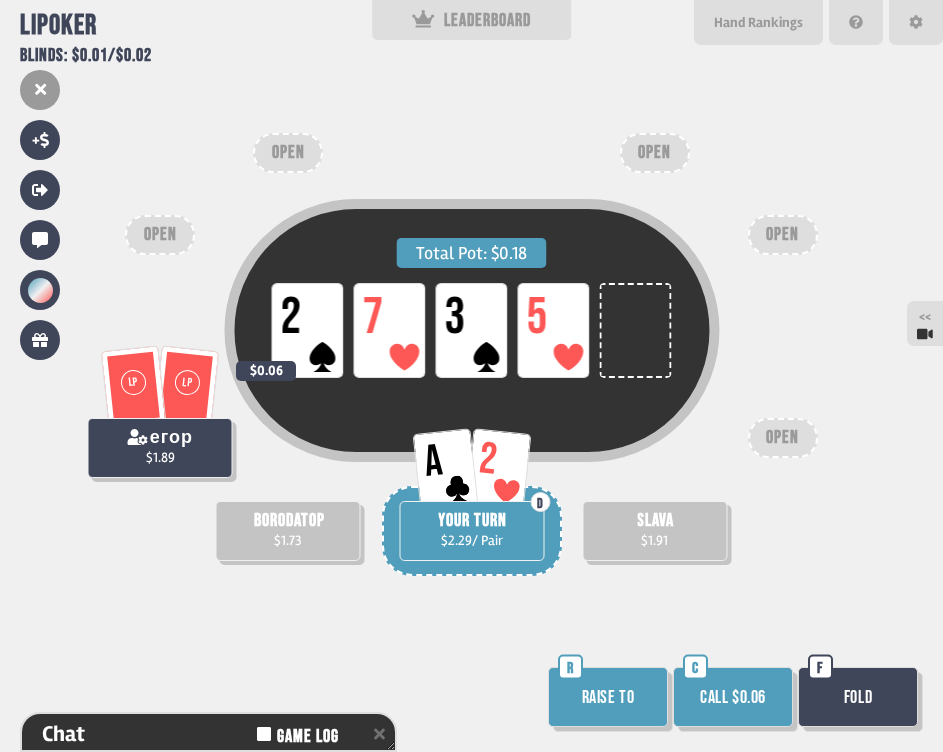 click on "Call $0.06" at bounding box center (733, 697) 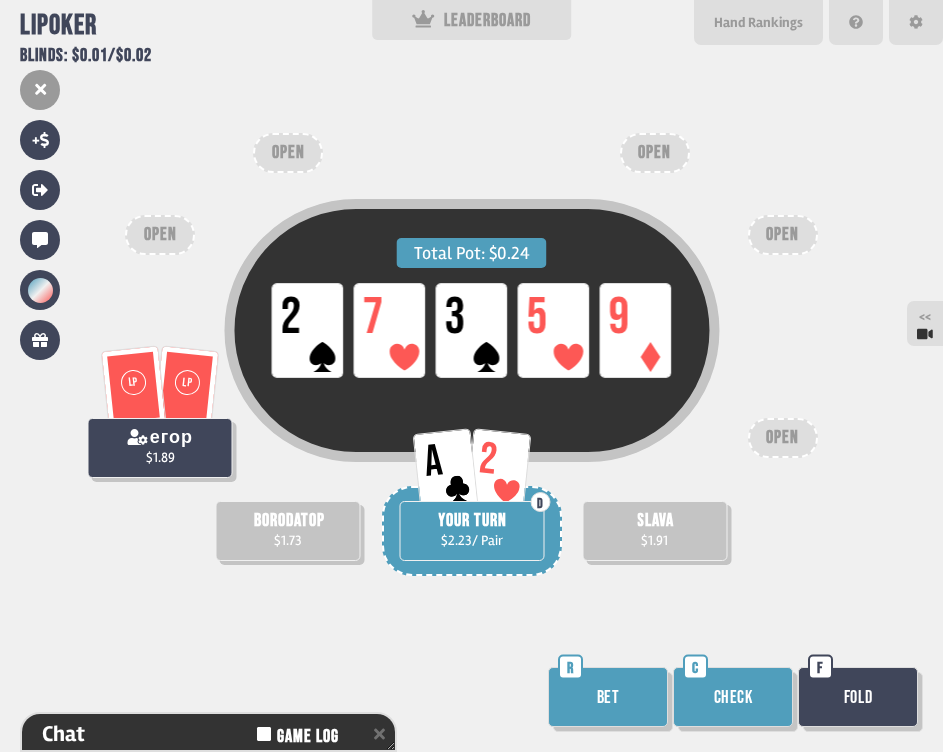 click on "Check" at bounding box center (733, 697) 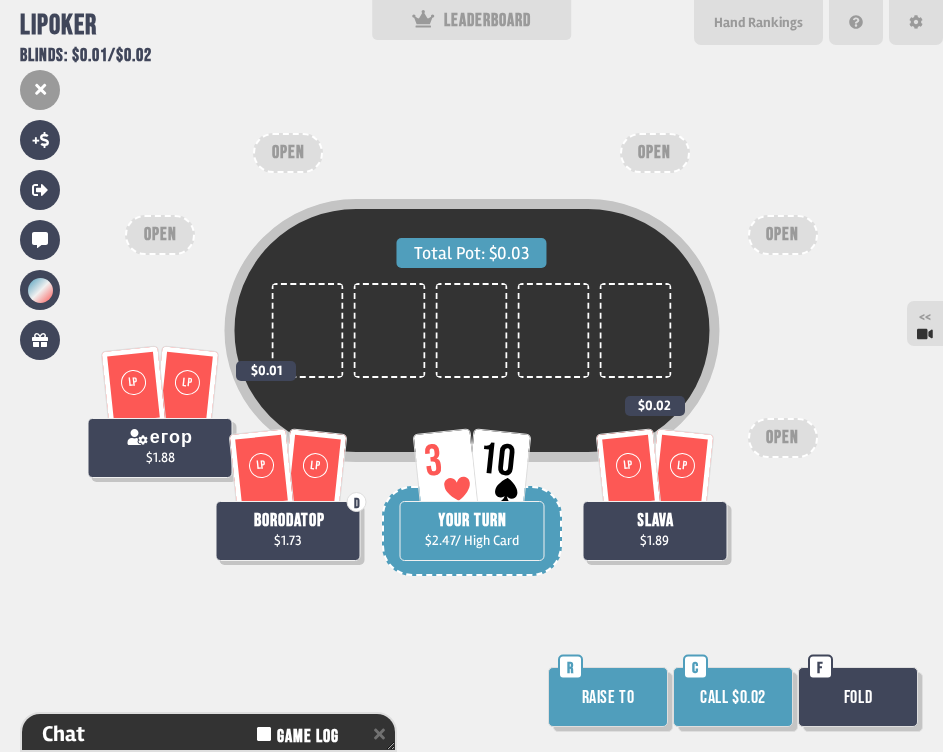 click on "Fold" at bounding box center [858, 697] 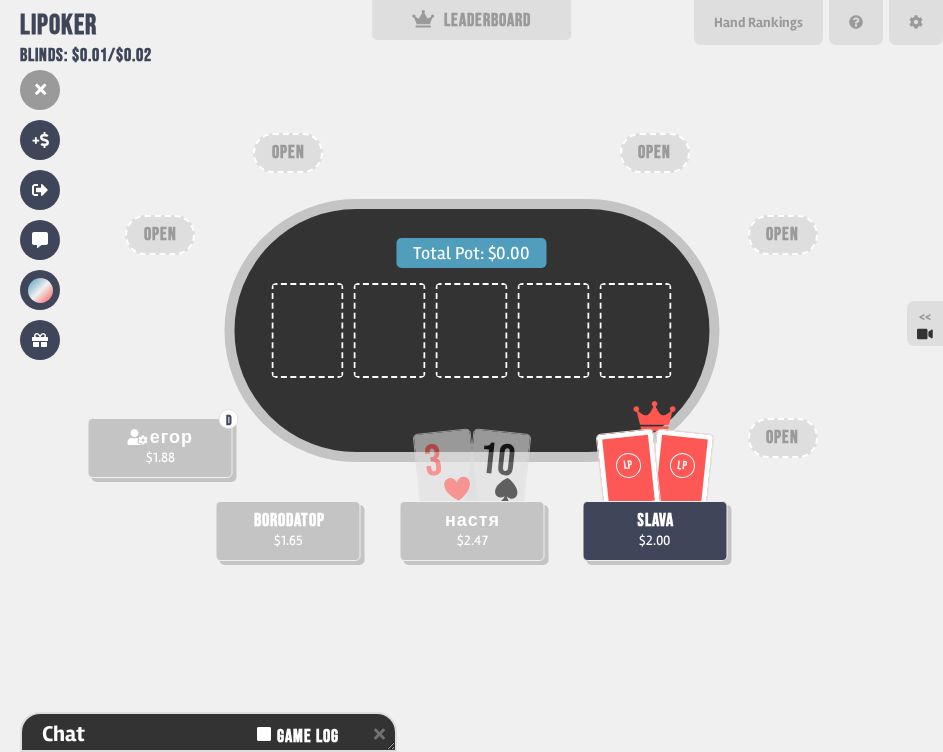 scroll, scrollTop: 98, scrollLeft: 0, axis: vertical 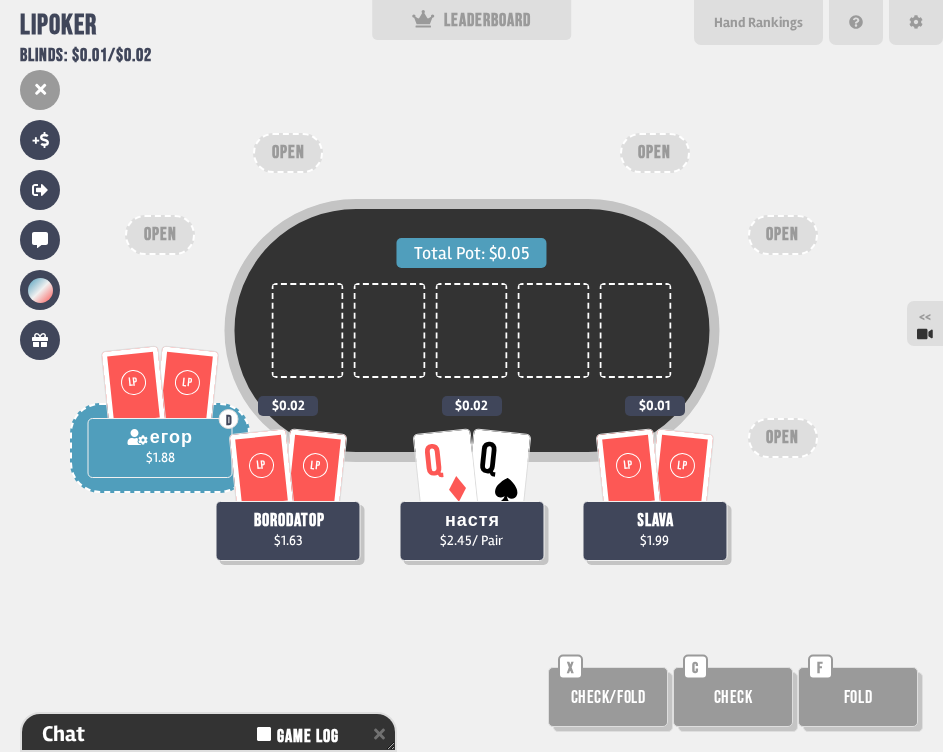 click on "Total Pot: $0.05   LP LP D егор $1.88  LP LP borodatop $1.63  $0.02  Q Q настя $2.45   / Pair $0.02  LP LP slava $1.99  $0.01  OPEN OPEN OPEN OPEN OPEN Check/Fold X Check C Fold F" at bounding box center [471, 376] 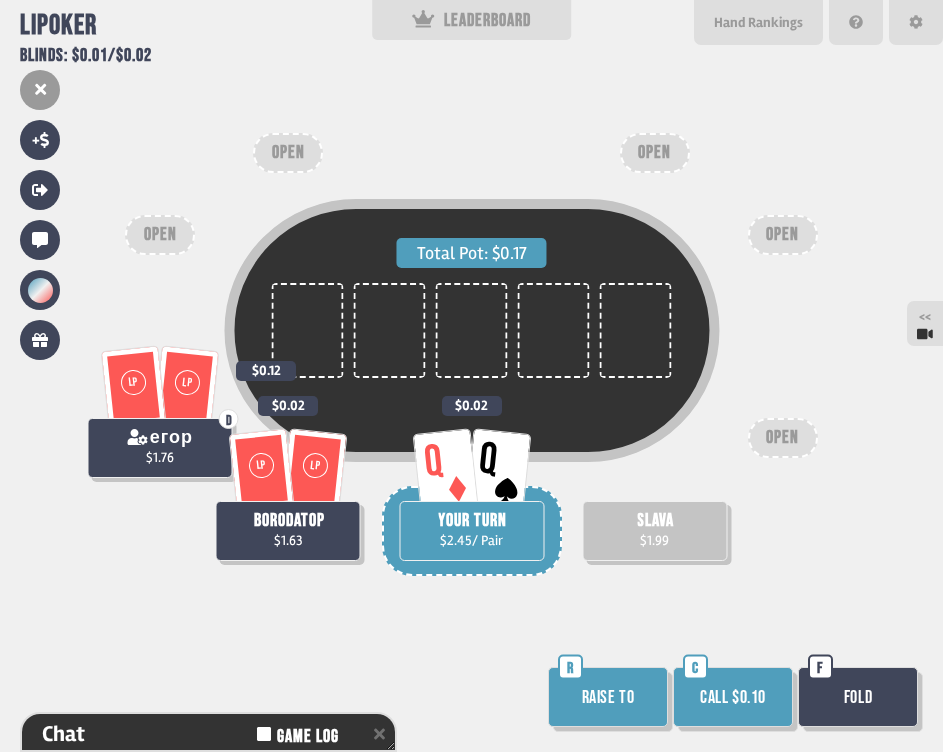 click on "Call $0.10" at bounding box center (733, 697) 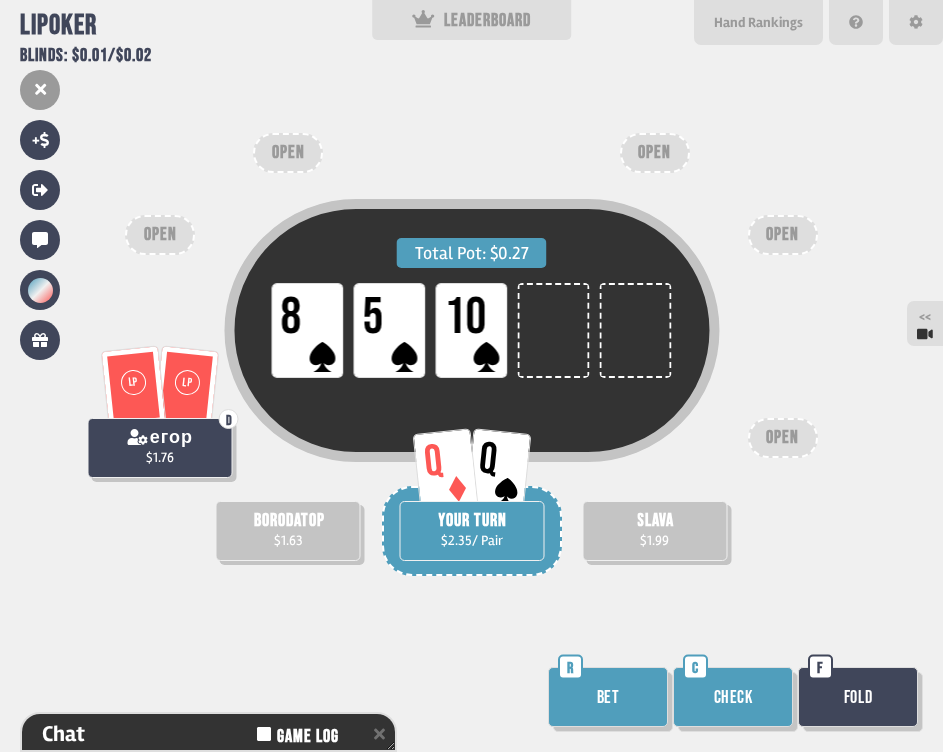 click on "Bet" at bounding box center (608, 697) 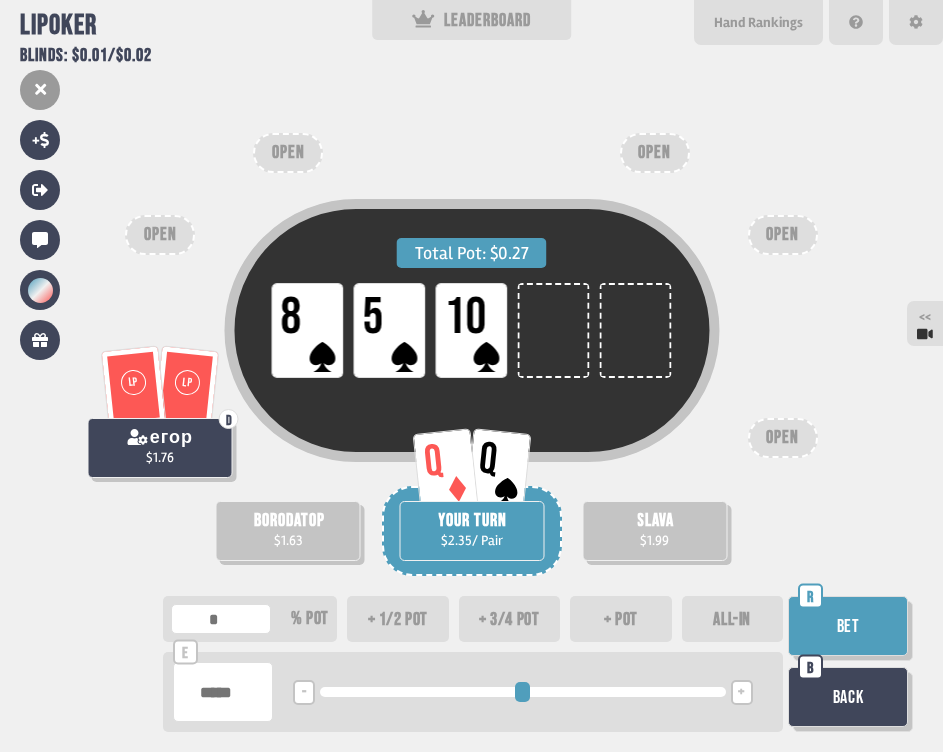 click on "+ 1/2 pot" at bounding box center [398, 619] 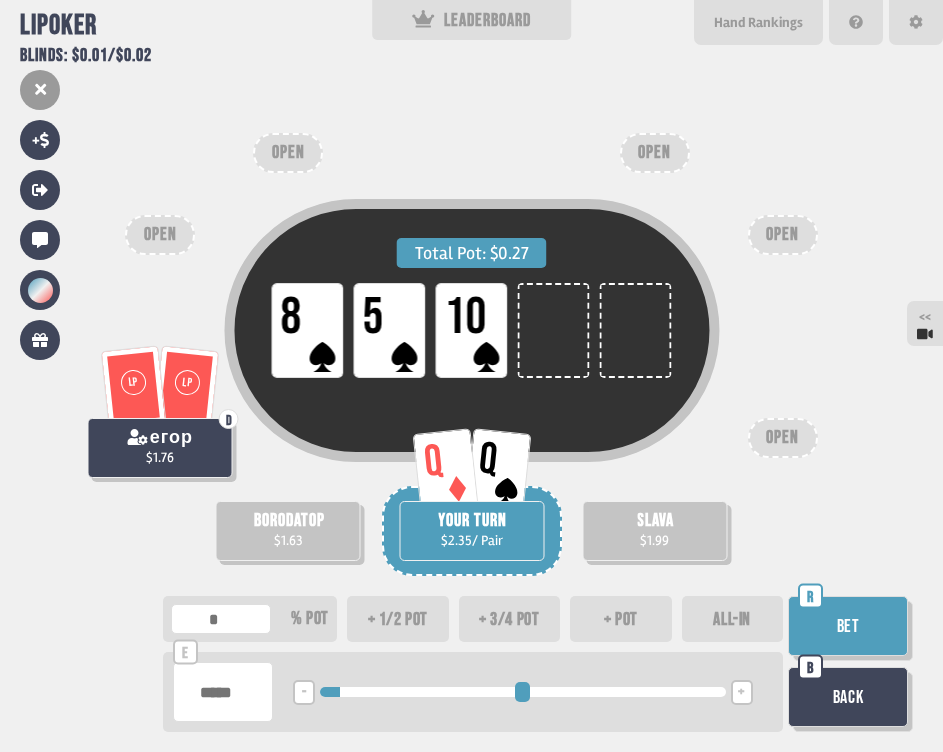 click on "+ 3/4 pot" at bounding box center [510, 619] 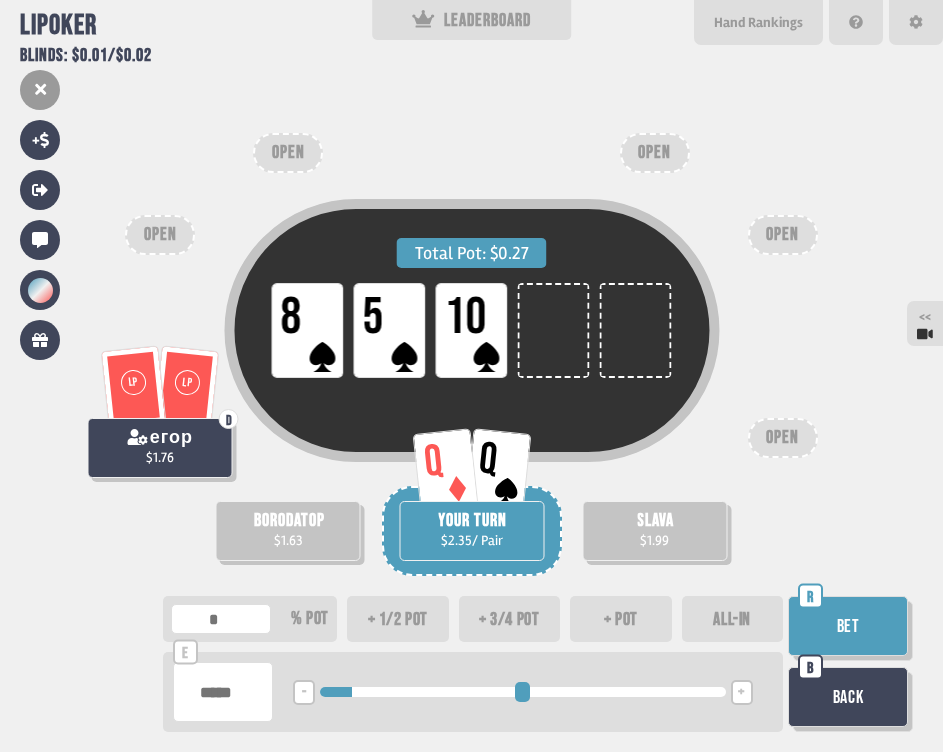 click on "Bet" at bounding box center [848, 626] 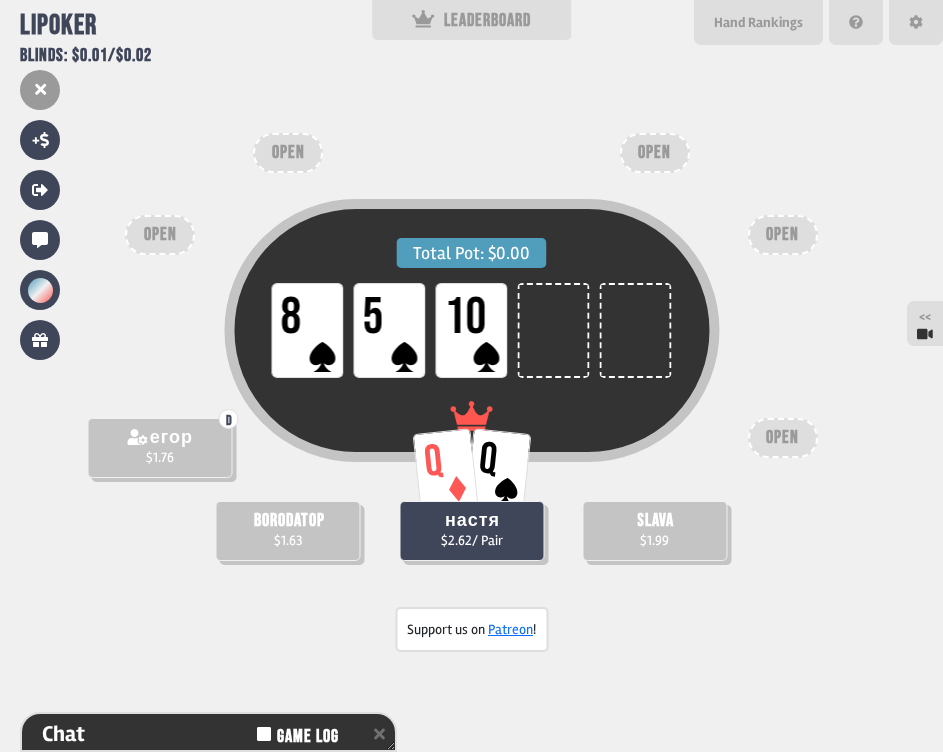 click on "Total Pot: $0.00   LP 8 LP 5 LP 10 D егор $1.76  borodatop $1.63  Q Q настя $2.62   / Pair slava $1.99  OPEN OPEN OPEN OPEN OPEN" at bounding box center [471, 376] 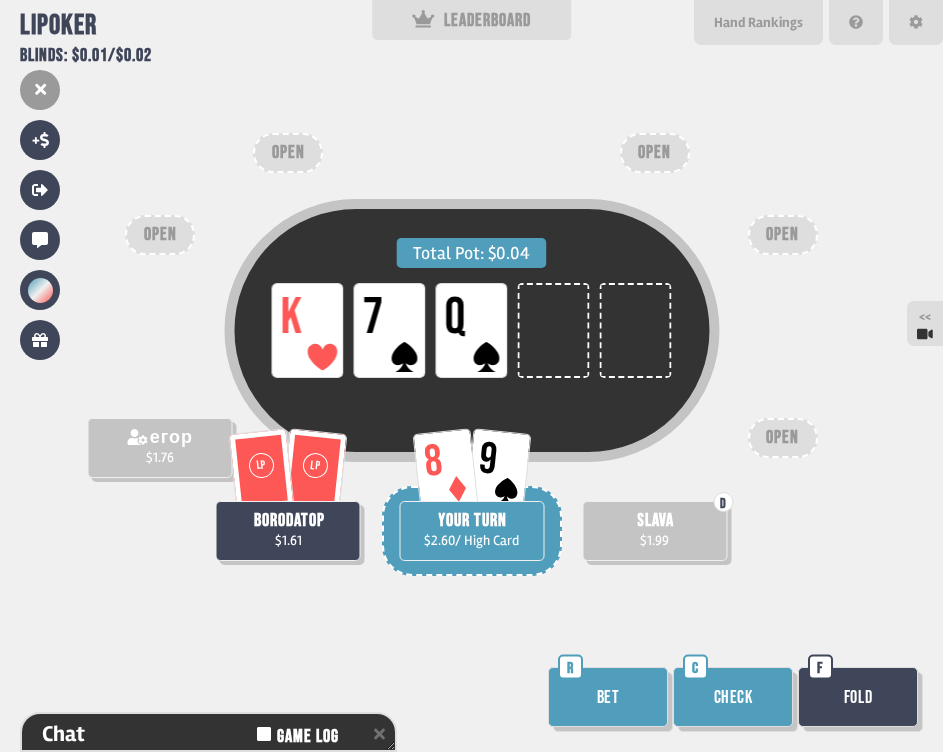 click on "Check" at bounding box center [733, 697] 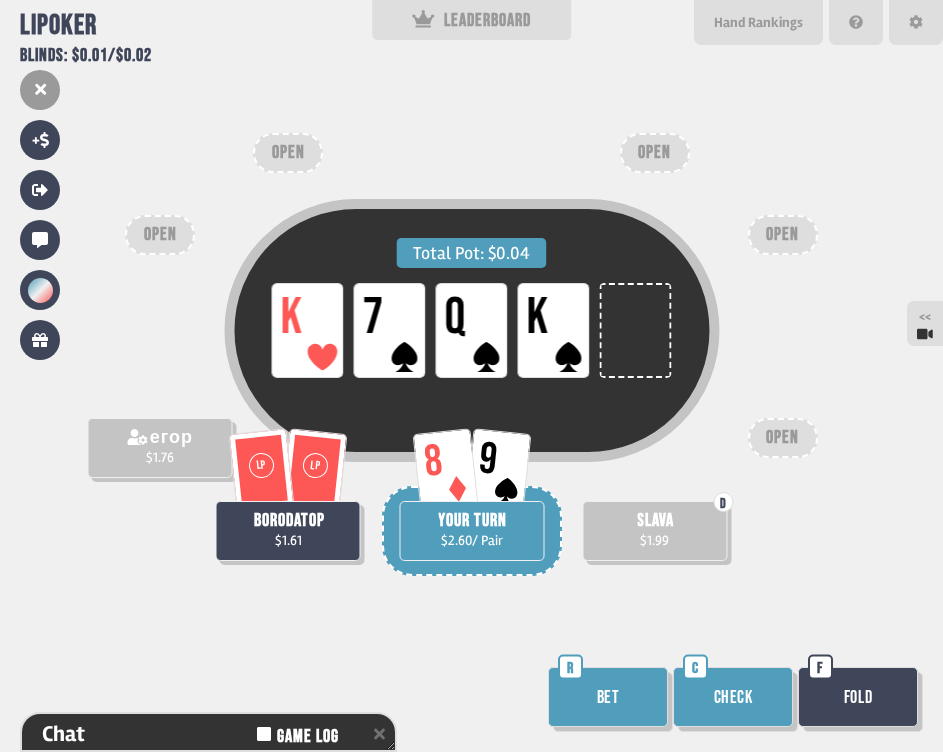 click at bounding box center [738, 702] 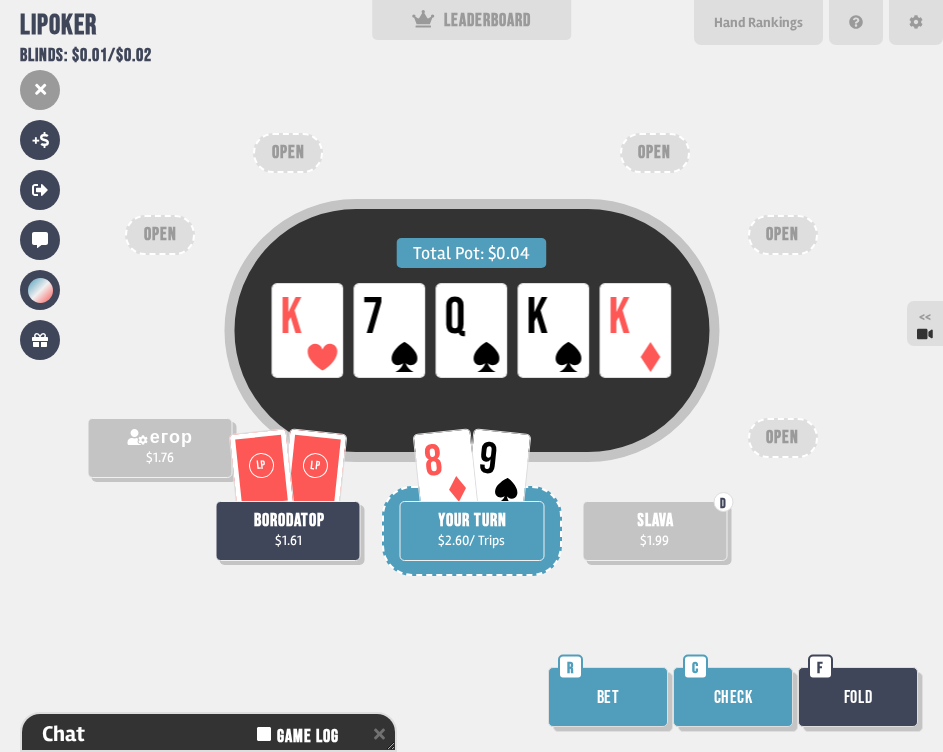 click on "Check" at bounding box center [733, 697] 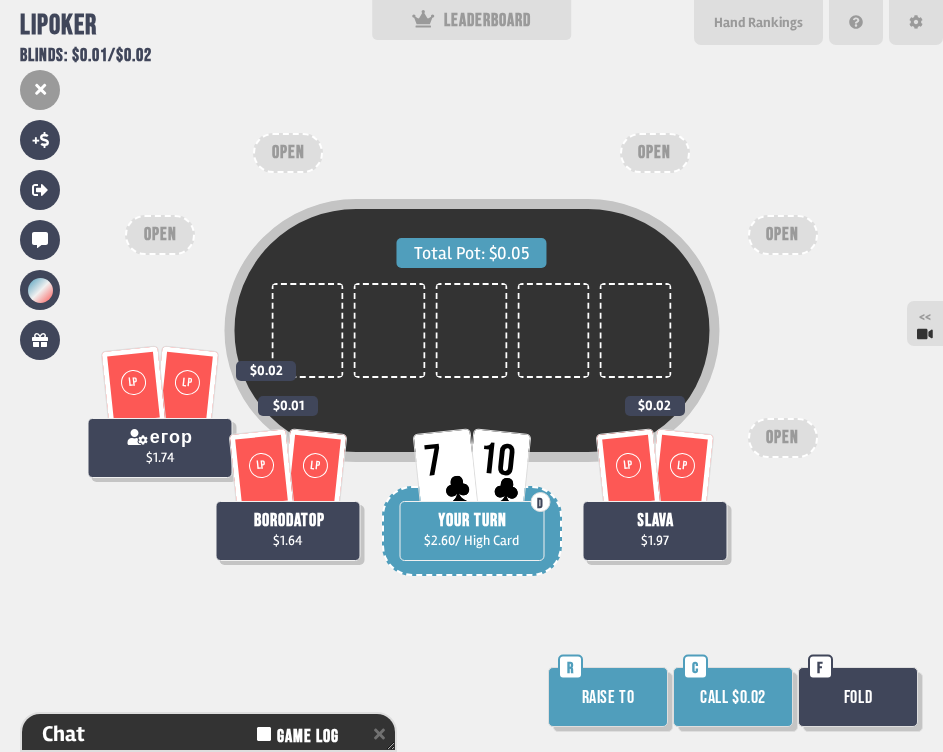 click on "Call $0.02" at bounding box center (733, 697) 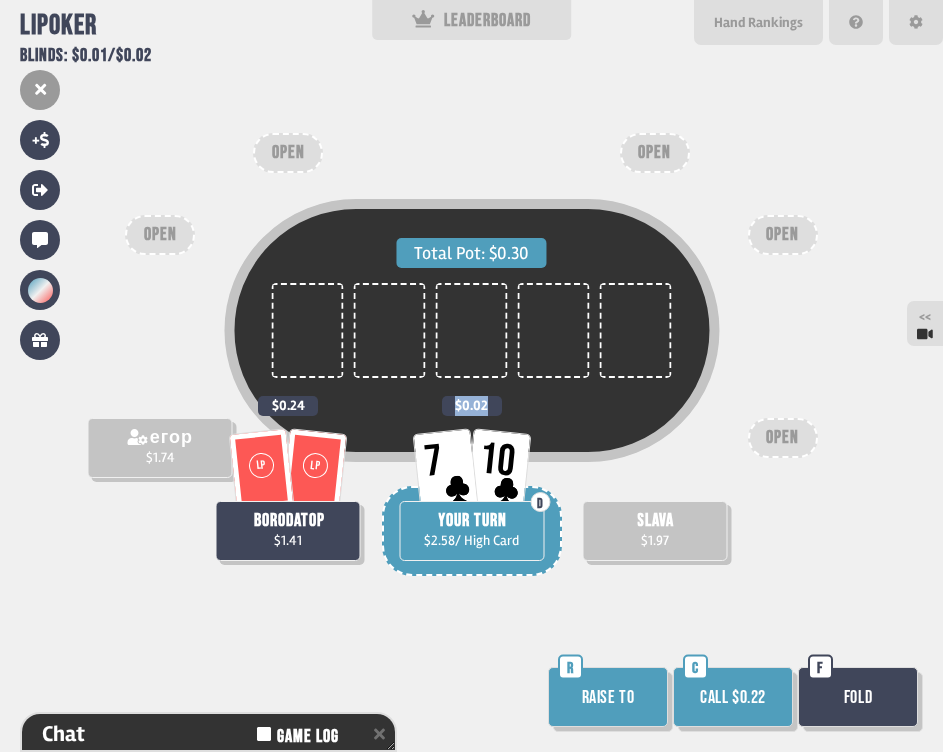 drag, startPoint x: 458, startPoint y: 405, endPoint x: 494, endPoint y: 405, distance: 36 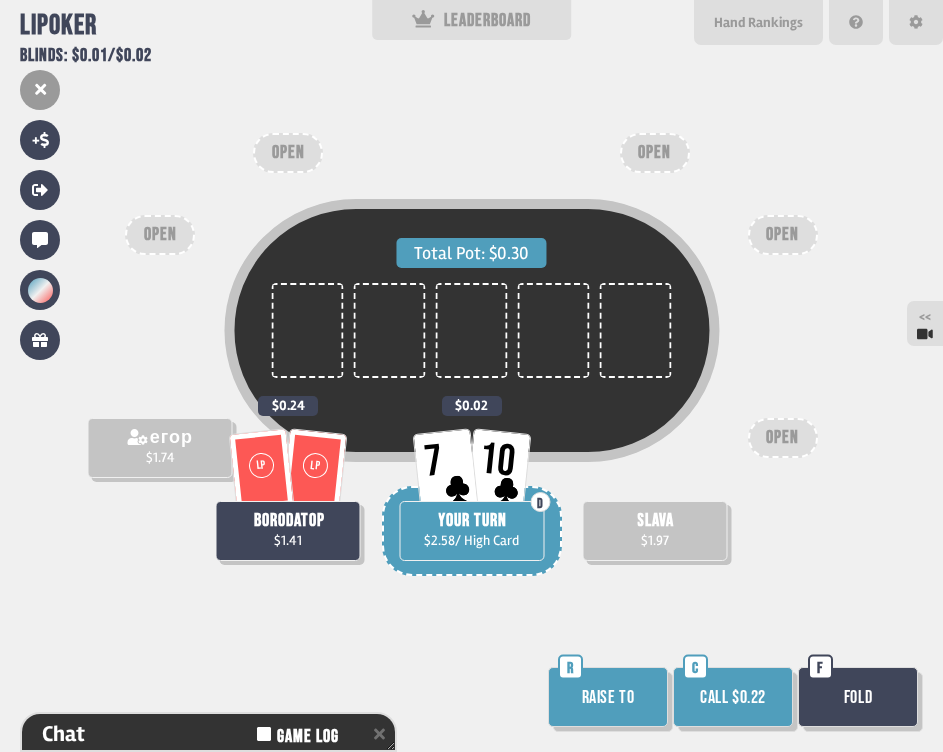 click at bounding box center [654, 416] 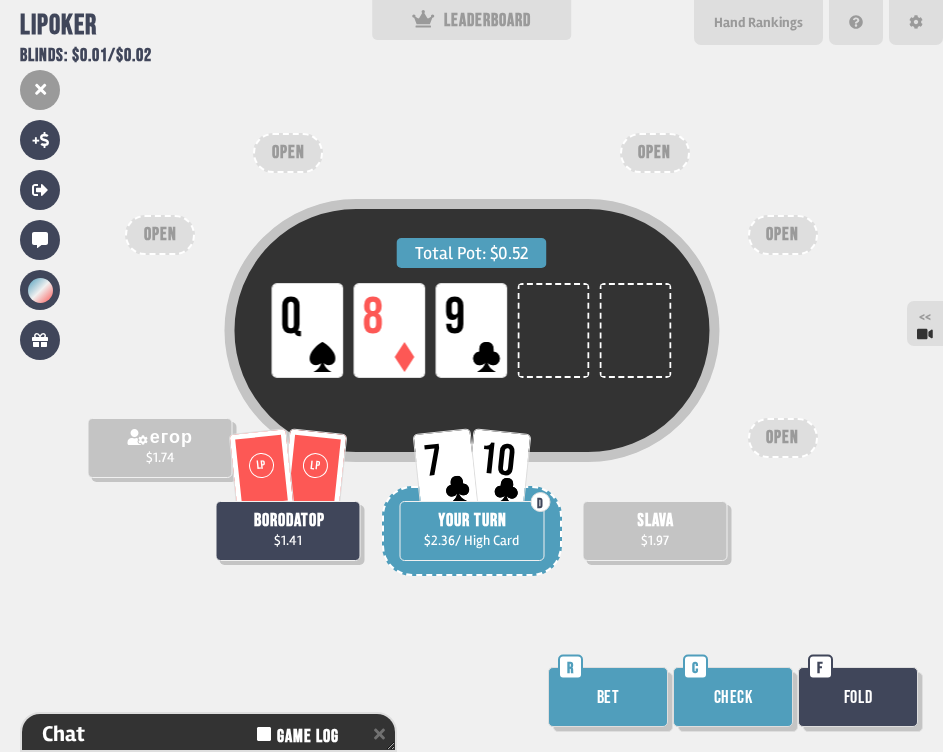 click on "Check" at bounding box center [733, 697] 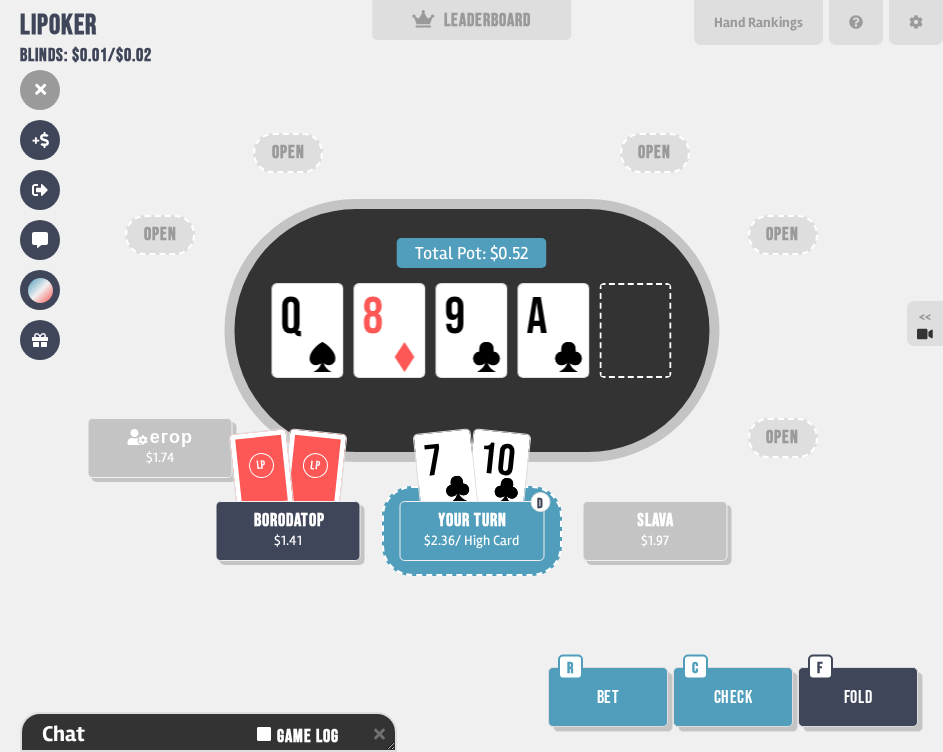 click on "Bet" at bounding box center (608, 697) 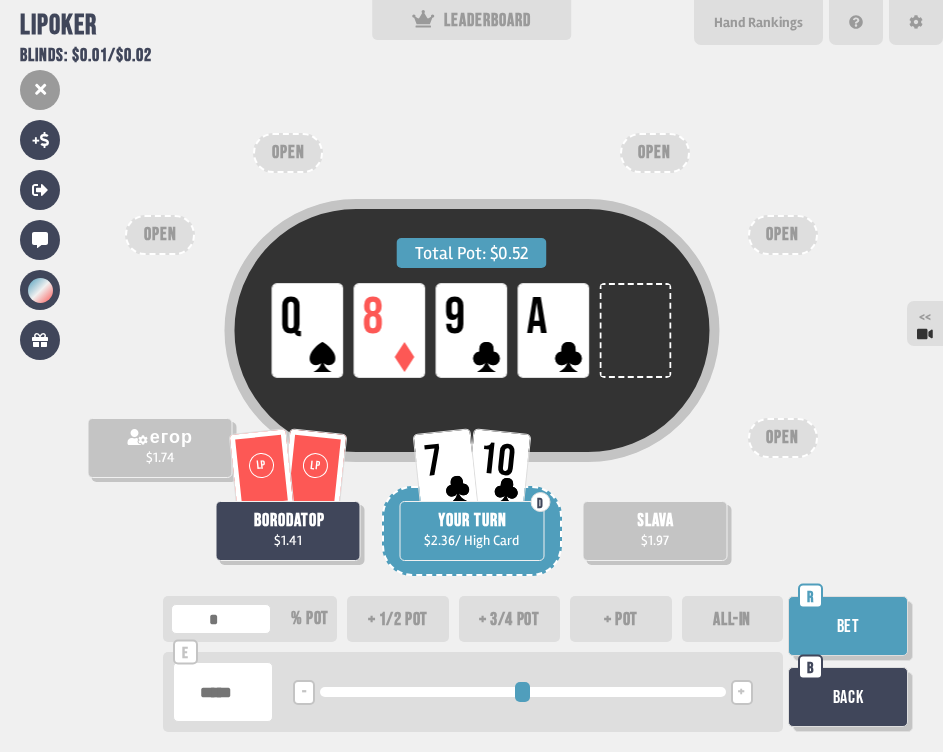 click on "+ pot" at bounding box center (621, 619) 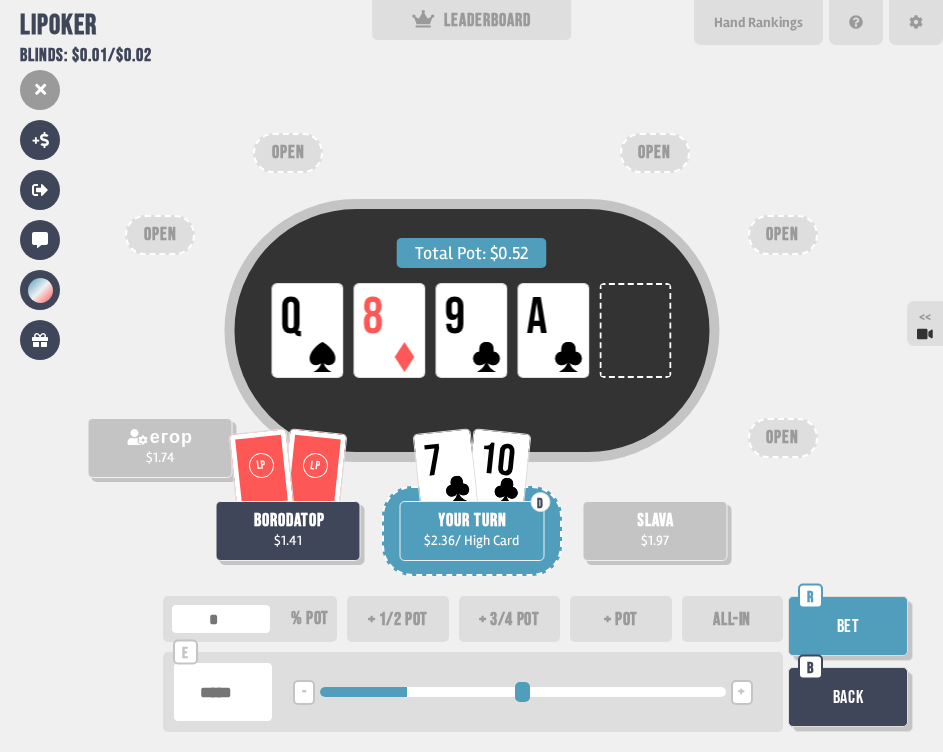 click on "+ 3/4 pot" at bounding box center (510, 619) 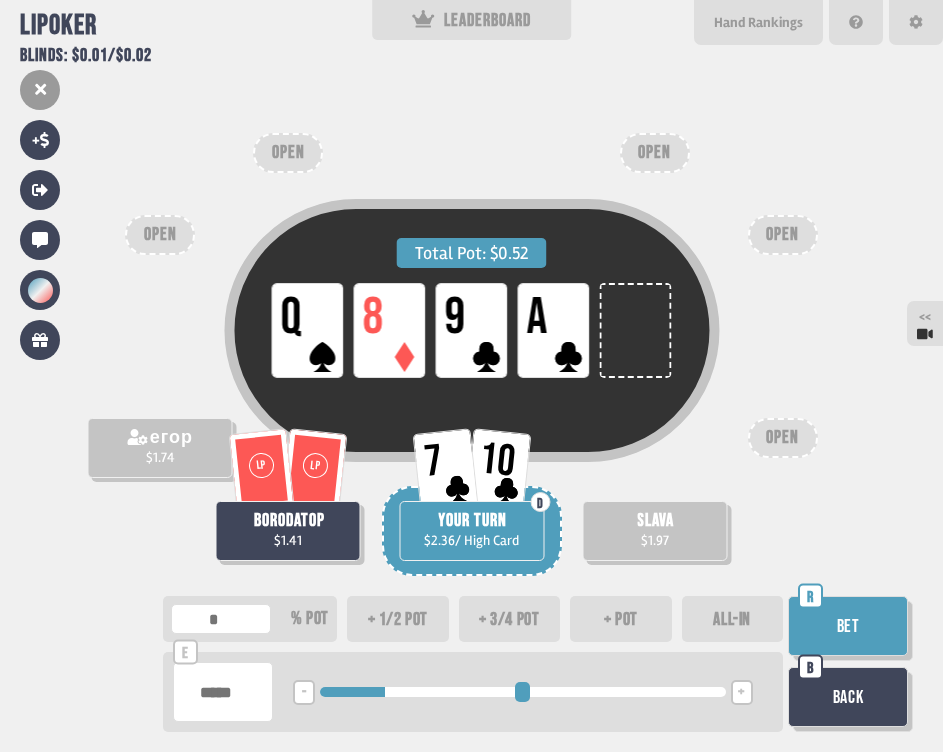 click on "Bet" at bounding box center (848, 626) 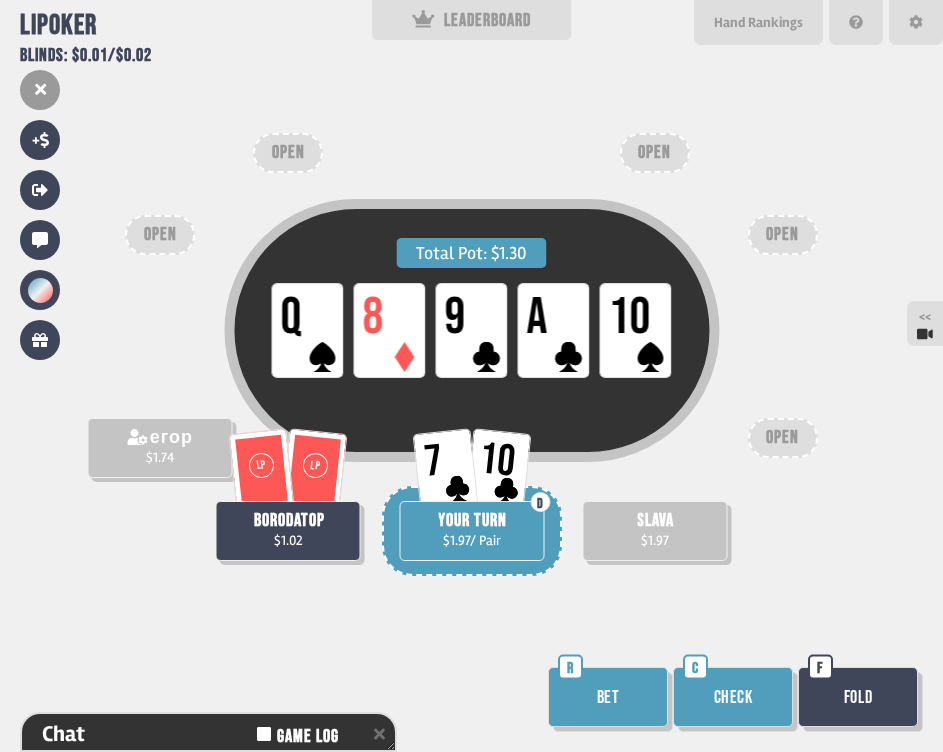 click on "Check" at bounding box center (733, 697) 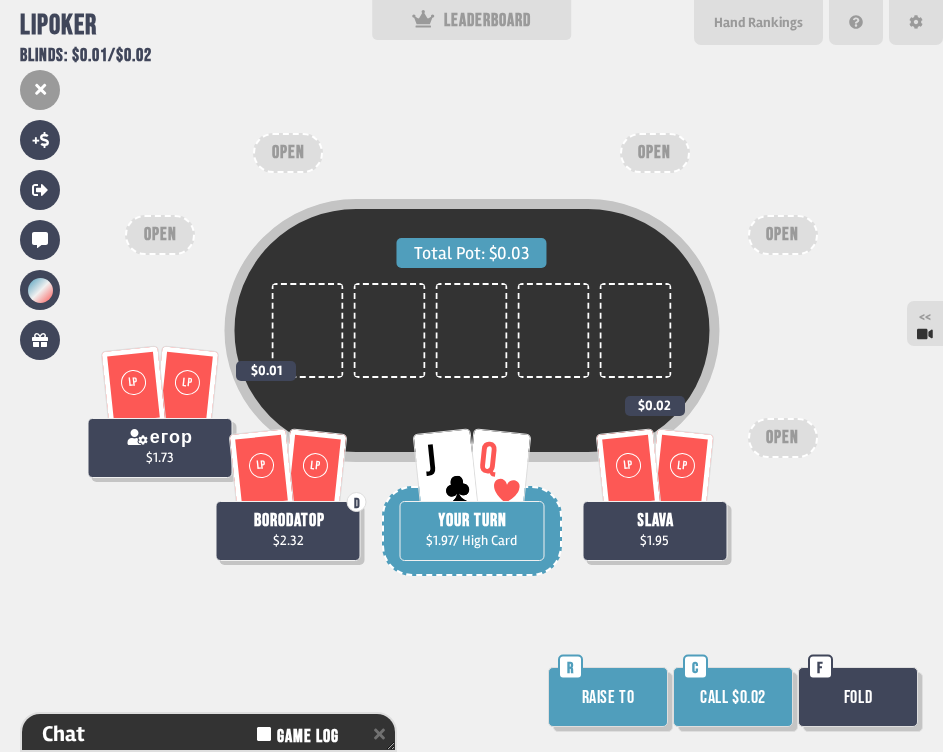 click on "Call $0.02" at bounding box center [733, 697] 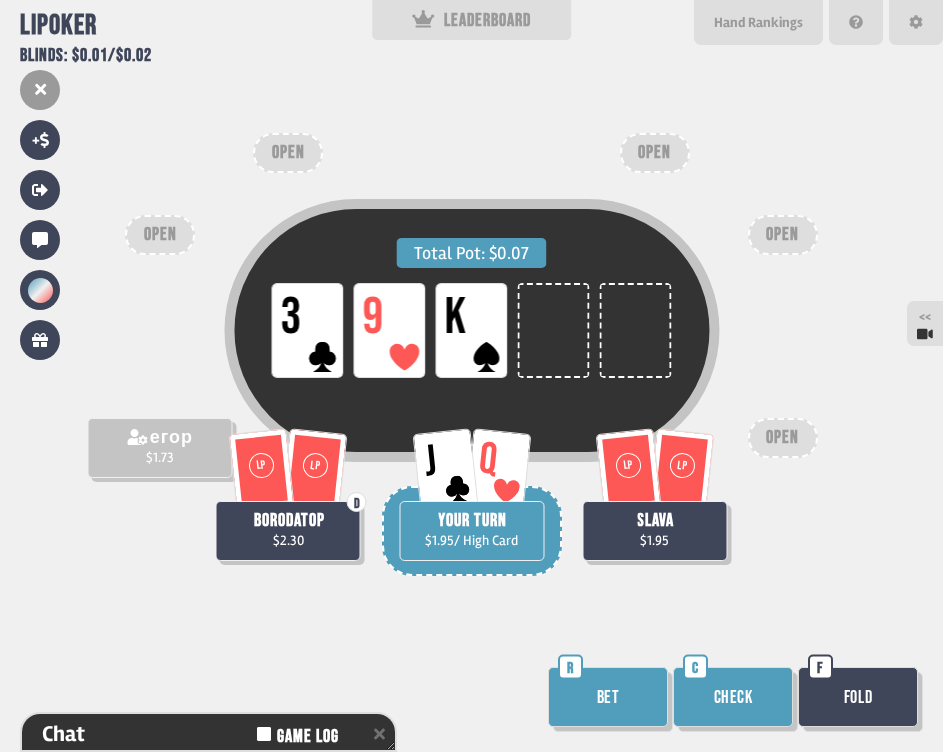 click on "Bet" at bounding box center [608, 697] 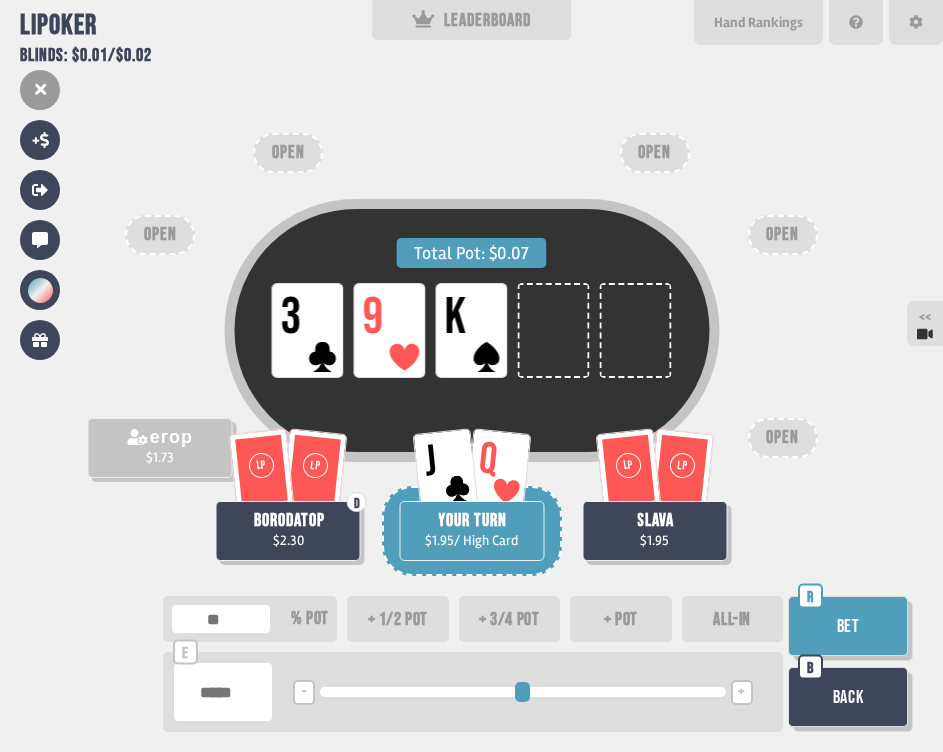 click on "+ 1/2 pot" at bounding box center [398, 619] 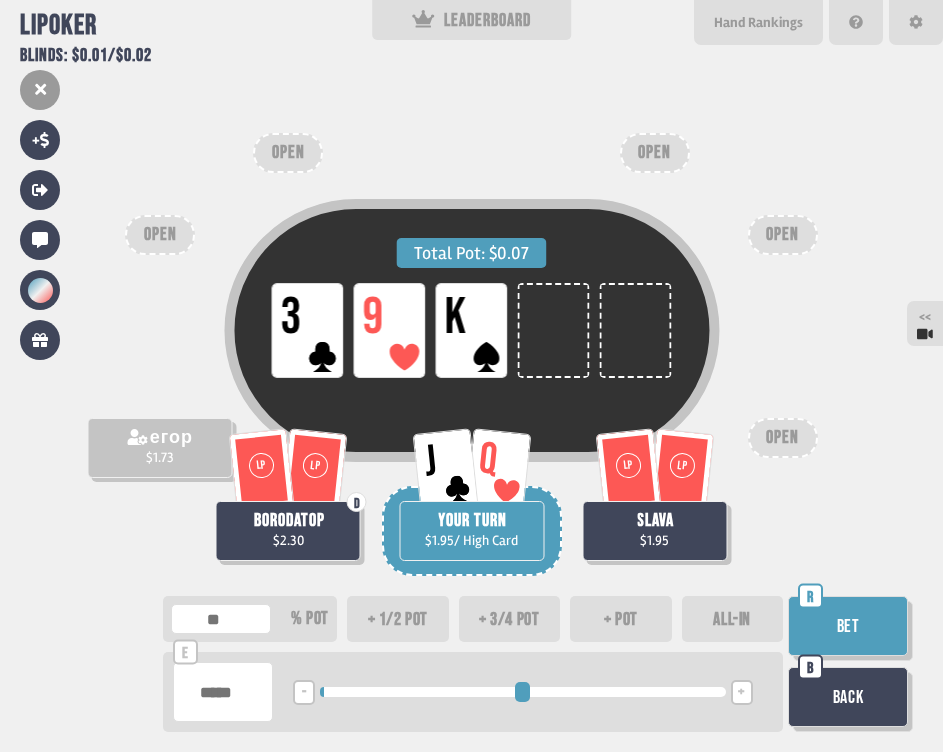 click on "Bet" at bounding box center [848, 626] 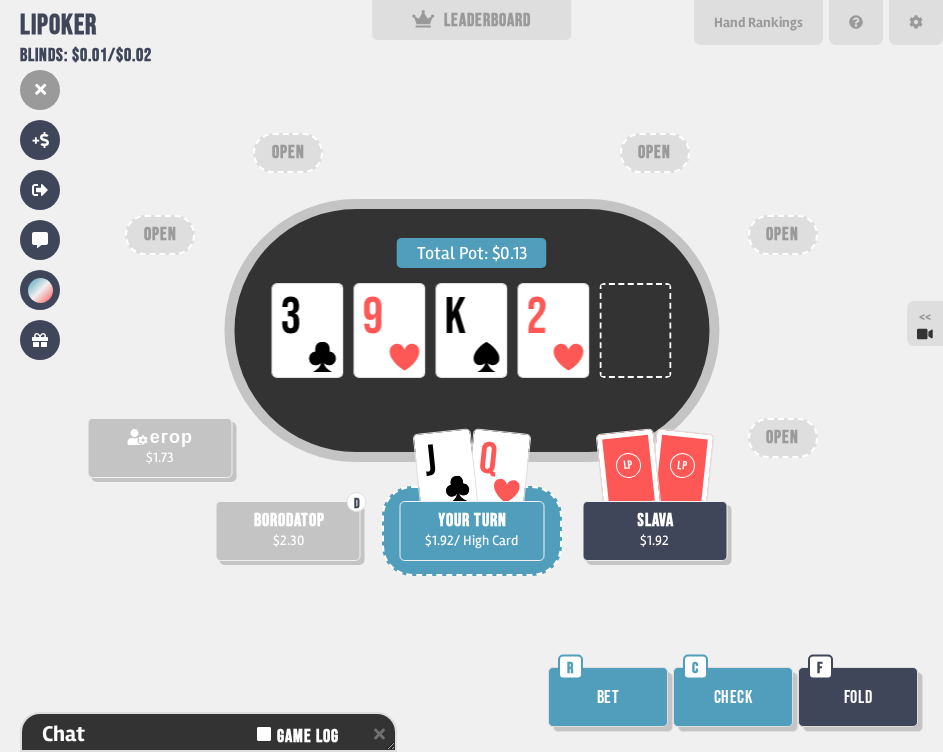 click on "Check" at bounding box center [733, 697] 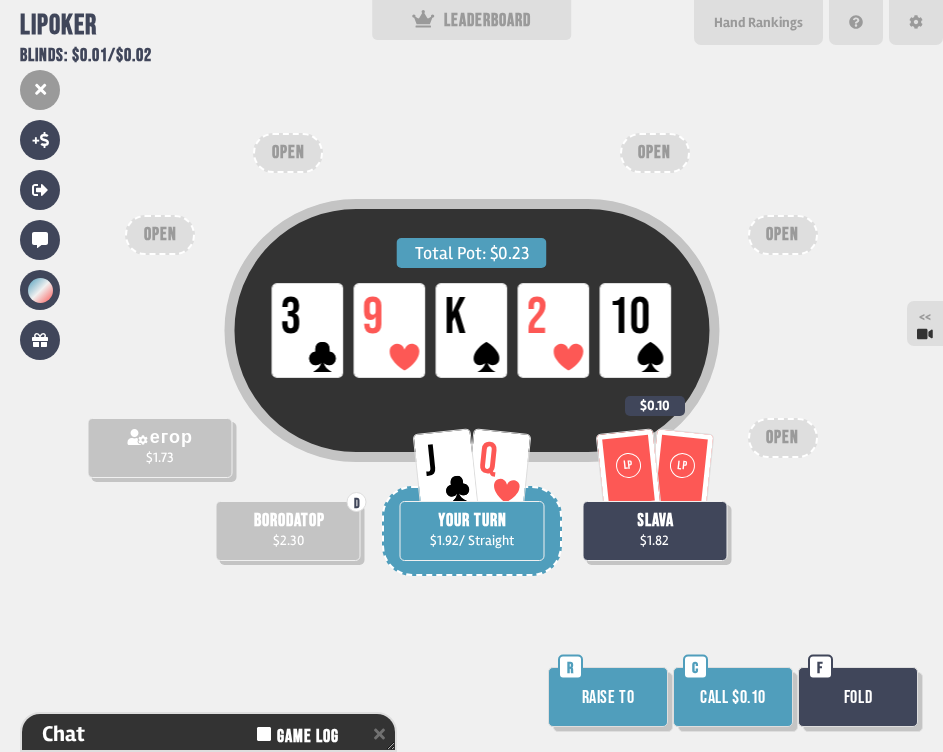 click on "Raise to" at bounding box center (608, 697) 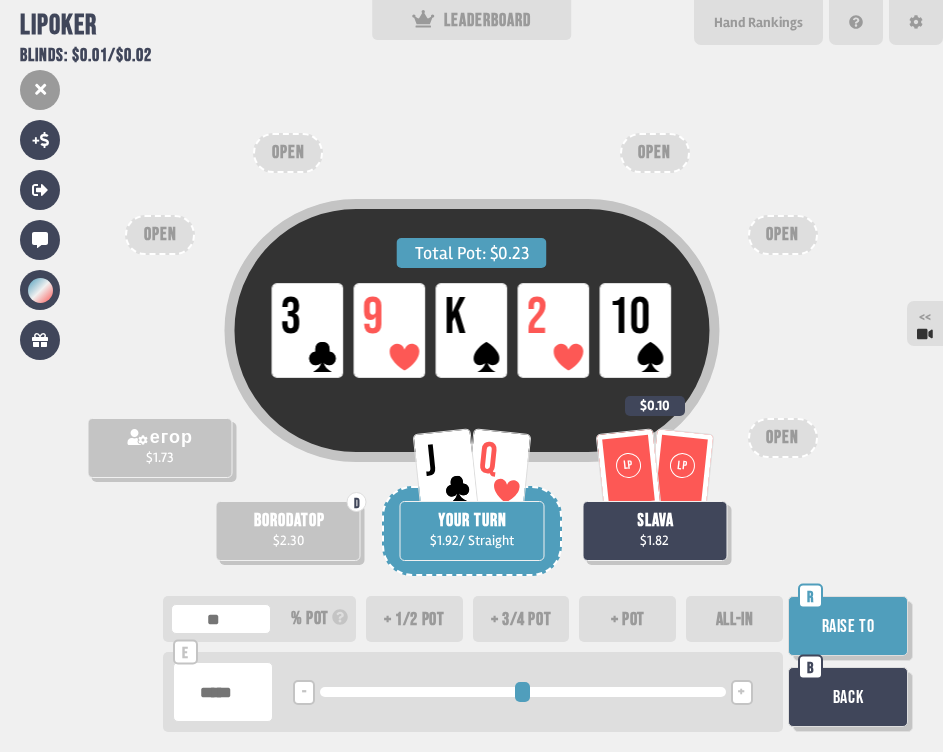 click on "+ 1/2 pot" at bounding box center [414, 619] 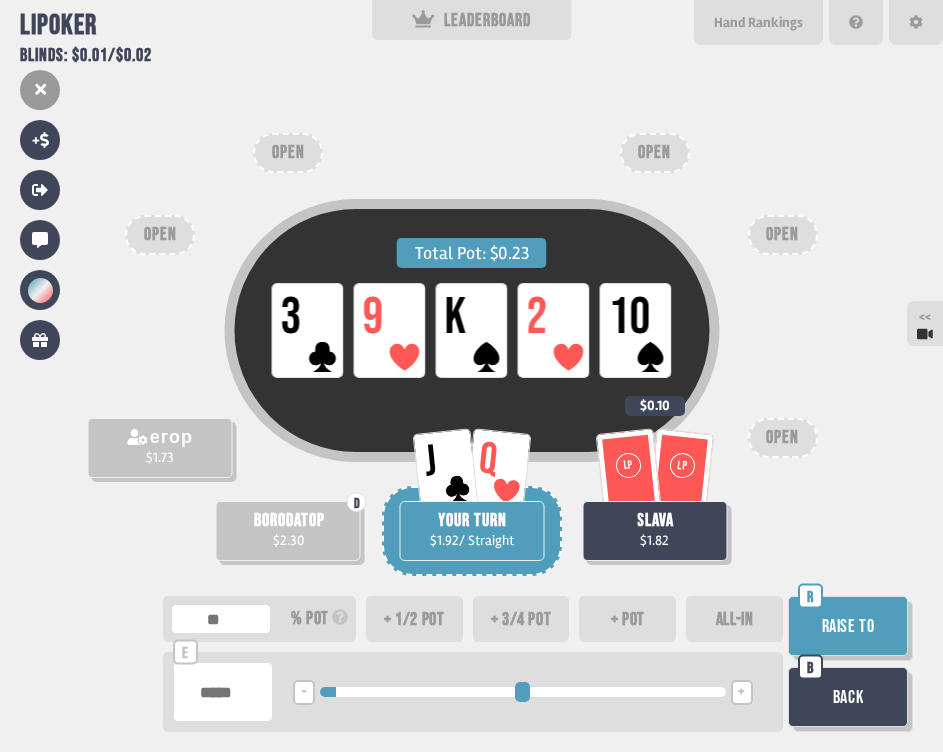 click on "+ 3/4 pot" at bounding box center [521, 619] 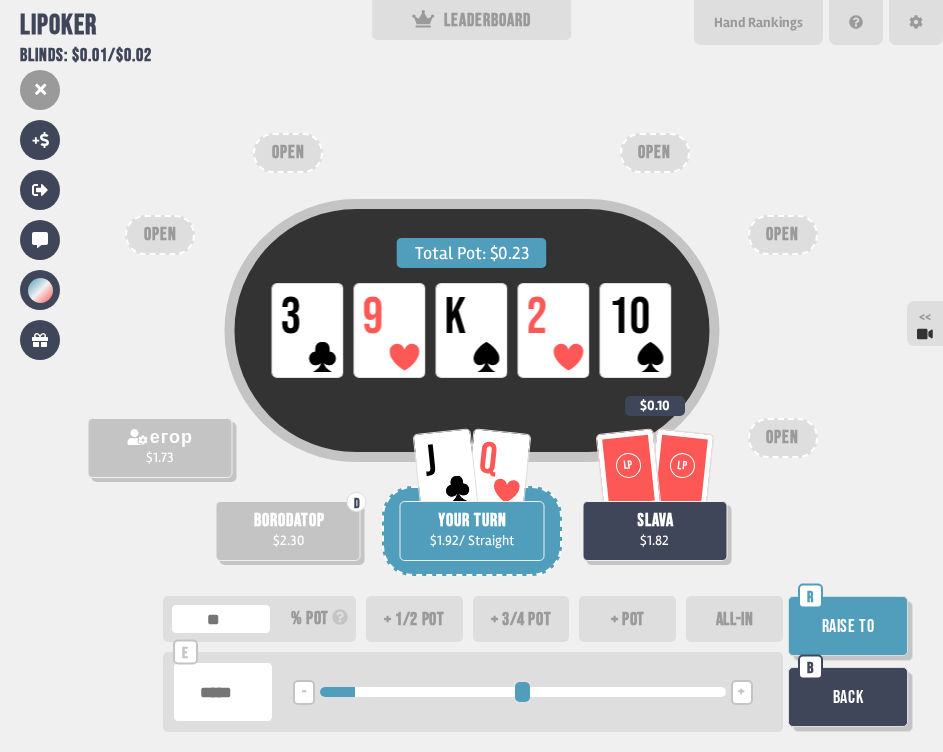 click on "Raise to" at bounding box center [848, 626] 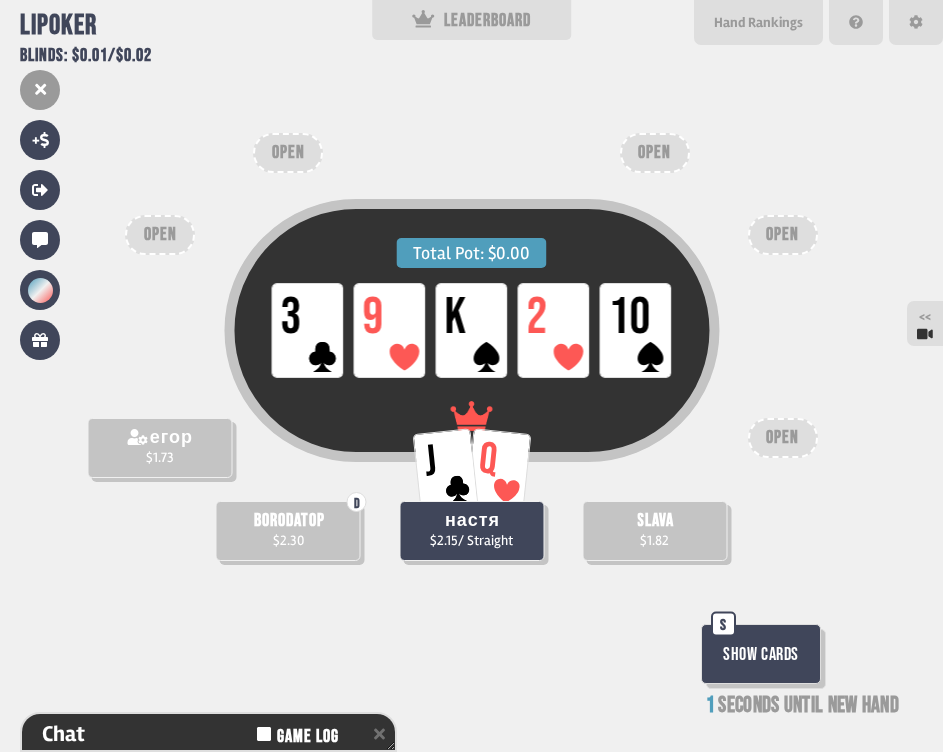 click on "Show Cards" at bounding box center [761, 654] 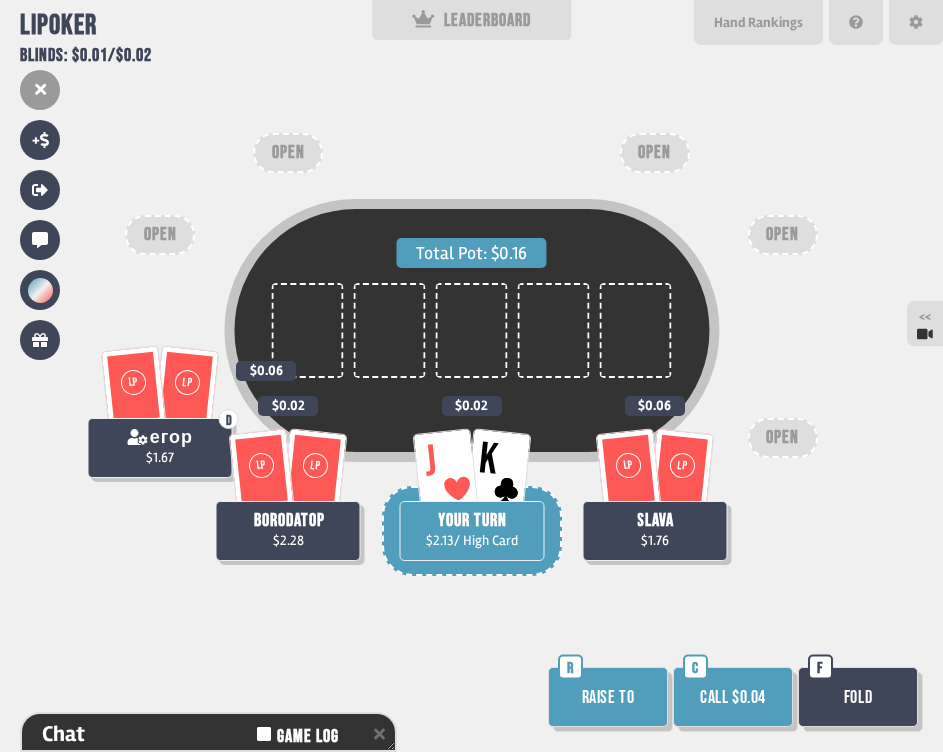 click on "Call $0.04" at bounding box center (733, 697) 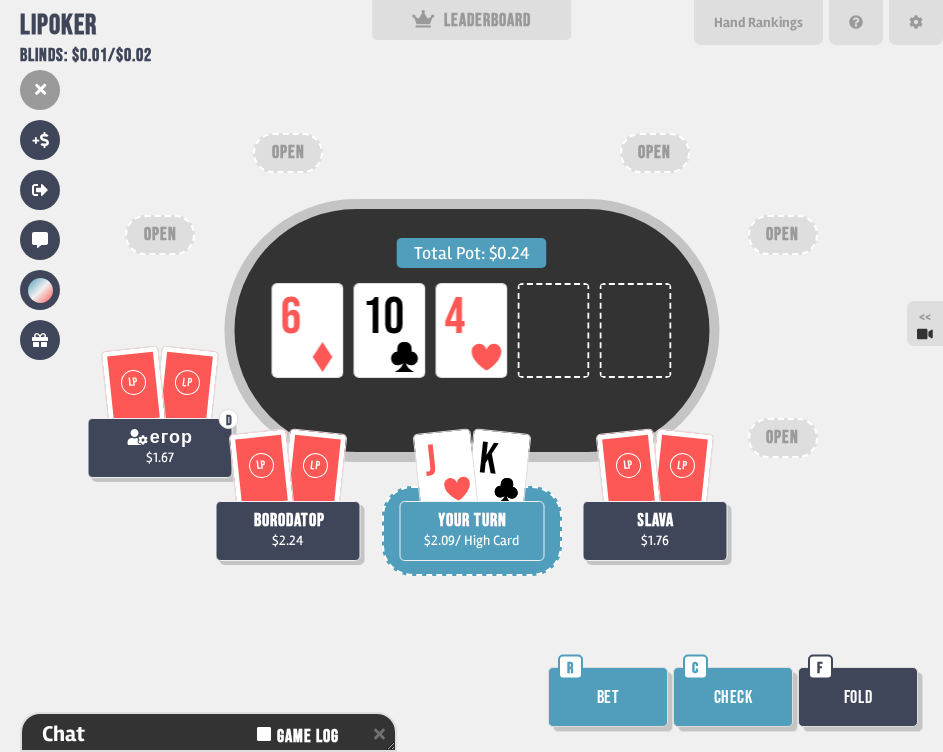 click on "Check" at bounding box center (733, 697) 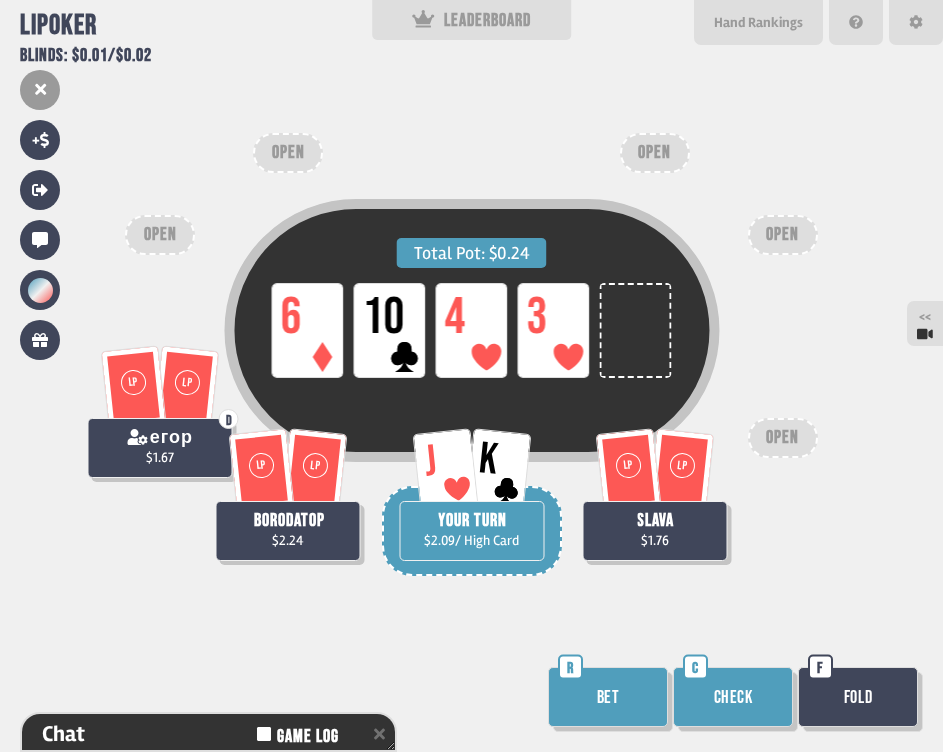click on "Check" at bounding box center [733, 697] 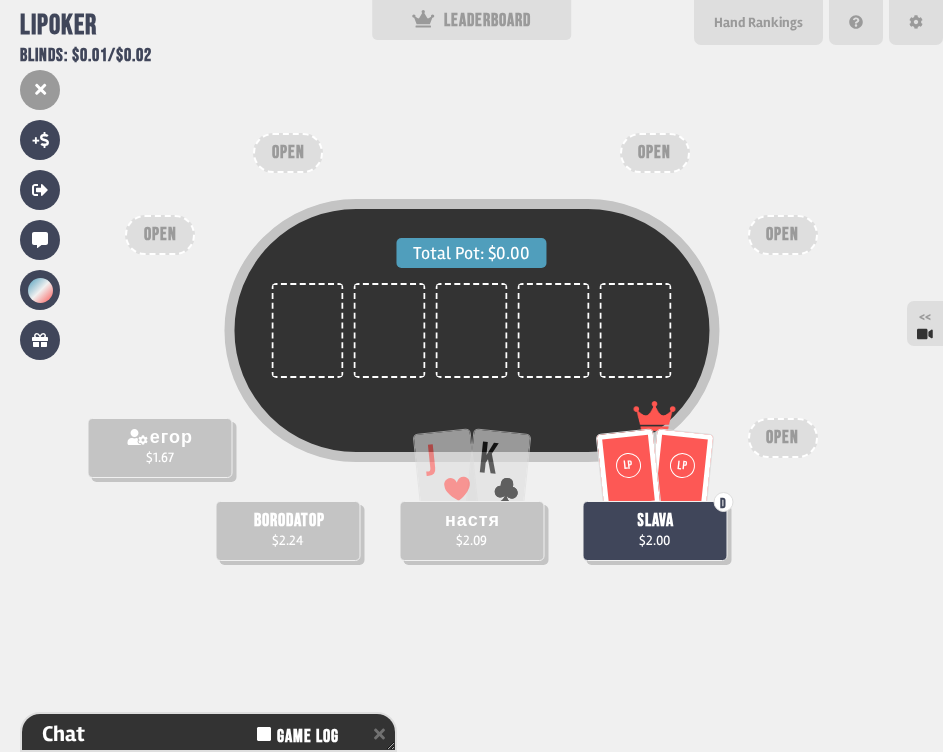 scroll, scrollTop: 98, scrollLeft: 0, axis: vertical 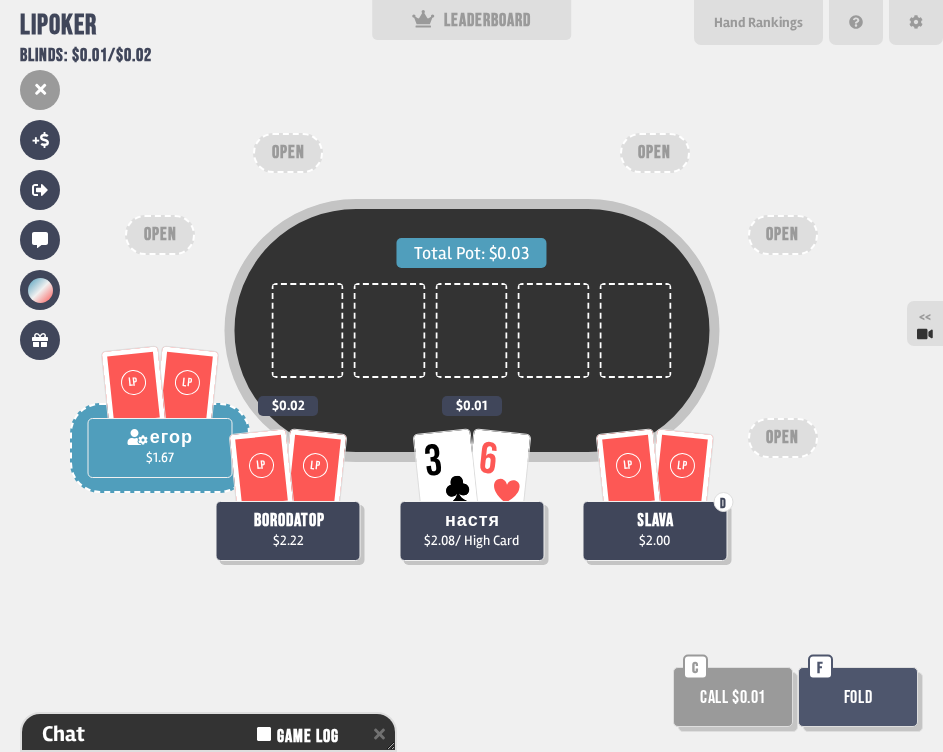click on "Fold" at bounding box center [858, 697] 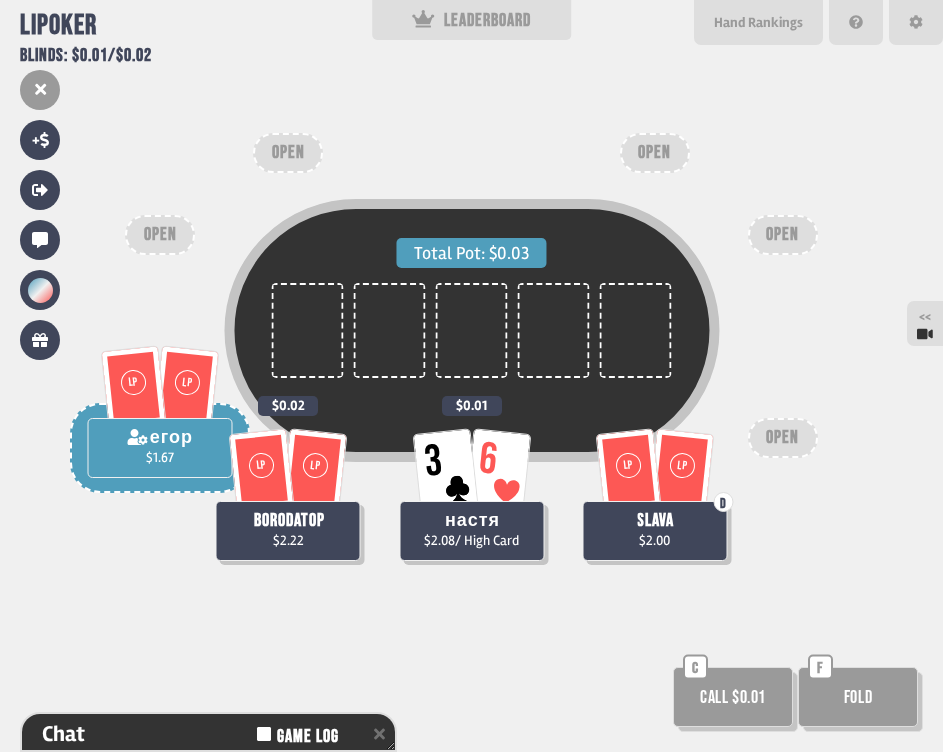 click on "Fold" at bounding box center (858, 697) 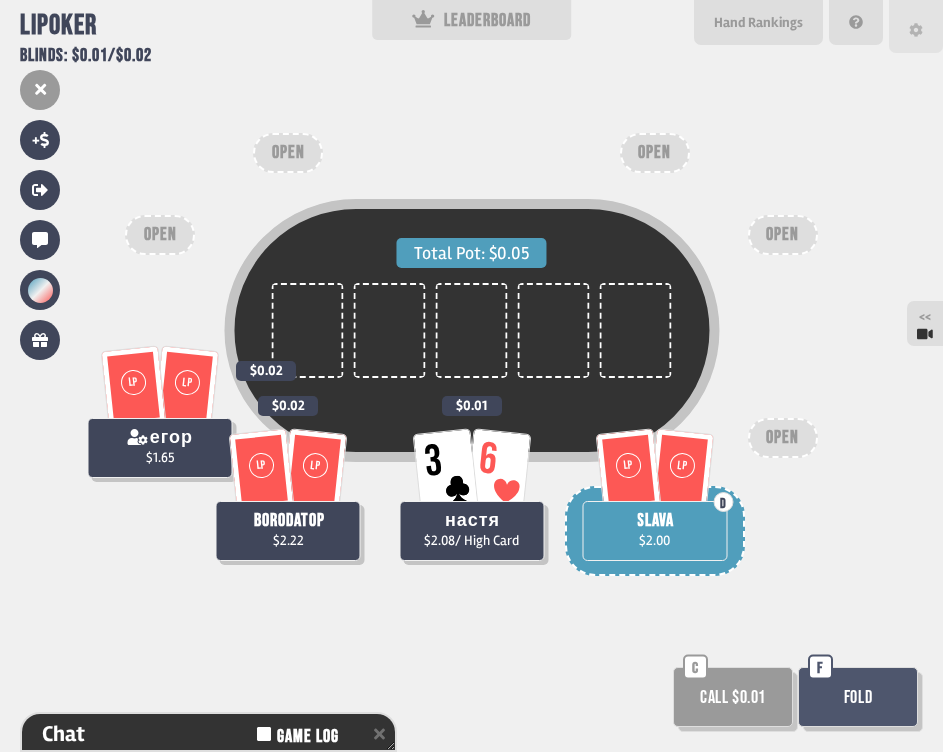 click 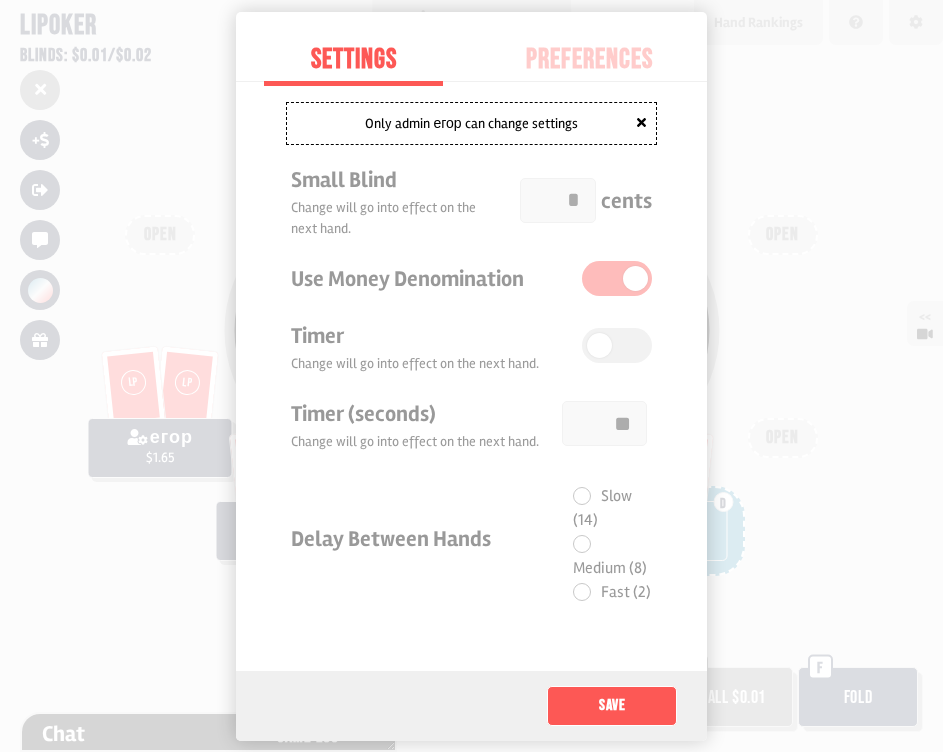 click on "Only admin егор can change settings Small Blind Change will go into effect on the next hand. * cents Use Money Denomination Timer Change will go into effect on the next hand. Timer (seconds) Change will go into effect on the next hand. ** Delay Between Hands Slow (14) Medium (8) Fast (2)" at bounding box center (472, 361) 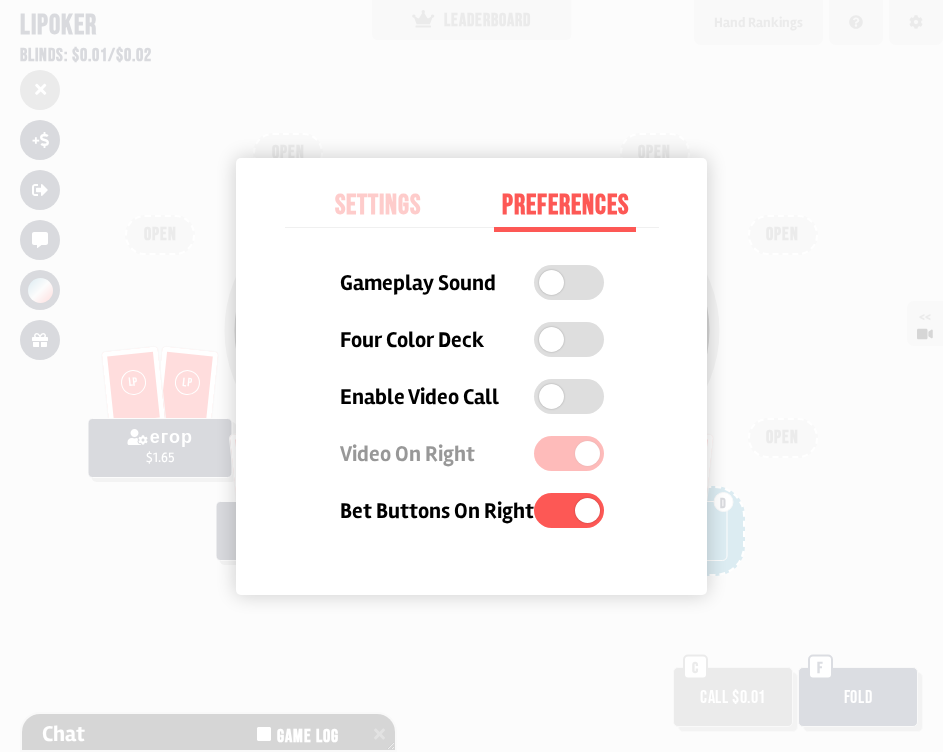 click on "Settings" at bounding box center [378, 206] 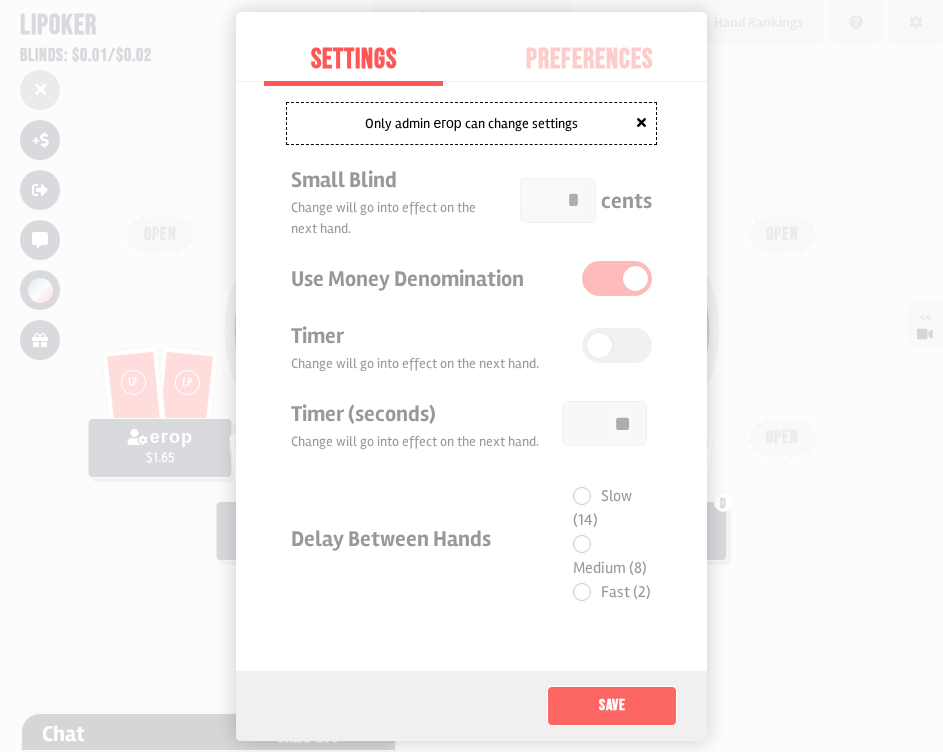 click on "Save" at bounding box center (612, 706) 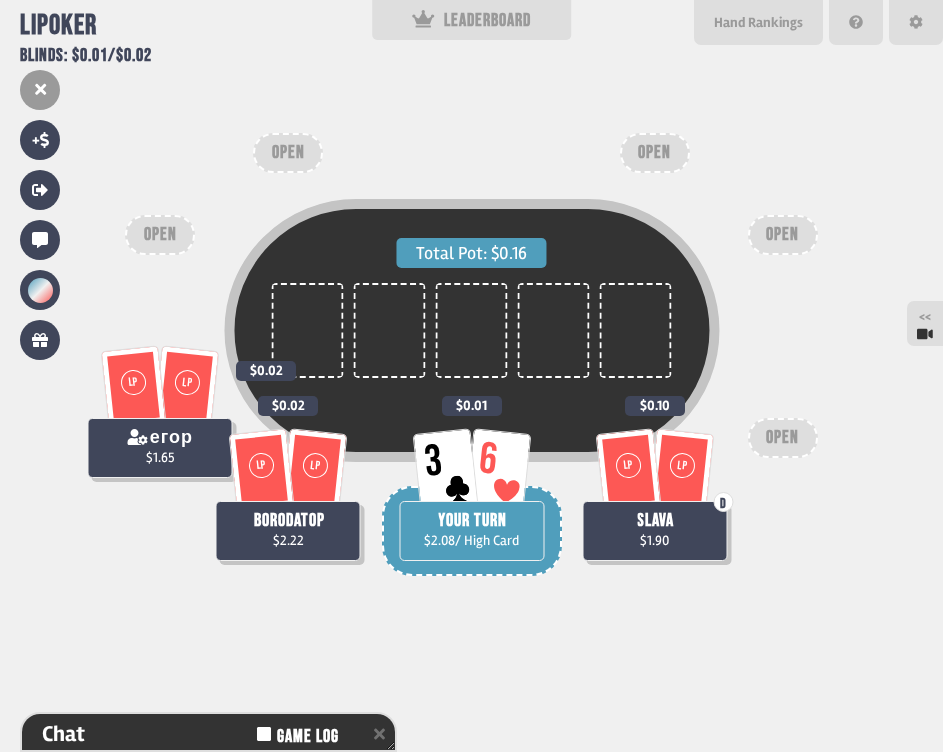 scroll, scrollTop: 100, scrollLeft: 0, axis: vertical 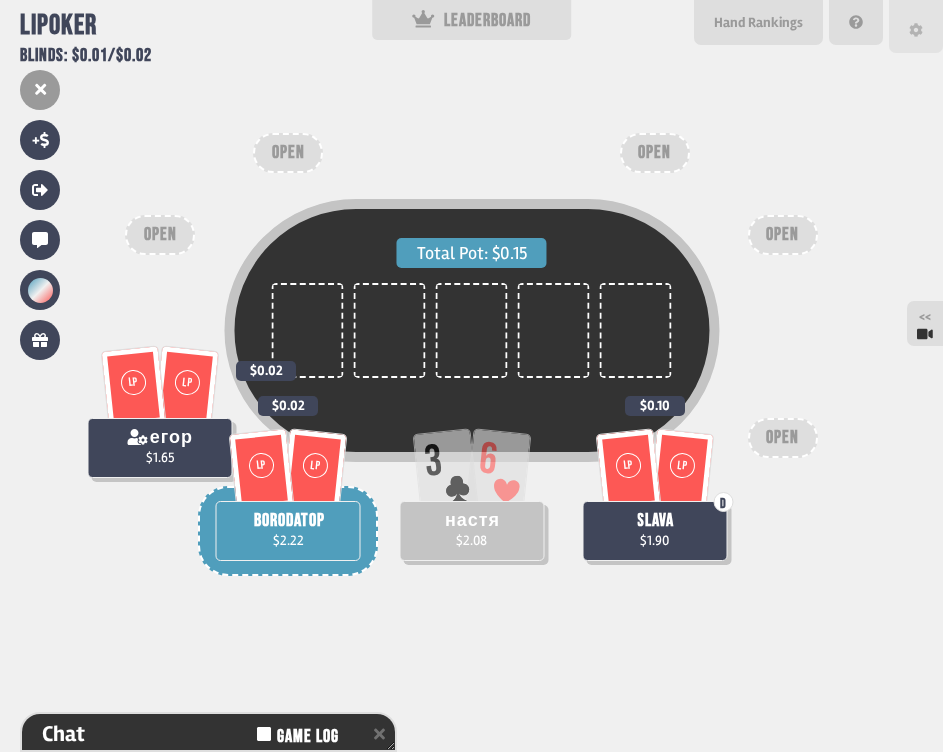click at bounding box center (916, 26) 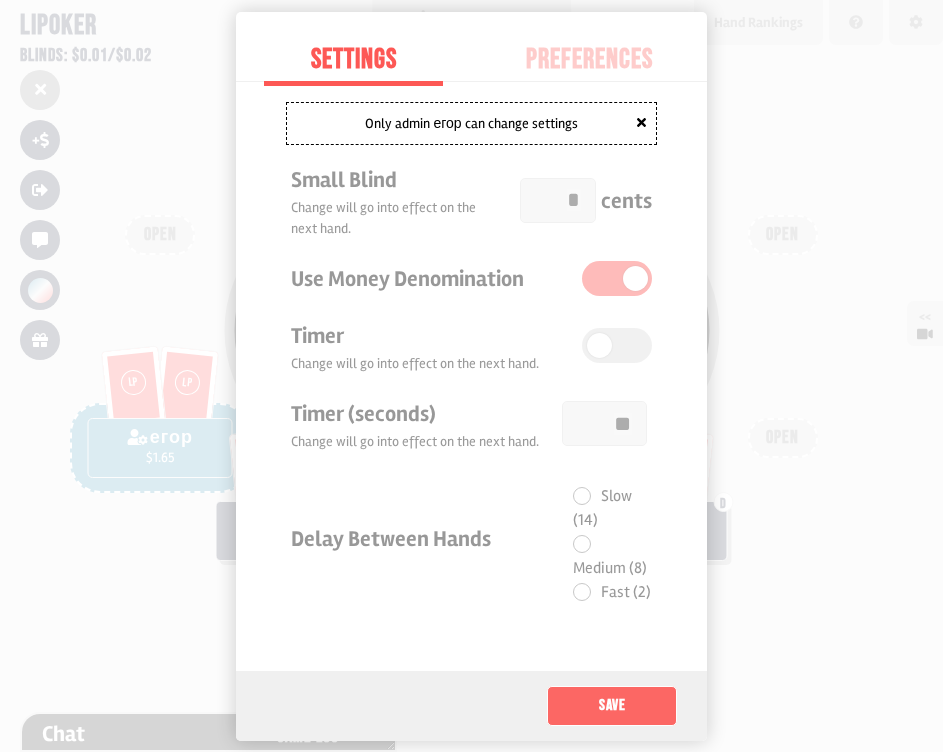 click on "Save" at bounding box center [612, 706] 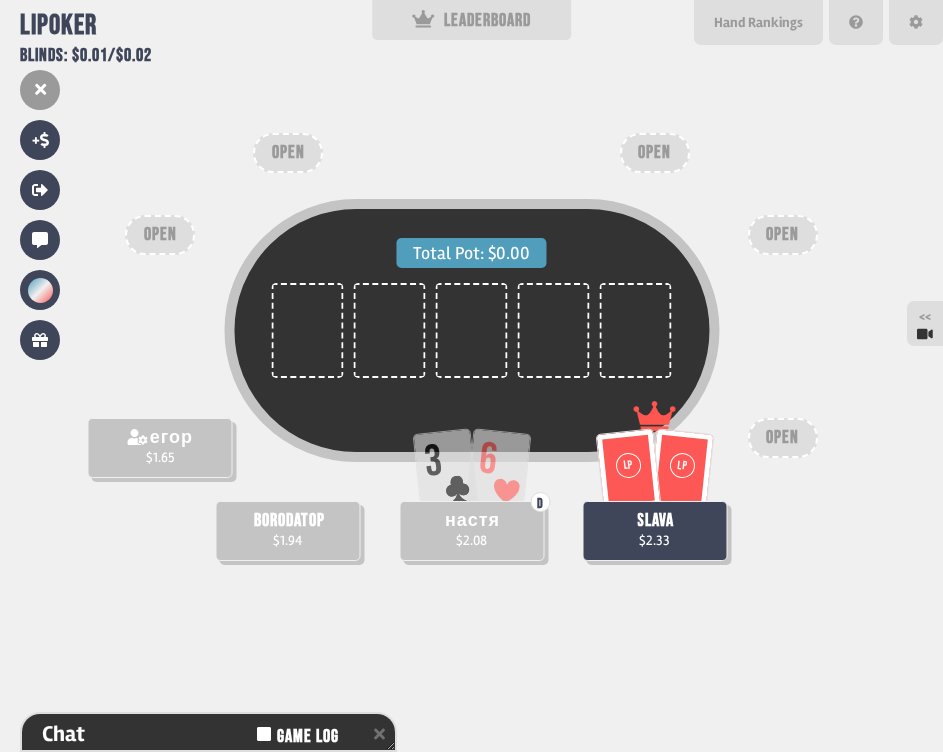 scroll, scrollTop: 98, scrollLeft: 0, axis: vertical 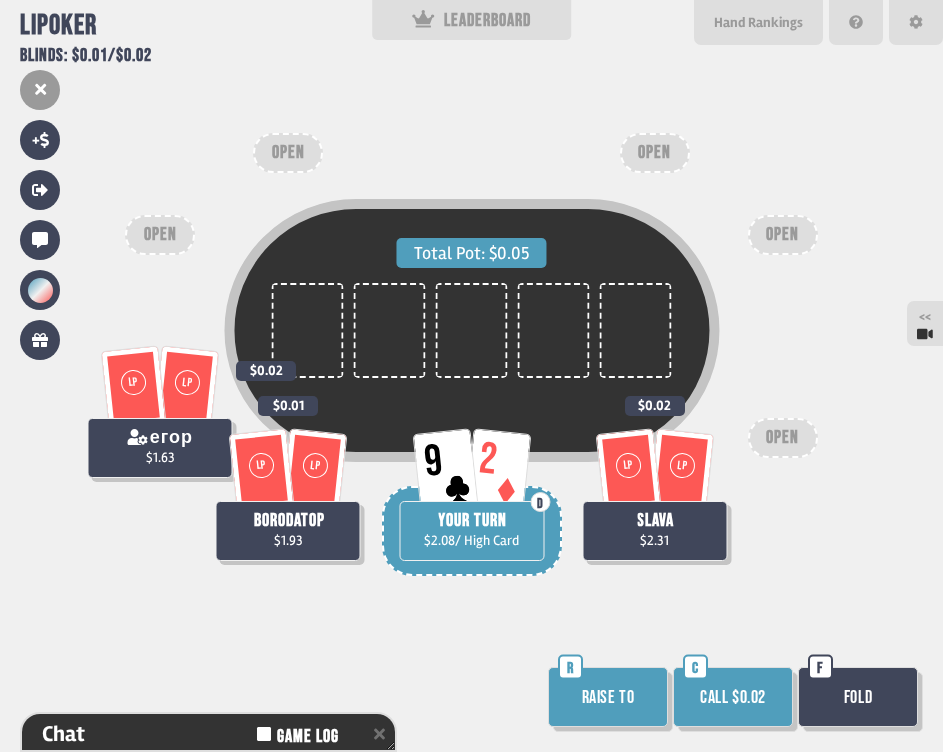 click on "Fold" at bounding box center (858, 697) 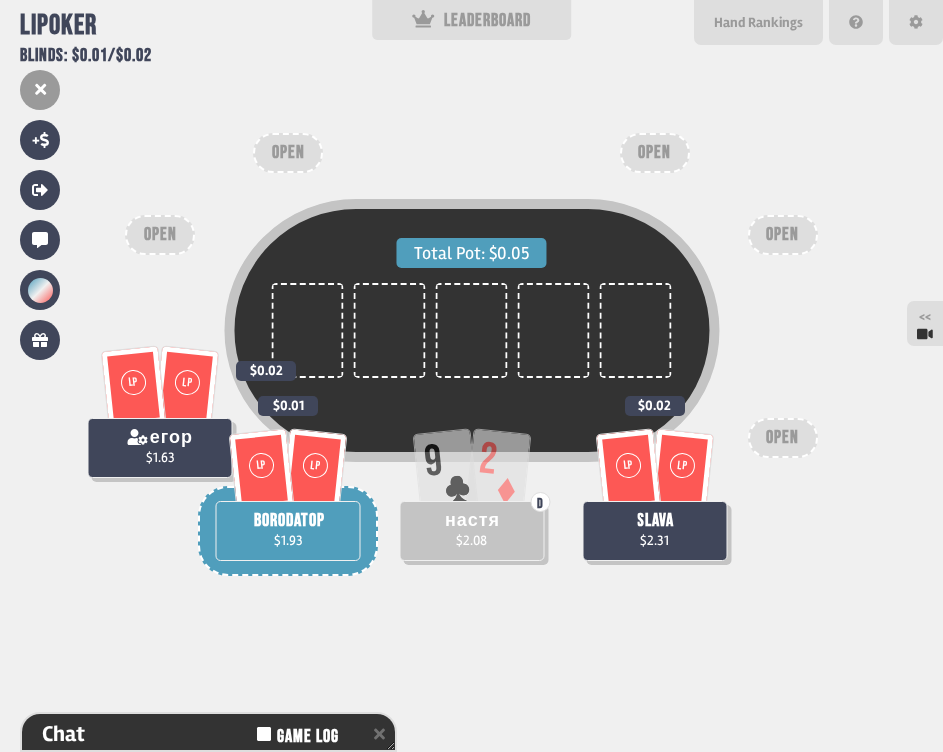 scroll, scrollTop: 100, scrollLeft: 0, axis: vertical 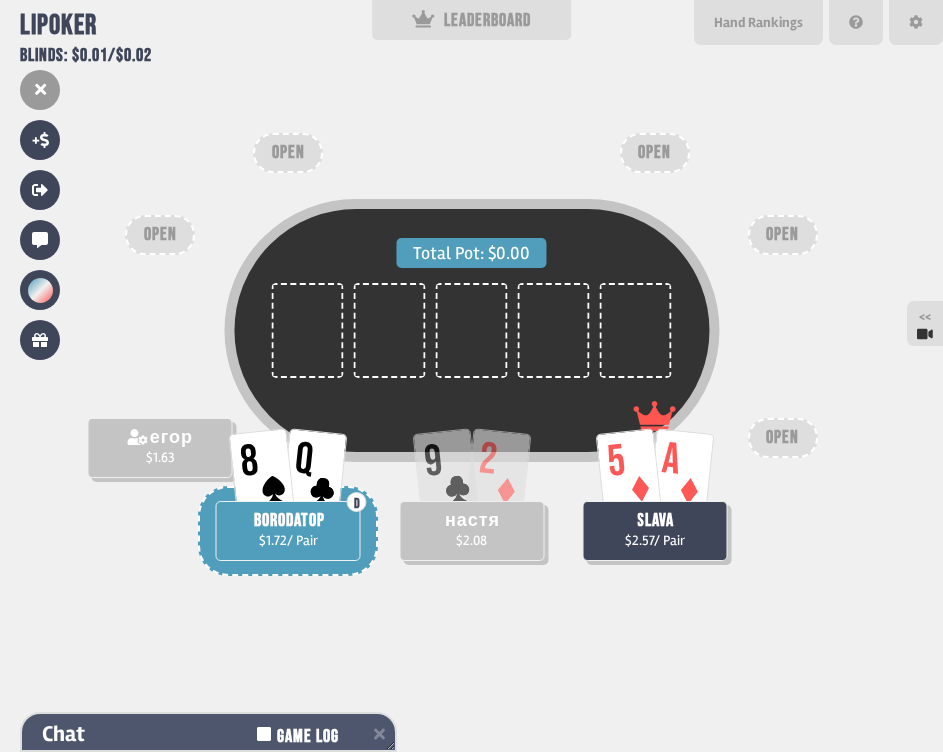 click 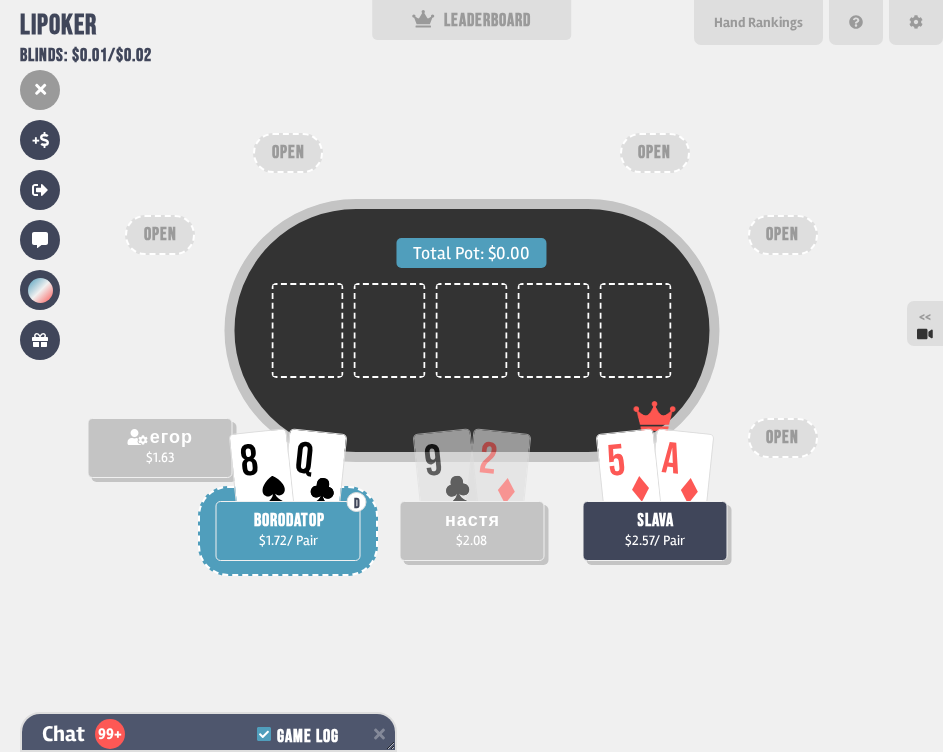 scroll, scrollTop: 11399, scrollLeft: 0, axis: vertical 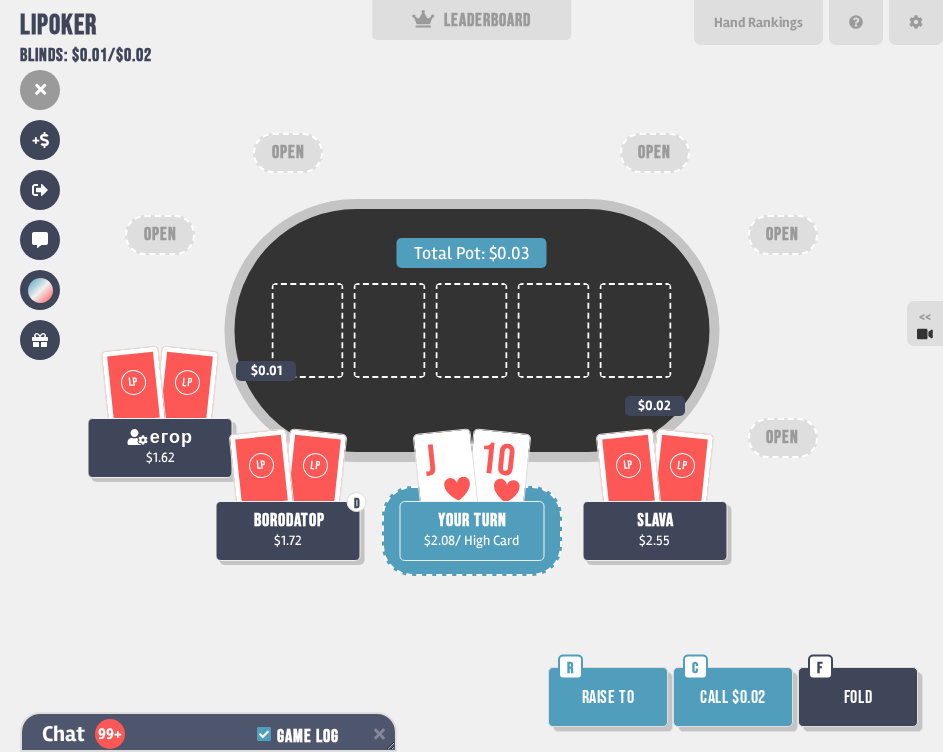 click on "Chat   99+ Game Log" at bounding box center (208, 734) 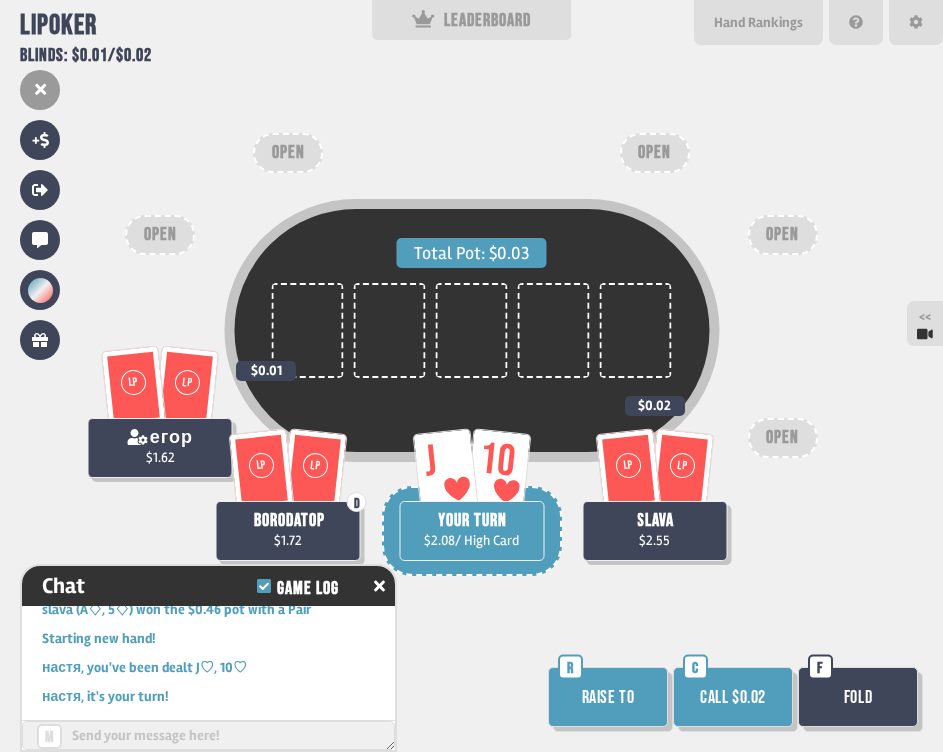scroll, scrollTop: 11254, scrollLeft: 0, axis: vertical 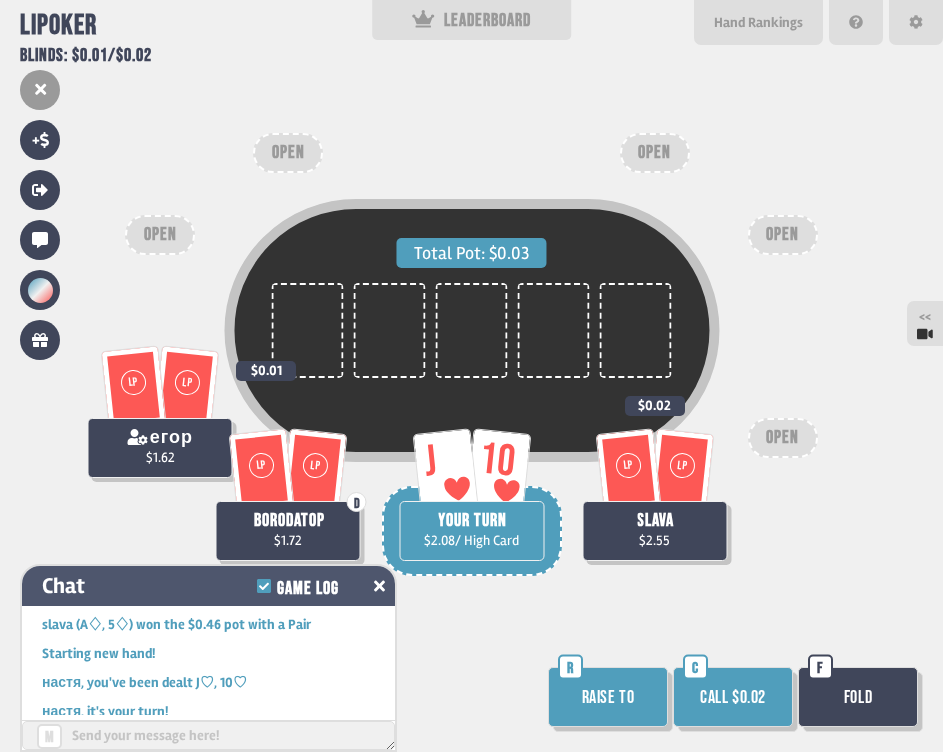 click 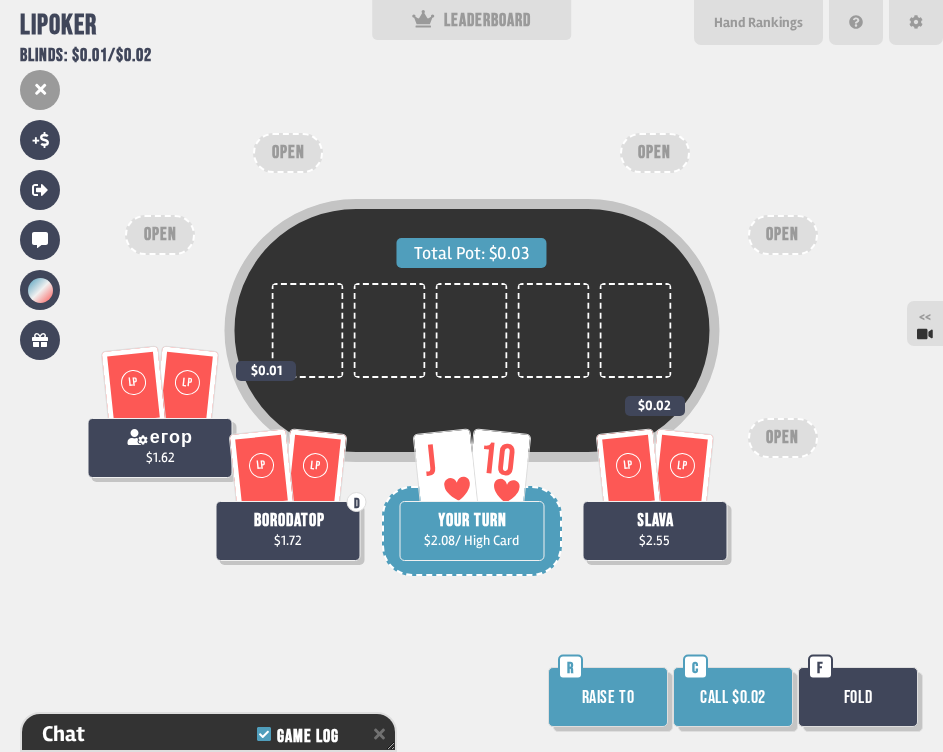 click on "Raise to" at bounding box center [608, 697] 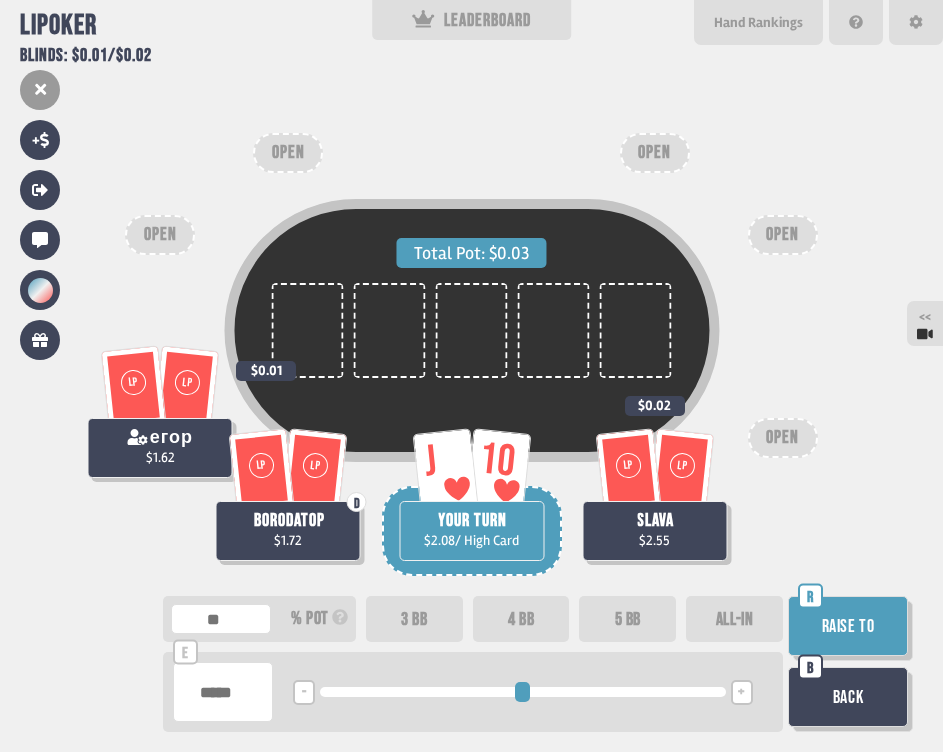 click on "4 BB" at bounding box center (521, 619) 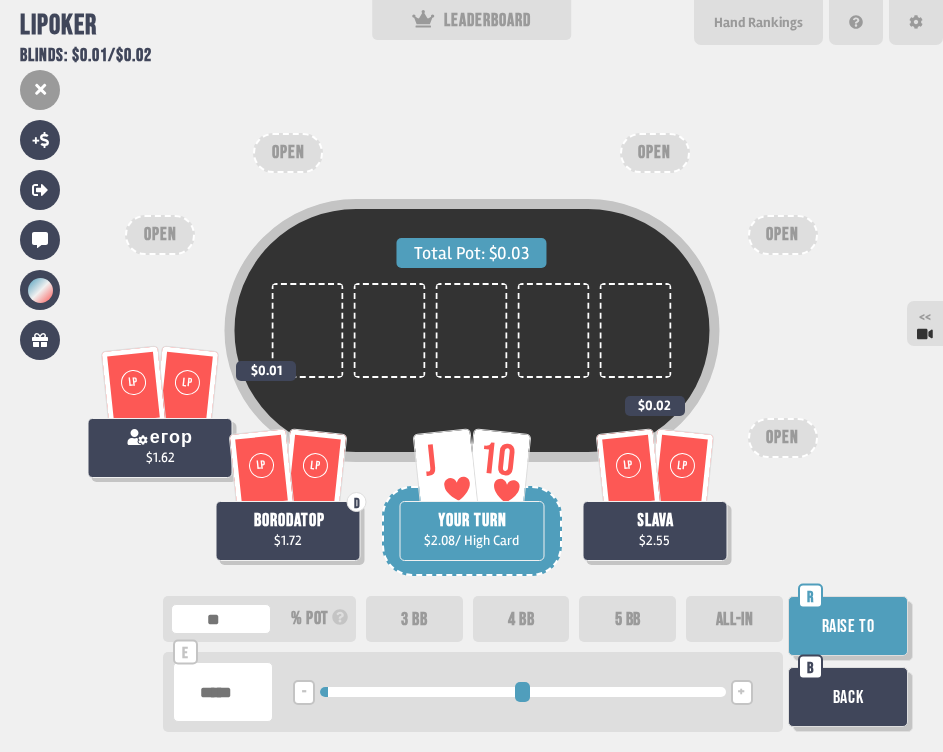 click on "5 BB" at bounding box center (627, 619) 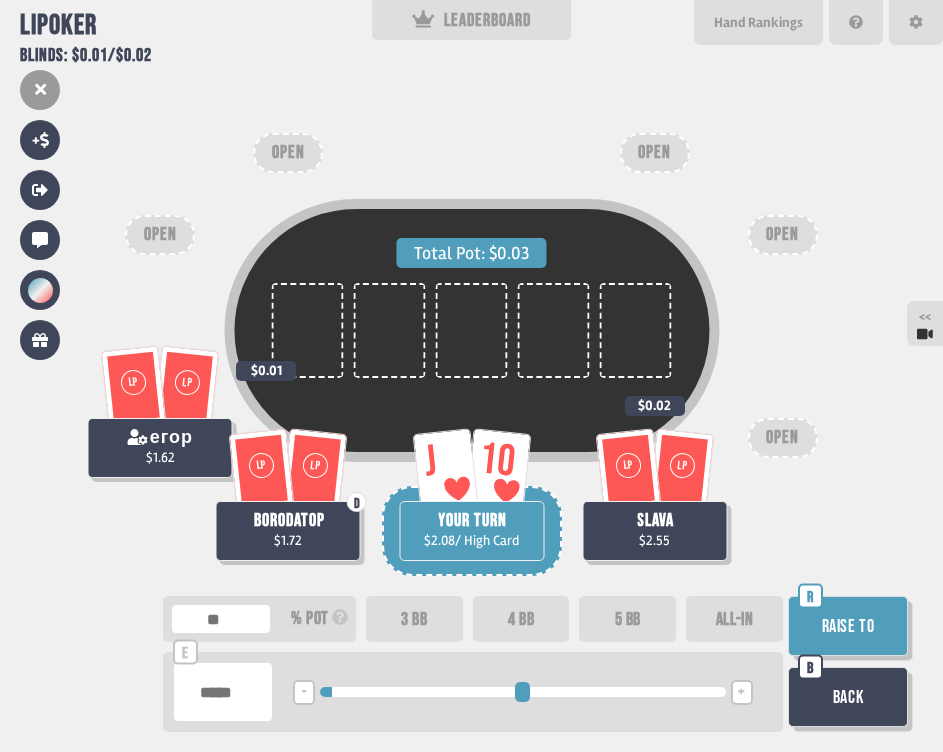 click on "Raise to" at bounding box center [848, 626] 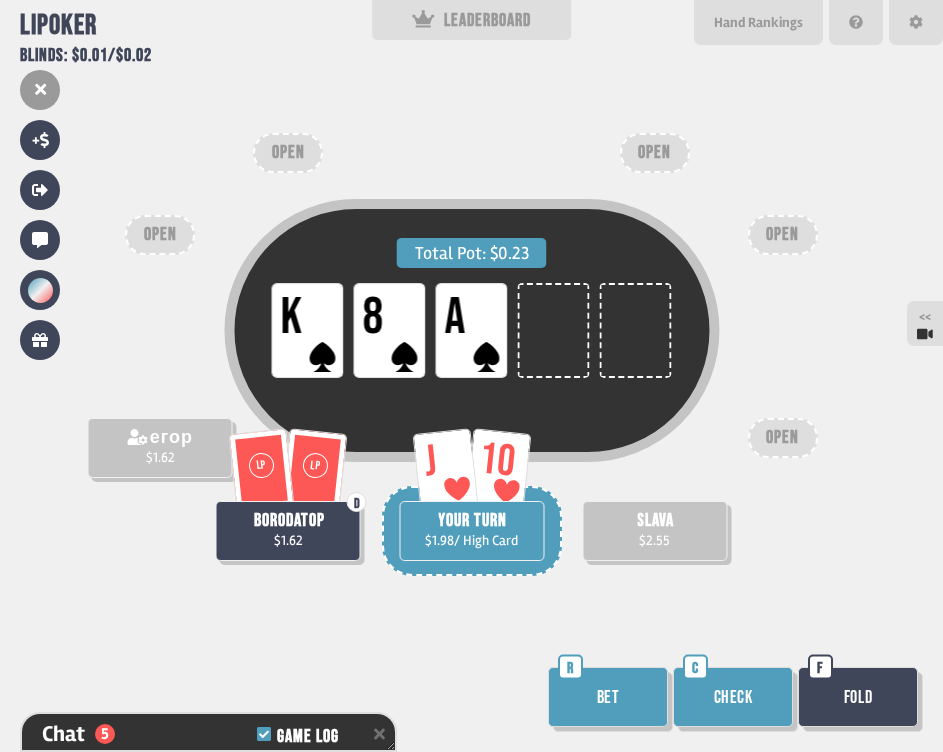 scroll, scrollTop: 11573, scrollLeft: 0, axis: vertical 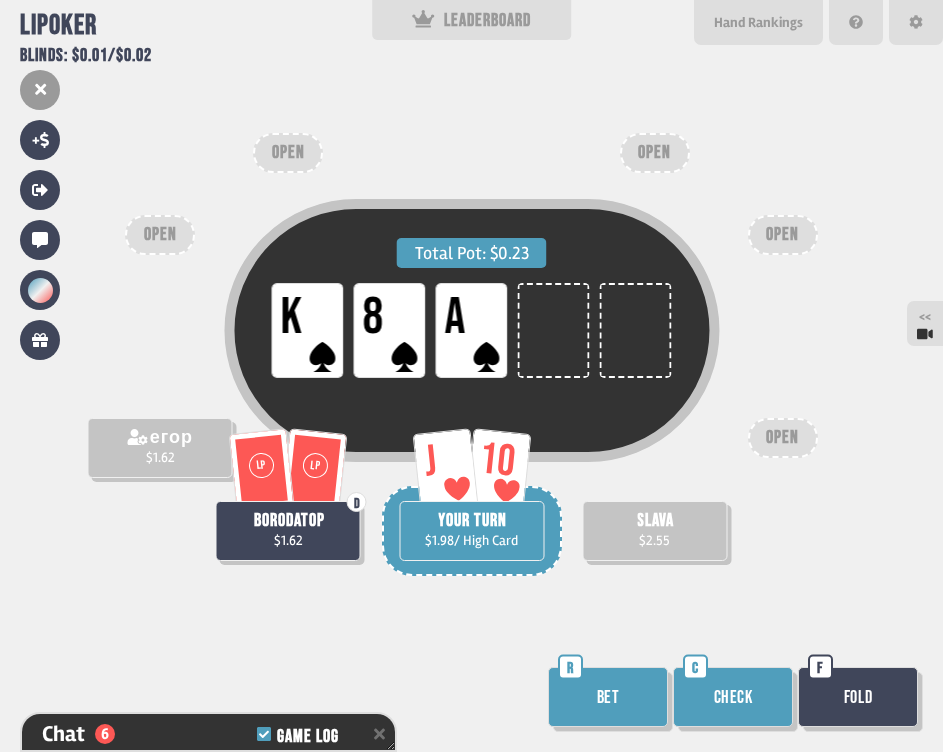 click on "Bet" at bounding box center (608, 697) 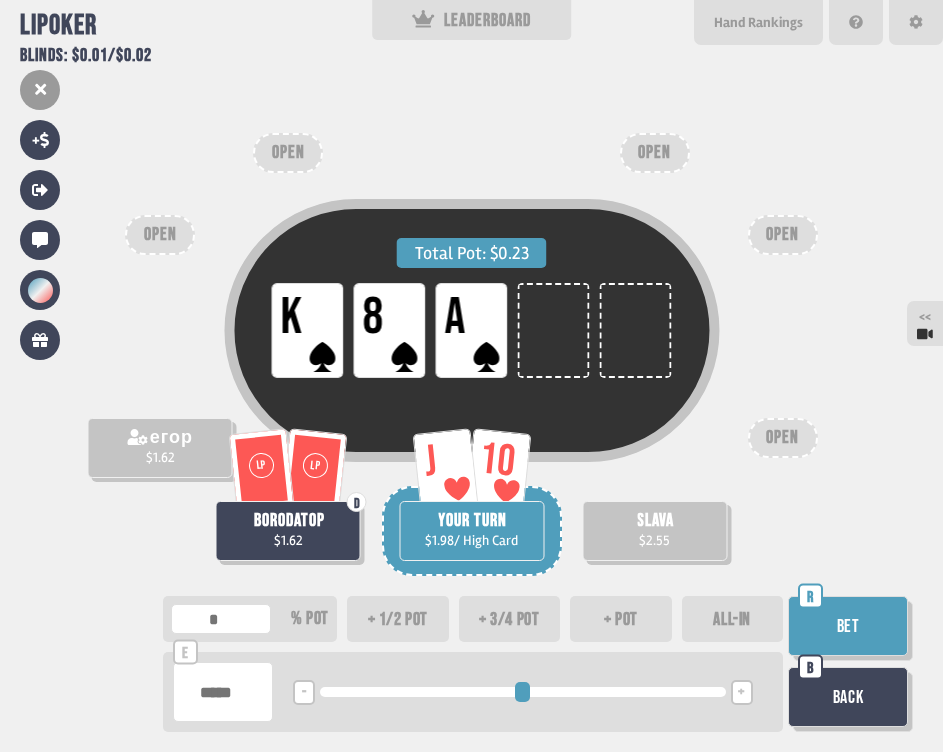 click on "+ 3/4 pot" at bounding box center [510, 619] 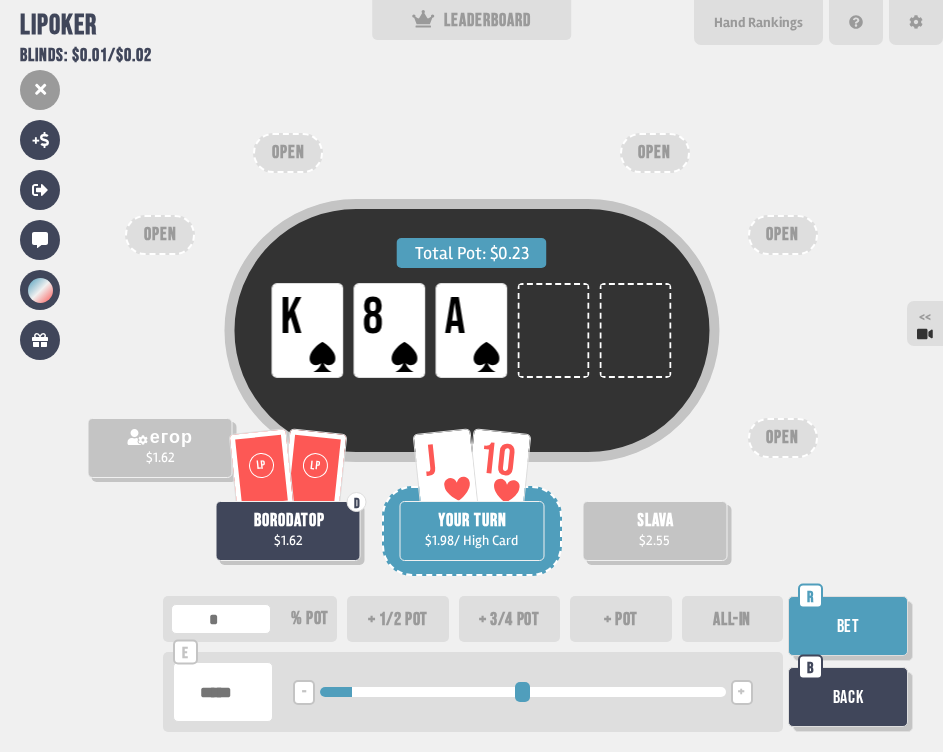click on "+ pot" at bounding box center [621, 619] 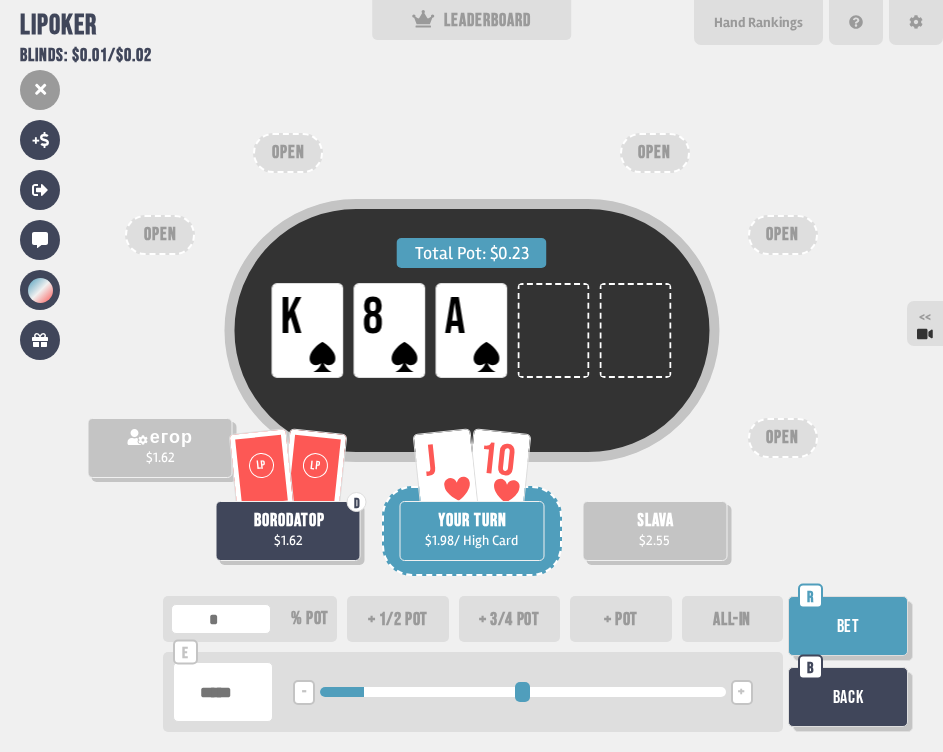 click on "+ 3/4 pot" at bounding box center [510, 619] 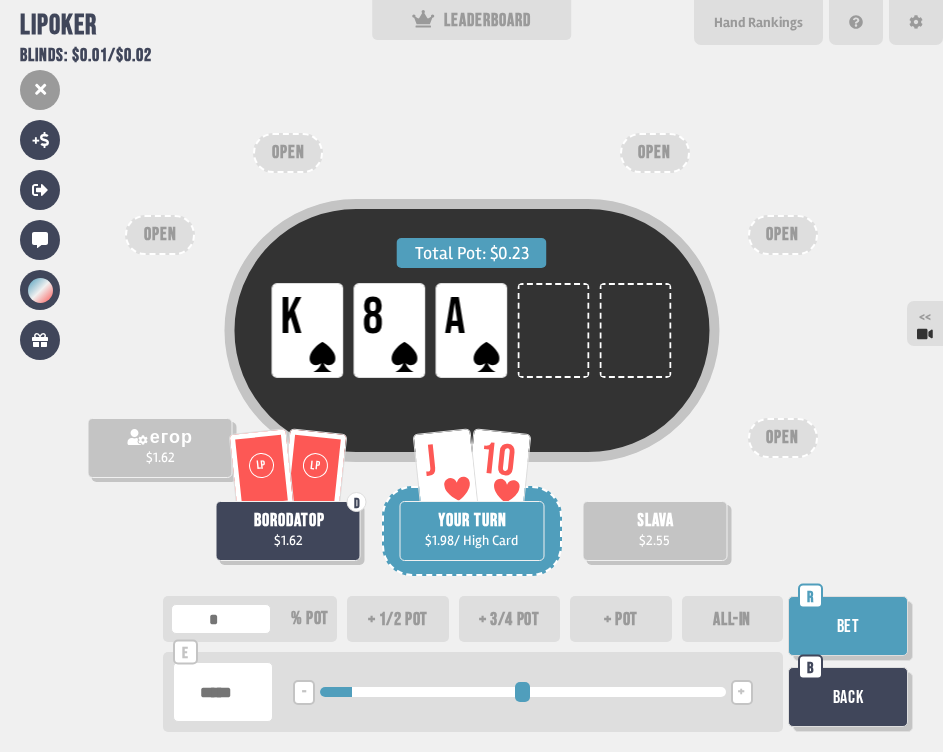 click on "Bet" at bounding box center (848, 626) 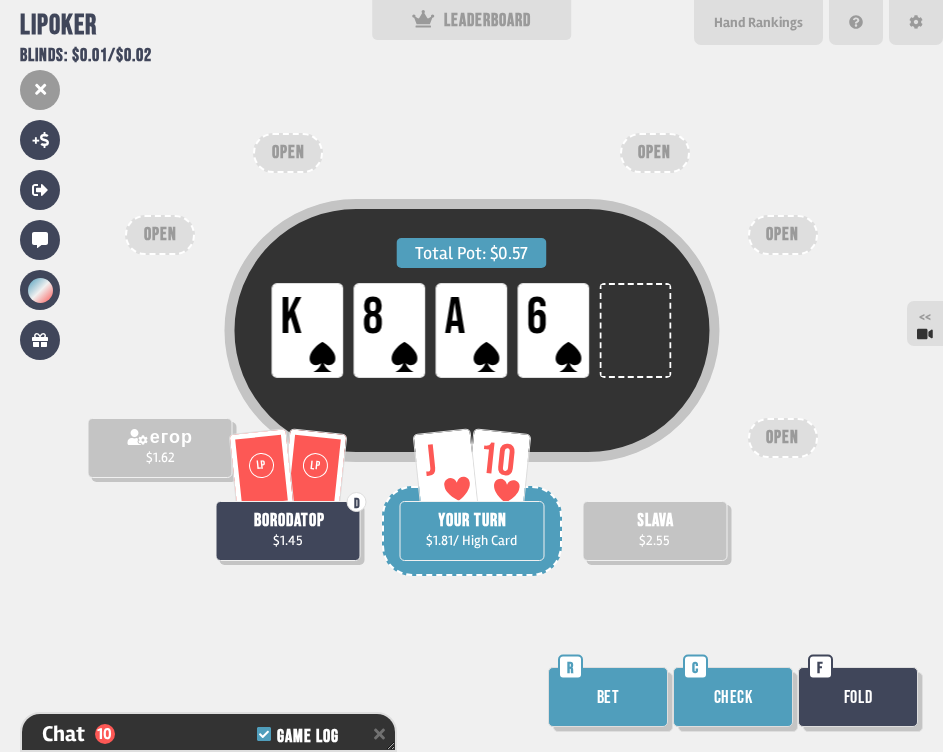 scroll, scrollTop: 11689, scrollLeft: 0, axis: vertical 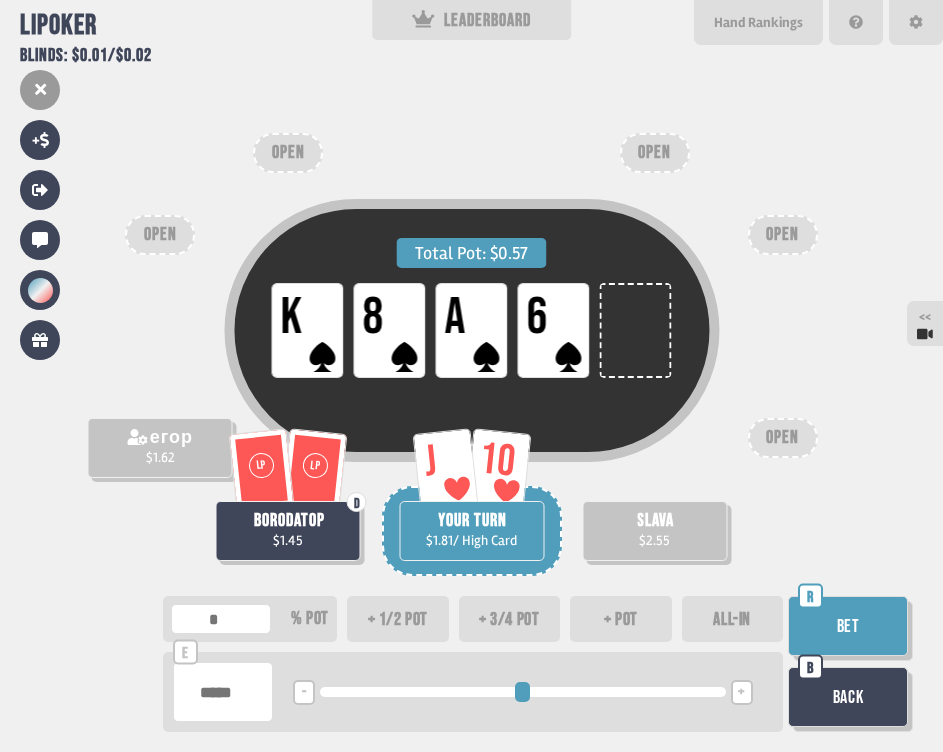 click on "+ 1/2 pot" at bounding box center (398, 619) 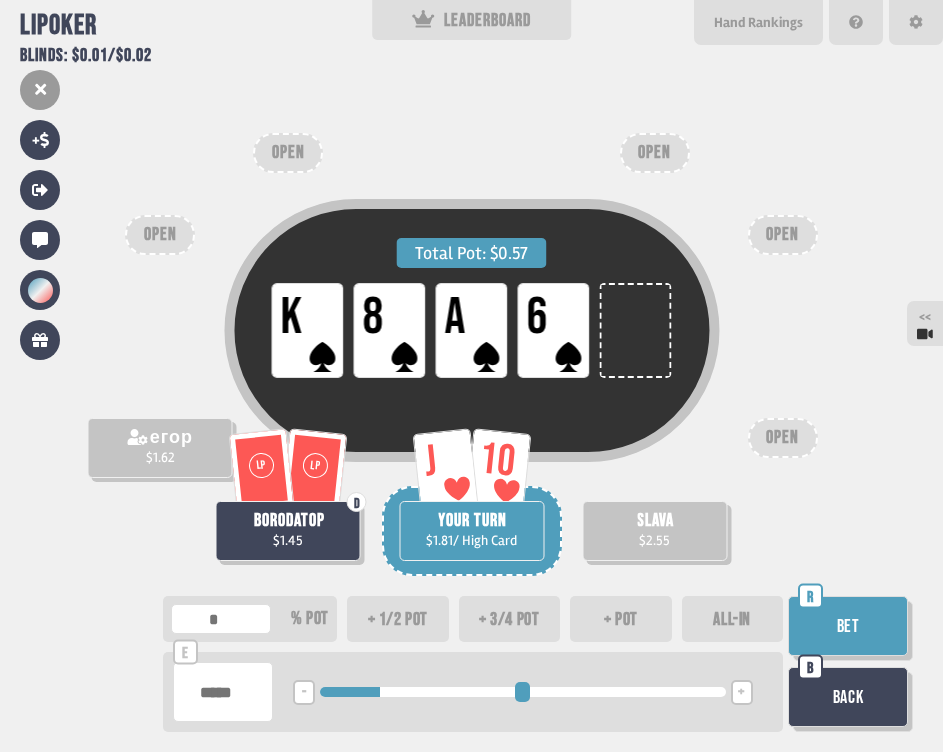 click on "Bet" at bounding box center (848, 626) 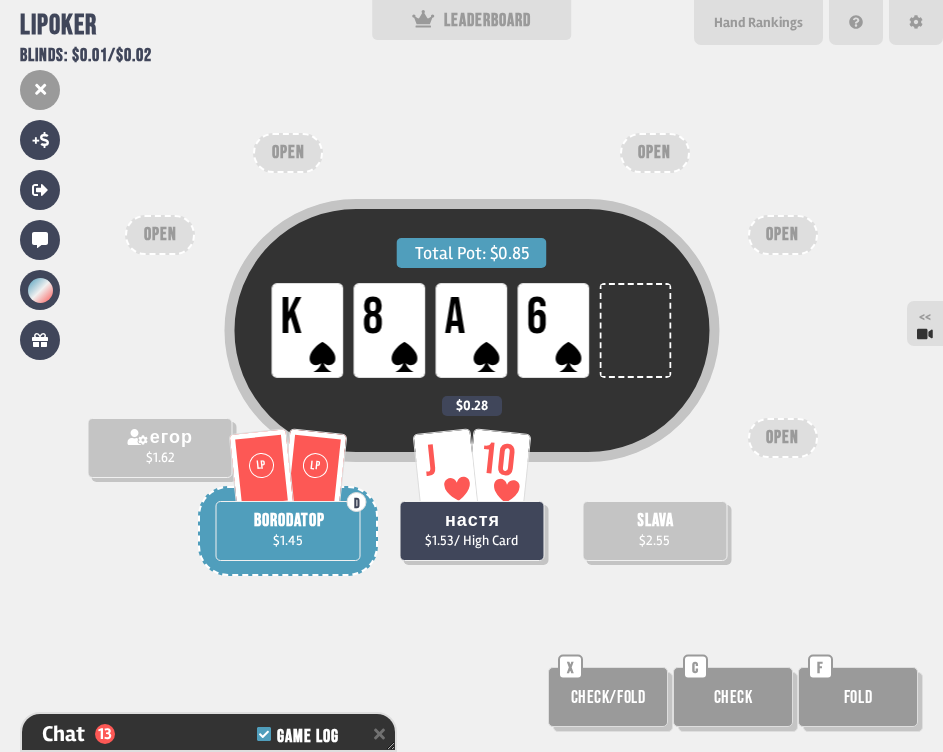 scroll, scrollTop: 11776, scrollLeft: 0, axis: vertical 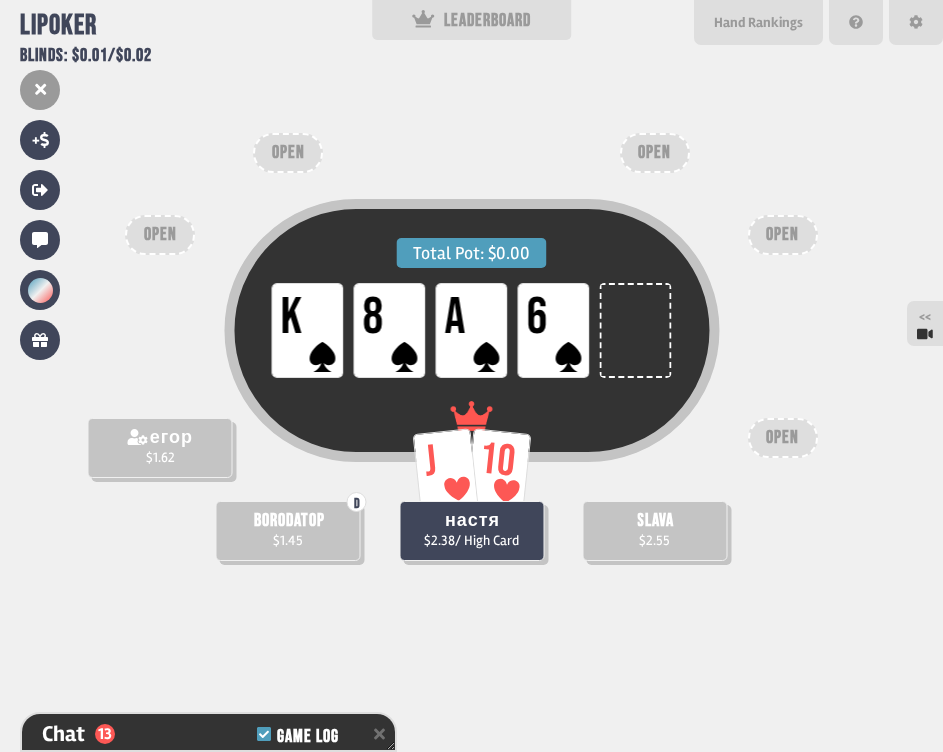 click on "Total Pot: $0.00   LP K LP 8 LP A LP 6 егор $1.62  D borodatop $1.45  J 10 настя $2.38   / High Card slava $2.55  OPEN OPEN OPEN OPEN OPEN" at bounding box center [471, 376] 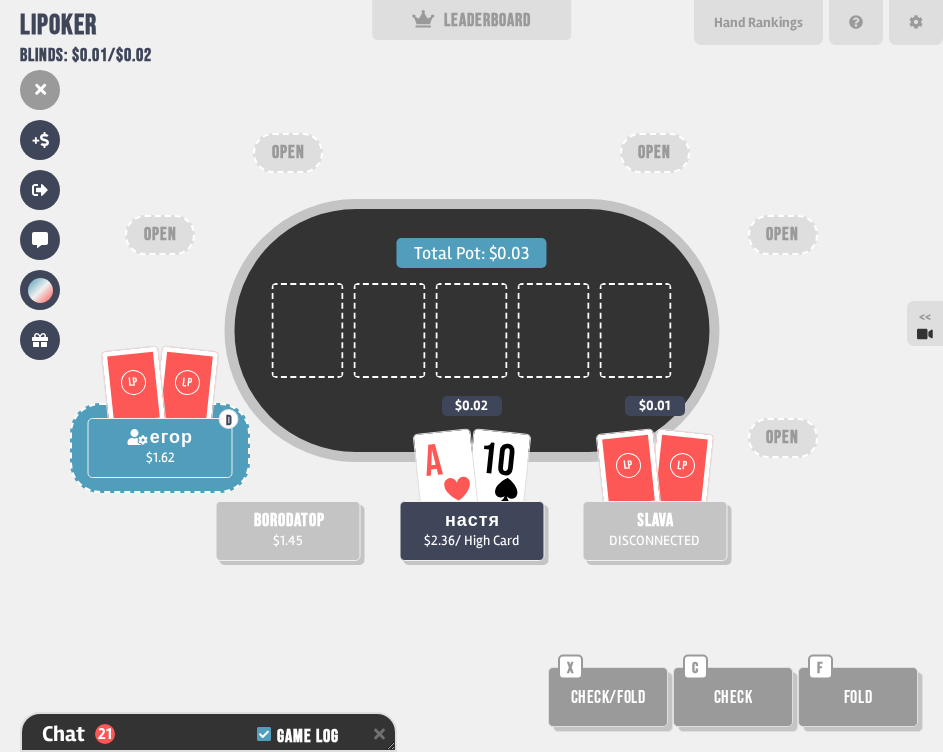 scroll, scrollTop: 12008, scrollLeft: 0, axis: vertical 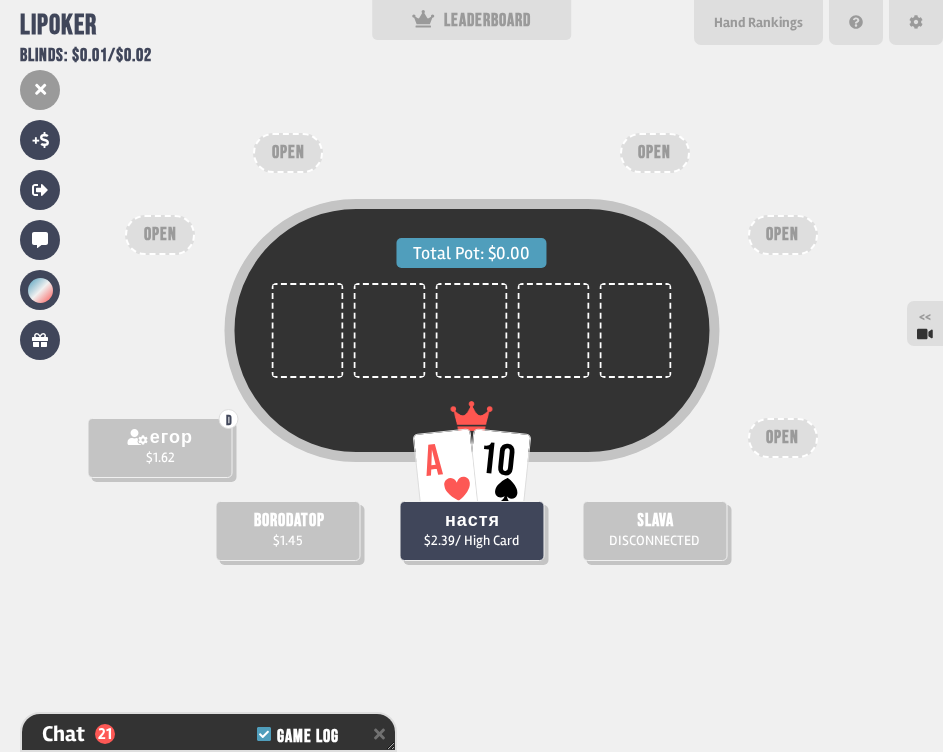 click on "Total Pot: $0.00   D егор $1.62  borodatop $1.45  A 10 настя $2.39   / High Card slava DISCONNECTED OPEN OPEN OPEN OPEN OPEN" at bounding box center [471, 376] 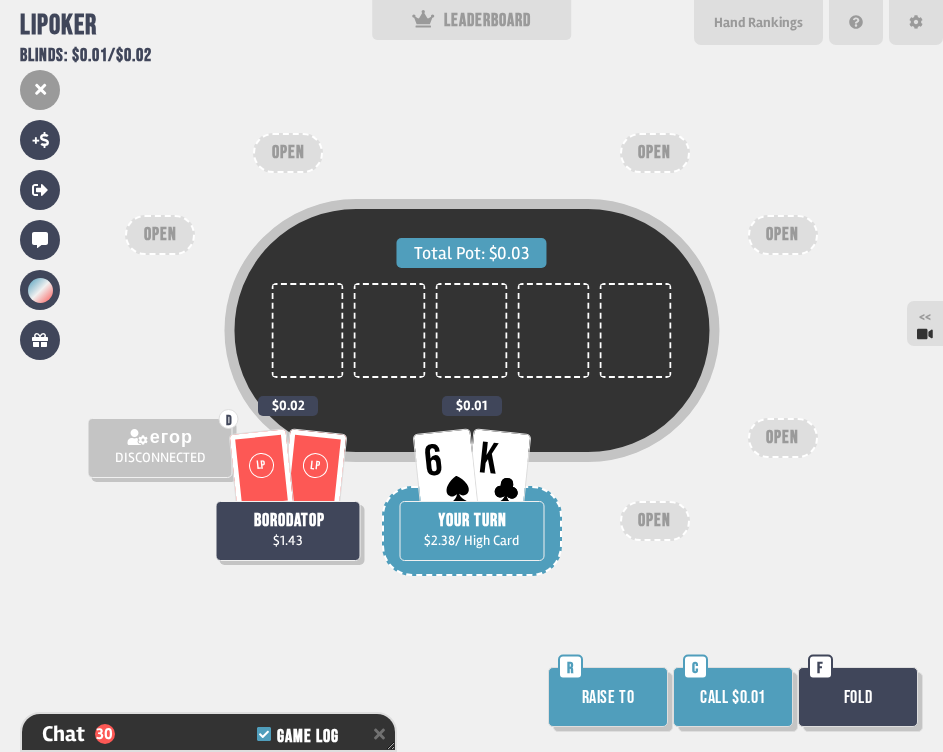 scroll, scrollTop: 12298, scrollLeft: 0, axis: vertical 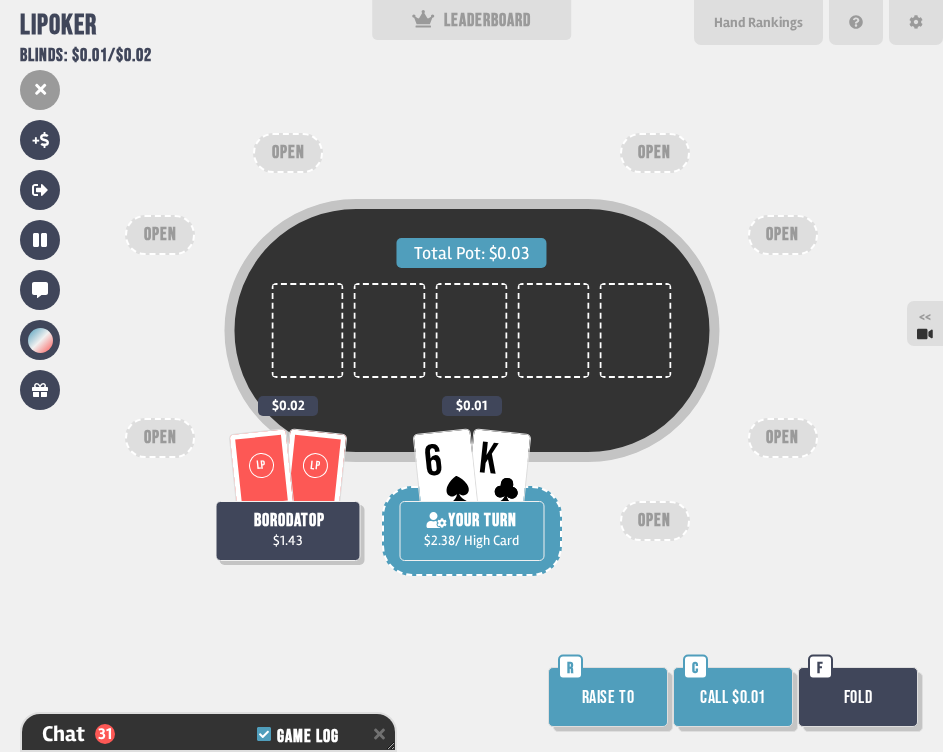 click on "Call $0.01" at bounding box center [733, 697] 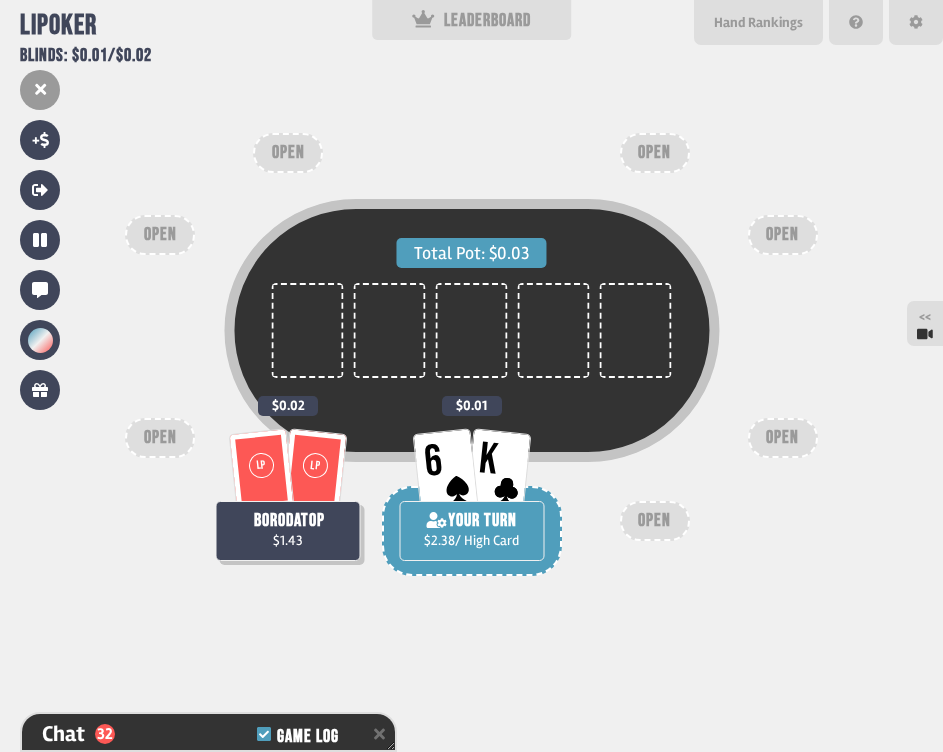 scroll, scrollTop: 12356, scrollLeft: 0, axis: vertical 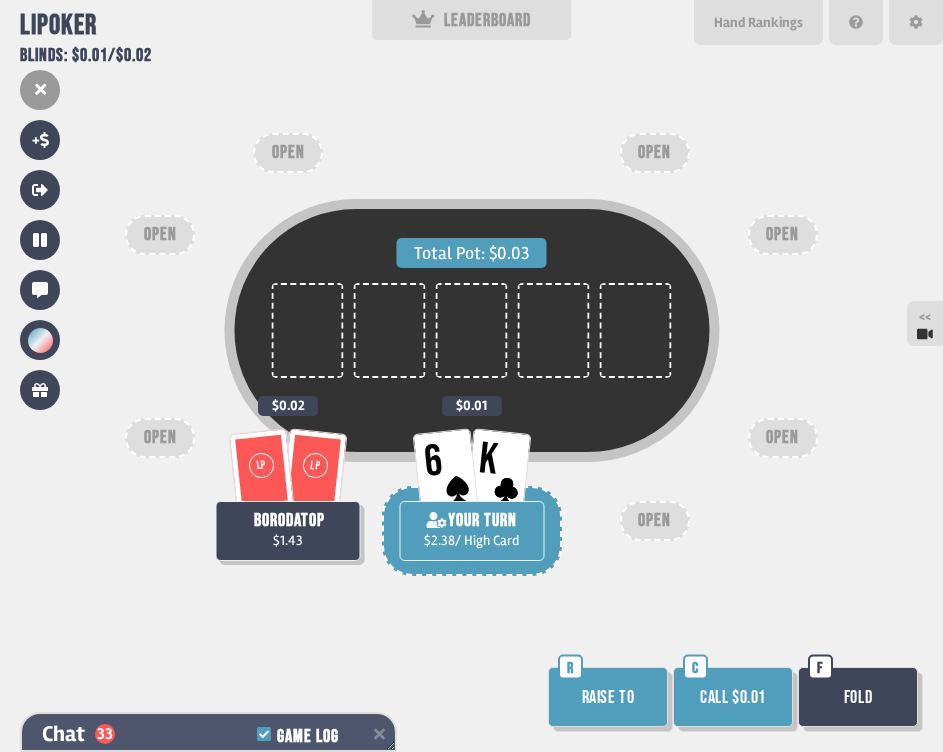 click on "Chat   33 Game Log" at bounding box center (208, 734) 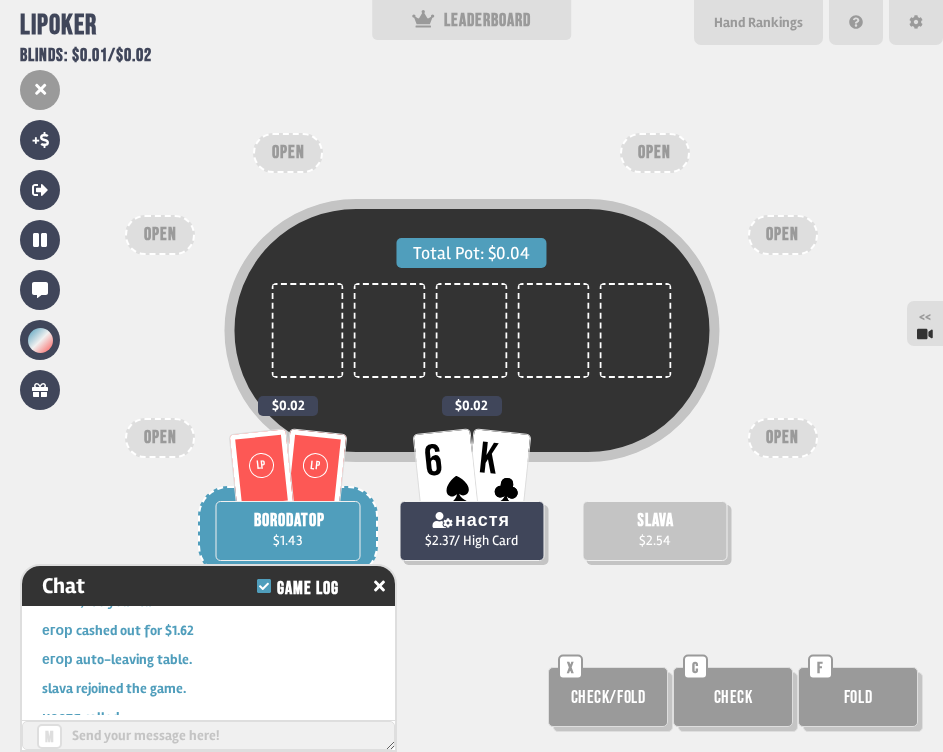 scroll, scrollTop: 12247, scrollLeft: 0, axis: vertical 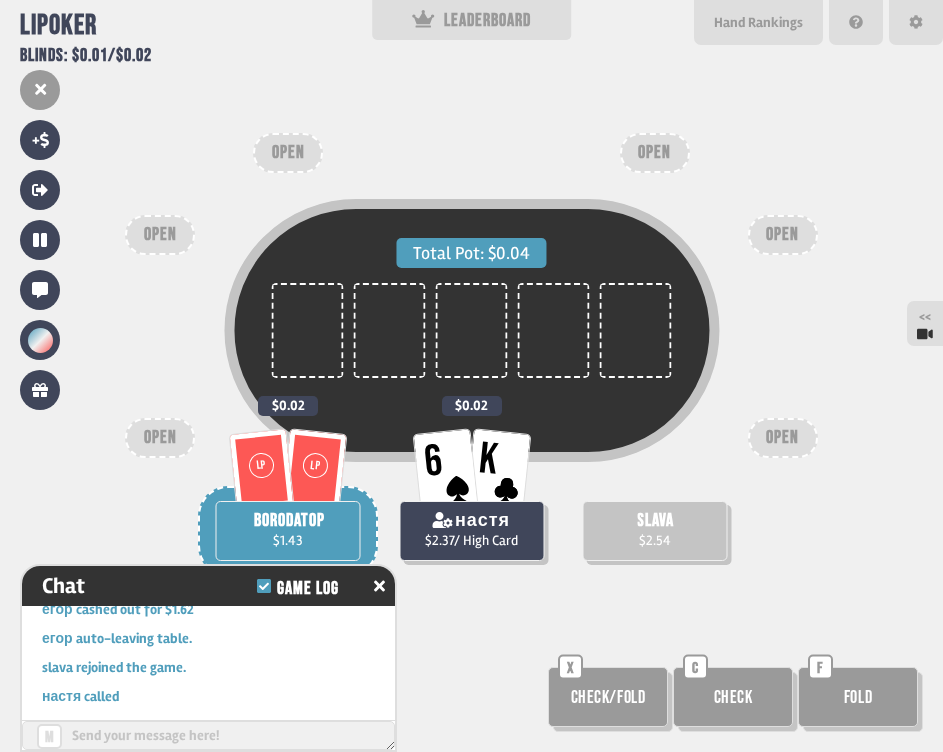 click on "Total Pot: $0.04" at bounding box center (471, 368) 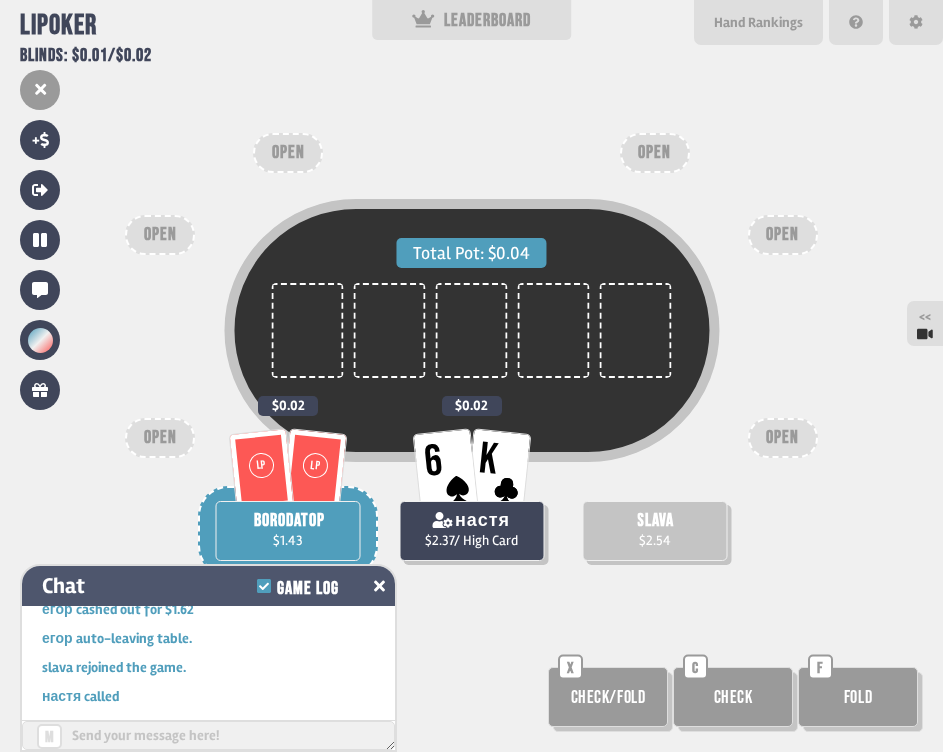 click 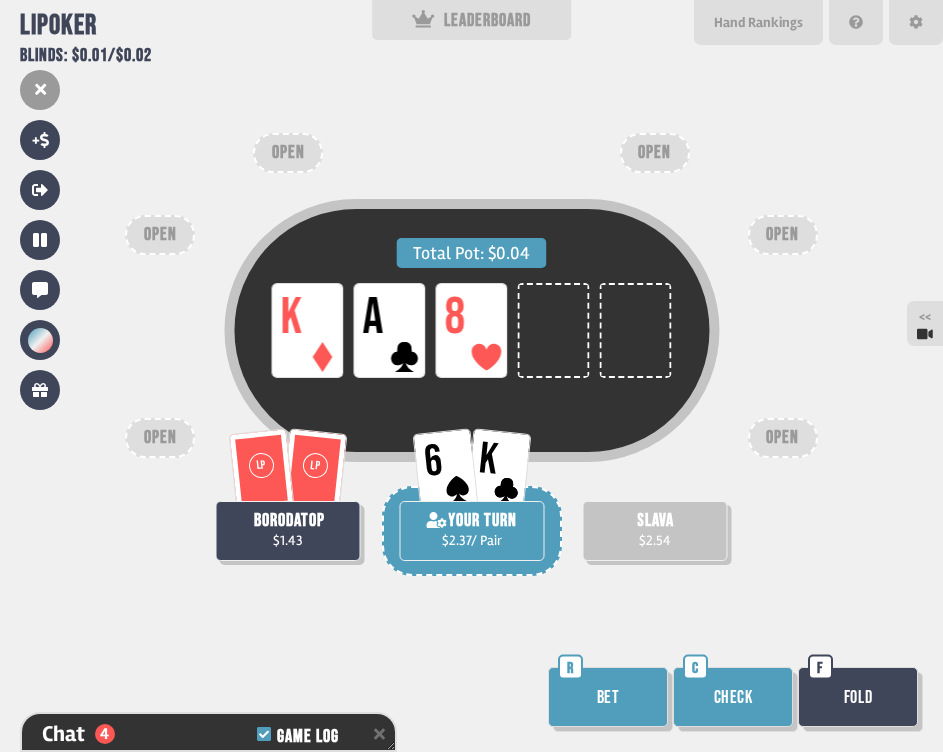 scroll, scrollTop: 12472, scrollLeft: 0, axis: vertical 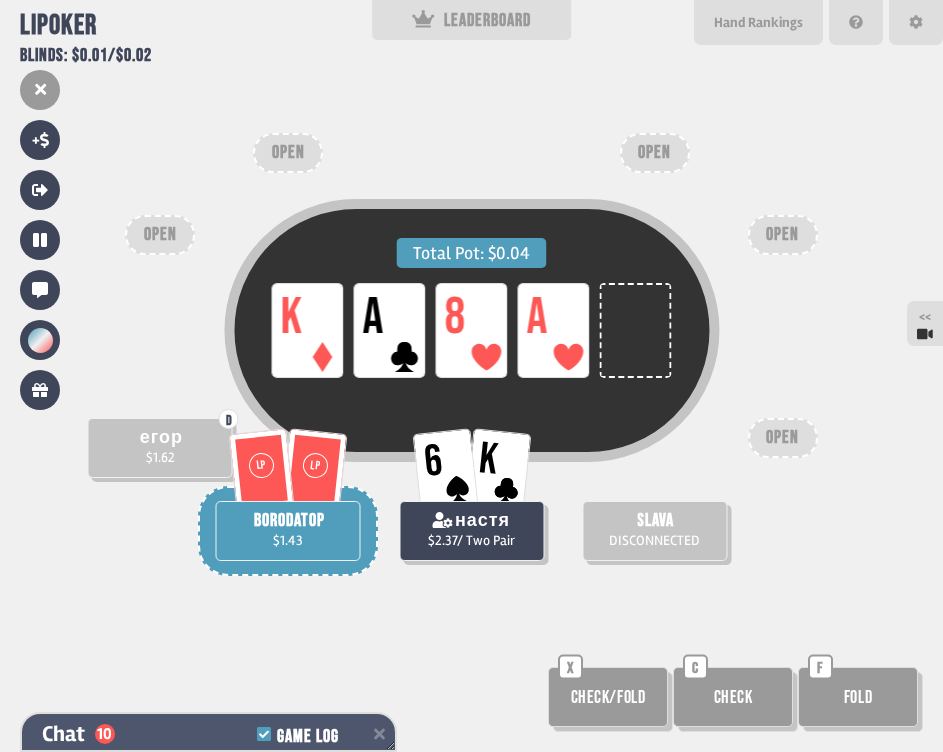 click on "Chat   10 Game Log" at bounding box center (208, 734) 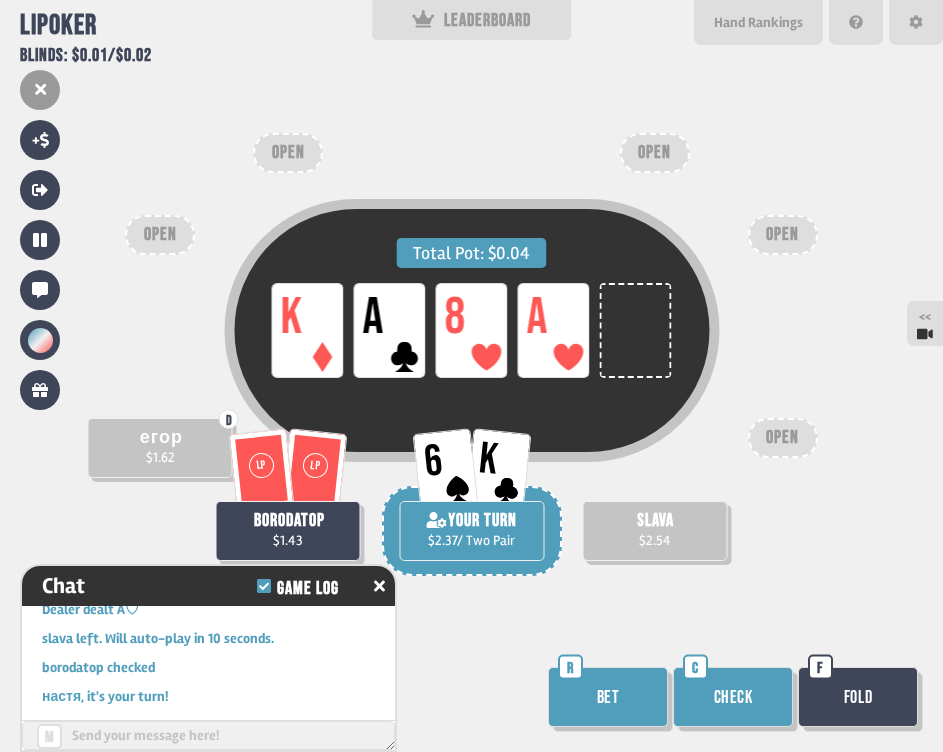 scroll, scrollTop: 12537, scrollLeft: 0, axis: vertical 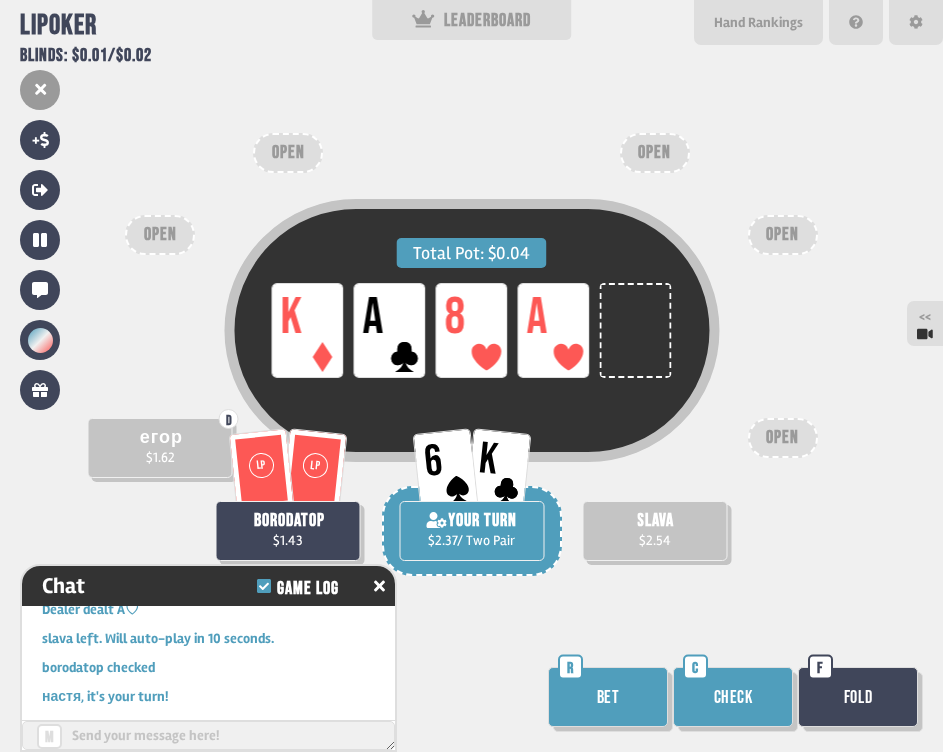 click on "Total Pot: $0.04   LP K LP A LP 8 LP A D егор $1.62  LP LP borodatop $1.43  6 K YOUR TURN $2.37   / Two Pair slava $2.54  OPEN OPEN OPEN OPEN OPEN Bet R Check C Fold F" at bounding box center (471, 376) 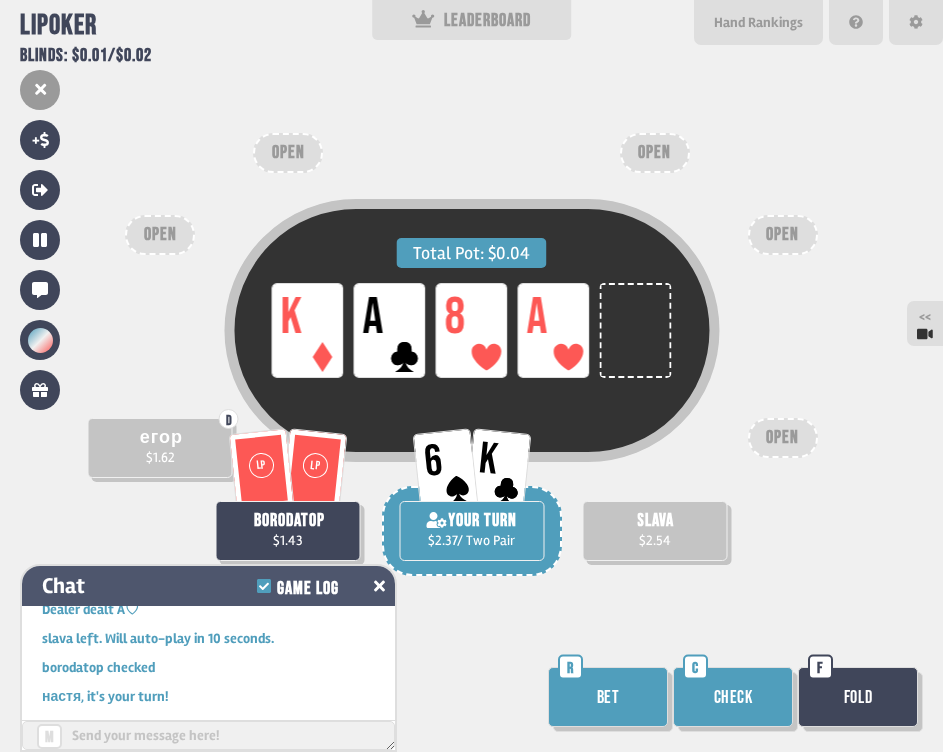 click at bounding box center [379, 586] 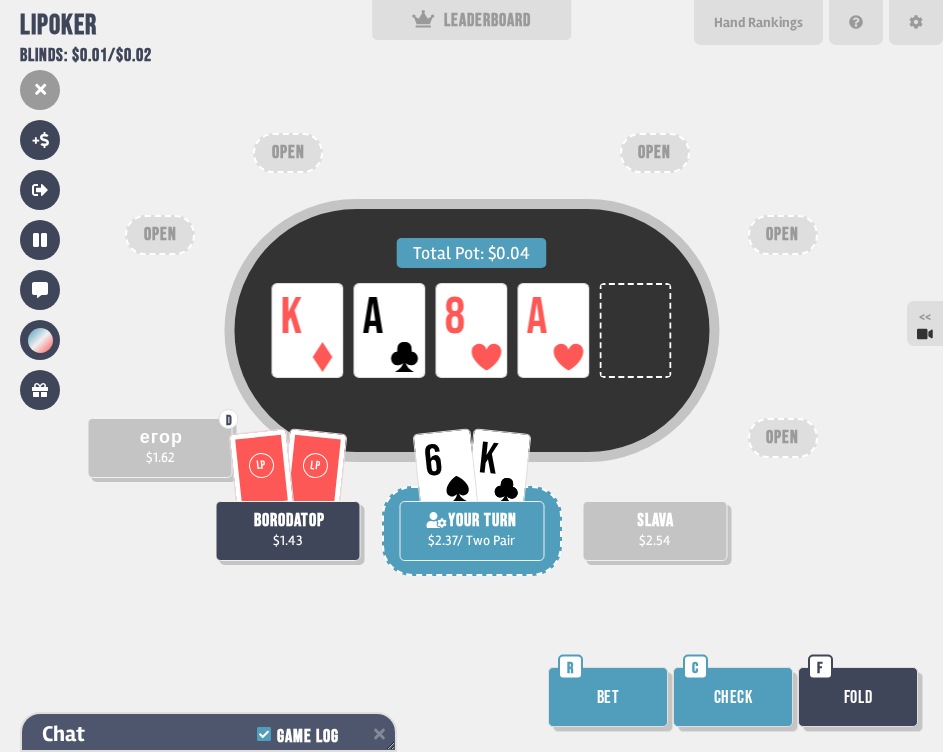 scroll, scrollTop: 12634, scrollLeft: 0, axis: vertical 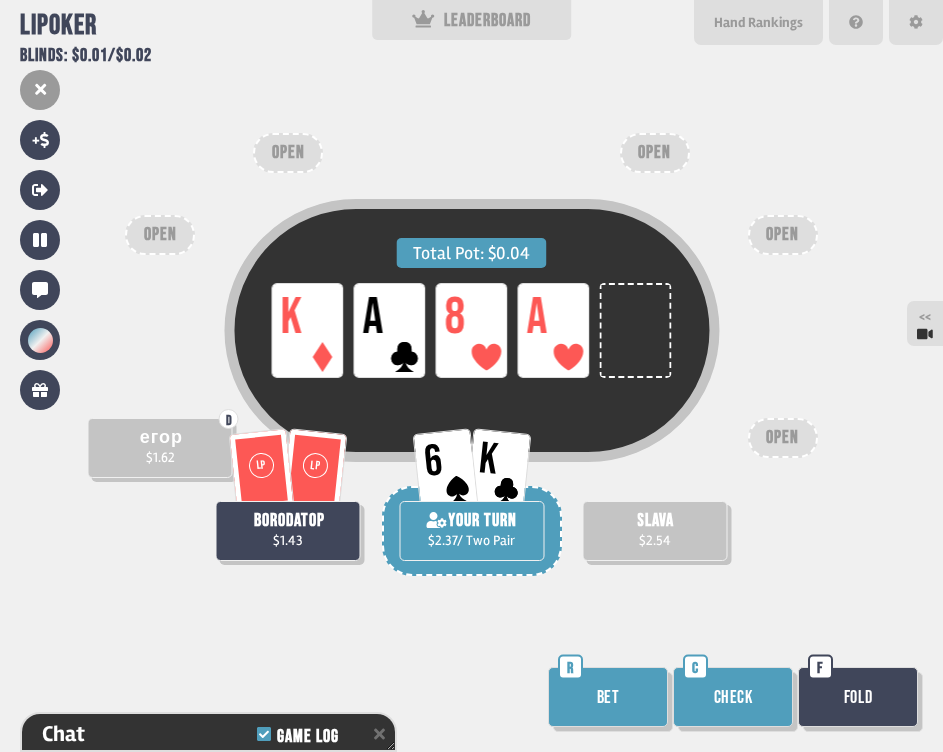 click on "Check" at bounding box center (733, 697) 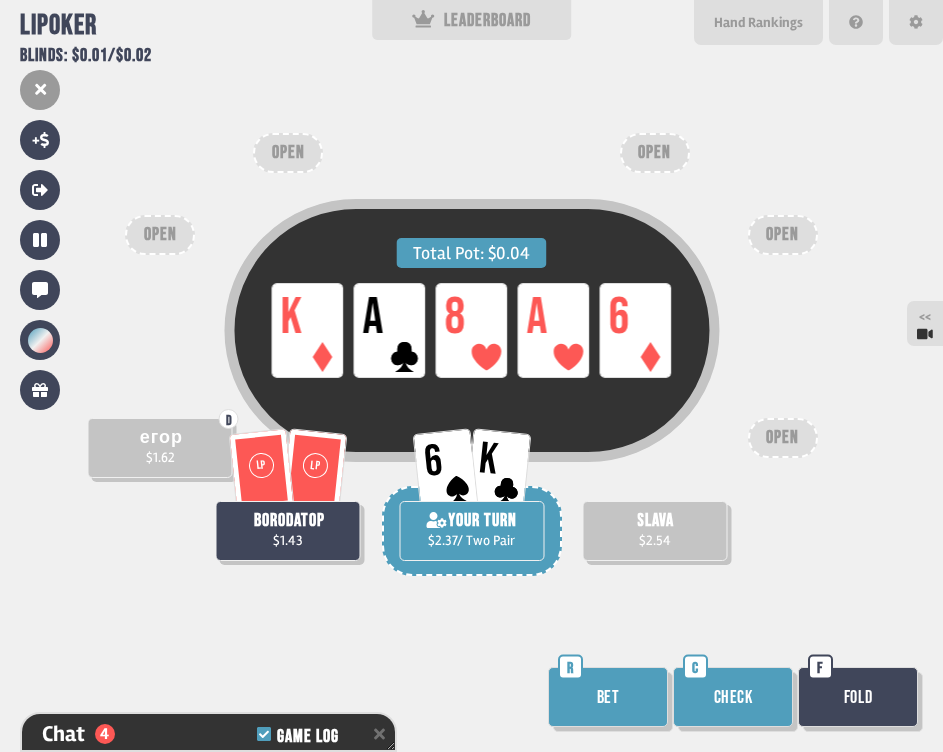 click on "Bet" at bounding box center [608, 697] 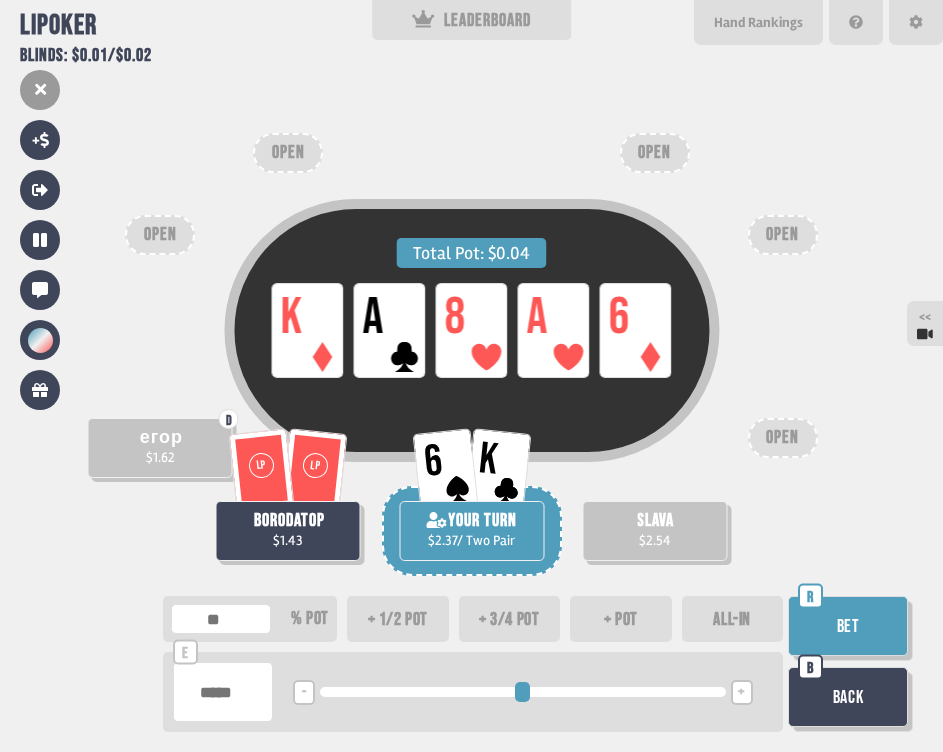 click on "+ pot" at bounding box center [621, 619] 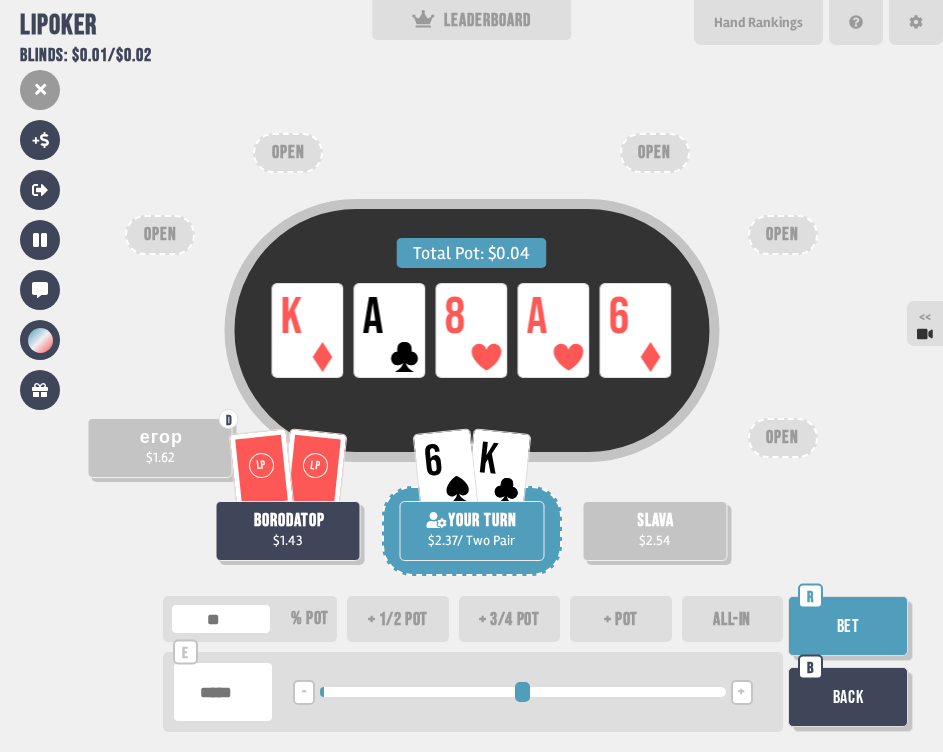 click on "Bet" at bounding box center [848, 626] 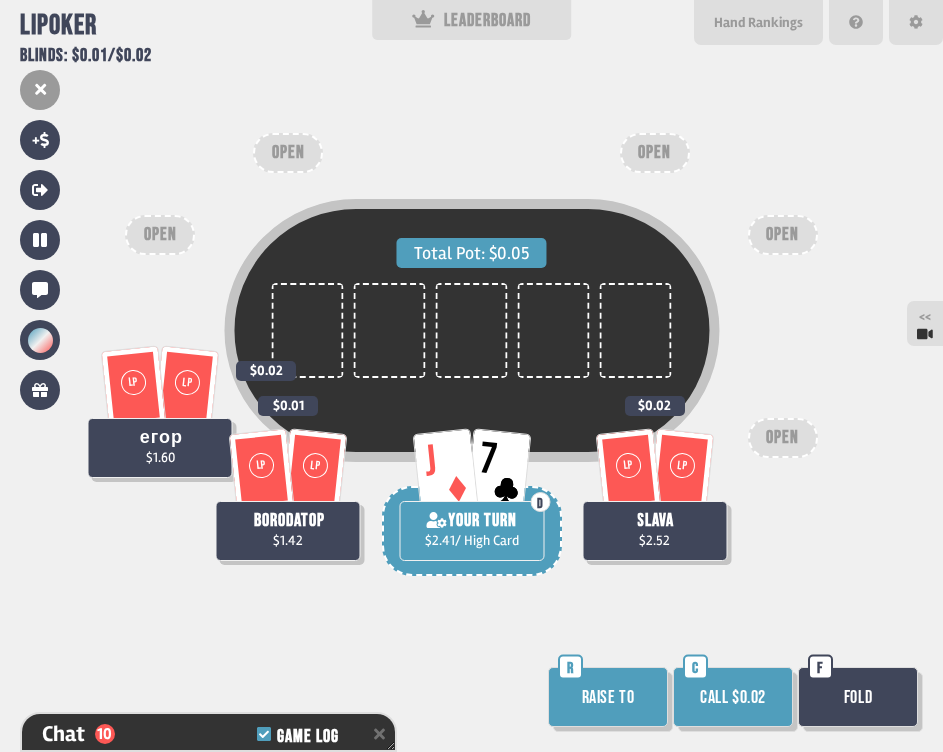 scroll, scrollTop: 12965, scrollLeft: 0, axis: vertical 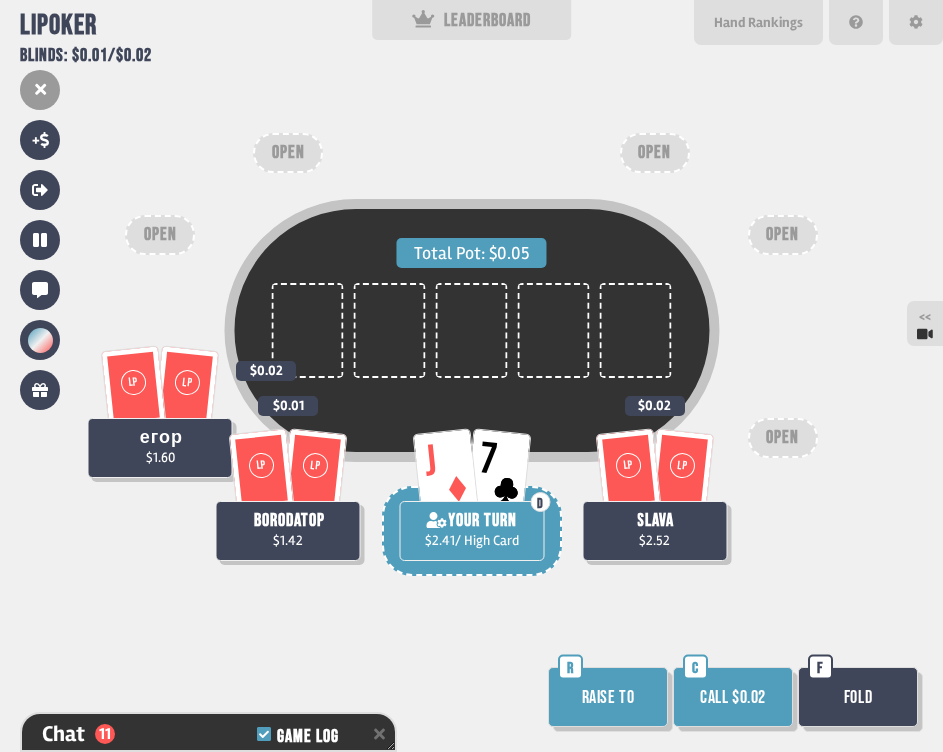 click on "Fold" at bounding box center (858, 697) 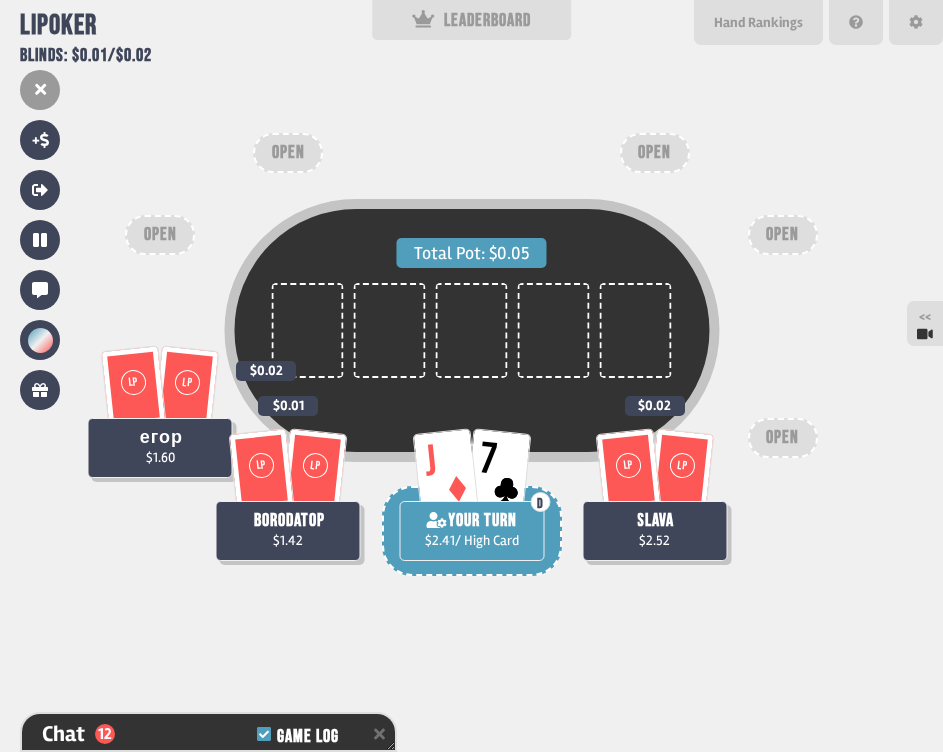 scroll, scrollTop: 12994, scrollLeft: 0, axis: vertical 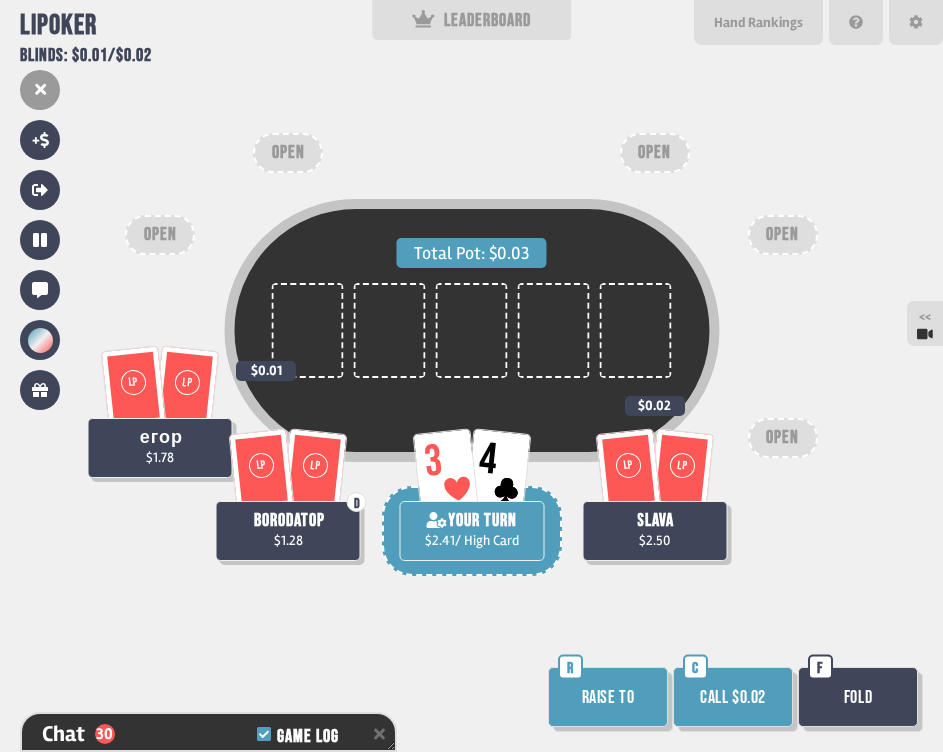 click on "Fold" at bounding box center (858, 697) 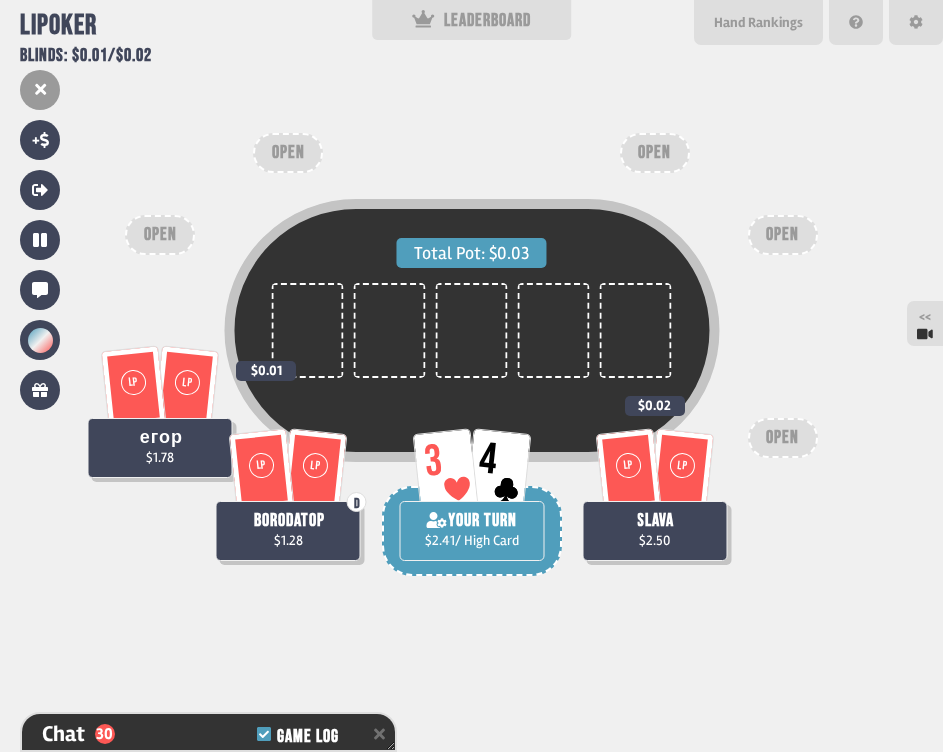scroll, scrollTop: 13545, scrollLeft: 0, axis: vertical 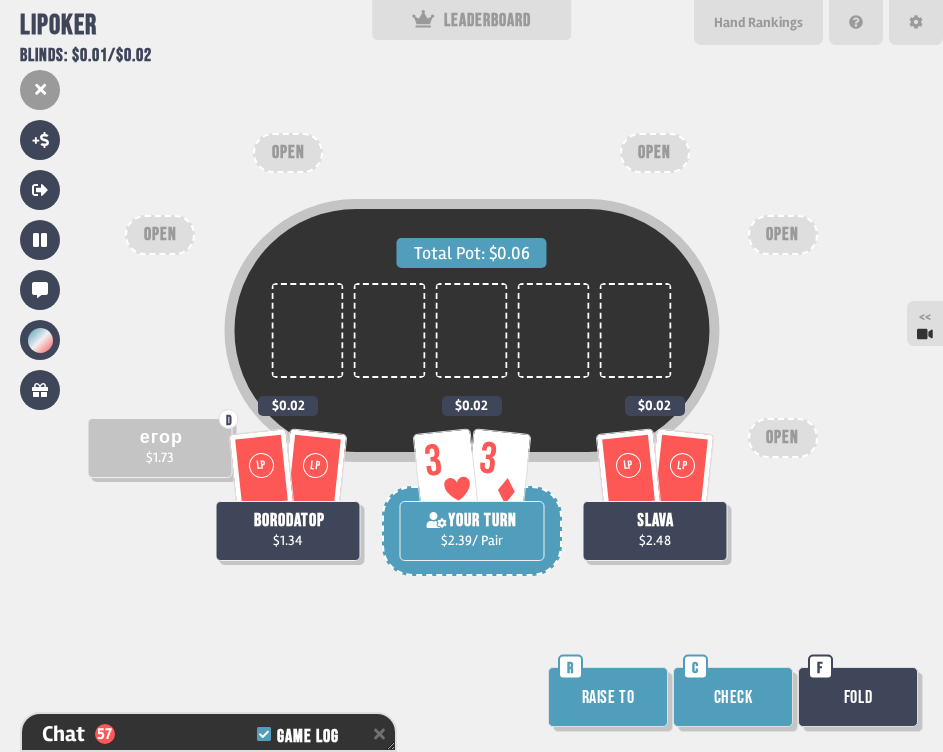 click on "Check" at bounding box center [733, 697] 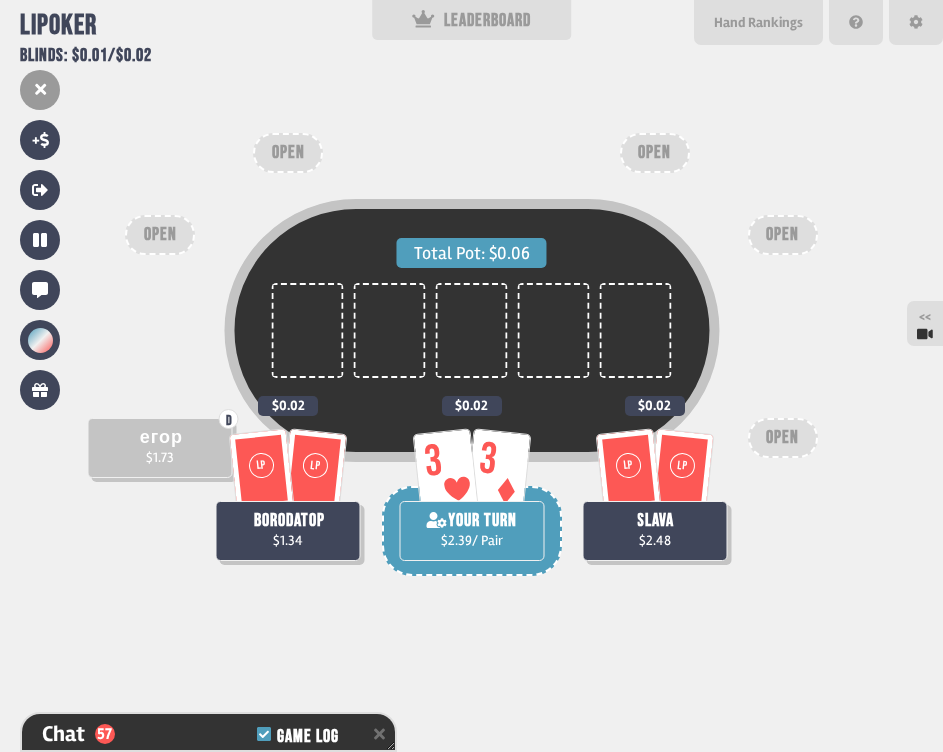 scroll, scrollTop: 14328, scrollLeft: 0, axis: vertical 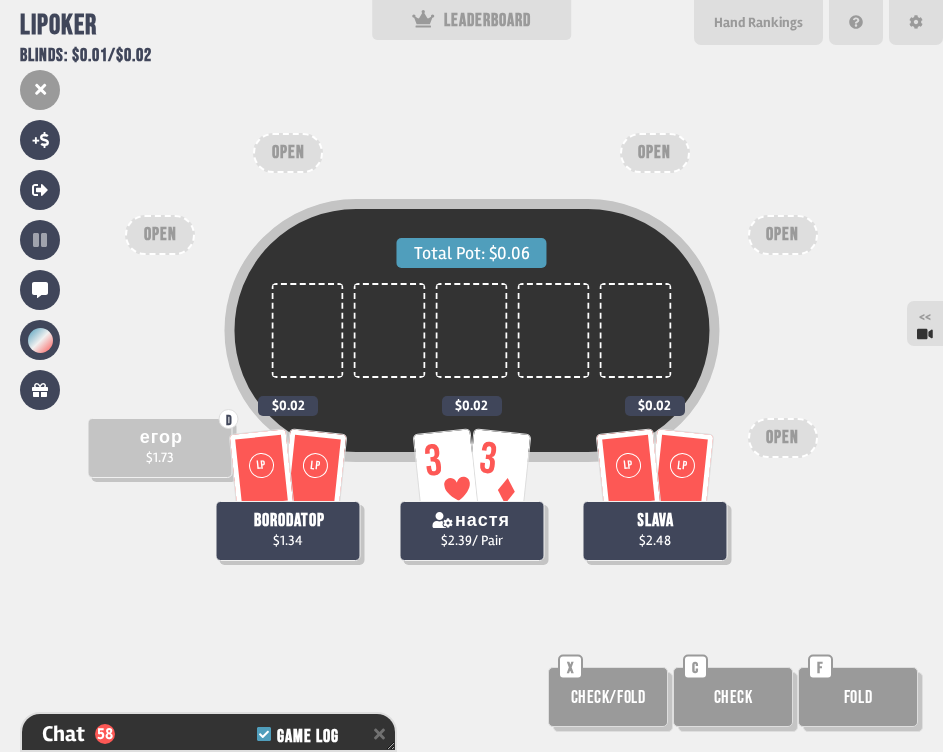 click on "Check" at bounding box center (733, 697) 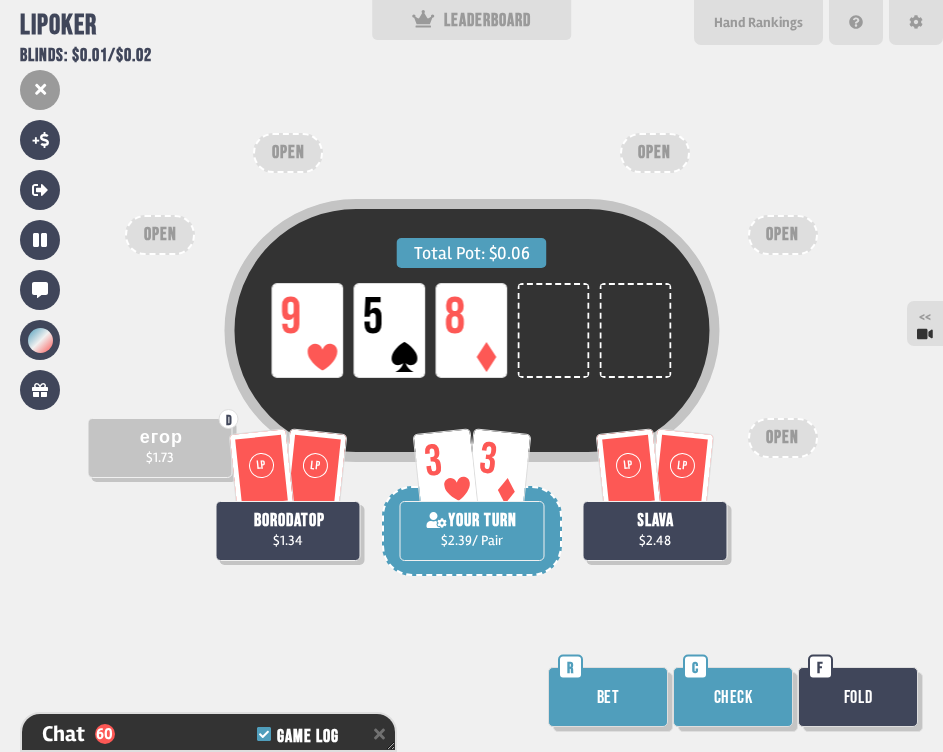 scroll, scrollTop: 14415, scrollLeft: 0, axis: vertical 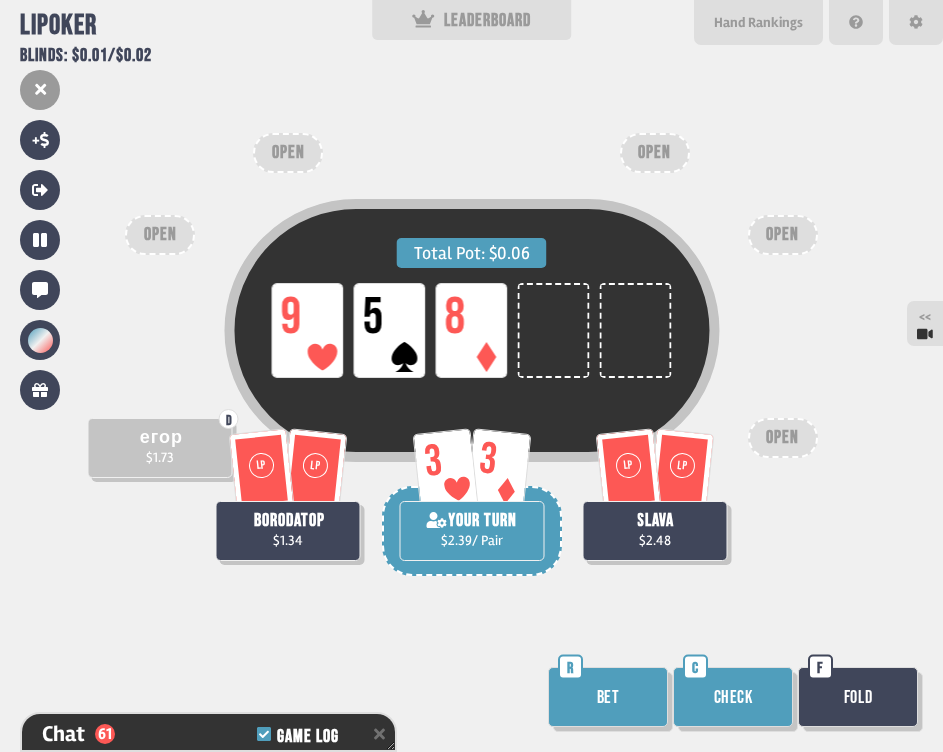click on "Check" at bounding box center [733, 697] 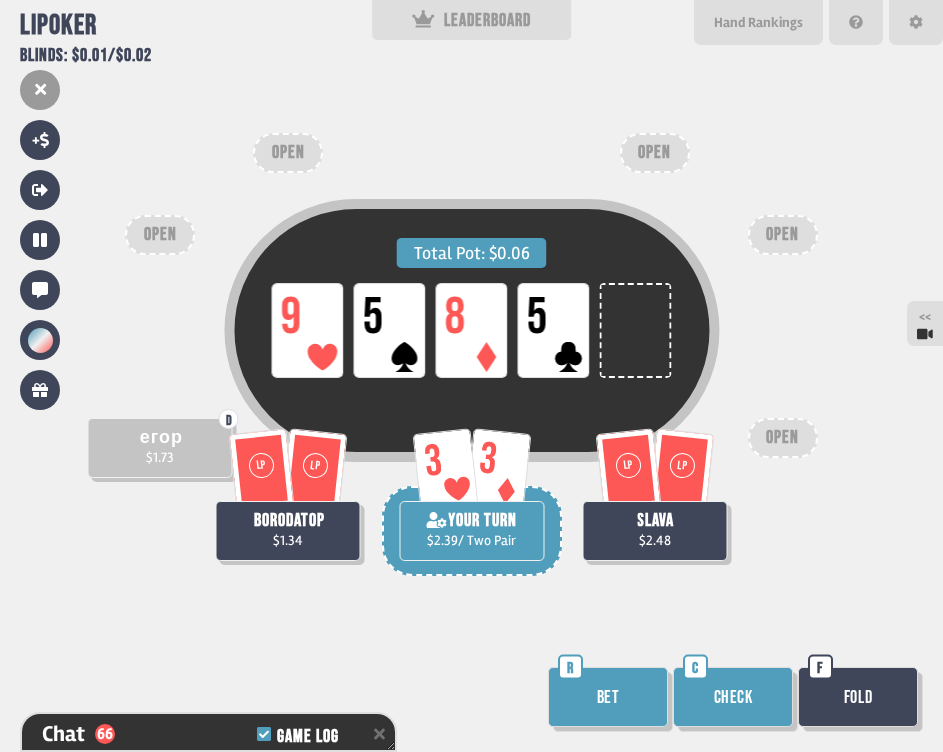 scroll, scrollTop: 14560, scrollLeft: 0, axis: vertical 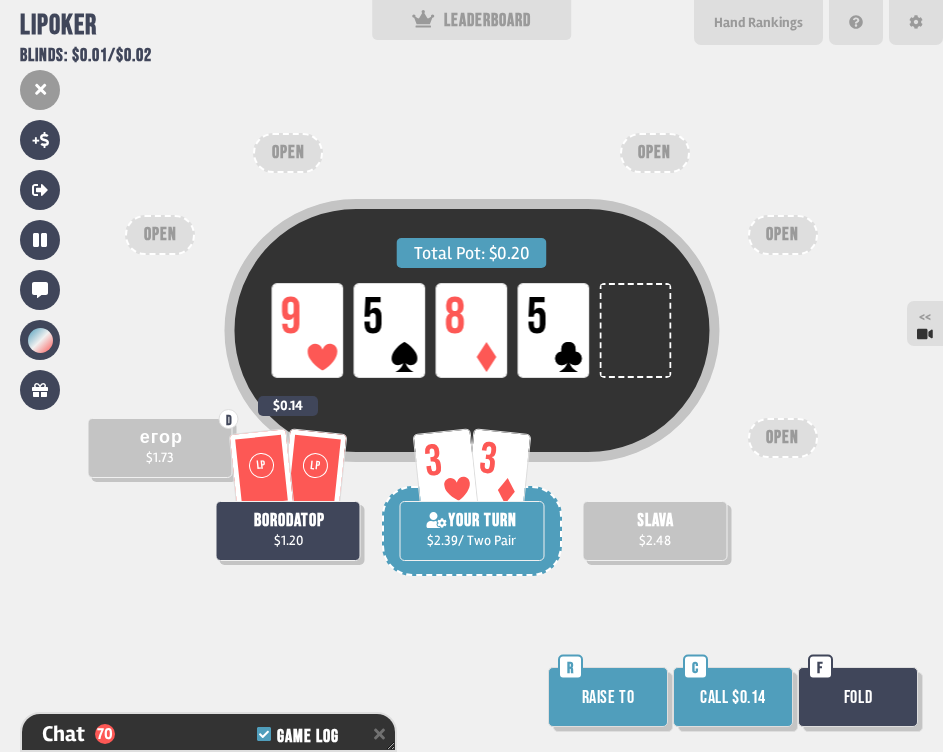 click on "Call $0.14" at bounding box center (733, 697) 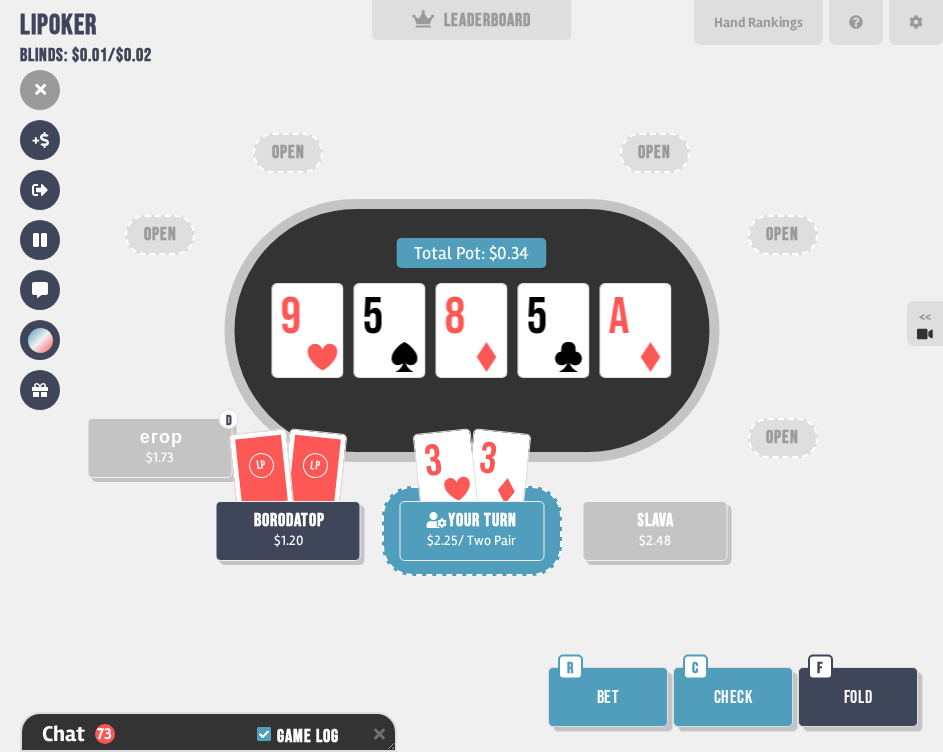 scroll, scrollTop: 14763, scrollLeft: 0, axis: vertical 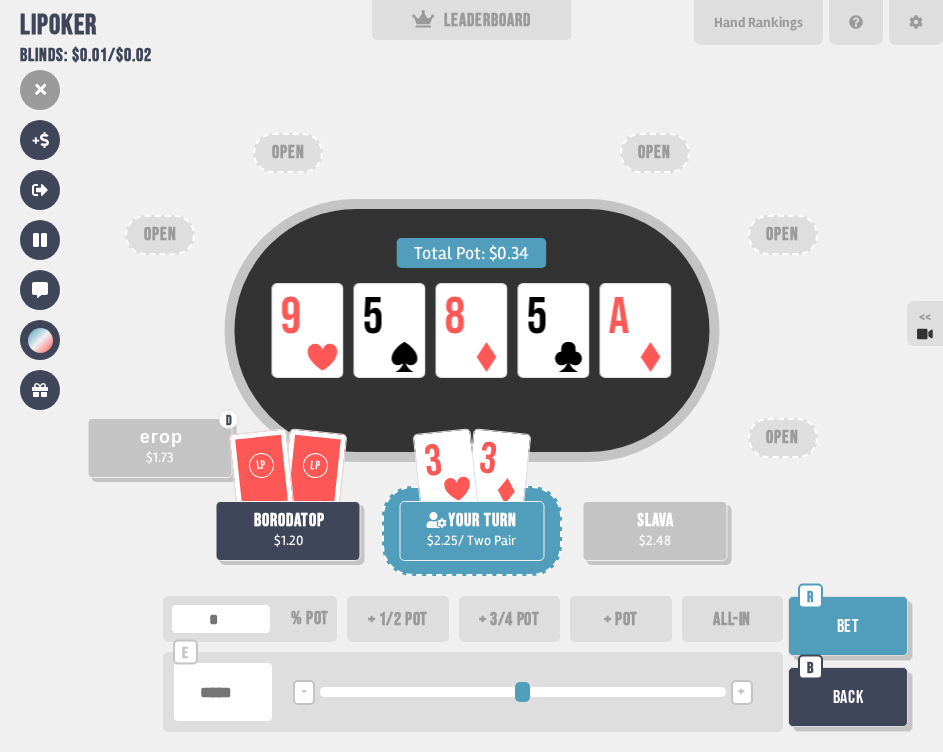 click on "+ 1/2 pot" at bounding box center (398, 619) 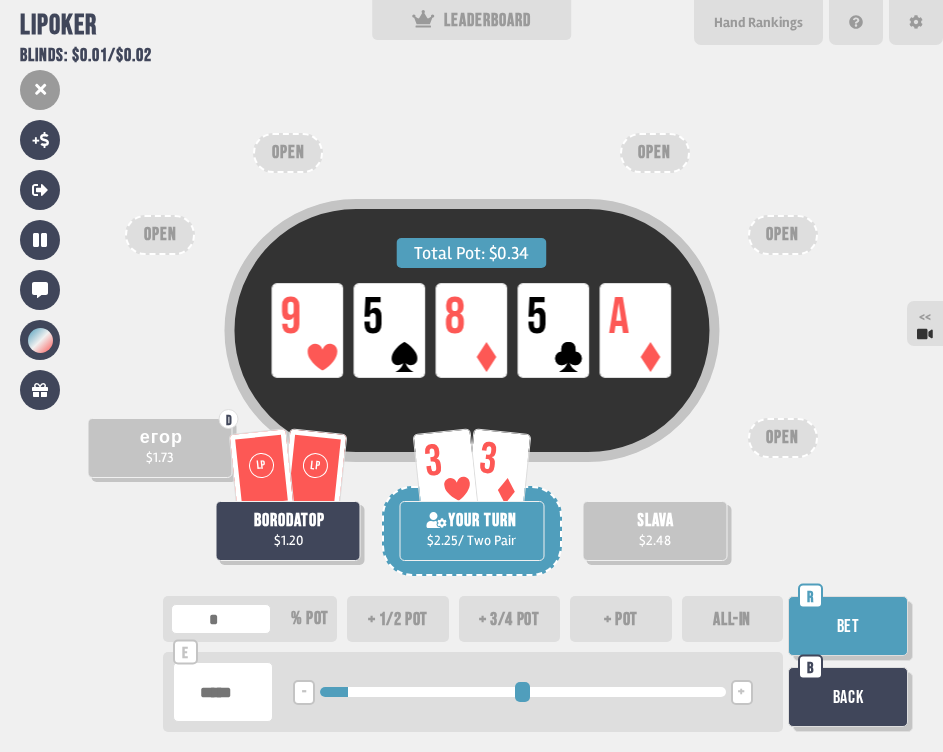 click on "Back" at bounding box center [848, 697] 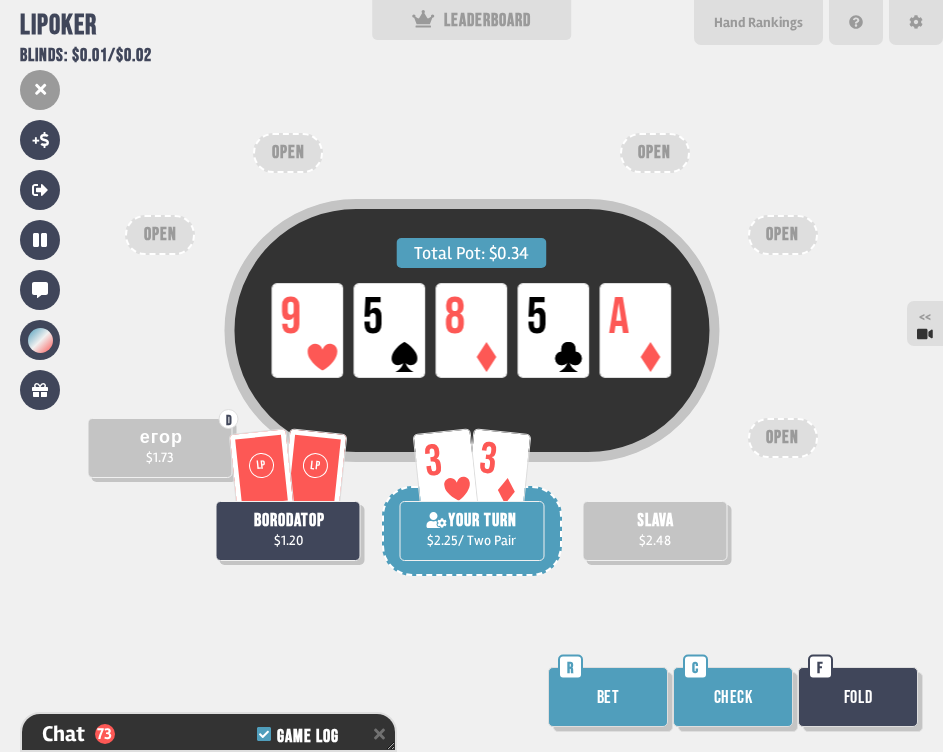 scroll, scrollTop: 14763, scrollLeft: 0, axis: vertical 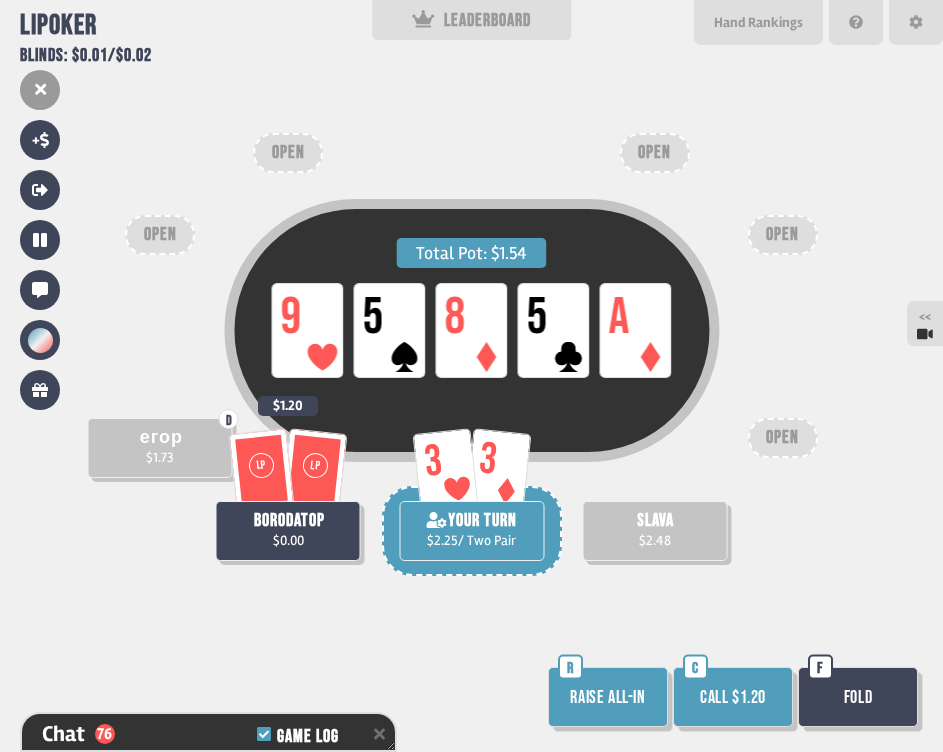 click on "Total Pot: $1.54   LP 9 LP 5 LP 8 LP 5 LP A D егор $1.73  LP LP borodatop $0.00  $1.20  3 3 YOUR TURN $2.25   / Two Pair slava $2.48  OPEN OPEN OPEN OPEN OPEN Raise all-in R Call $1.20 C Fold F" at bounding box center [471, 376] 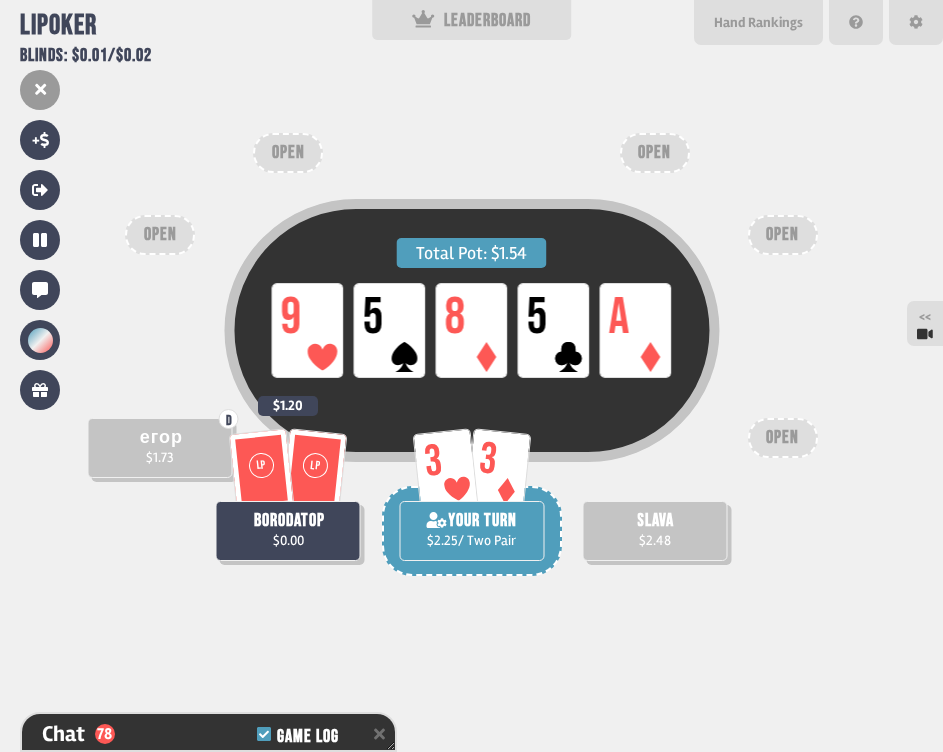 scroll, scrollTop: 14908, scrollLeft: 0, axis: vertical 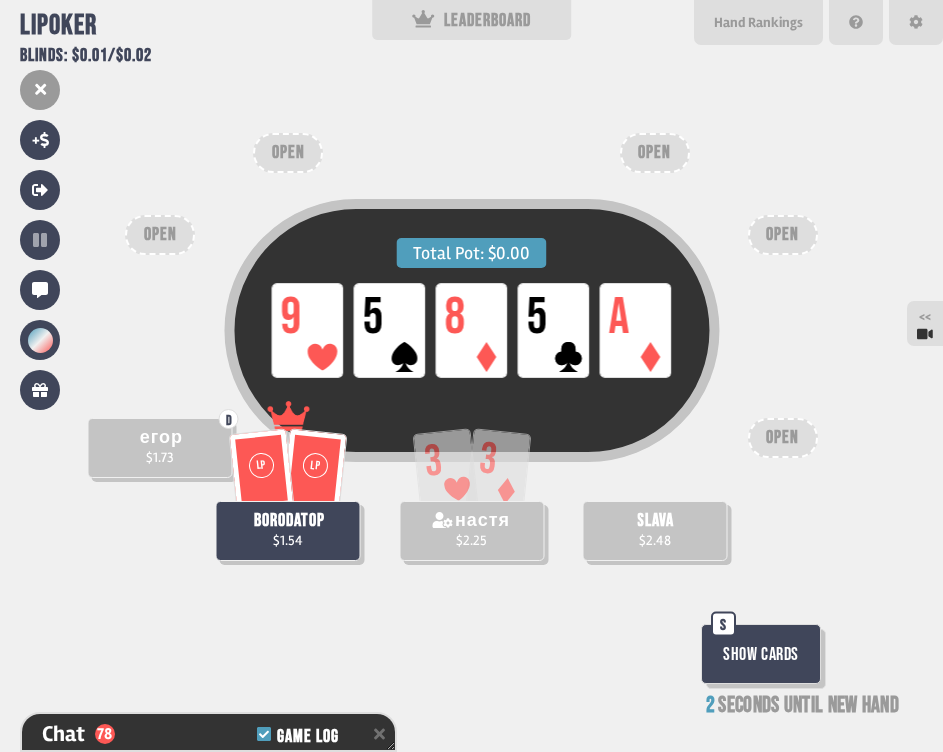 click at bounding box center (766, 659) 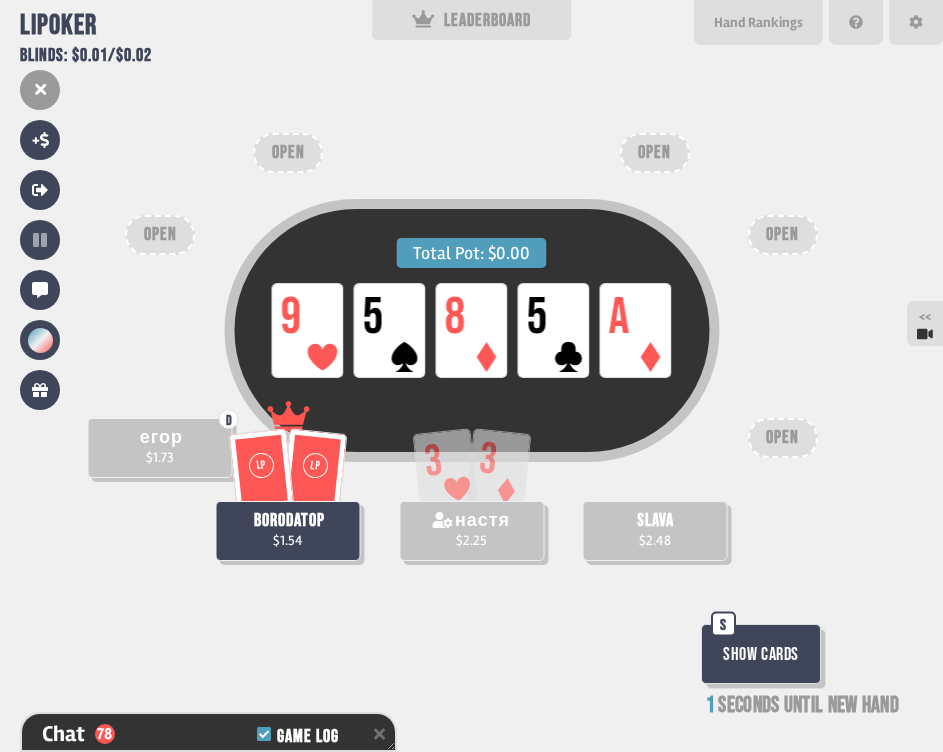 click on "Show Cards" at bounding box center (761, 654) 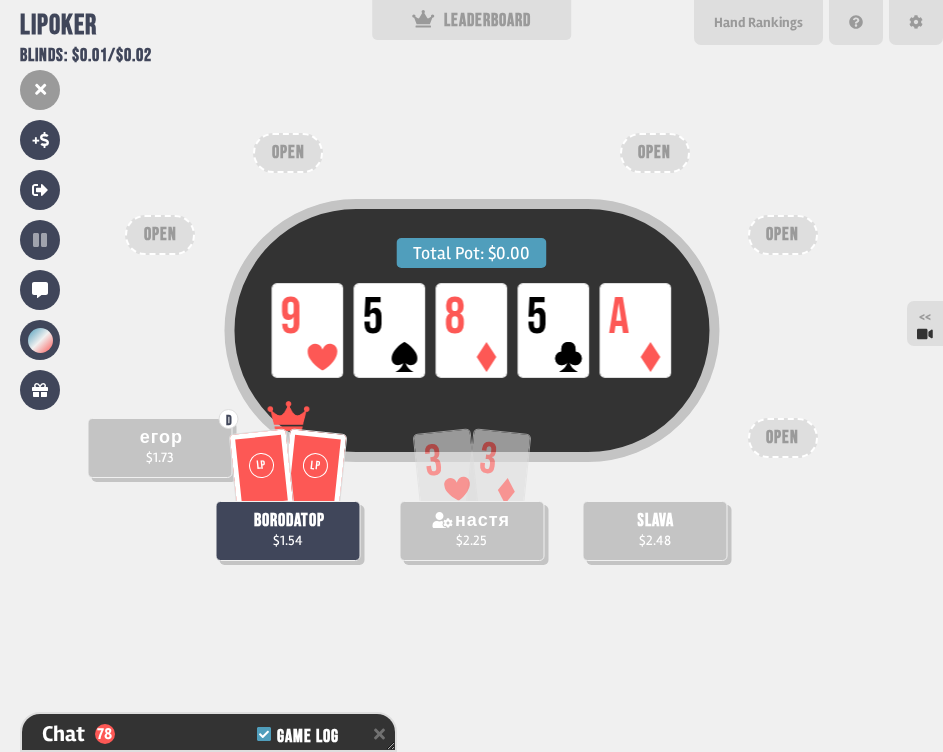 scroll, scrollTop: 14966, scrollLeft: 0, axis: vertical 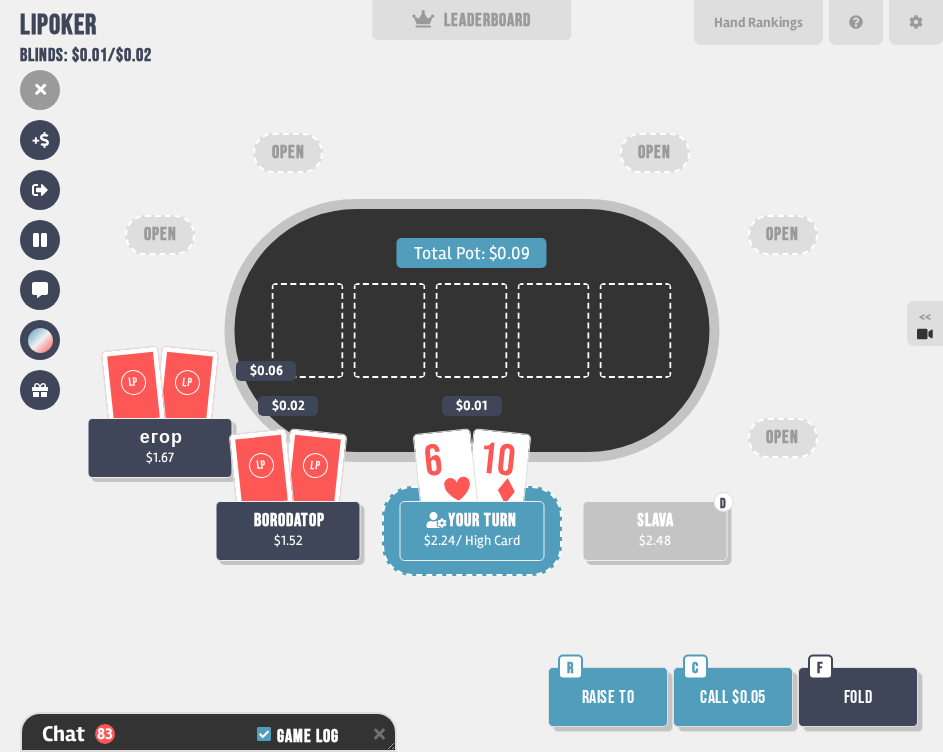 click on "Fold" at bounding box center [858, 697] 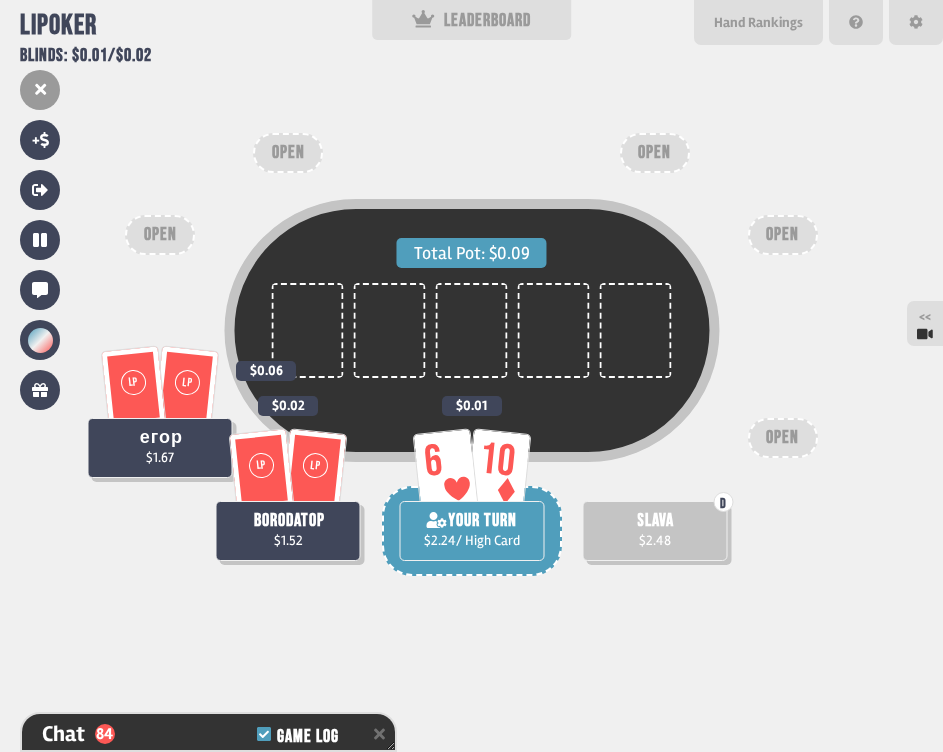 scroll, scrollTop: 15082, scrollLeft: 0, axis: vertical 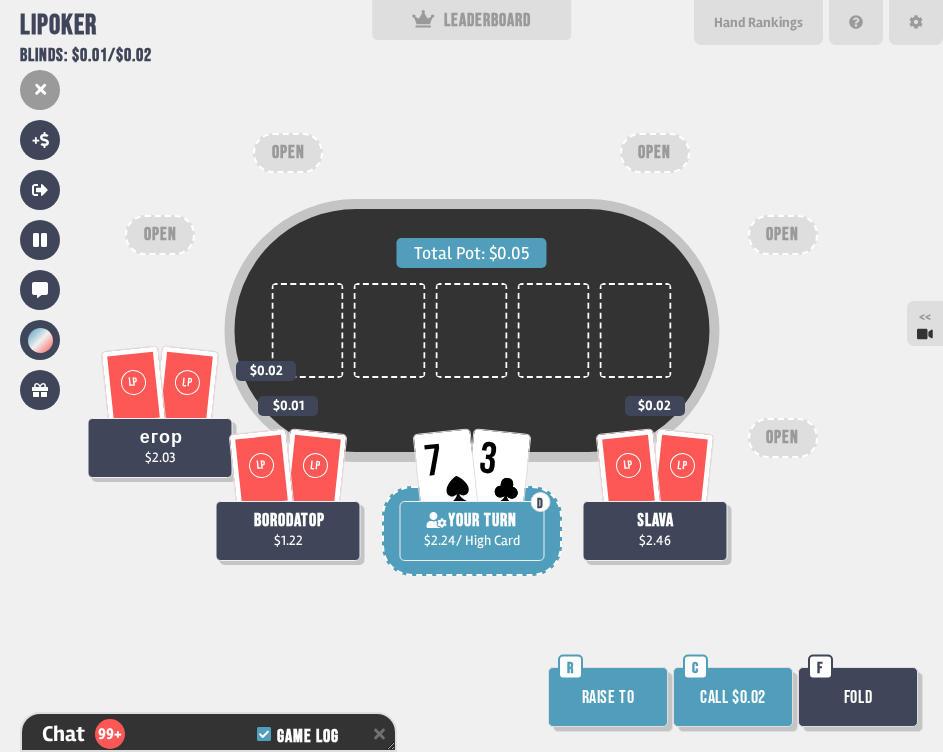 click on "Fold" at bounding box center [858, 697] 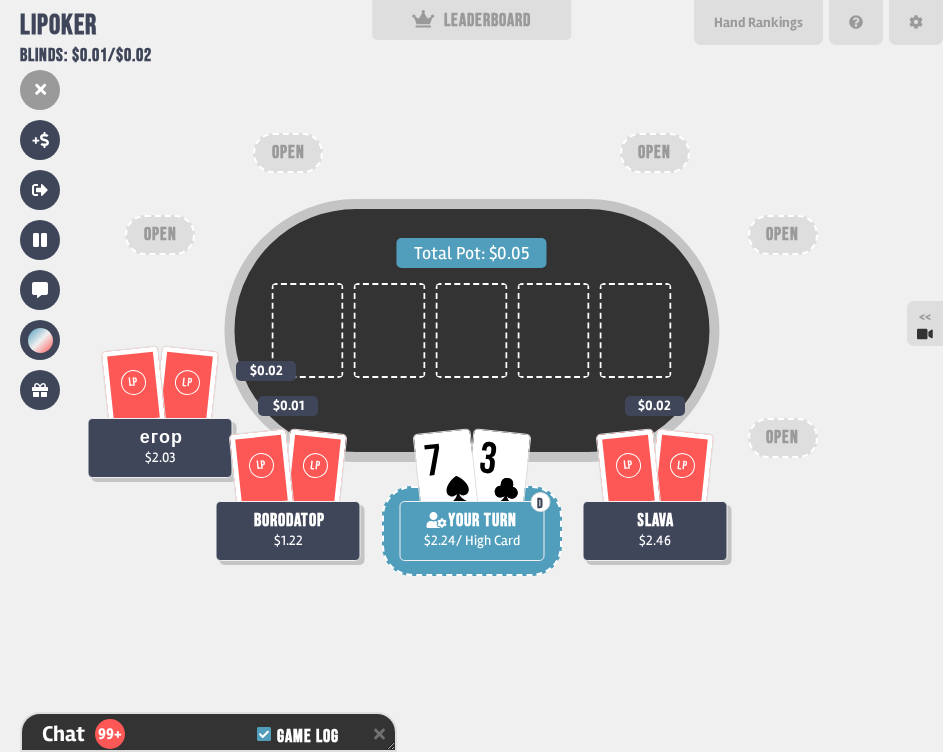 scroll, scrollTop: 15604, scrollLeft: 0, axis: vertical 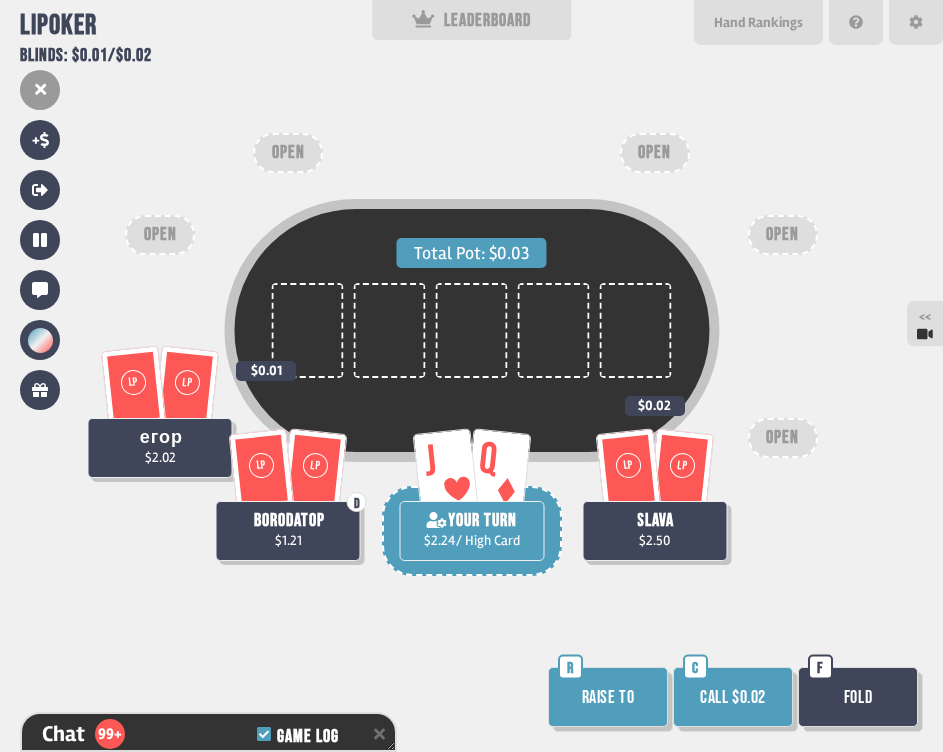 click on "Raise to" at bounding box center (608, 697) 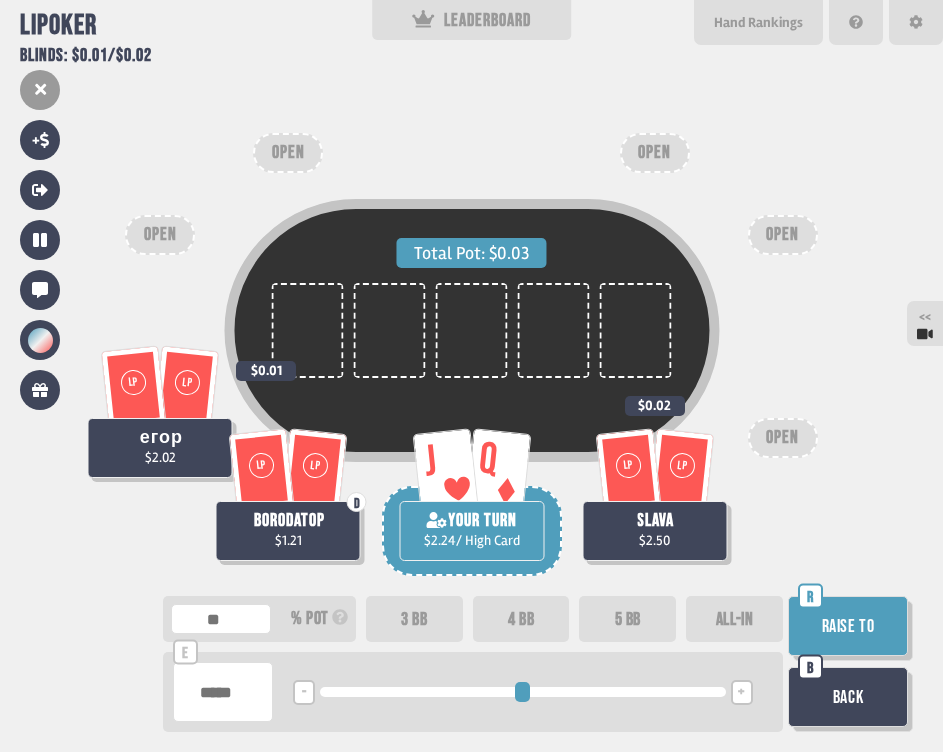 click on "4 BB" at bounding box center [521, 619] 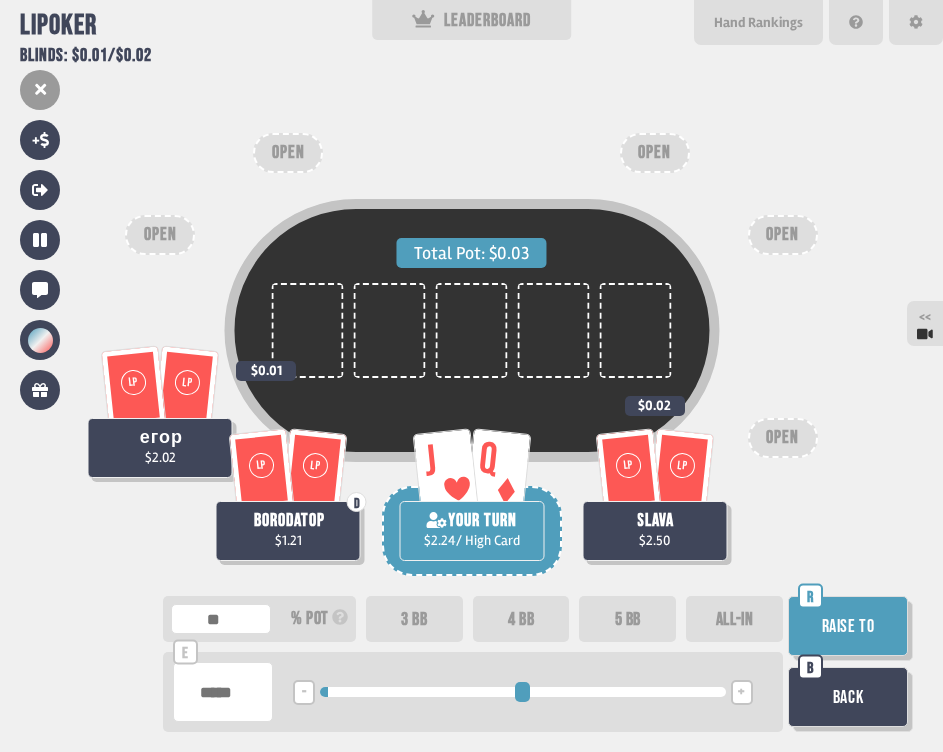 click on "5 BB" at bounding box center [627, 619] 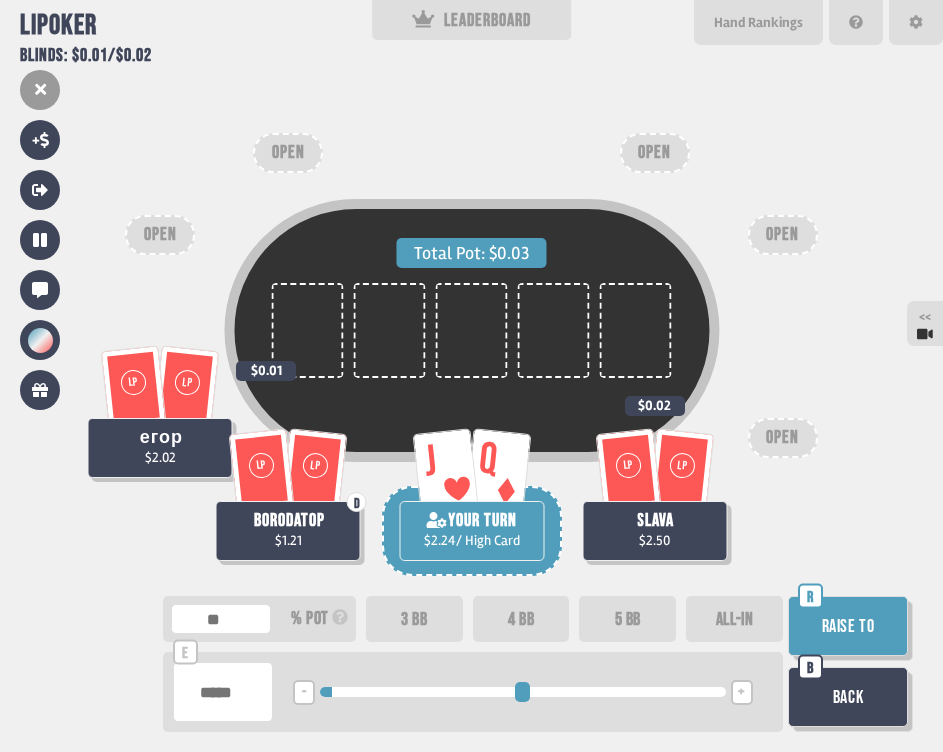 click on "Raise to" at bounding box center (848, 626) 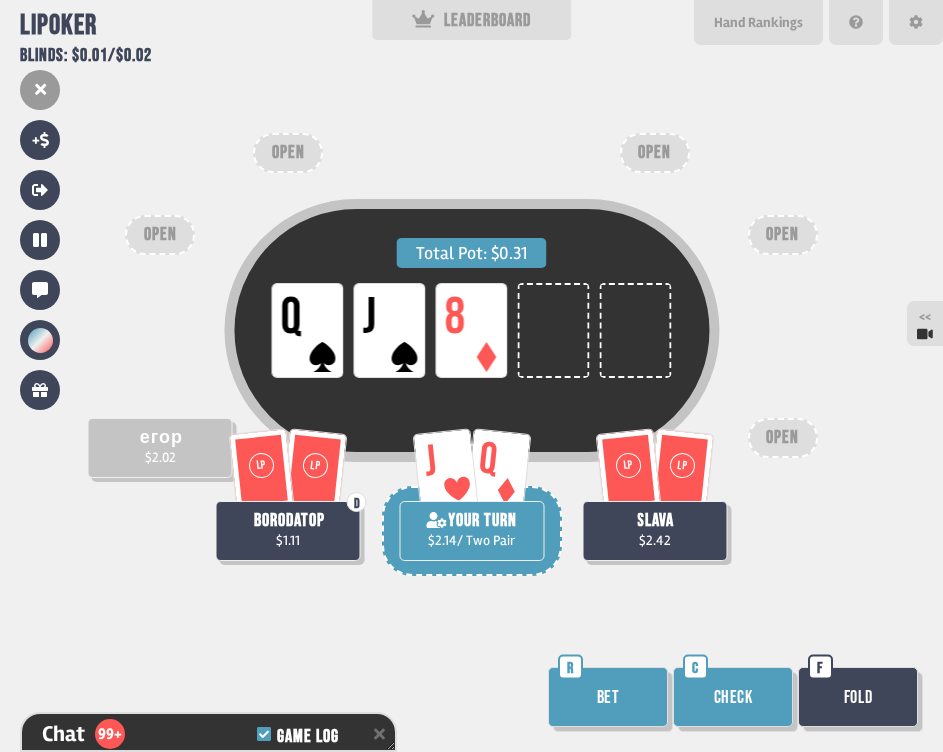 scroll, scrollTop: 16155, scrollLeft: 0, axis: vertical 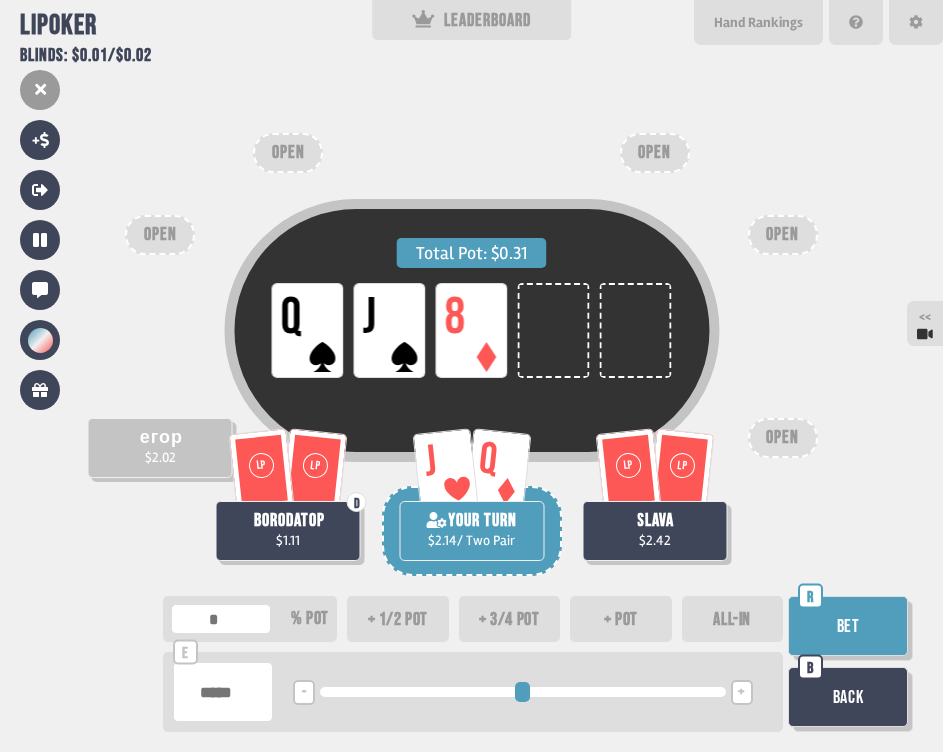click on "+ 3/4 pot" at bounding box center [510, 619] 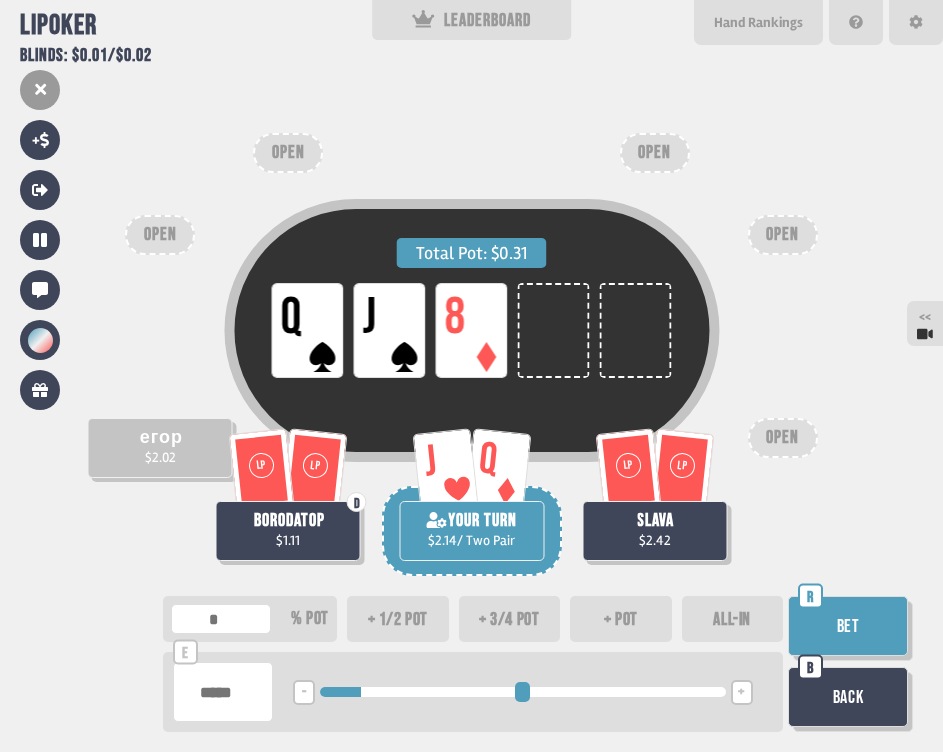 click on "+ pot" at bounding box center [621, 619] 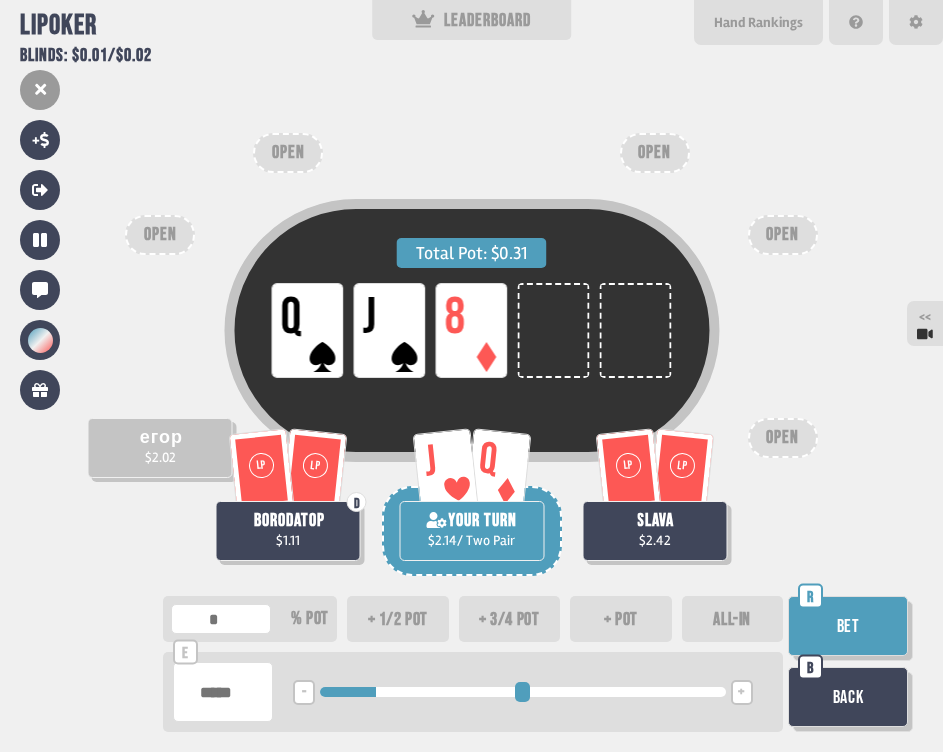 click on "+ 3/4 pot" at bounding box center (510, 619) 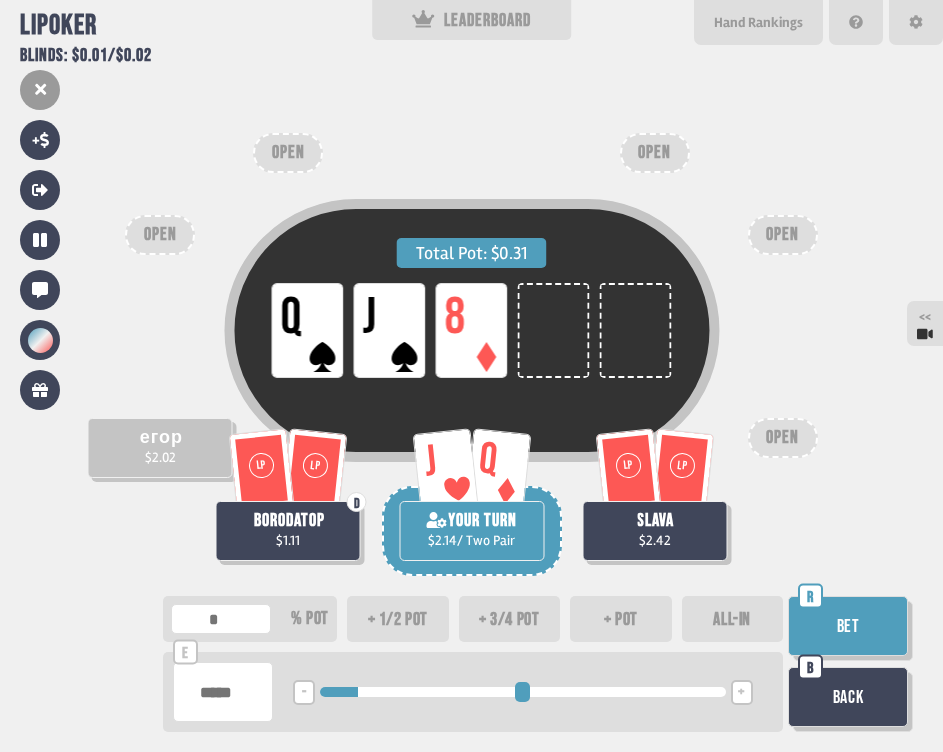 click on "**" at bounding box center (221, 619) 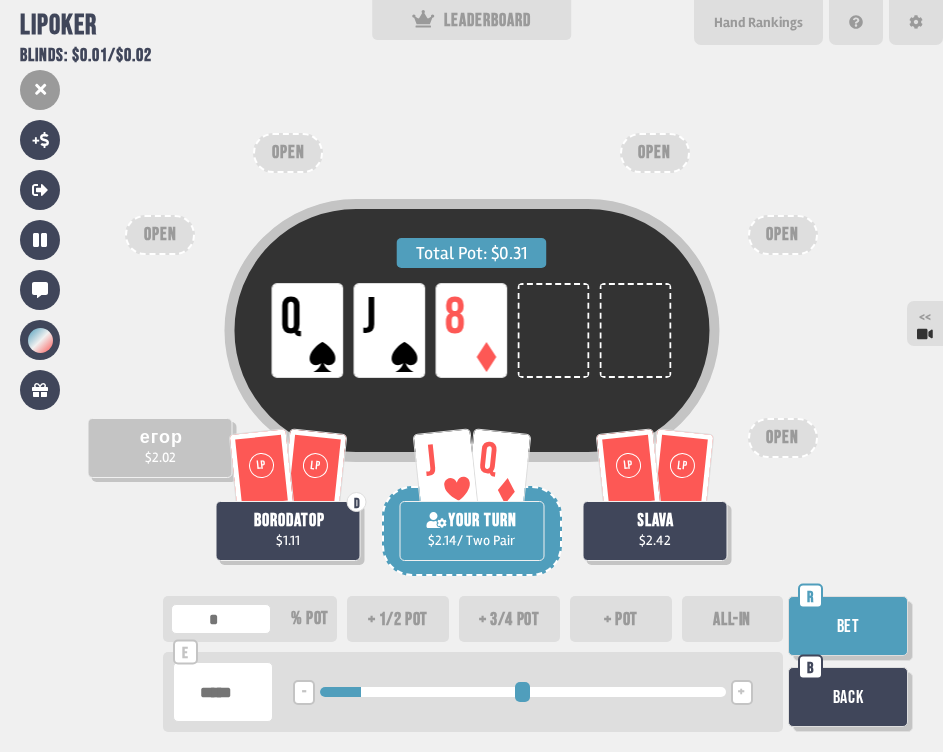 click on "**" at bounding box center [221, 619] 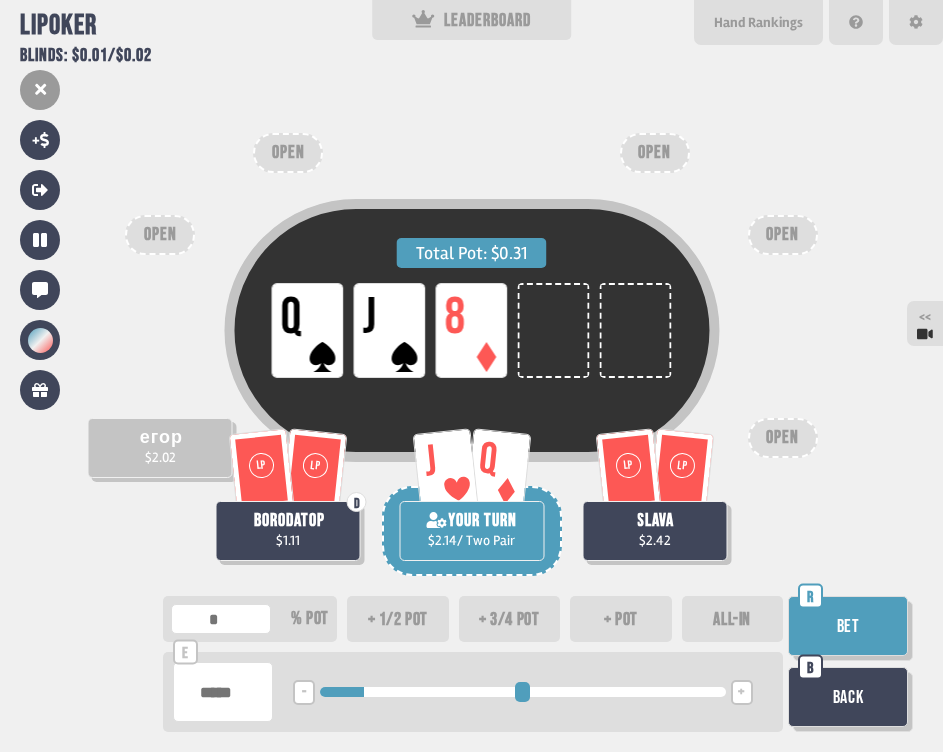 click on "**" at bounding box center (221, 619) 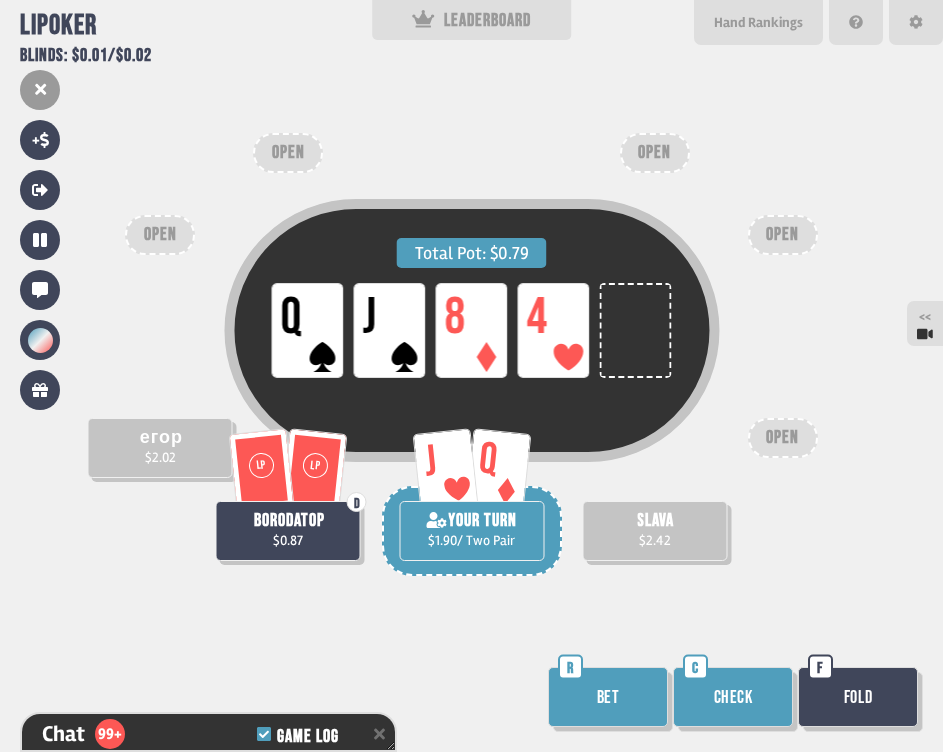 scroll, scrollTop: 16300, scrollLeft: 0, axis: vertical 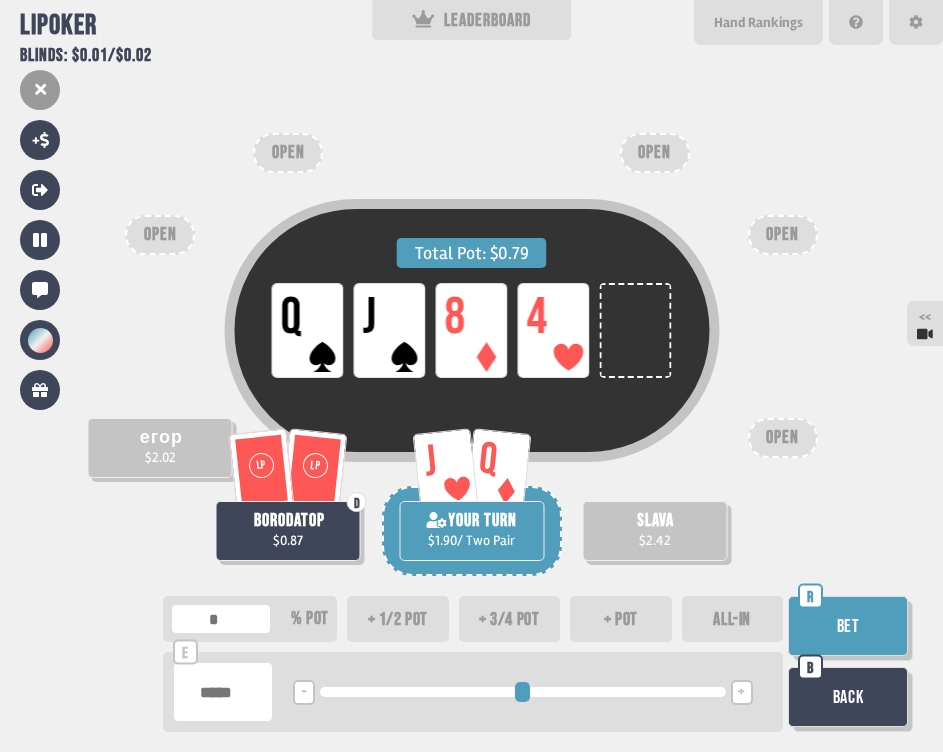click on "+ 3/4 pot" at bounding box center (510, 619) 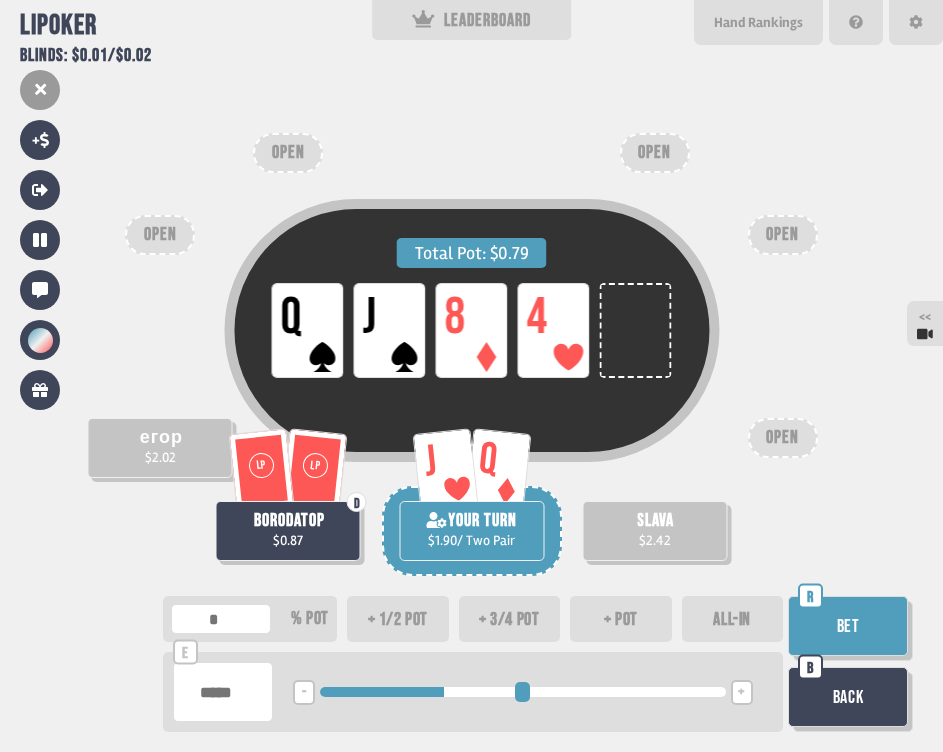 click on "Bet" at bounding box center [848, 626] 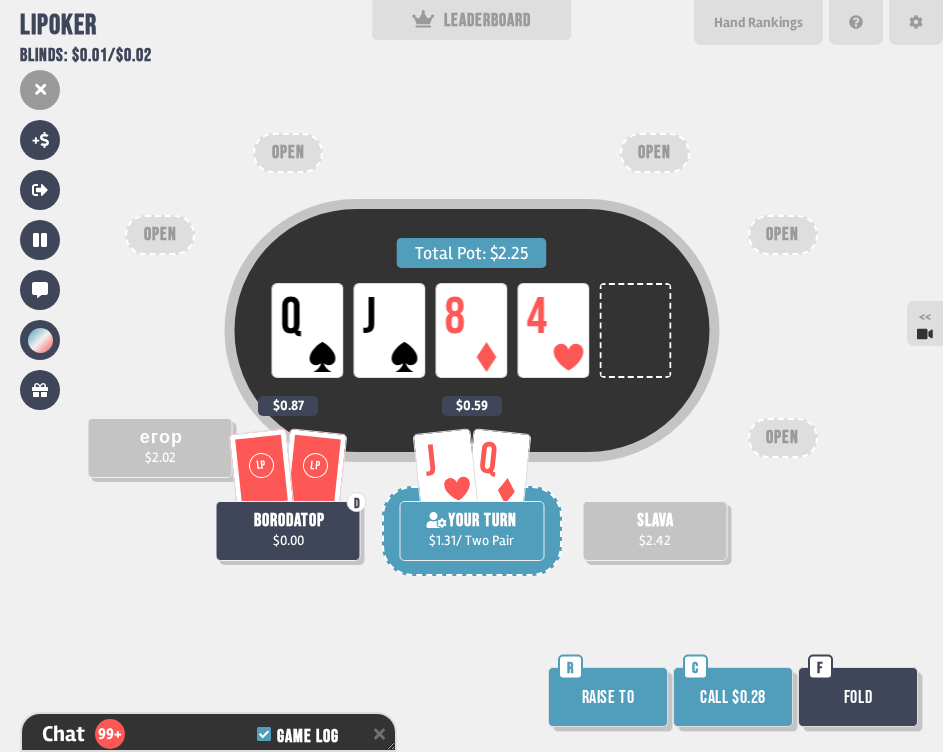 scroll, scrollTop: 16387, scrollLeft: 0, axis: vertical 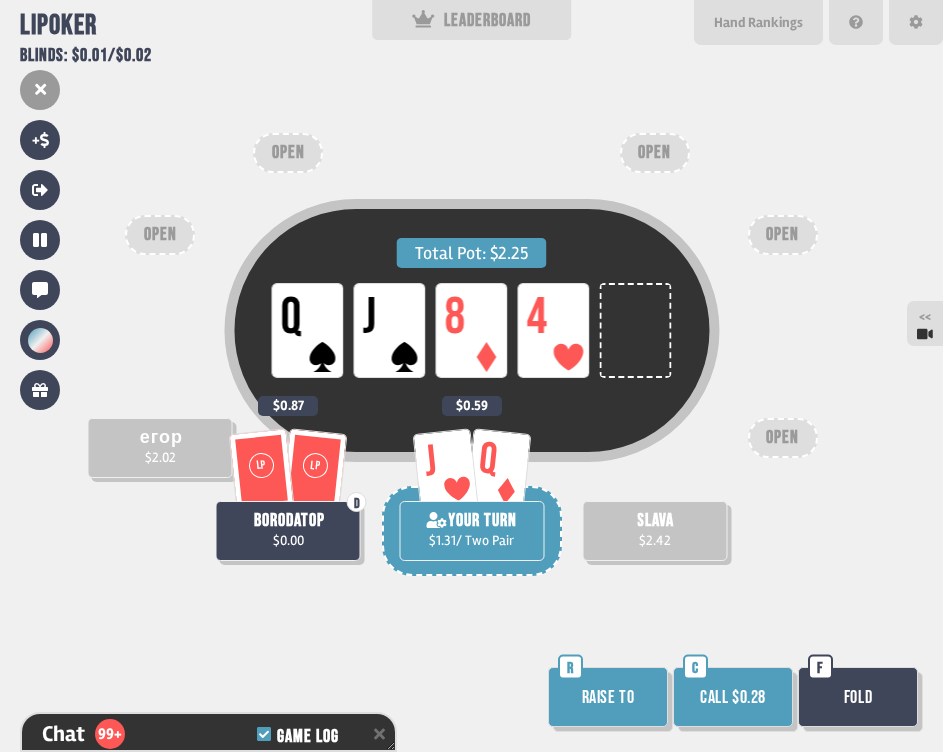 click on "Call $0.28" at bounding box center [733, 697] 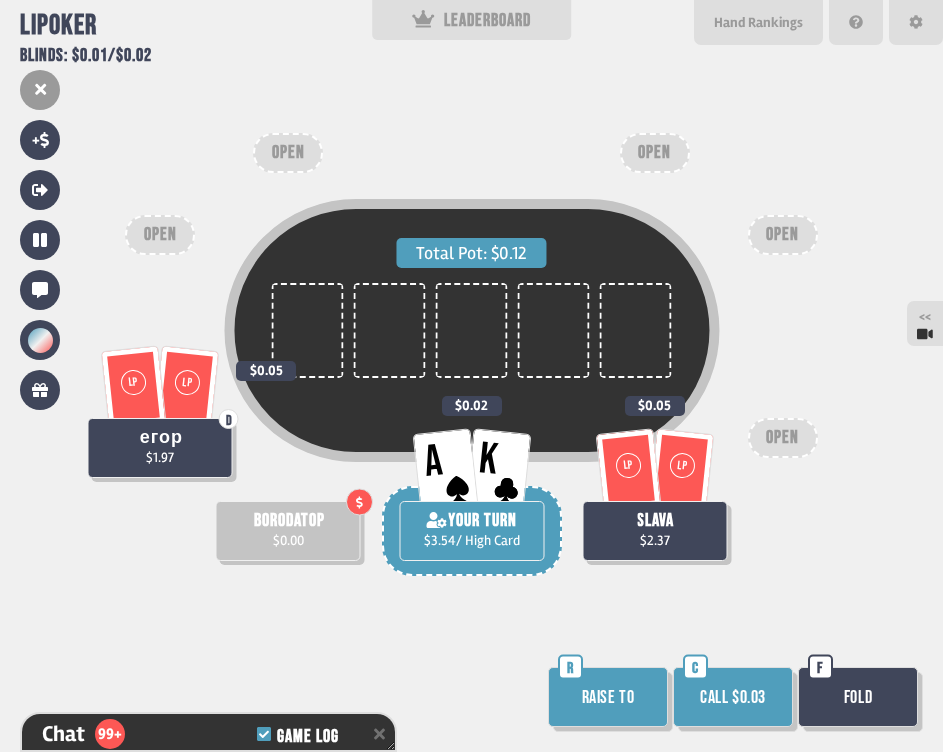 scroll, scrollTop: 16619, scrollLeft: 0, axis: vertical 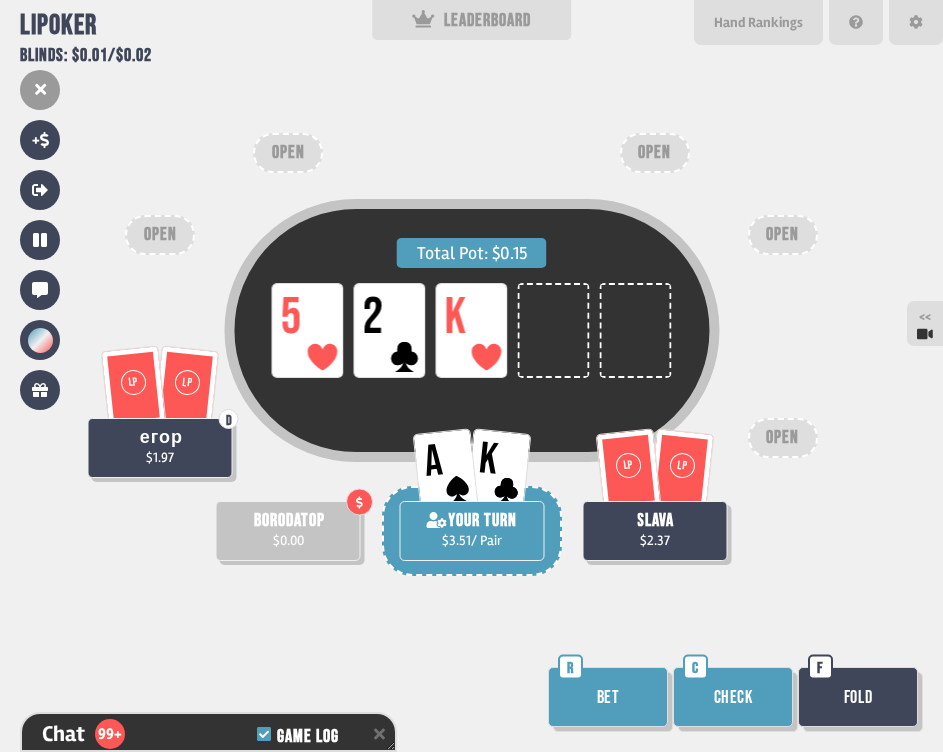 click on "Bet" at bounding box center [608, 697] 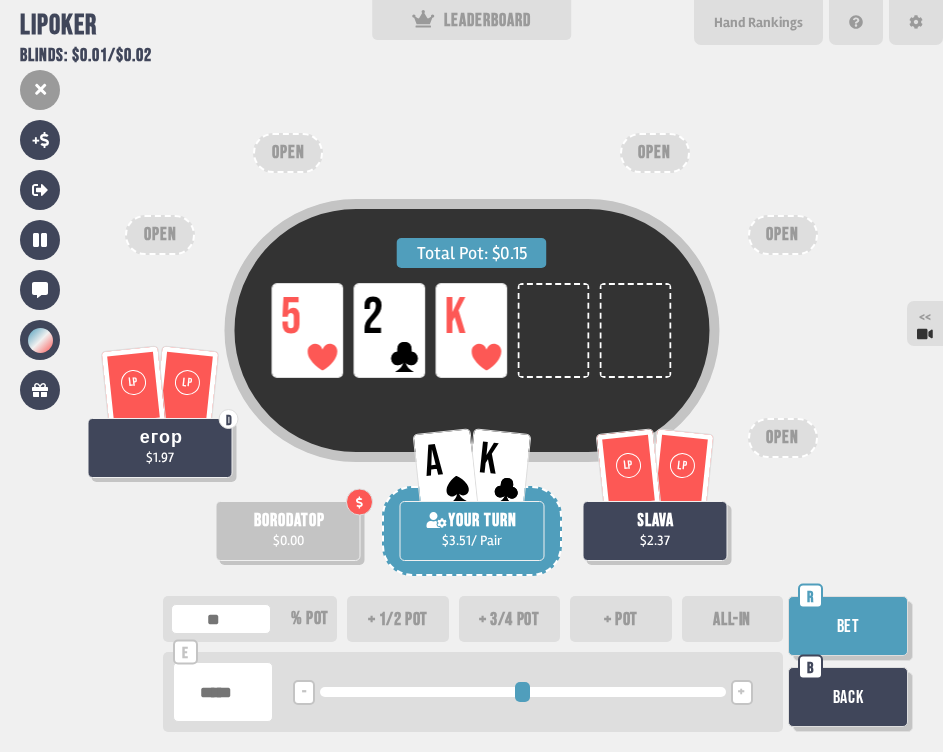 click on "+ 3/4 pot" at bounding box center (510, 619) 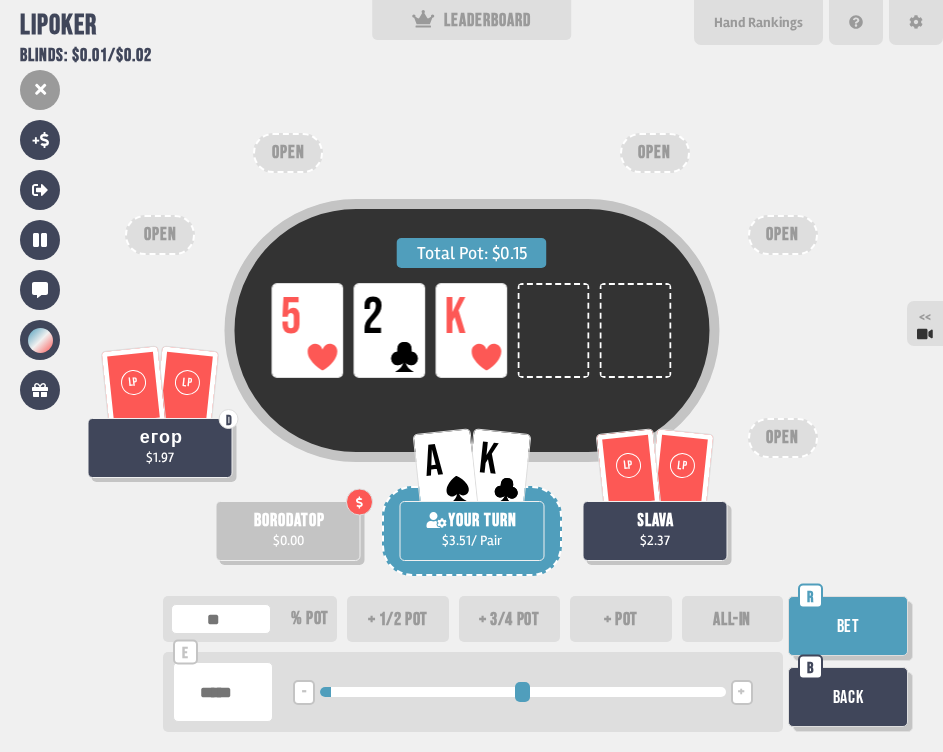 click on "**" at bounding box center [221, 619] 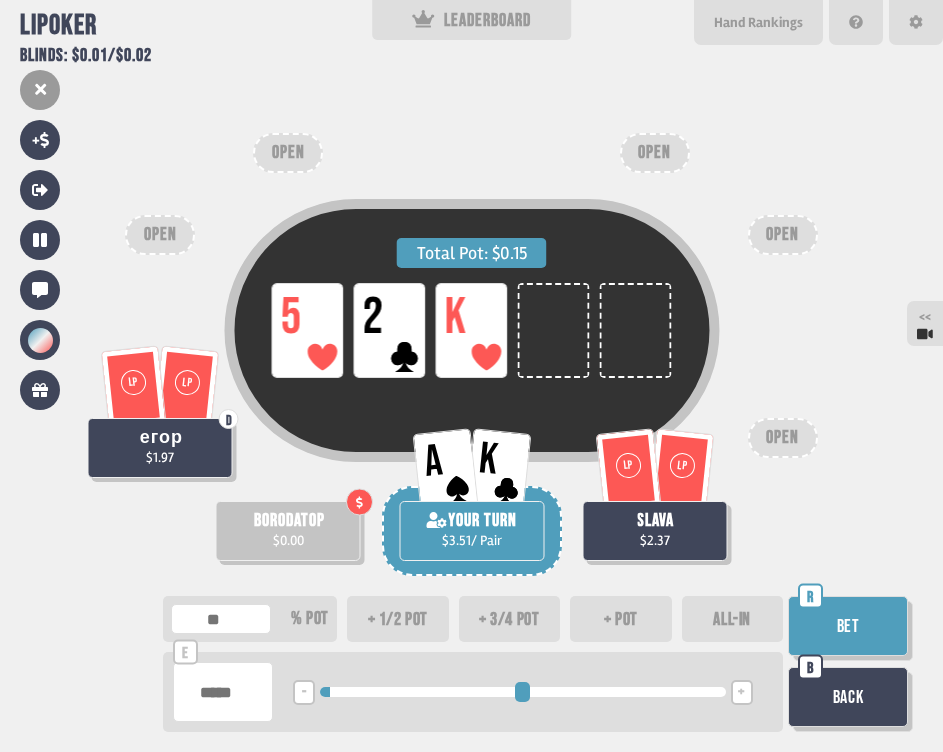 click on "Bet" at bounding box center (848, 626) 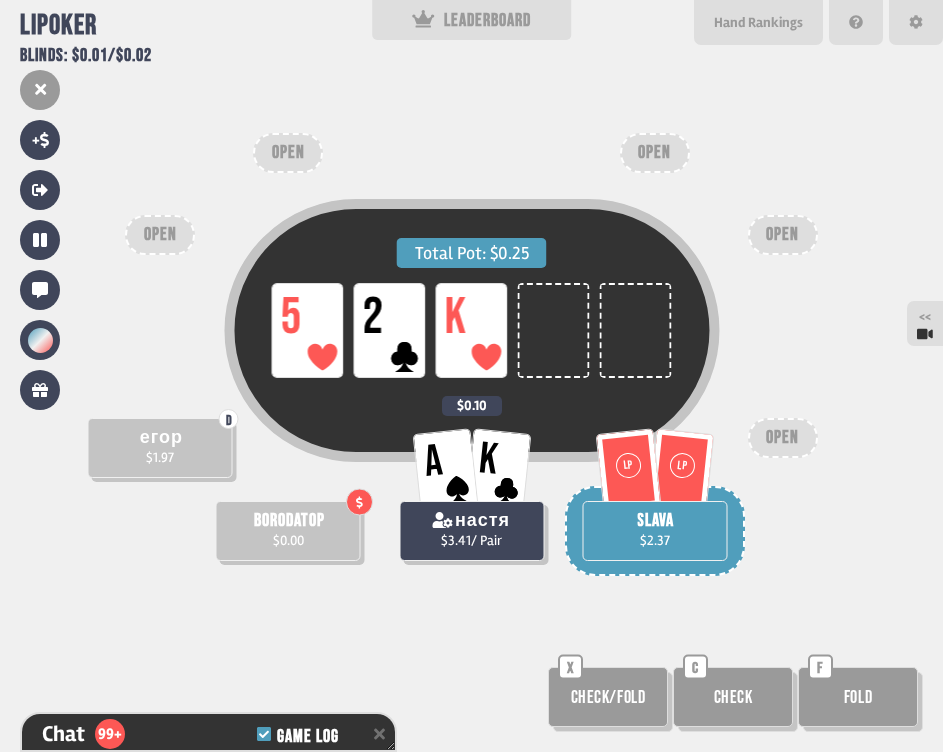 scroll, scrollTop: 16851, scrollLeft: 0, axis: vertical 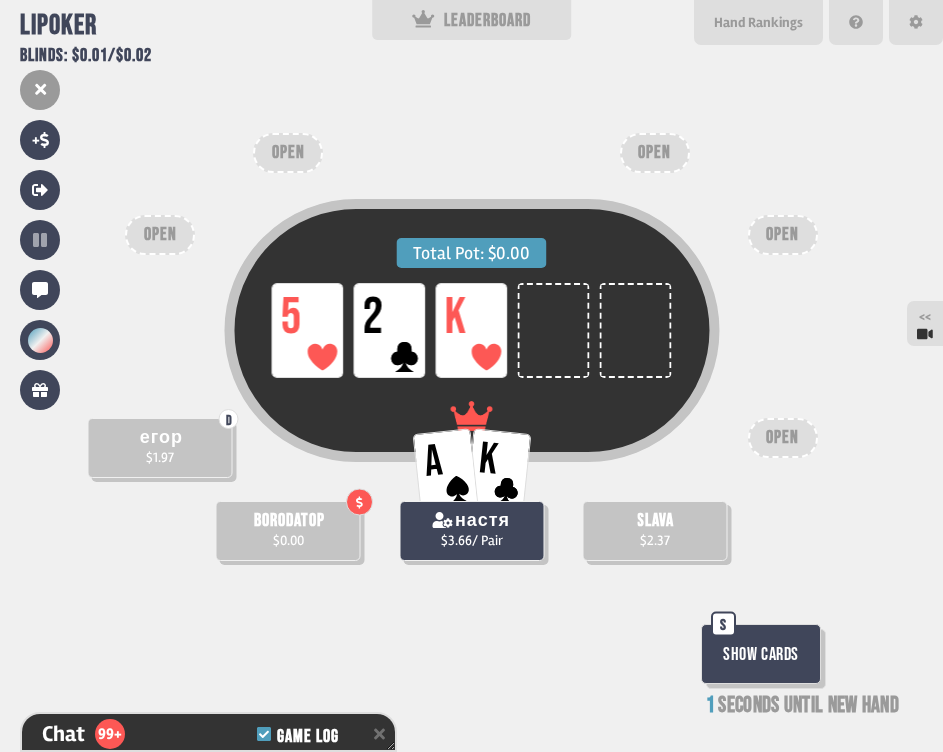 click on "Show Cards" at bounding box center [761, 654] 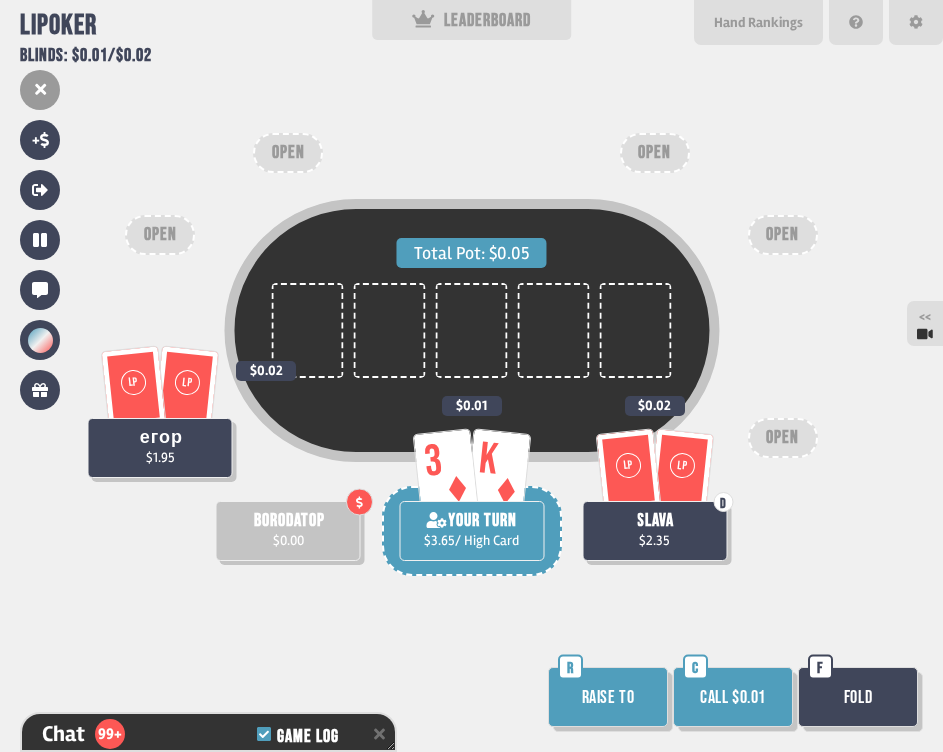 scroll, scrollTop: 16967, scrollLeft: 0, axis: vertical 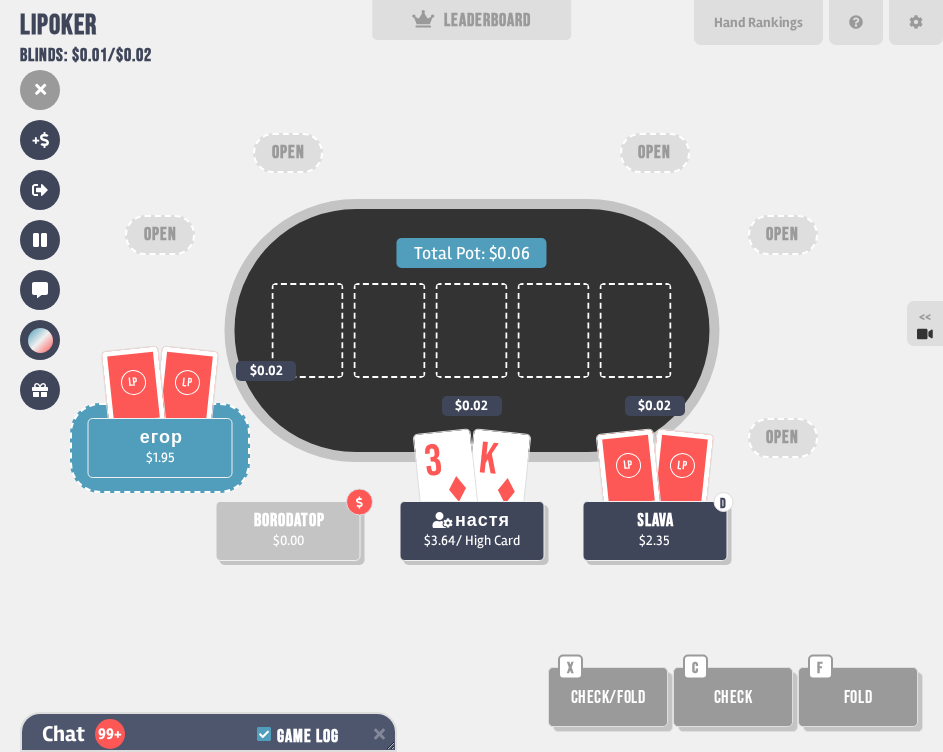 click on "Chat   99+ Game Log" at bounding box center (208, 734) 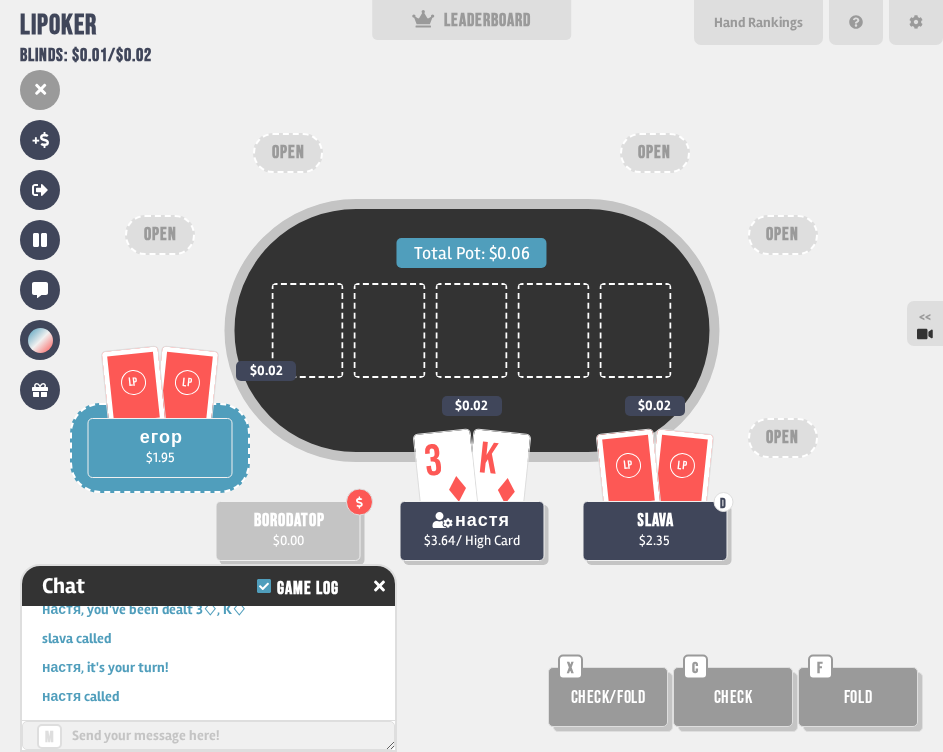scroll, scrollTop: 16887, scrollLeft: 0, axis: vertical 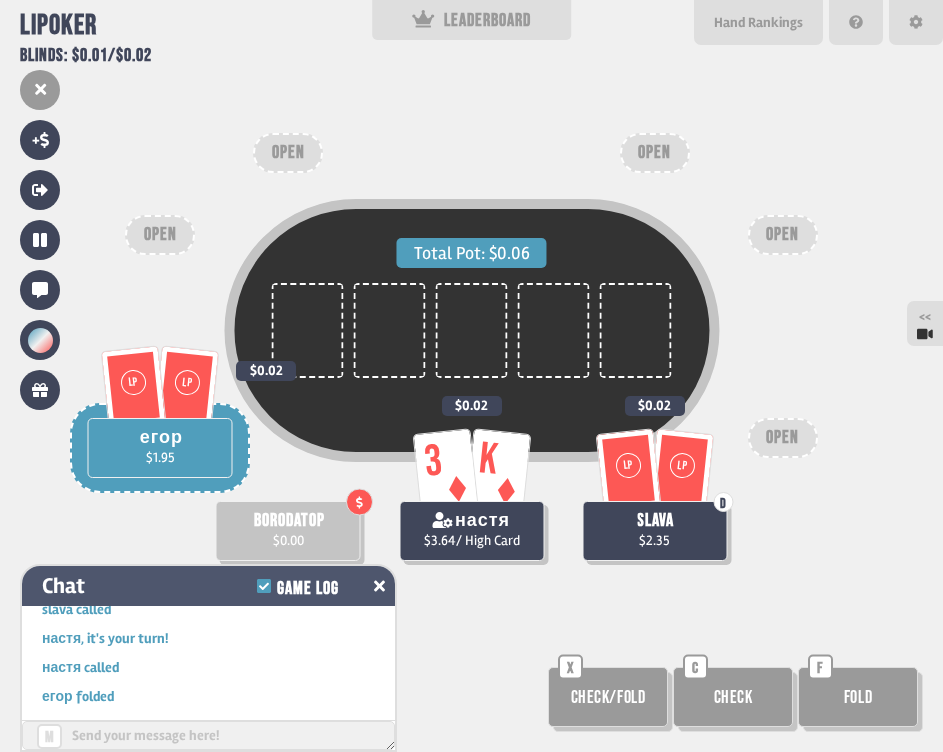 click at bounding box center [379, 586] 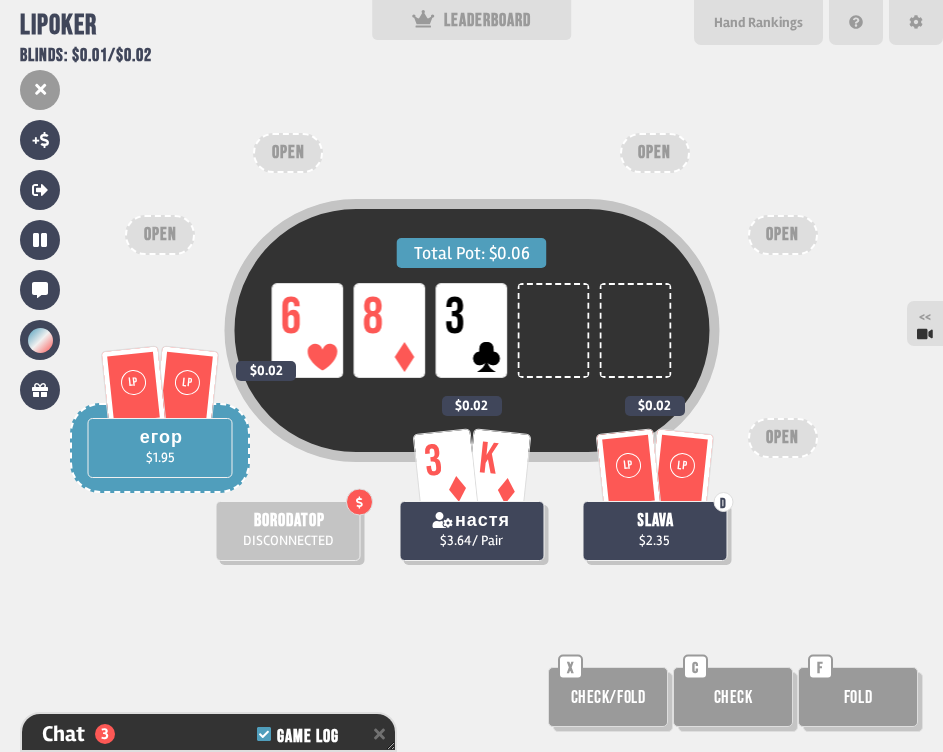 scroll, scrollTop: 17141, scrollLeft: 0, axis: vertical 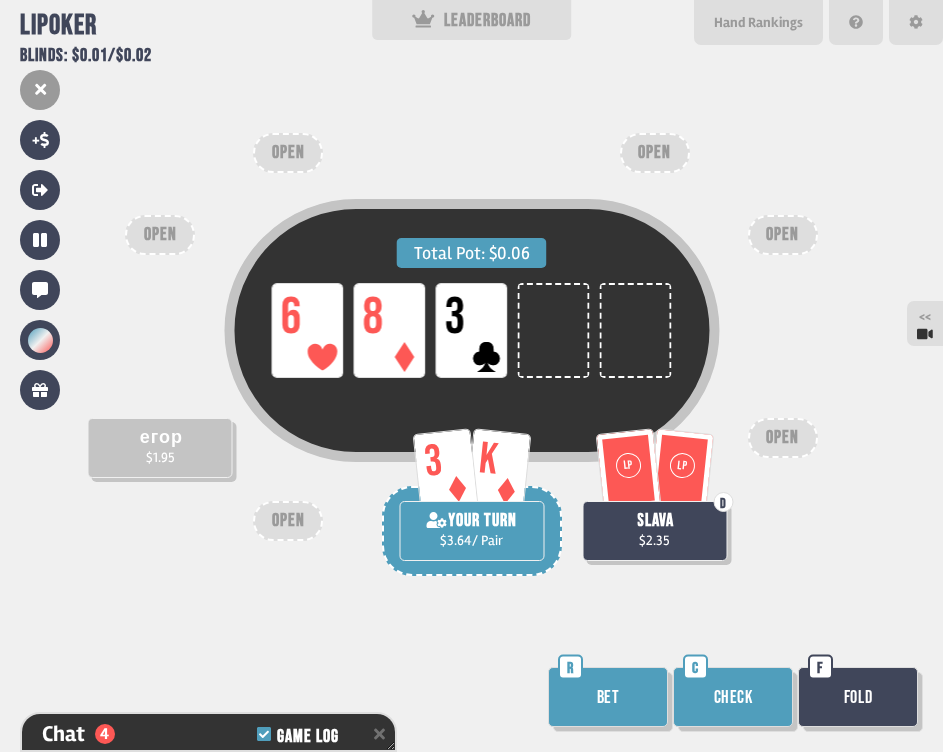 click on "Check" at bounding box center (733, 697) 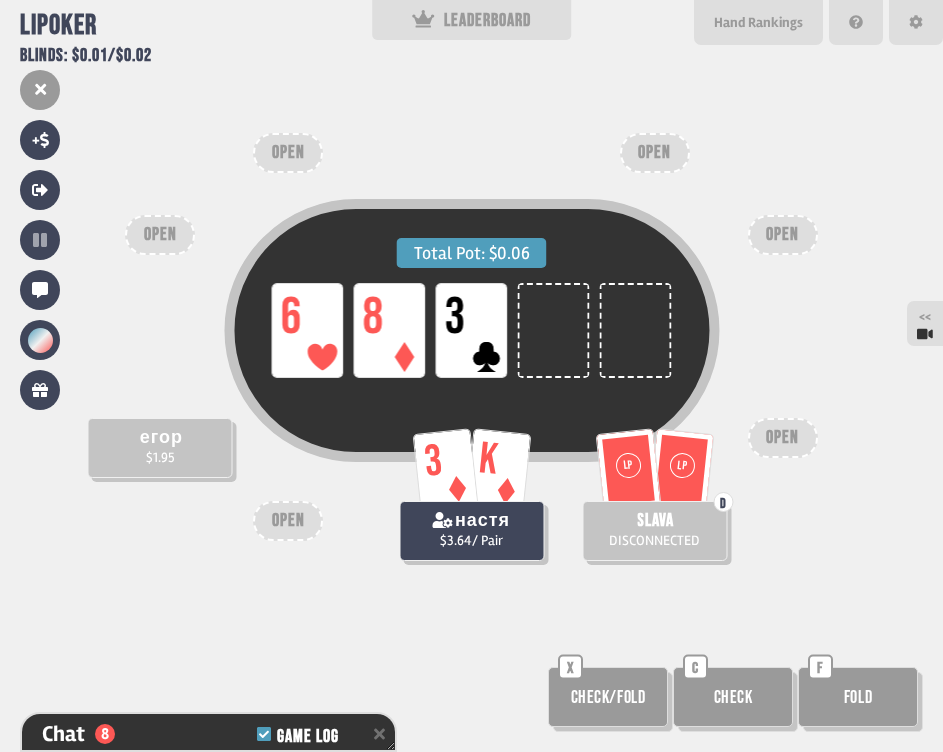 scroll, scrollTop: 17286, scrollLeft: 0, axis: vertical 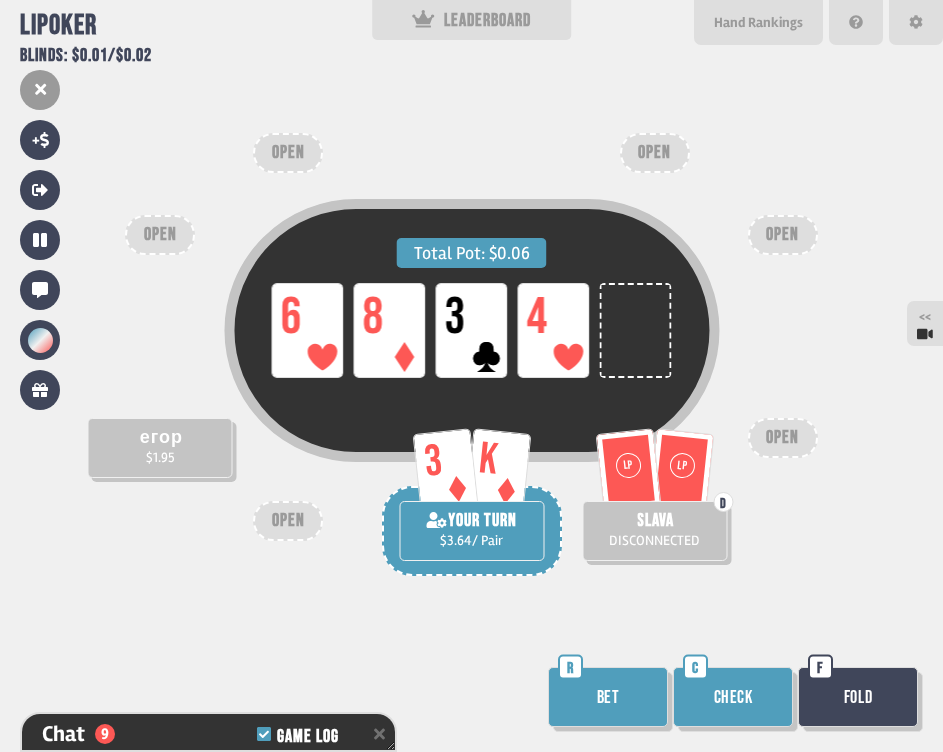 click on "Check" at bounding box center [733, 697] 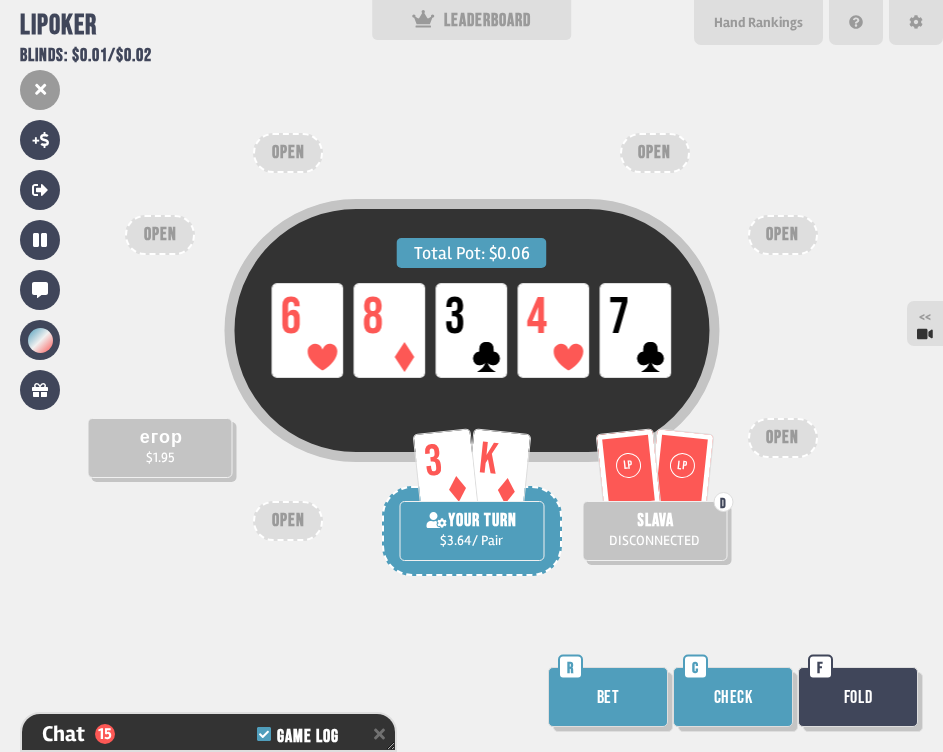 scroll, scrollTop: 17460, scrollLeft: 0, axis: vertical 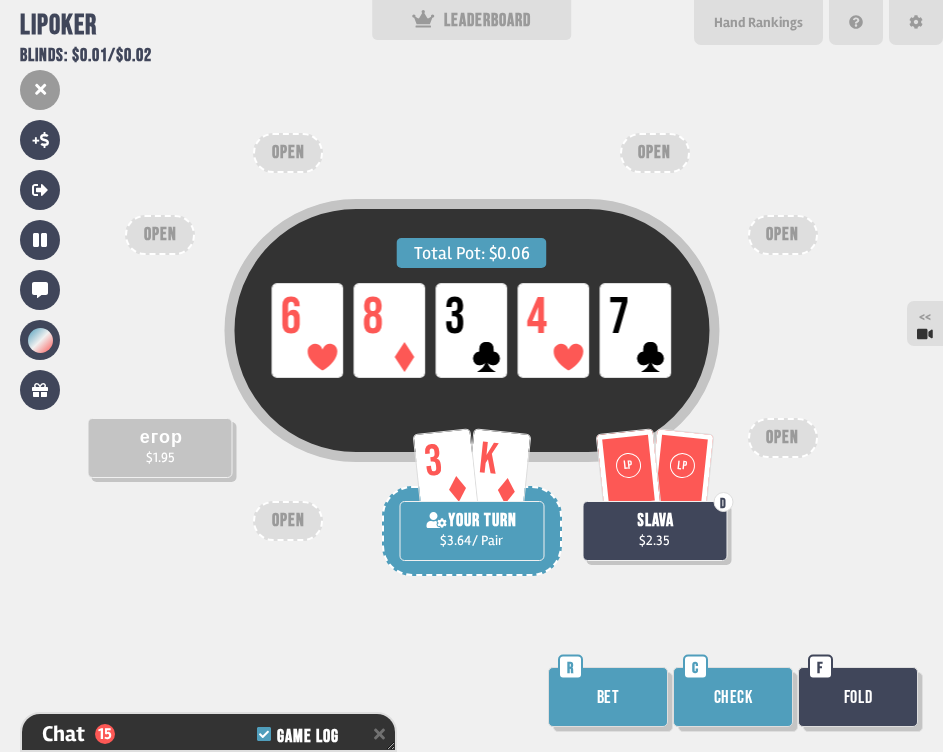 click on "Check" at bounding box center (733, 697) 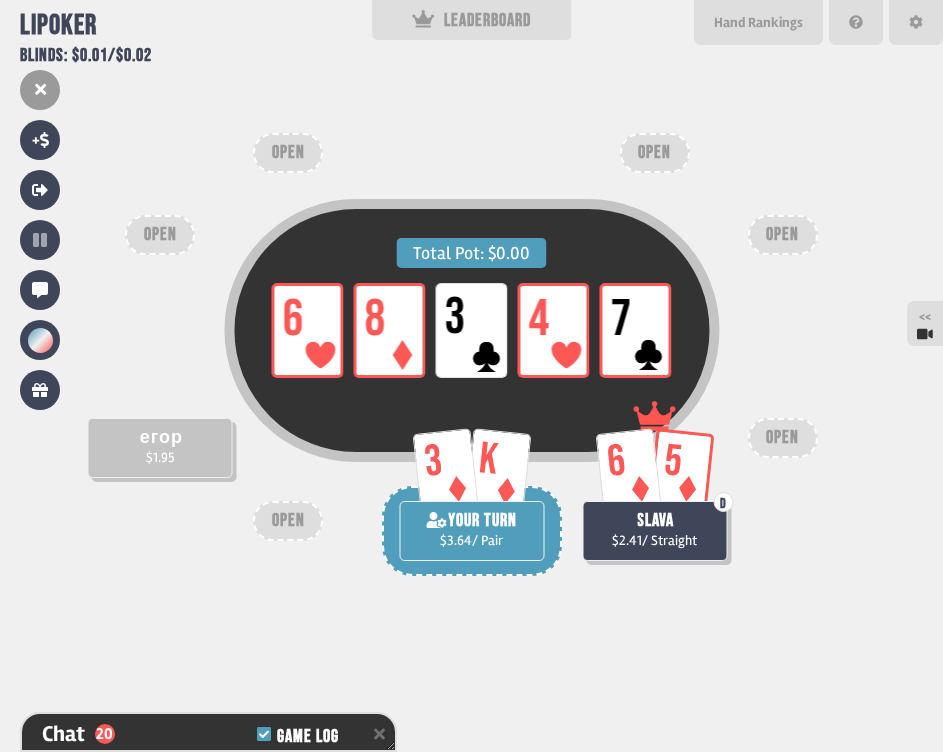 scroll, scrollTop: 17605, scrollLeft: 0, axis: vertical 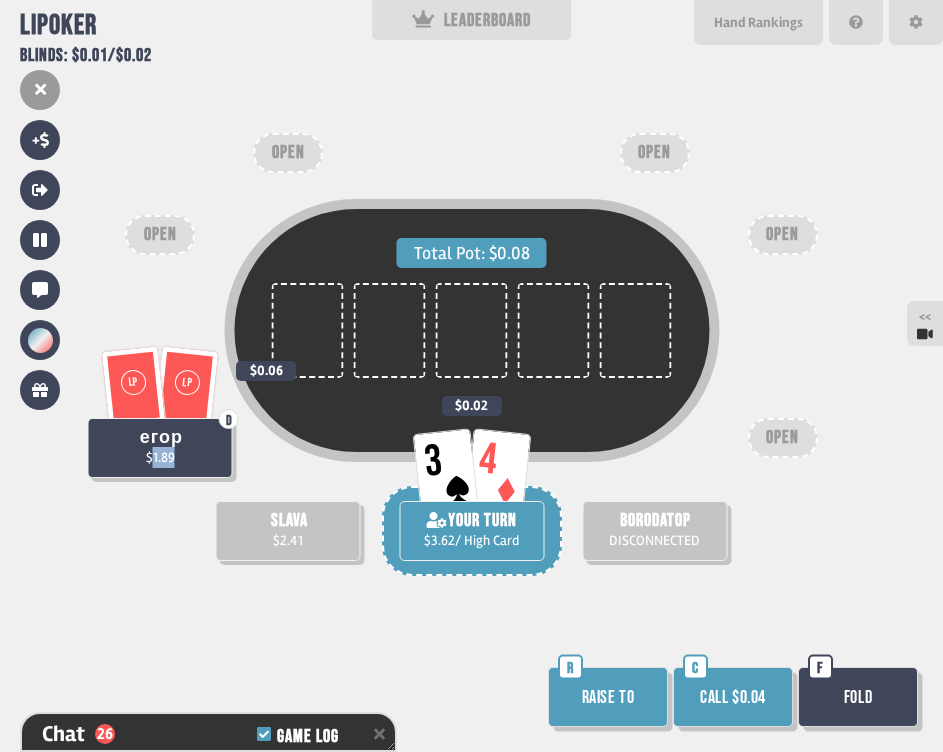 drag, startPoint x: 177, startPoint y: 461, endPoint x: 151, endPoint y: 459, distance: 26.076809 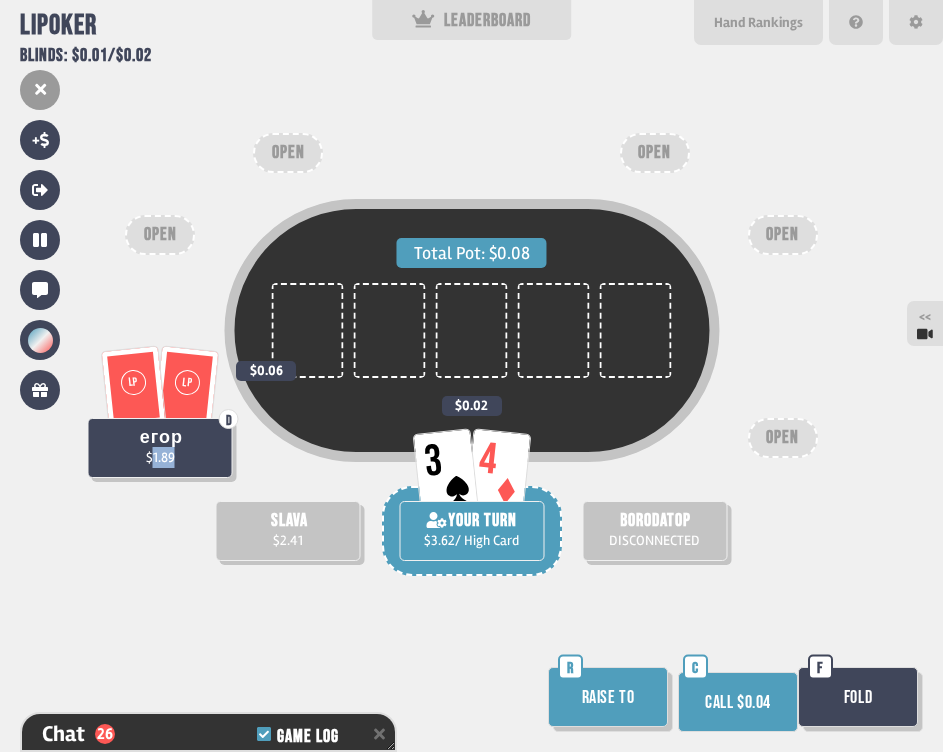 click on "Fold" at bounding box center (858, 697) 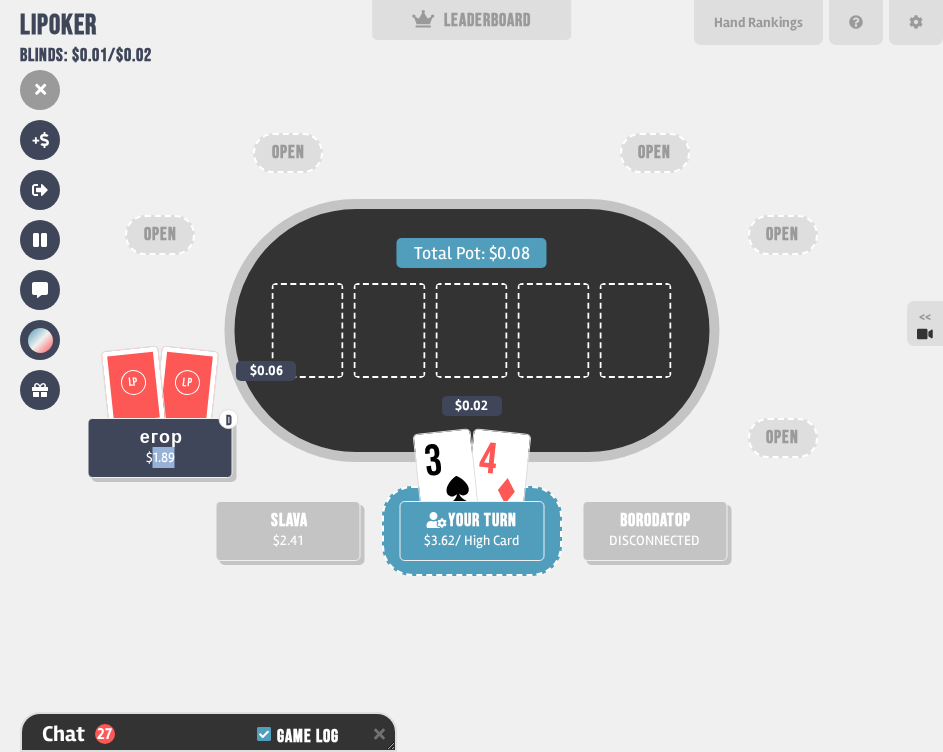 scroll, scrollTop: 17837, scrollLeft: 0, axis: vertical 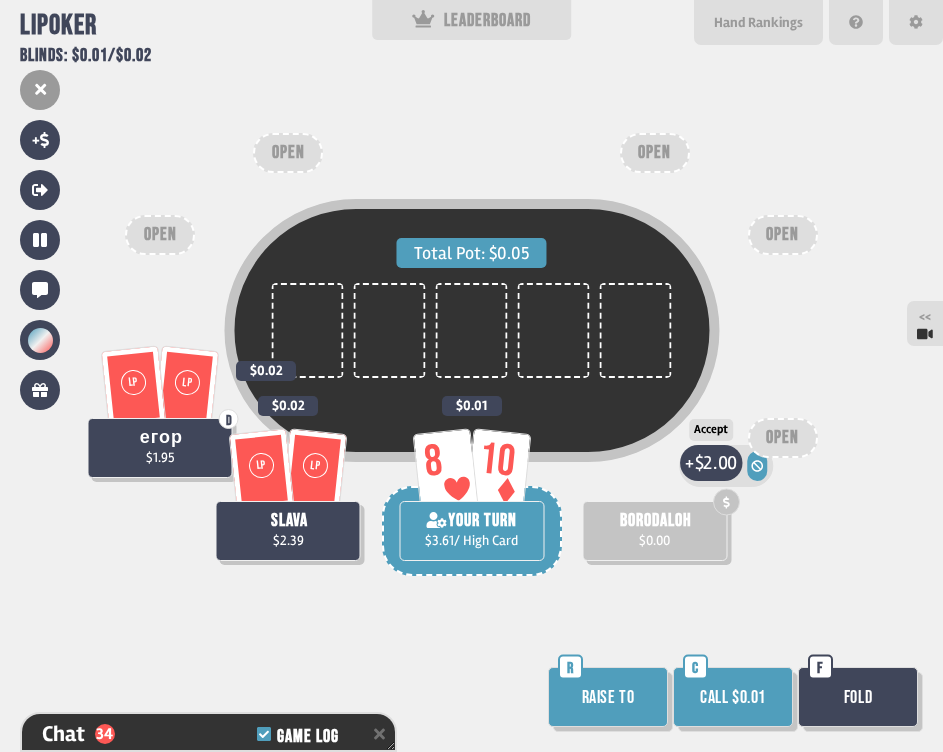 click on "$2.00" at bounding box center (716, 463) 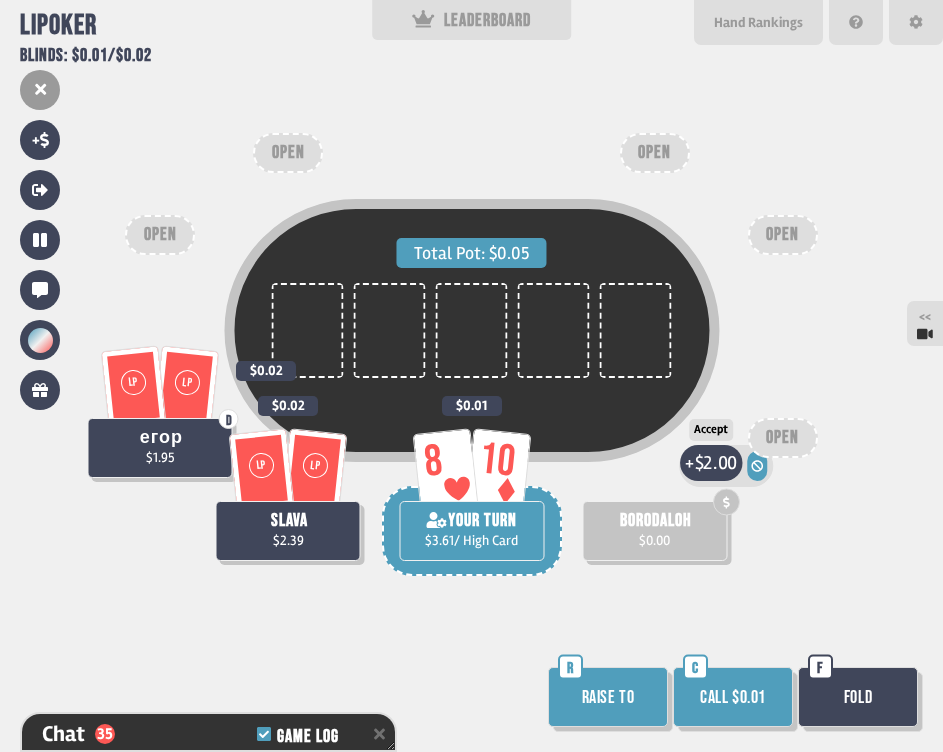 scroll, scrollTop: 18040, scrollLeft: 0, axis: vertical 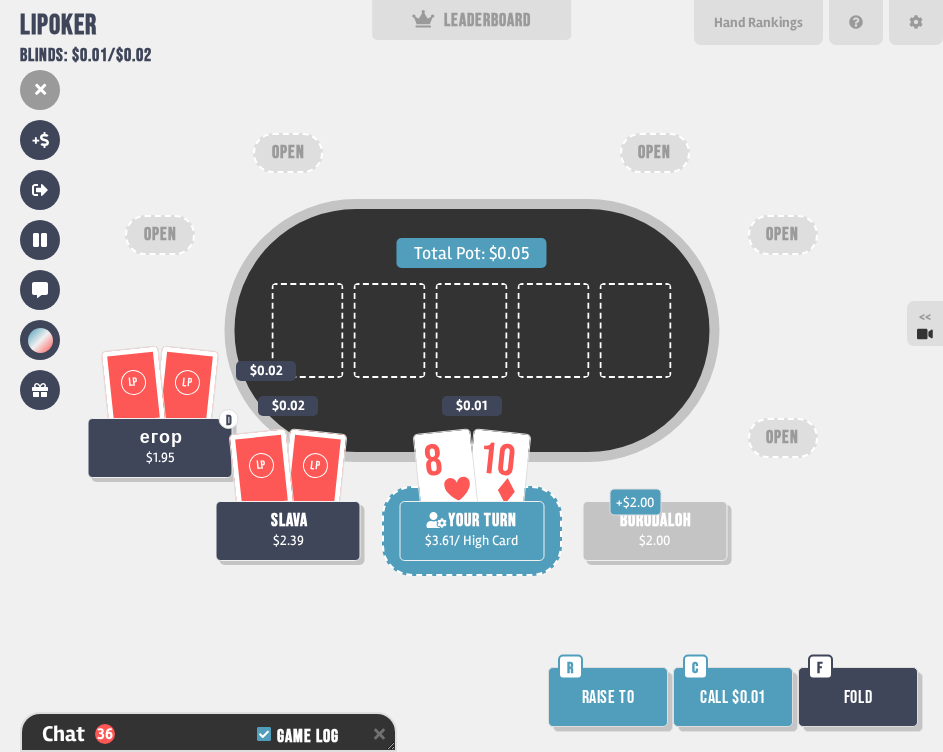 click on "Fold" at bounding box center (858, 697) 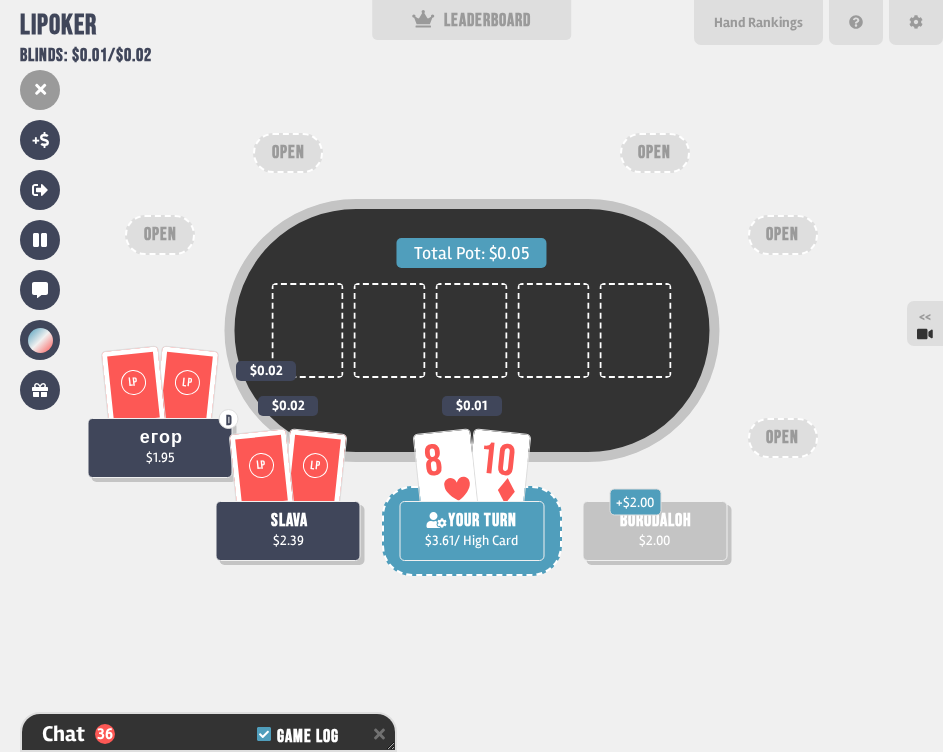 scroll, scrollTop: 18119, scrollLeft: 0, axis: vertical 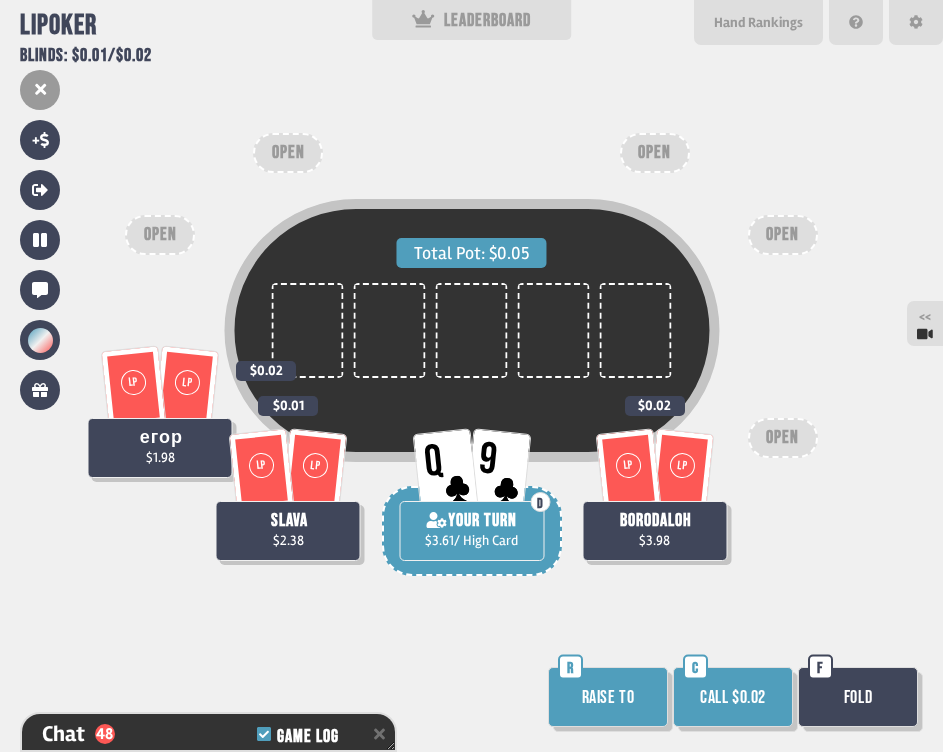click on "borodaloh $3.98" at bounding box center (654, 531) 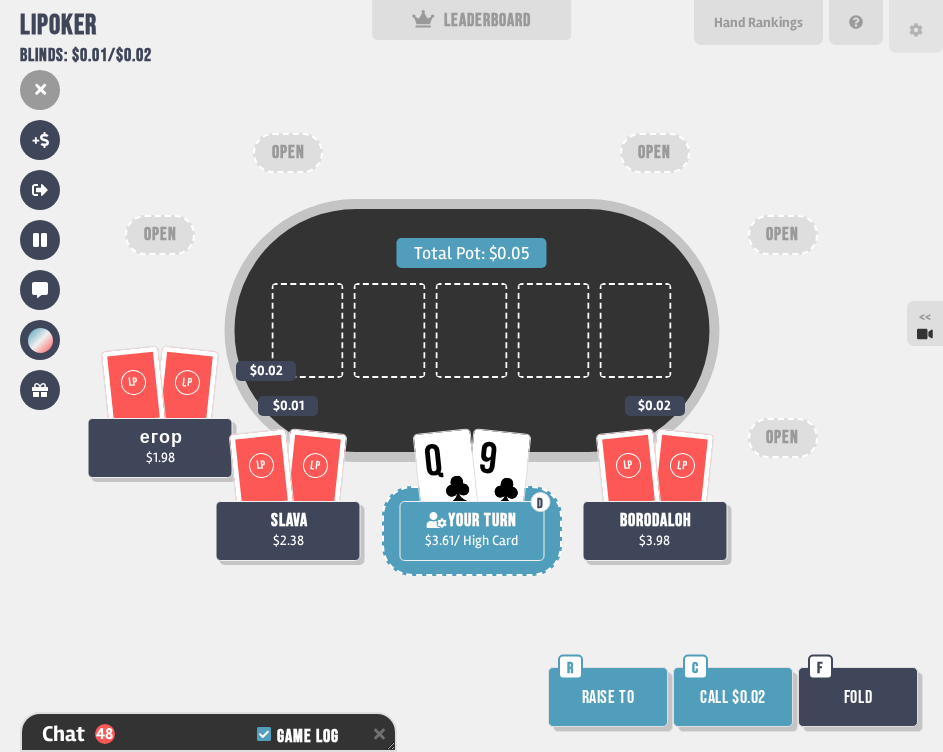 click at bounding box center (916, 26) 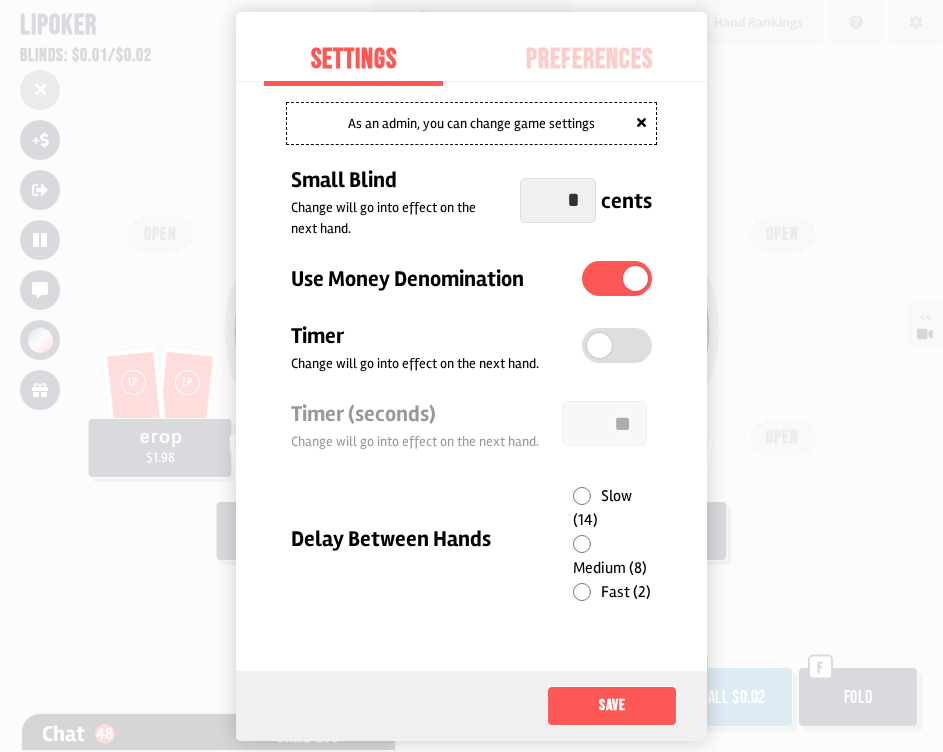 click on "Preferences" at bounding box center [590, 60] 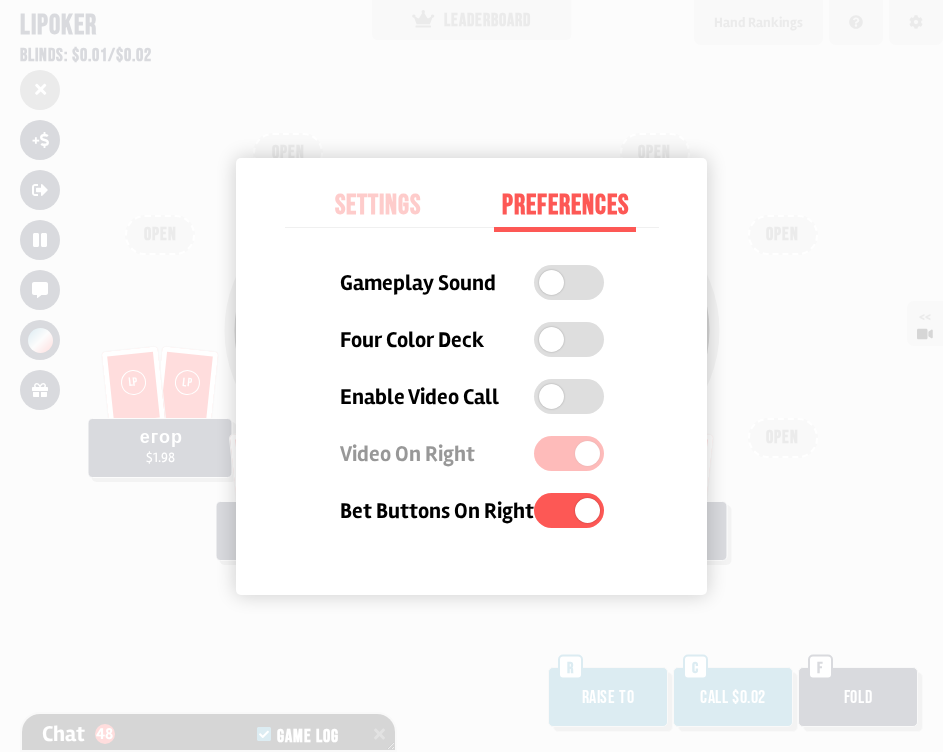 click on "Settings" at bounding box center (378, 206) 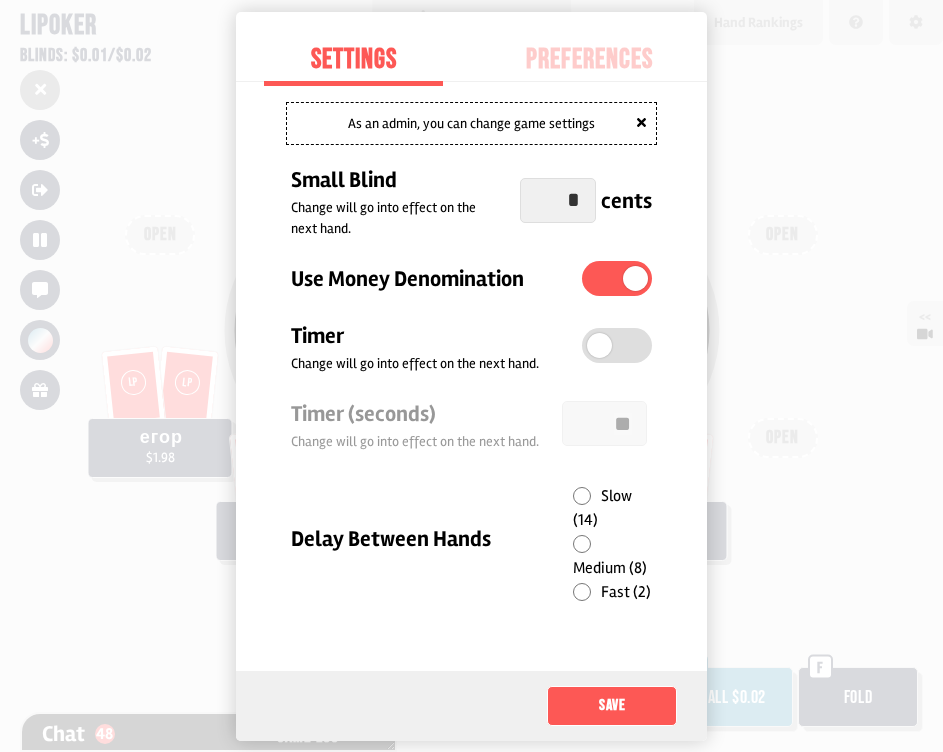 click at bounding box center (471, 376) 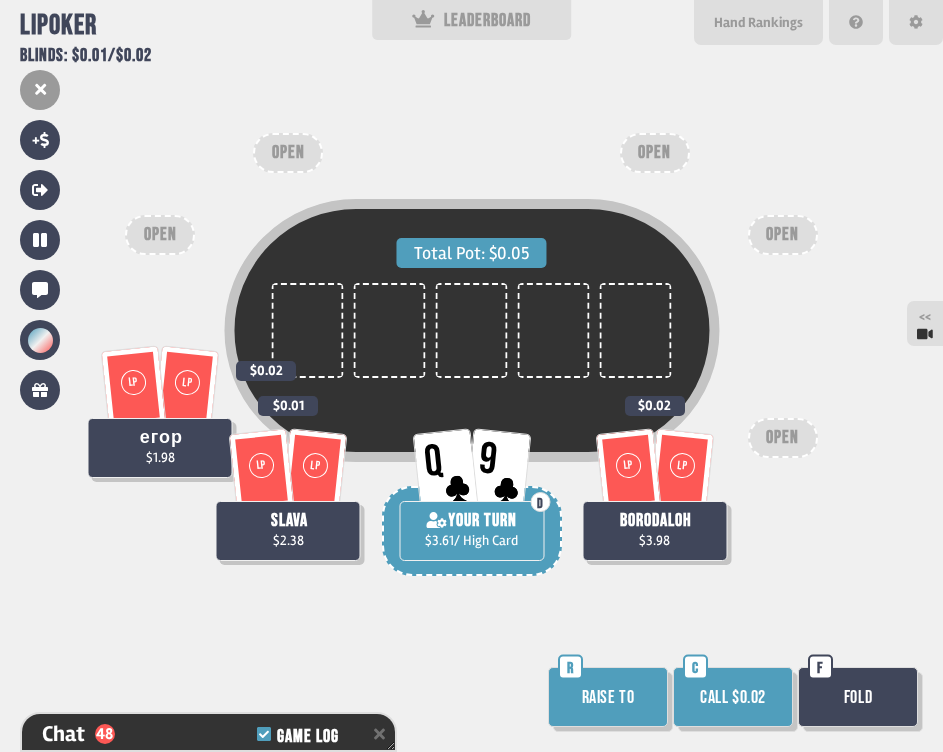 click on "borodaloh $3.98" at bounding box center [654, 531] 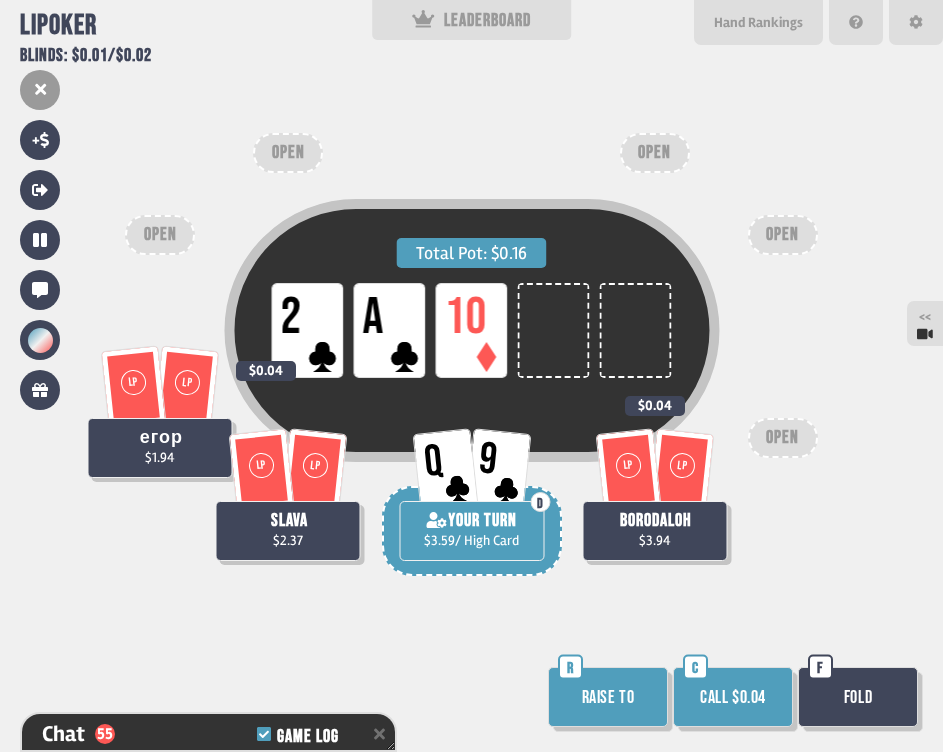 scroll, scrollTop: 18670, scrollLeft: 0, axis: vertical 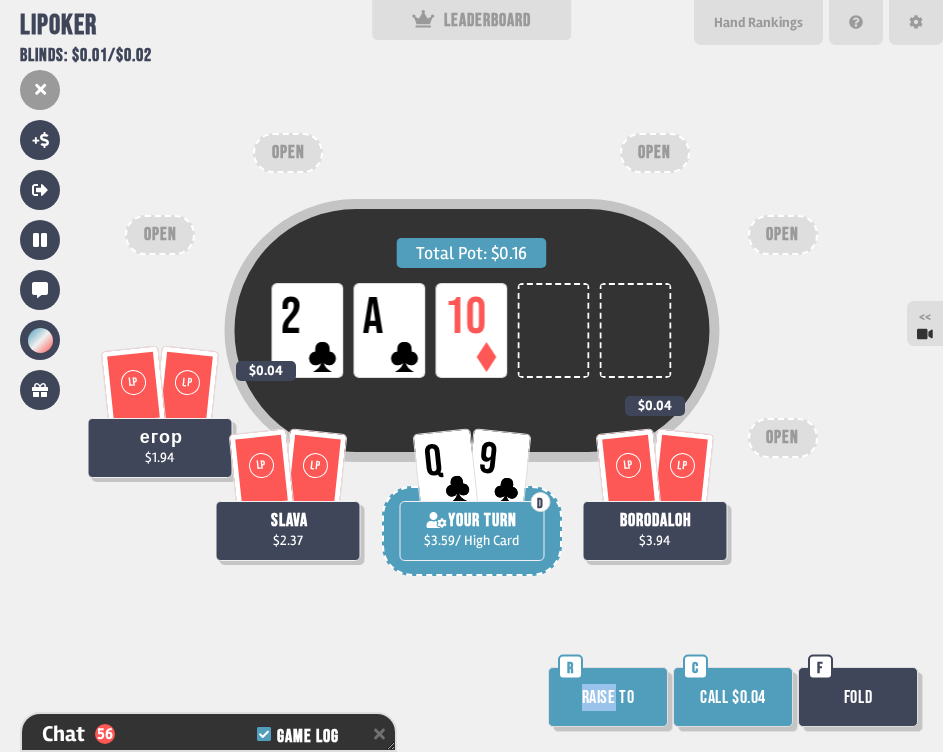 click on "Raise to" at bounding box center (608, 697) 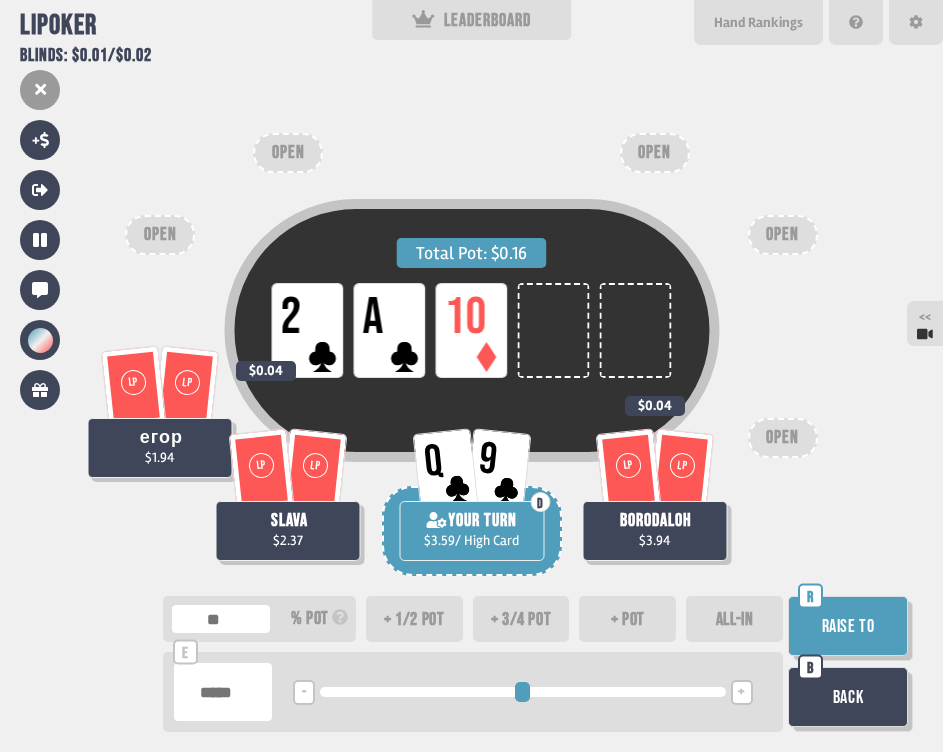 click on "+ 1/2 pot" at bounding box center (414, 619) 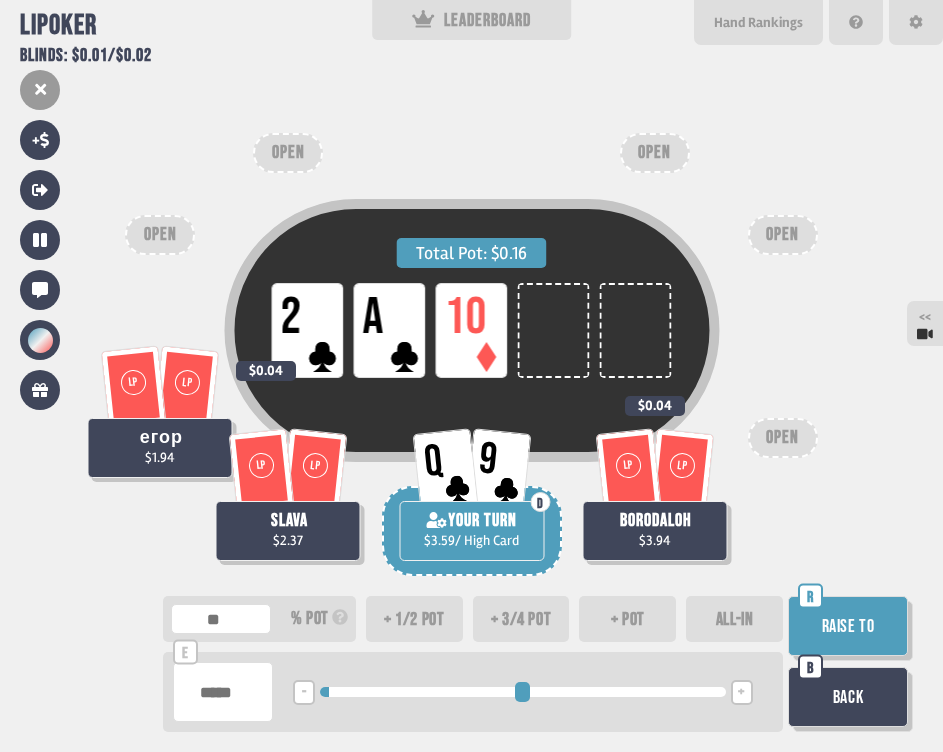 click on "**" at bounding box center [221, 619] 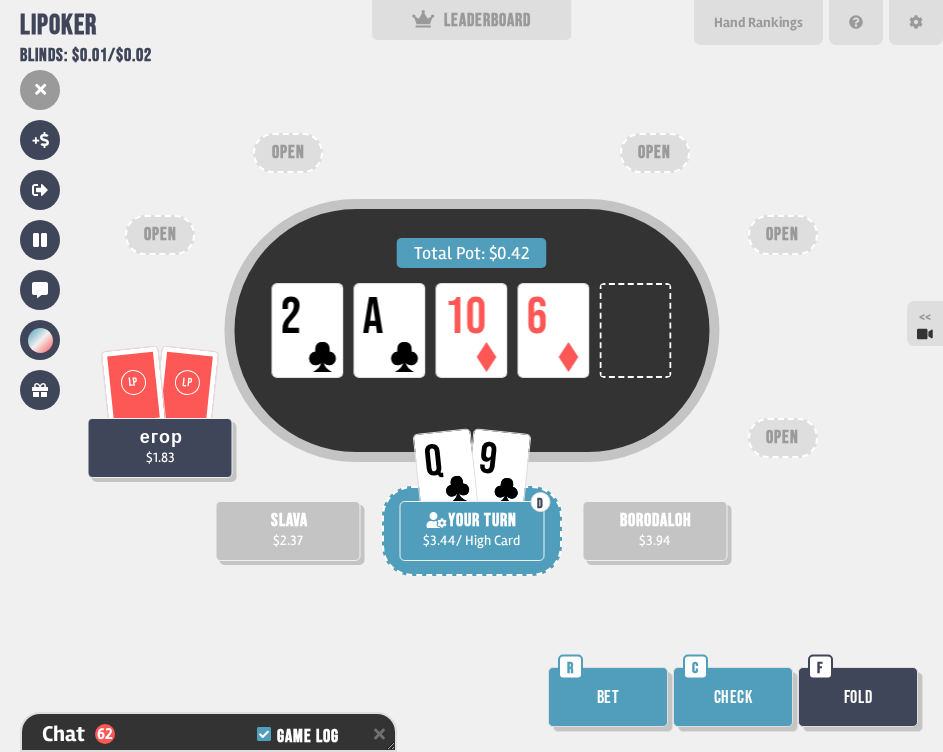 scroll, scrollTop: 18873, scrollLeft: 0, axis: vertical 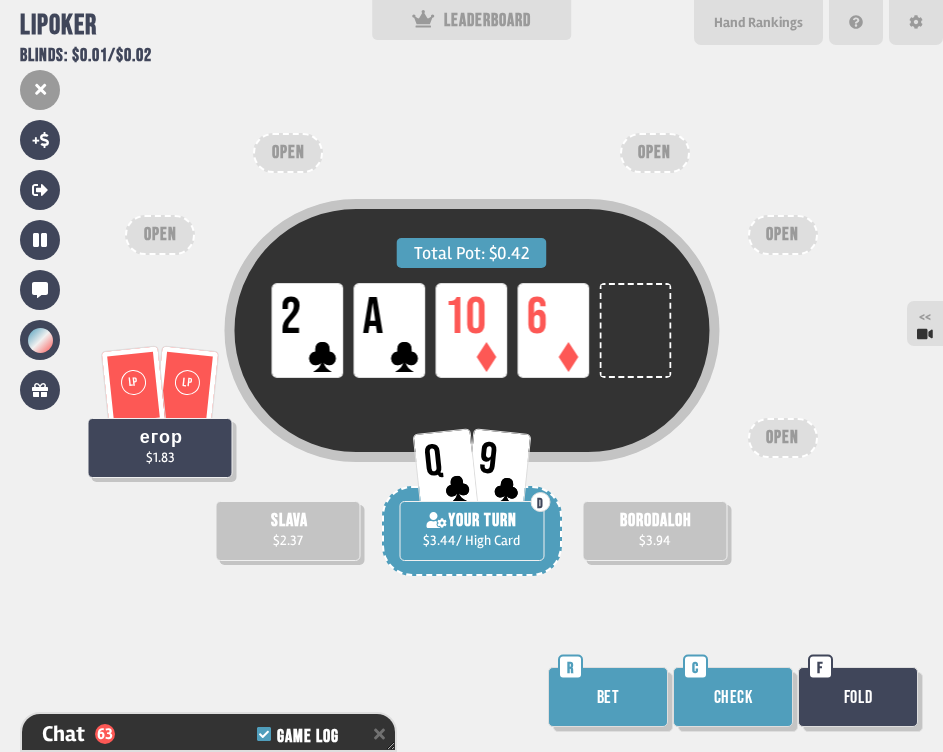 click on "Bet" at bounding box center (608, 697) 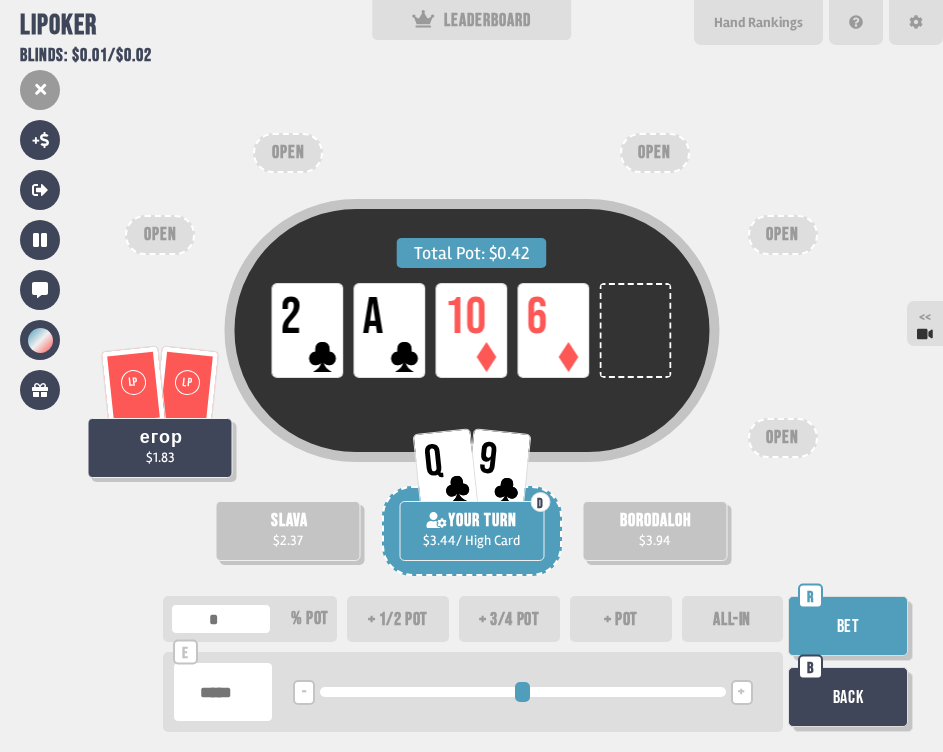 click on "+ 1/2 pot" at bounding box center [398, 619] 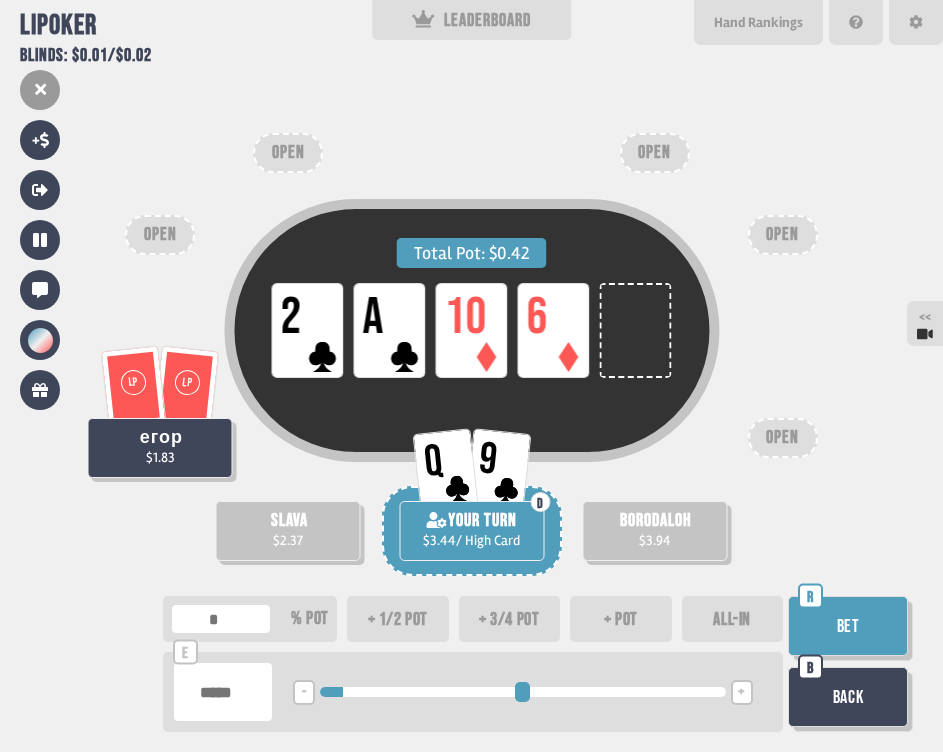 click on "Bet" at bounding box center [848, 626] 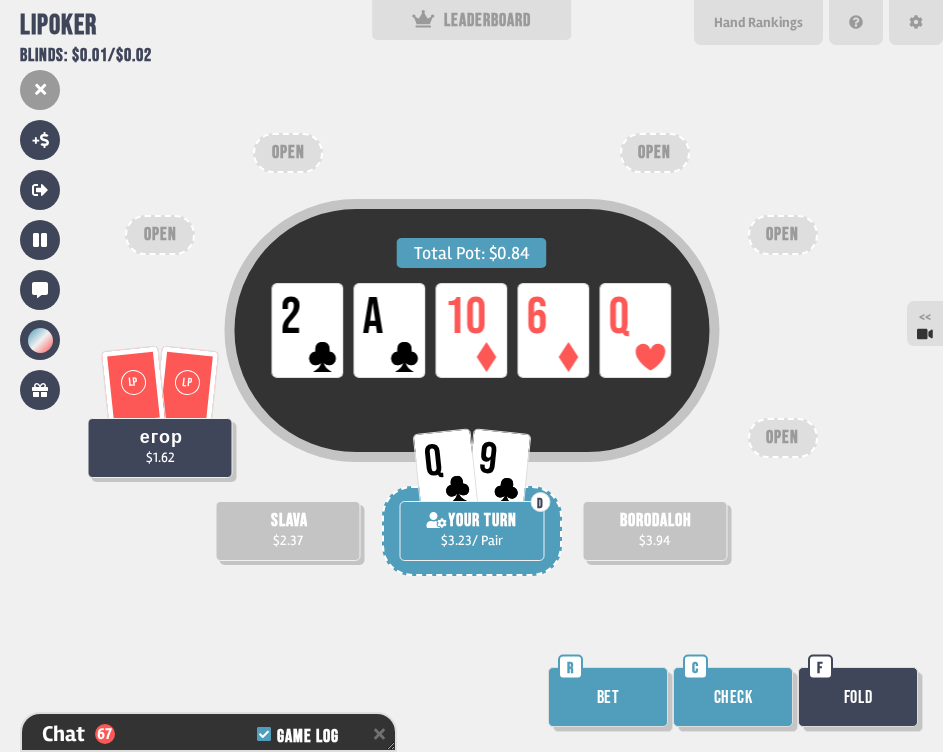 scroll, scrollTop: 19018, scrollLeft: 0, axis: vertical 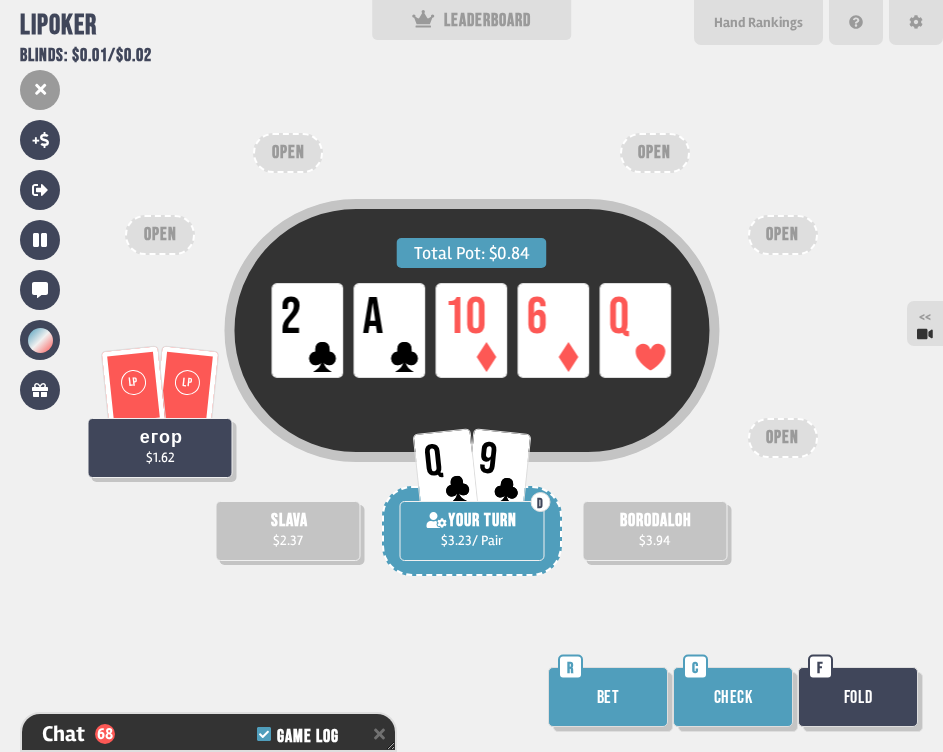 click on "Check" at bounding box center [733, 697] 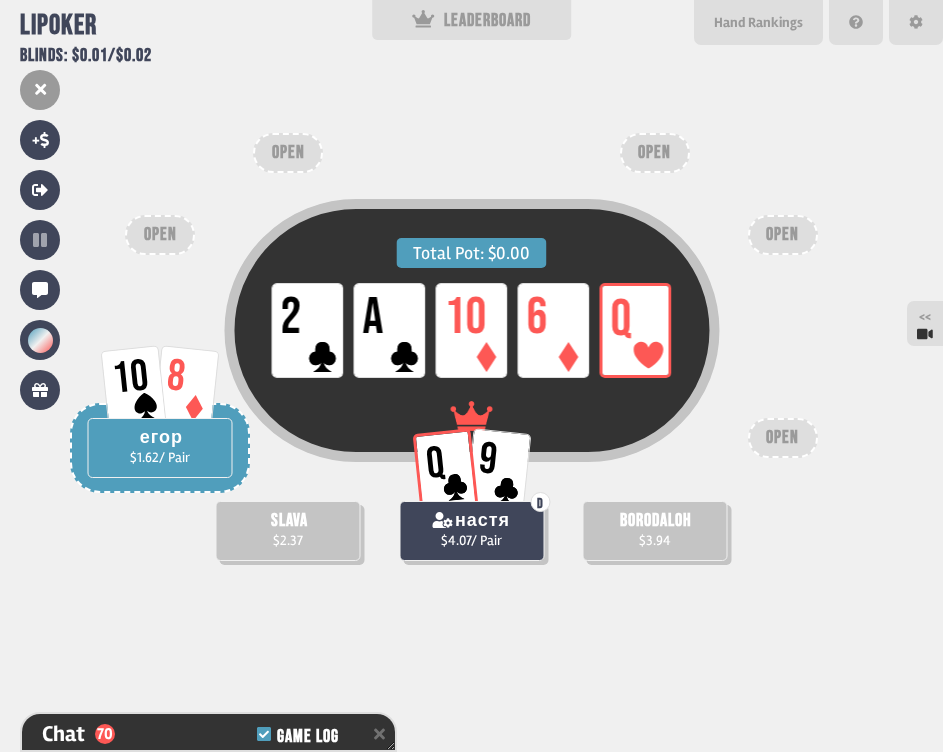 scroll, scrollTop: 19163, scrollLeft: 0, axis: vertical 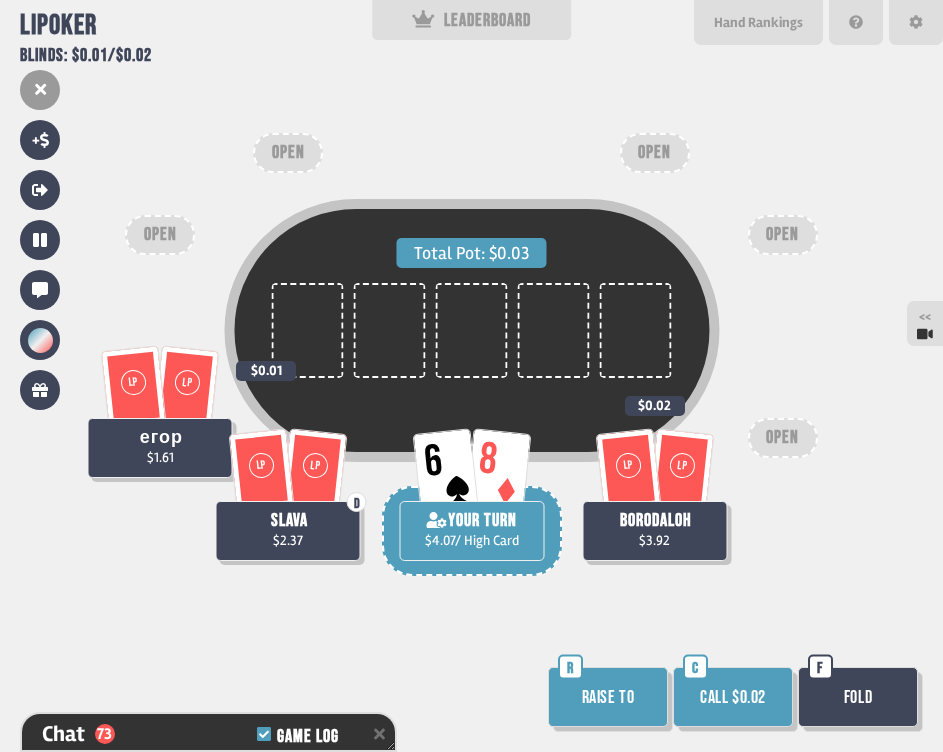 click on "Fold" at bounding box center (858, 697) 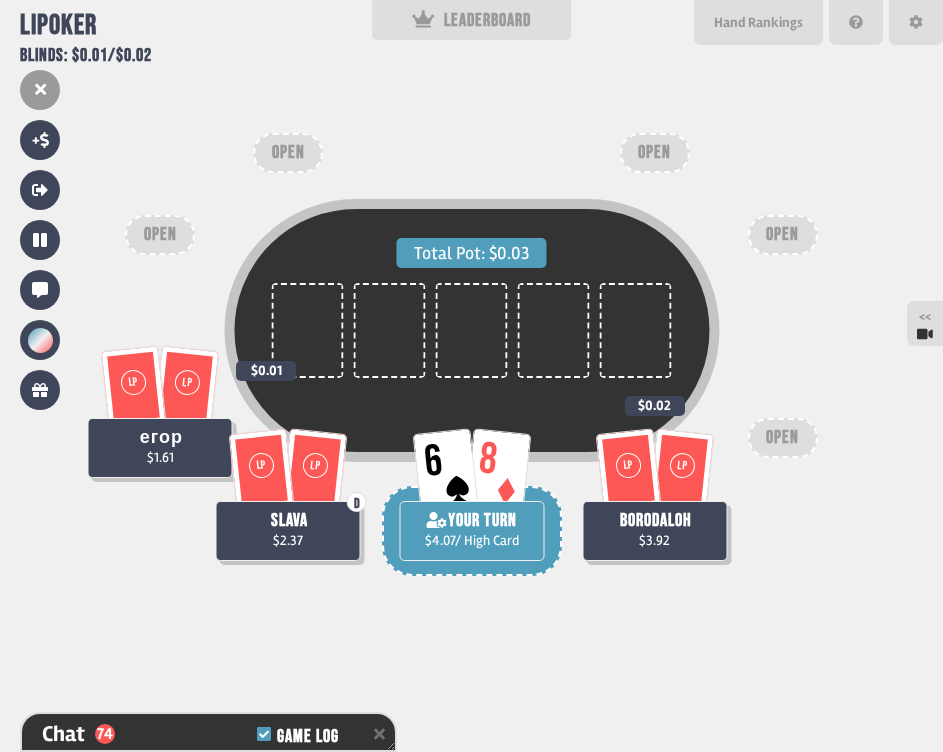scroll, scrollTop: 19192, scrollLeft: 0, axis: vertical 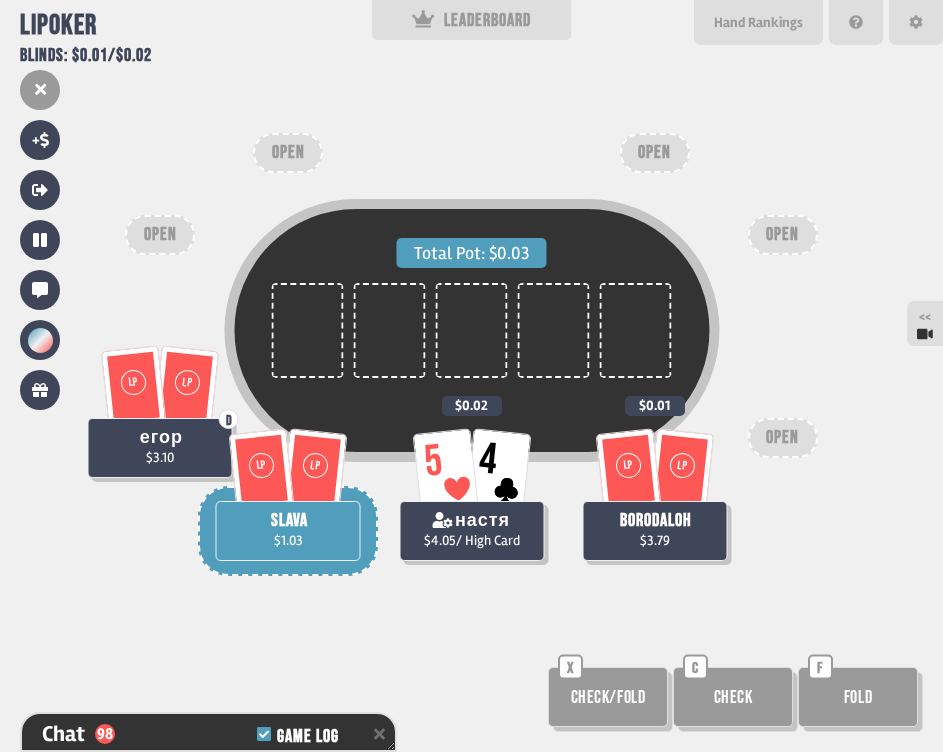 click on "Total Pot: $0.03   LP LP borodaloh $3.79  $0.01  5 4 настя $4.05   / High Card $0.02  LP LP D егор $3.10  LP LP slava $1.03  OPEN OPEN OPEN OPEN OPEN Check/Fold X Check C Fold F" at bounding box center [471, 376] 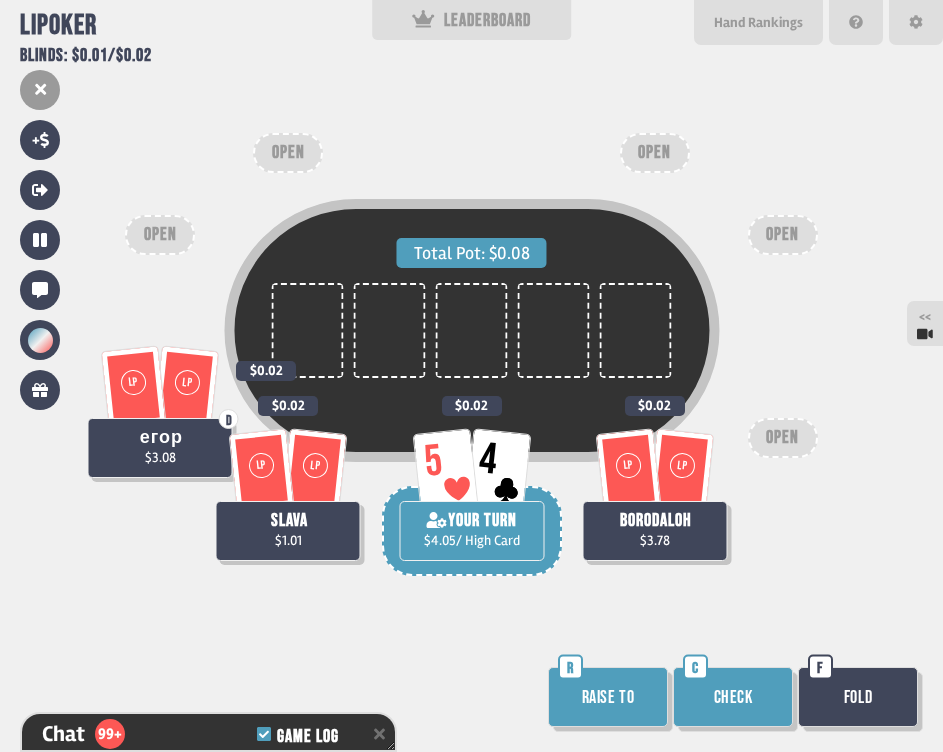 scroll, scrollTop: 20004, scrollLeft: 0, axis: vertical 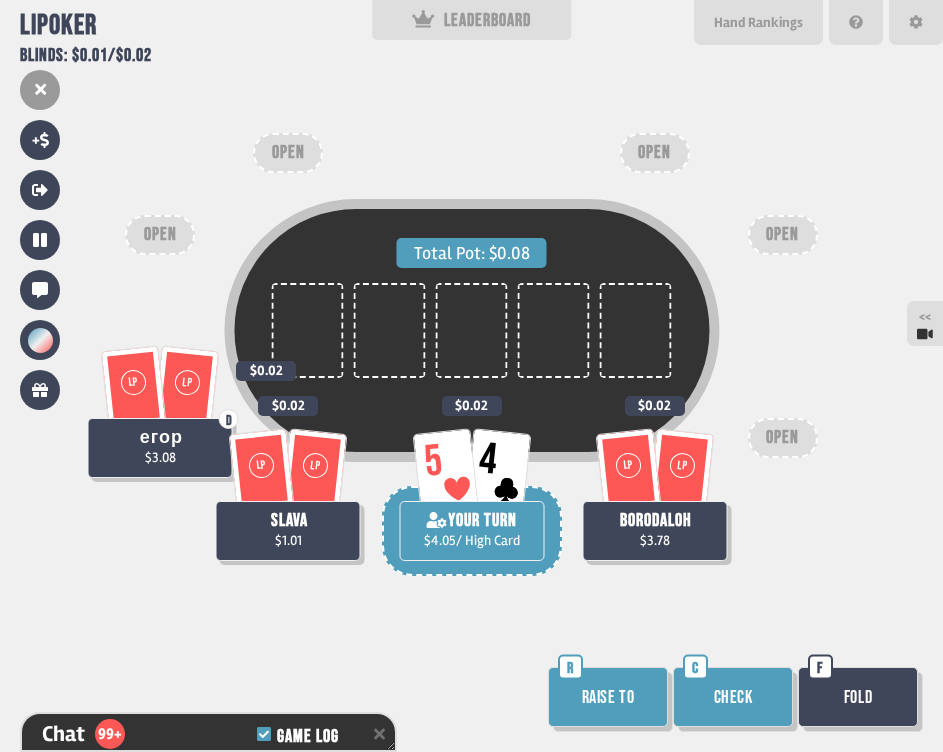 click on "Check" at bounding box center (733, 697) 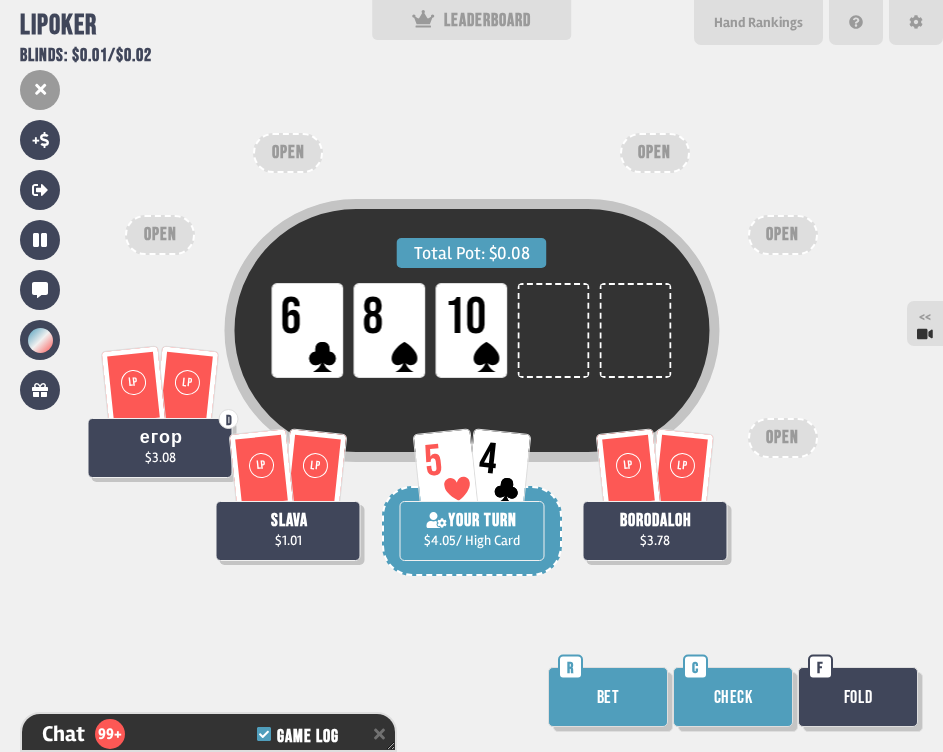 scroll, scrollTop: 20120, scrollLeft: 0, axis: vertical 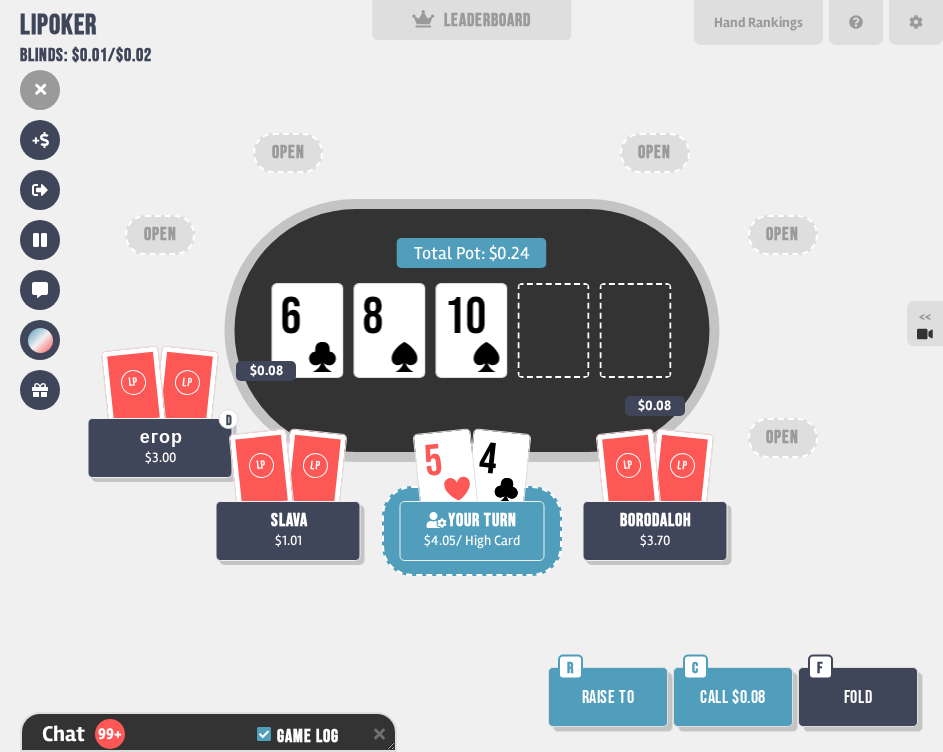 click on "Fold" at bounding box center [858, 697] 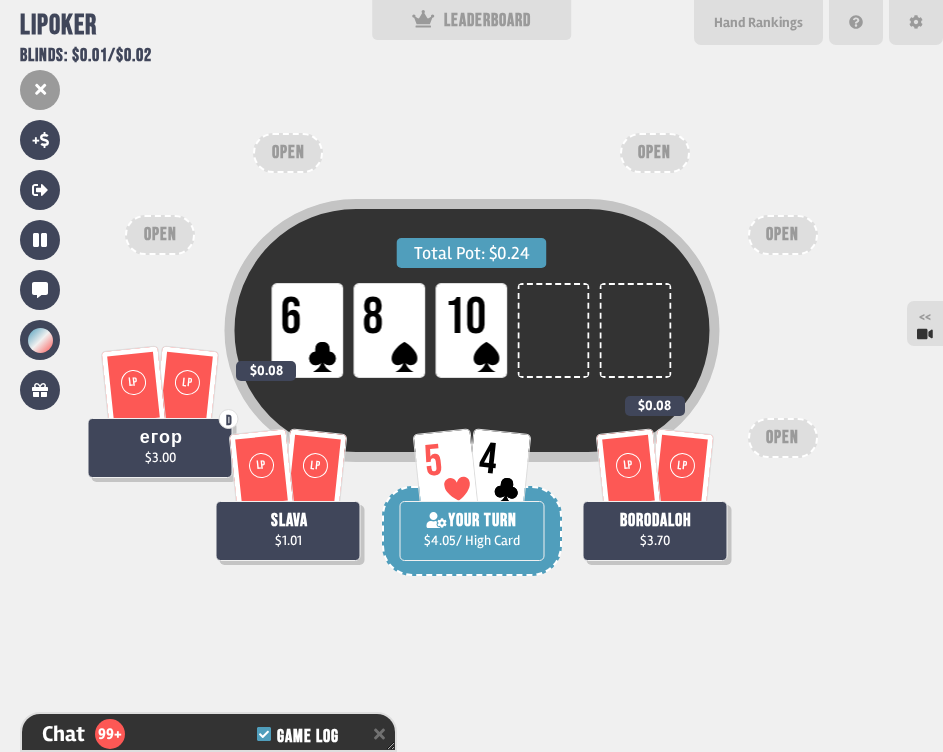 scroll, scrollTop: 20344, scrollLeft: 0, axis: vertical 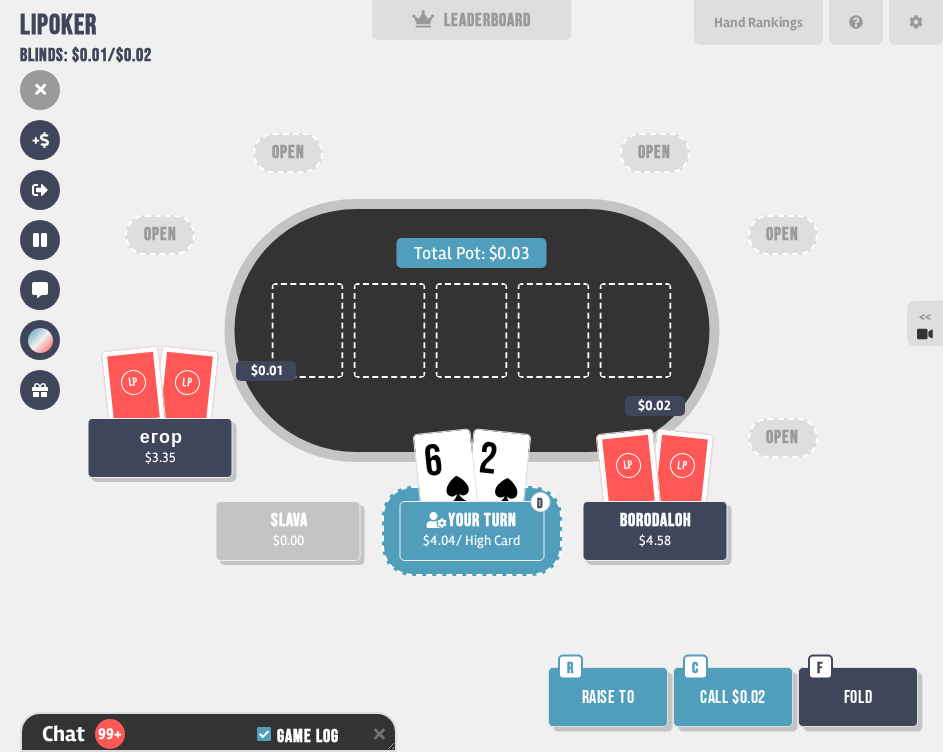 click on "Call $0.02" at bounding box center [733, 697] 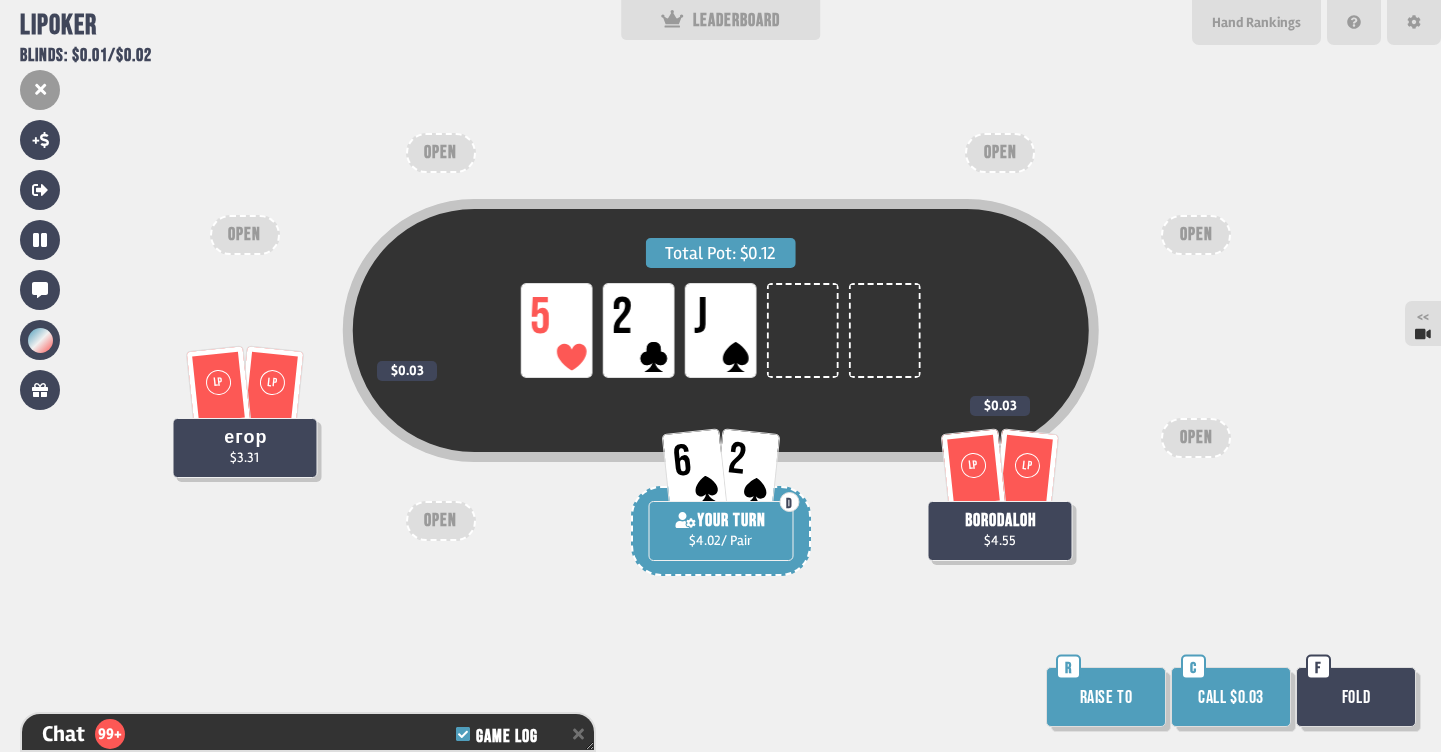 scroll, scrollTop: 21241, scrollLeft: 0, axis: vertical 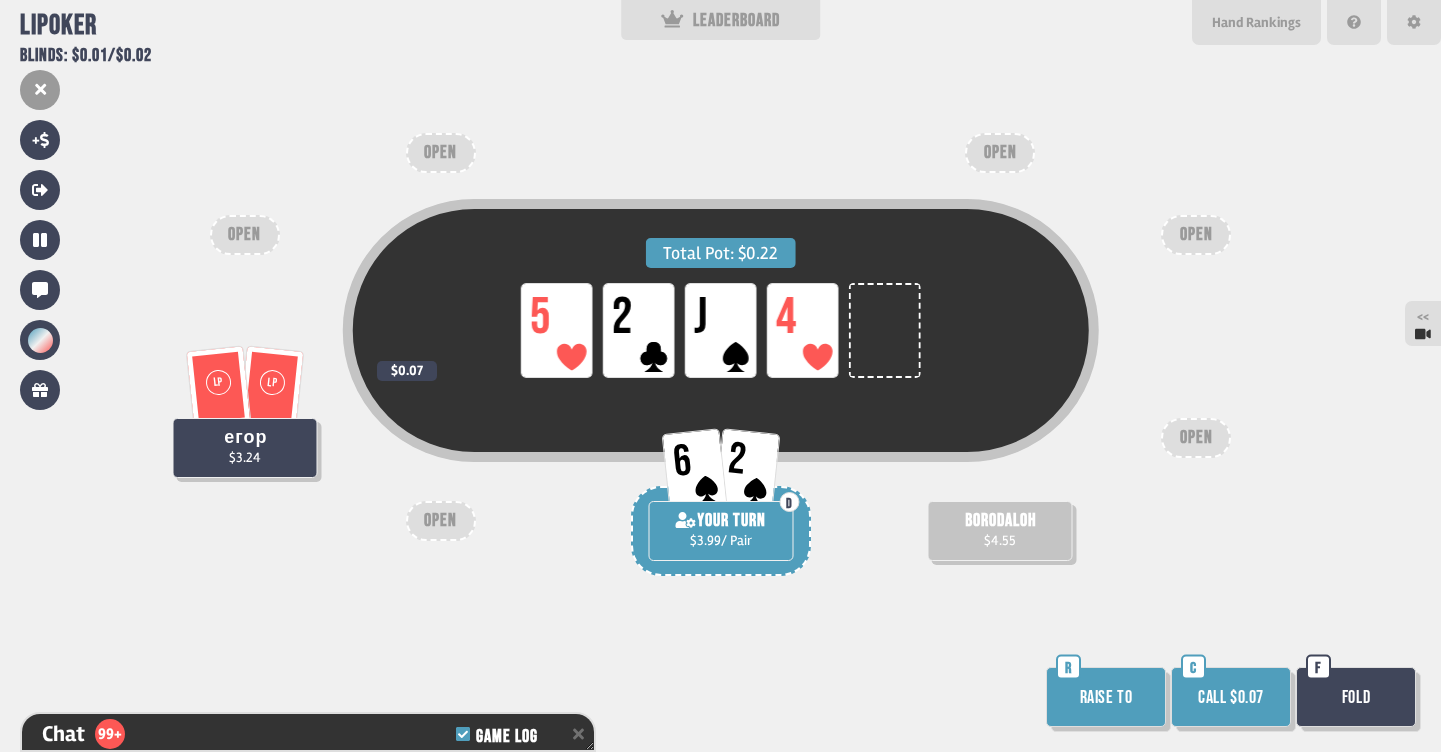 click on "Call $0.07" at bounding box center (1231, 697) 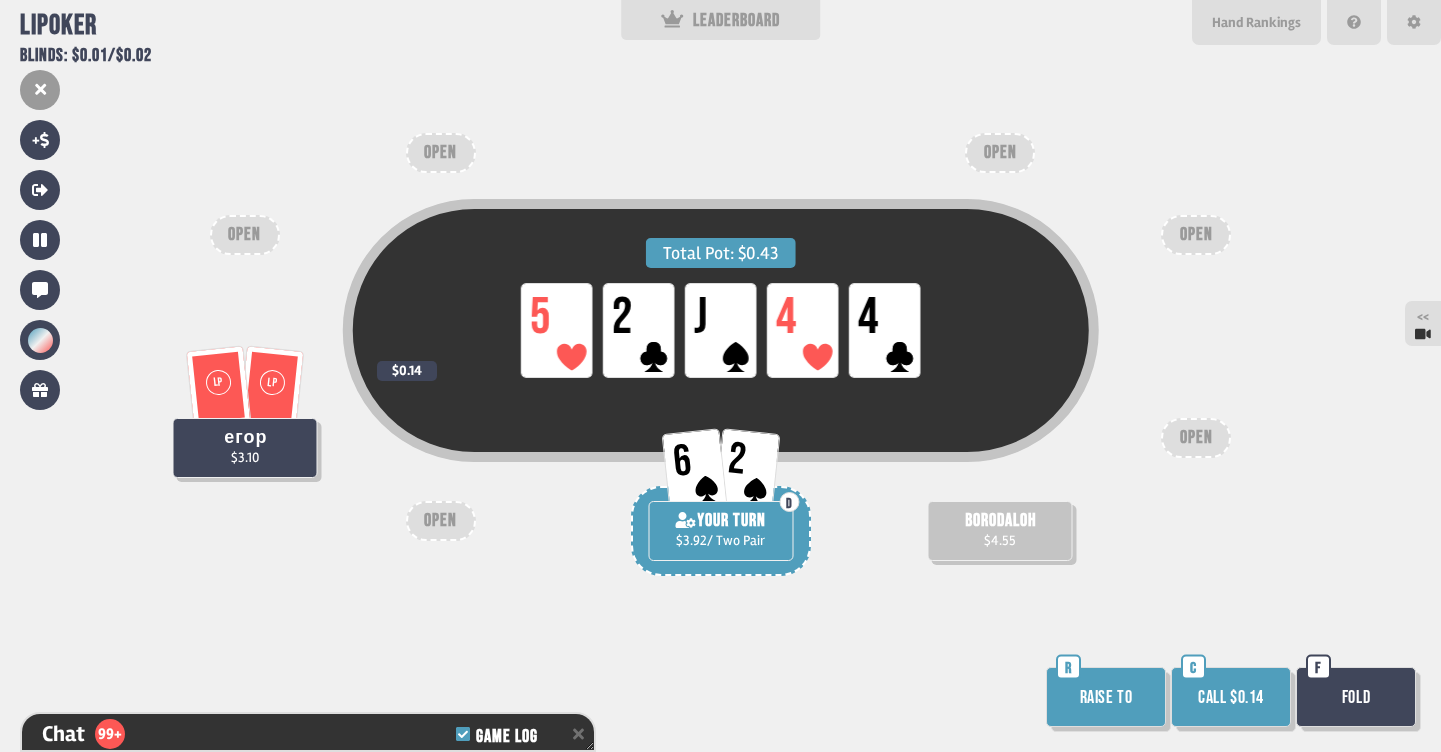 scroll, scrollTop: 21502, scrollLeft: 0, axis: vertical 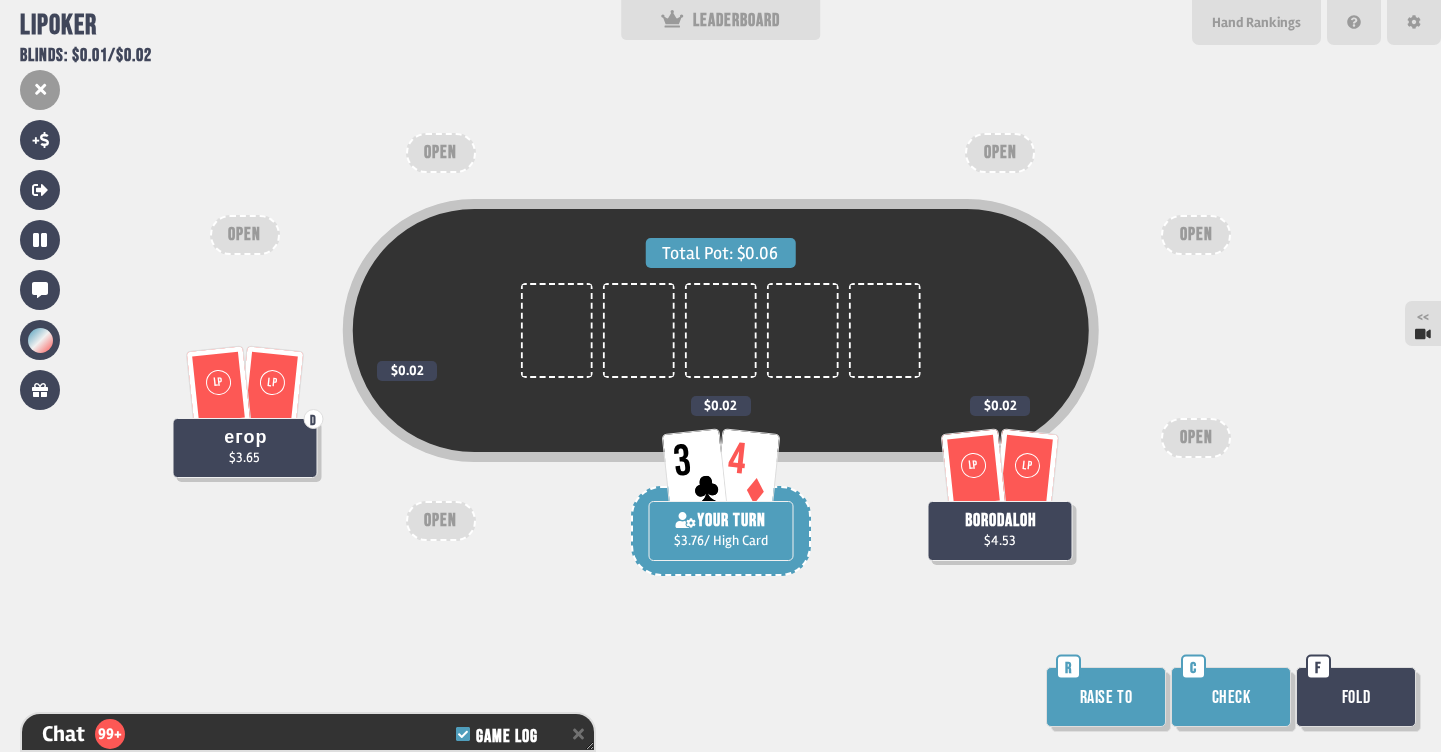 click on "Fold" at bounding box center (1356, 697) 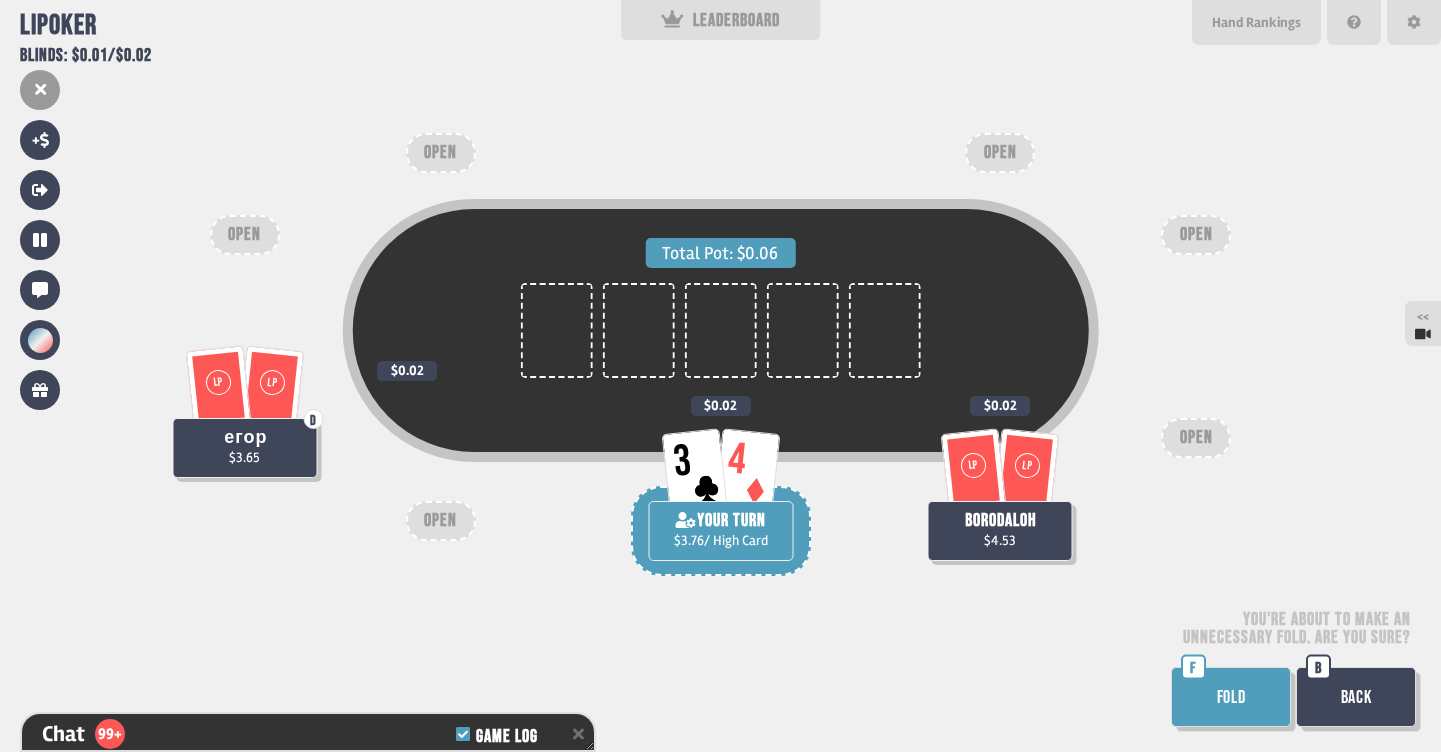 click on "Back" at bounding box center [1356, 697] 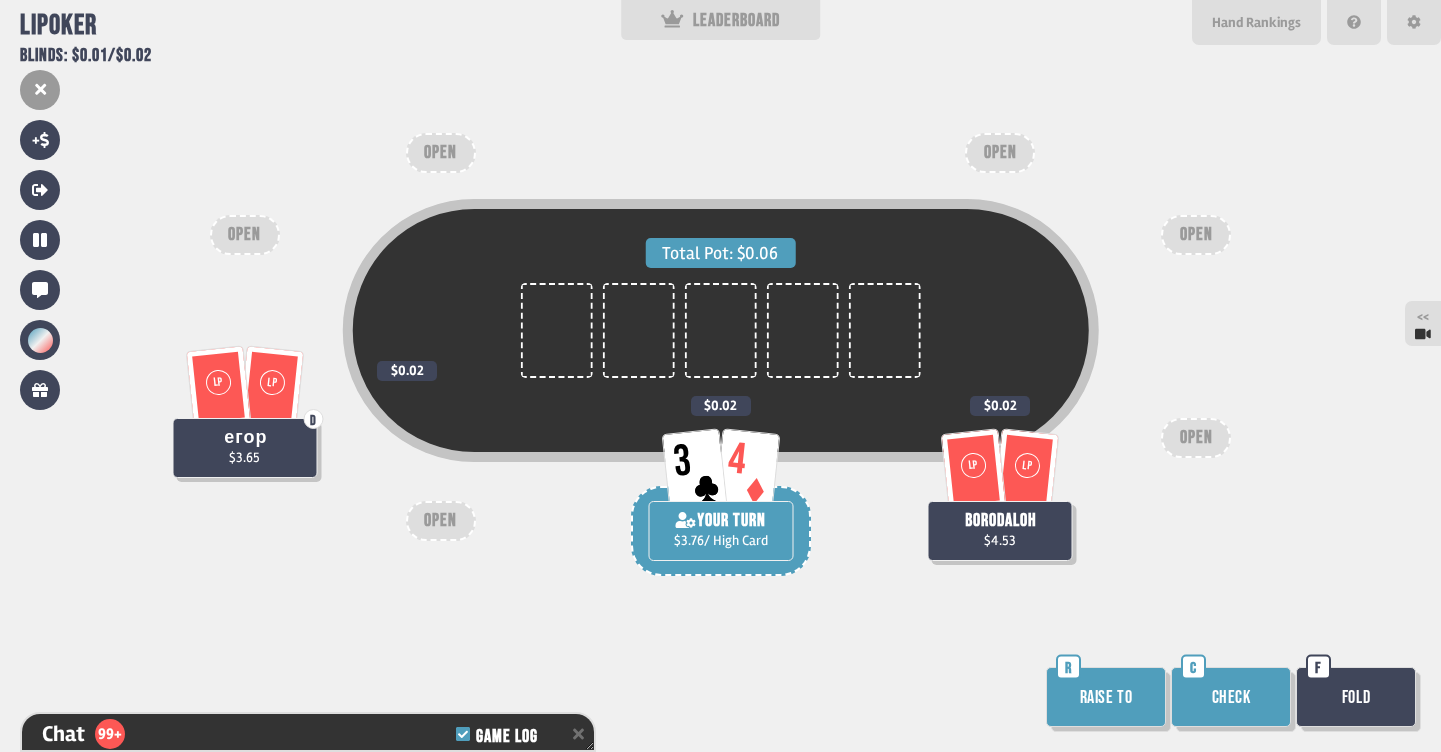 click on "Check" at bounding box center [1231, 697] 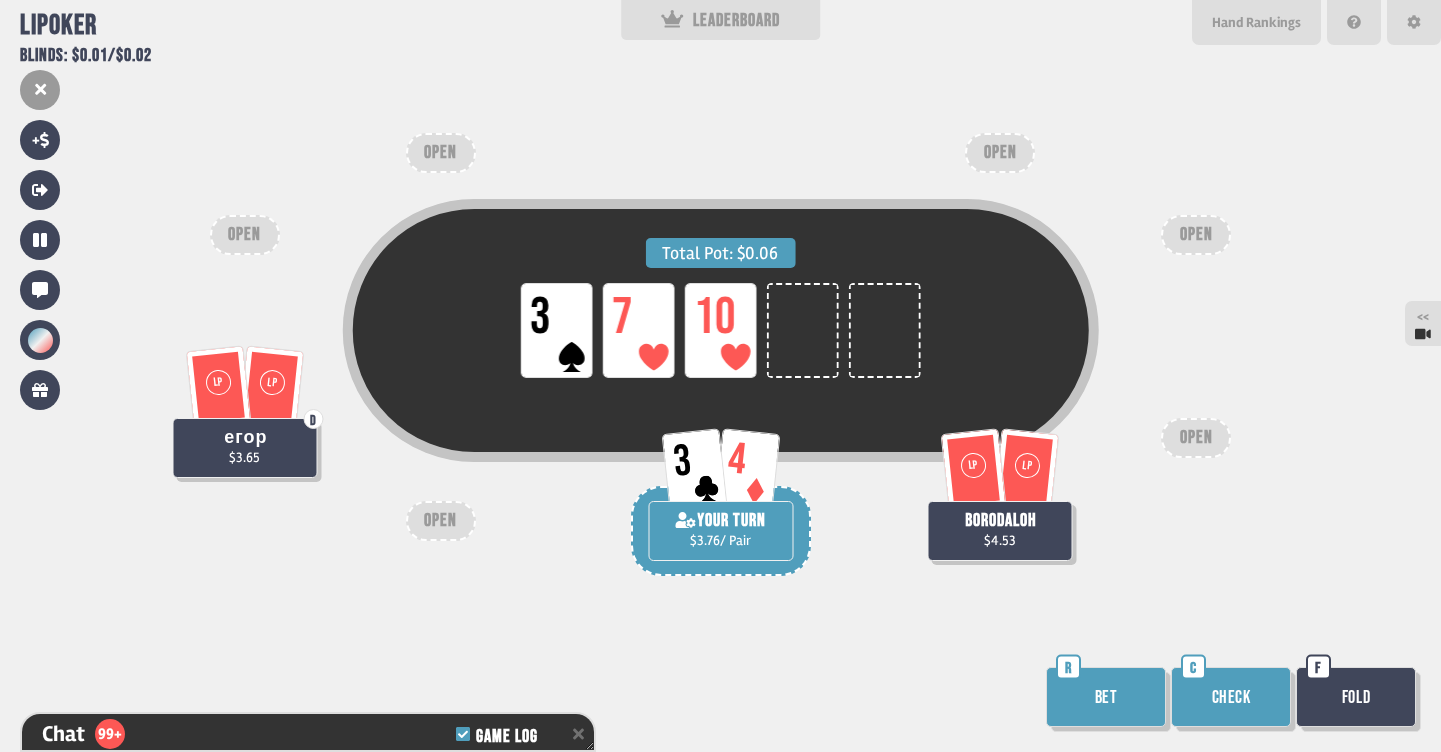 scroll, scrollTop: 21821, scrollLeft: 0, axis: vertical 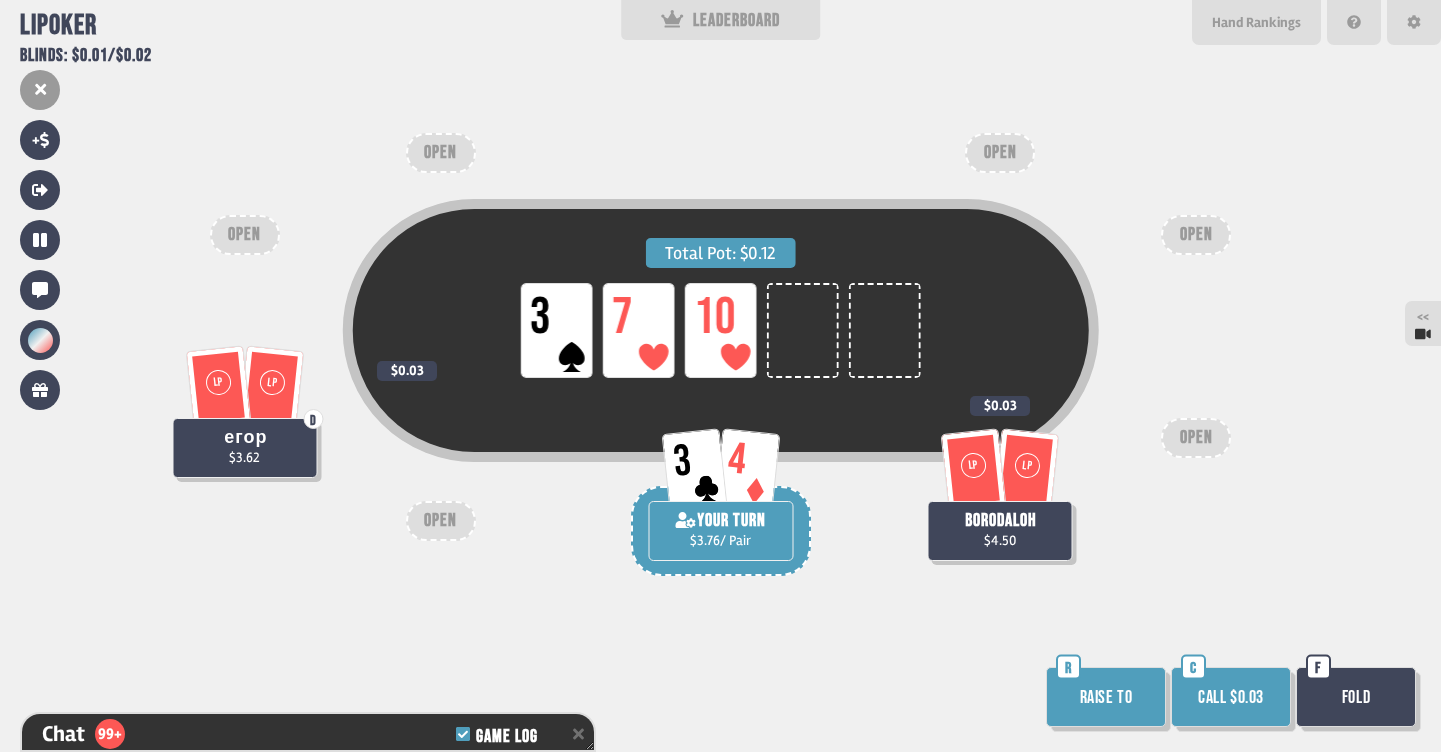 click on "Fold" at bounding box center (1356, 697) 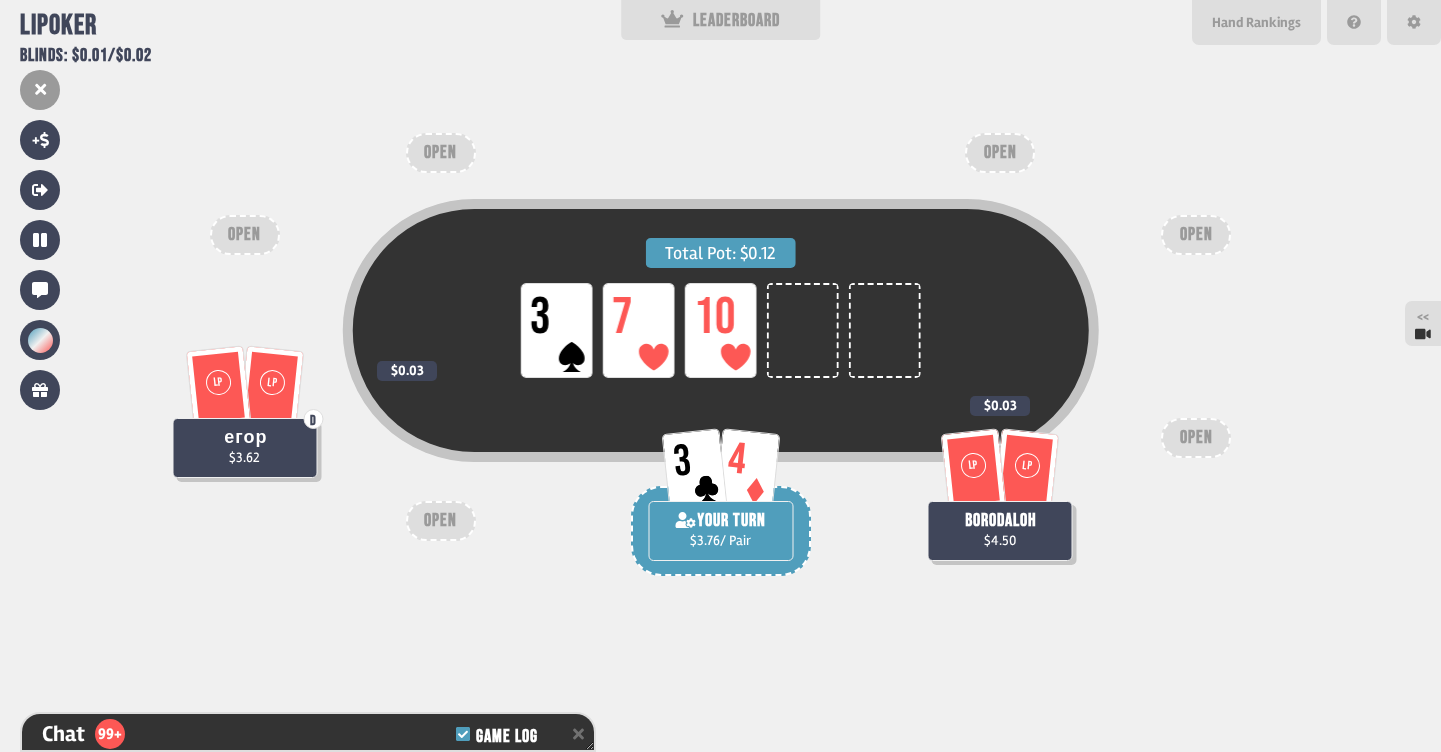 scroll, scrollTop: 21966, scrollLeft: 0, axis: vertical 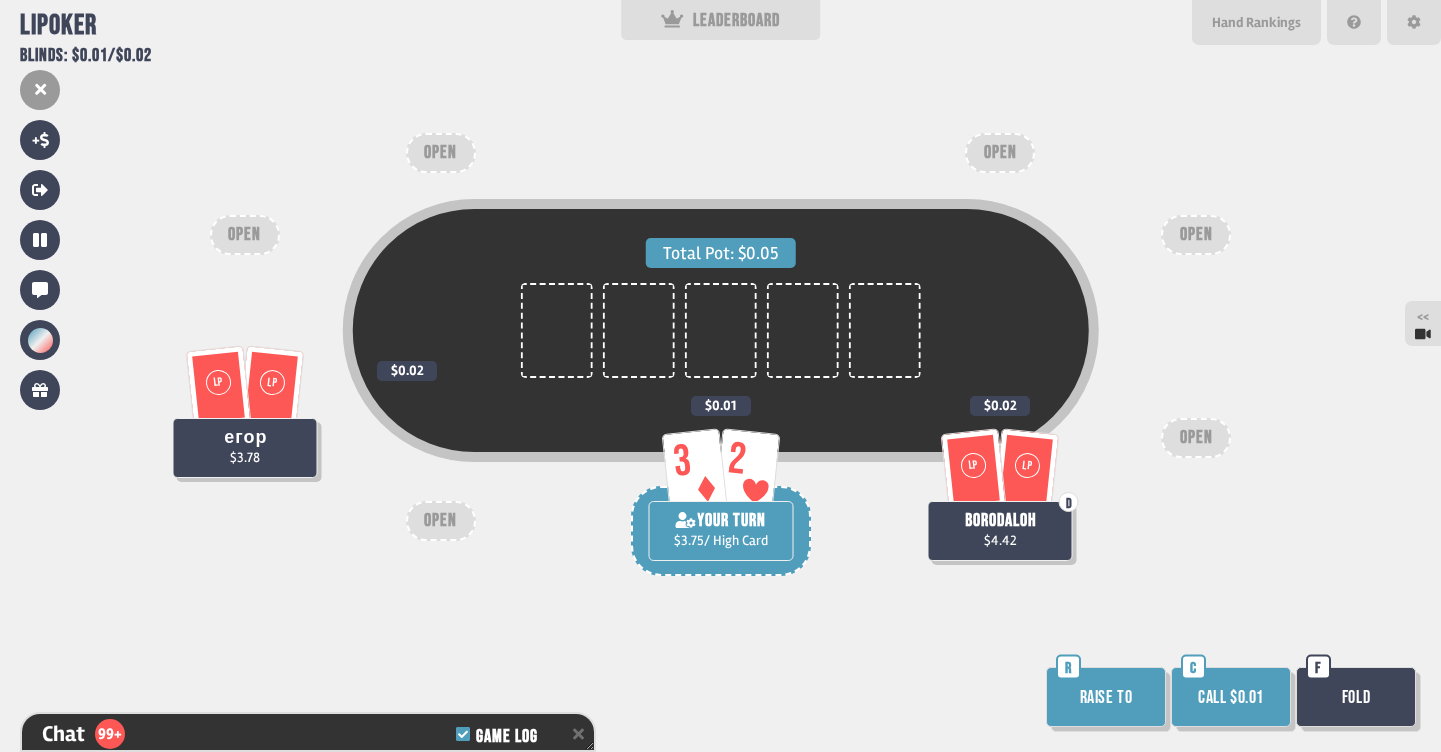 click on "Fold" at bounding box center [1356, 697] 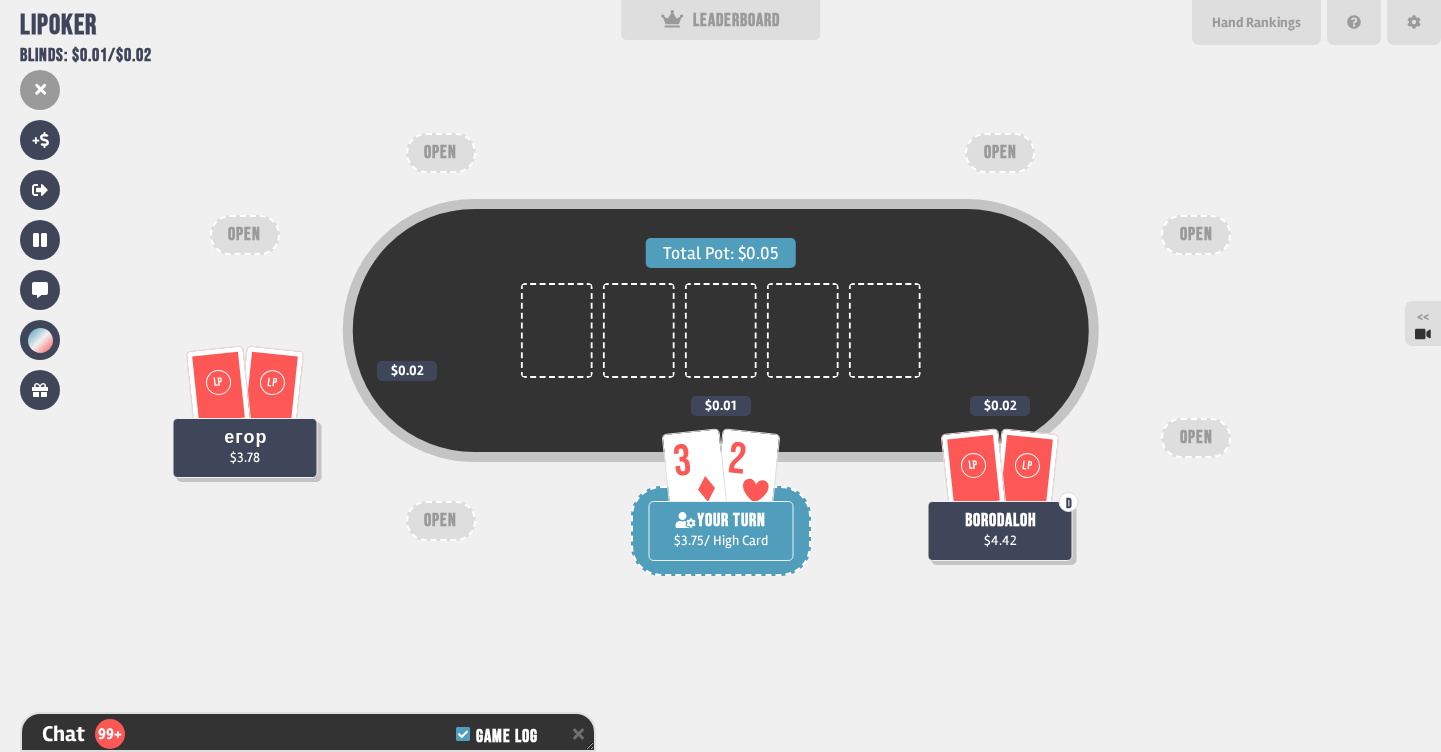 scroll, scrollTop: 22343, scrollLeft: 0, axis: vertical 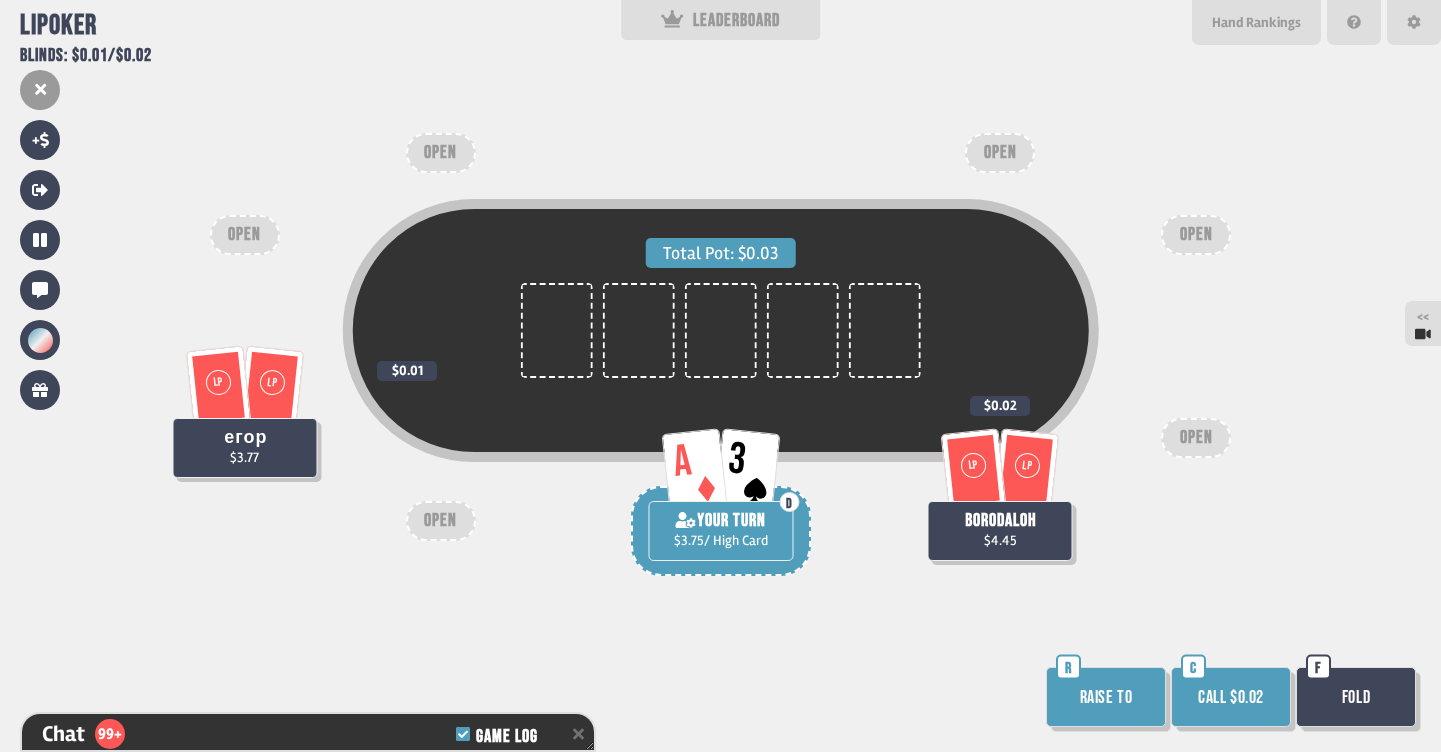 click on "Call $0.02" at bounding box center [1231, 697] 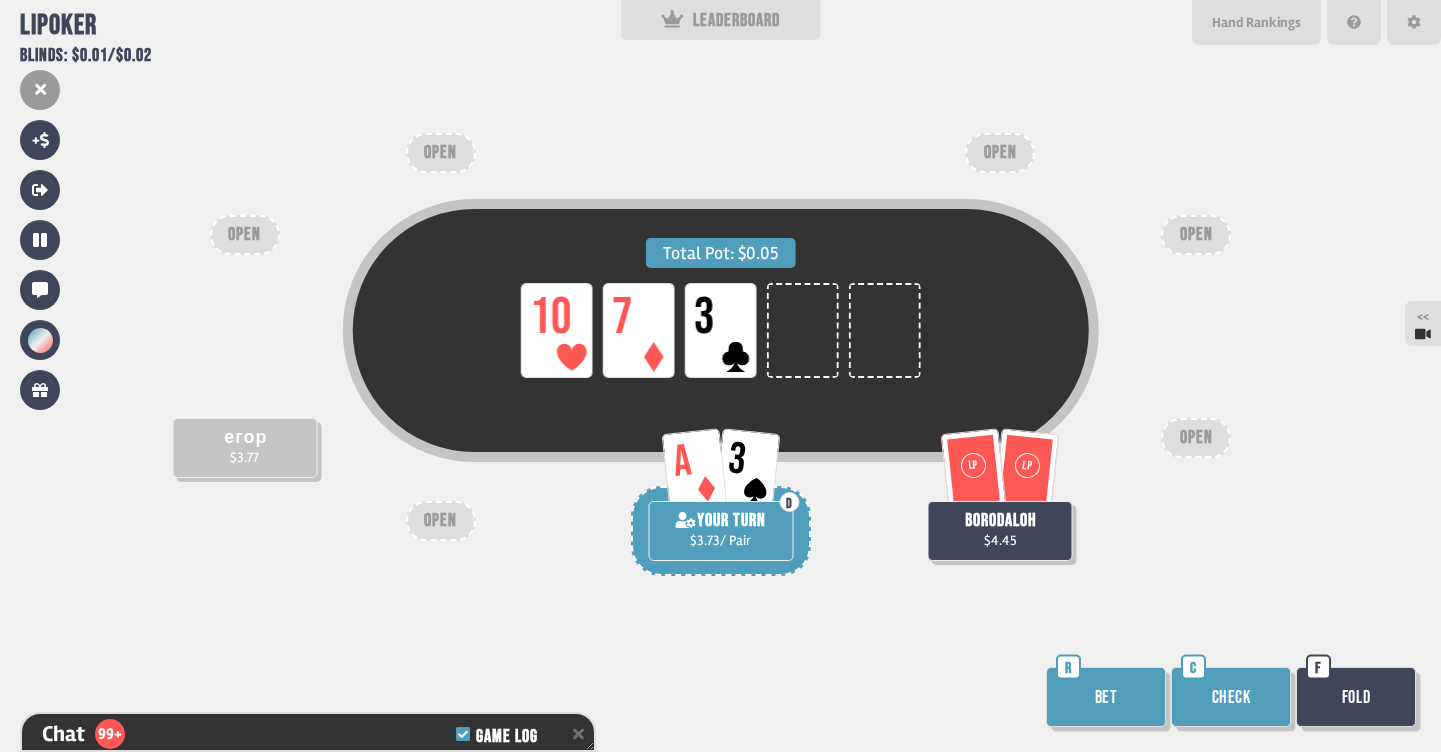 scroll, scrollTop: 22952, scrollLeft: 0, axis: vertical 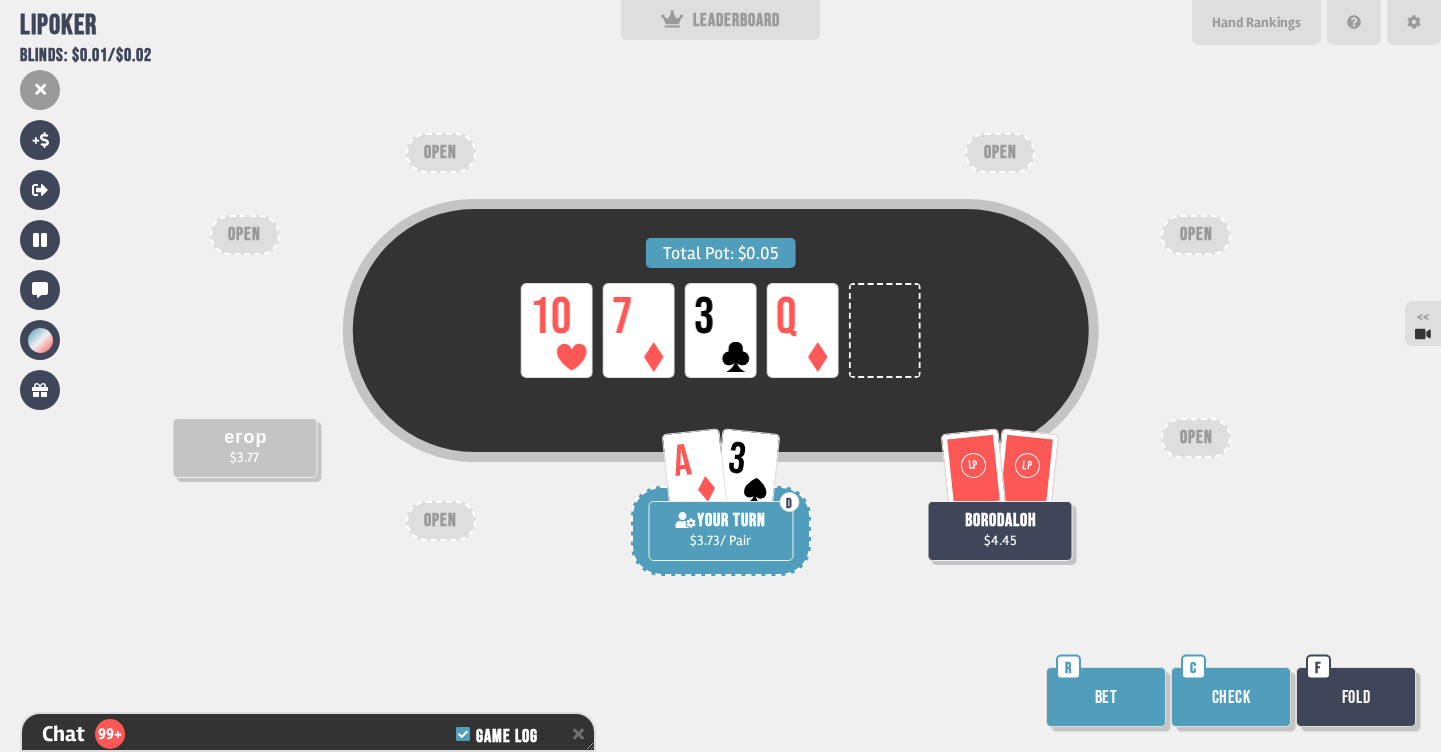 click on "Check" at bounding box center (1231, 697) 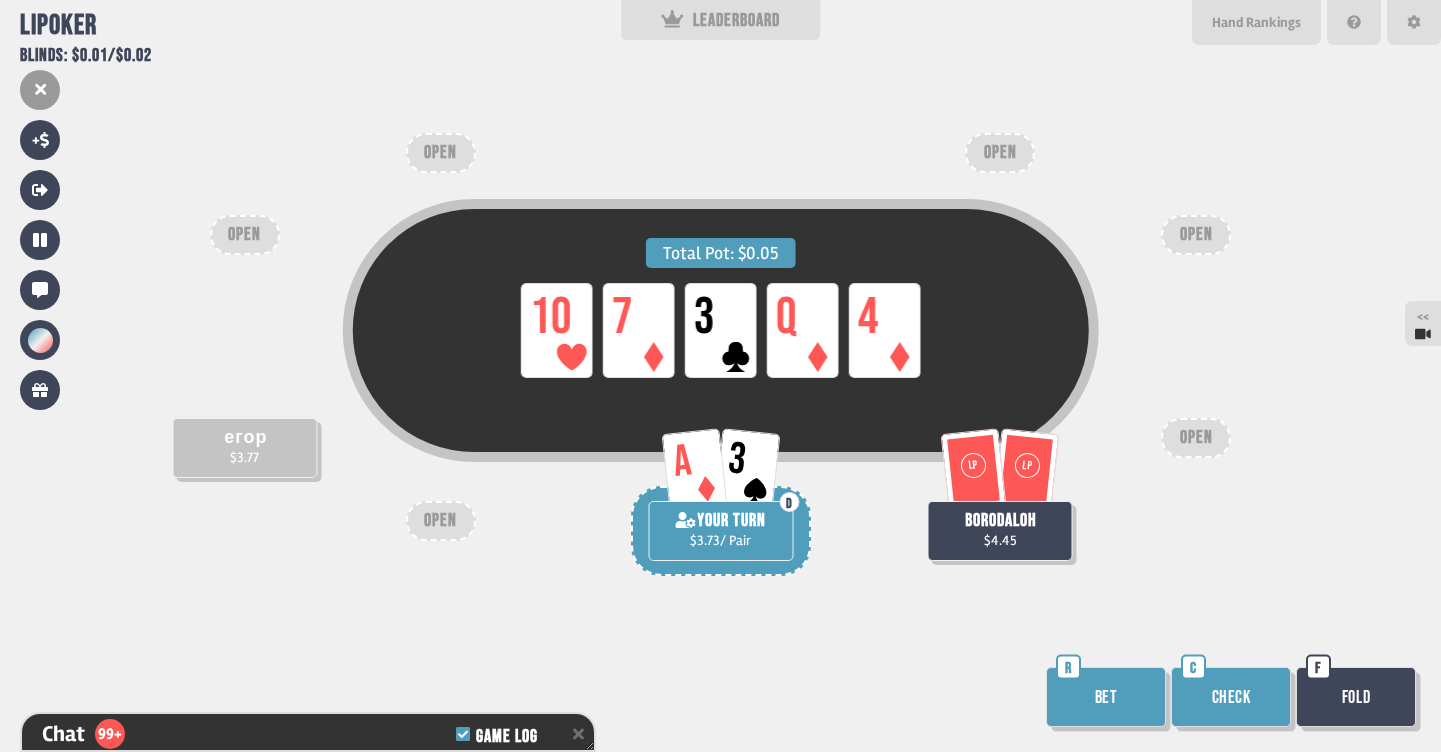 scroll, scrollTop: 23184, scrollLeft: 0, axis: vertical 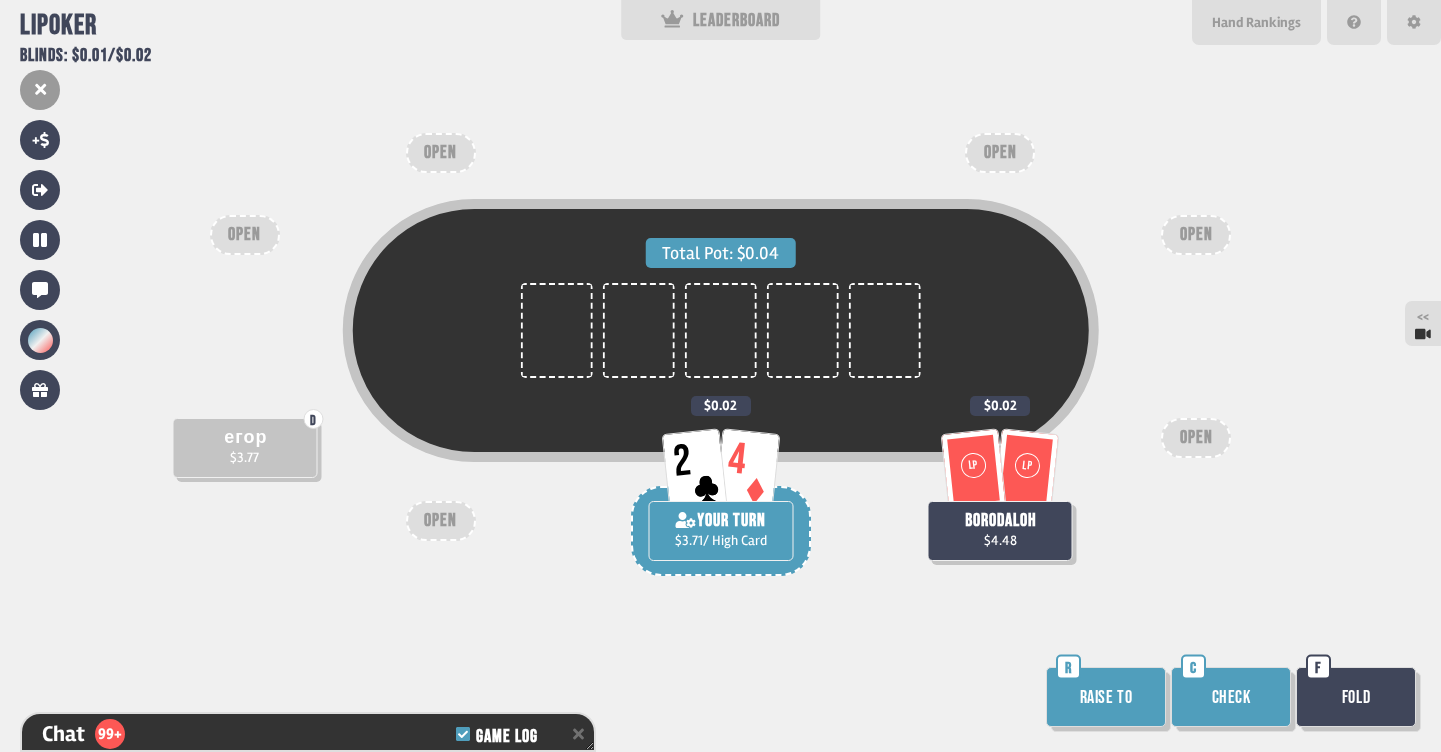 click on "Fold" at bounding box center (1356, 697) 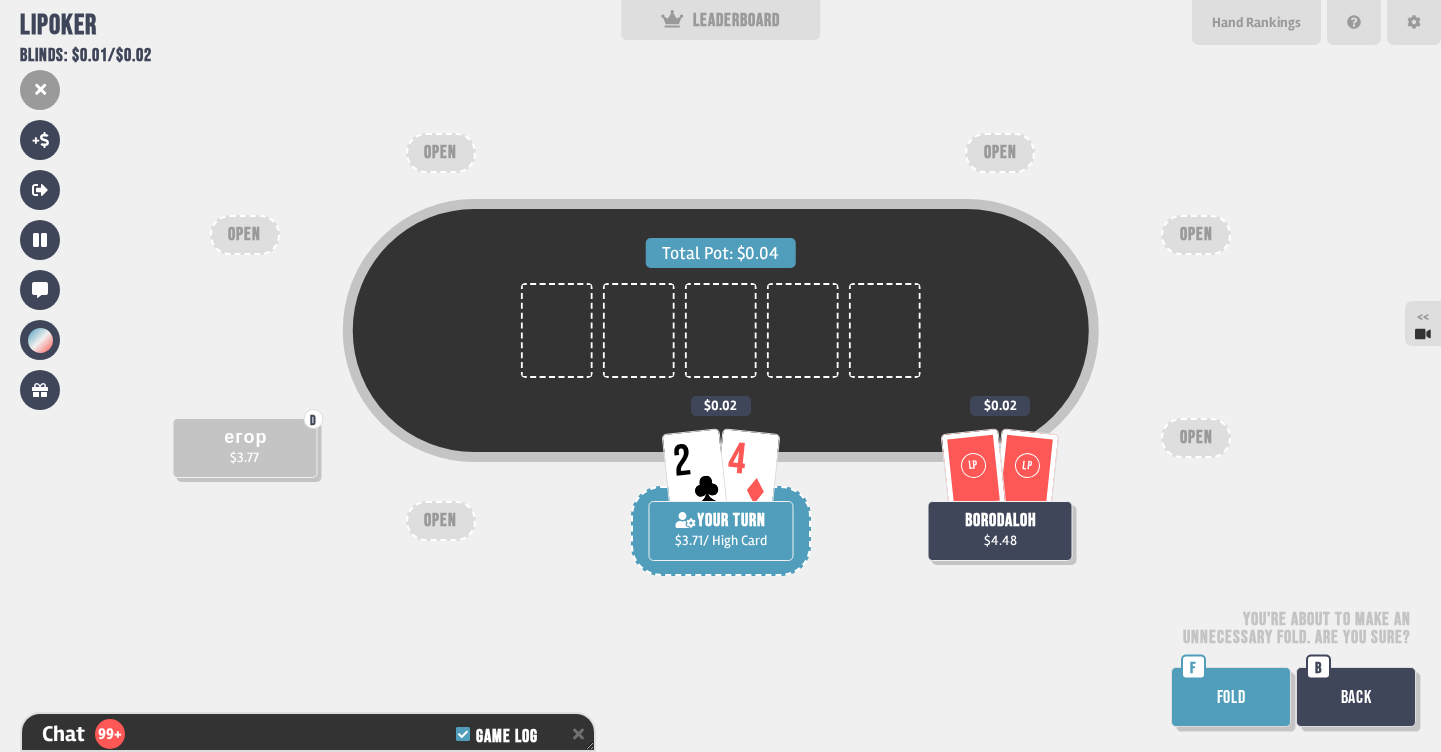 click on "FOLD" at bounding box center [1231, 697] 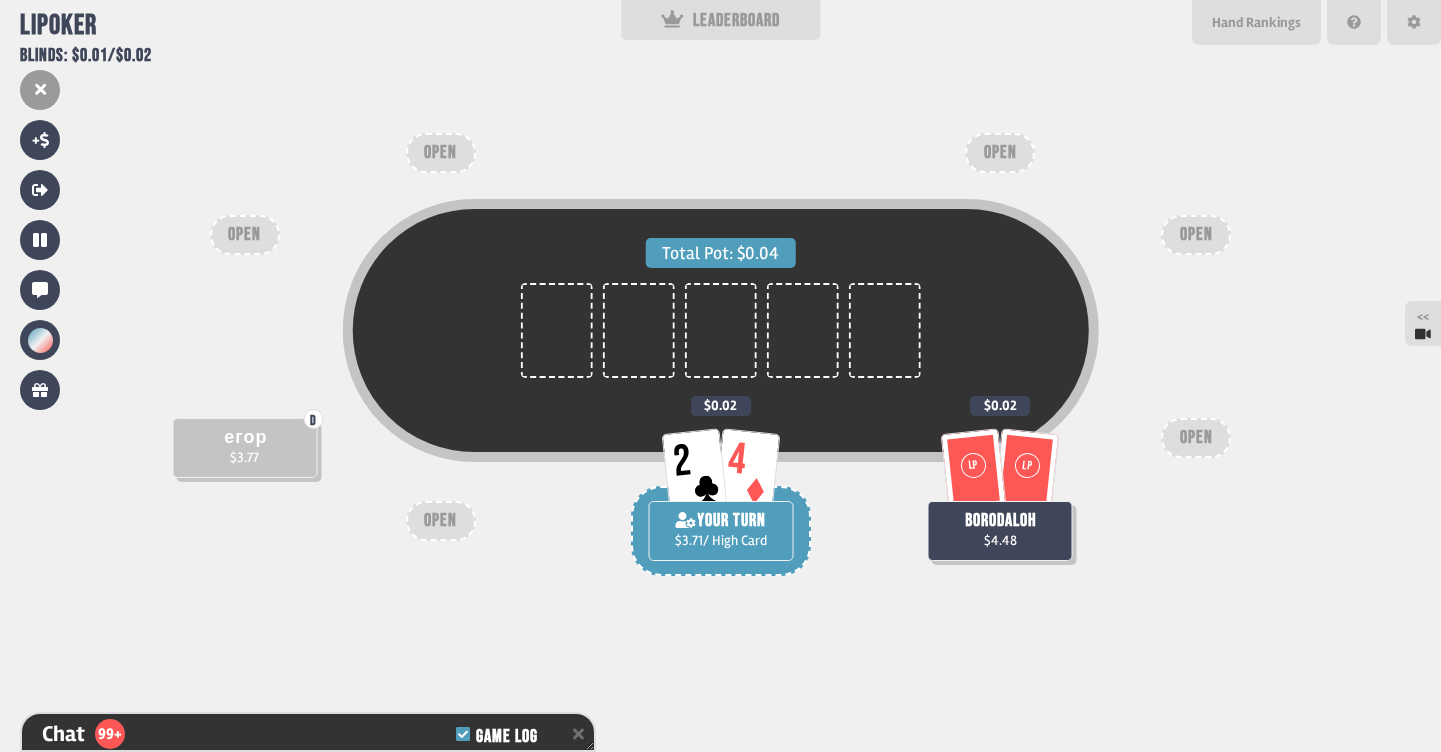 scroll, scrollTop: 23445, scrollLeft: 0, axis: vertical 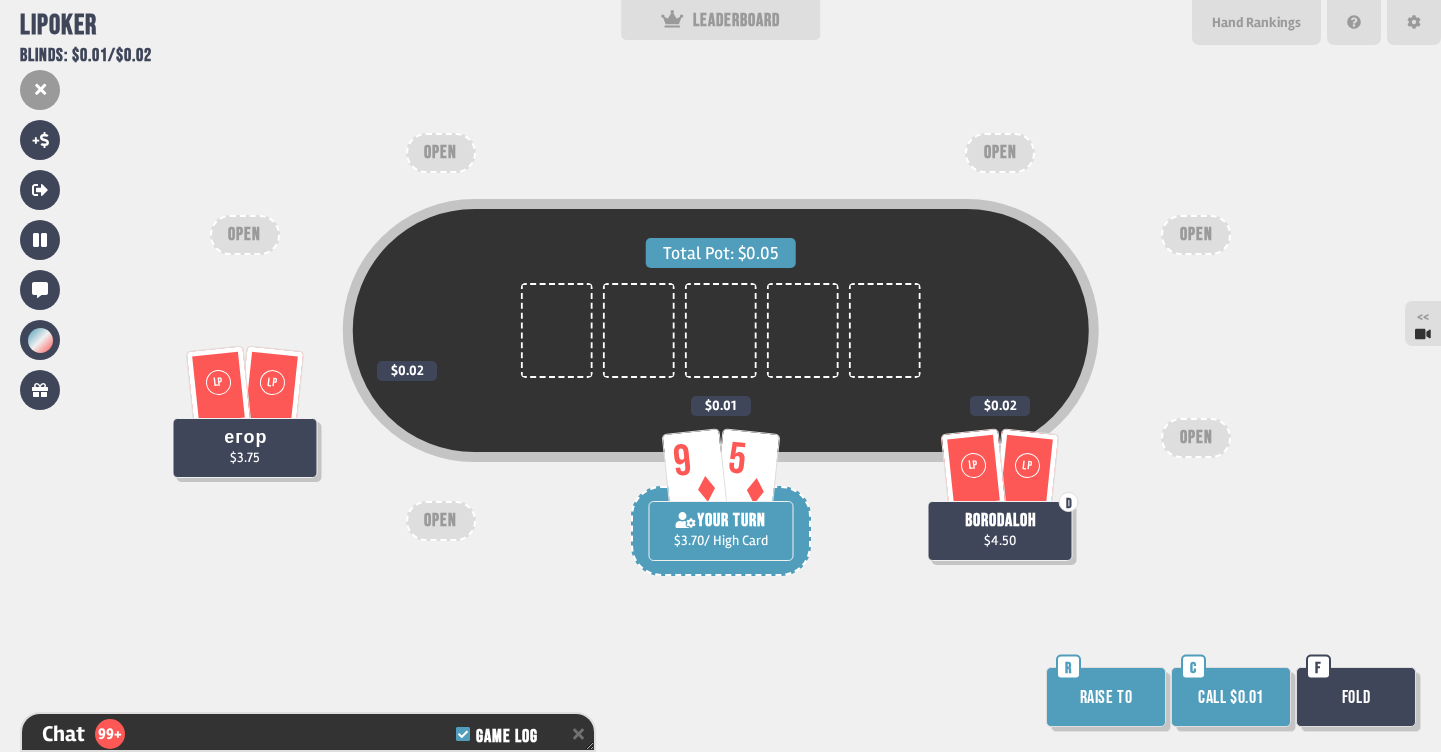 click on "Raise to" at bounding box center [1106, 697] 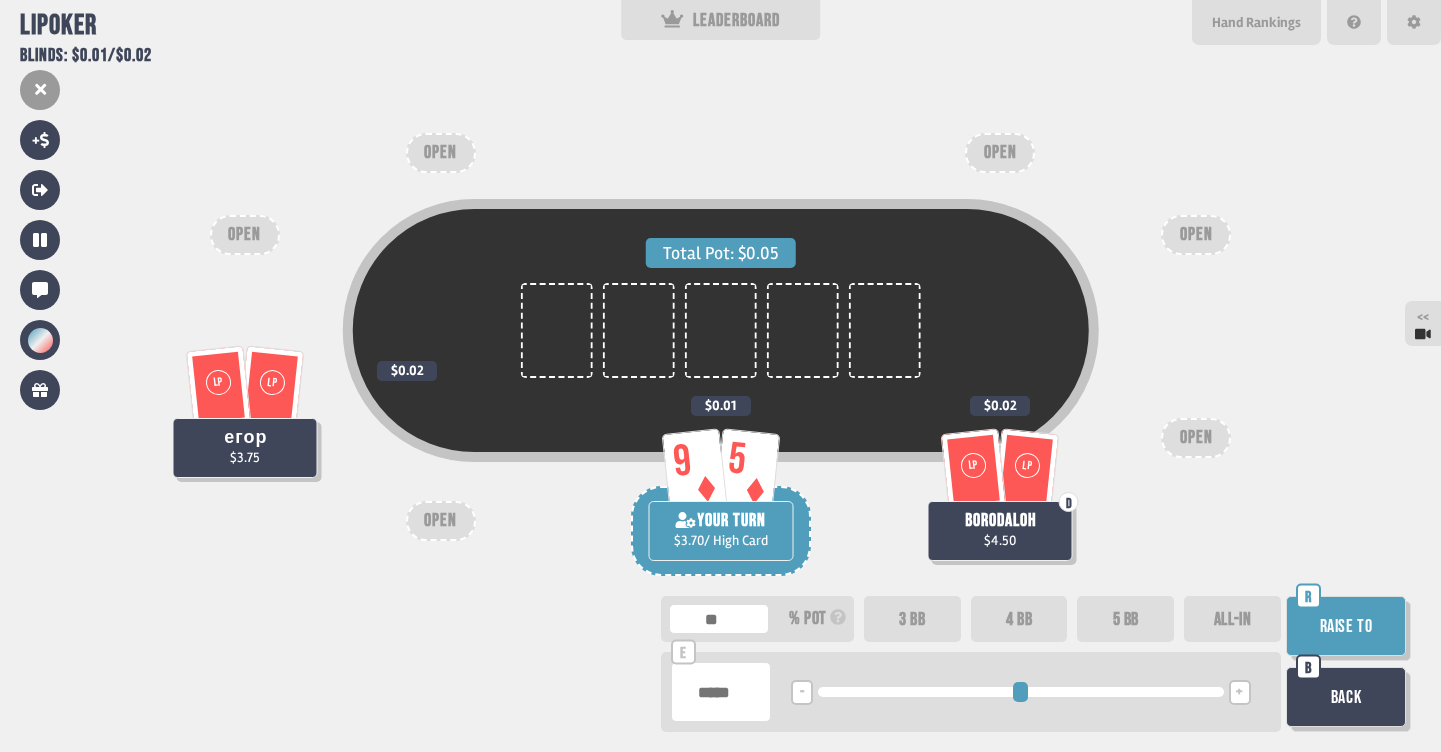 click on "3 BB" at bounding box center [912, 619] 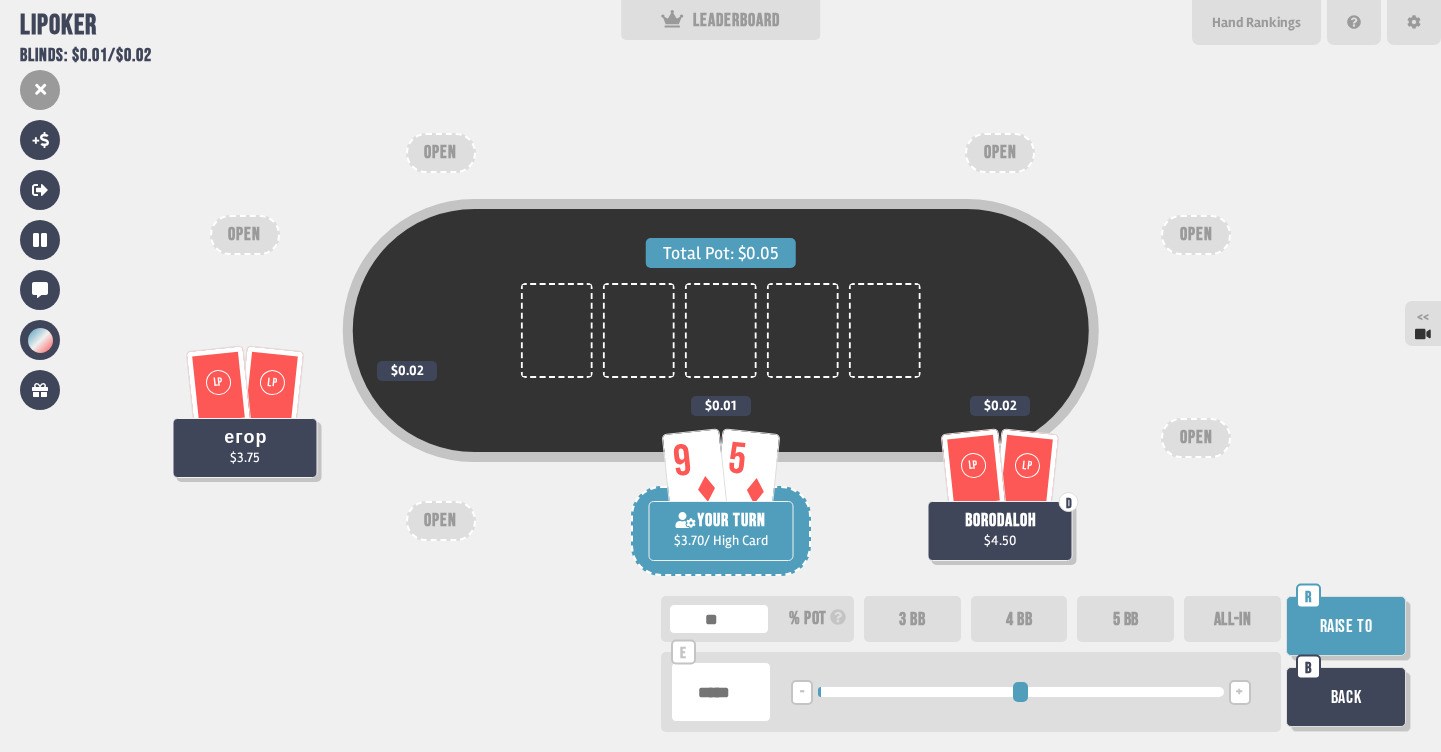 click on "Raise to" at bounding box center (1346, 626) 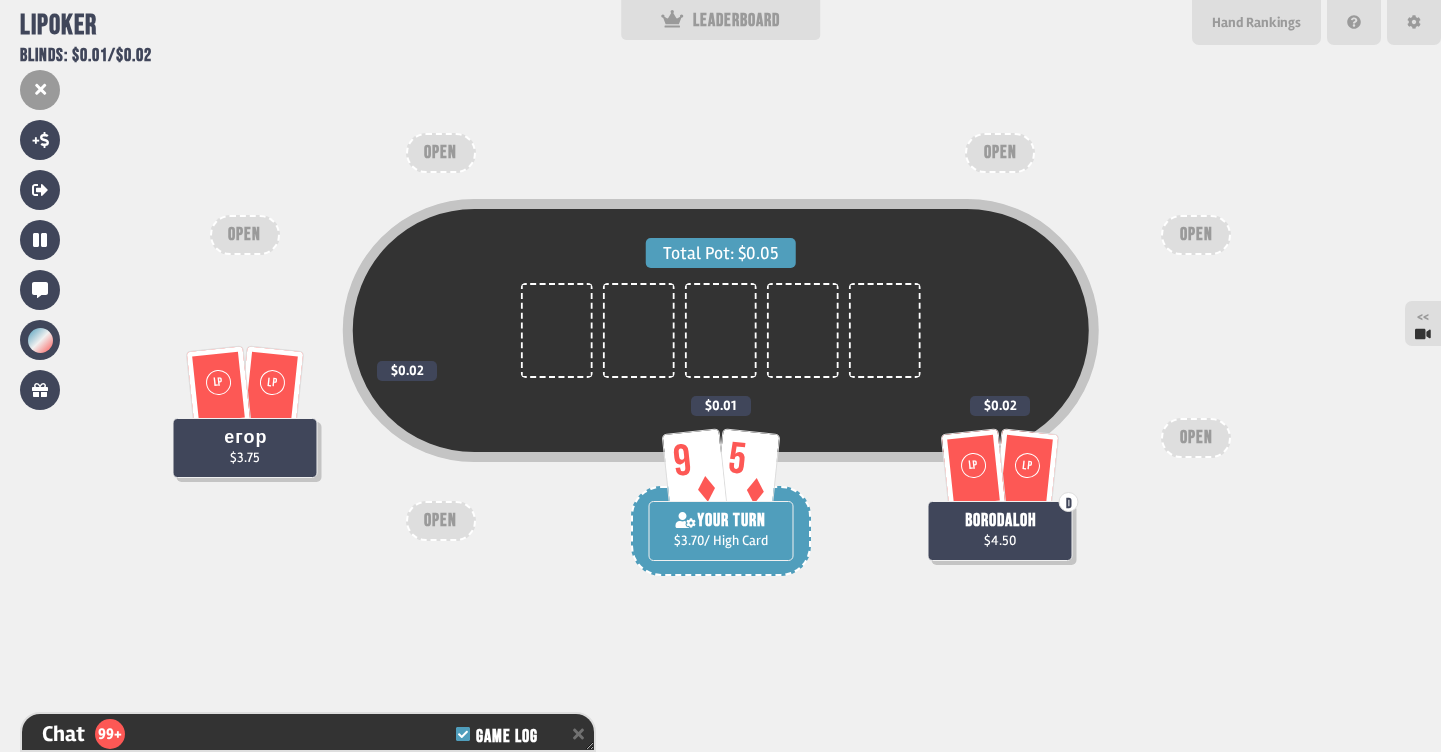 scroll, scrollTop: 23590, scrollLeft: 0, axis: vertical 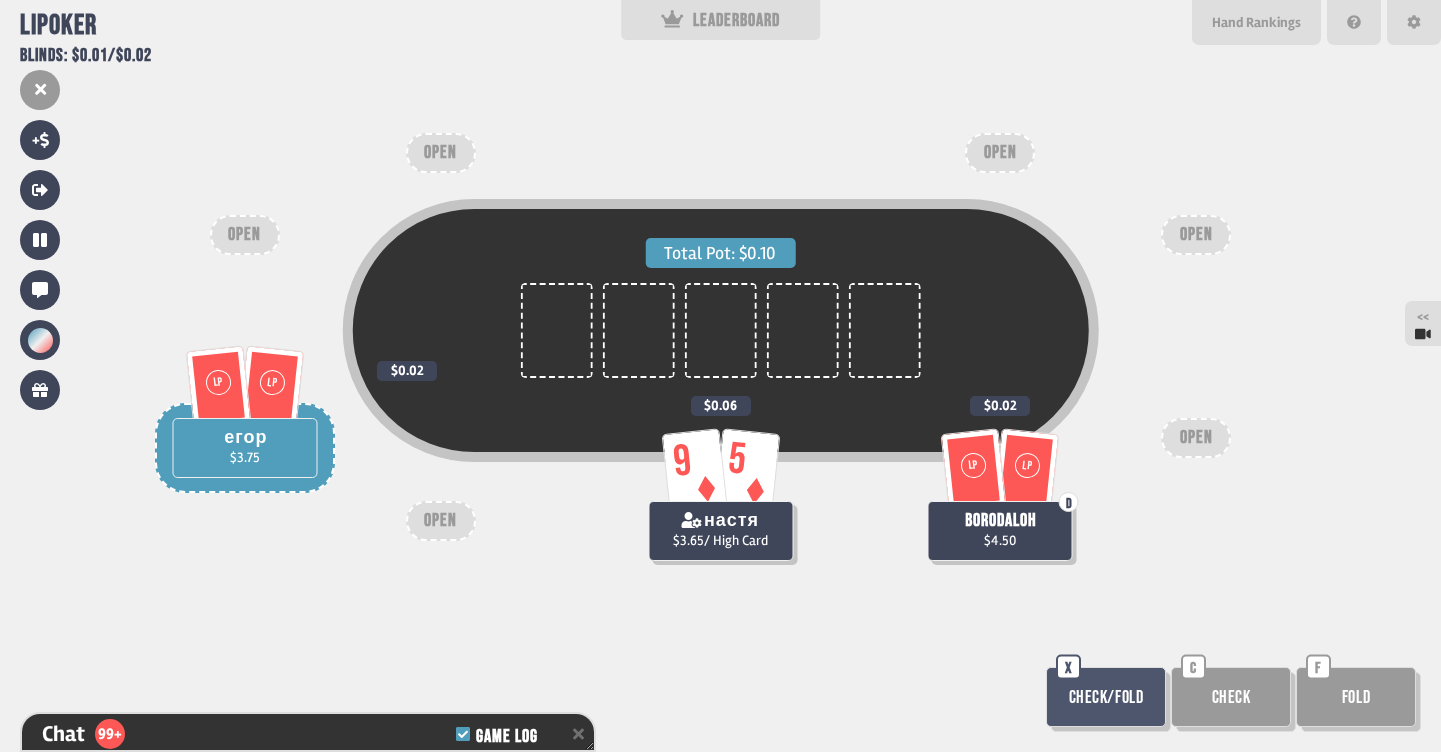 click on "Check" at bounding box center [1231, 697] 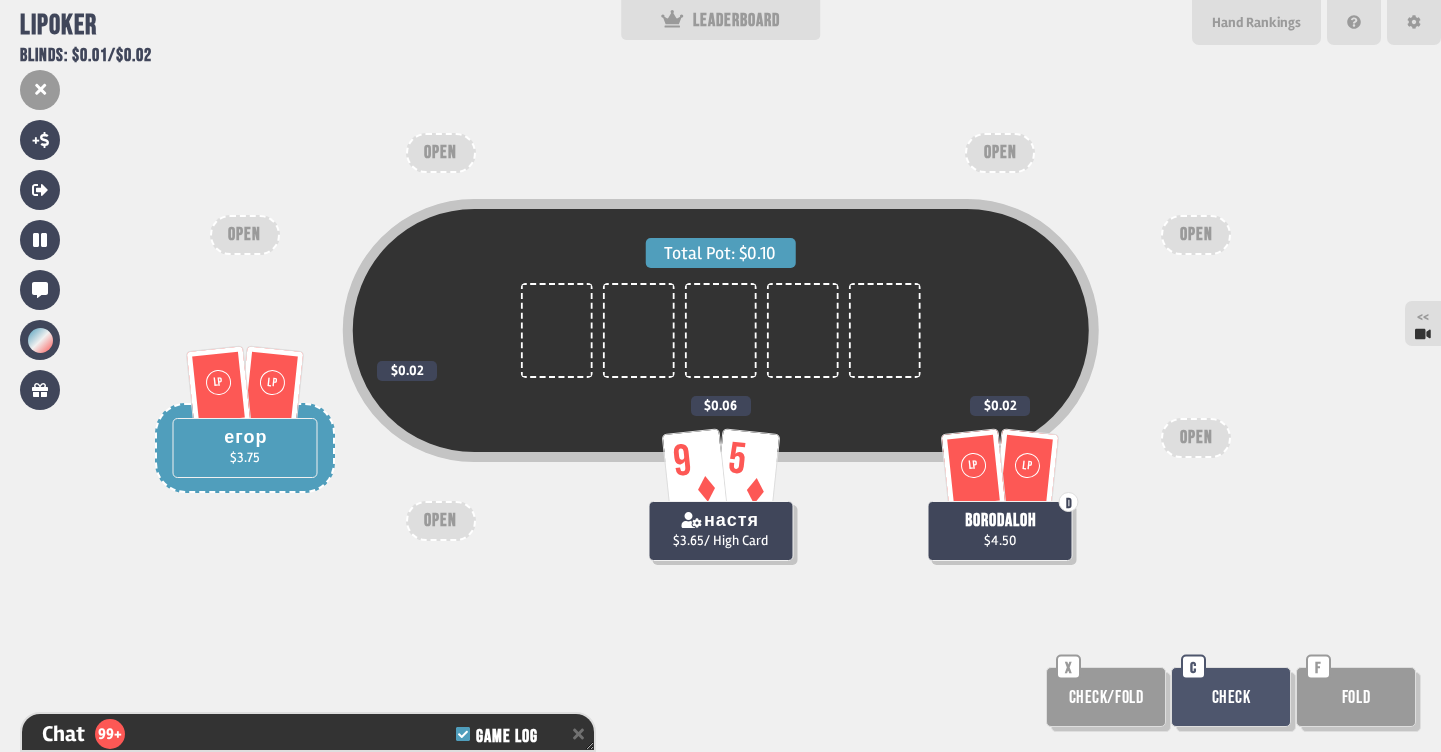 click on "Check" at bounding box center [1231, 697] 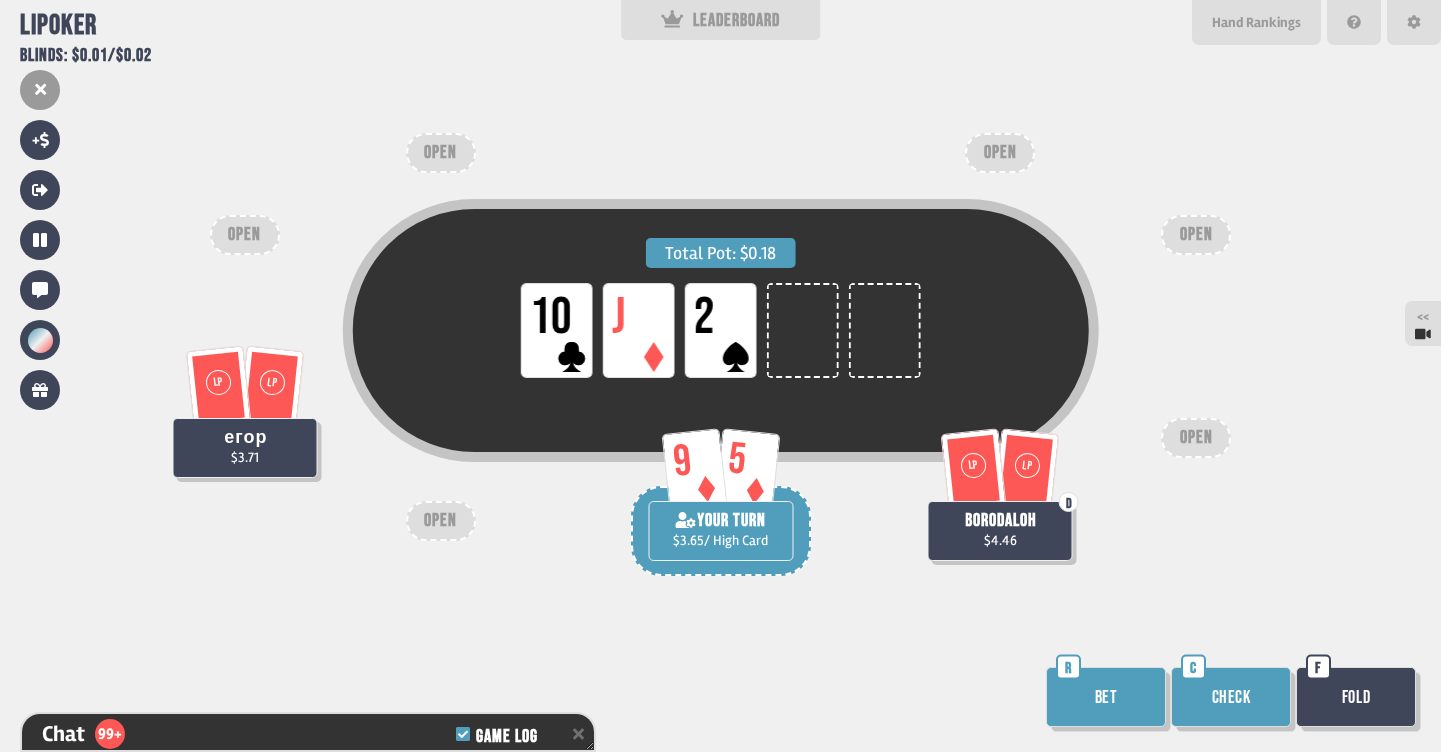 scroll, scrollTop: 23706, scrollLeft: 0, axis: vertical 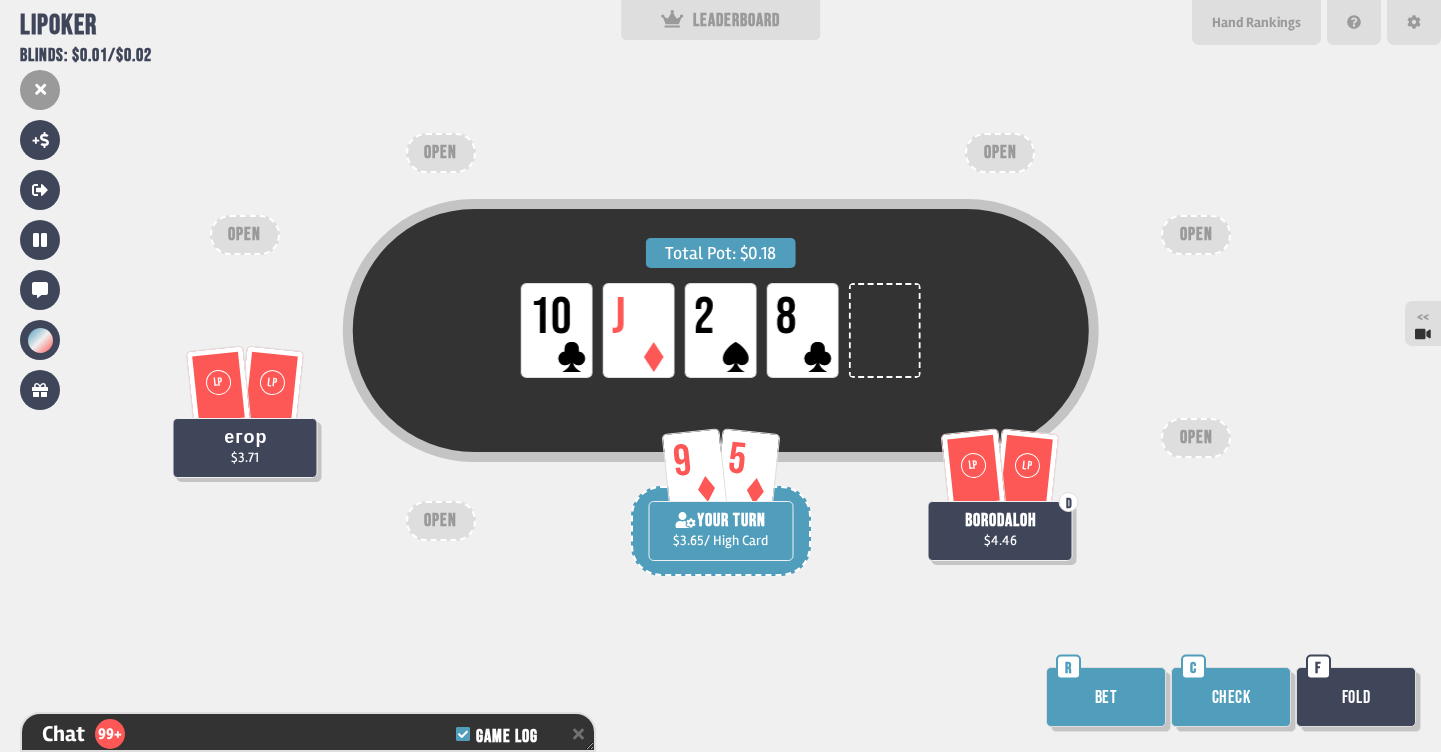 click on "Check" at bounding box center (1231, 697) 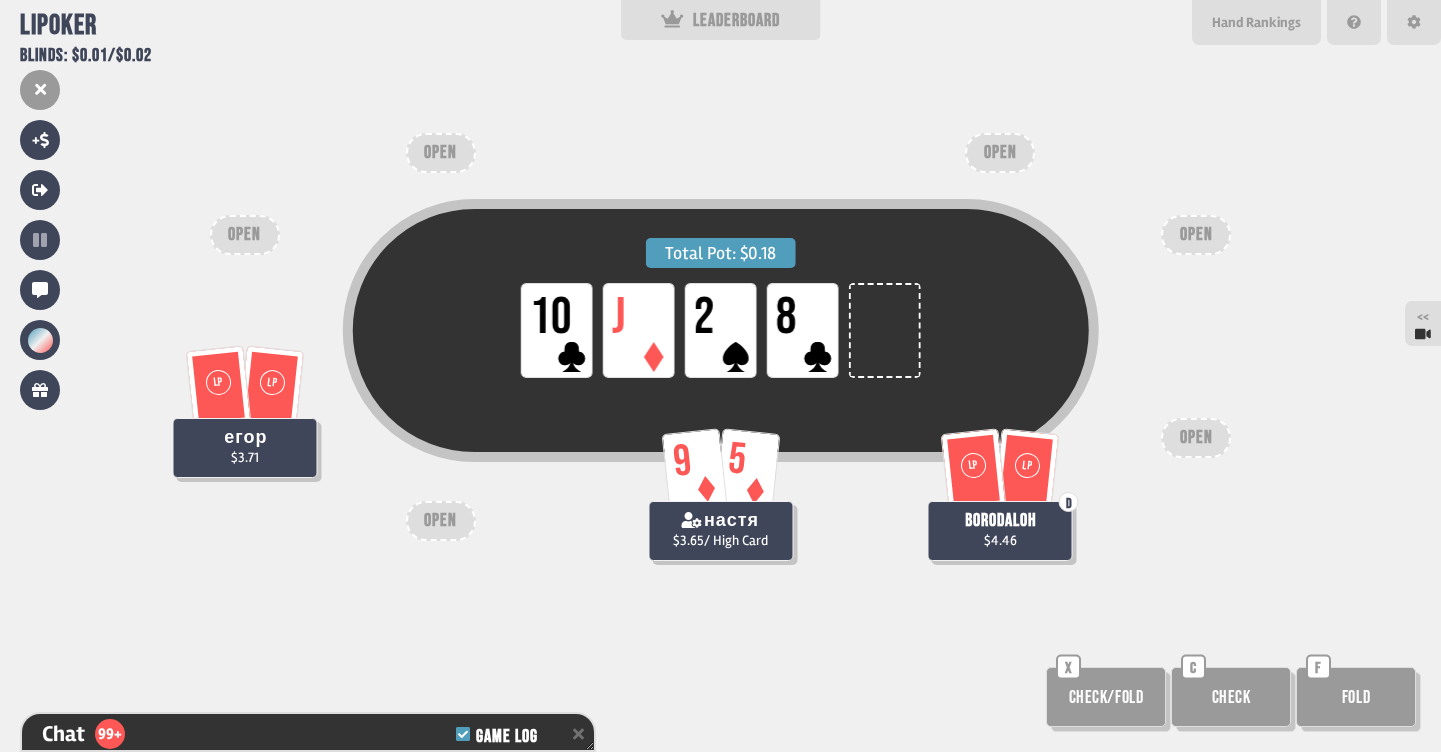 scroll, scrollTop: 23967, scrollLeft: 0, axis: vertical 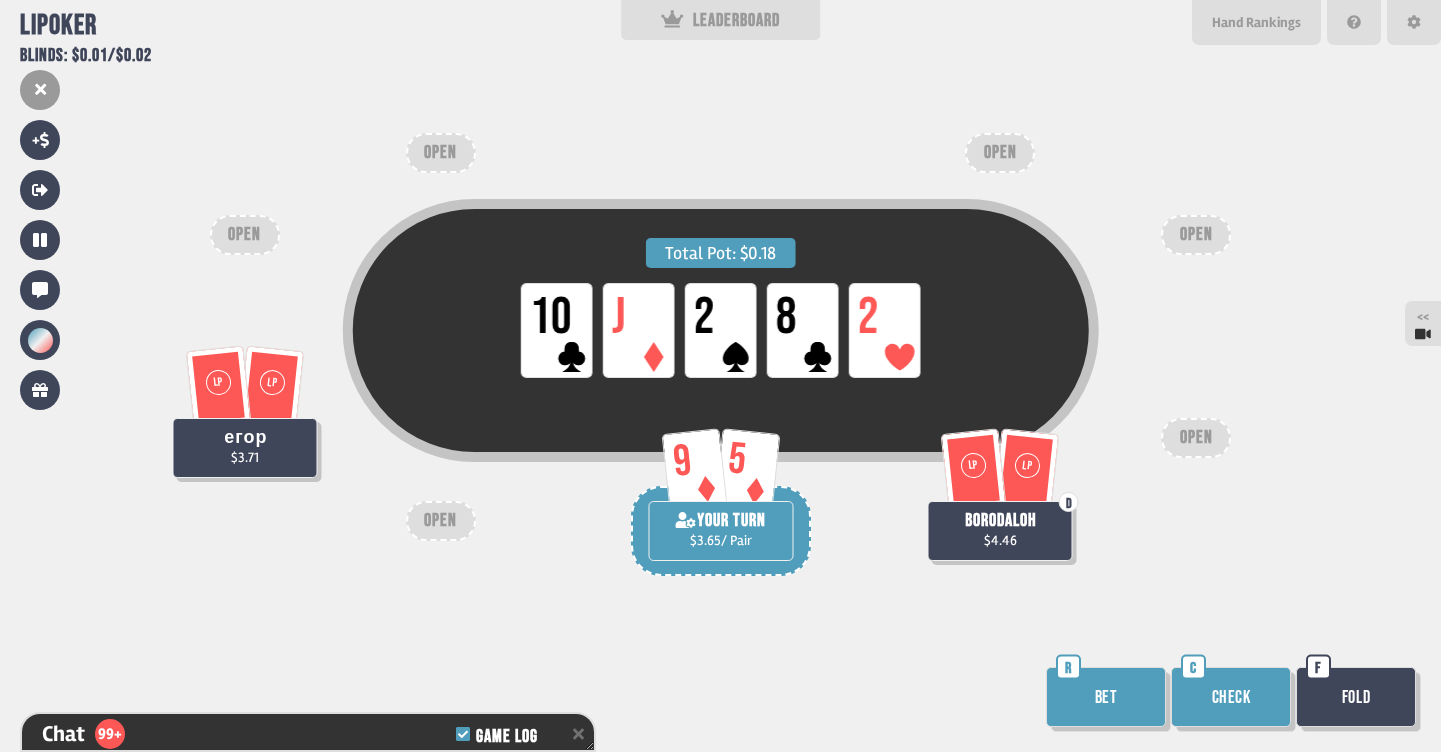 click on "Check" at bounding box center (1231, 697) 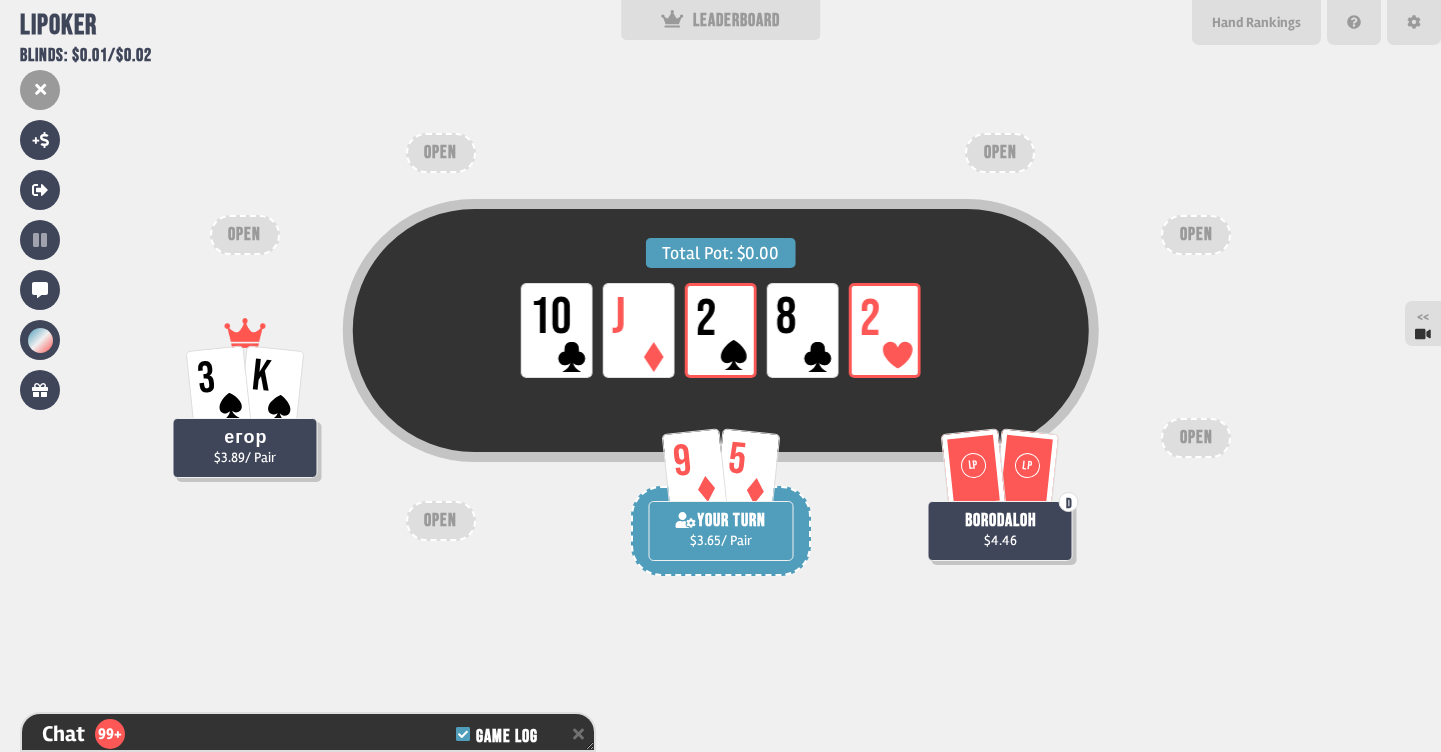 scroll, scrollTop: 24199, scrollLeft: 0, axis: vertical 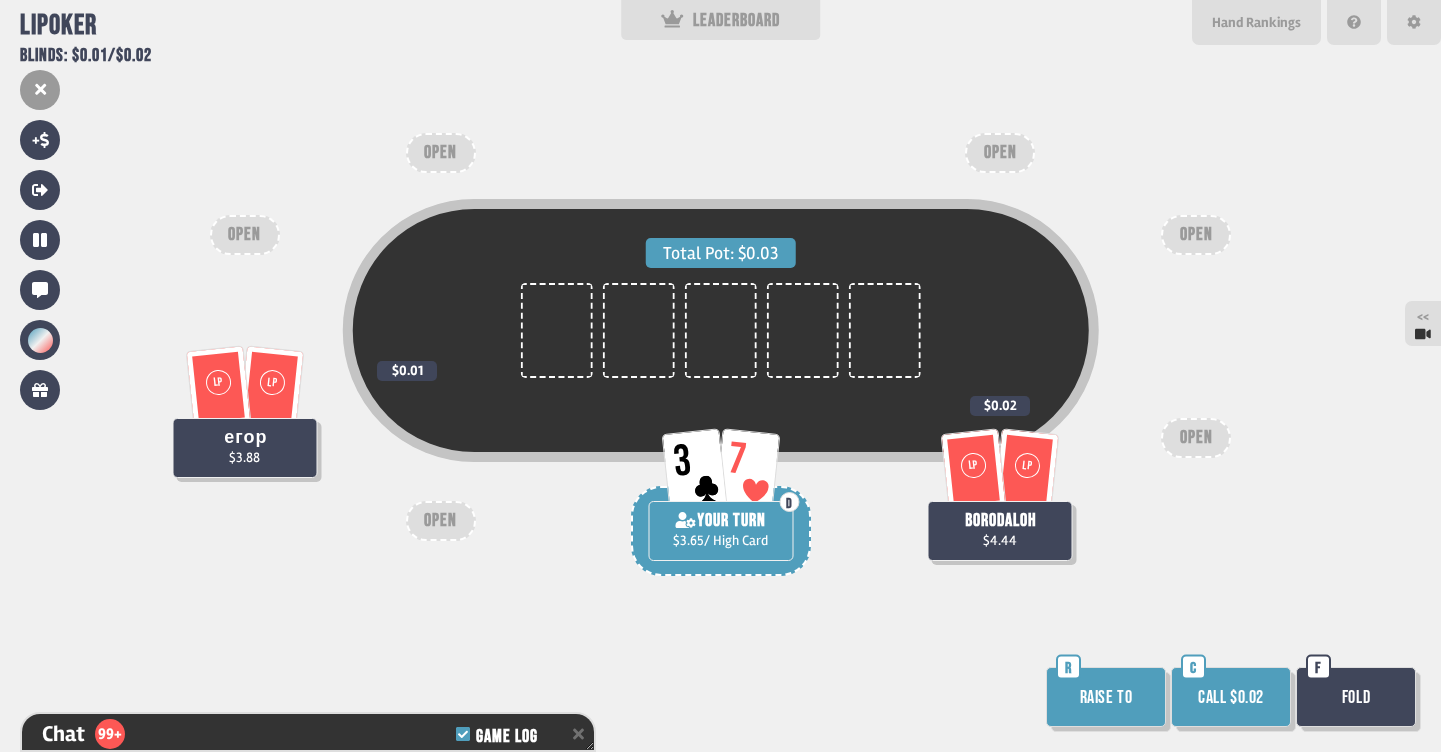 click on "Fold" at bounding box center (1356, 697) 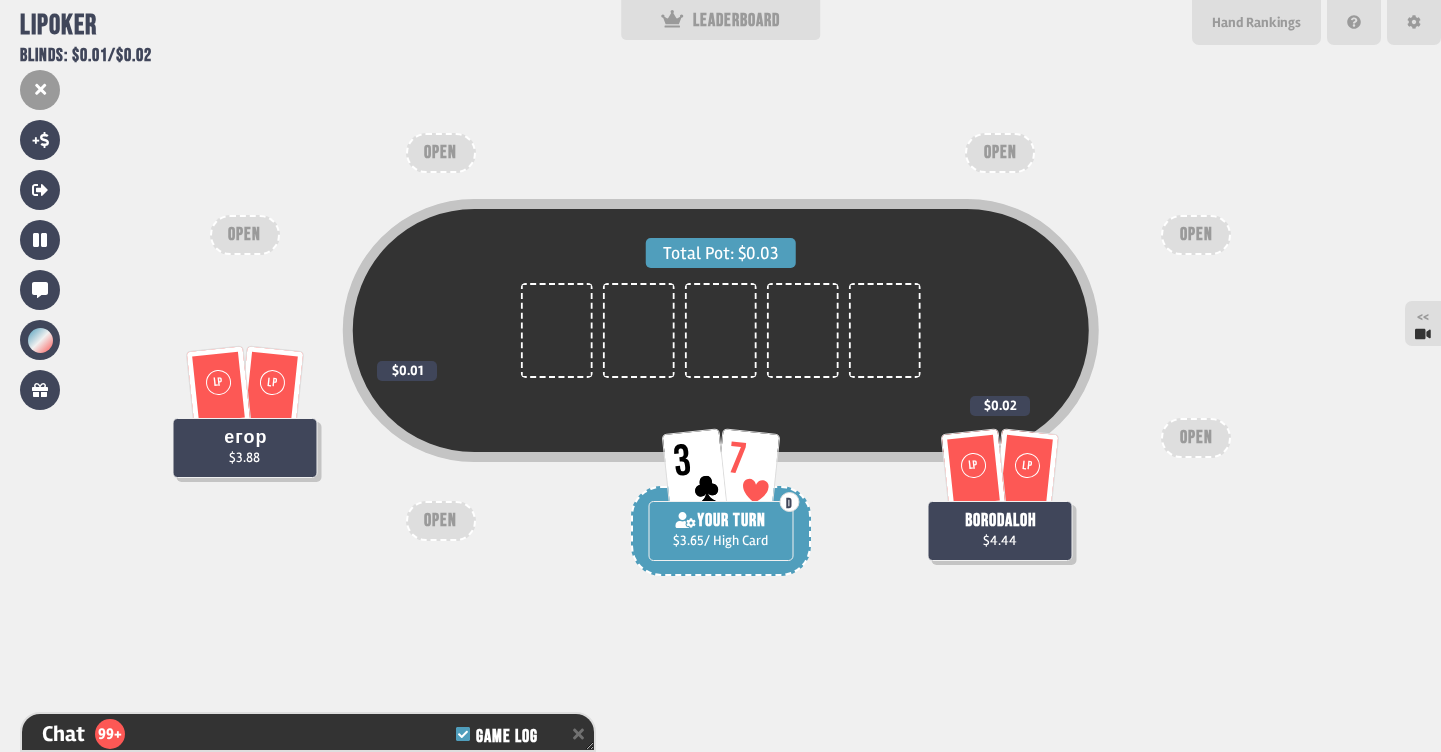 scroll, scrollTop: 24228, scrollLeft: 0, axis: vertical 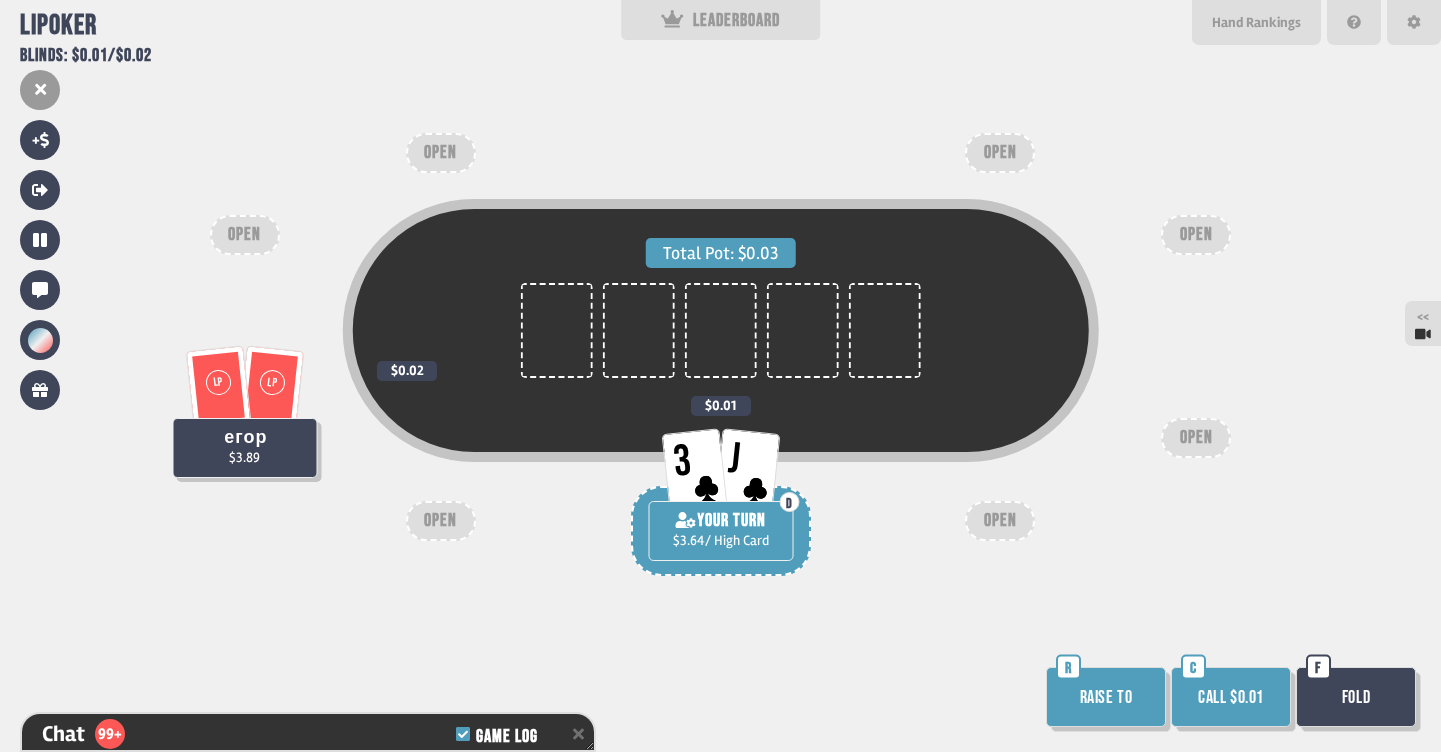 click on "Call $0.01" at bounding box center [1231, 697] 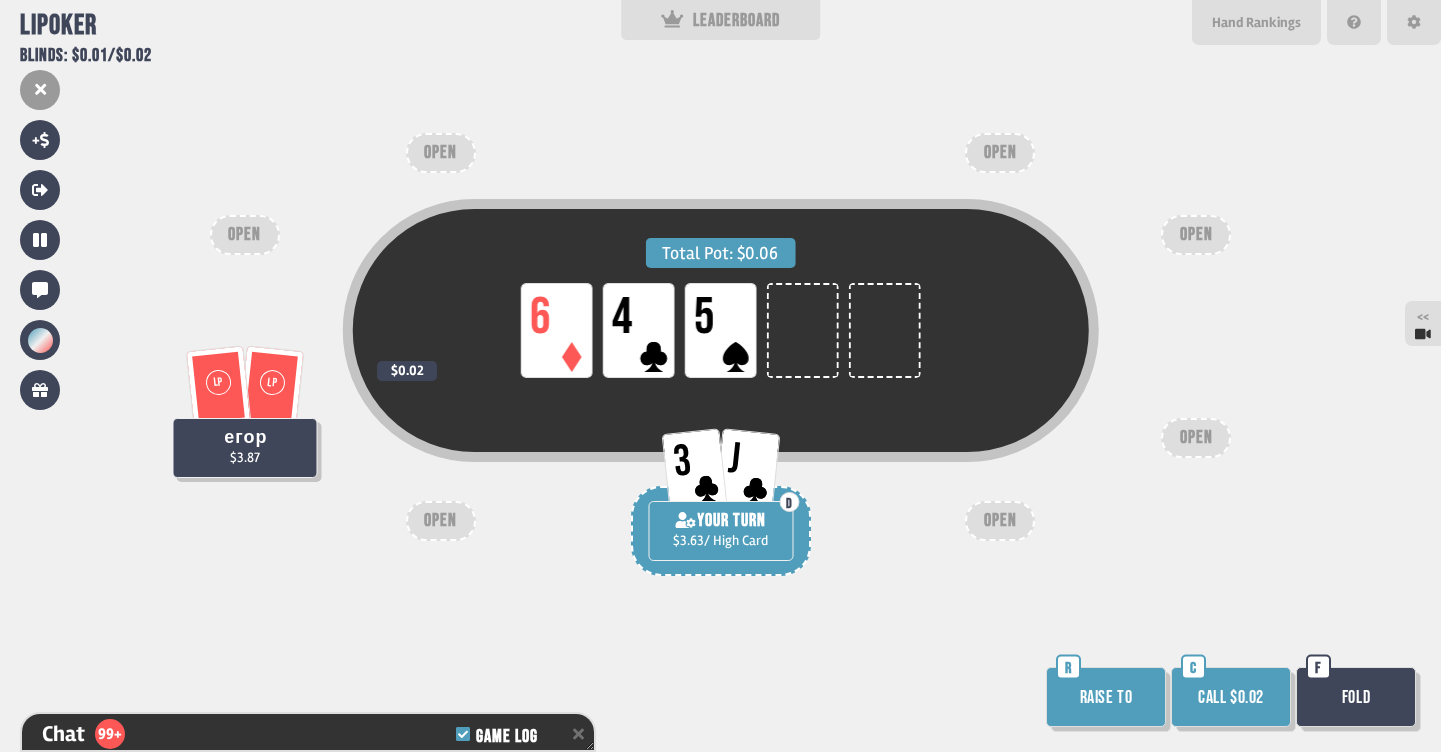 scroll, scrollTop: 24663, scrollLeft: 0, axis: vertical 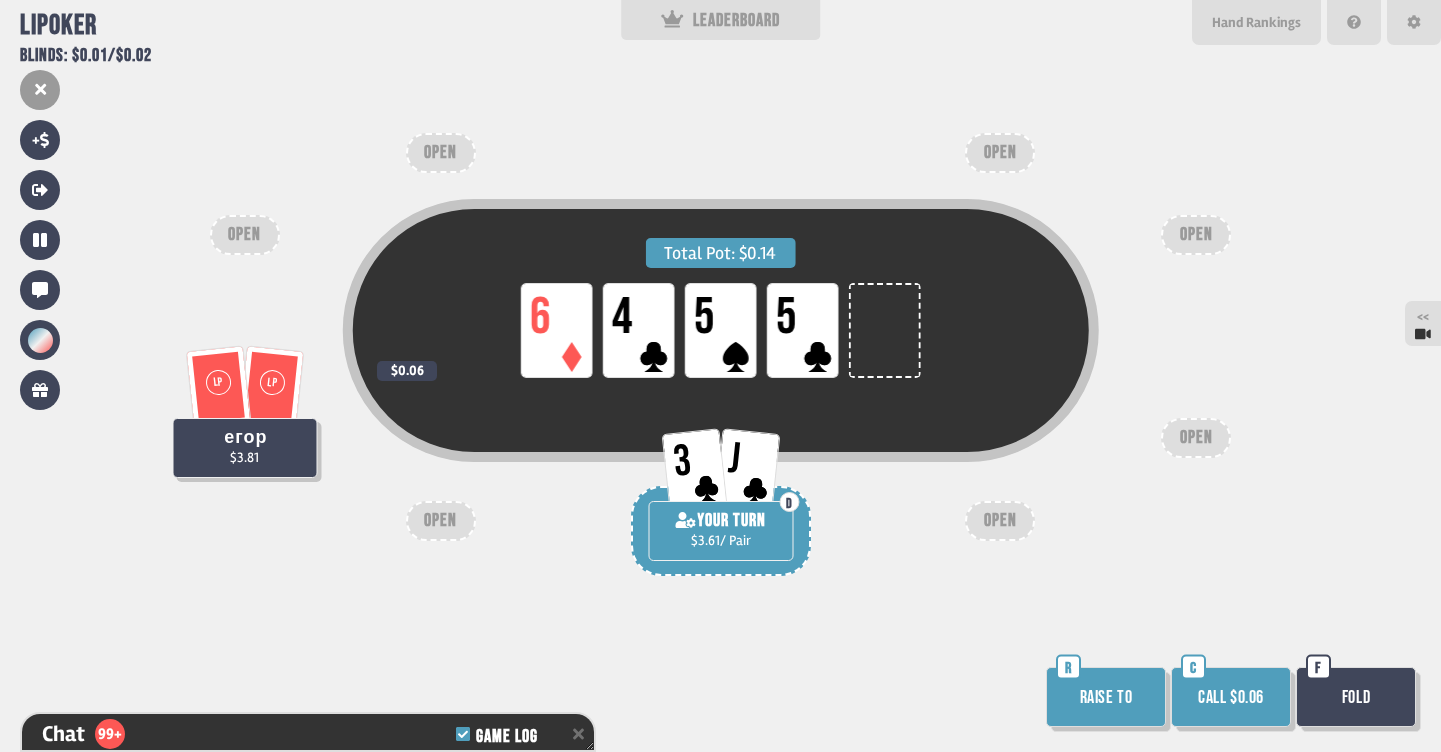 click on "Call $0.06" at bounding box center (1231, 697) 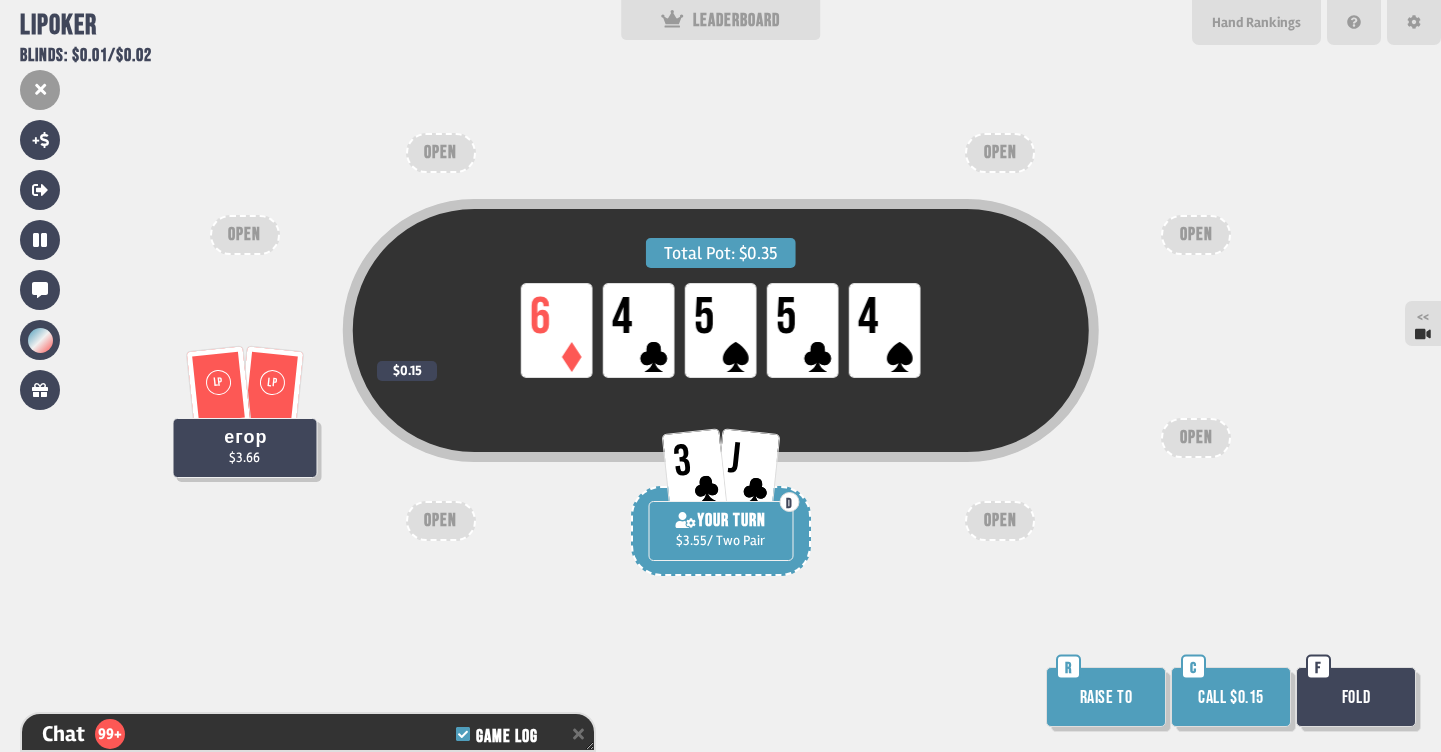 scroll, scrollTop: 24895, scrollLeft: 0, axis: vertical 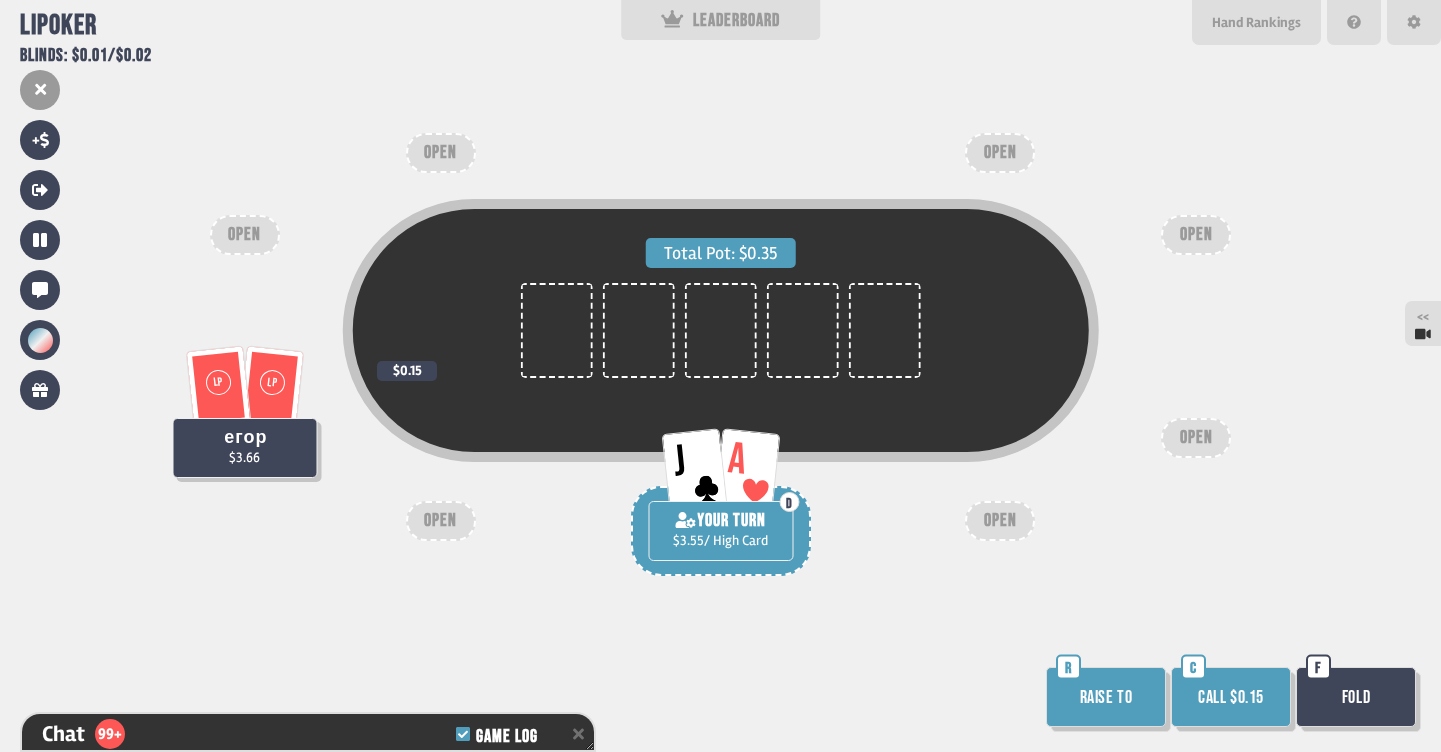 click on "Call $0.15" at bounding box center [1231, 697] 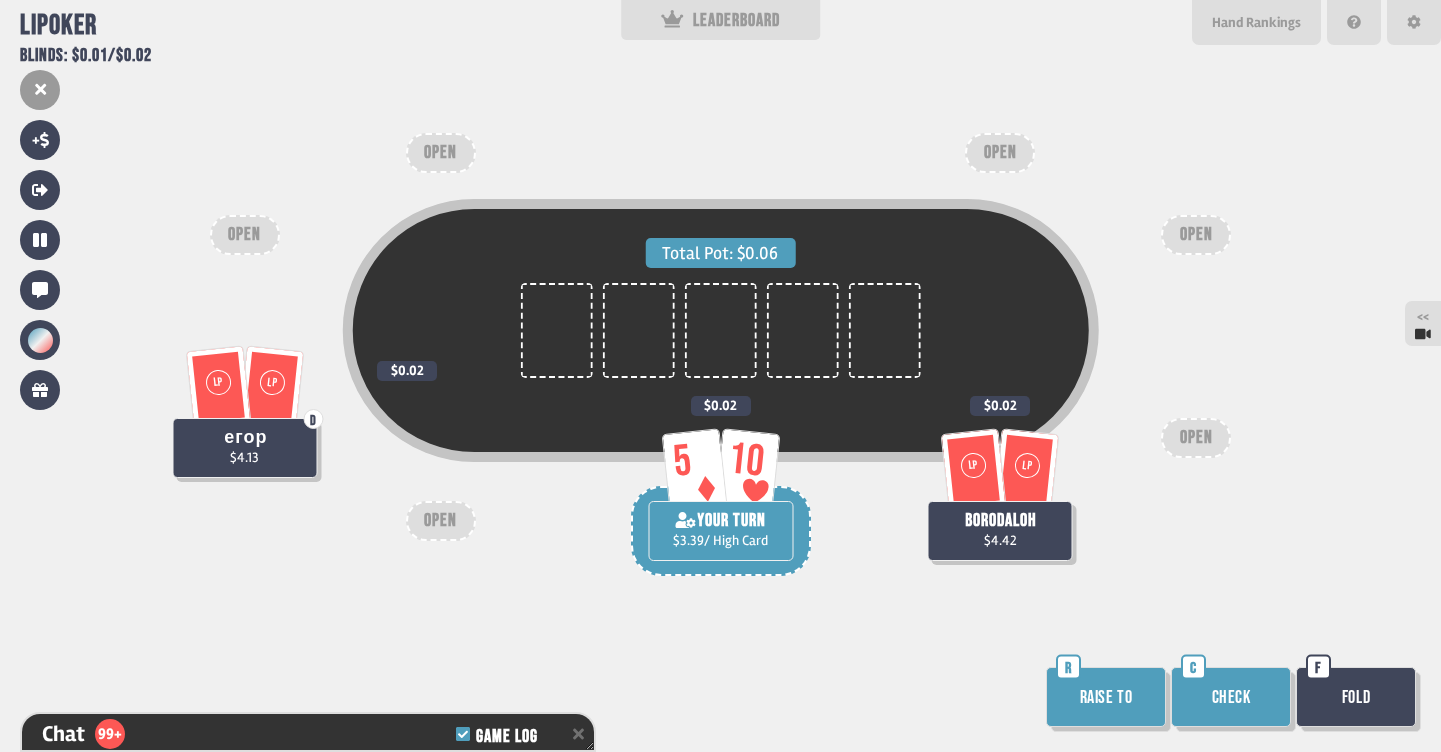 scroll, scrollTop: 25272, scrollLeft: 0, axis: vertical 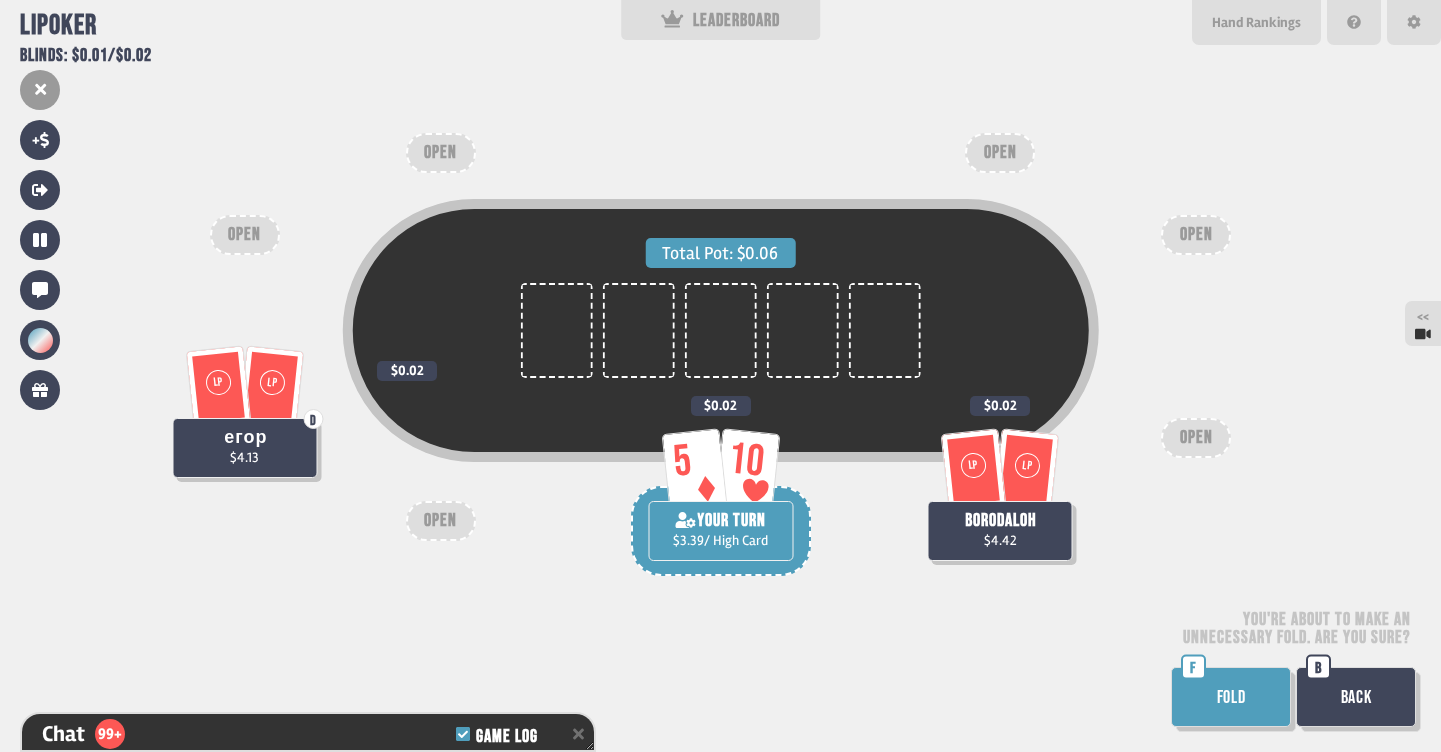 click on "FOLD" at bounding box center (1231, 697) 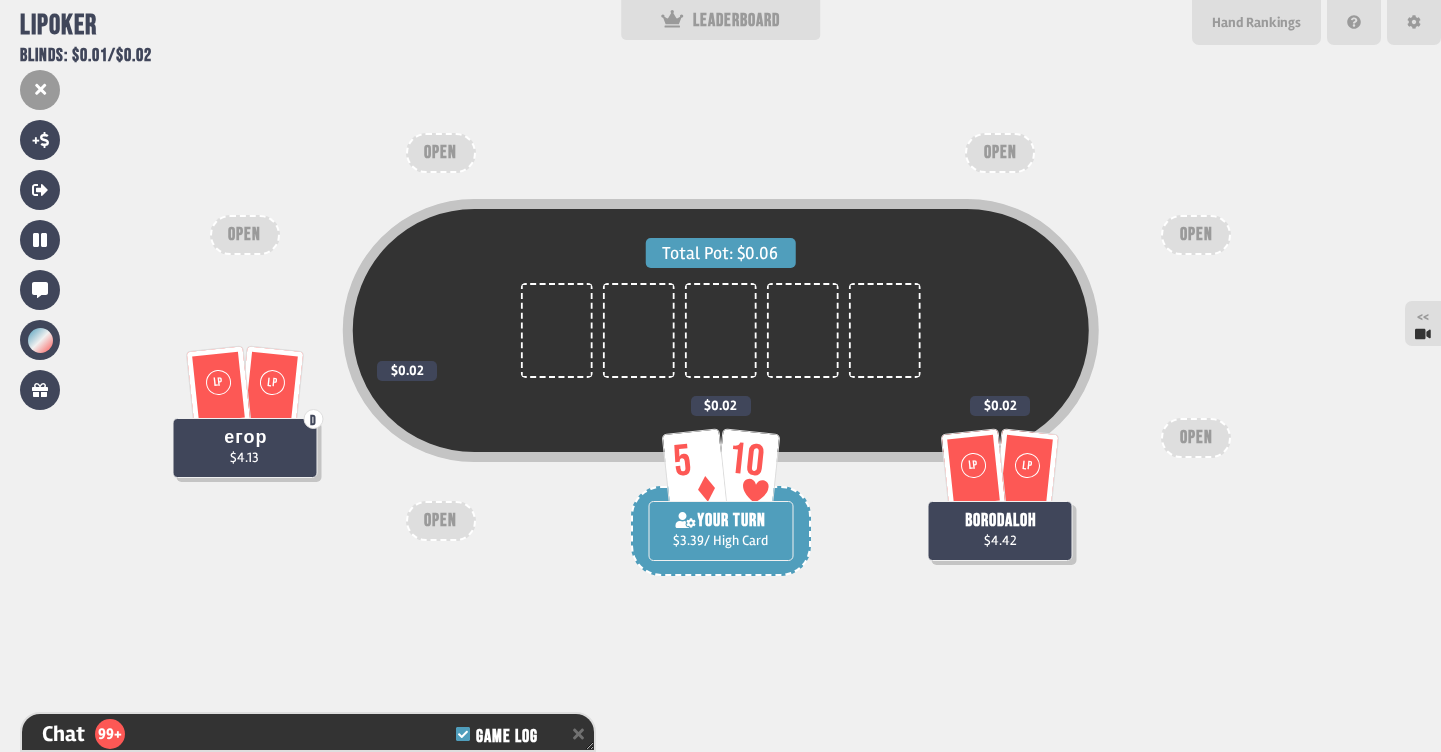 scroll, scrollTop: 25301, scrollLeft: 0, axis: vertical 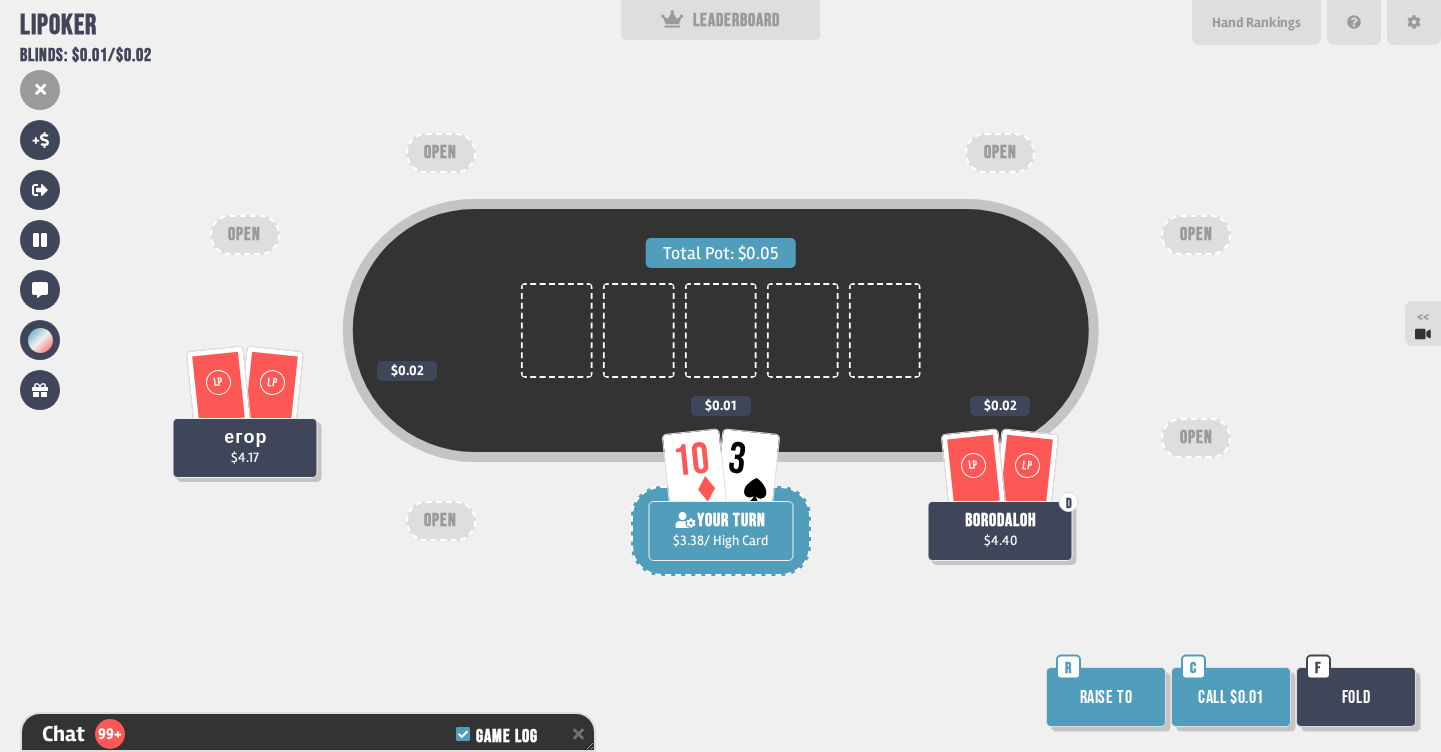 click on "Fold" at bounding box center [1356, 697] 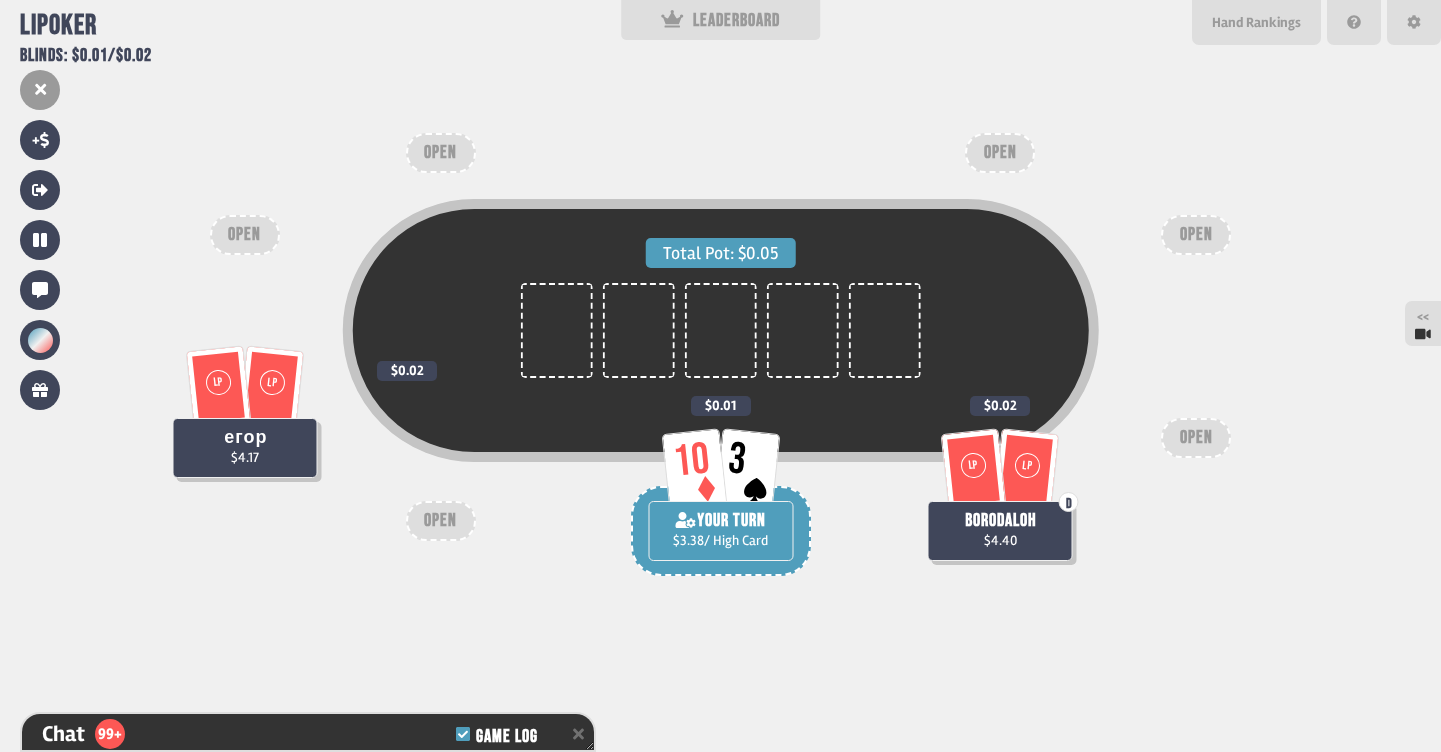 scroll, scrollTop: 25678, scrollLeft: 0, axis: vertical 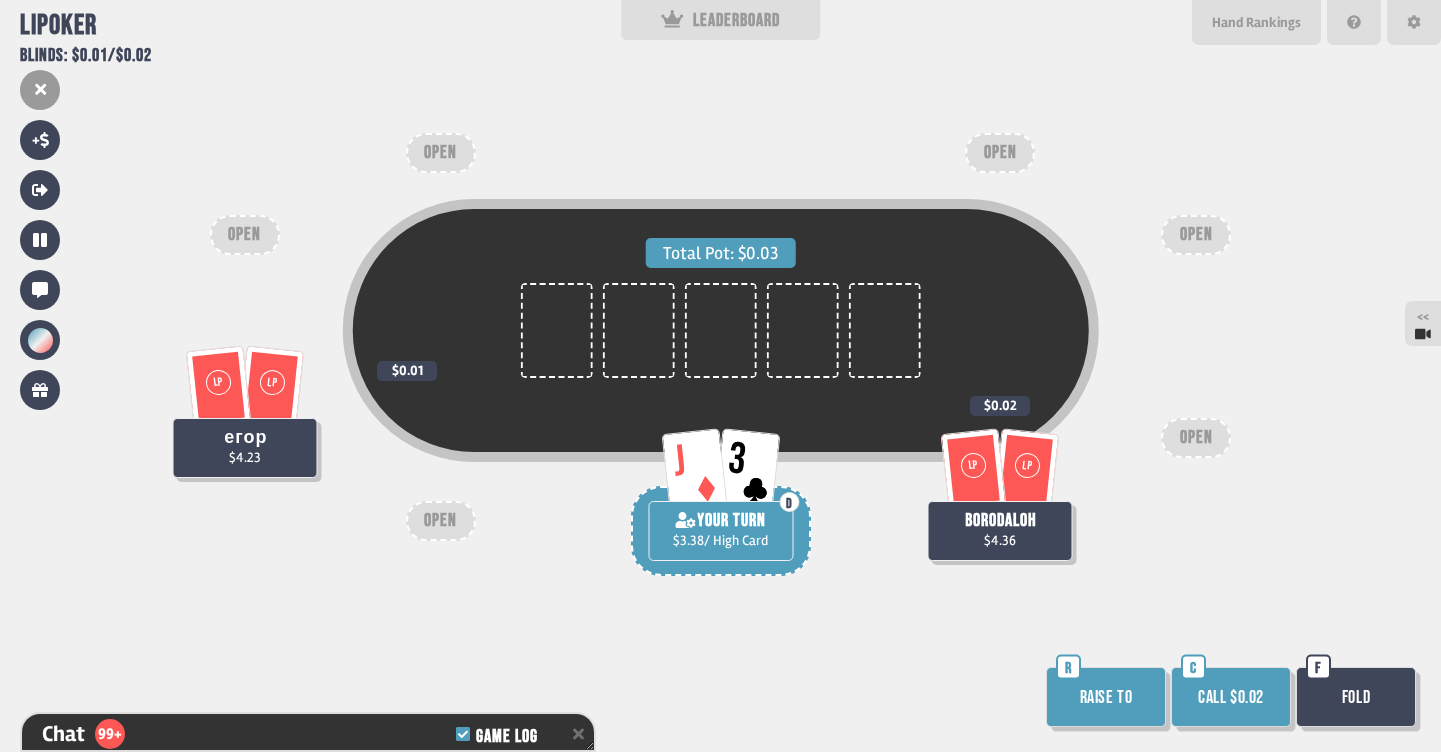 click on "Fold" at bounding box center (1356, 697) 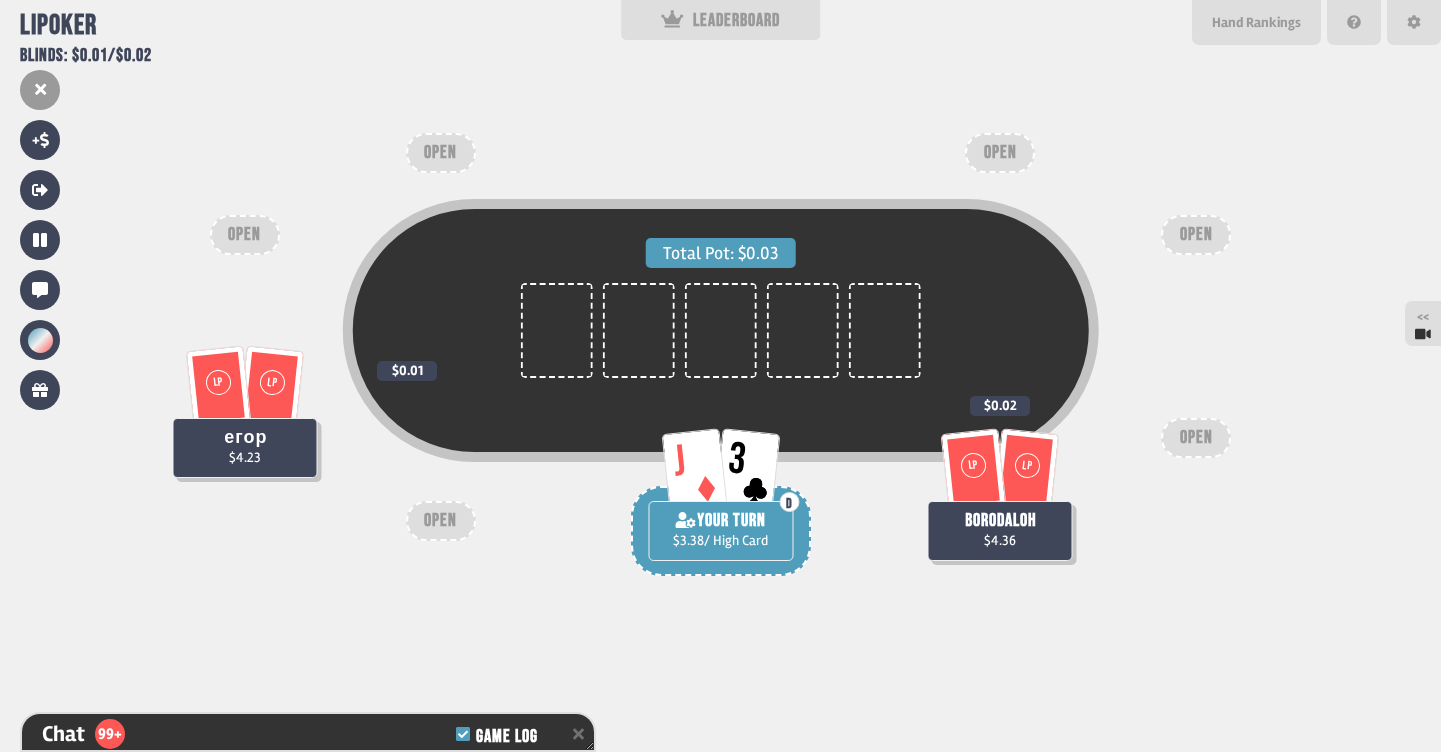 scroll, scrollTop: 26026, scrollLeft: 0, axis: vertical 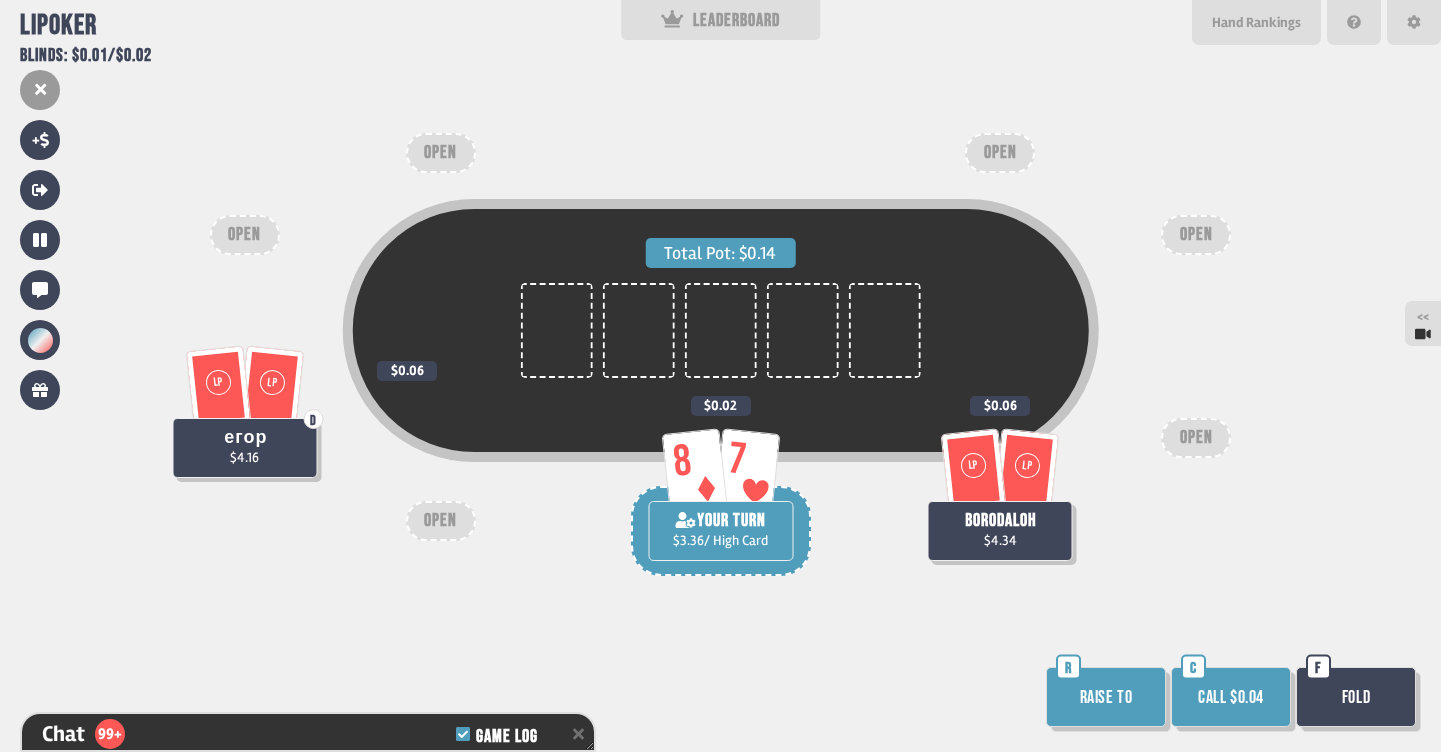 click on "Call $0.04" at bounding box center [1231, 697] 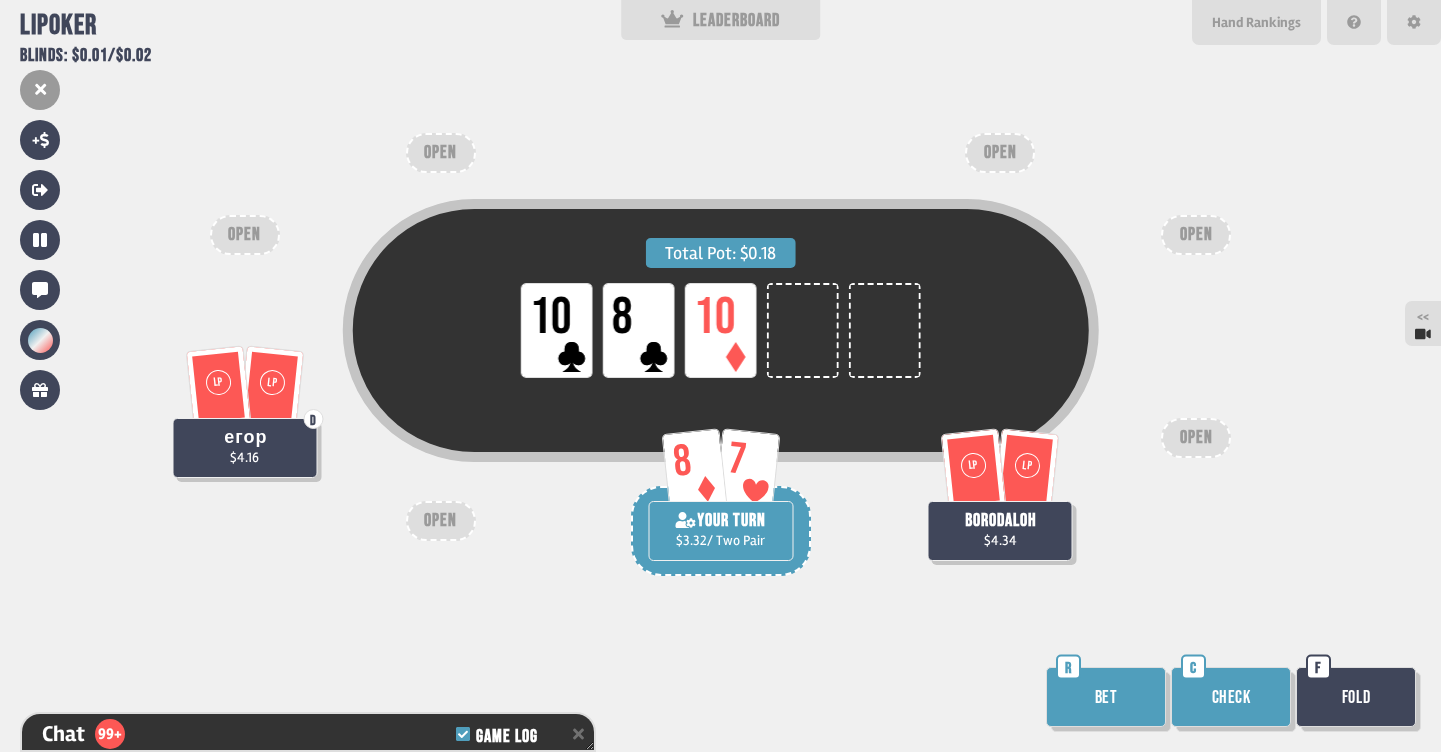 scroll, scrollTop: 26490, scrollLeft: 0, axis: vertical 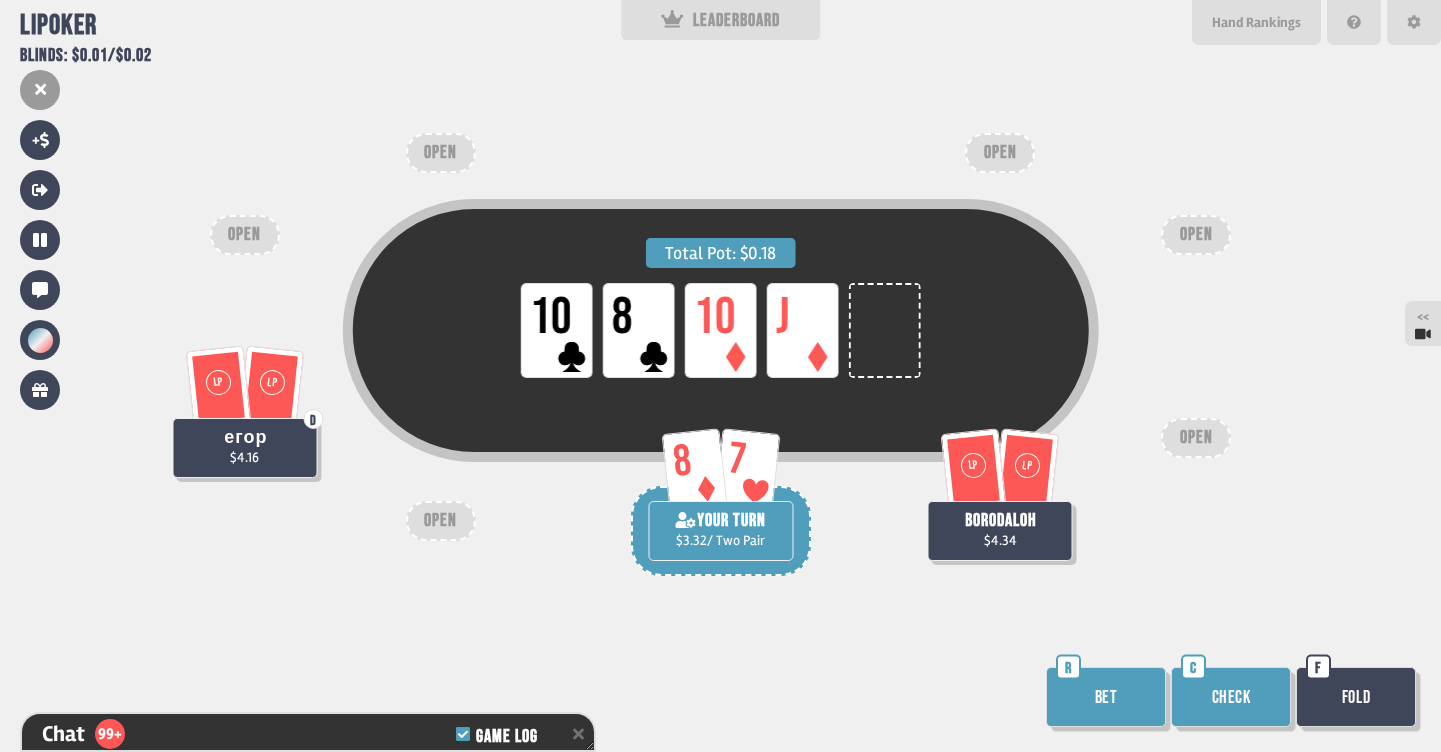 click on "Check" at bounding box center (1231, 697) 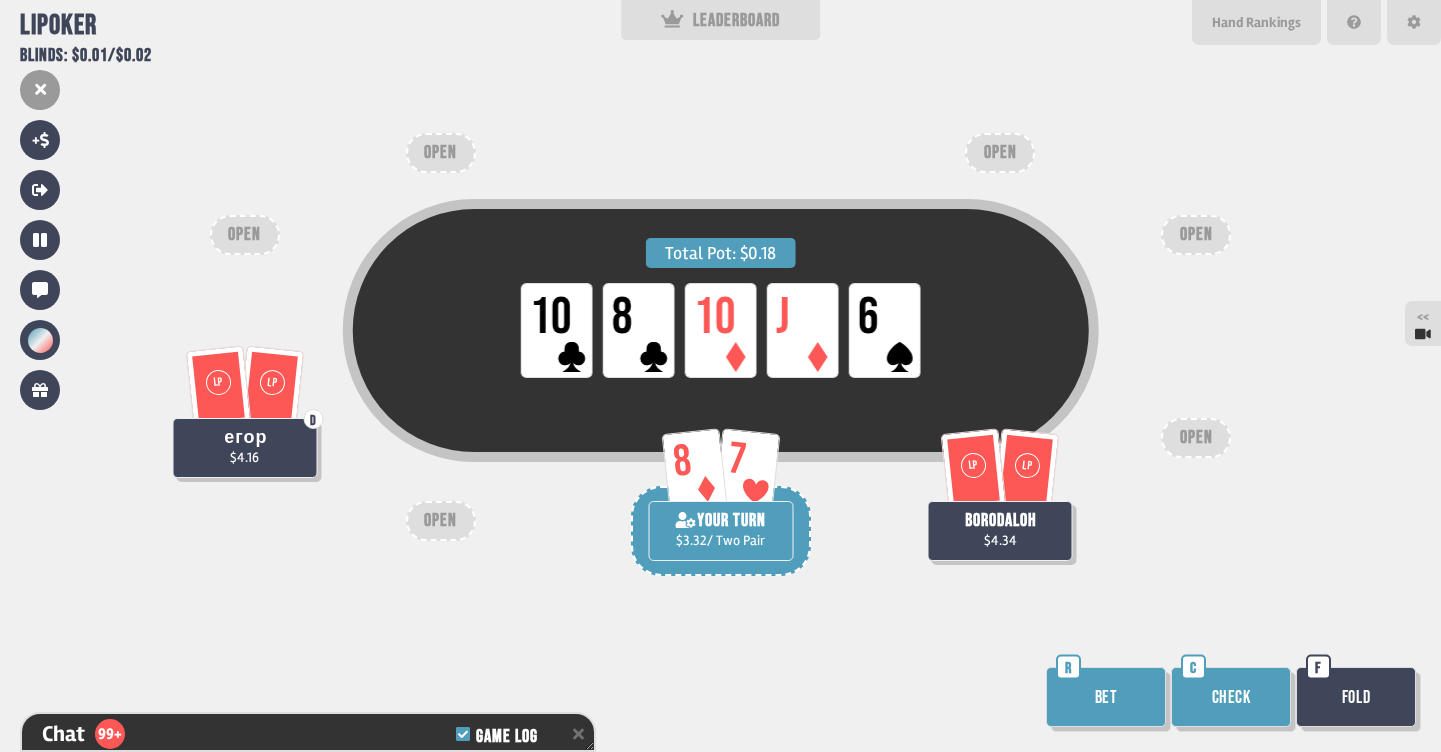 scroll, scrollTop: 26780, scrollLeft: 0, axis: vertical 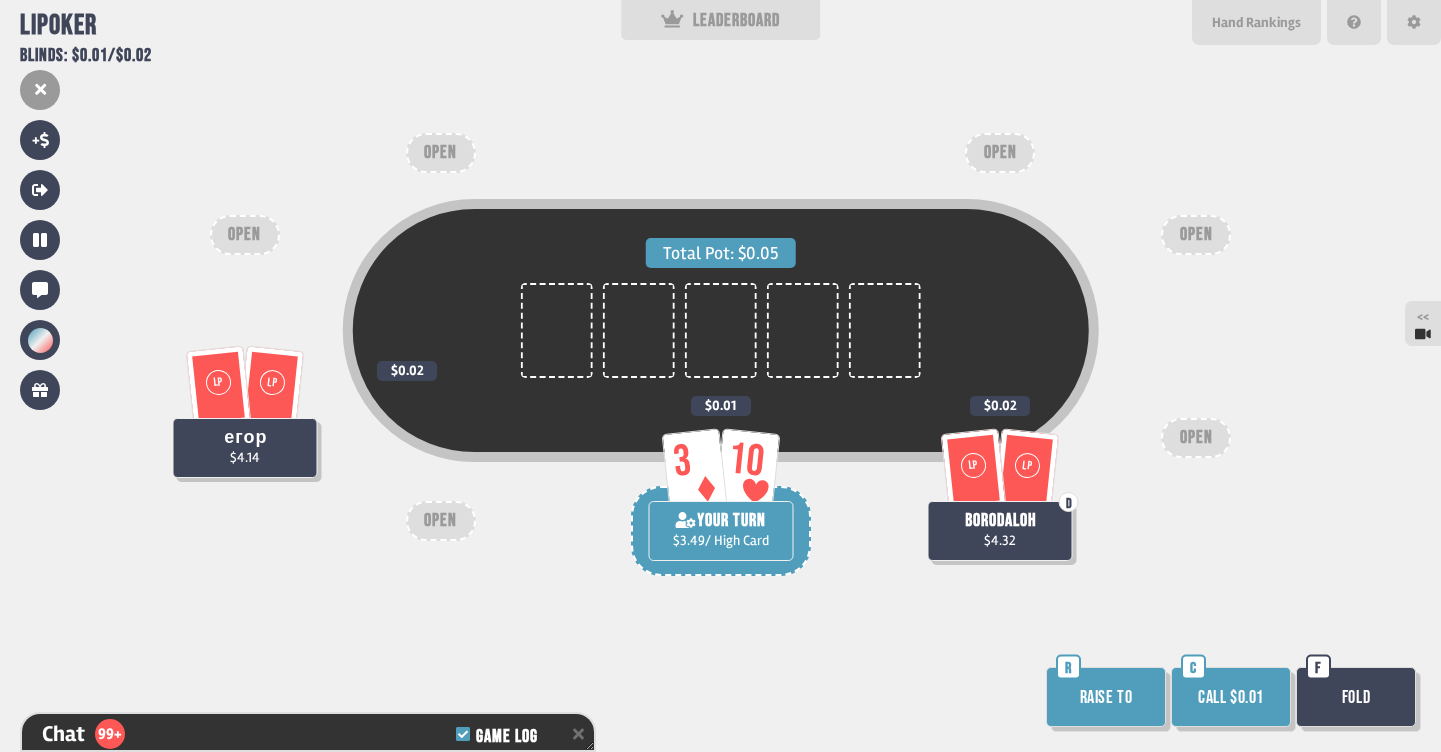 click on "Fold" at bounding box center [1356, 697] 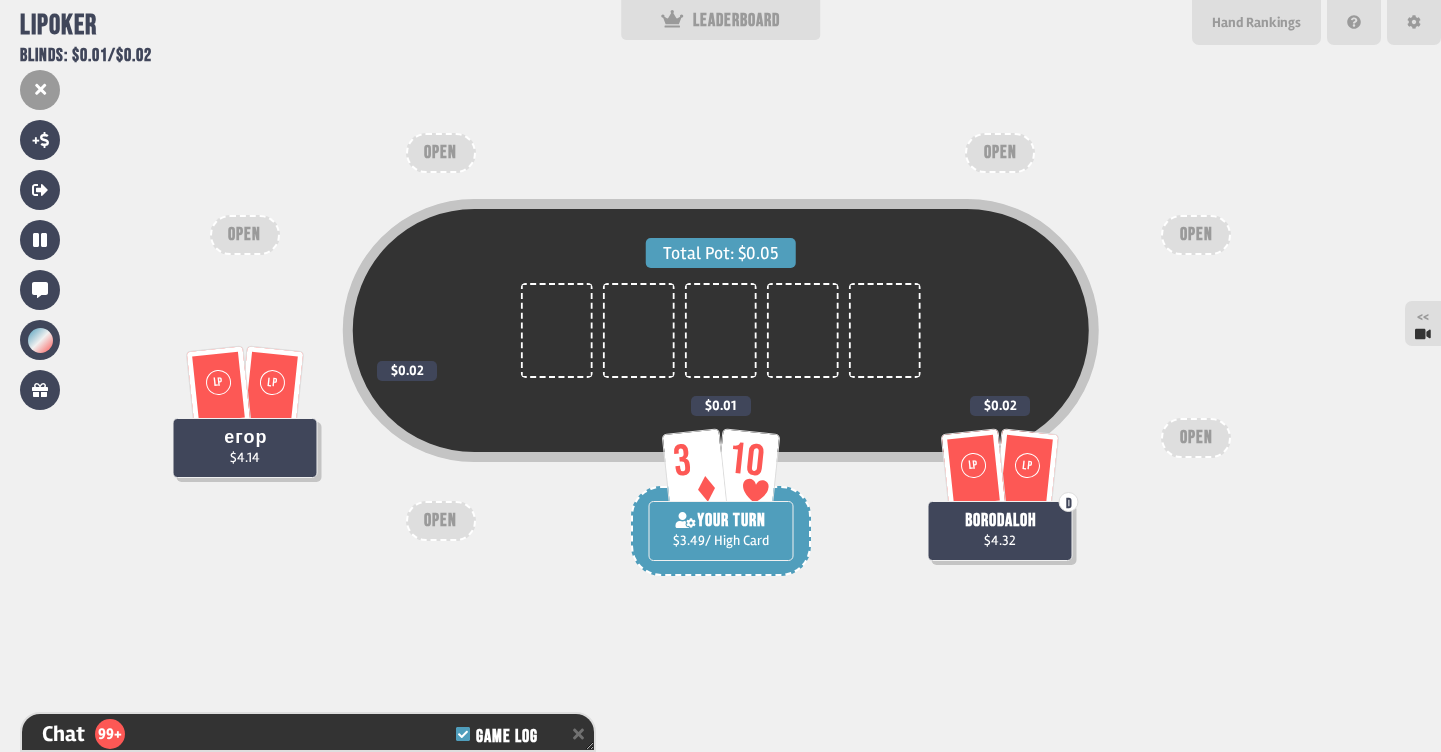 scroll, scrollTop: 27012, scrollLeft: 0, axis: vertical 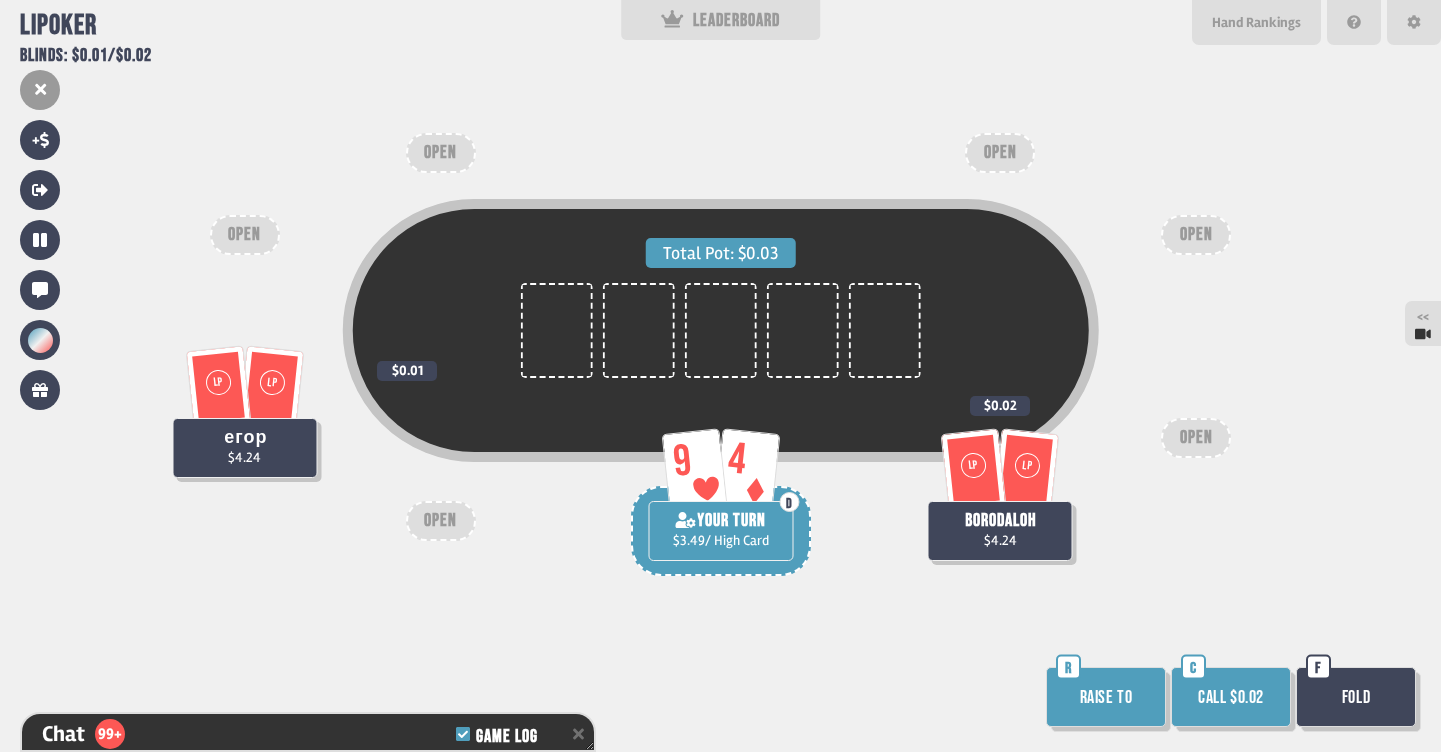 click on "Fold" at bounding box center [1356, 697] 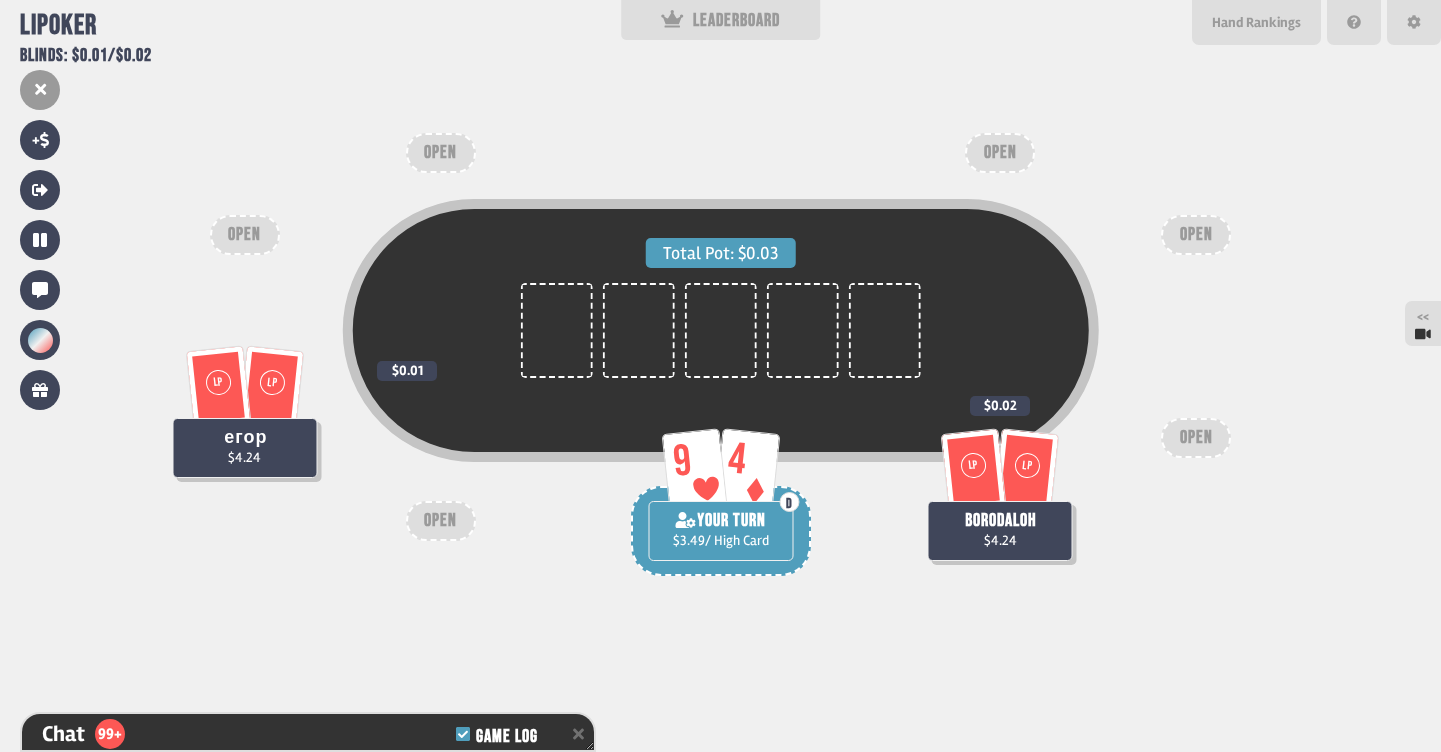 scroll, scrollTop: 27447, scrollLeft: 0, axis: vertical 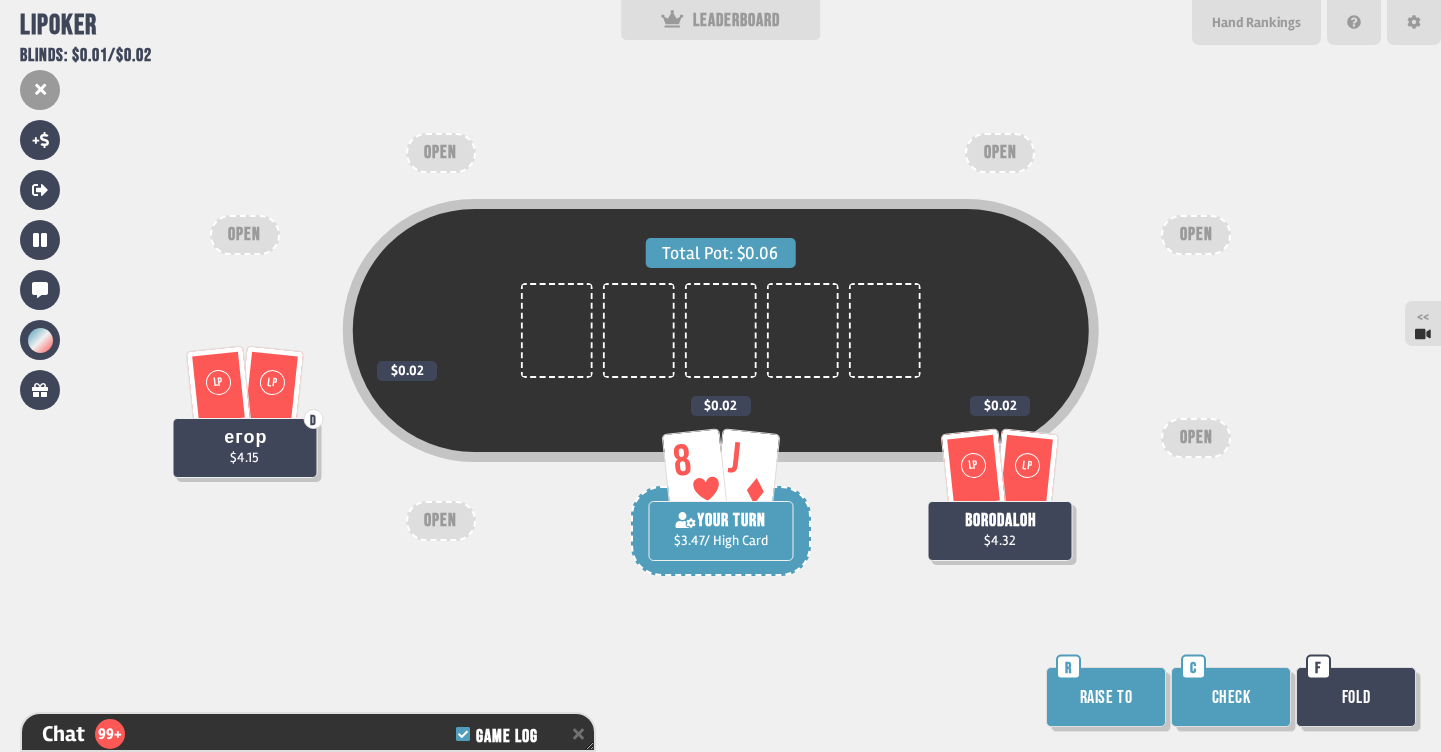 click on "Check" at bounding box center (1231, 697) 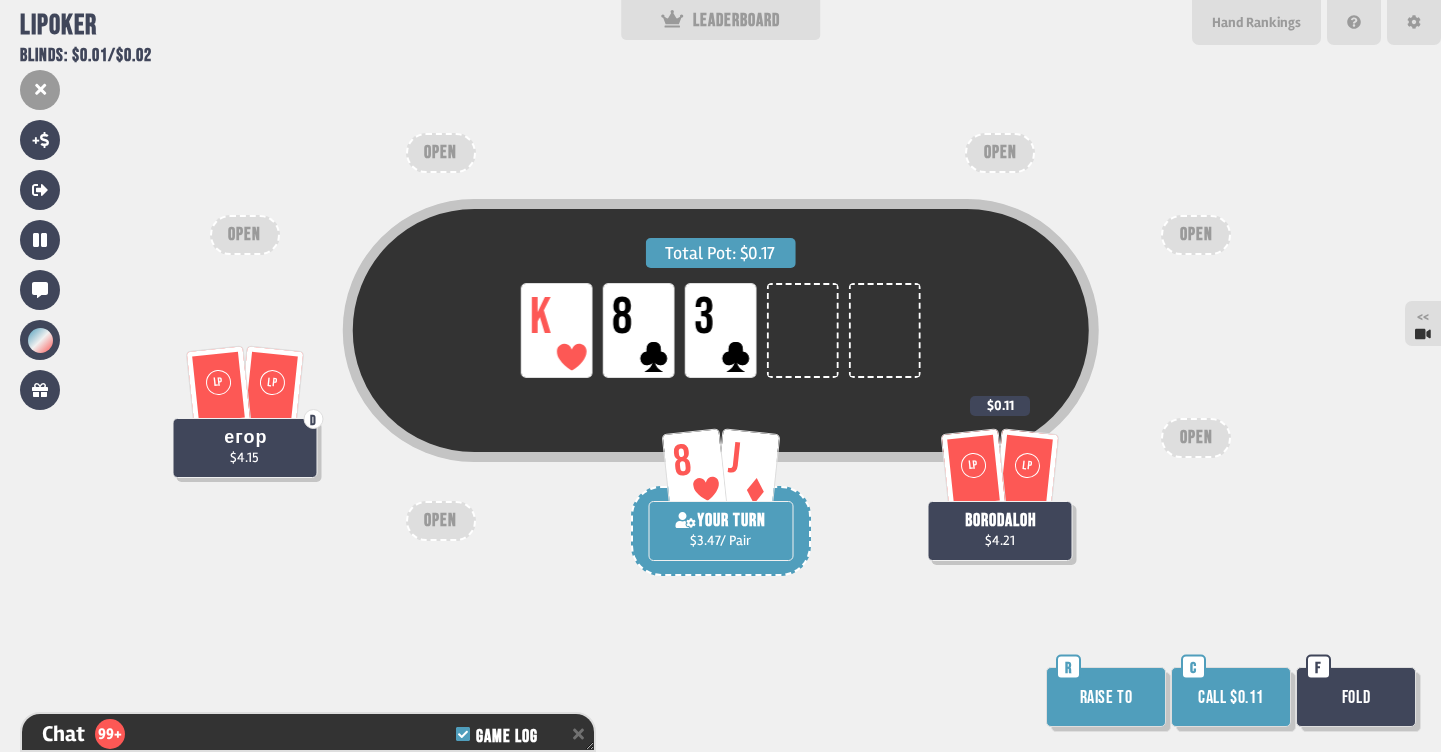 scroll, scrollTop: 28056, scrollLeft: 0, axis: vertical 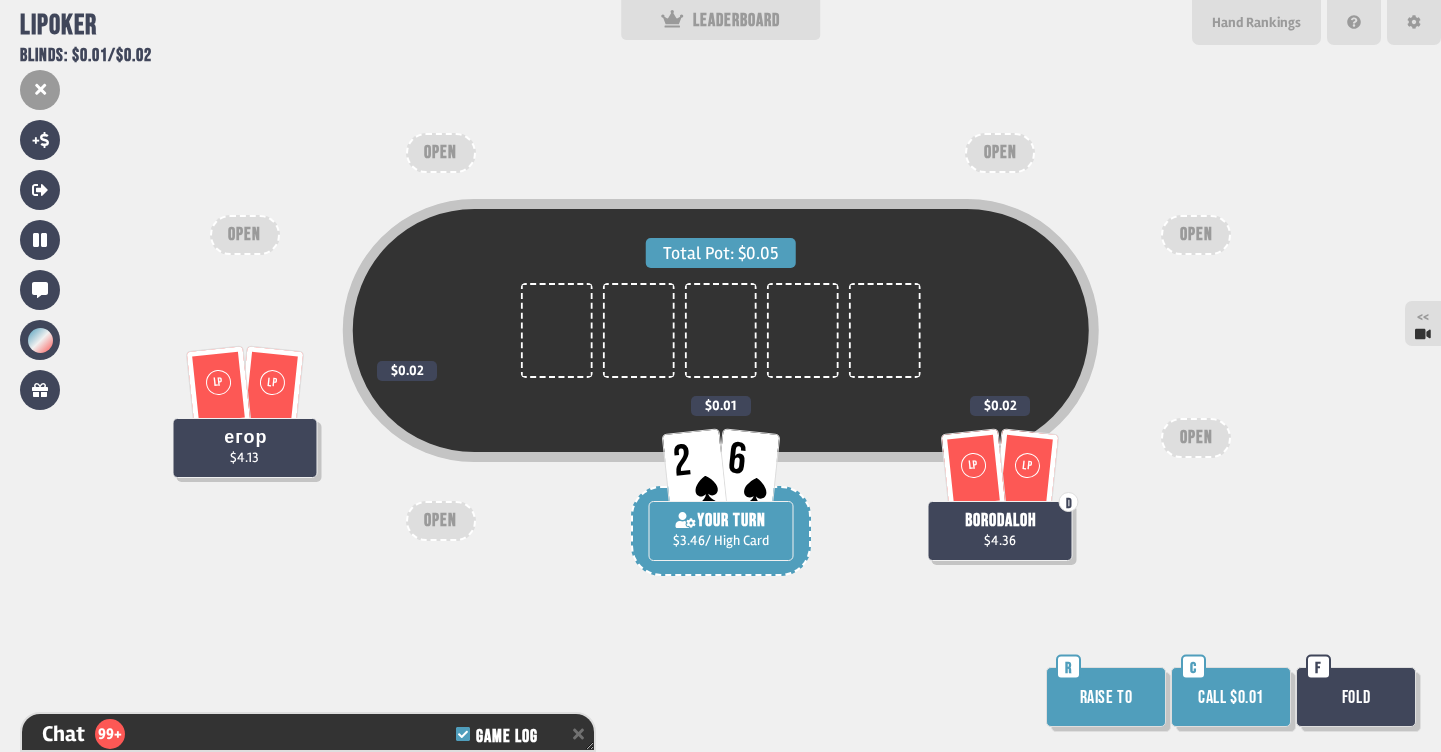 click on "Call $0.01" at bounding box center (1231, 697) 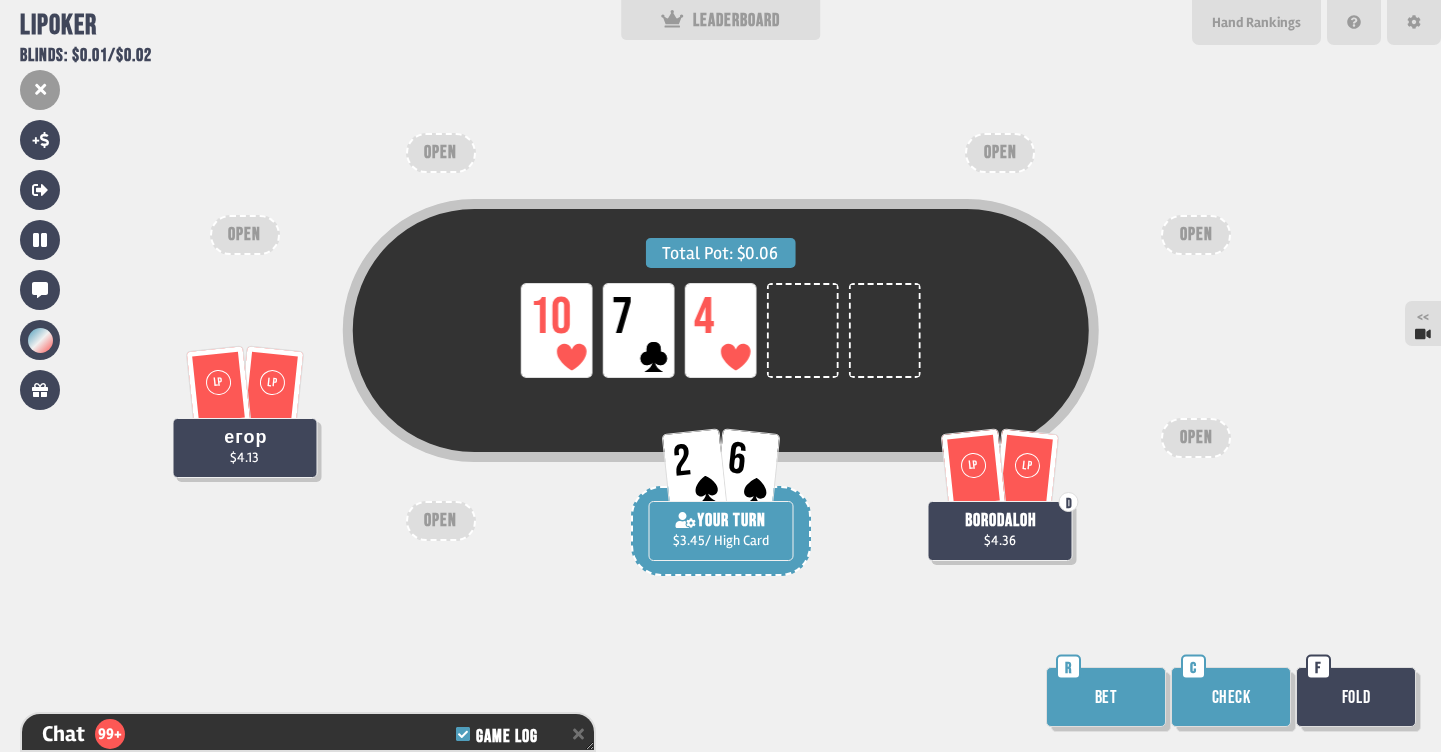 scroll, scrollTop: 28404, scrollLeft: 0, axis: vertical 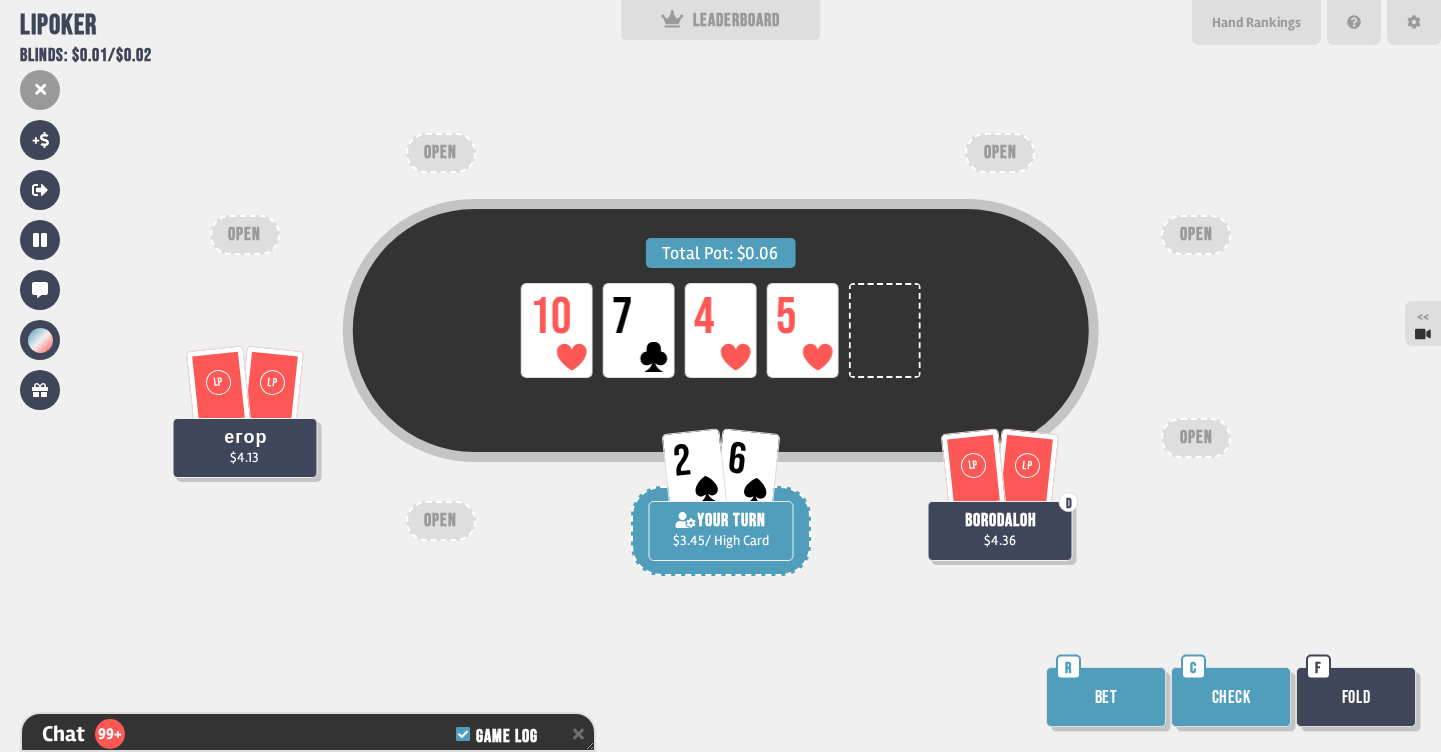 click on "Check" at bounding box center [1231, 697] 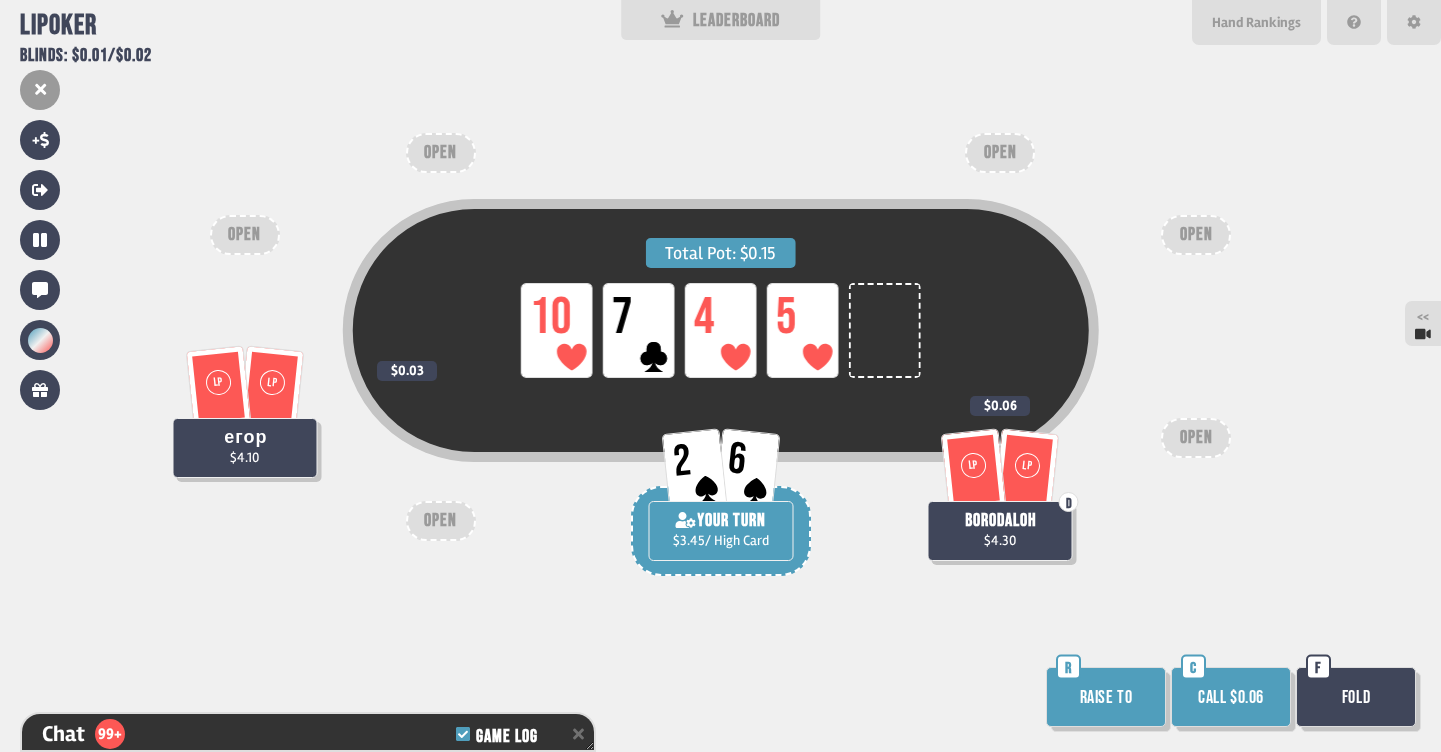 scroll, scrollTop: 28665, scrollLeft: 0, axis: vertical 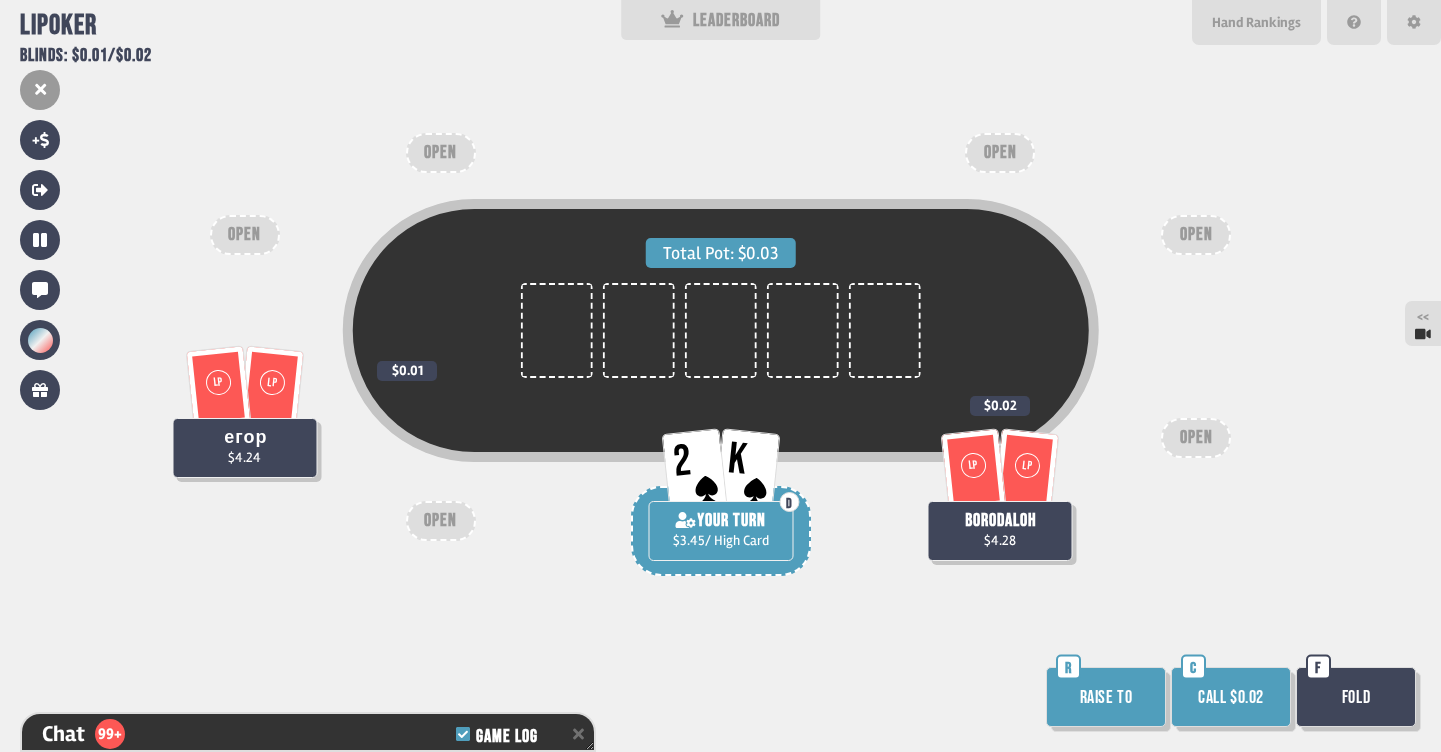 click on "Raise to" at bounding box center [1106, 697] 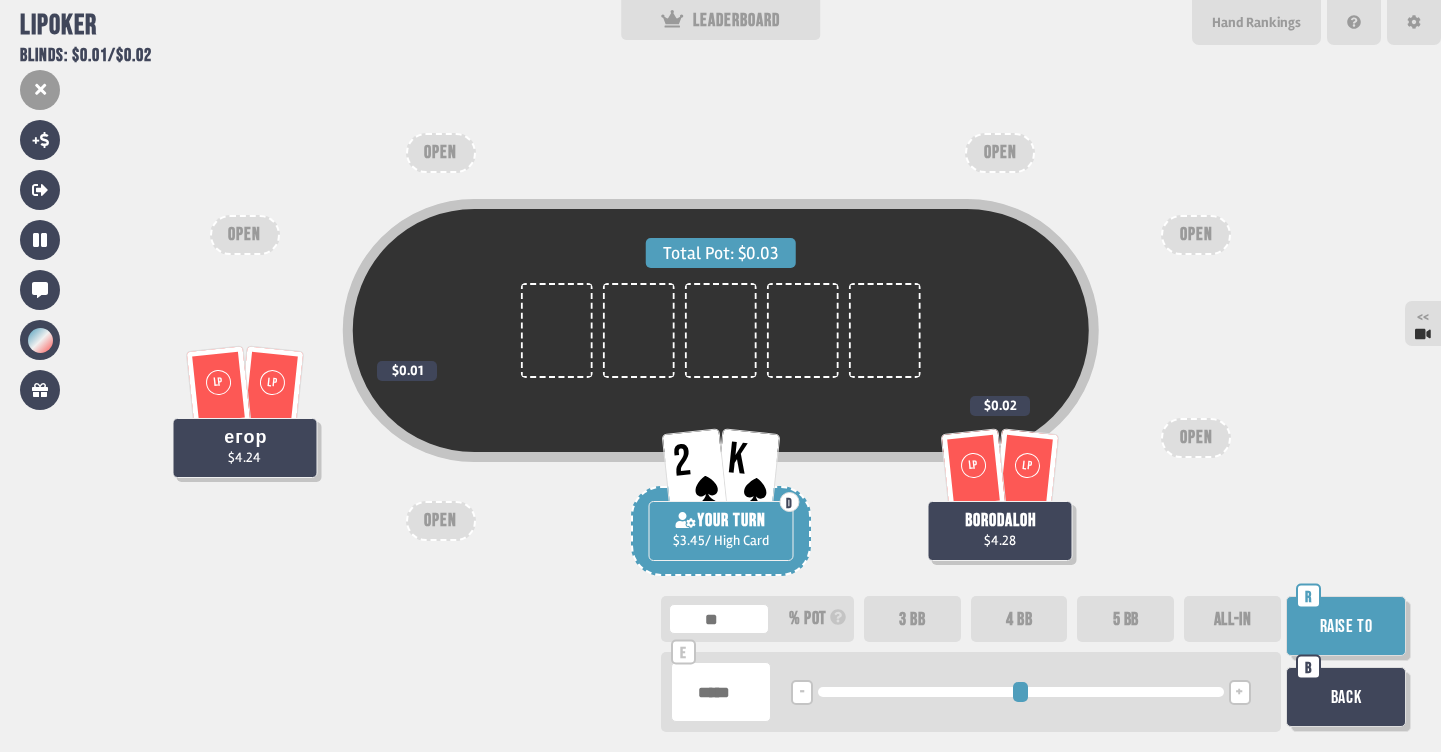 click on "3 BB" at bounding box center [912, 619] 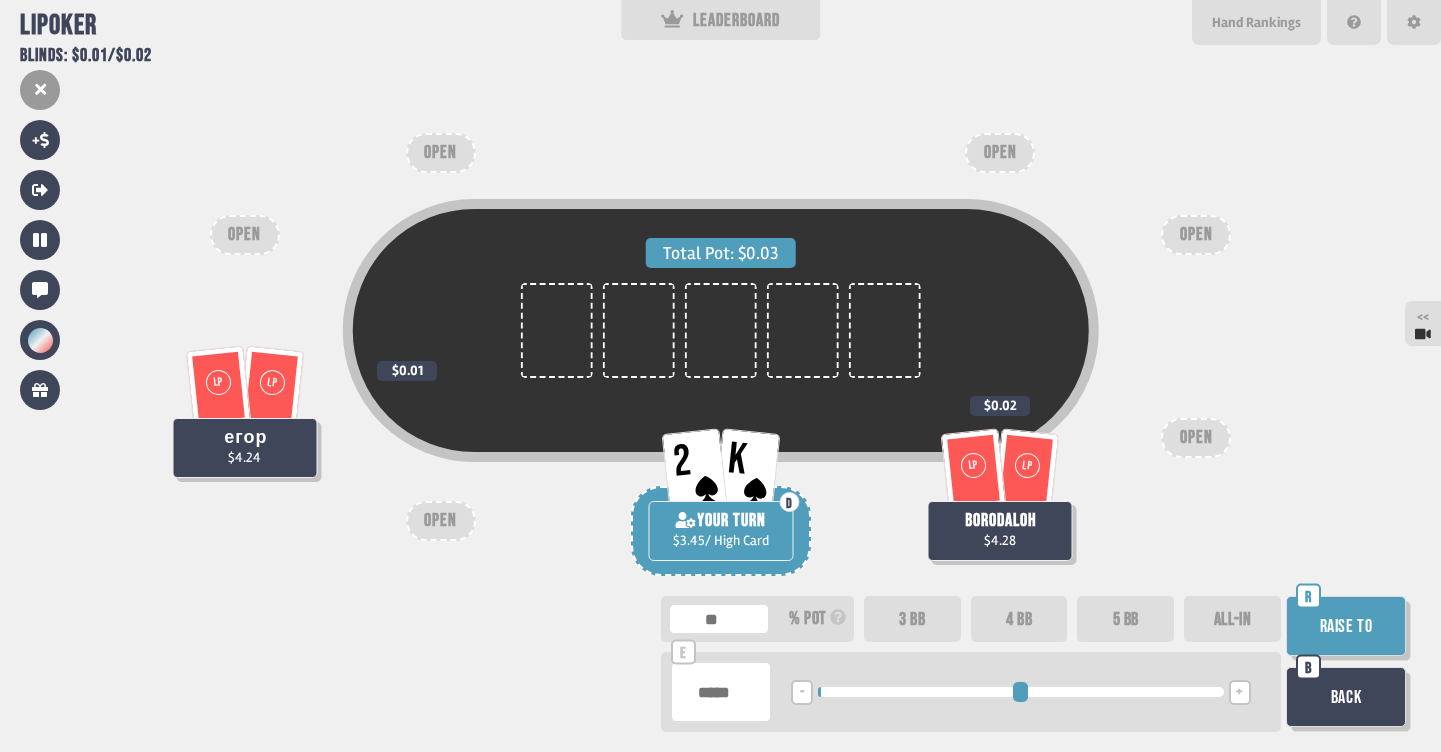 click on "4 BB" at bounding box center [1019, 619] 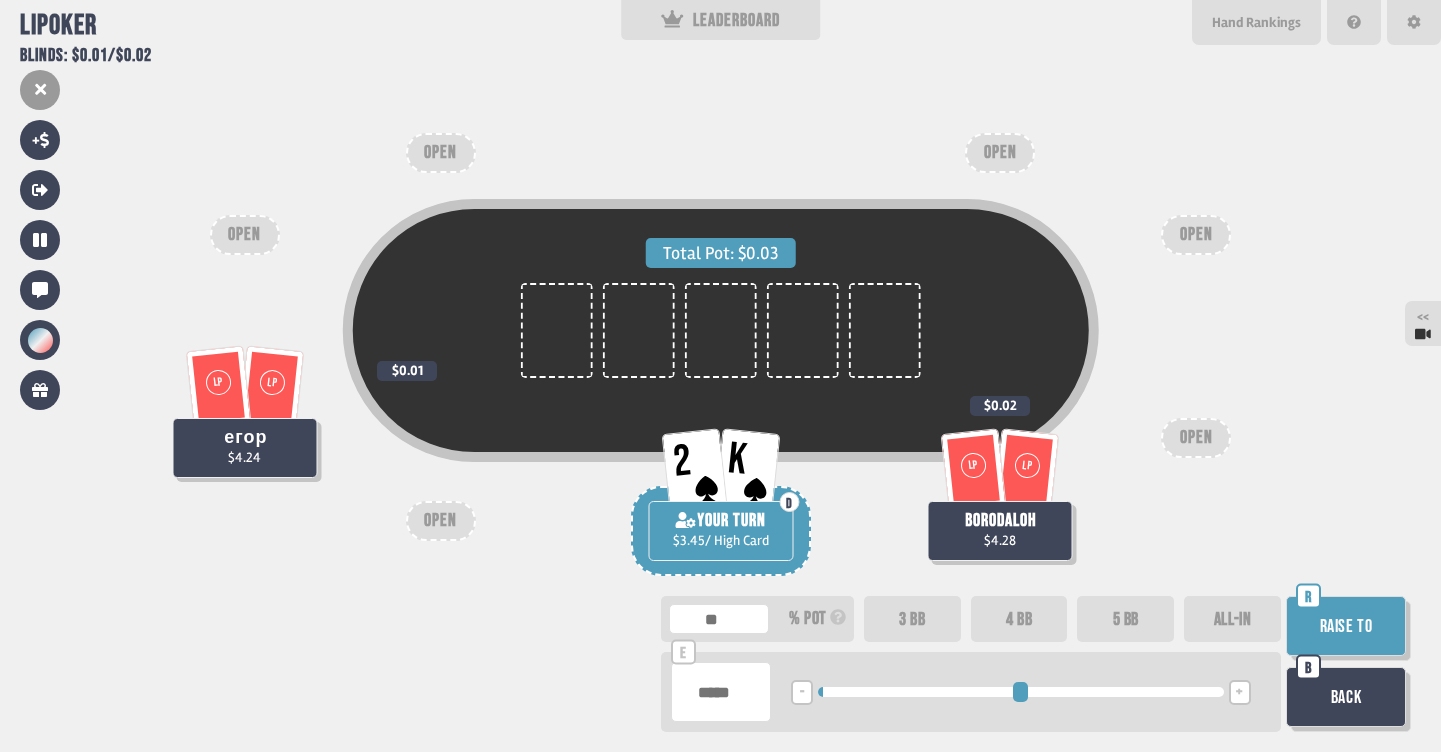 click on "Raise to" at bounding box center [1346, 626] 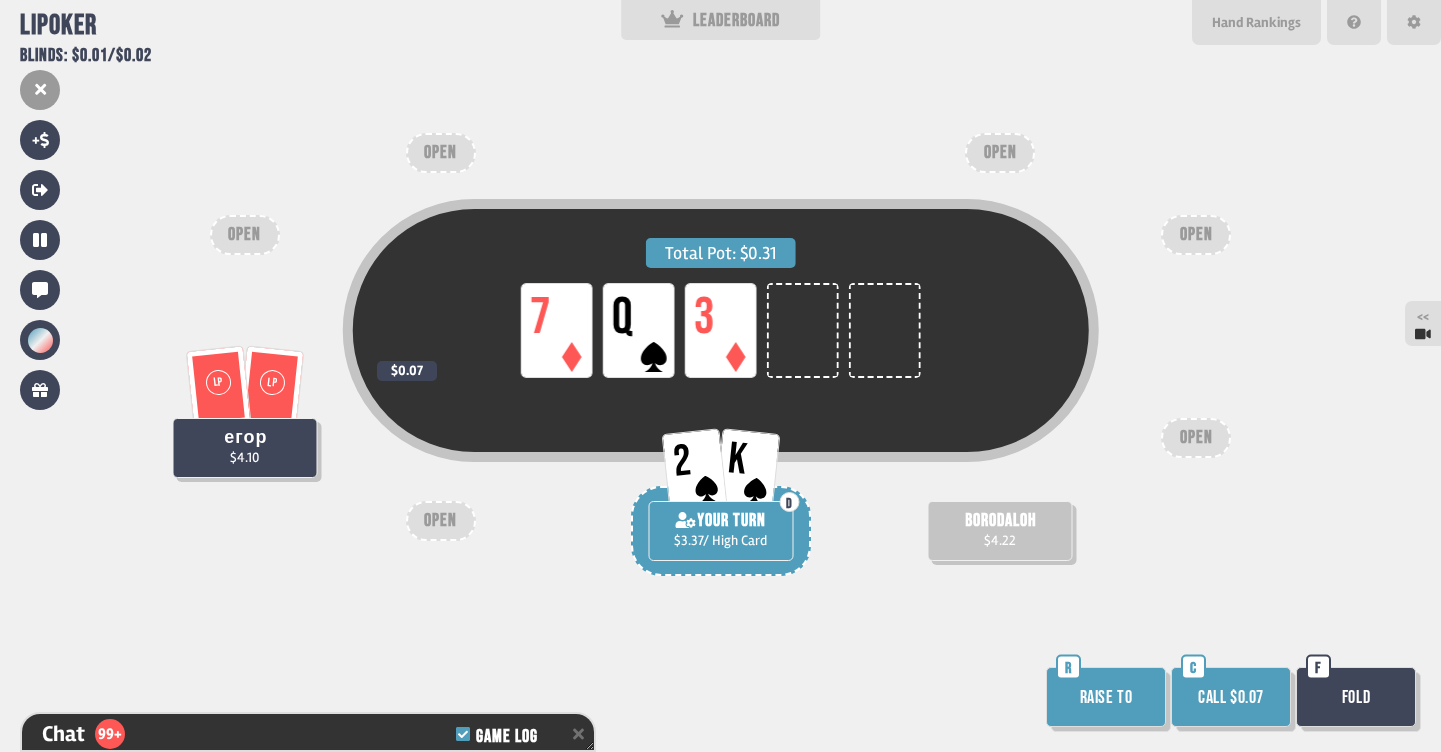 scroll, scrollTop: 29129, scrollLeft: 0, axis: vertical 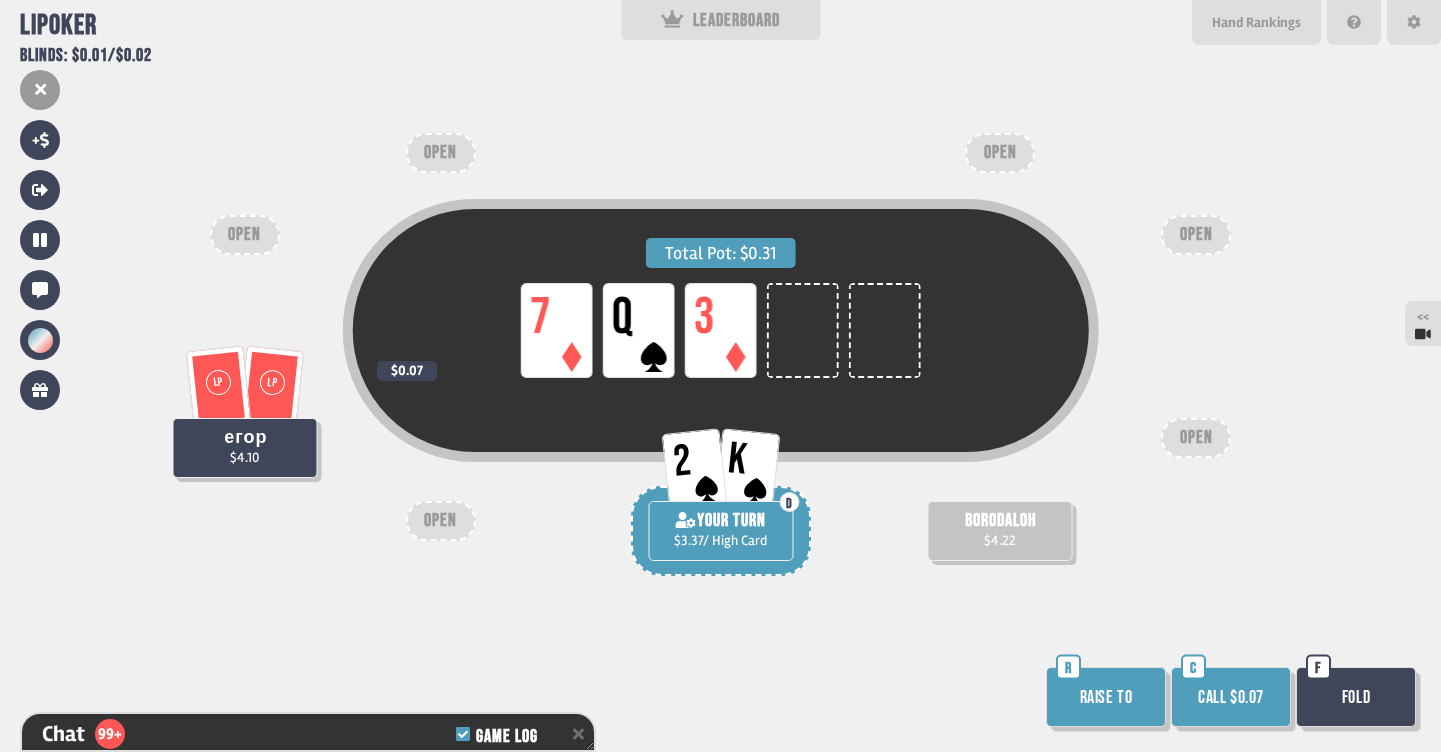 click on "Call $0.07" at bounding box center (1231, 697) 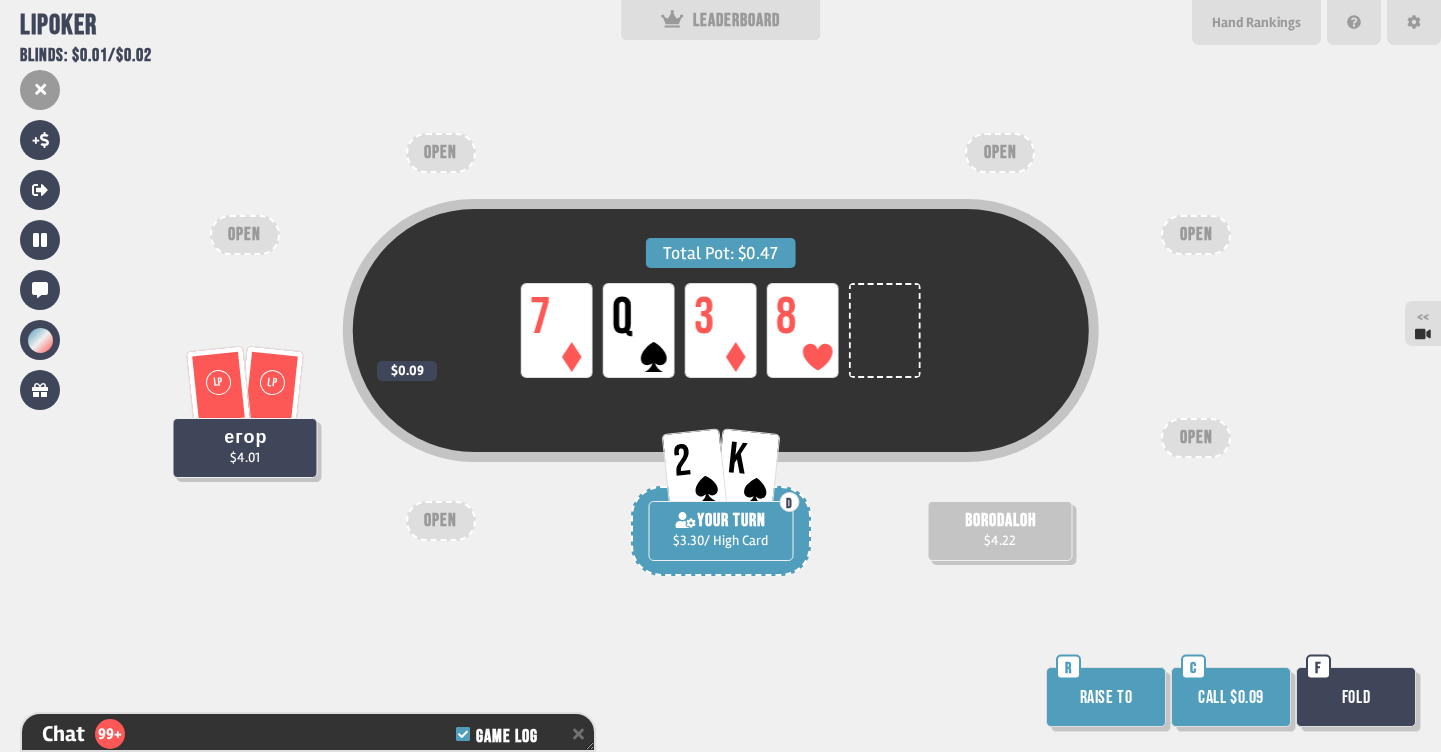 scroll, scrollTop: 29245, scrollLeft: 0, axis: vertical 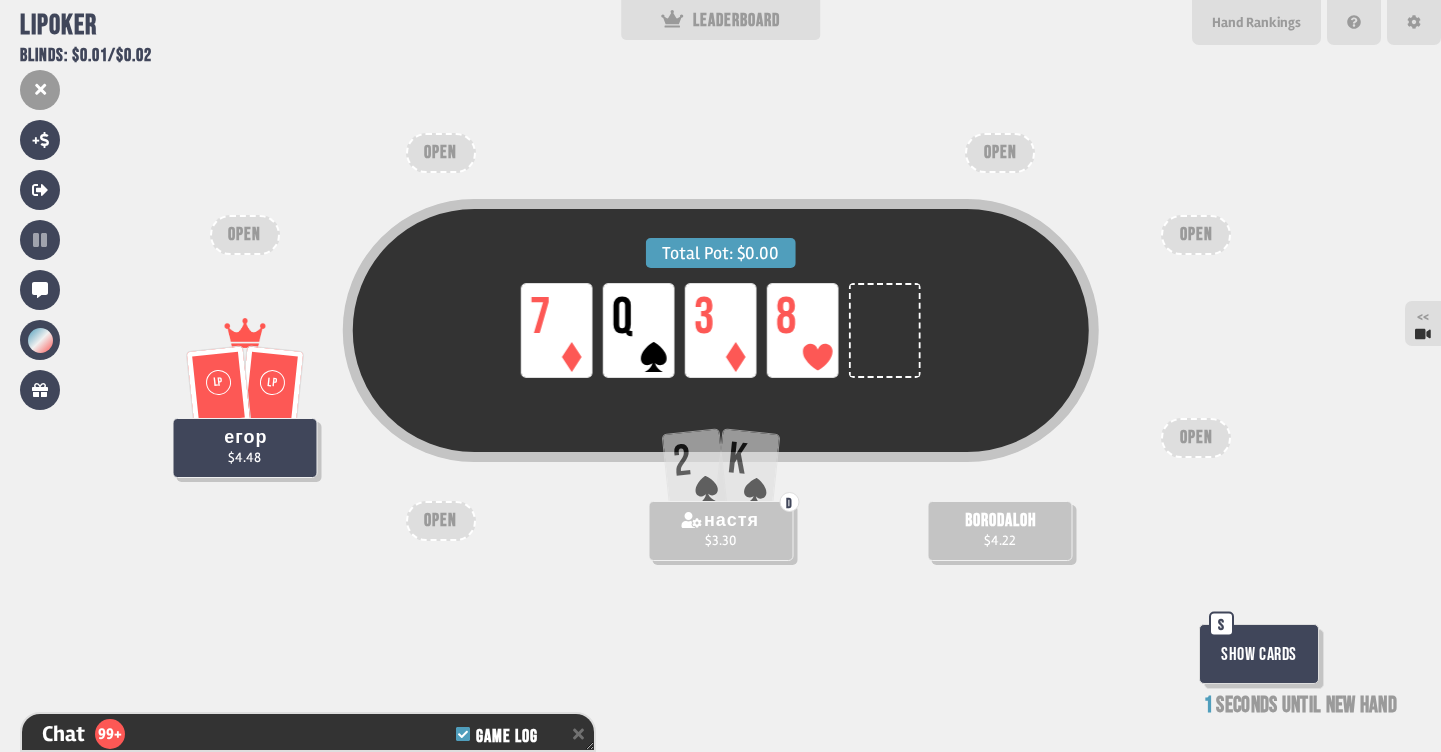 click on "Show Cards" at bounding box center [1259, 654] 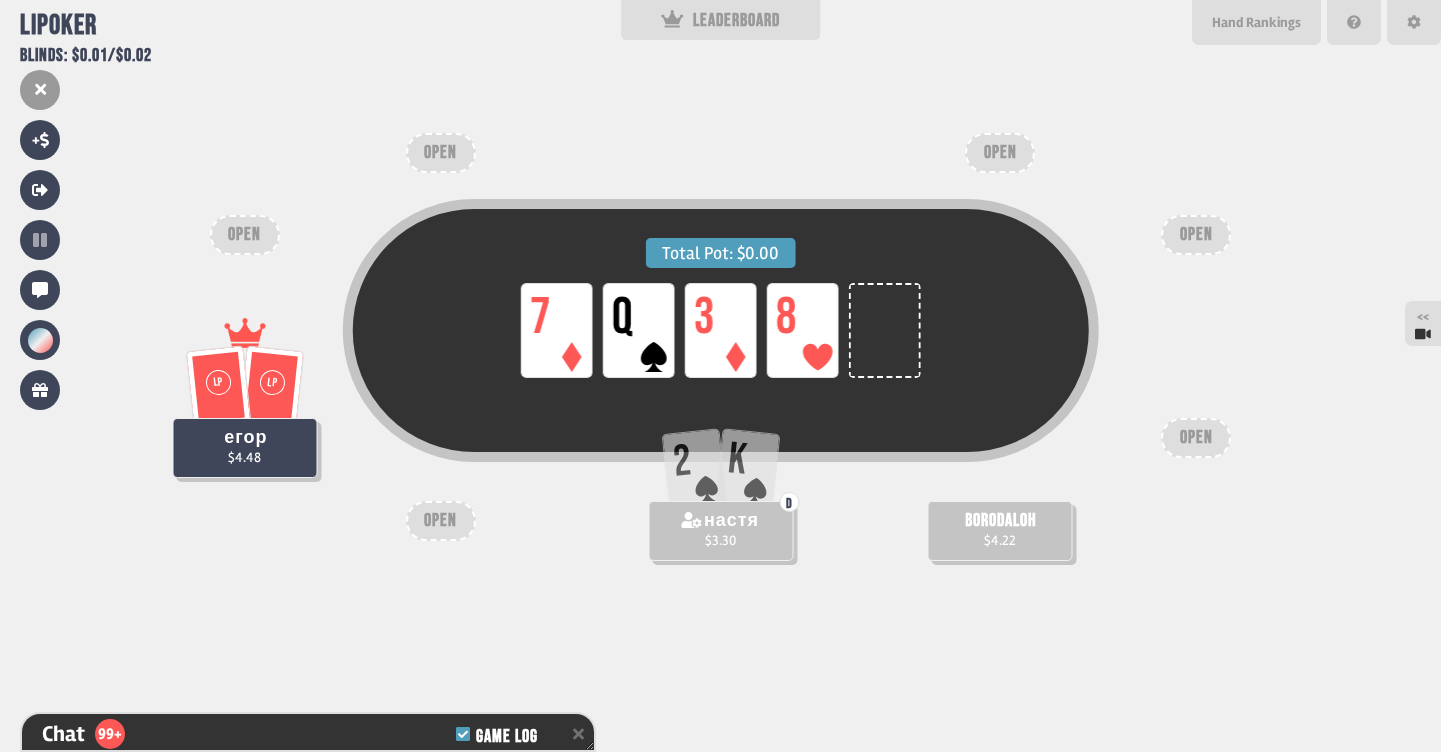 scroll, scrollTop: 29361, scrollLeft: 0, axis: vertical 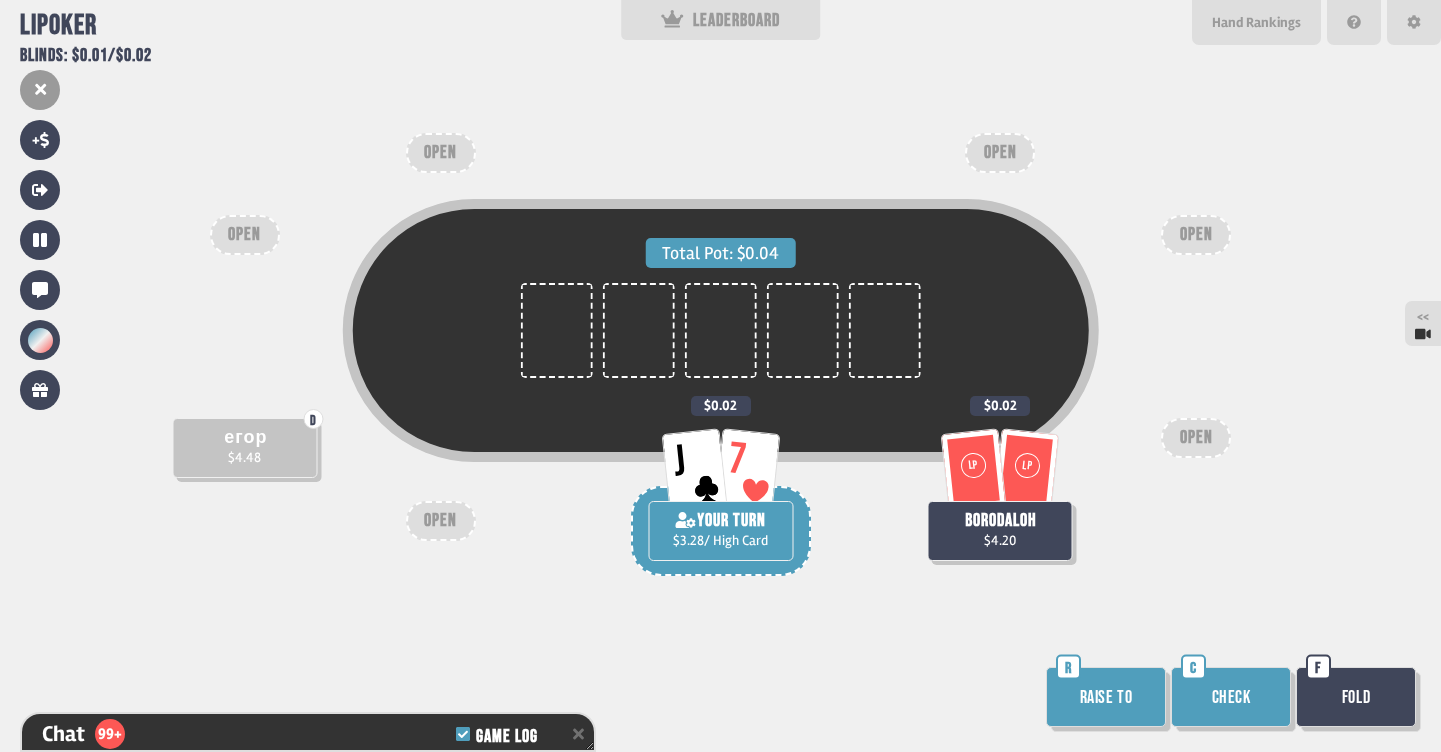 click on "Fold" at bounding box center (1356, 697) 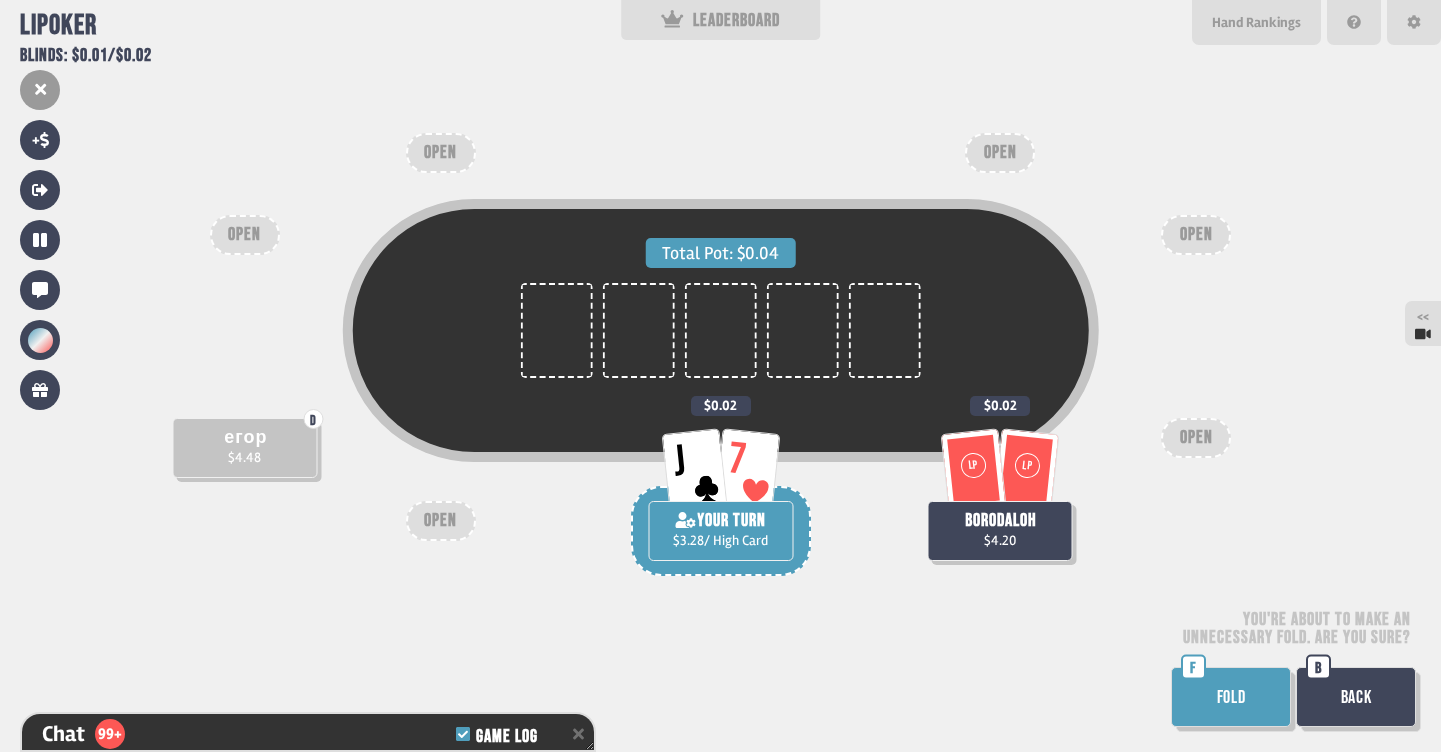 click on "FOLD" at bounding box center [1231, 697] 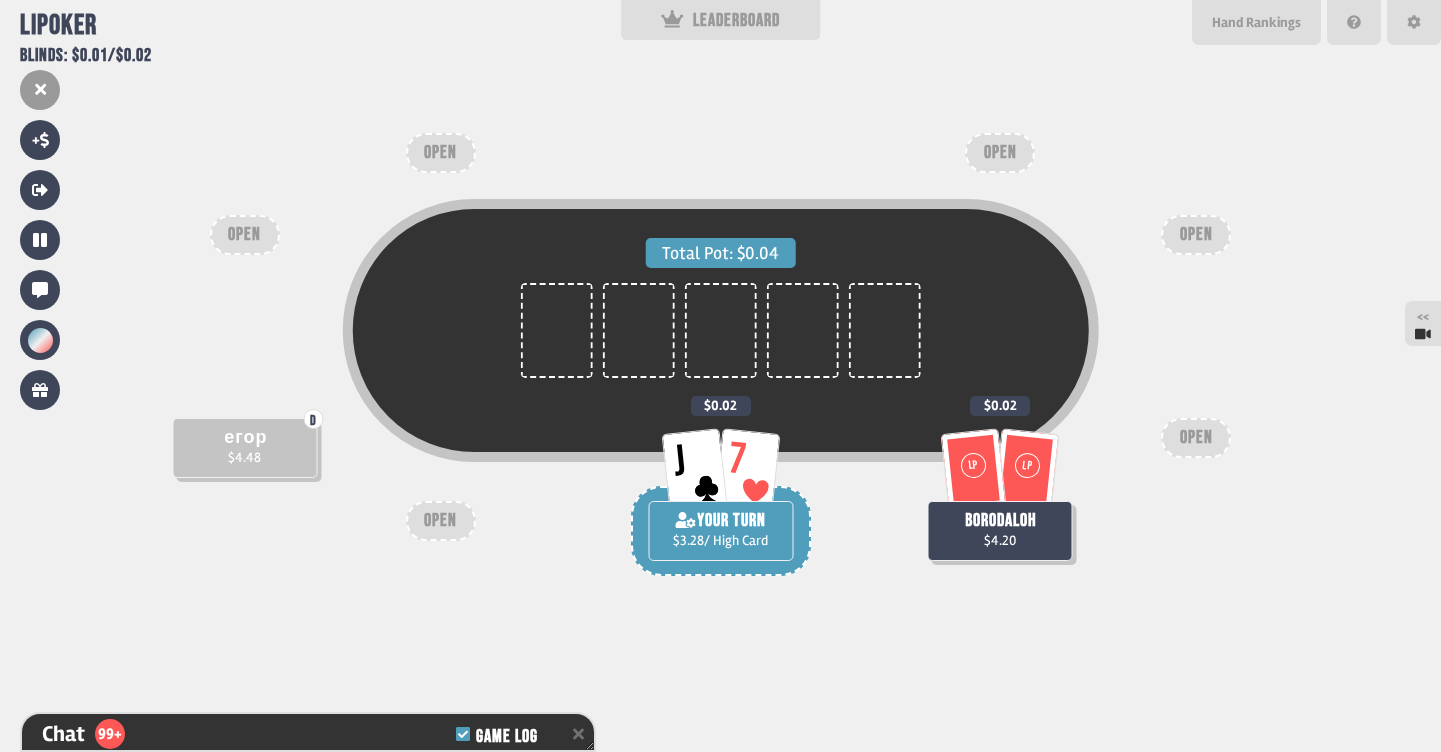 scroll, scrollTop: 29506, scrollLeft: 0, axis: vertical 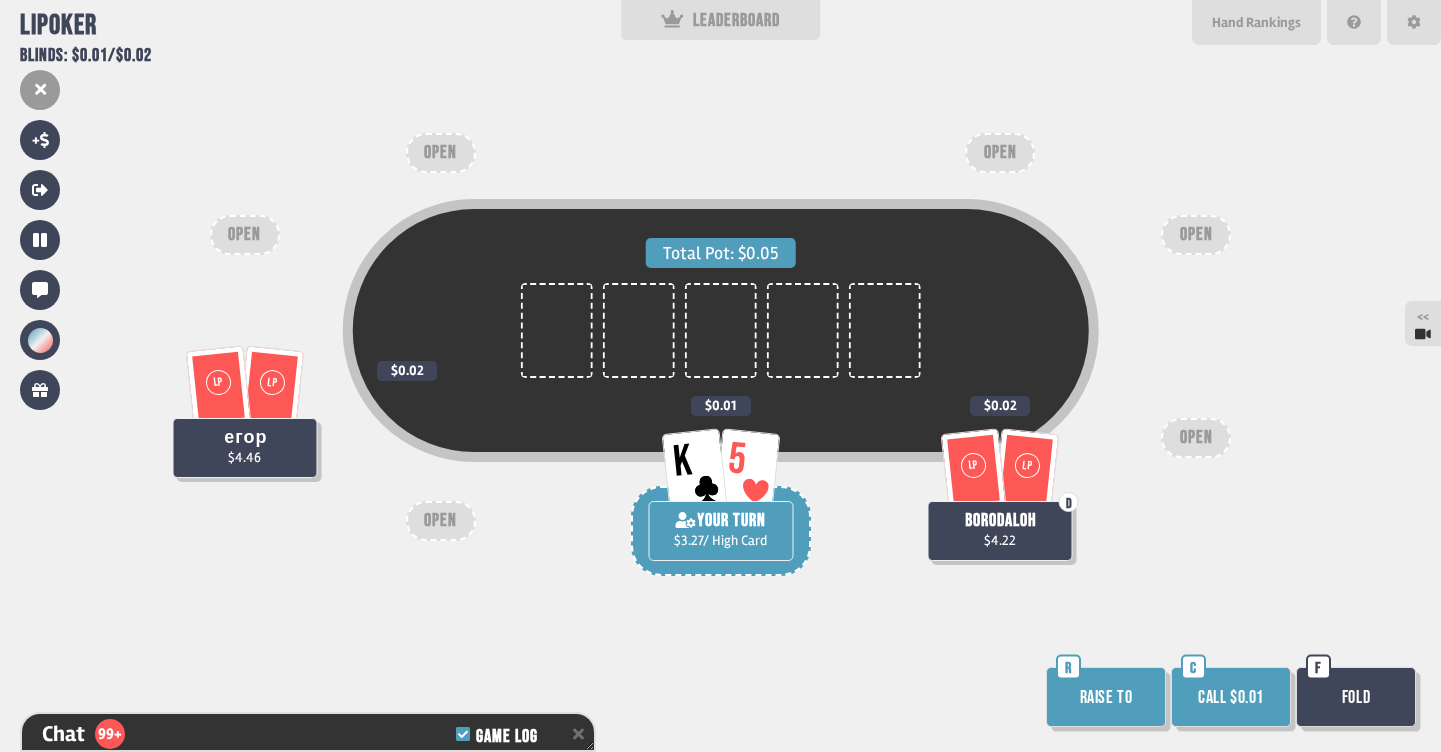 click on "Call $0.01" at bounding box center (1231, 697) 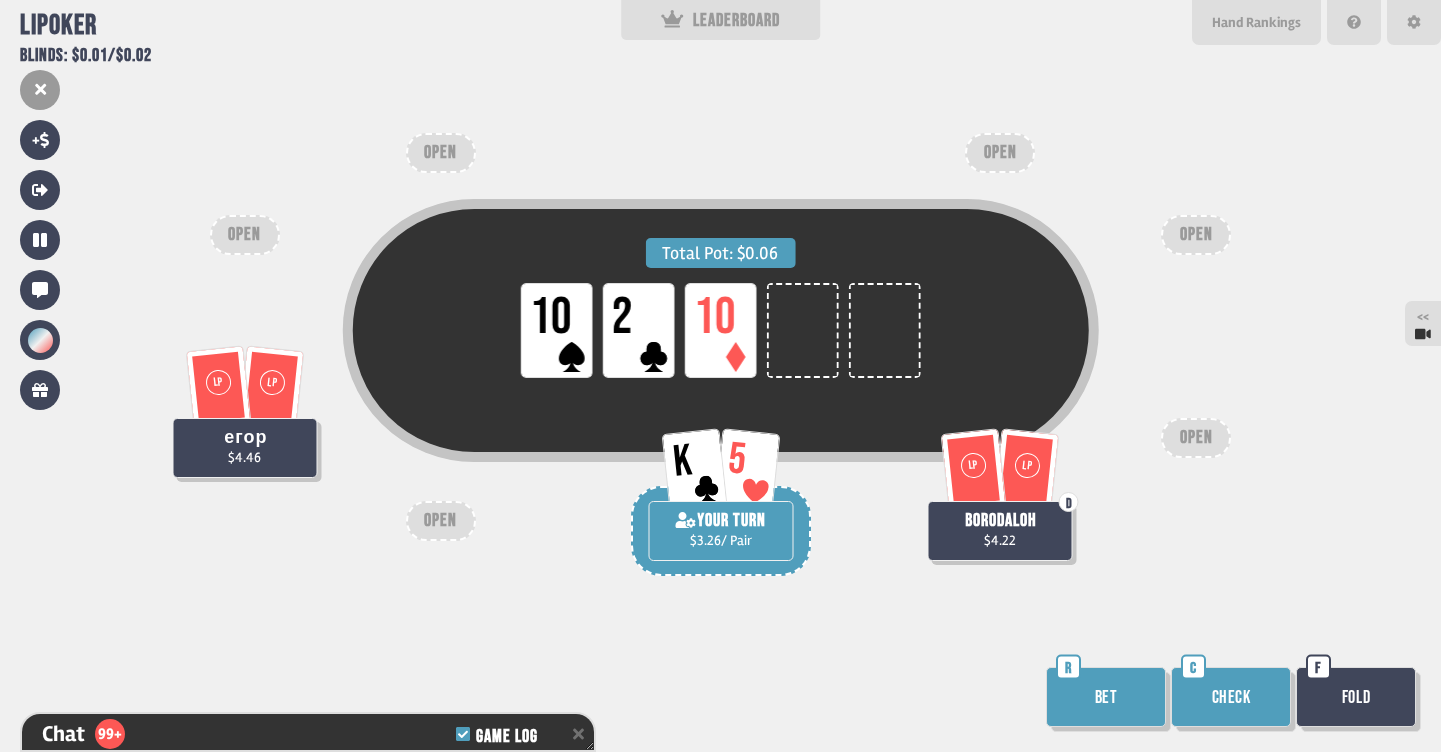scroll, scrollTop: 29738, scrollLeft: 0, axis: vertical 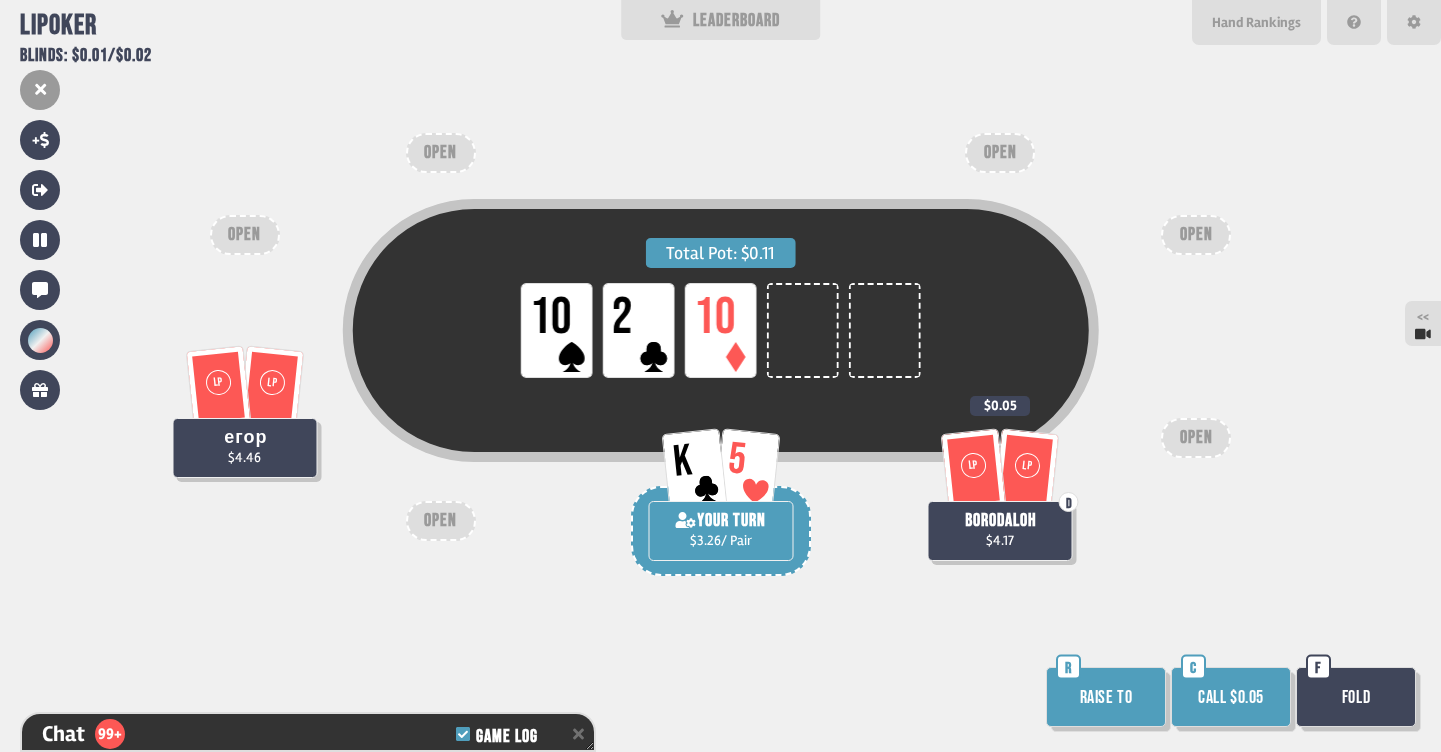 click on "Call $0.05" at bounding box center (1231, 697) 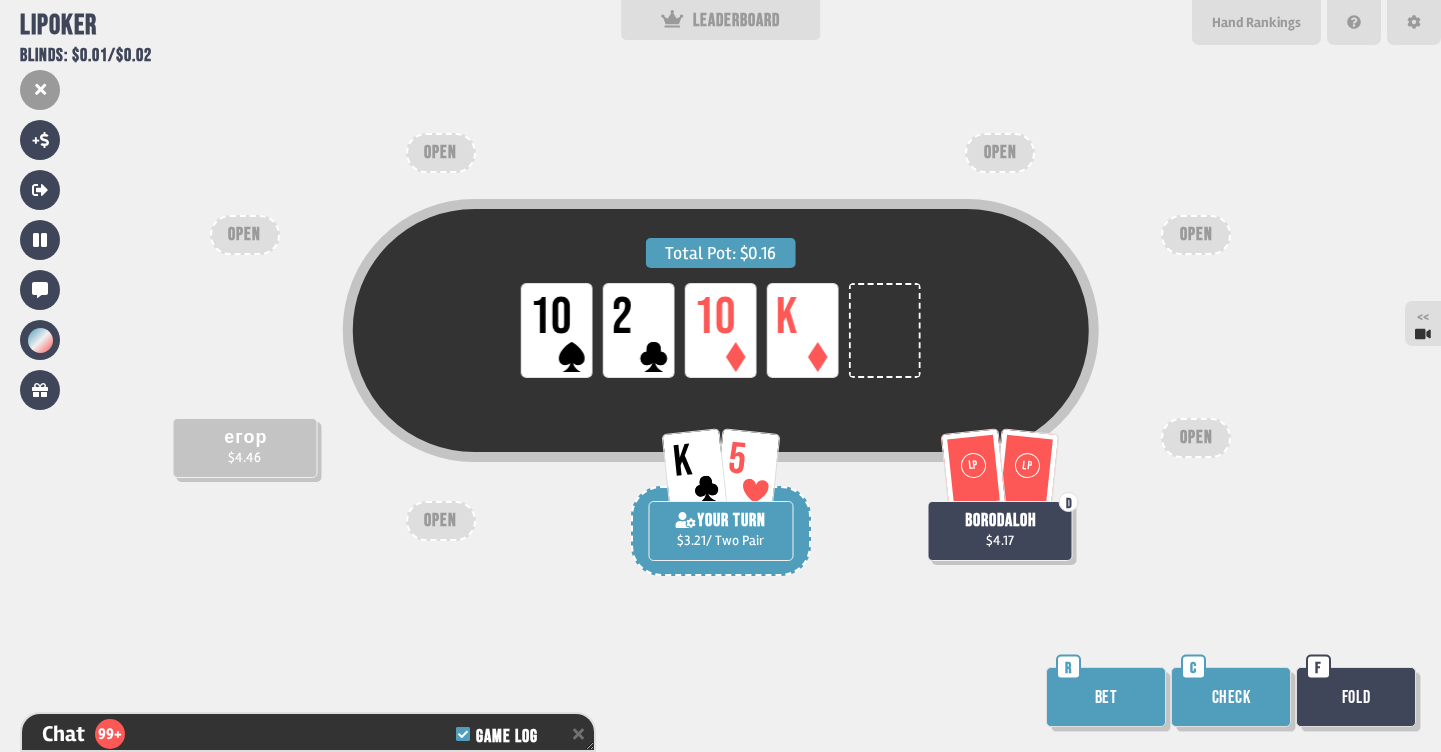 scroll, scrollTop: 29970, scrollLeft: 0, axis: vertical 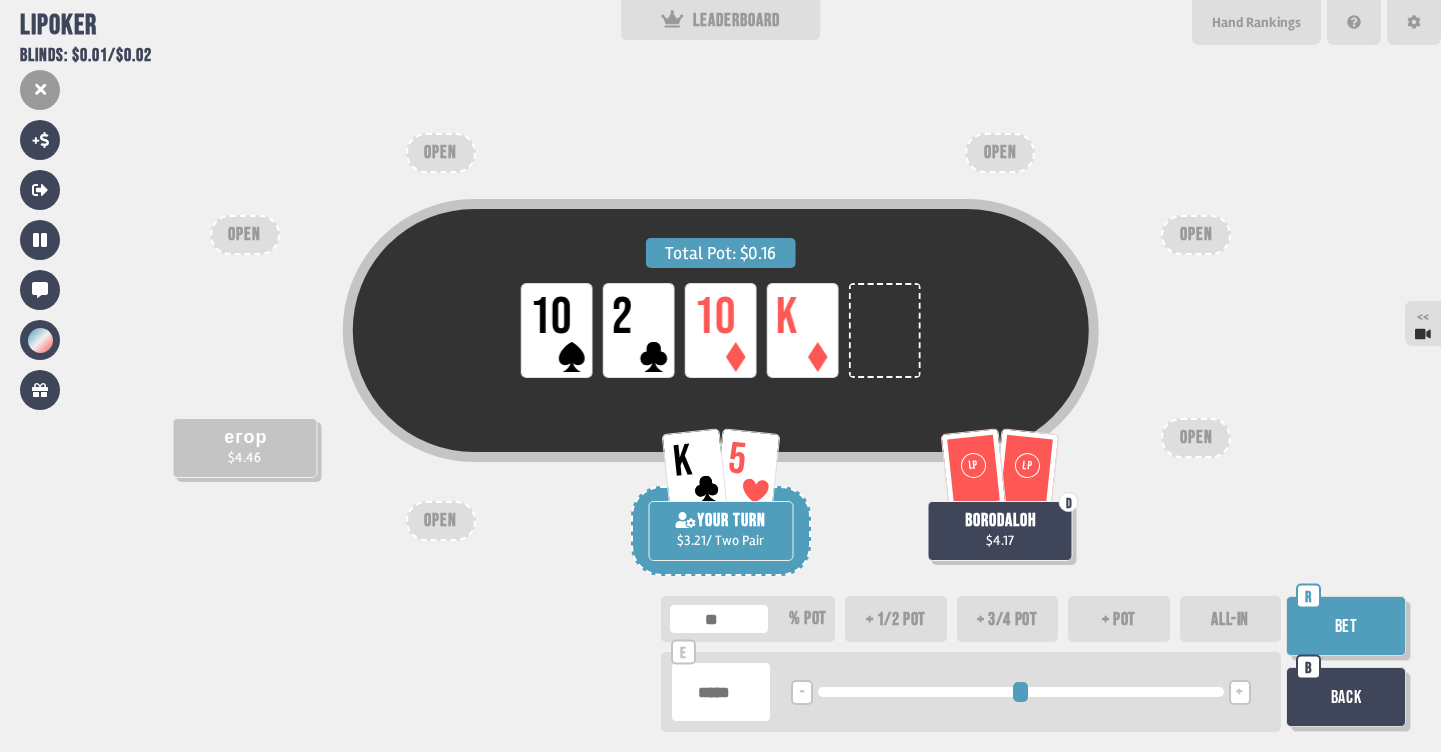 click on "+ 3/4 pot" at bounding box center [1008, 619] 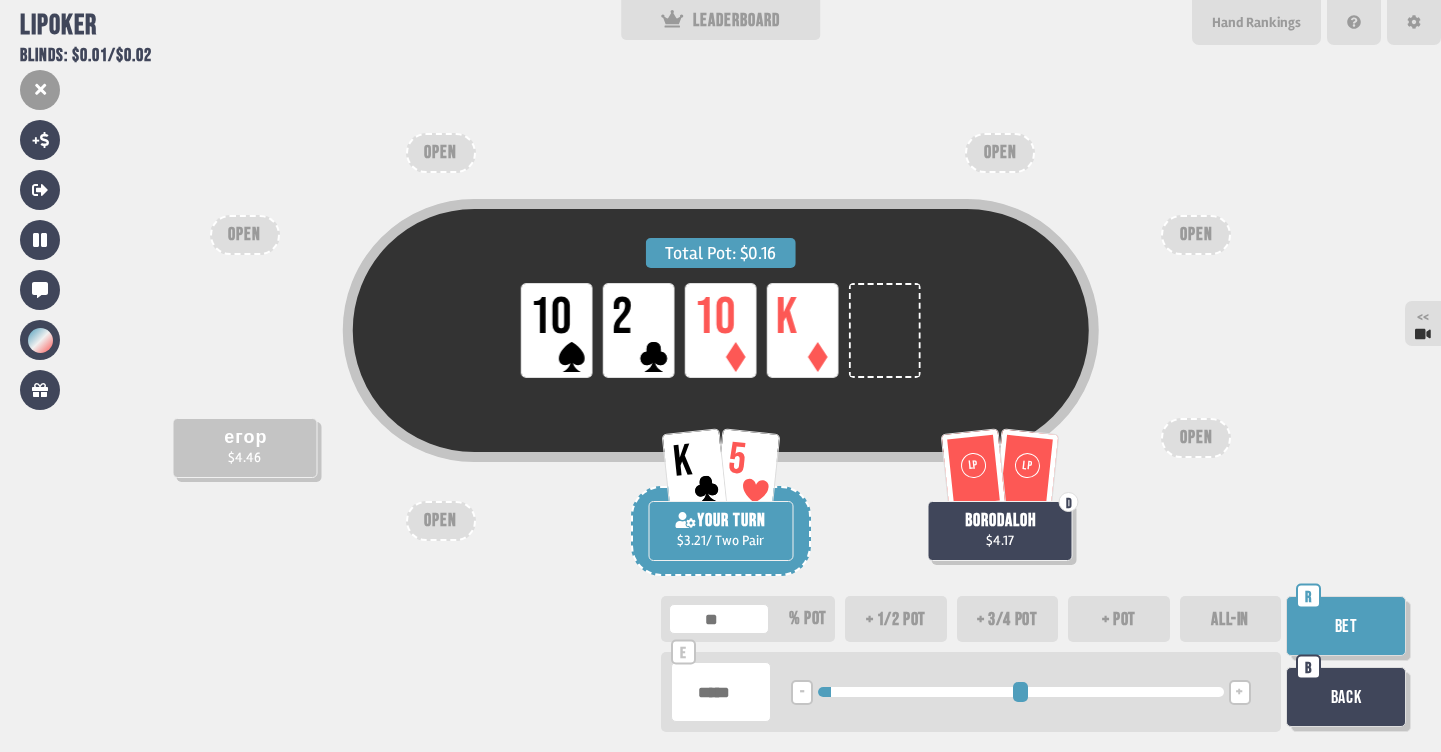 click on "Bet" at bounding box center (1346, 626) 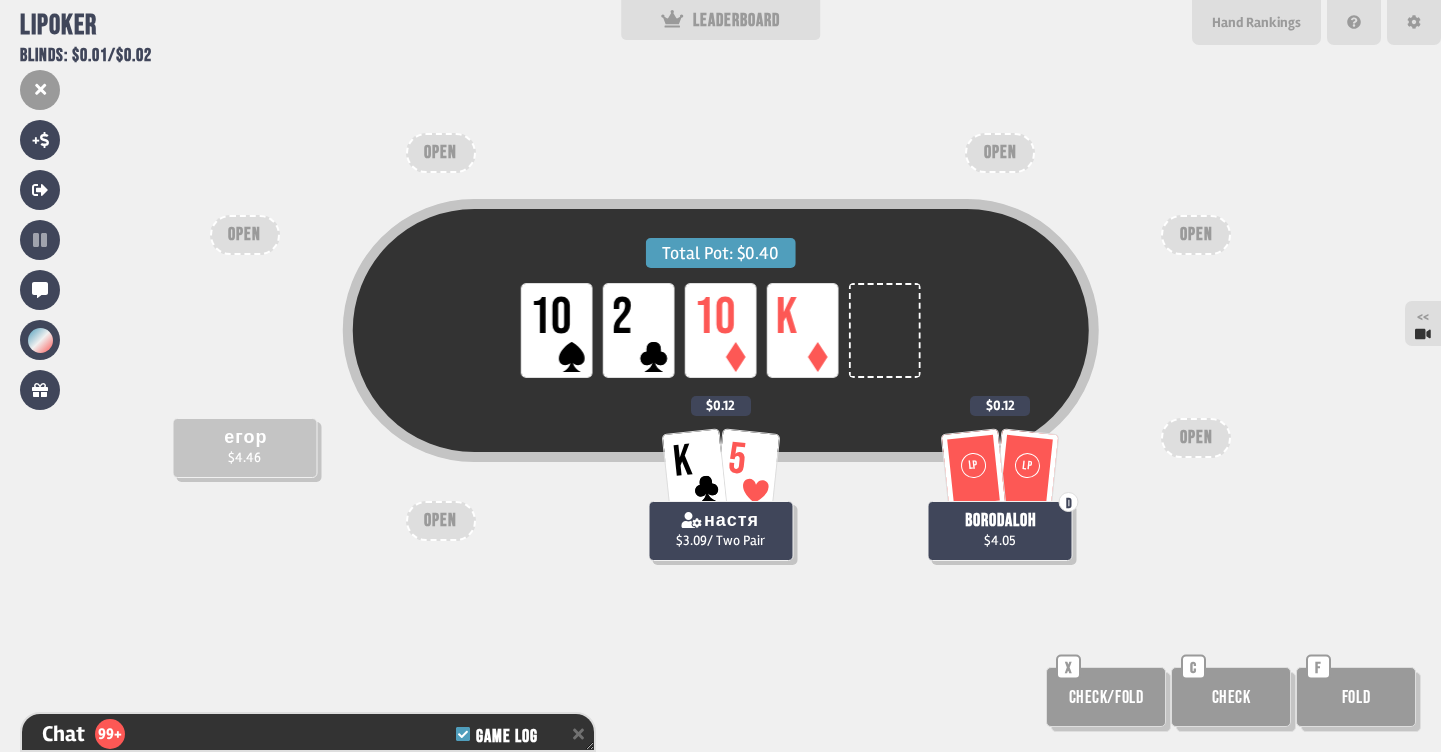 scroll, scrollTop: 30057, scrollLeft: 0, axis: vertical 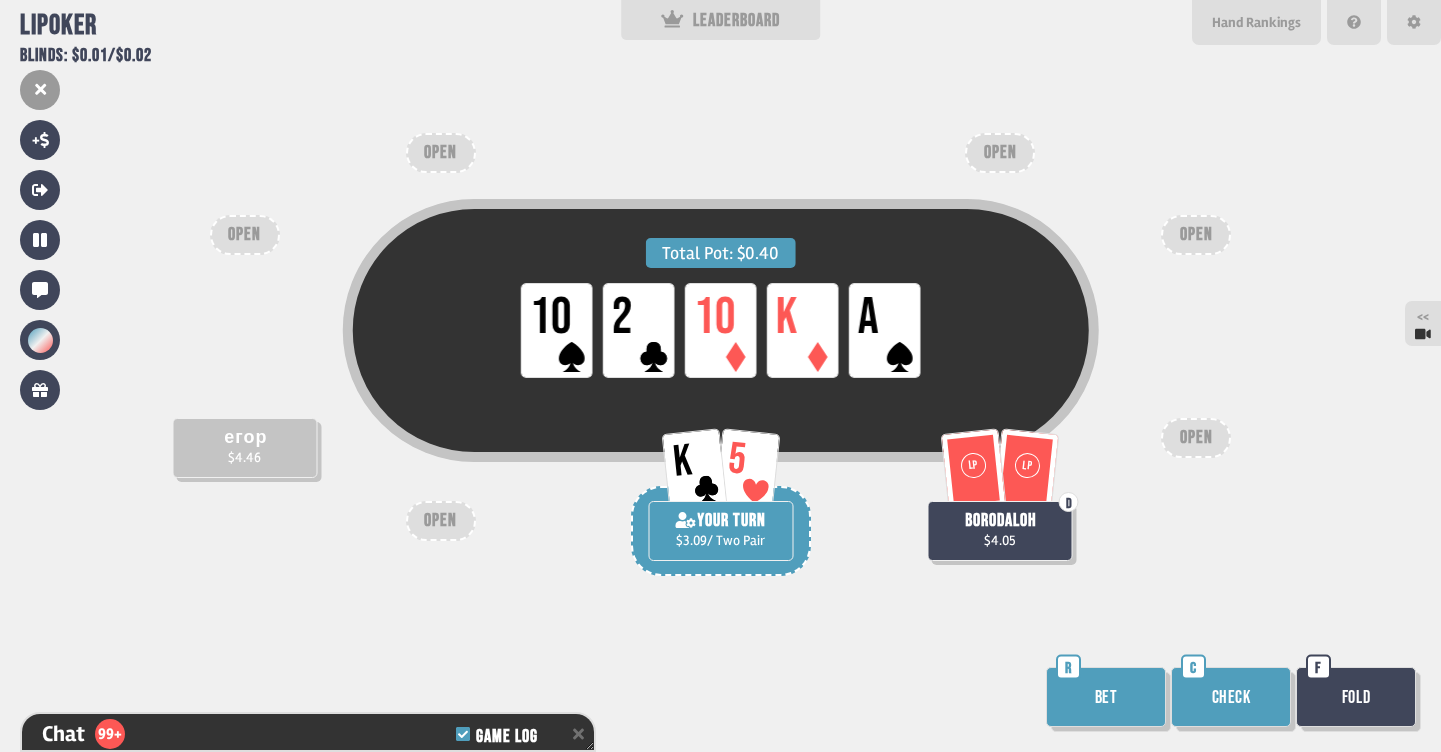 click on "Bet" at bounding box center (1106, 697) 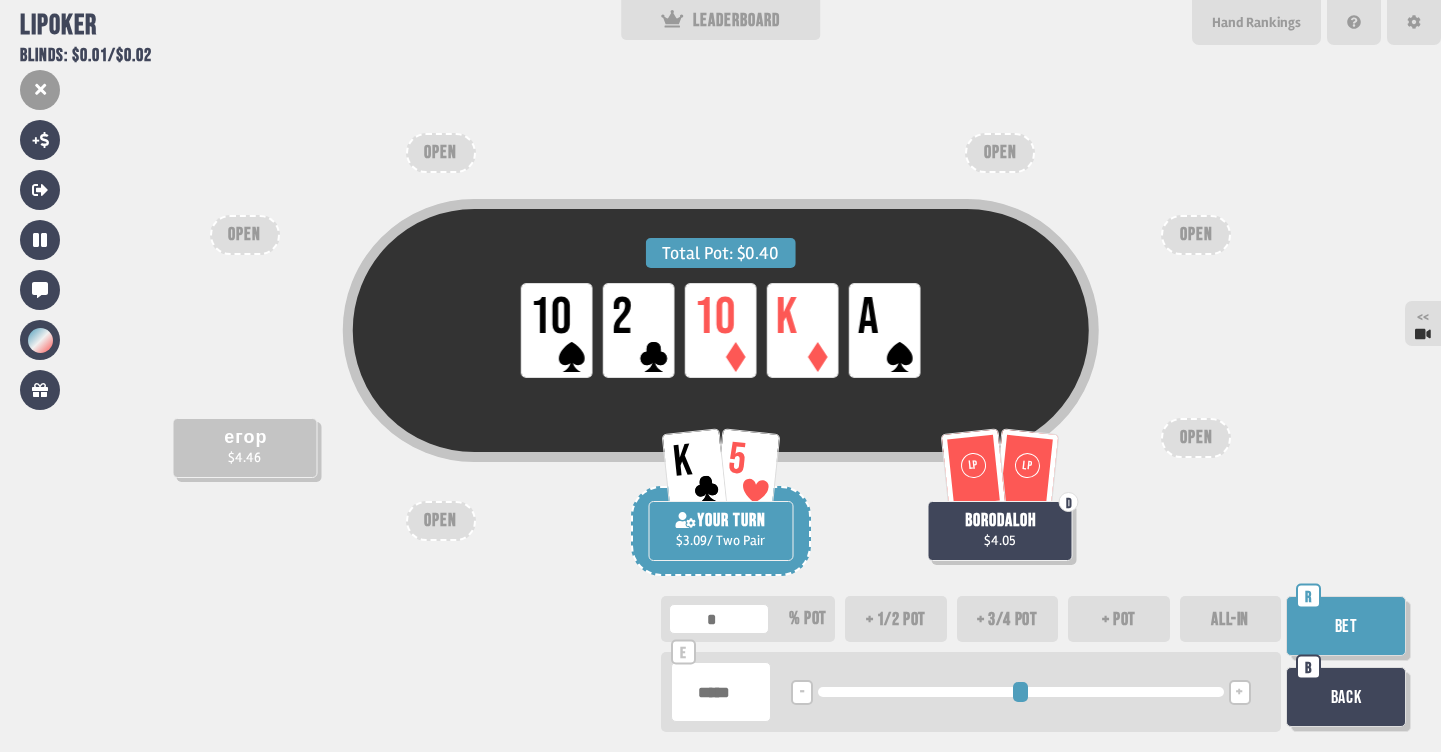 click on "+ 3/4 pot" at bounding box center [1008, 619] 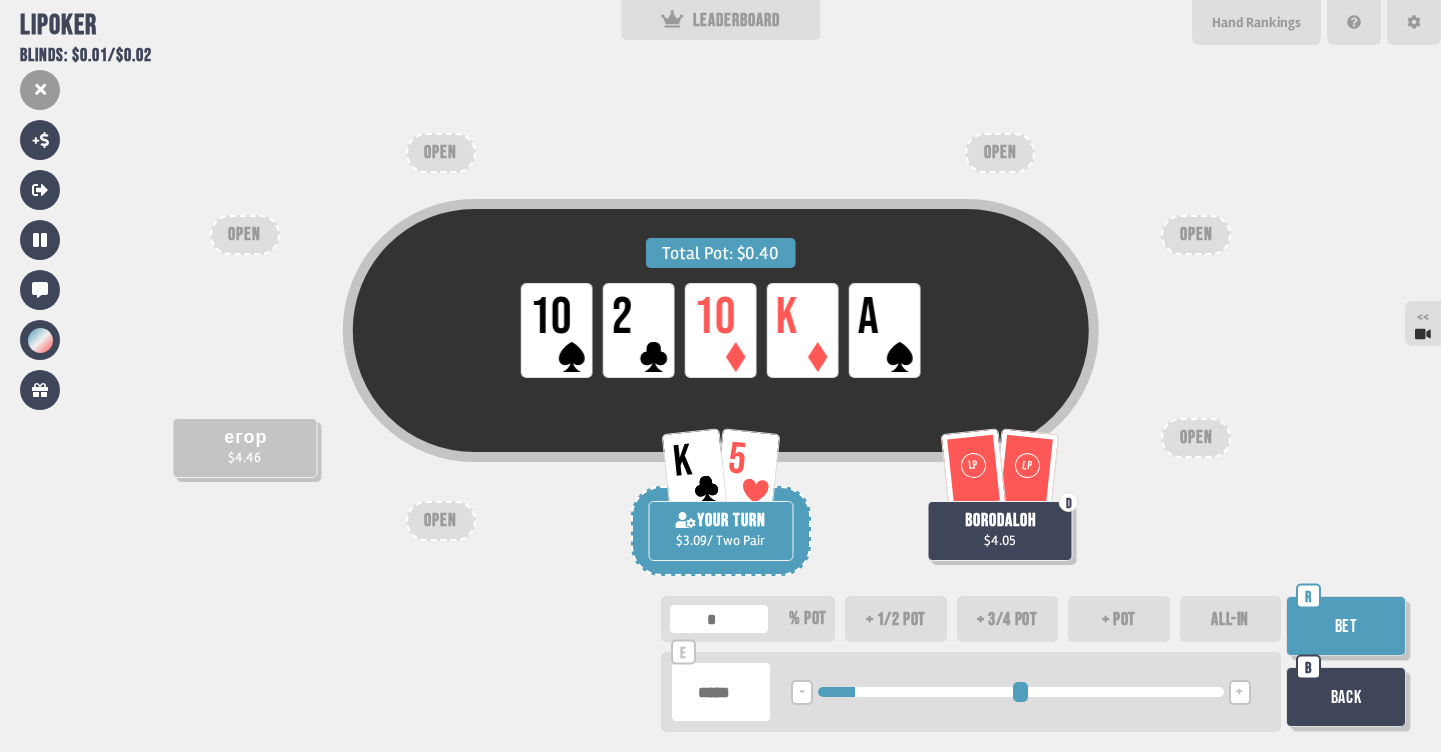 click on "Bet" at bounding box center (1346, 626) 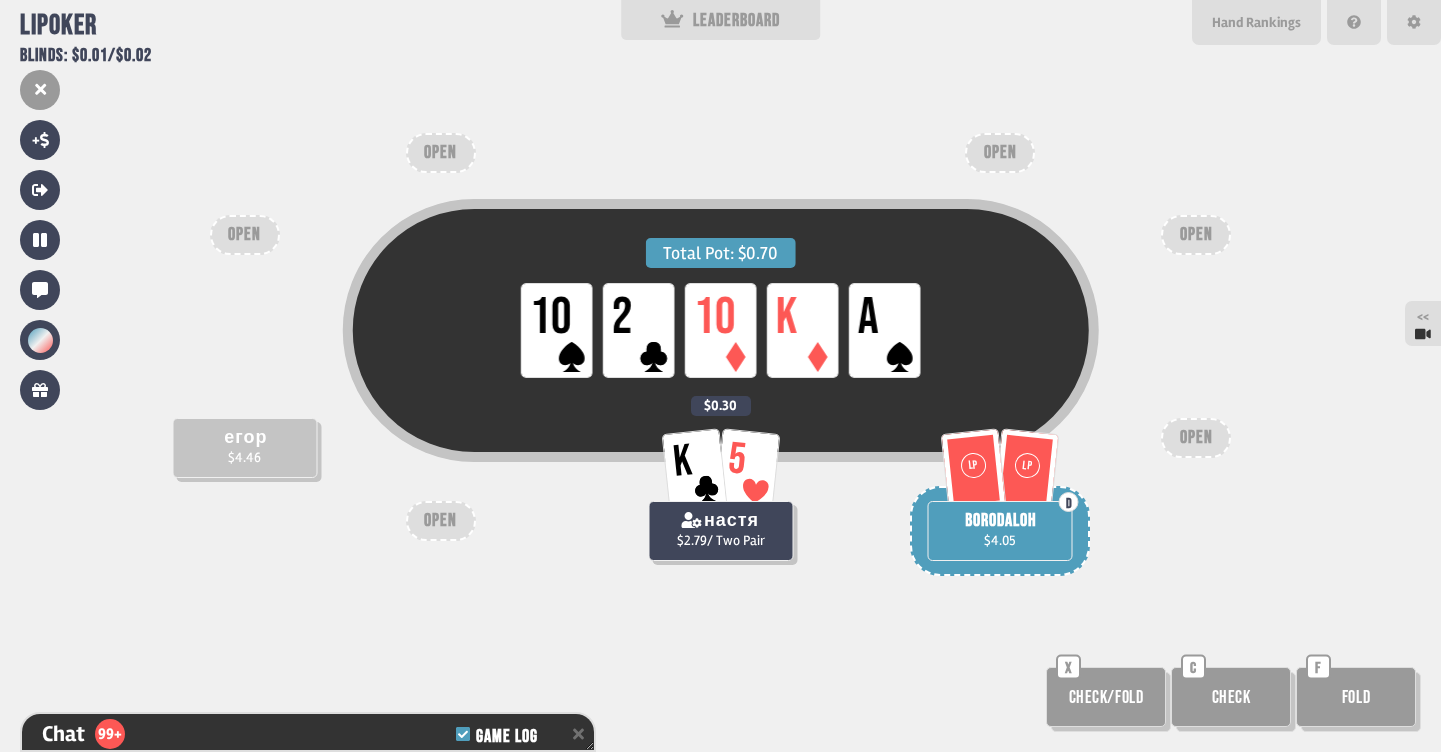 scroll, scrollTop: 30173, scrollLeft: 0, axis: vertical 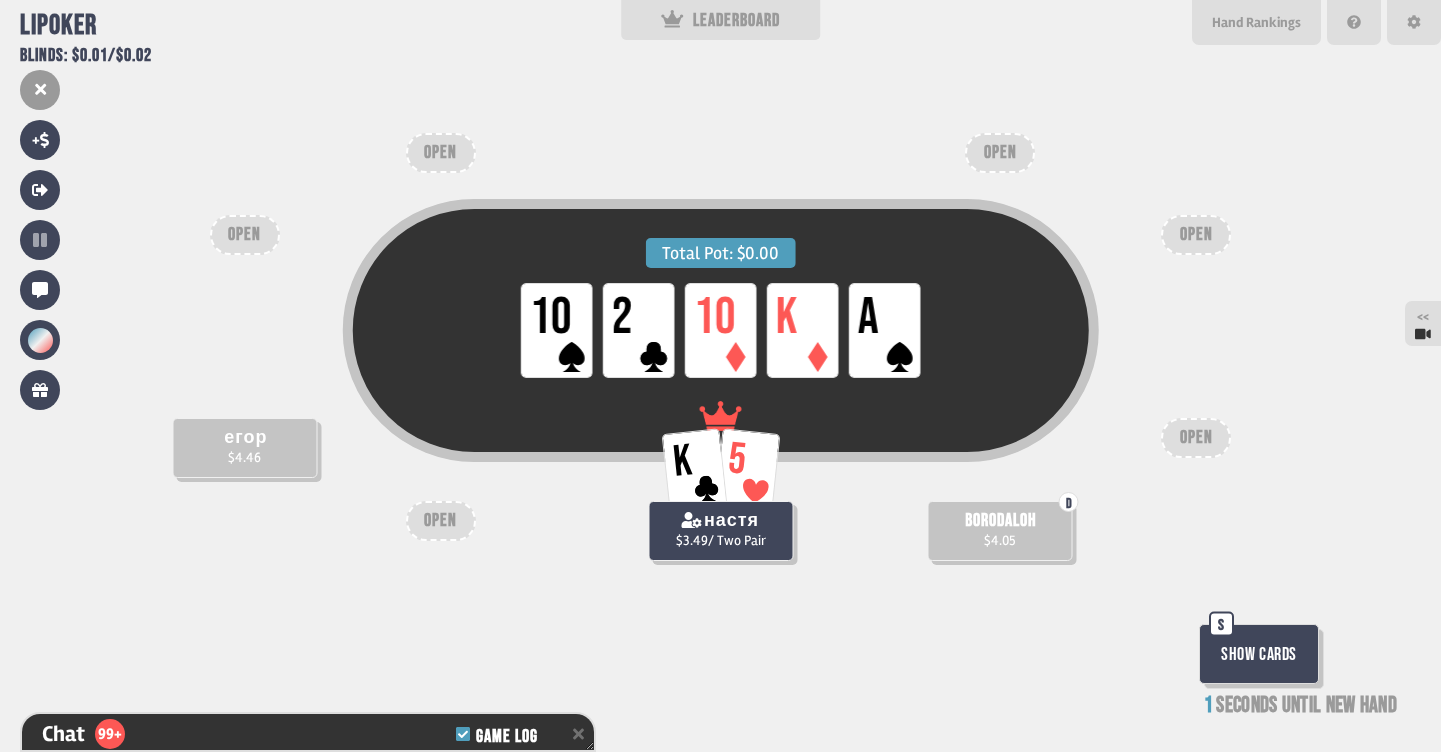 click on "Show Cards" at bounding box center [1259, 654] 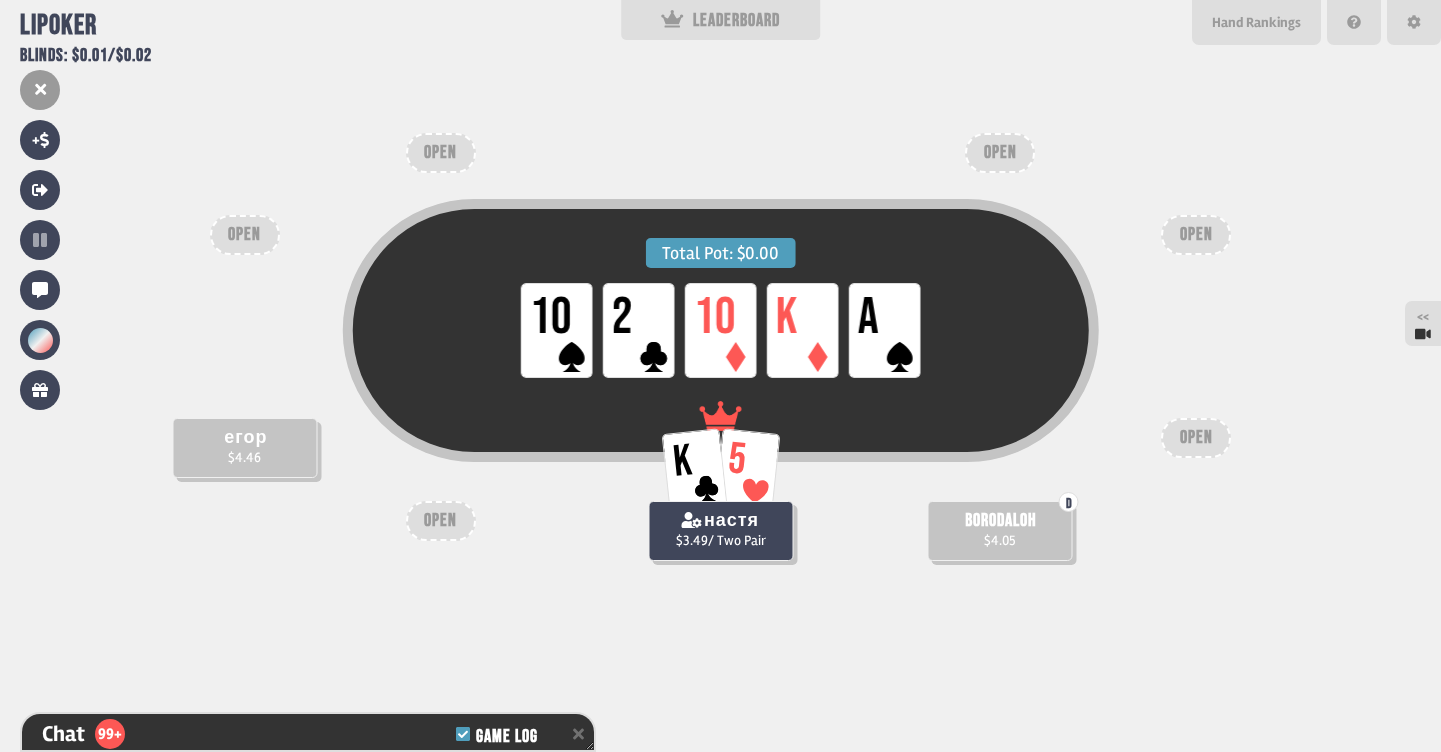 scroll, scrollTop: 30260, scrollLeft: 0, axis: vertical 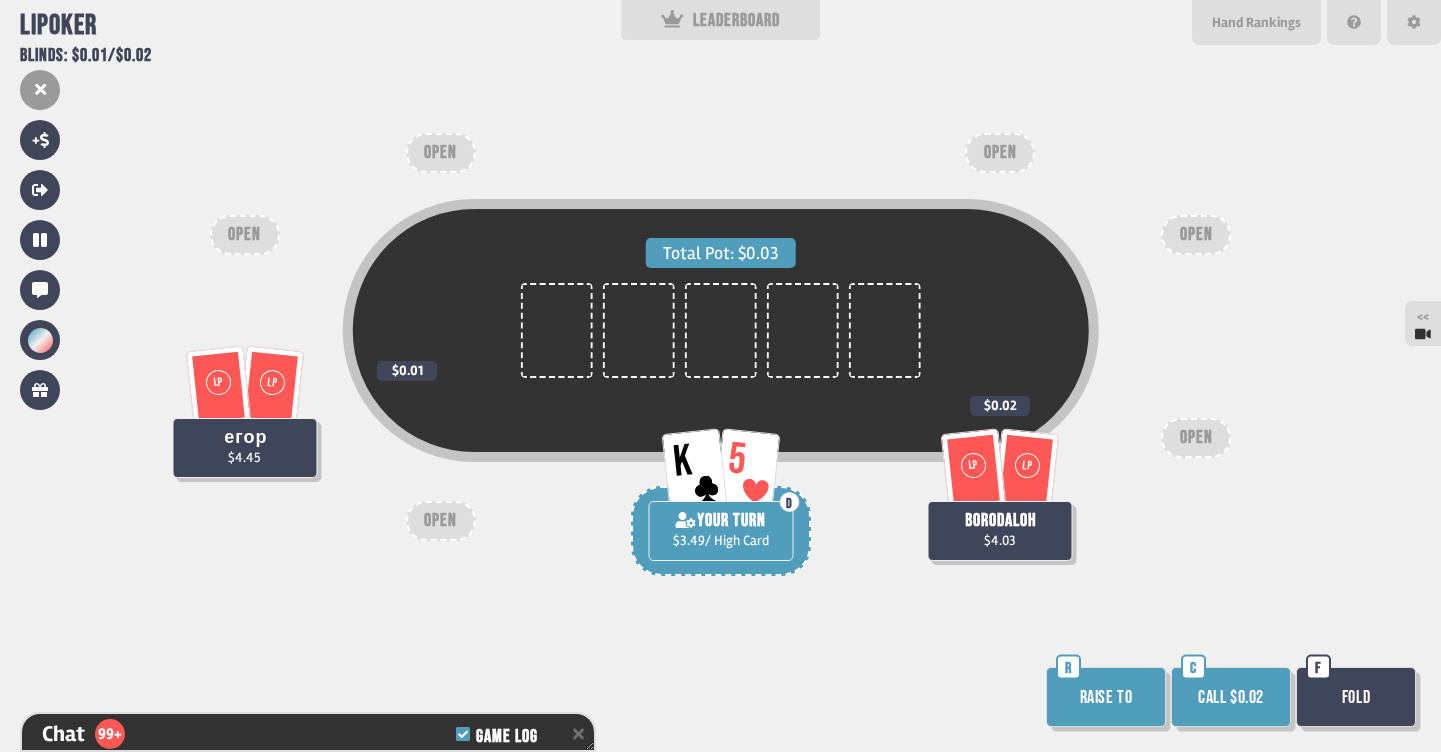 click on "Call $0.02" at bounding box center [1231, 697] 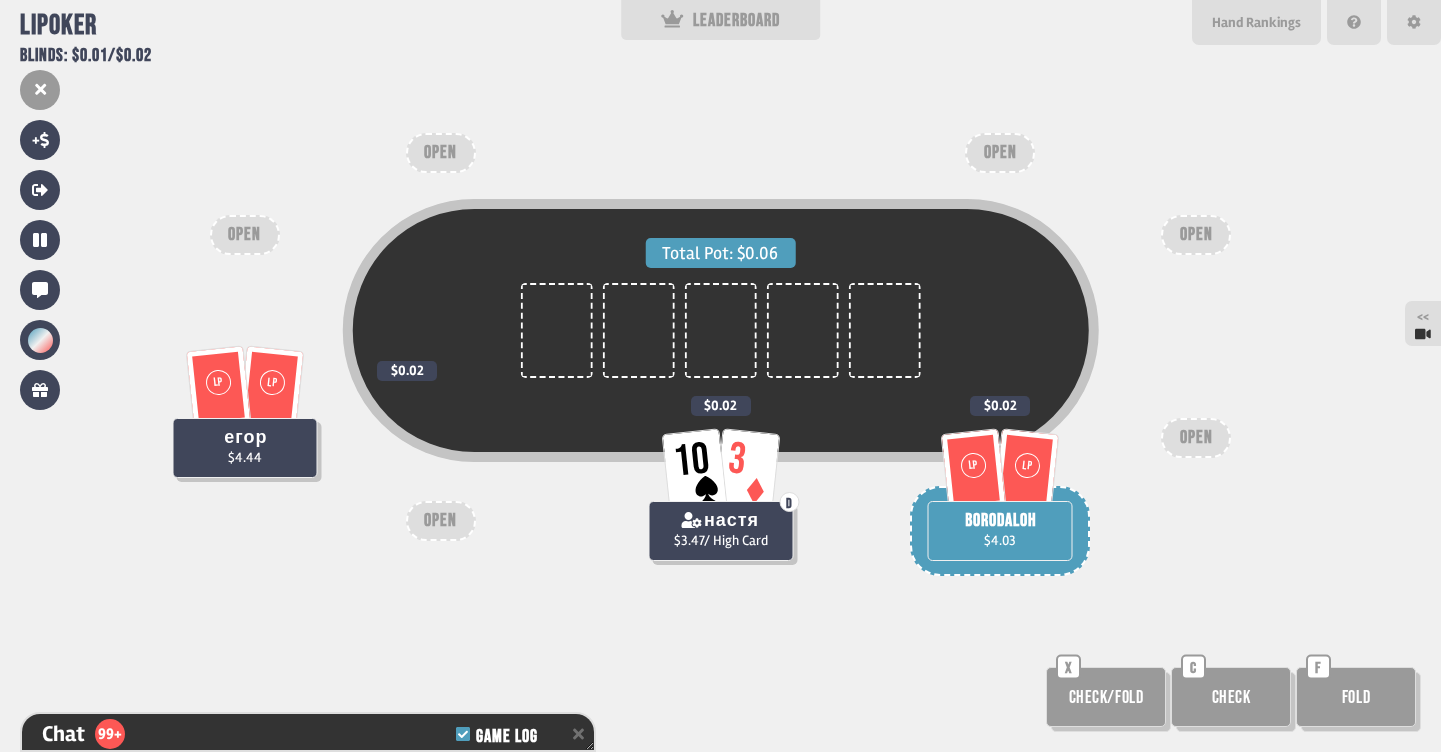 scroll, scrollTop: 30347, scrollLeft: 0, axis: vertical 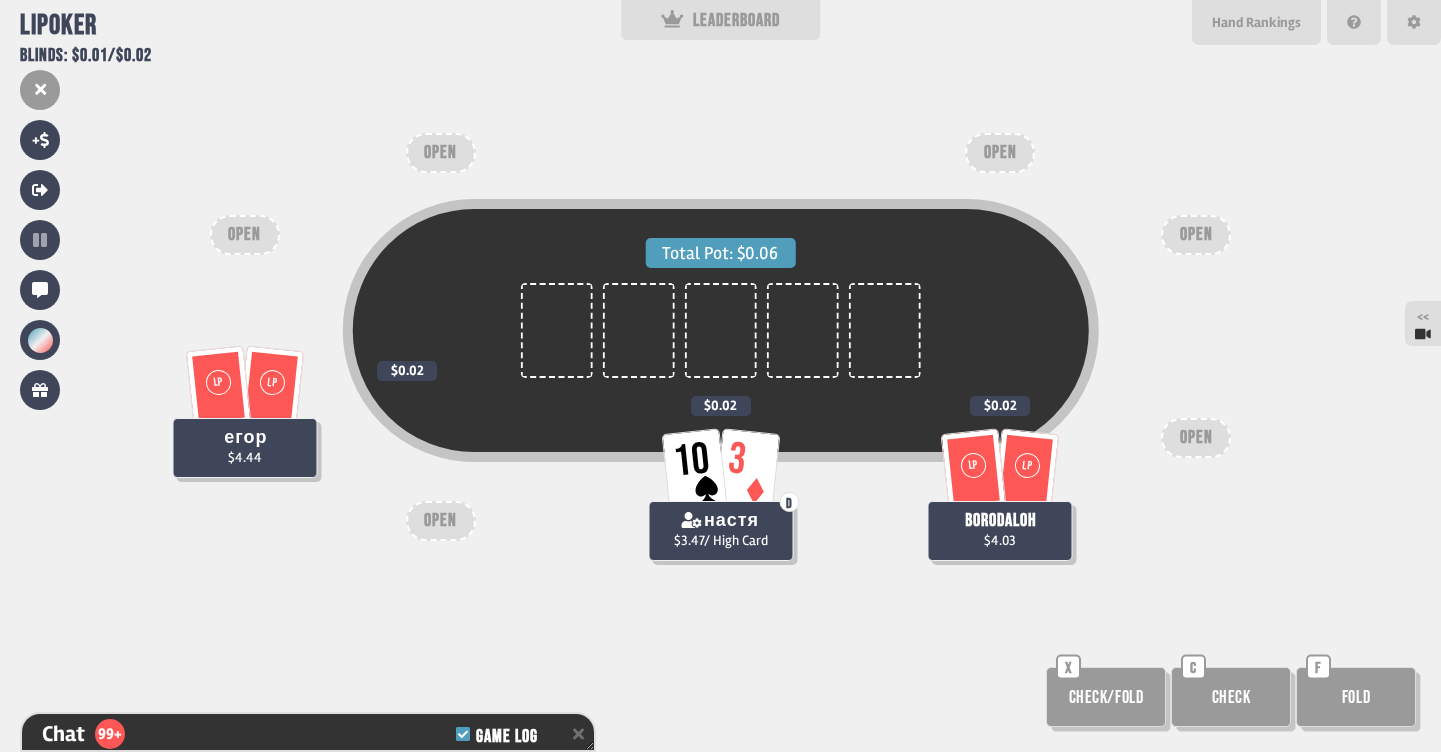 click on "Fold" at bounding box center (1356, 697) 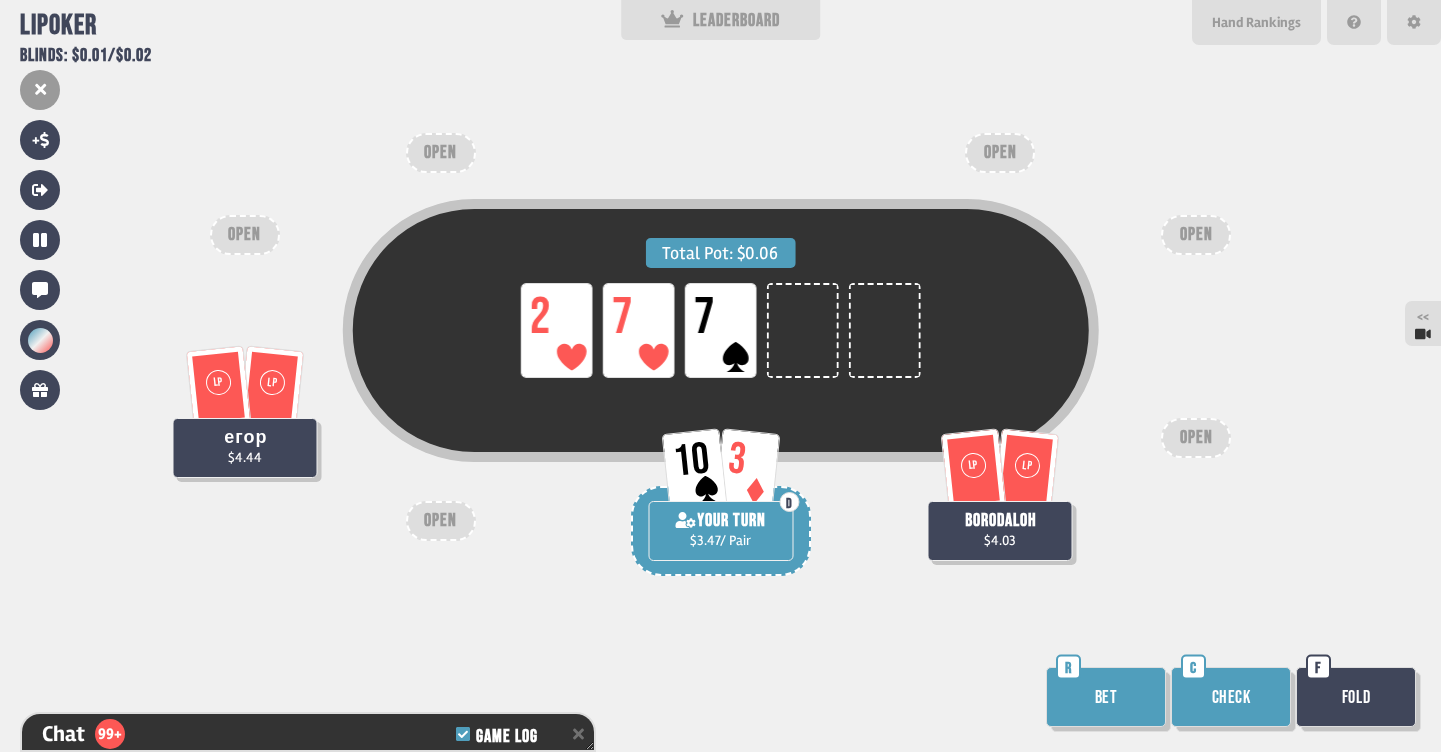 scroll, scrollTop: 30463, scrollLeft: 0, axis: vertical 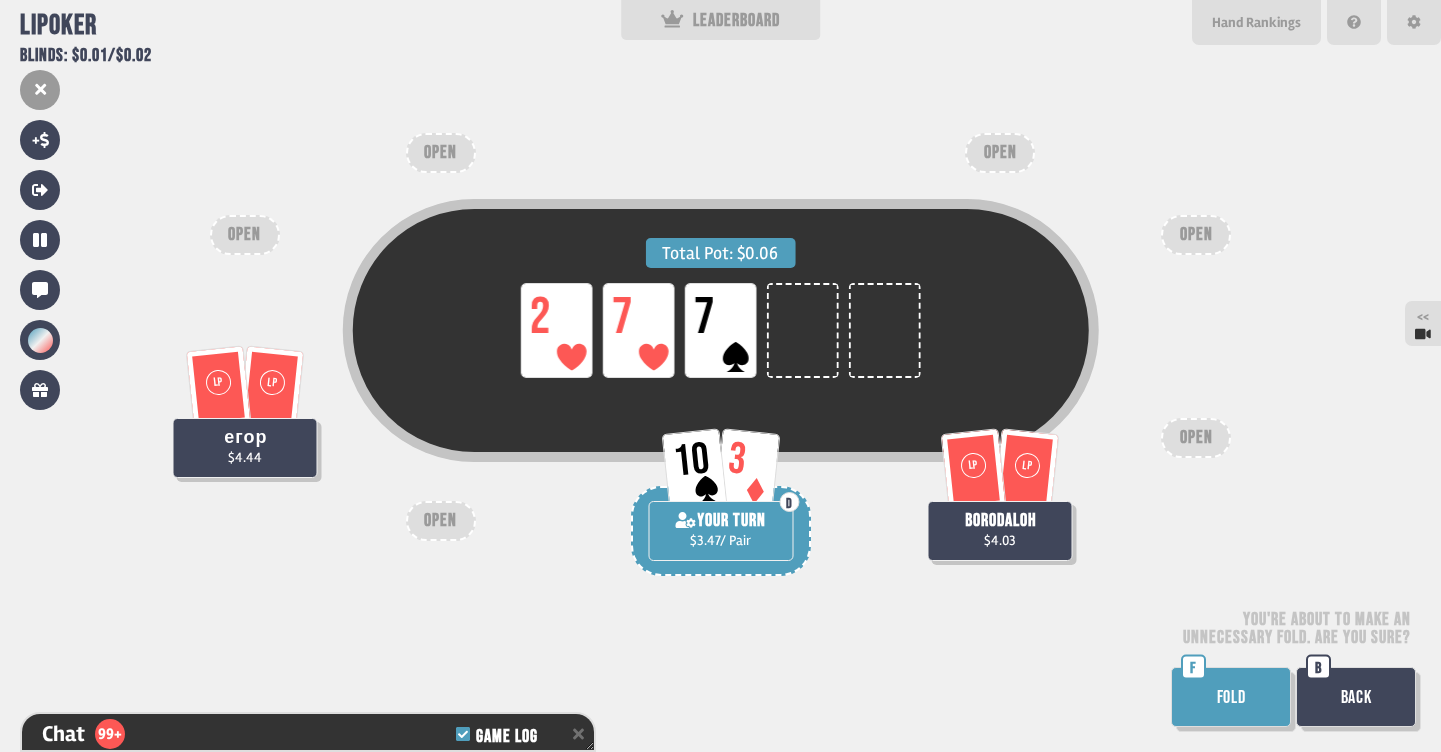 click on "FOLD" at bounding box center (1231, 697) 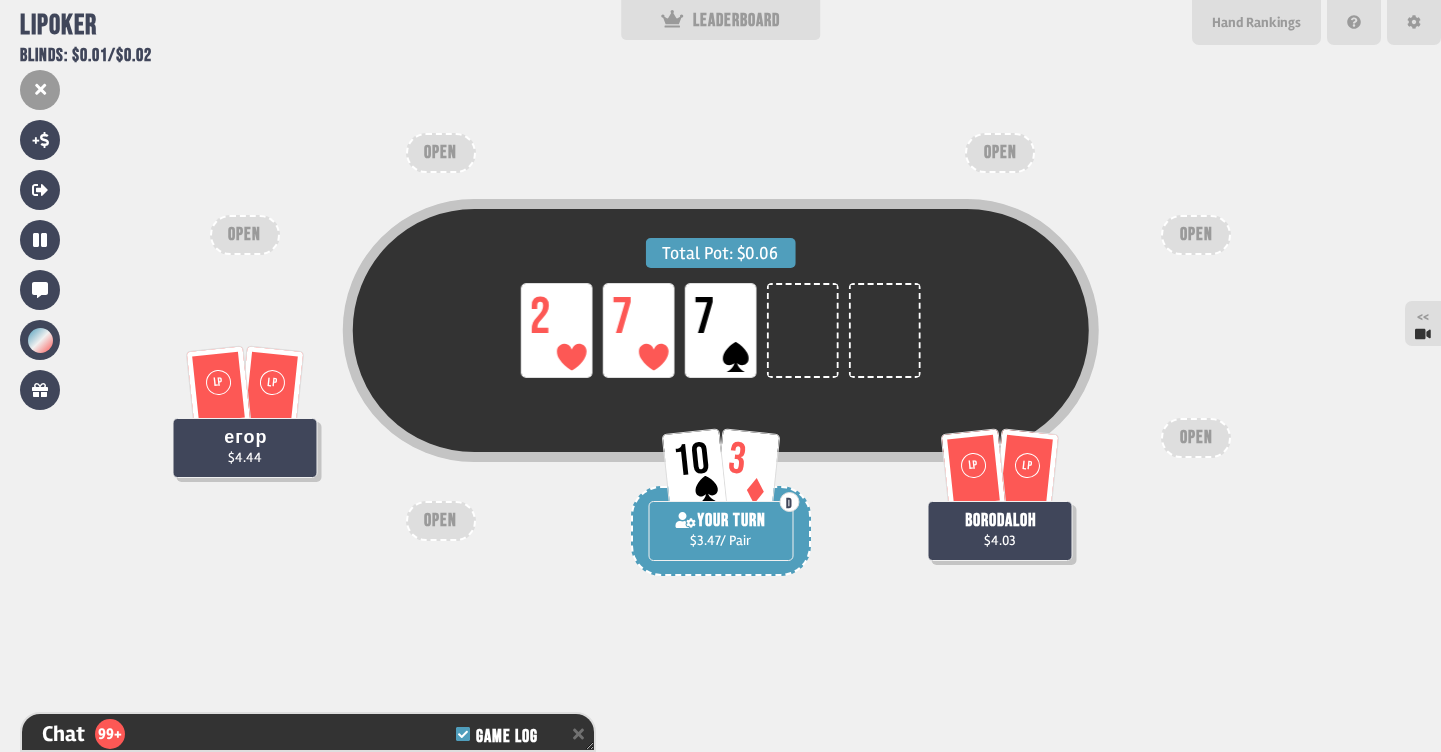 scroll, scrollTop: 30492, scrollLeft: 0, axis: vertical 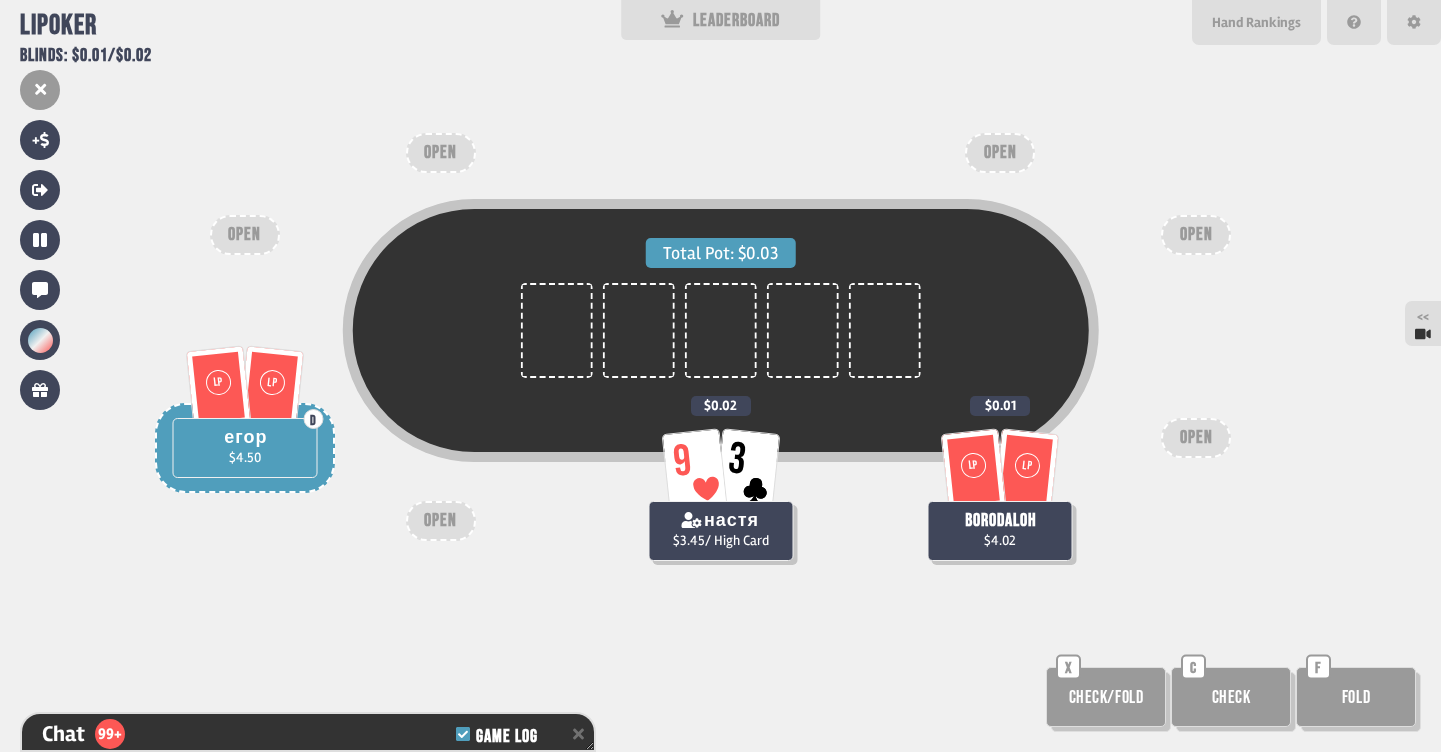 click on "Check" at bounding box center (1231, 697) 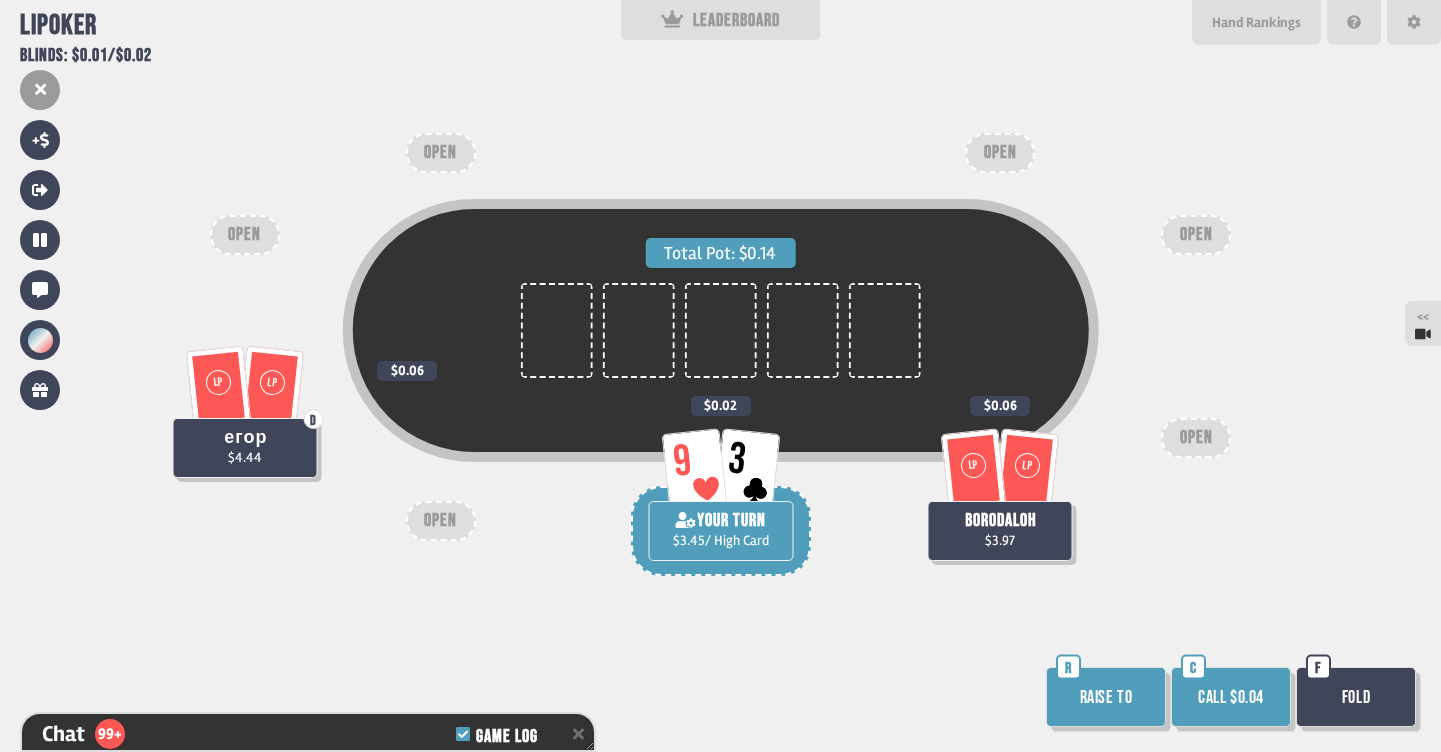 scroll, scrollTop: 30840, scrollLeft: 0, axis: vertical 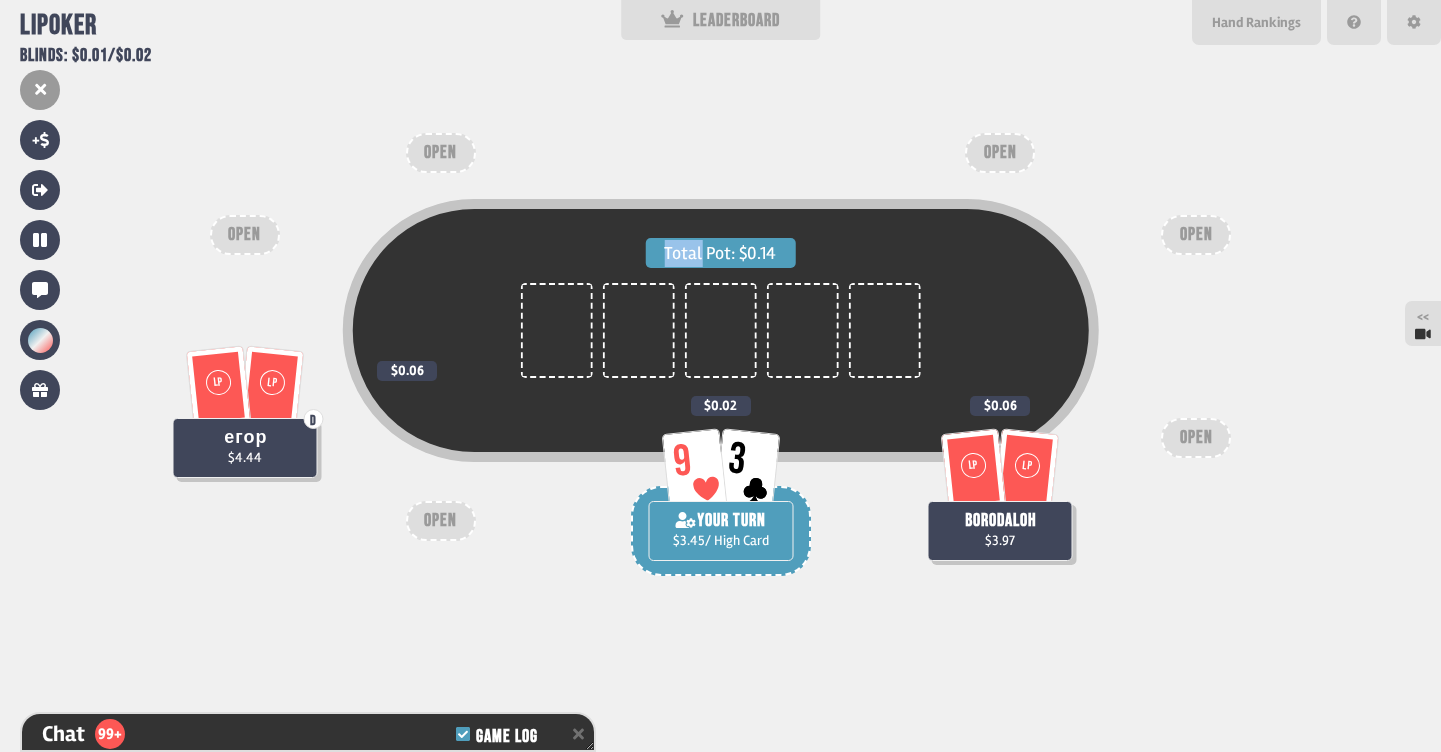 click on "Total Pot: $0.14   LP LP borodaloh $3.97  $0.06  9 3 YOUR TURN $3.45   / High Card $0.02  LP LP D егор $4.44  $0.06  OPEN OPEN OPEN OPEN OPEN OPEN" at bounding box center [720, 376] 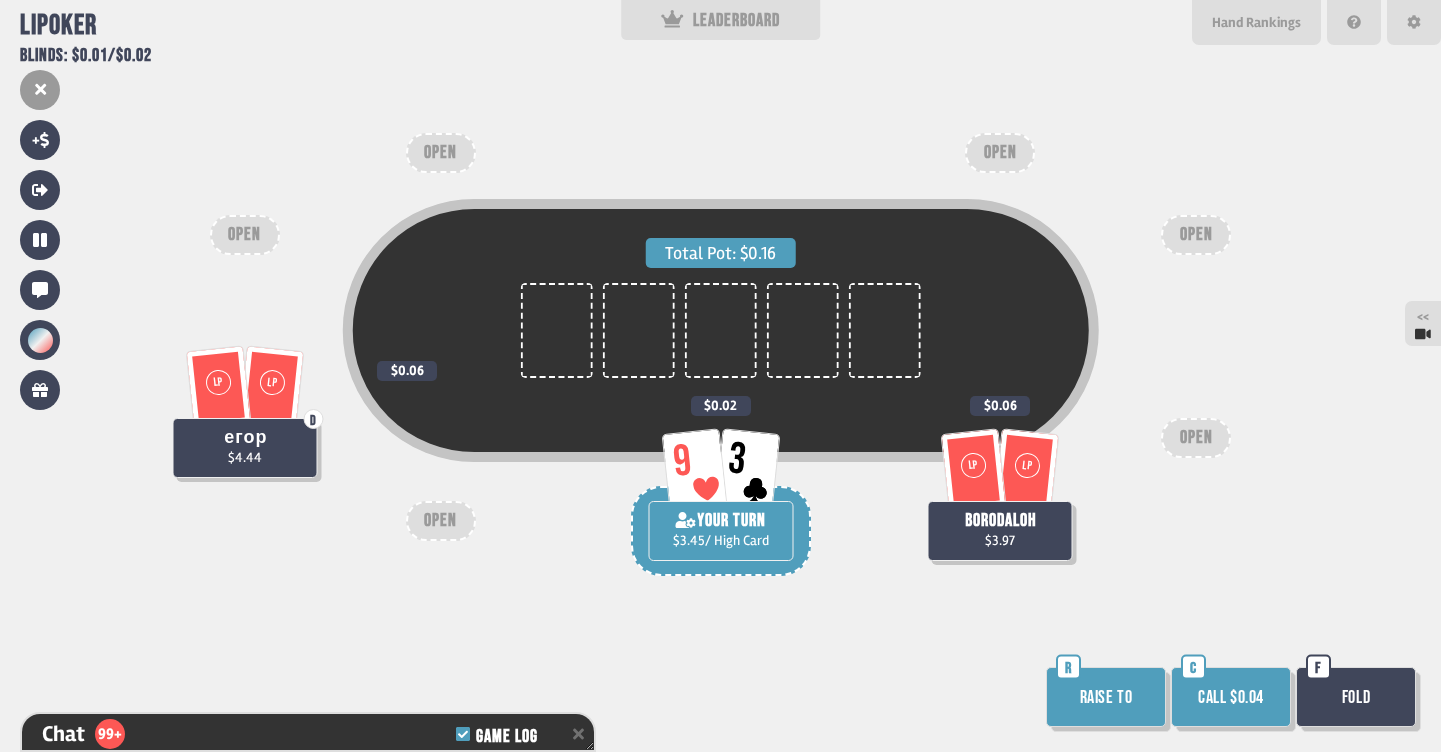 click on "Fold" at bounding box center [1356, 697] 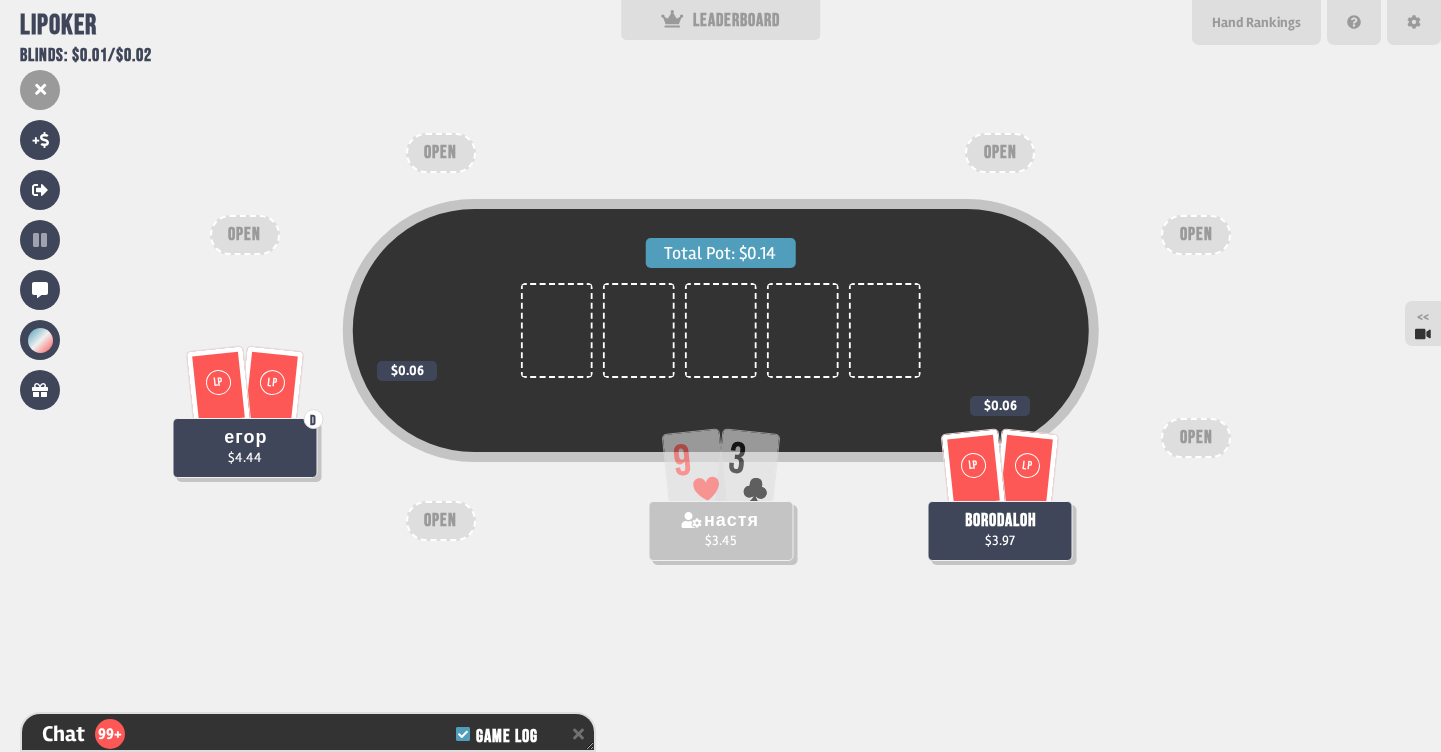 scroll, scrollTop: 100, scrollLeft: 0, axis: vertical 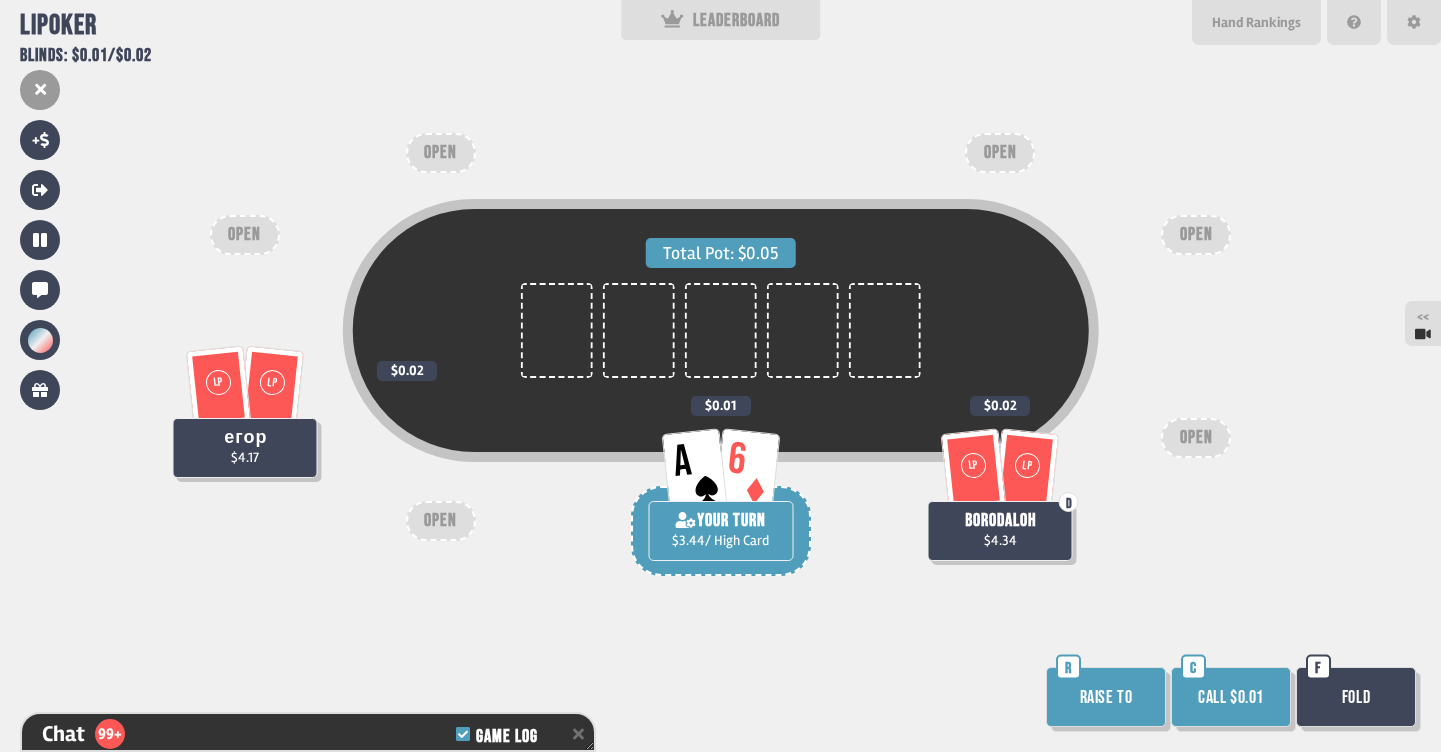 click on "Call $0.01" at bounding box center (1231, 697) 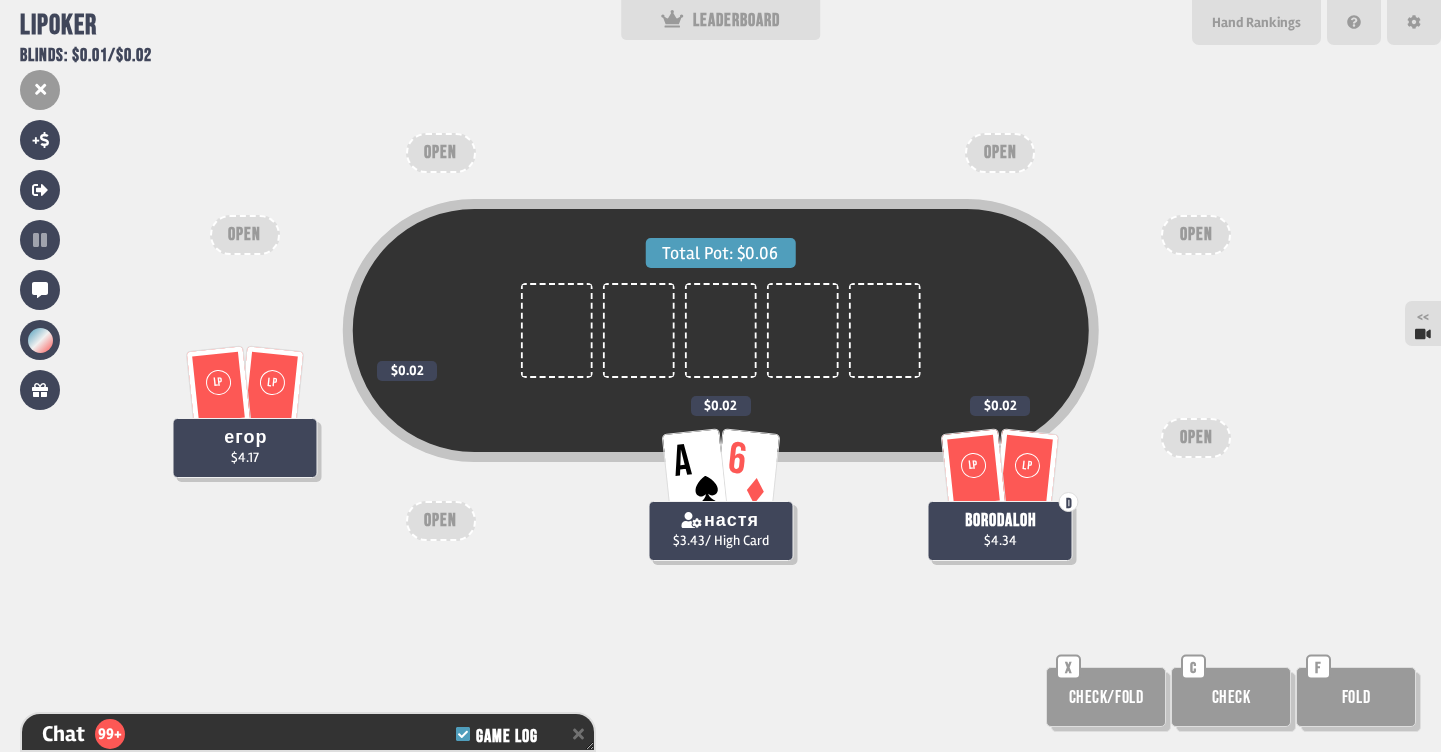scroll, scrollTop: 31420, scrollLeft: 0, axis: vertical 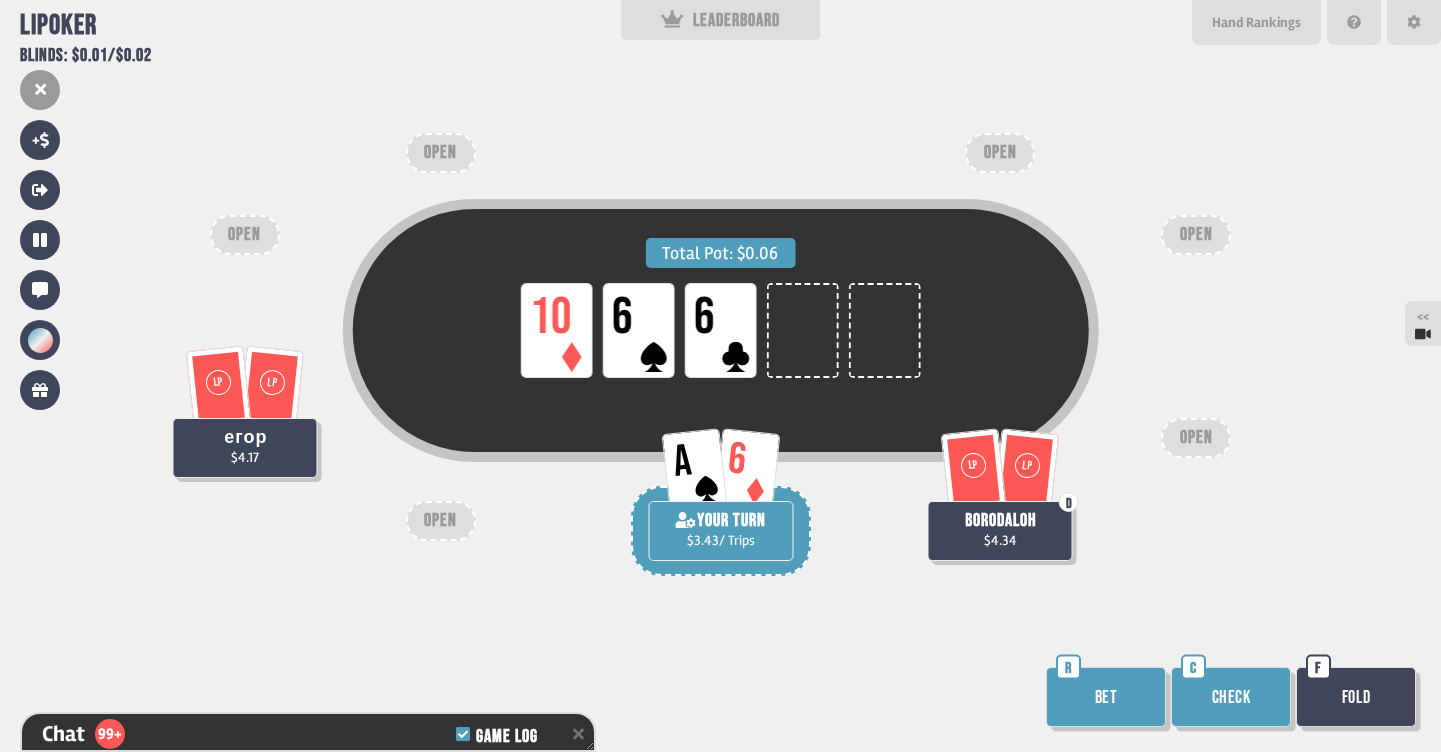 click on "Check" at bounding box center [1231, 697] 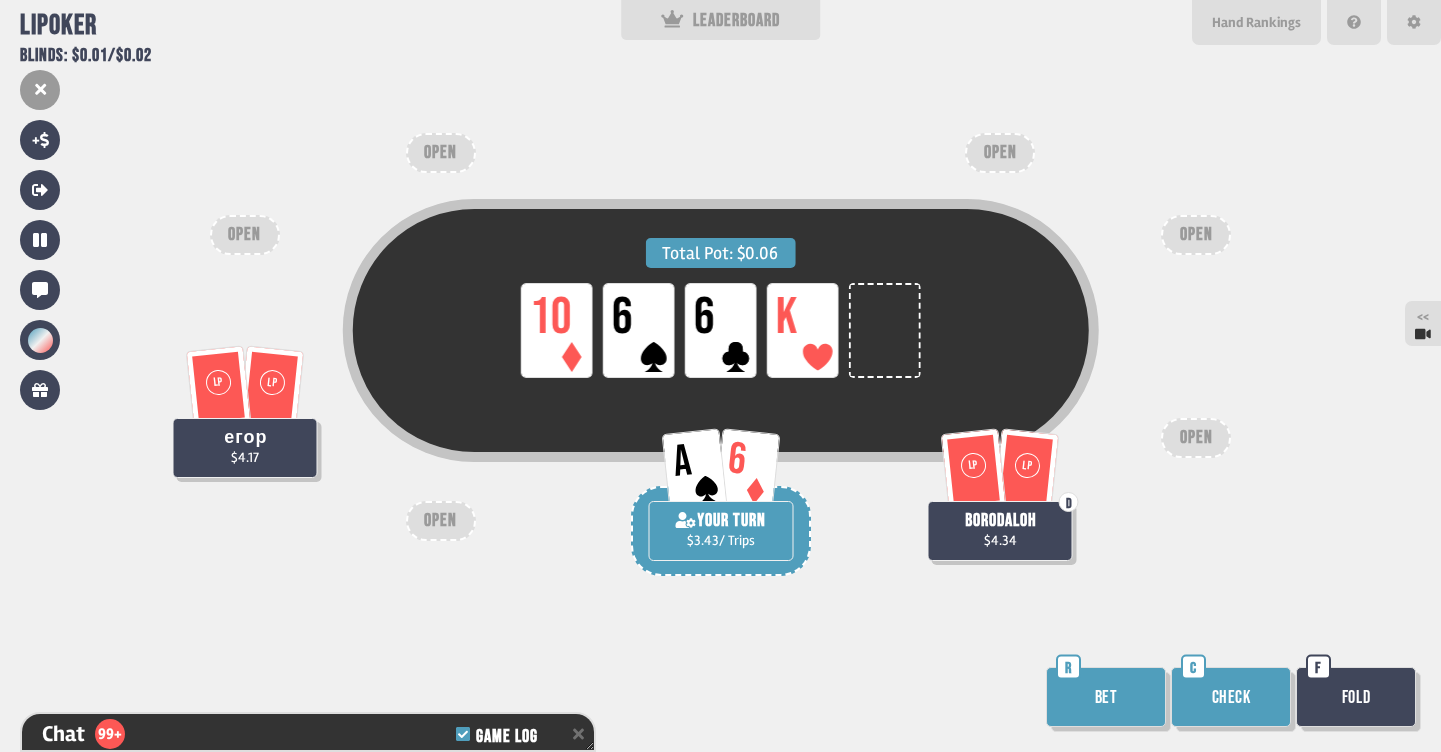 scroll, scrollTop: 31594, scrollLeft: 0, axis: vertical 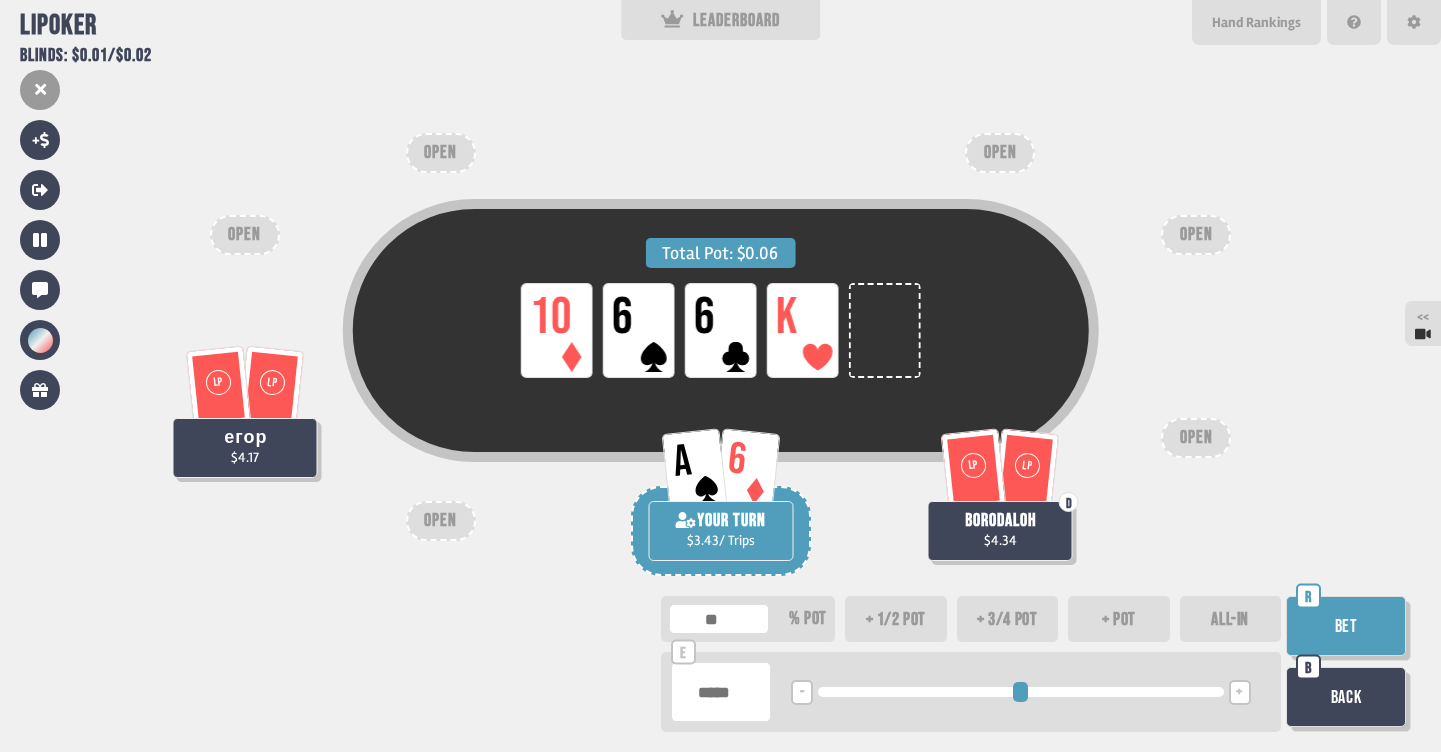 click on "+ 3/4 pot" at bounding box center [1008, 619] 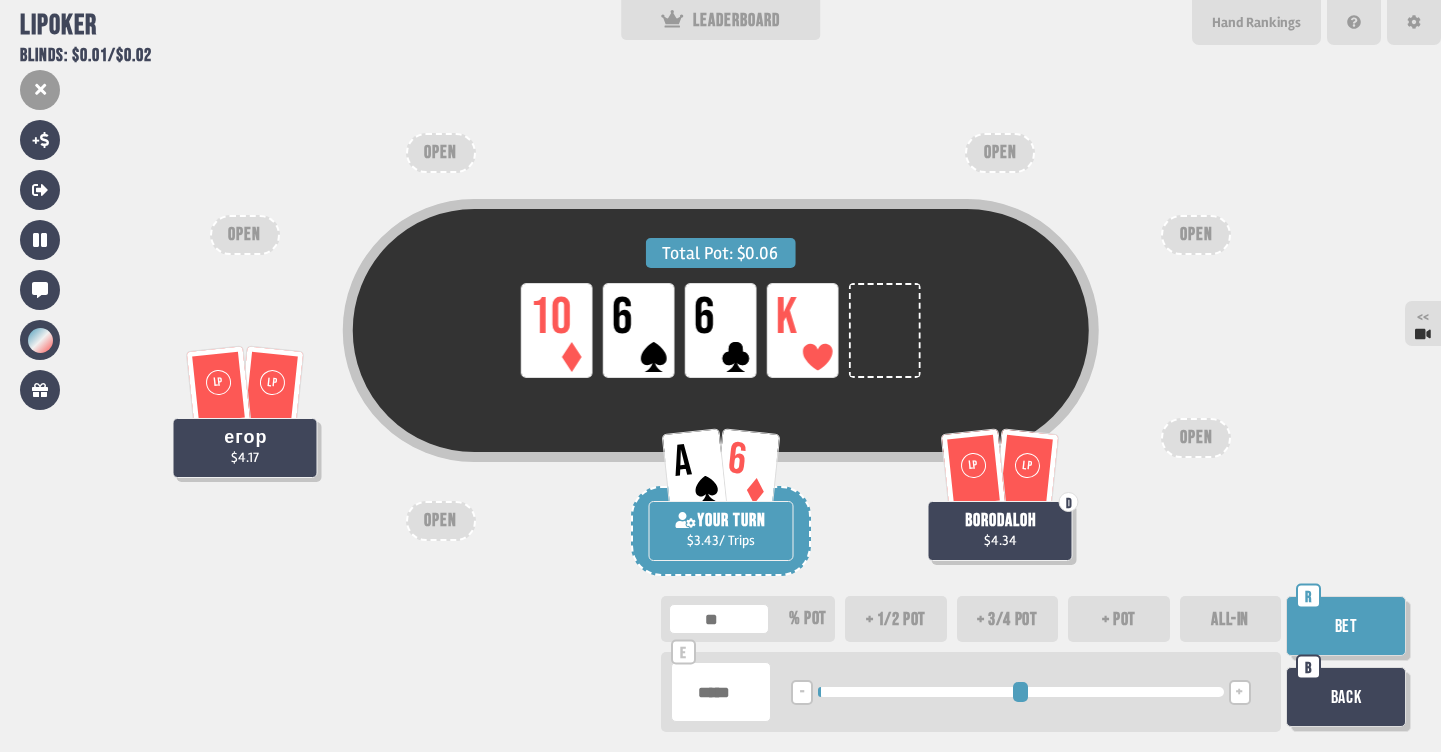 click on "+ pot" at bounding box center [1119, 619] 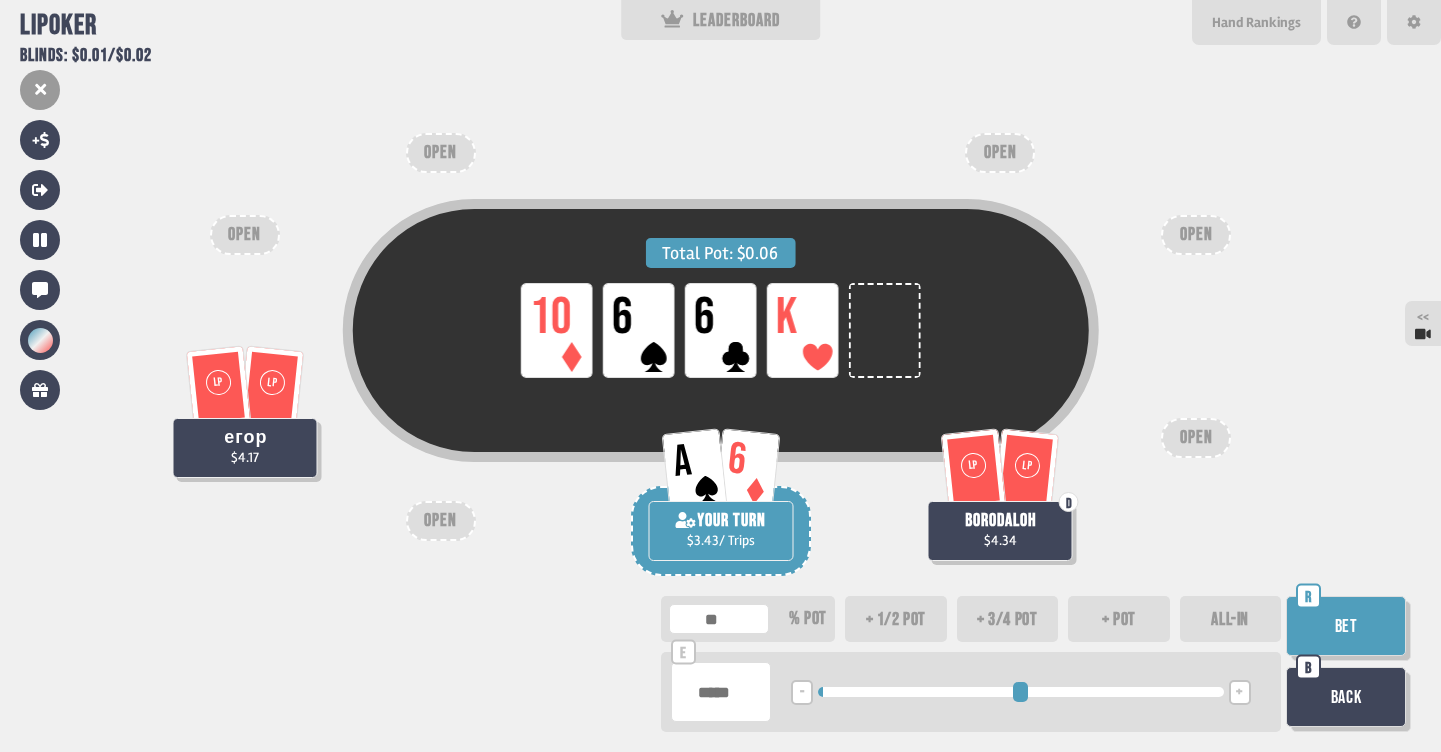 click on "Bet" at bounding box center (1346, 626) 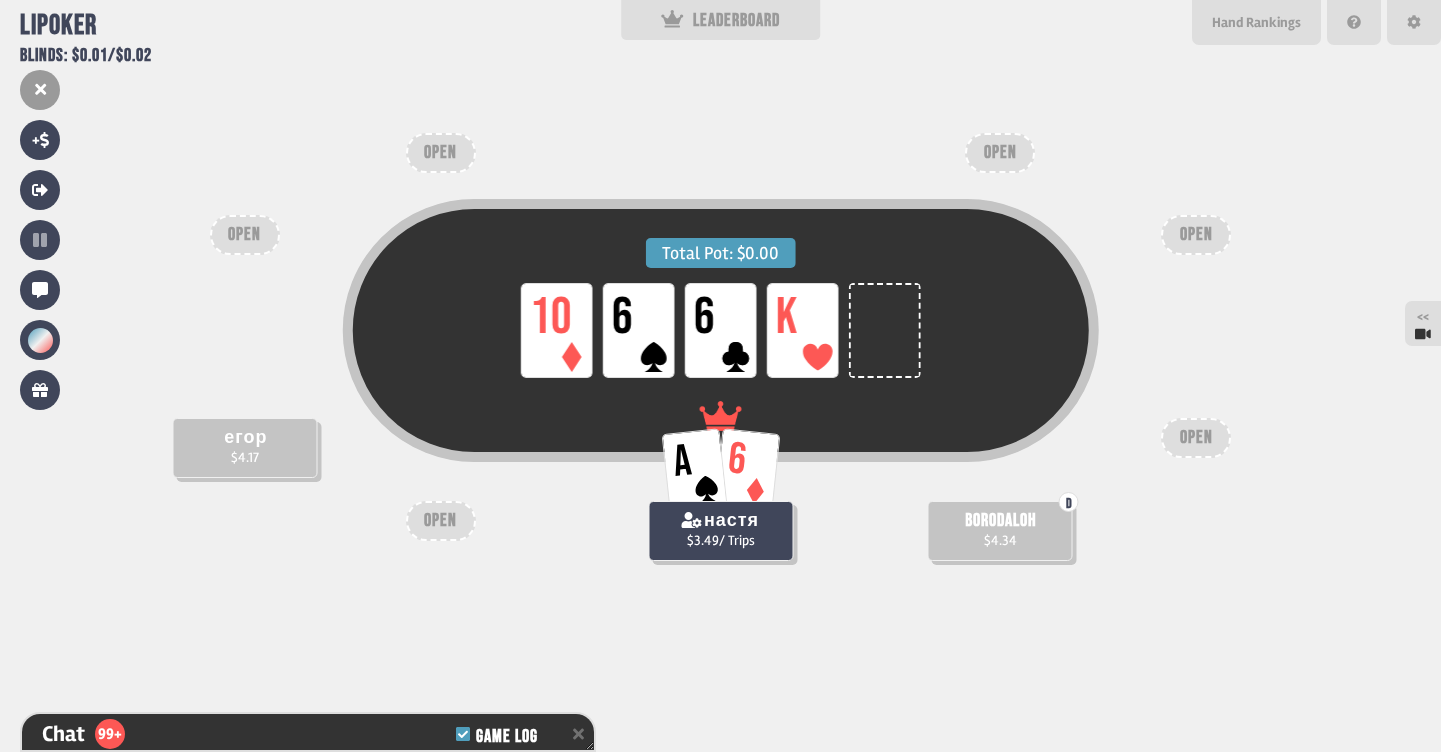 scroll, scrollTop: 31797, scrollLeft: 0, axis: vertical 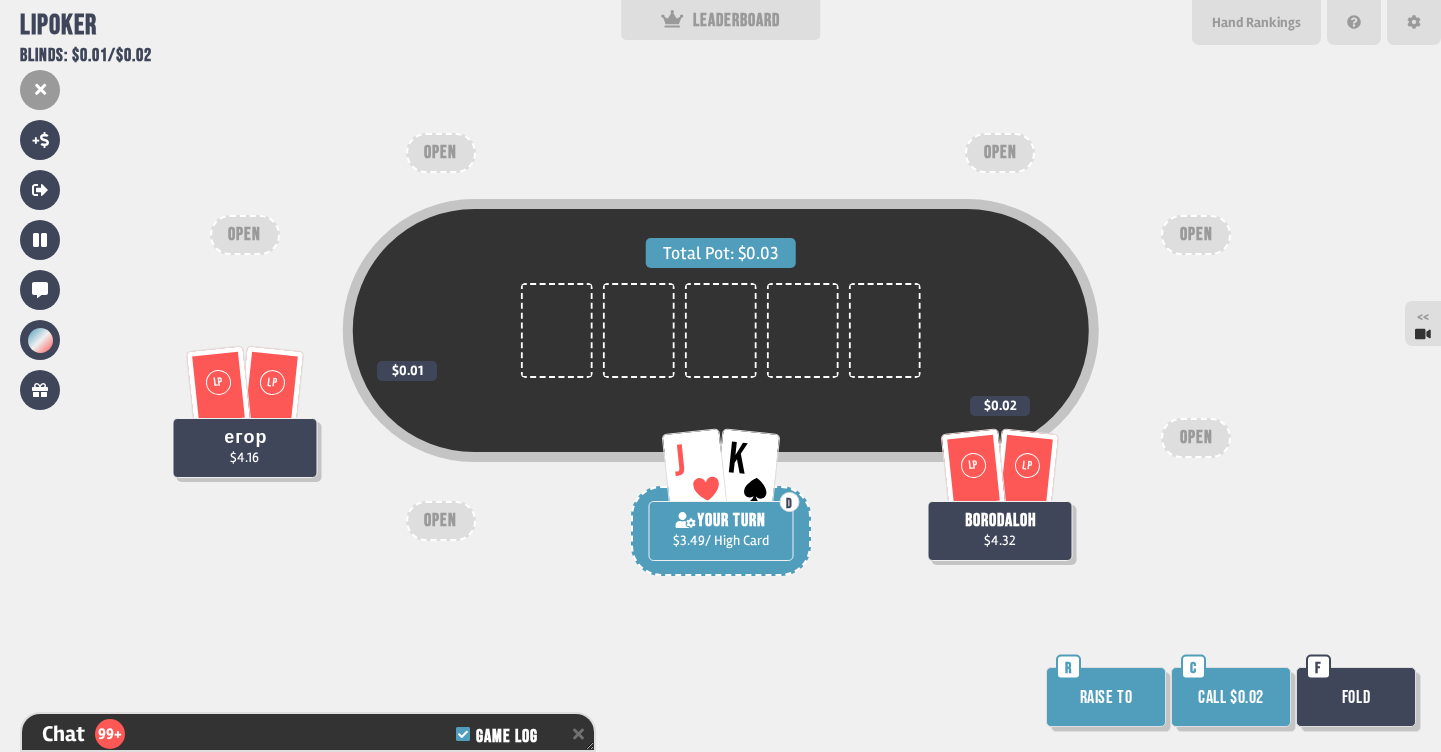 click on "Raise to" at bounding box center (1106, 697) 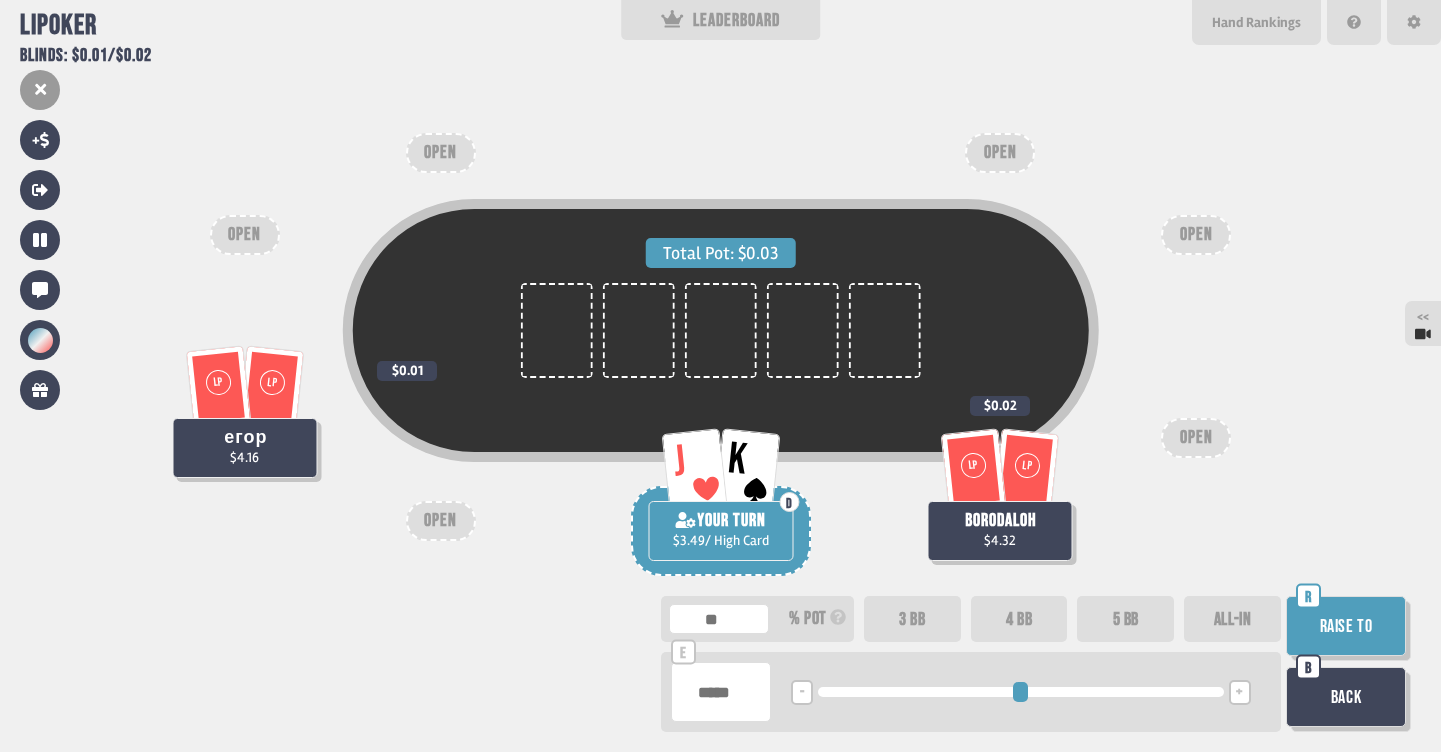 click on "3 BB" at bounding box center (912, 619) 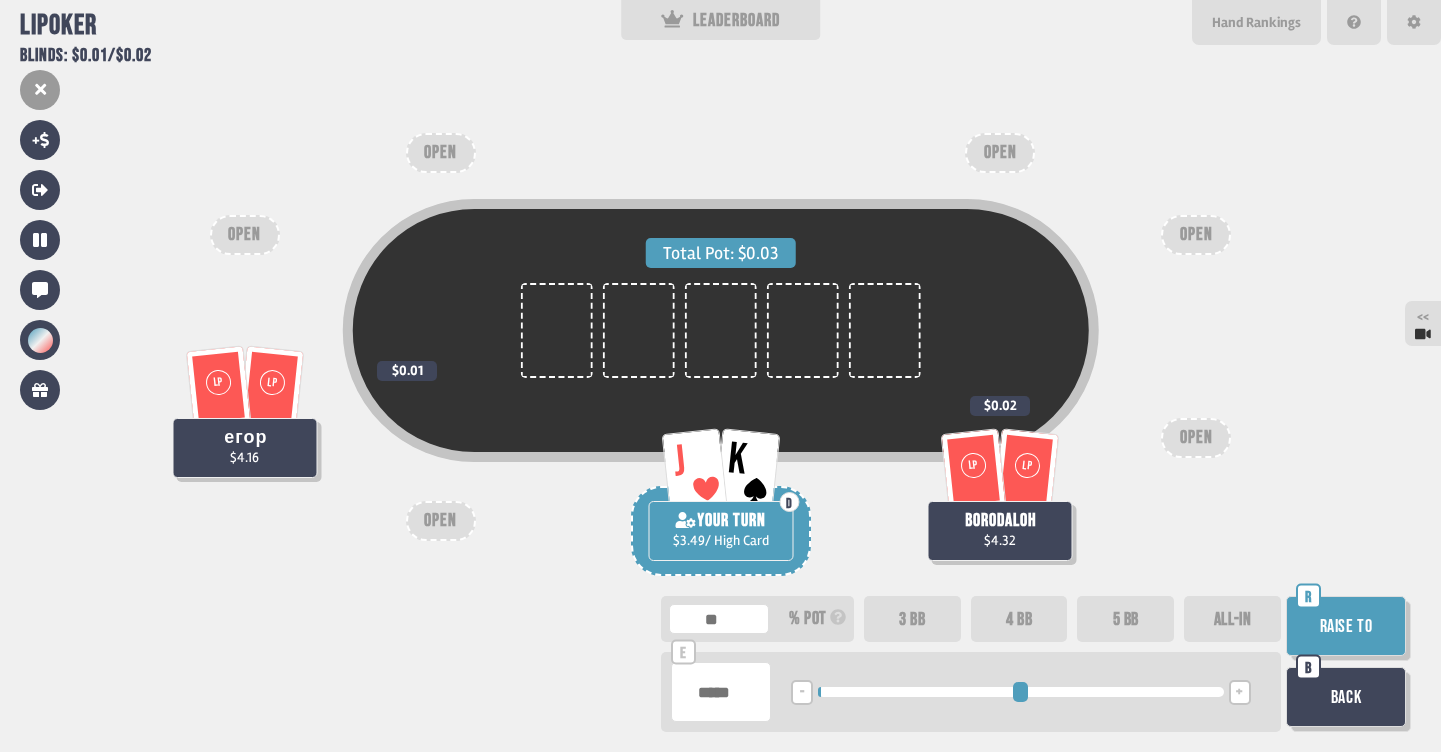 click on "Raise to" at bounding box center [1346, 626] 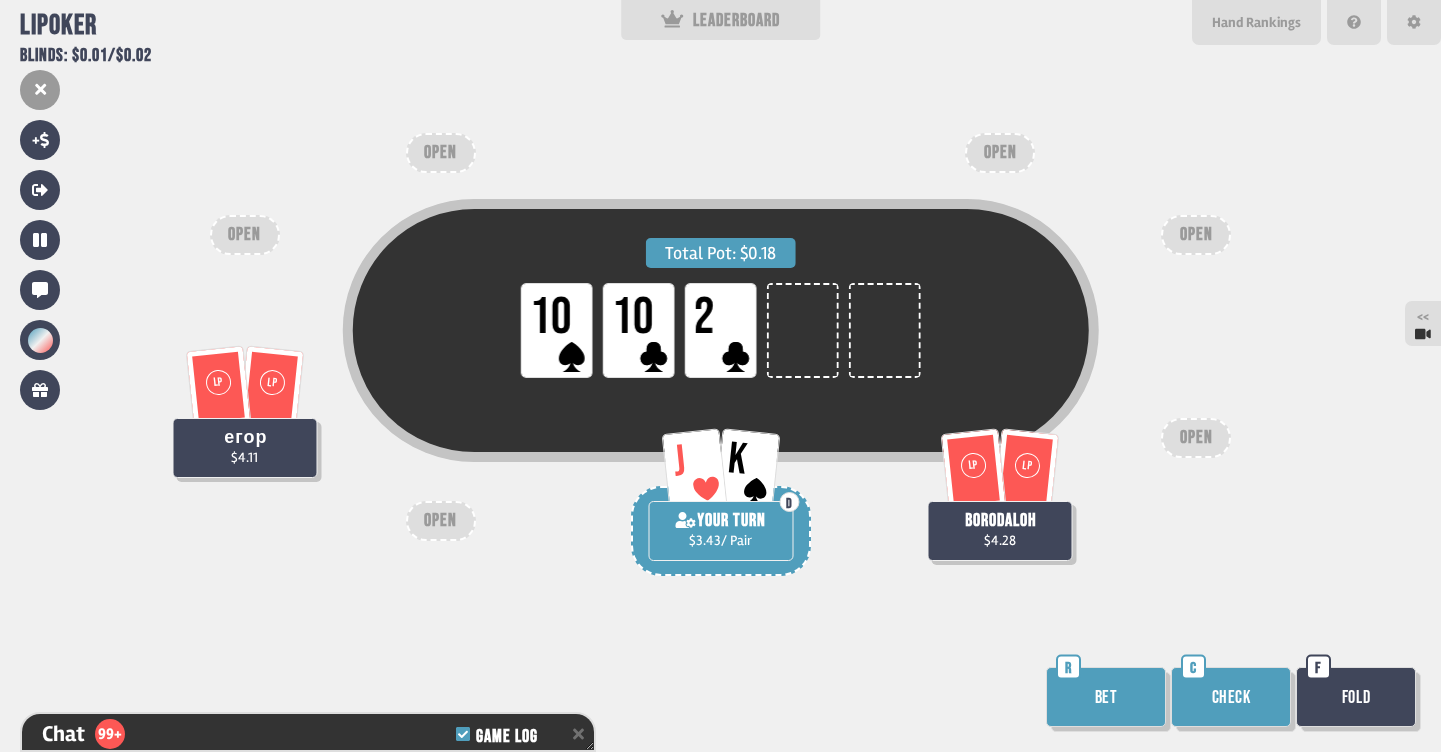 scroll, scrollTop: 32000, scrollLeft: 0, axis: vertical 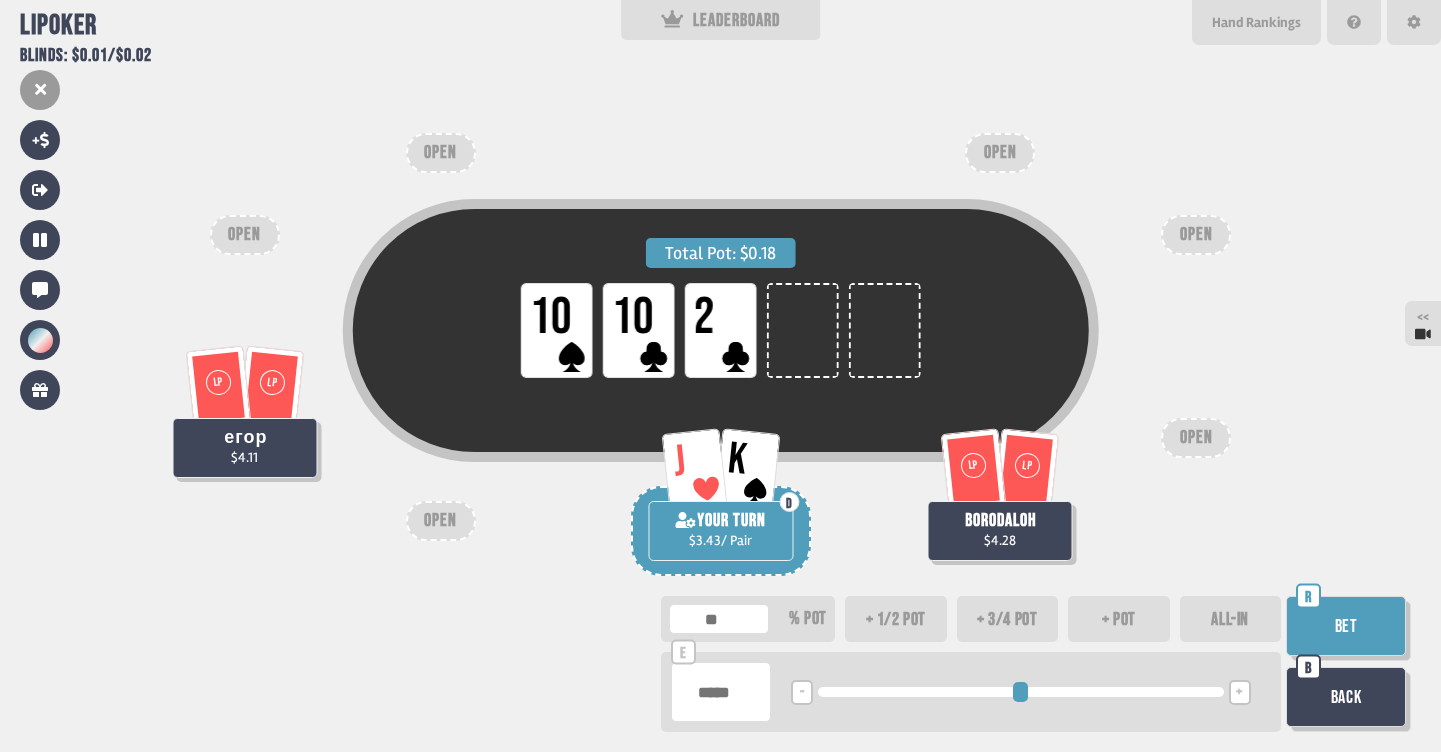 click on "+ 3/4 pot" at bounding box center (1008, 619) 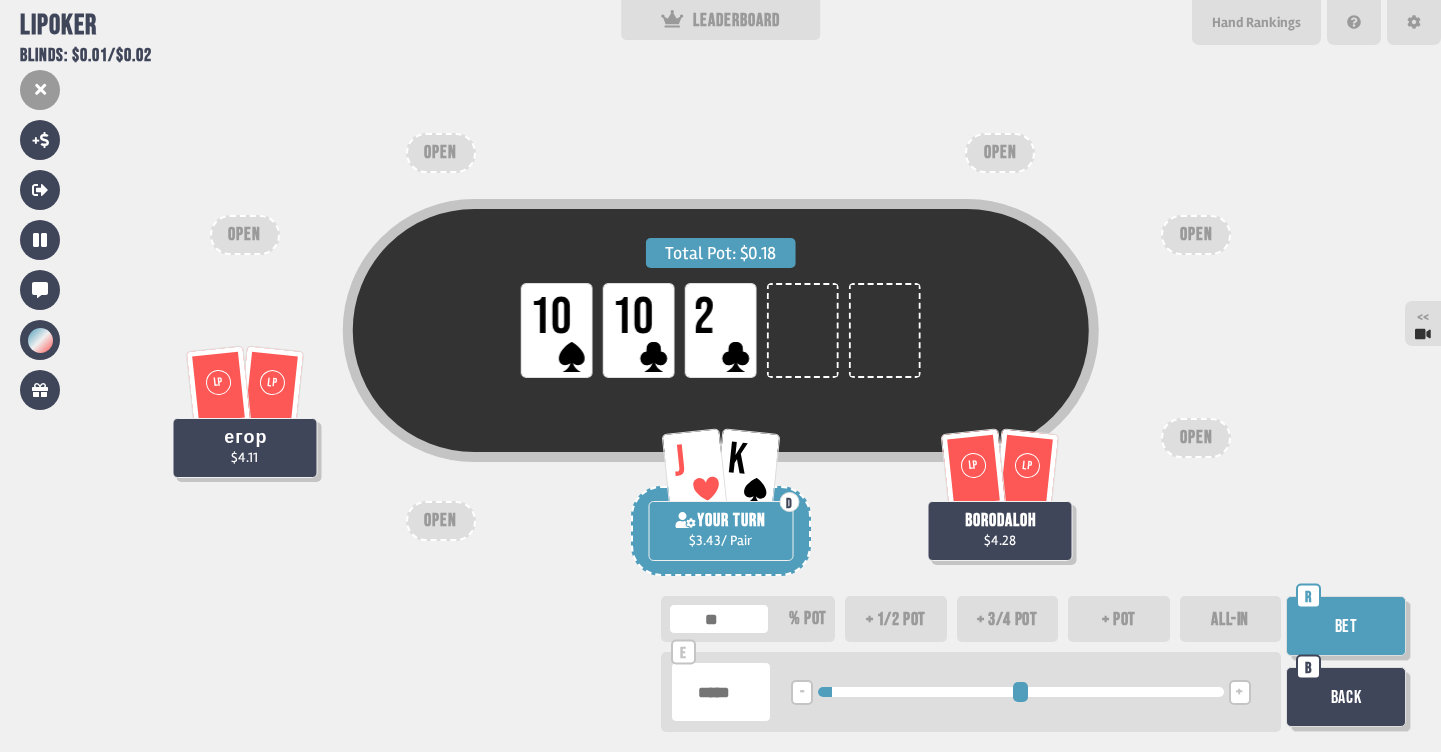 click on "Bet" at bounding box center (1346, 626) 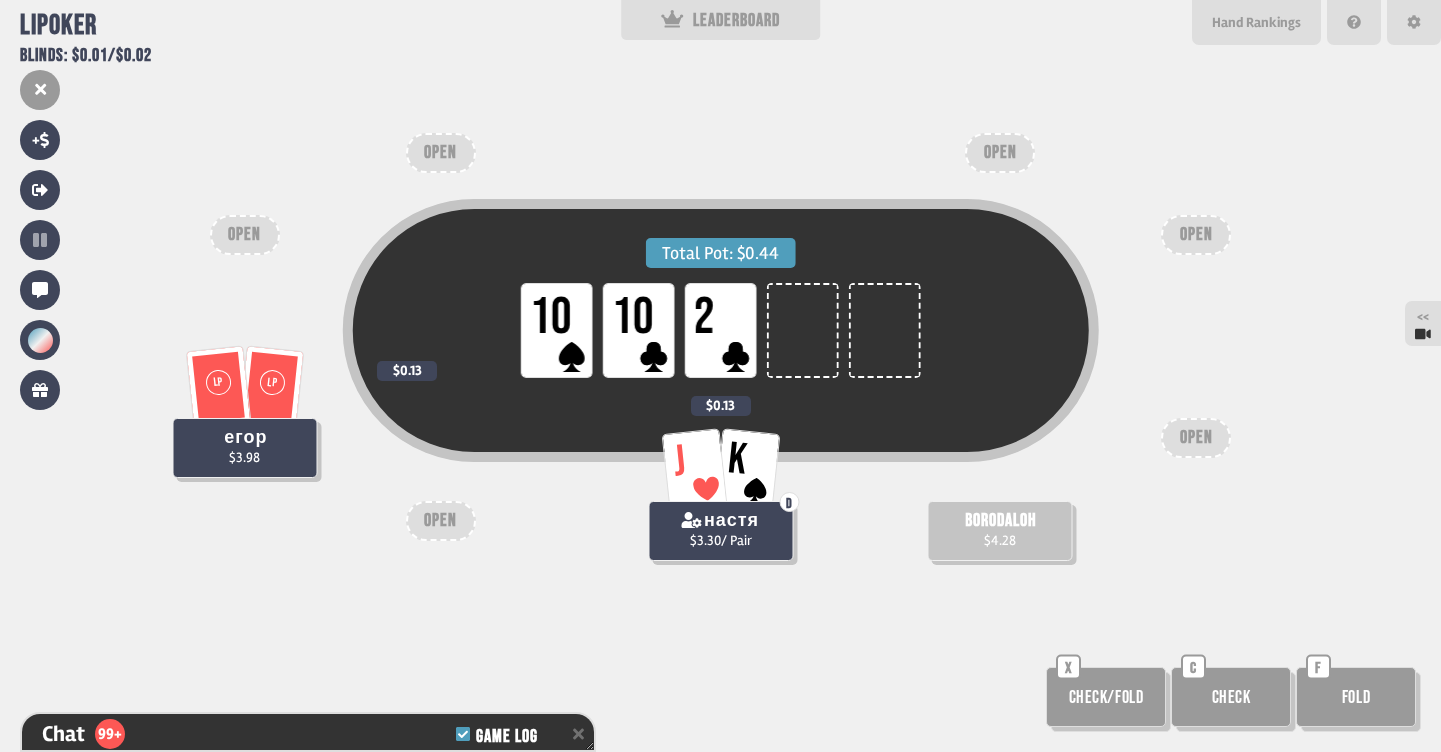 scroll, scrollTop: 32116, scrollLeft: 0, axis: vertical 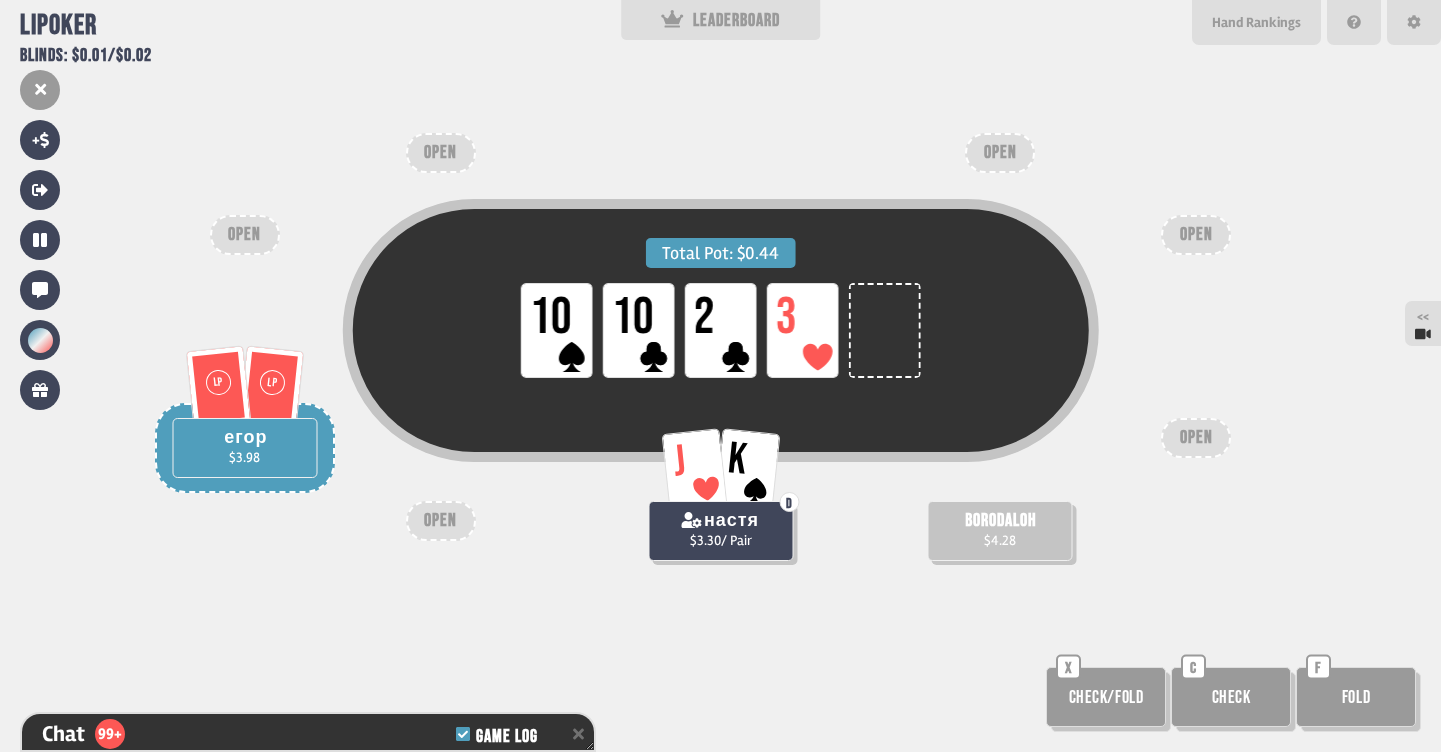click on "Check" at bounding box center [1231, 697] 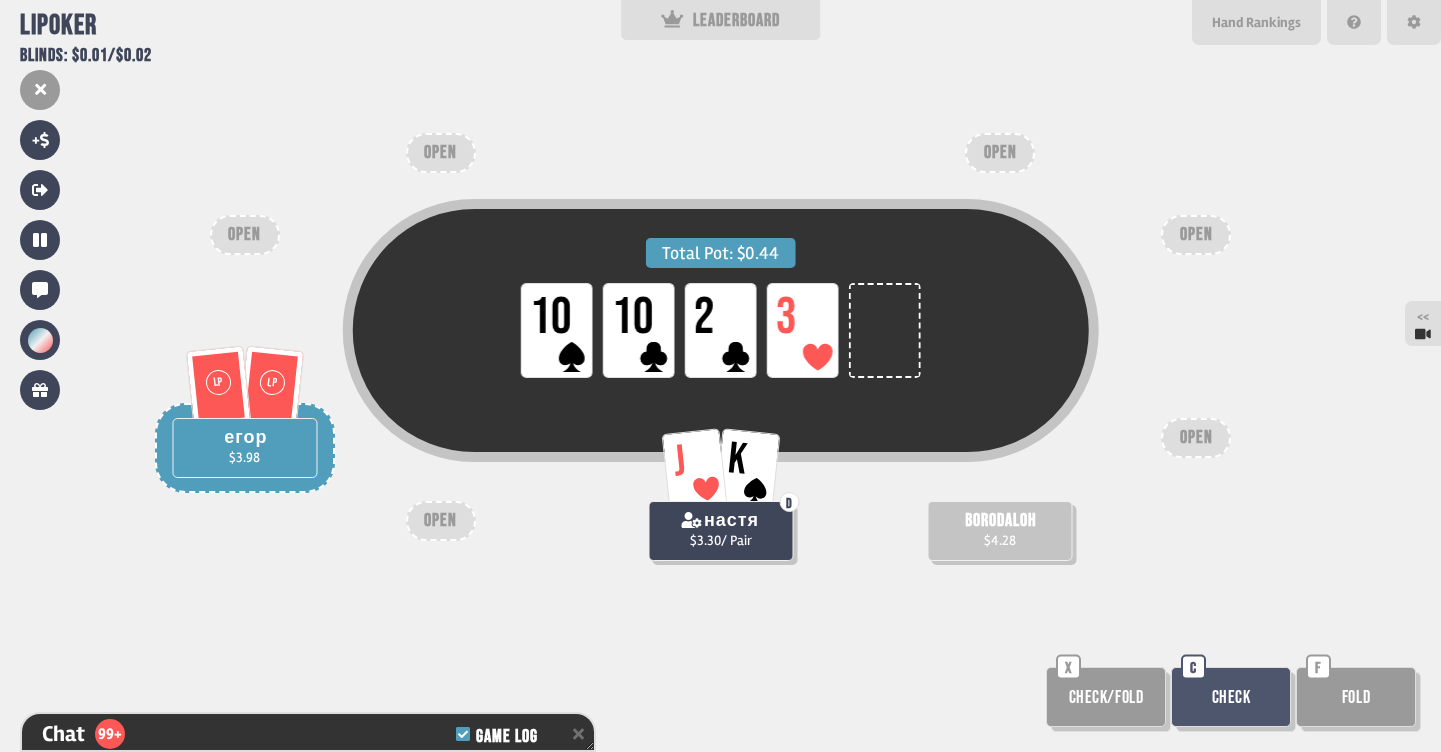 click on "Check" at bounding box center (1231, 697) 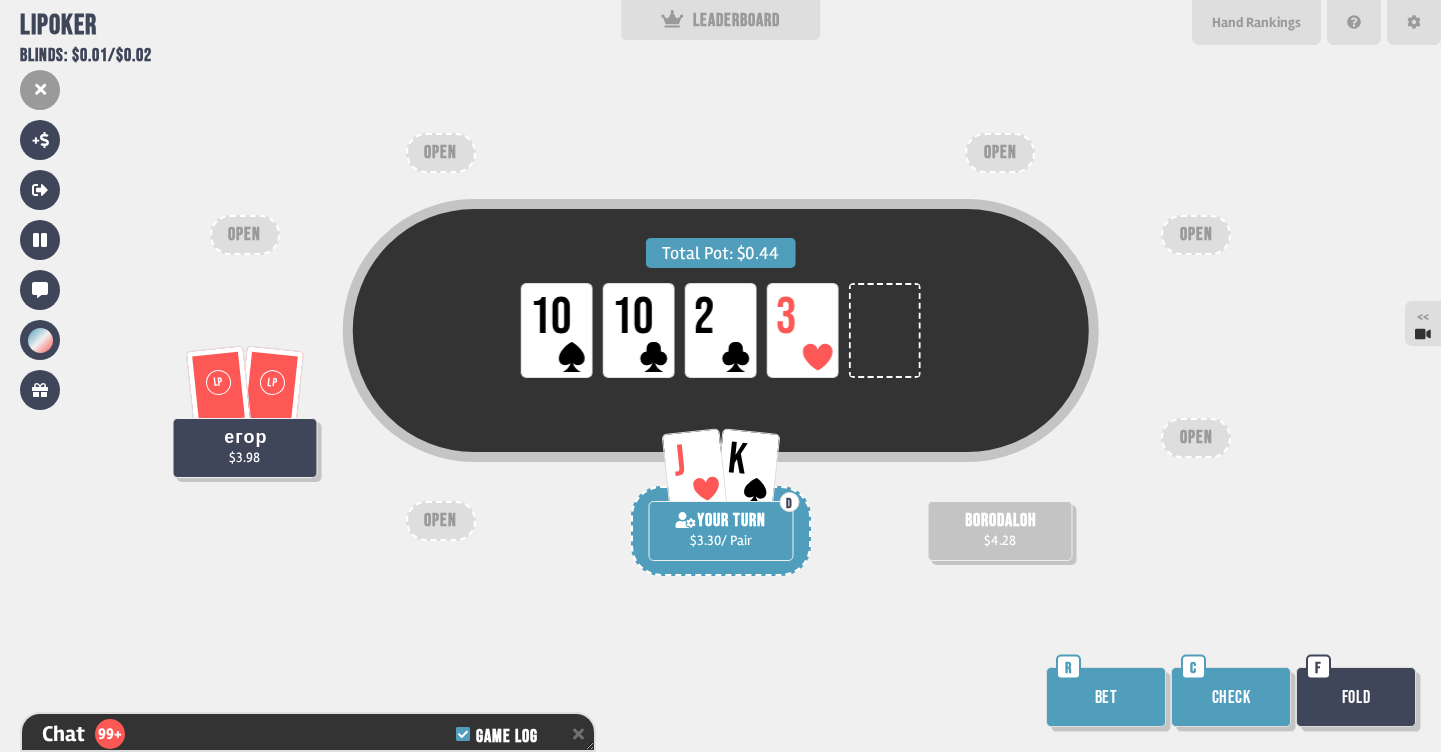 scroll, scrollTop: 32174, scrollLeft: 0, axis: vertical 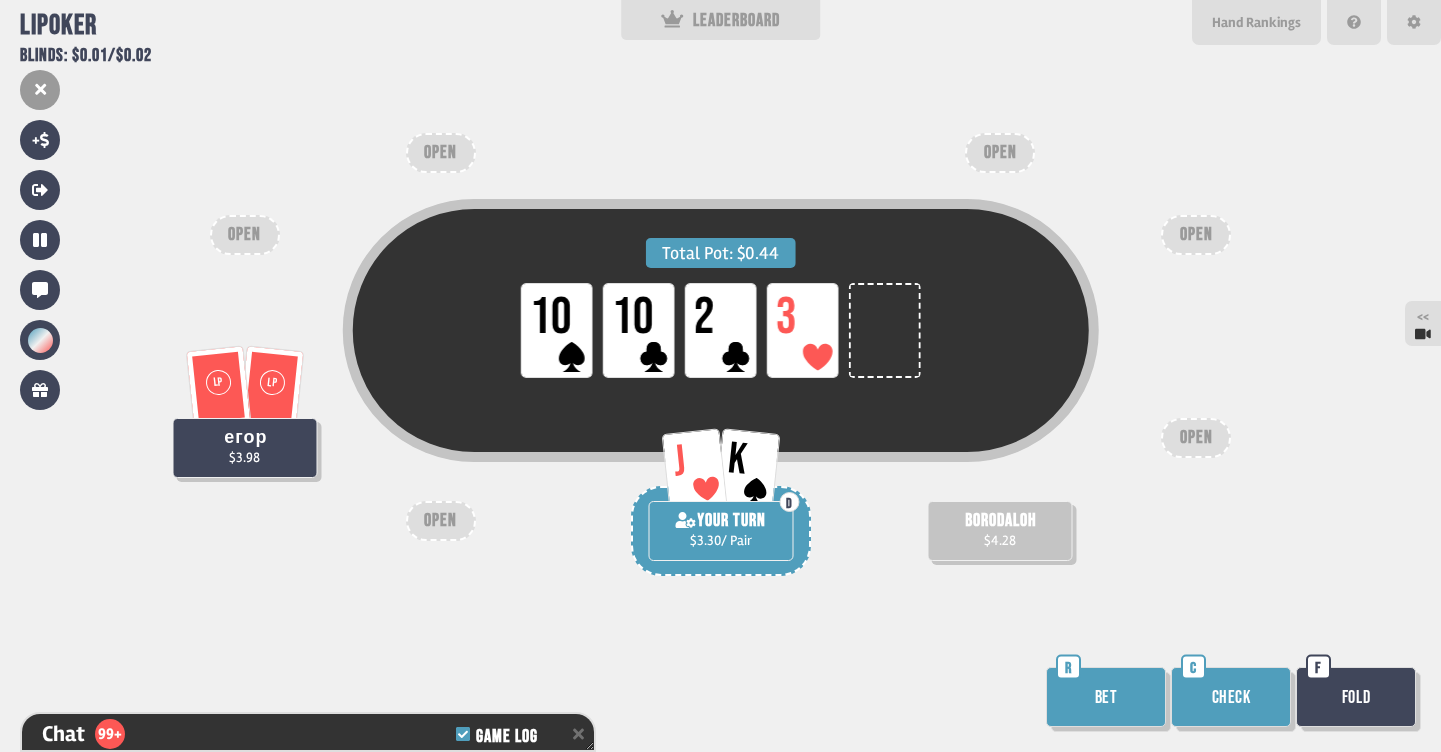 click on "Check" at bounding box center [1231, 697] 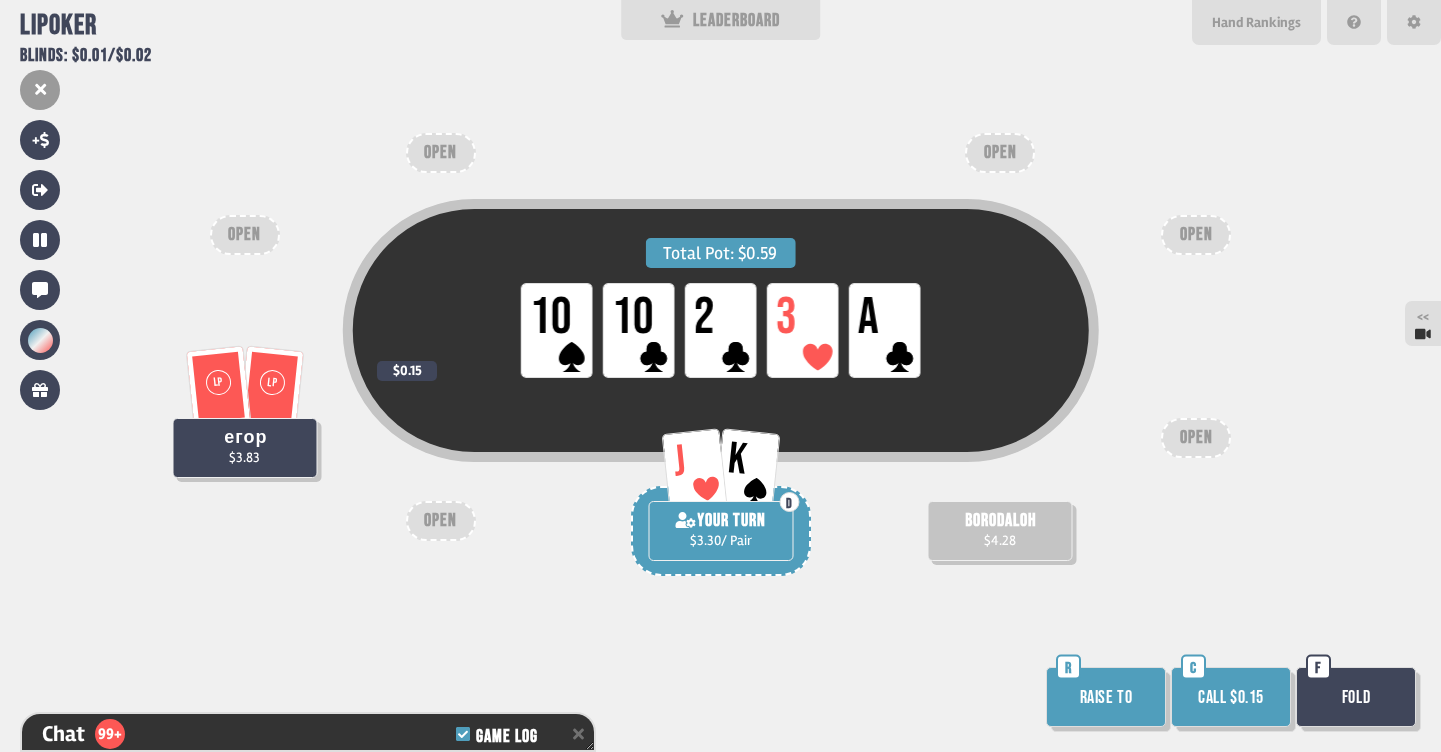 scroll, scrollTop: 32290, scrollLeft: 0, axis: vertical 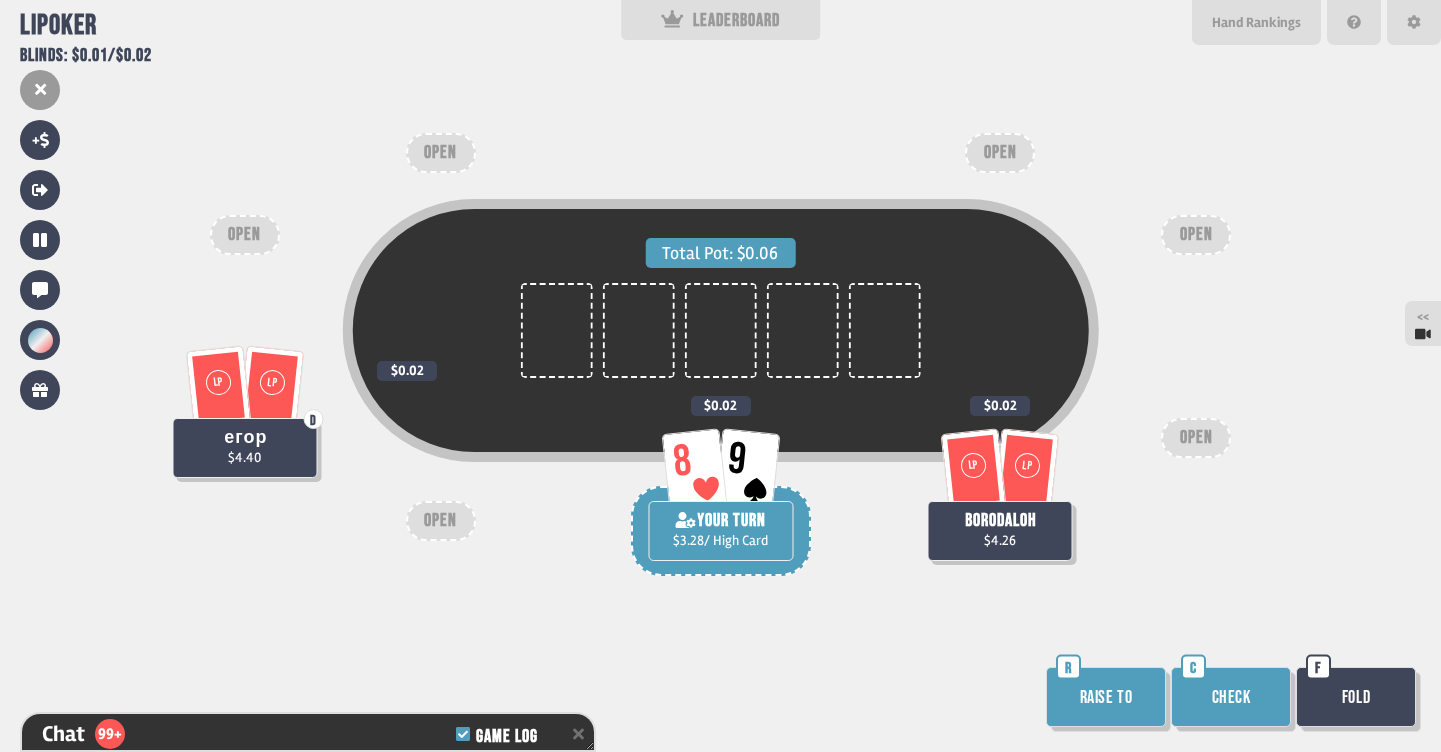 click on "Check" at bounding box center [1231, 697] 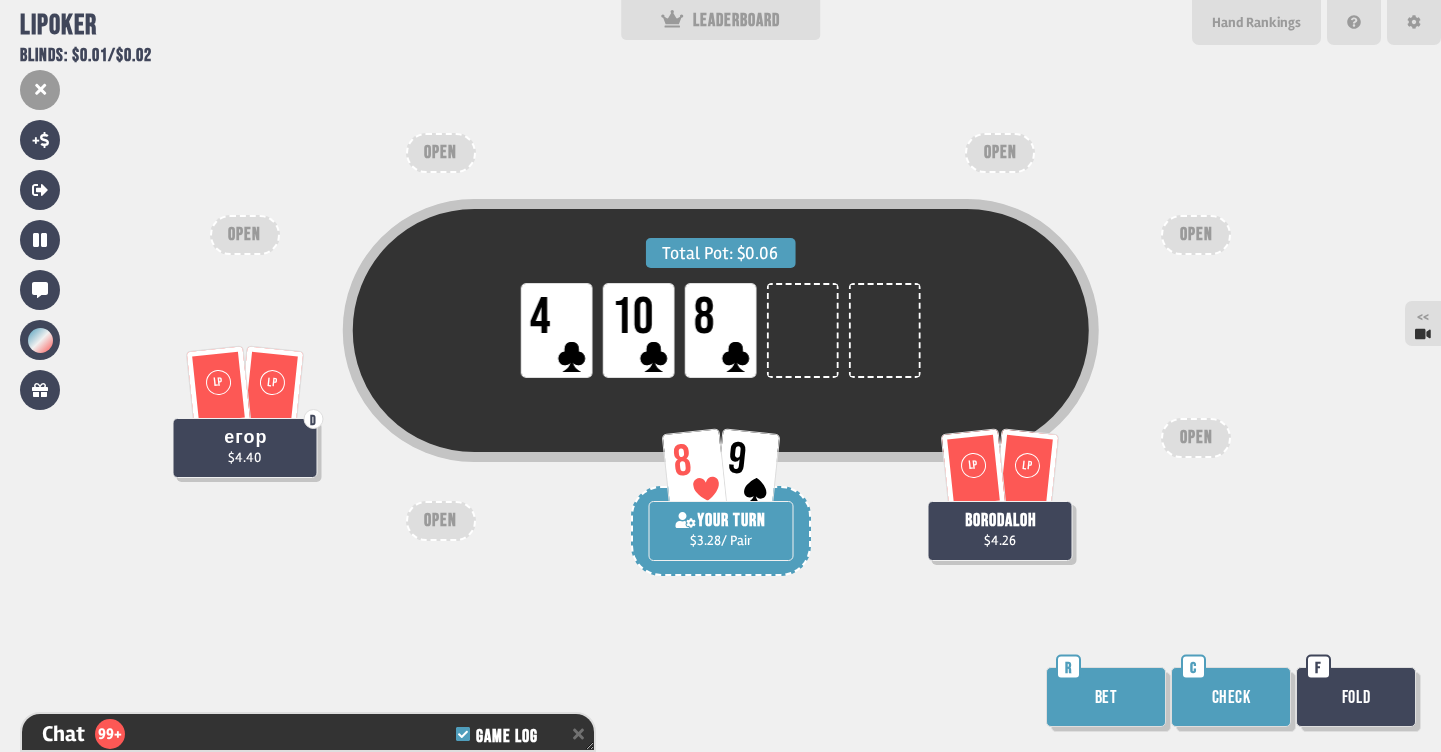 scroll, scrollTop: 32609, scrollLeft: 0, axis: vertical 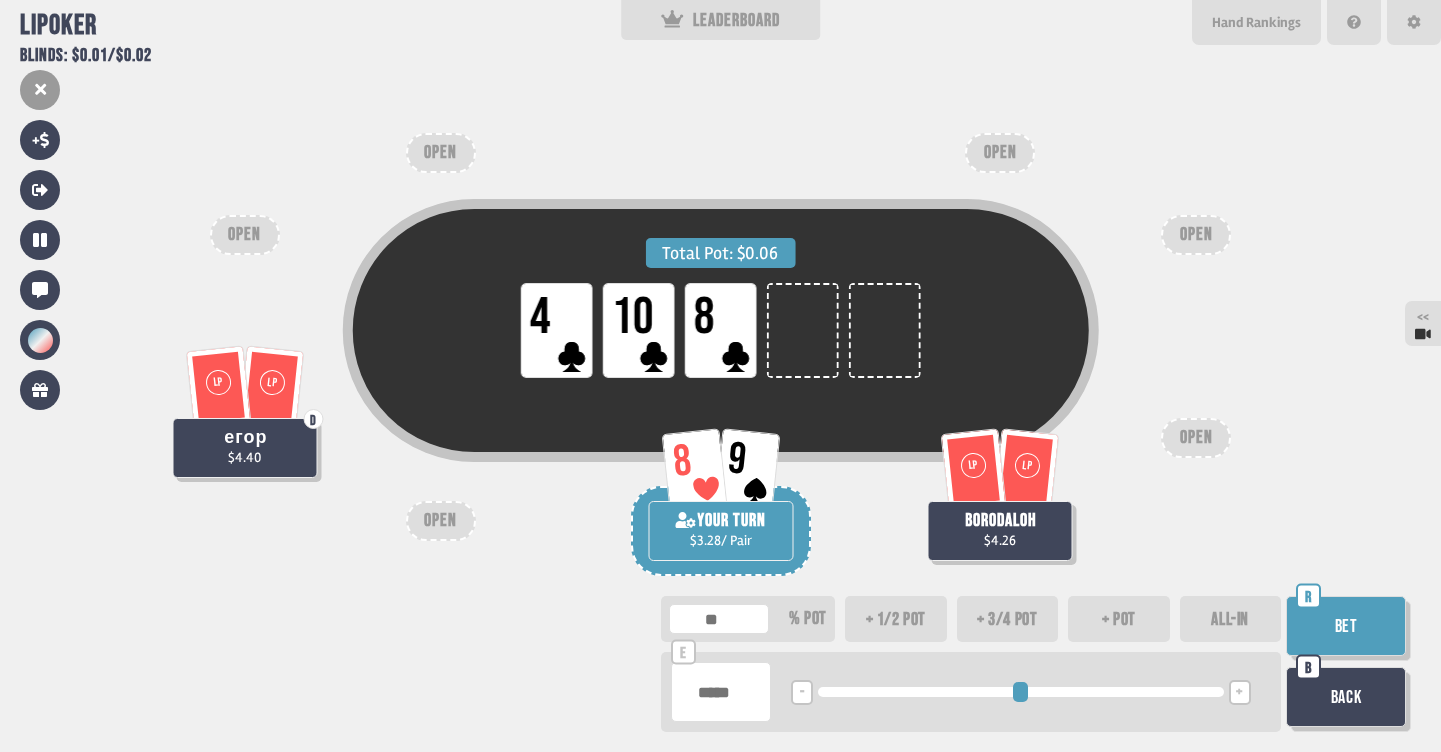 click on "+ 1/2 pot" at bounding box center (896, 619) 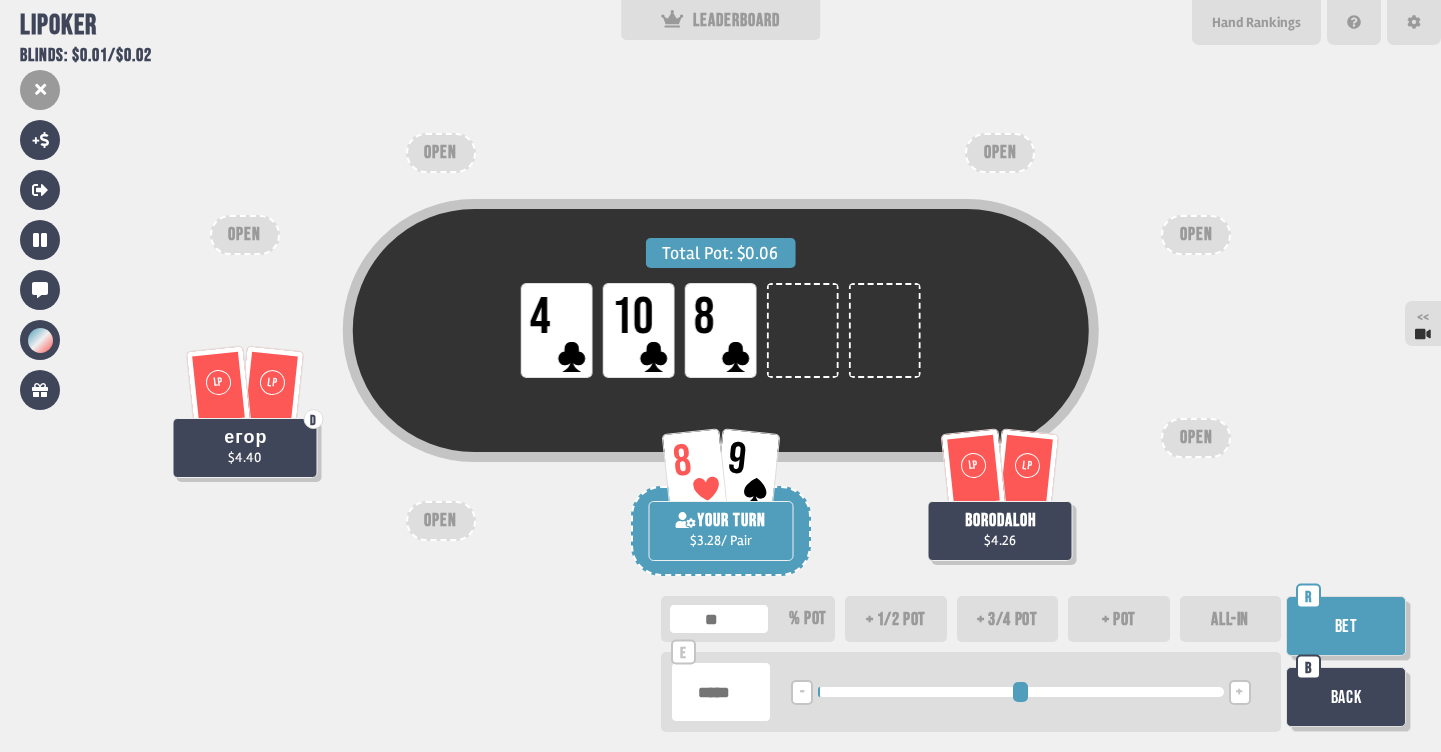 click on "+ 3/4 pot" at bounding box center (1008, 619) 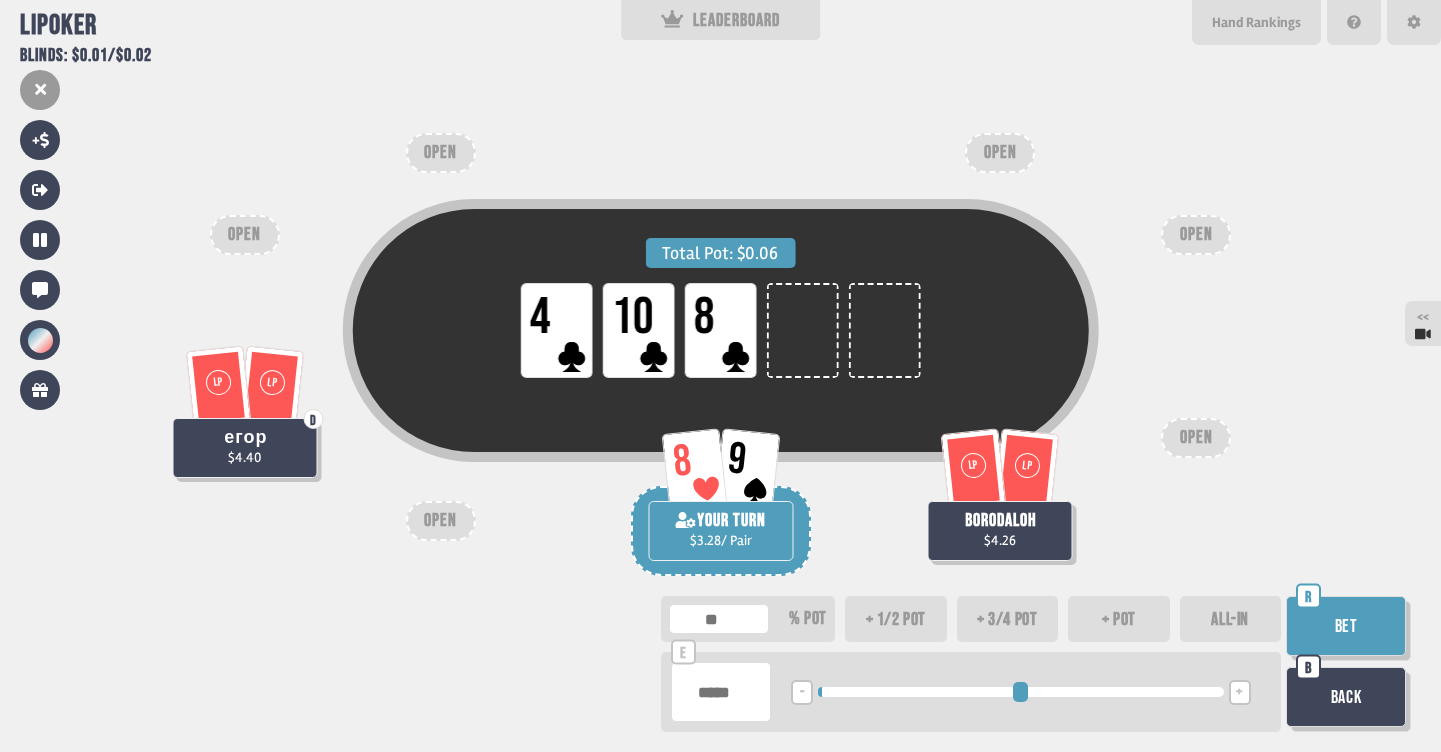 click on "+ pot" at bounding box center (1119, 619) 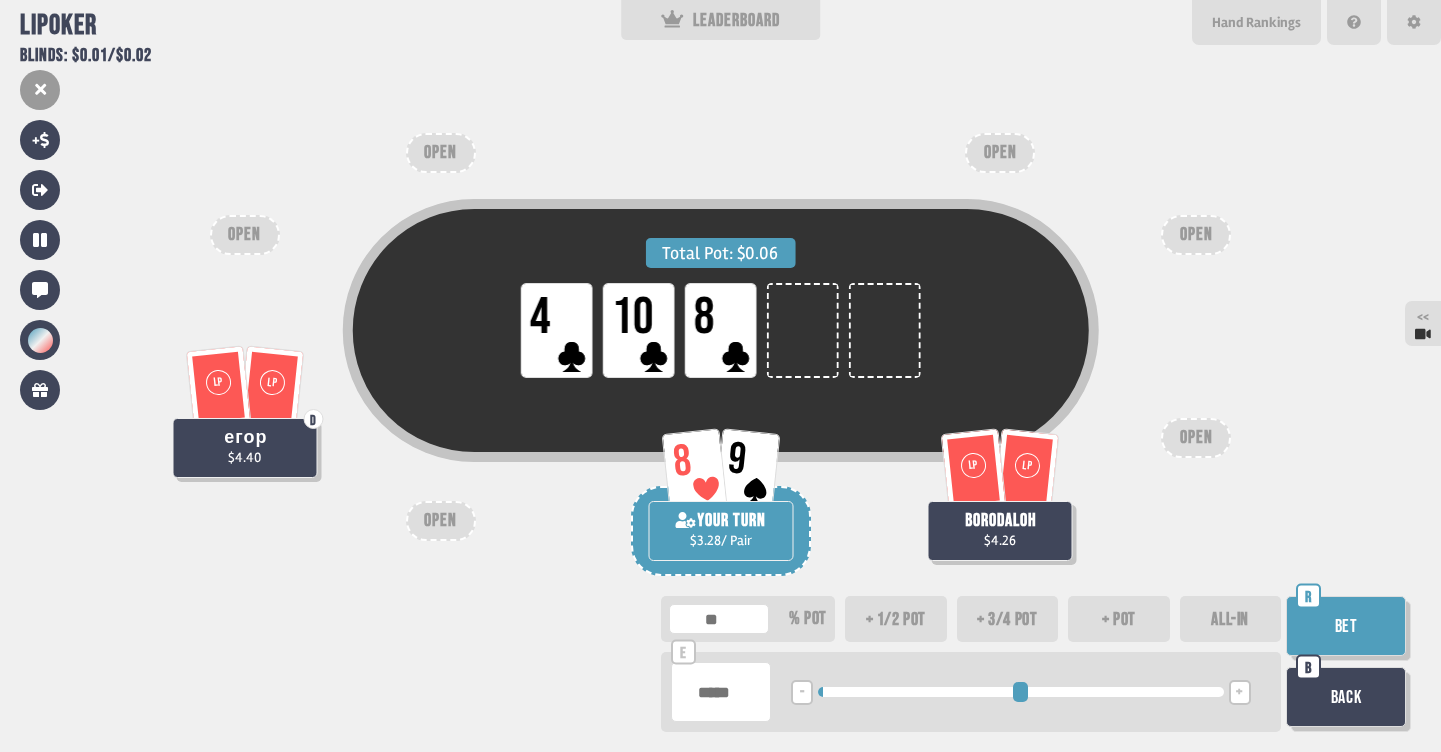 click on "Bet" at bounding box center (1346, 626) 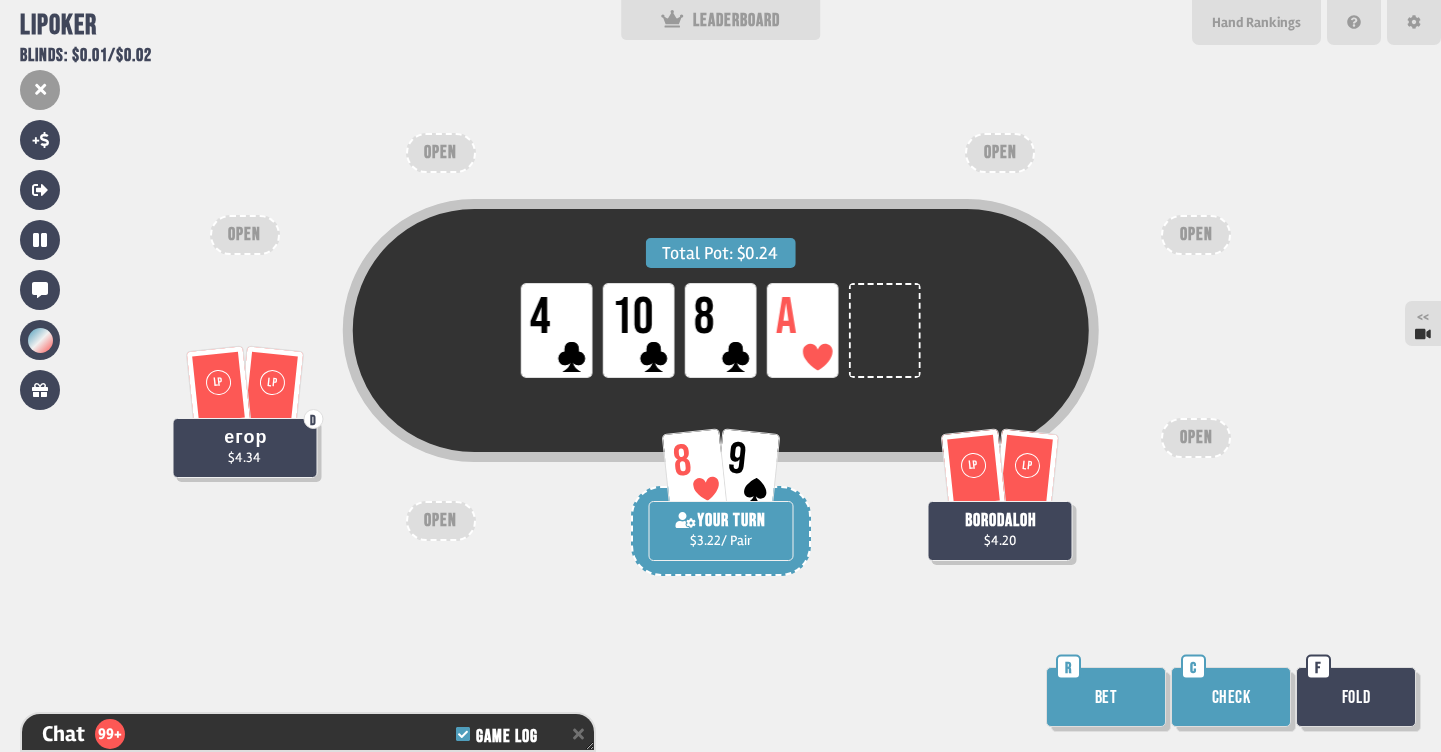 scroll, scrollTop: 32783, scrollLeft: 0, axis: vertical 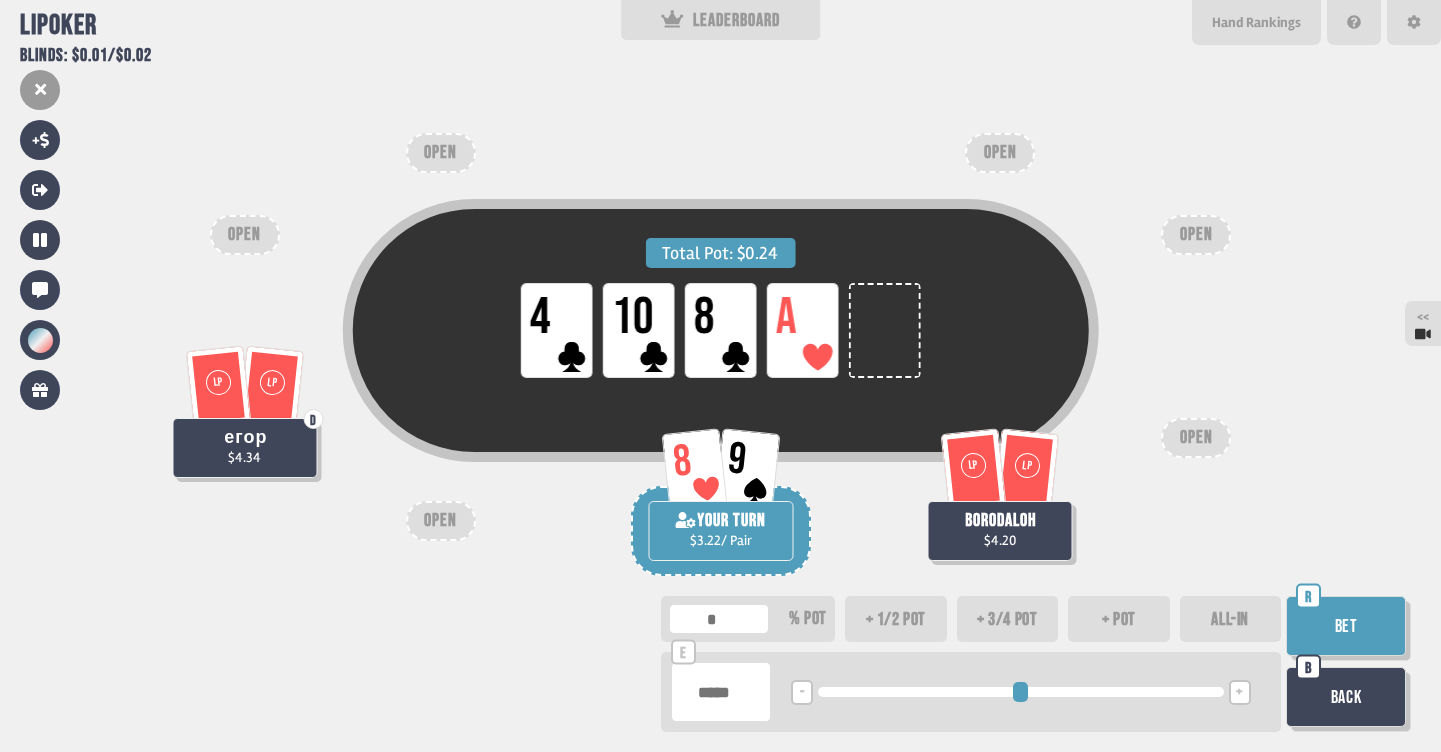 click on "+ pot" at bounding box center (1119, 619) 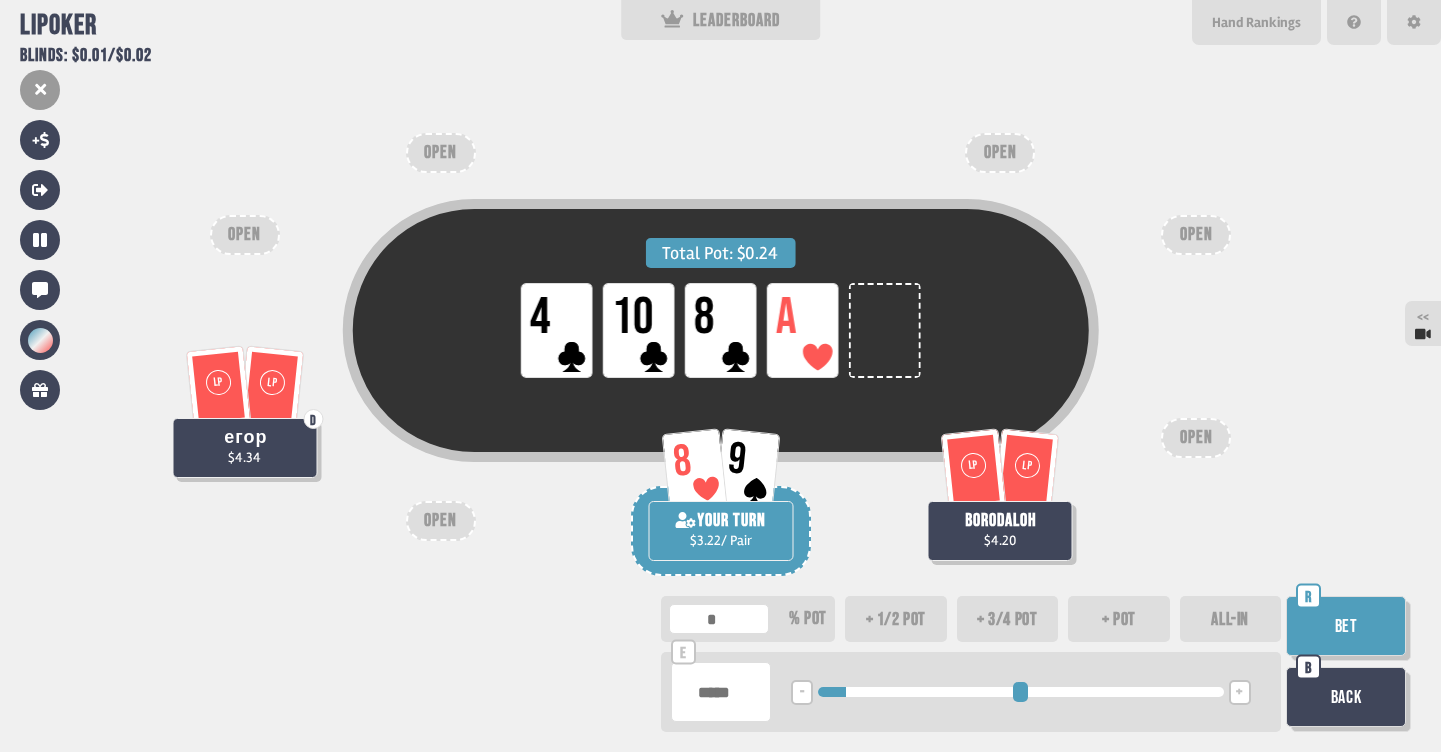 click on "Bet" at bounding box center [1346, 626] 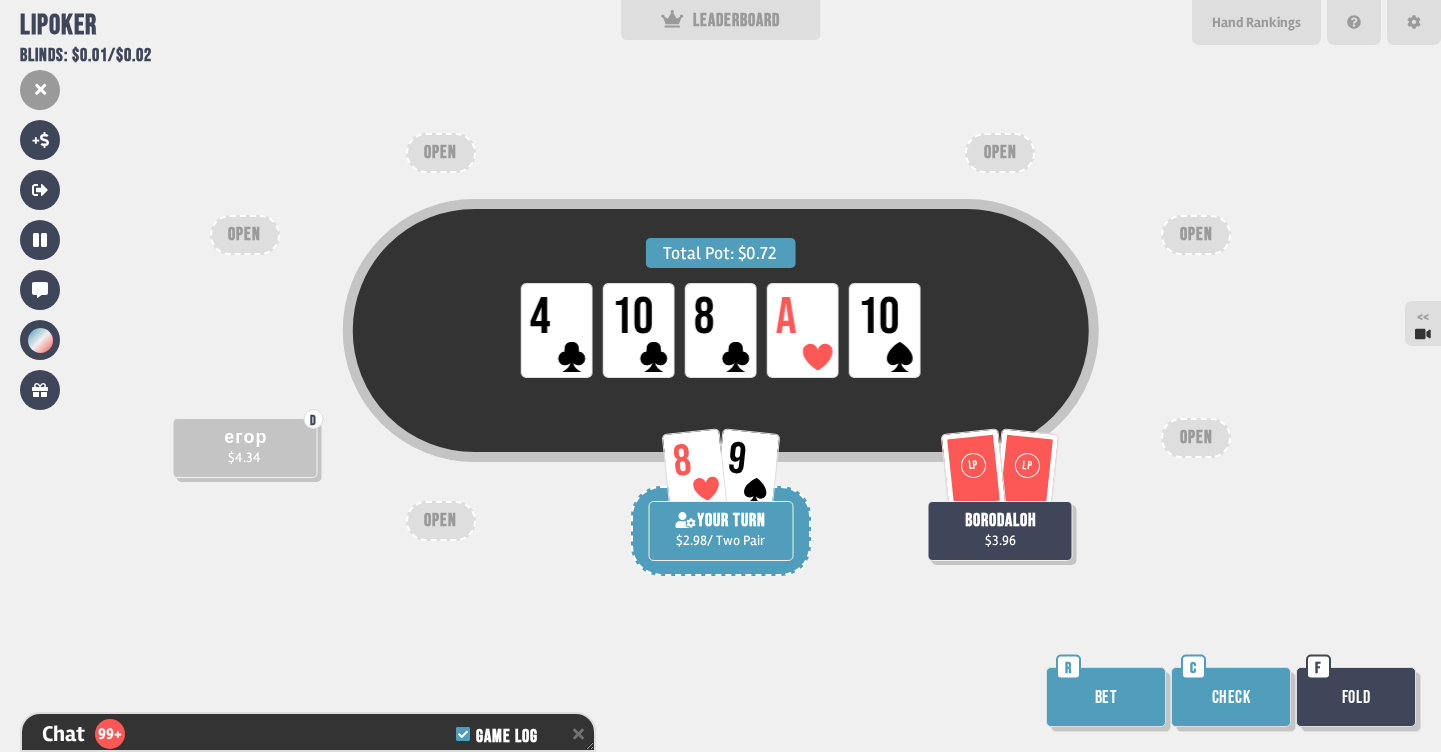scroll, scrollTop: 32957, scrollLeft: 0, axis: vertical 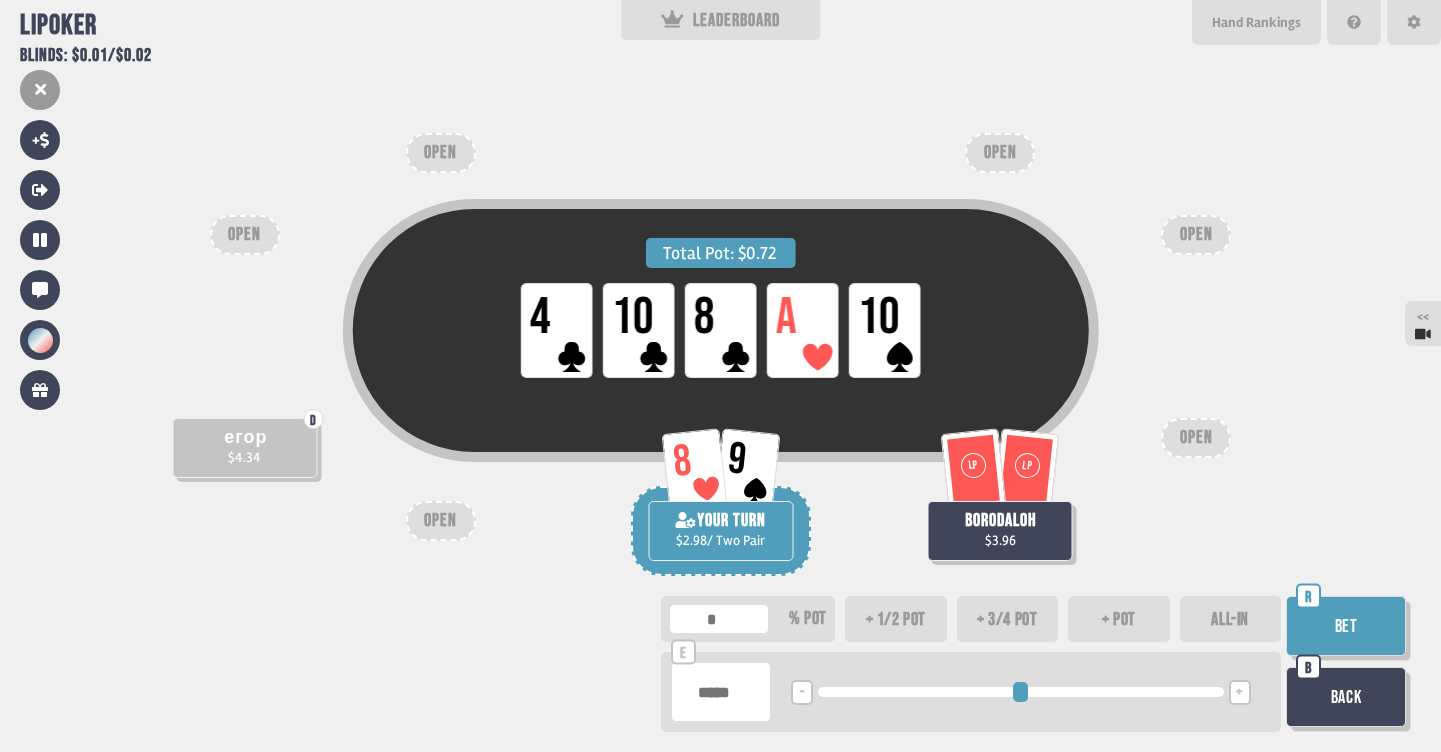 click on "+ pot" at bounding box center (1119, 619) 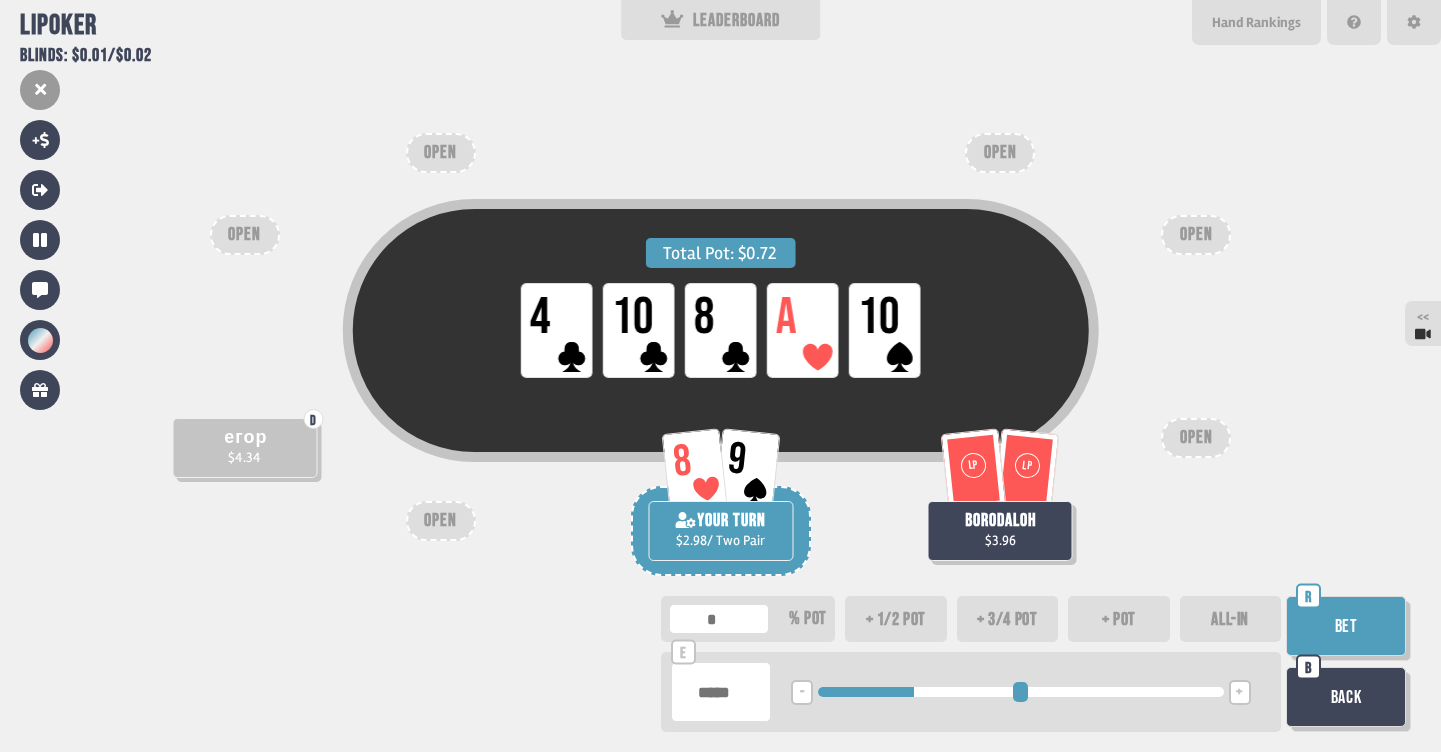 click on "+ 3/4 pot" at bounding box center [1008, 619] 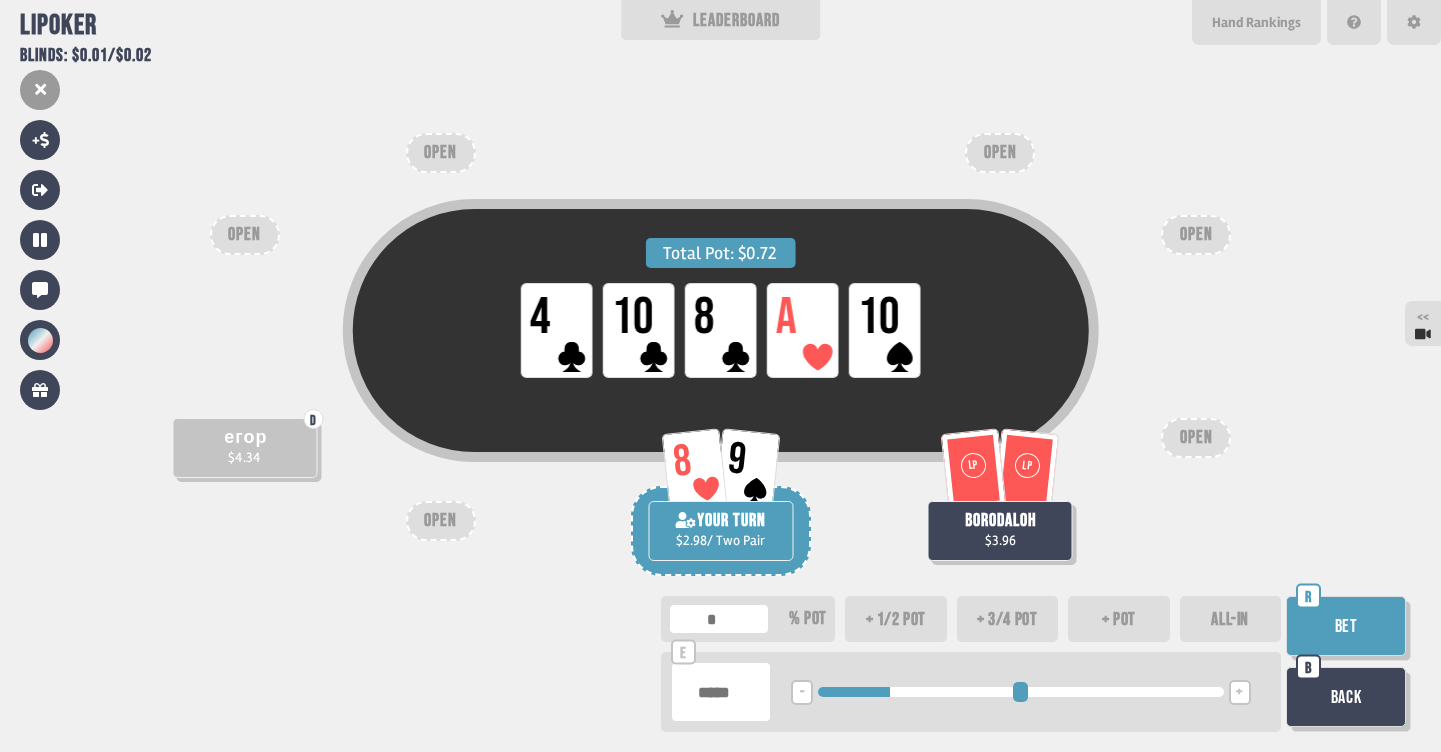 click on "Bet" at bounding box center [1346, 626] 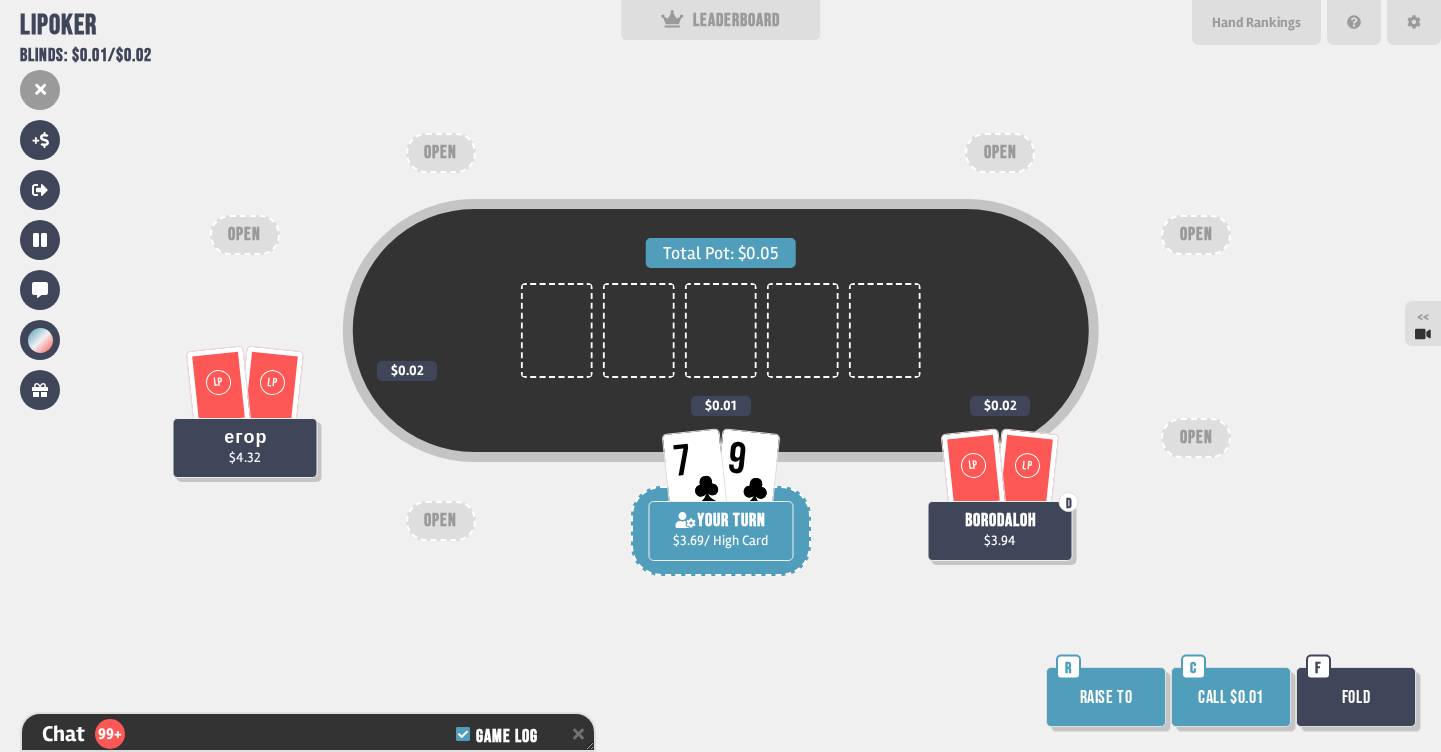 scroll, scrollTop: 33160, scrollLeft: 0, axis: vertical 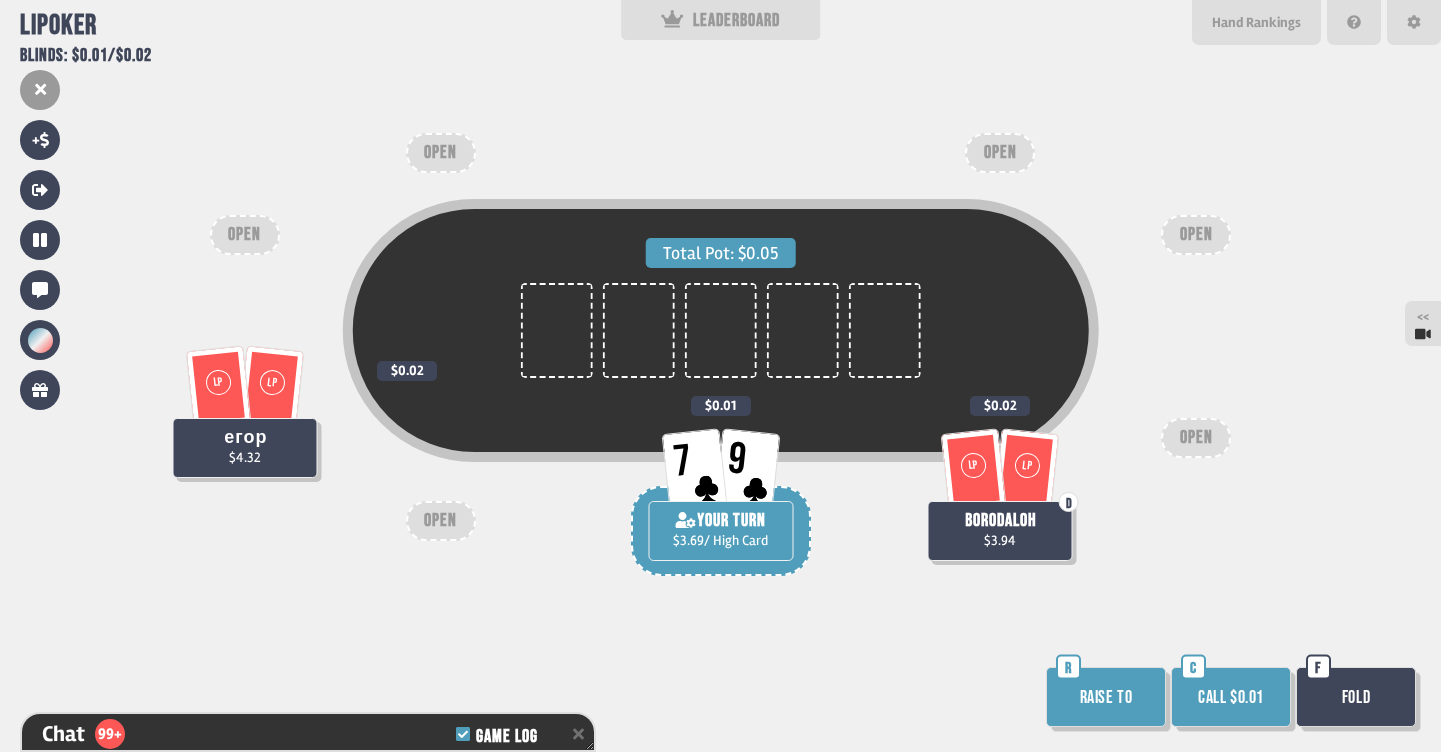 click on "Raise to" at bounding box center (1106, 697) 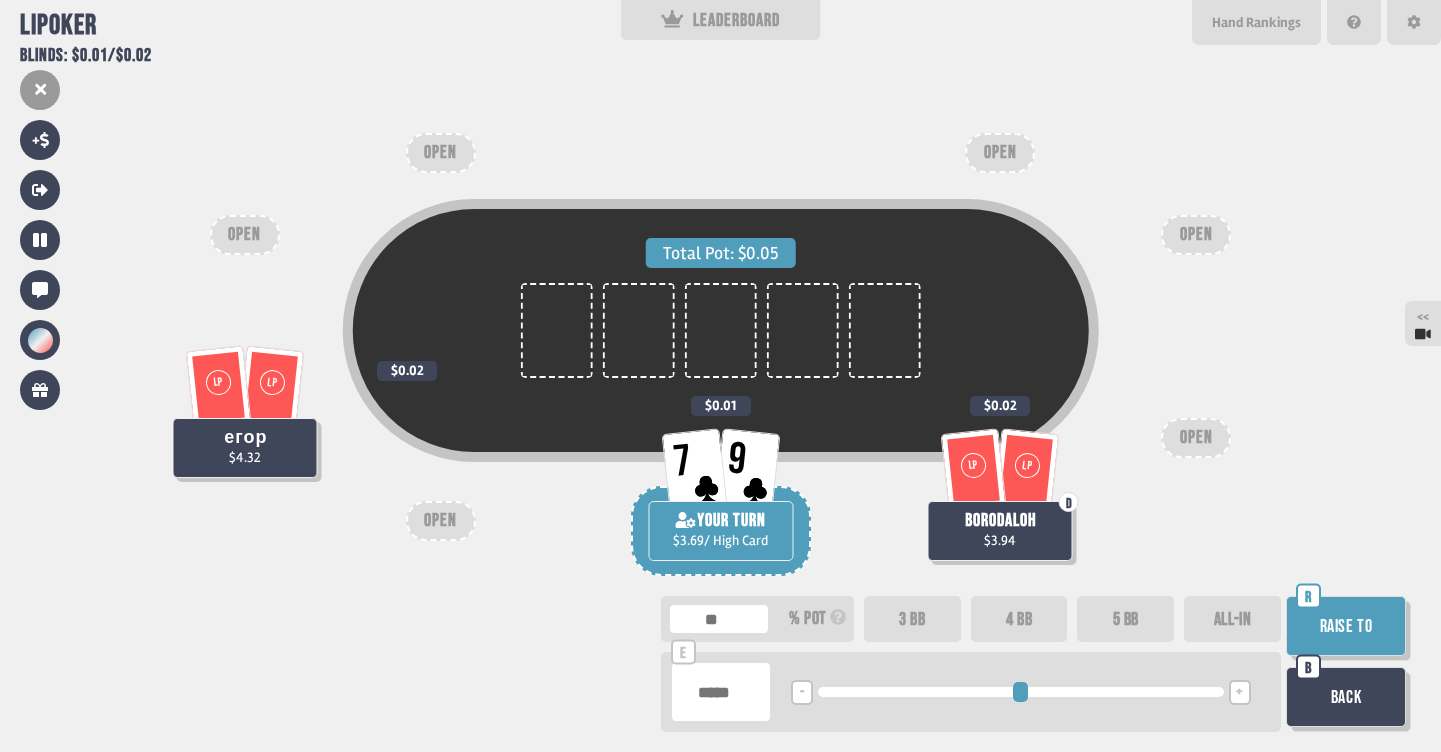 click on "3 BB" at bounding box center [912, 619] 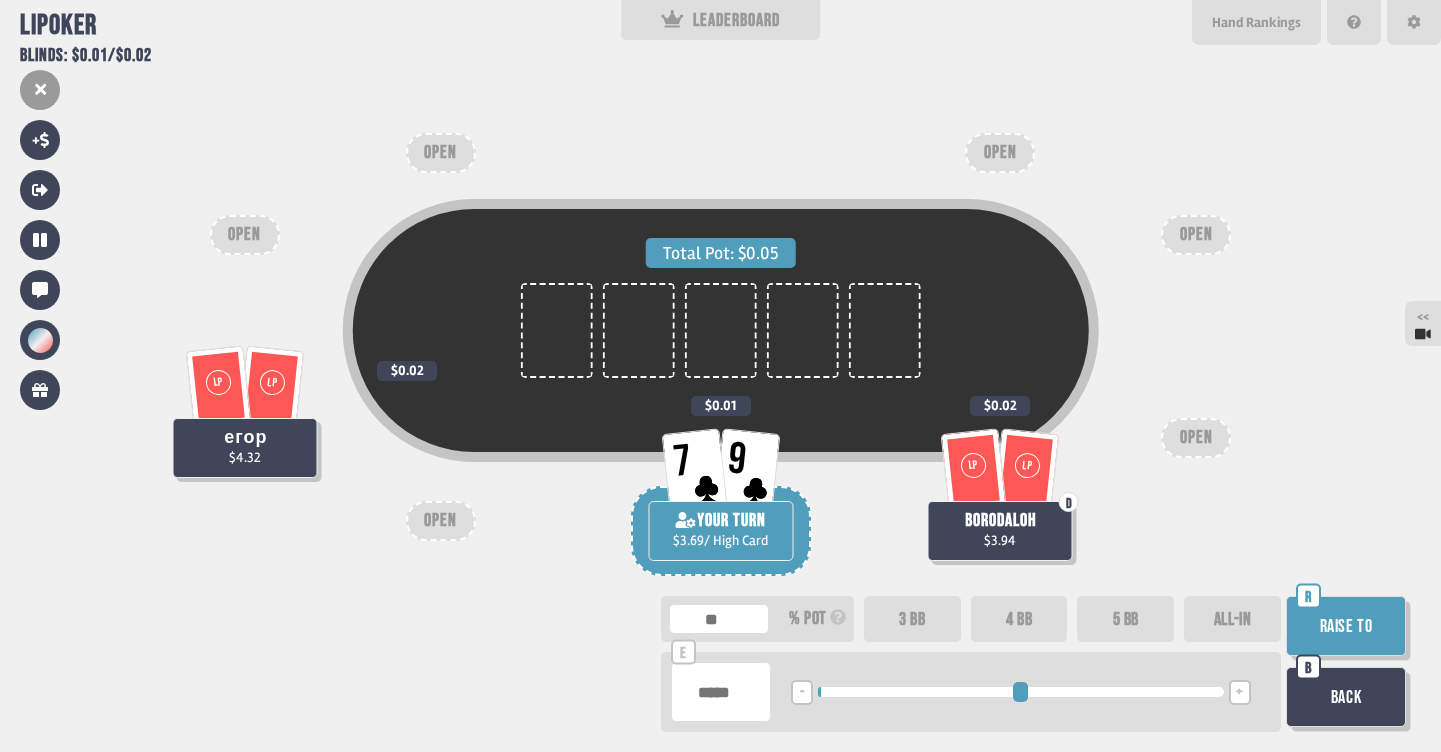click on "Raise to" at bounding box center (1346, 626) 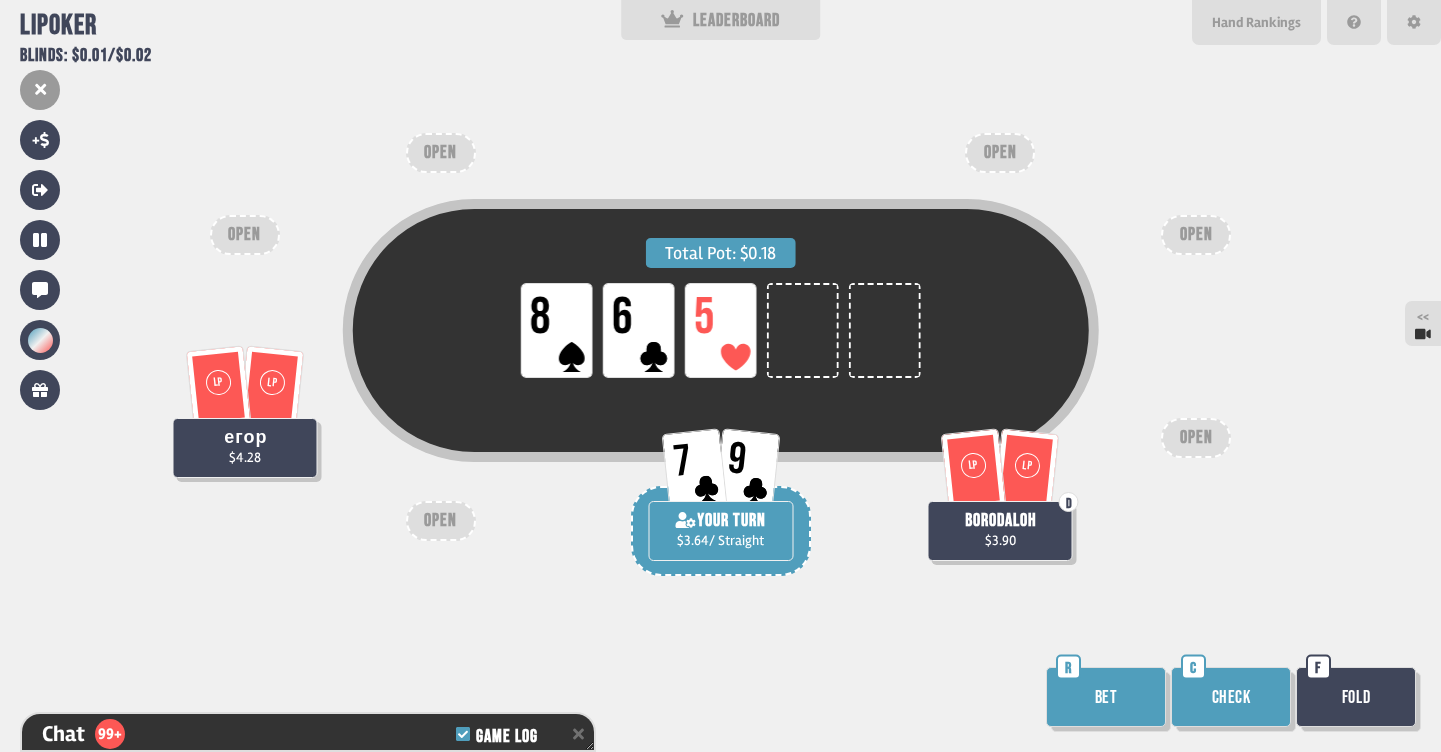 scroll, scrollTop: 33305, scrollLeft: 0, axis: vertical 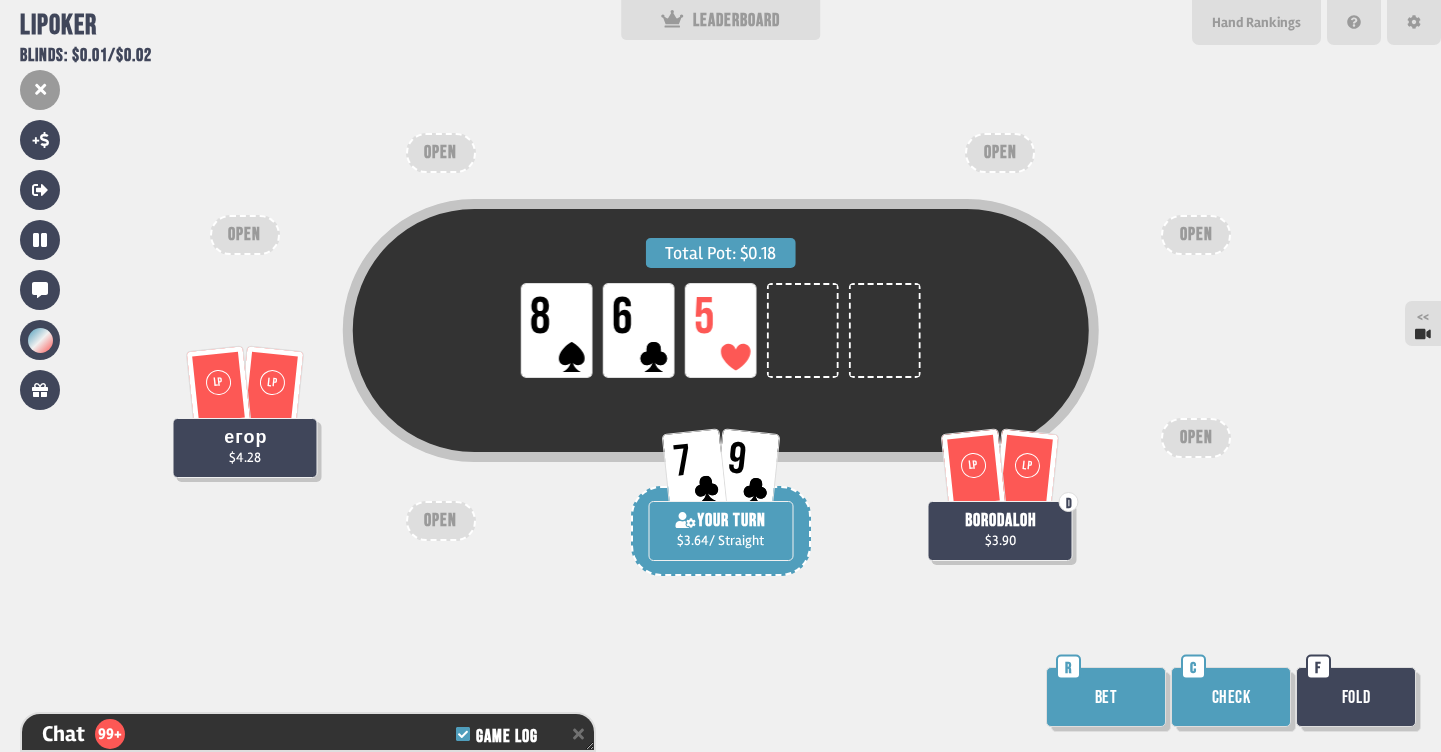 click on "Bet" at bounding box center [1106, 697] 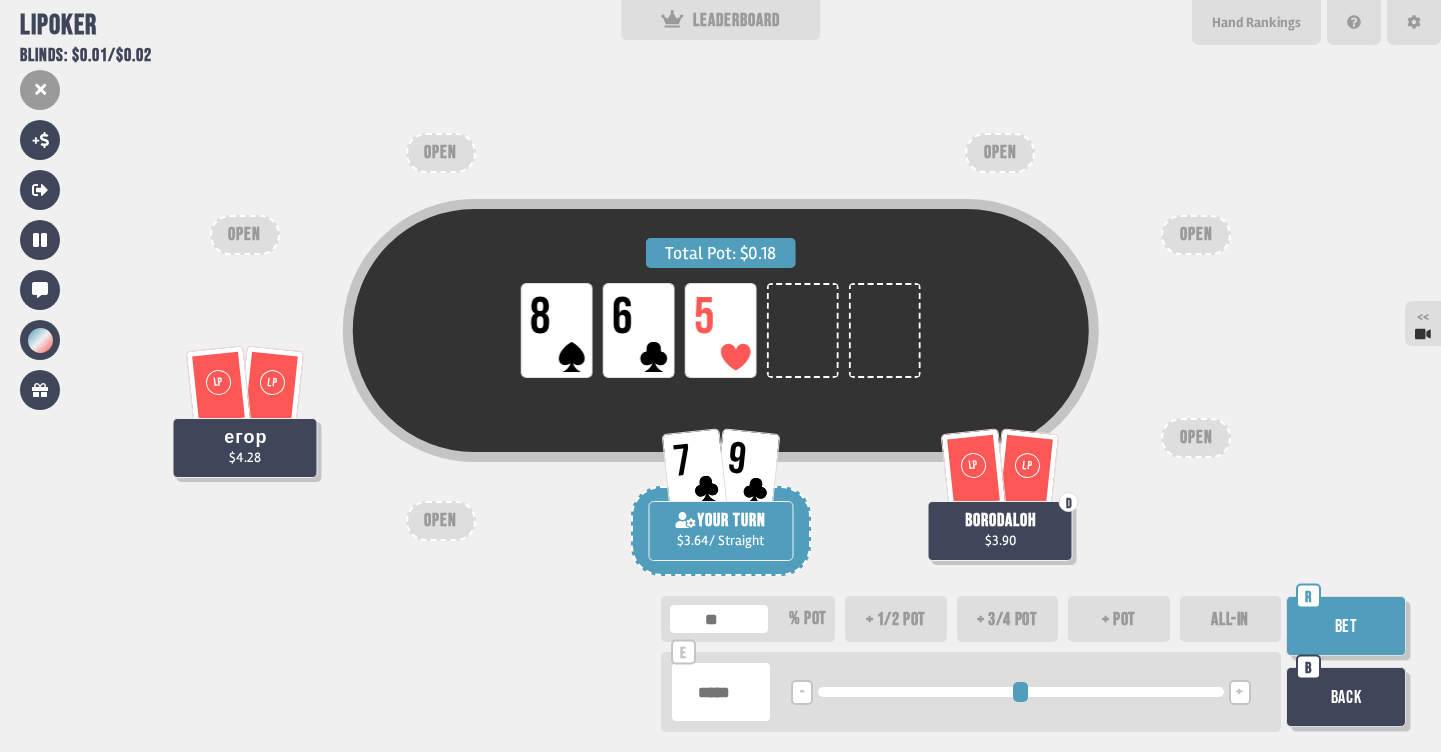 click on "+ 3/4 pot" at bounding box center [1008, 619] 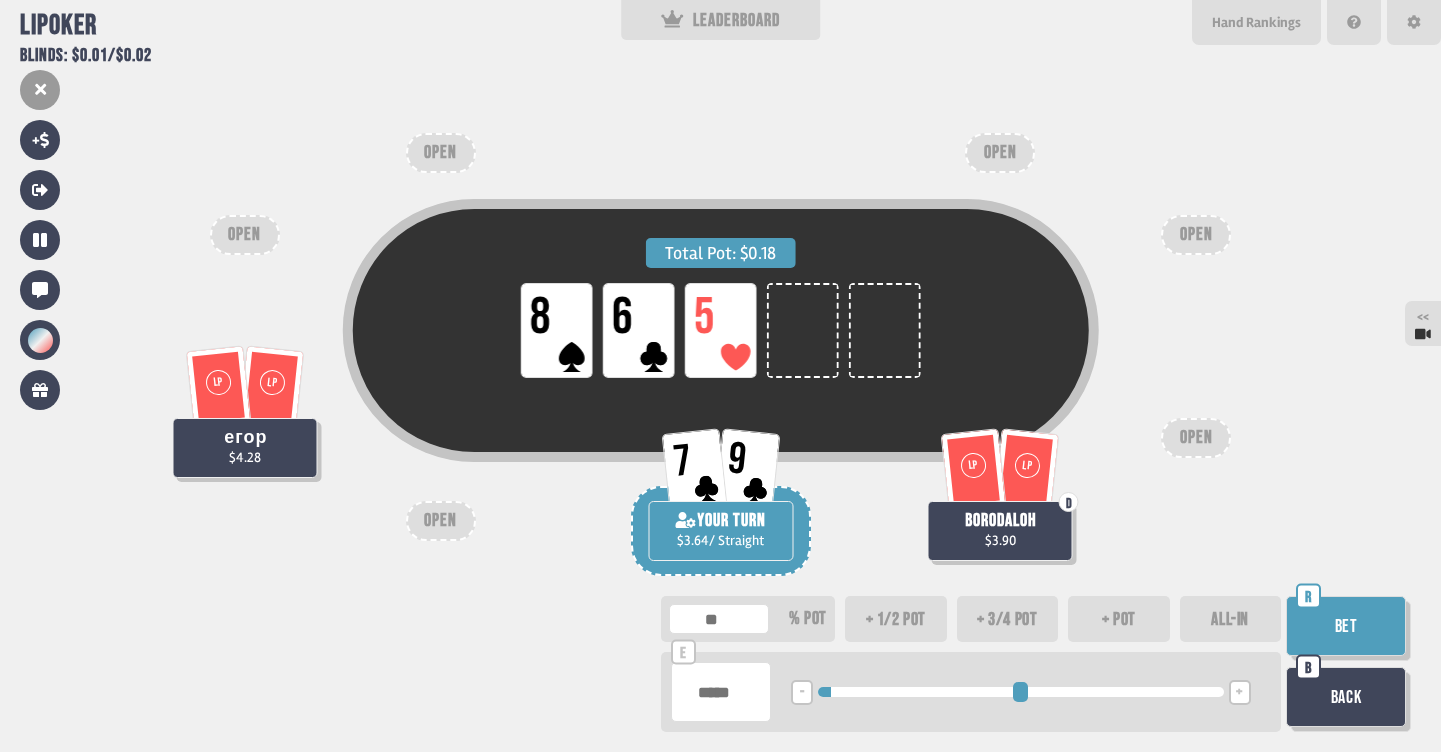 click on "Bet" at bounding box center (1346, 626) 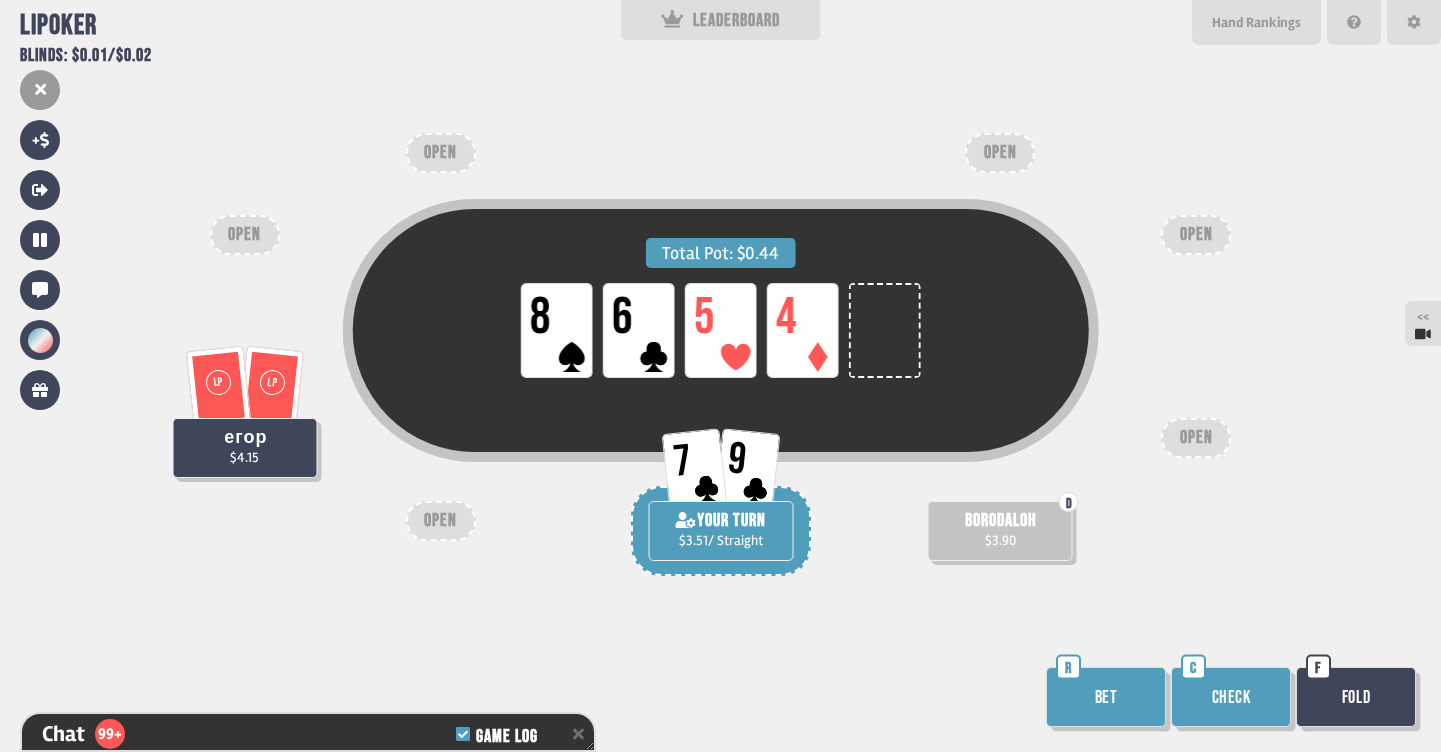 scroll, scrollTop: 33450, scrollLeft: 0, axis: vertical 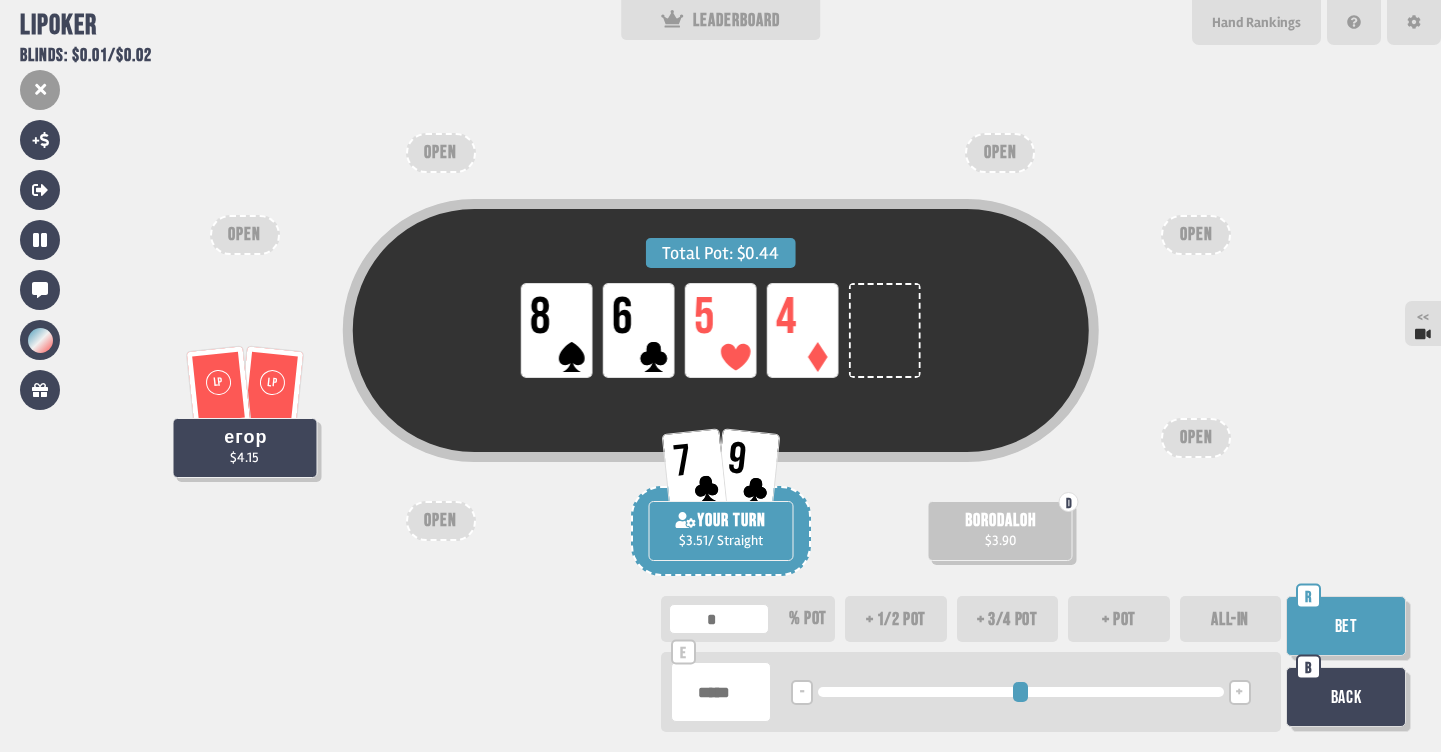 click on "+ 3/4 pot" at bounding box center [1008, 619] 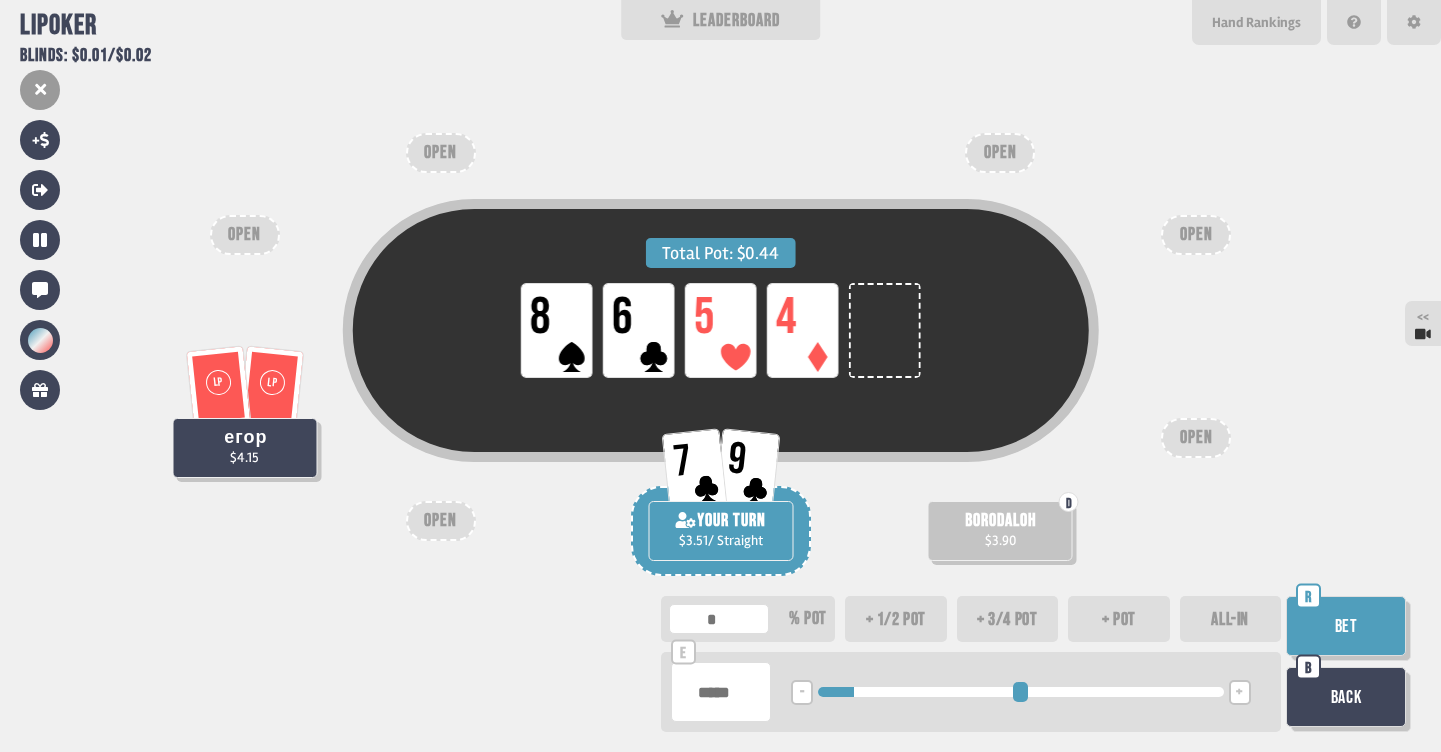 click on "Bet" at bounding box center [1346, 626] 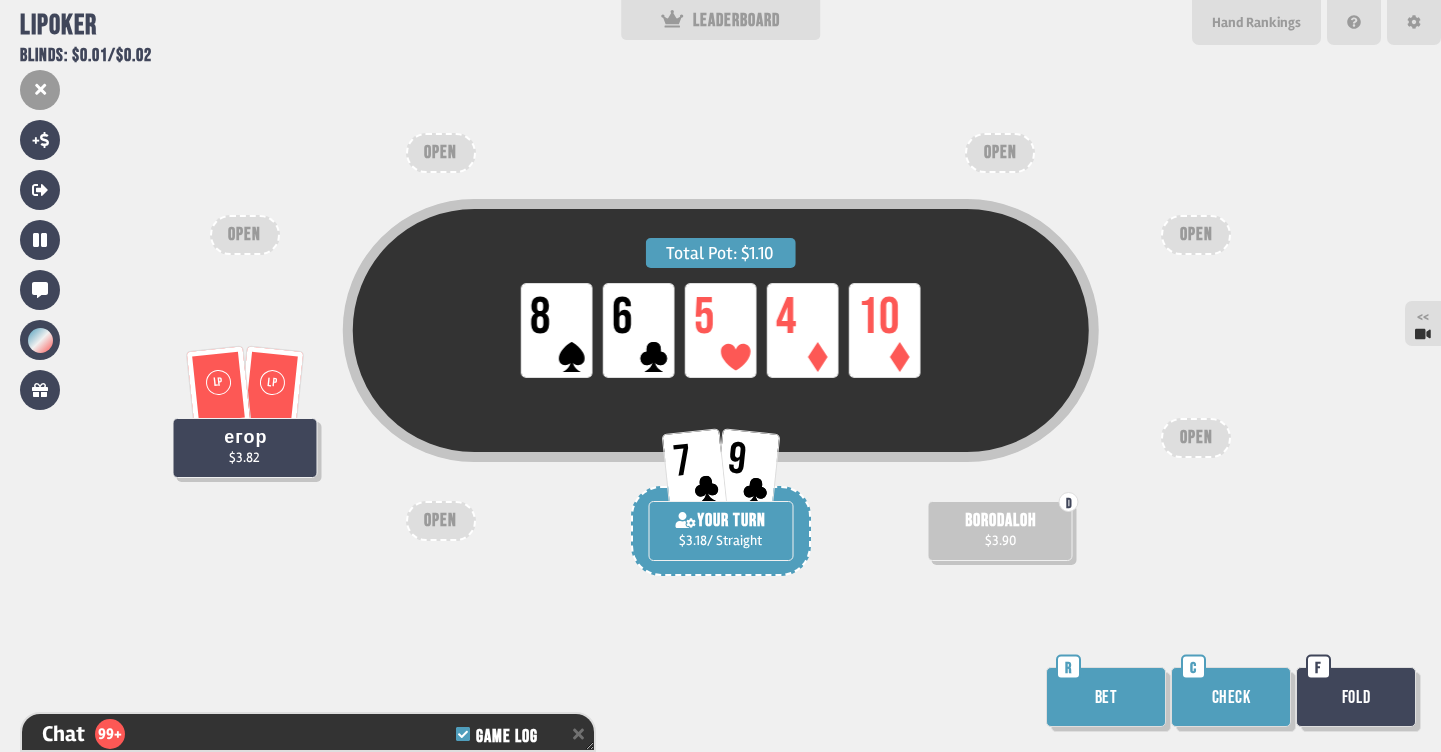 scroll, scrollTop: 33566, scrollLeft: 0, axis: vertical 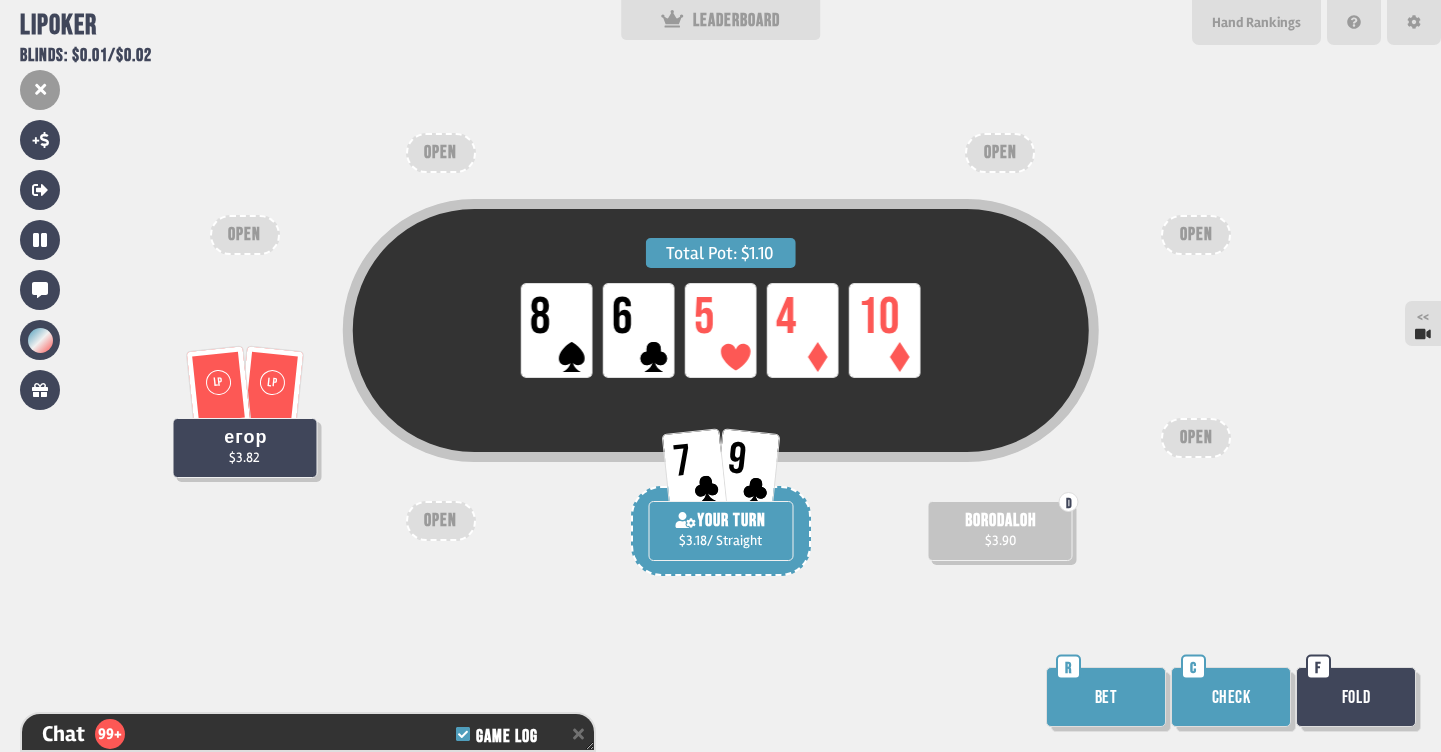 click on "Bet" at bounding box center (1106, 697) 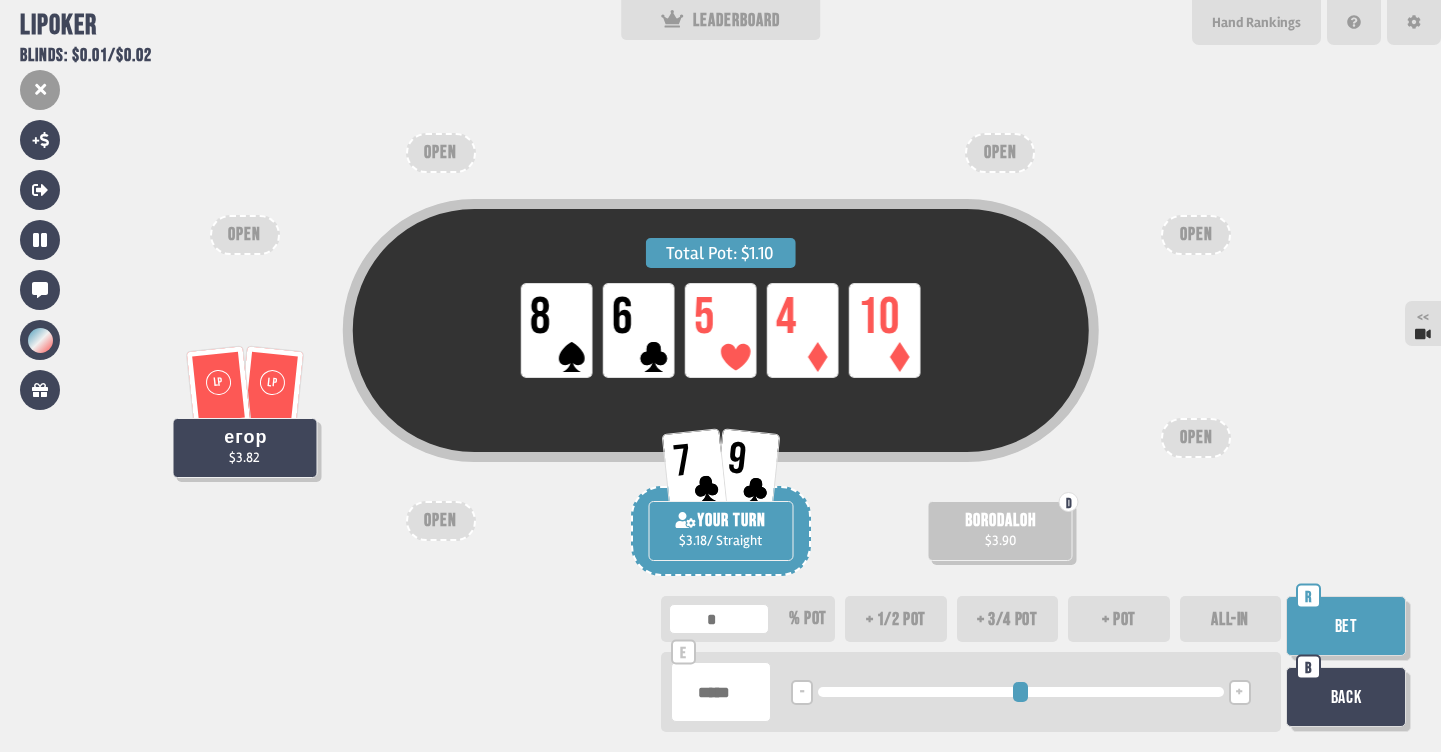 click on "+ pot" at bounding box center [1119, 619] 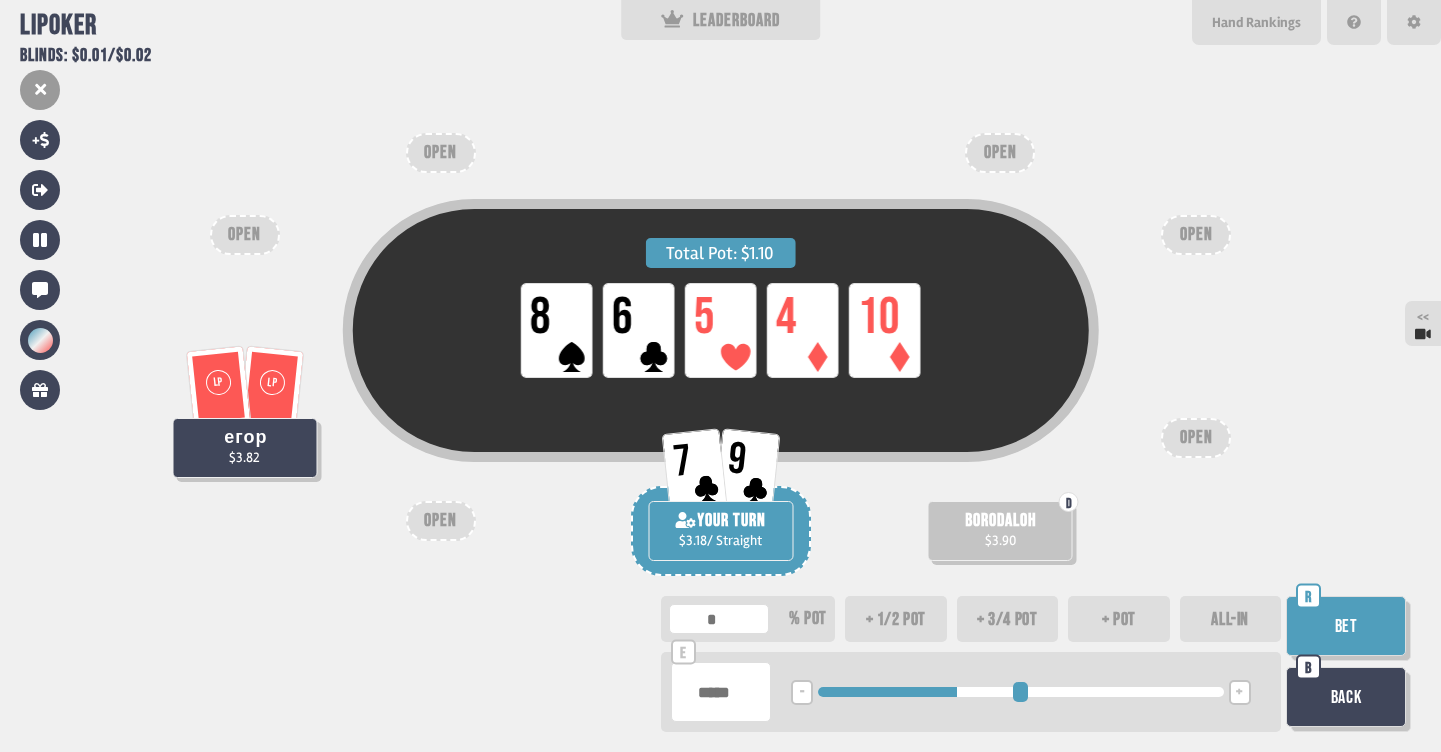 click on "Bet" at bounding box center [1346, 626] 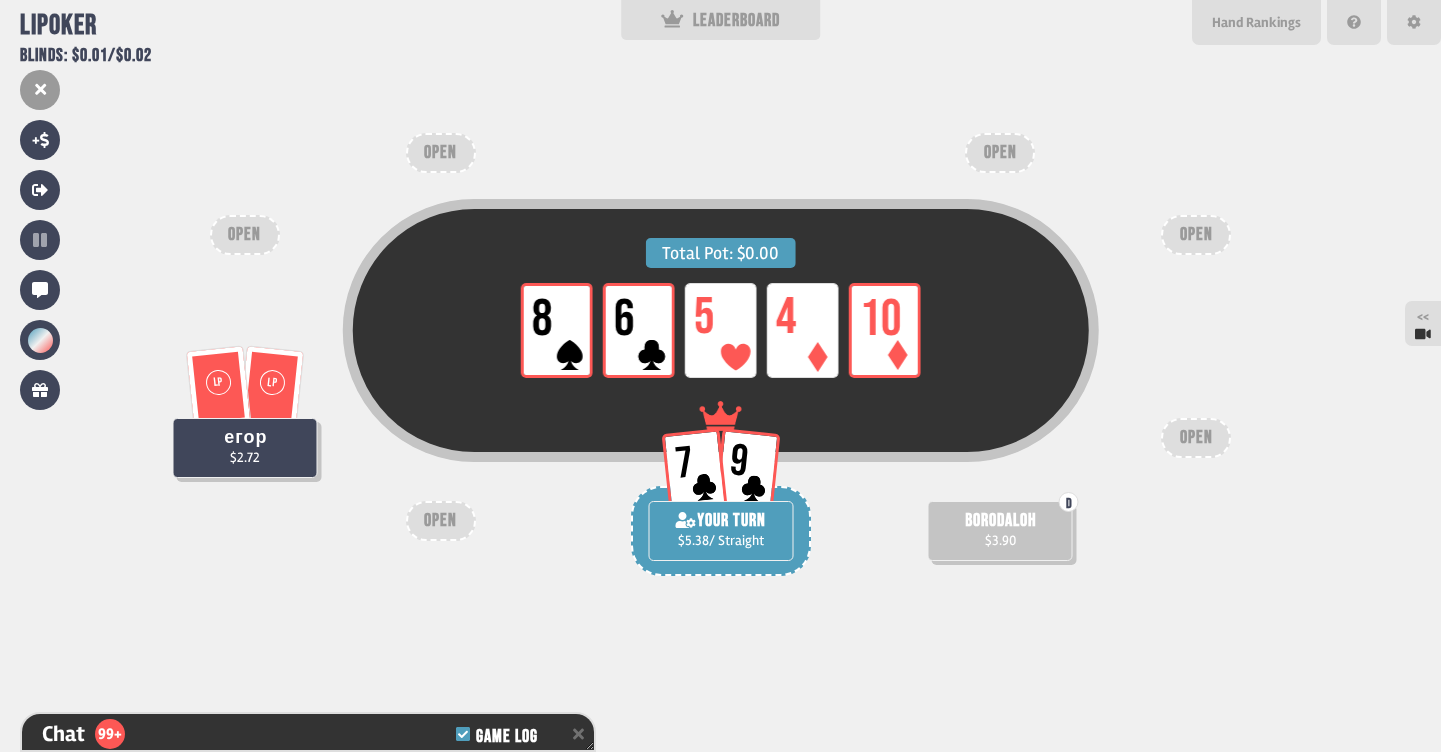 scroll, scrollTop: 33740, scrollLeft: 0, axis: vertical 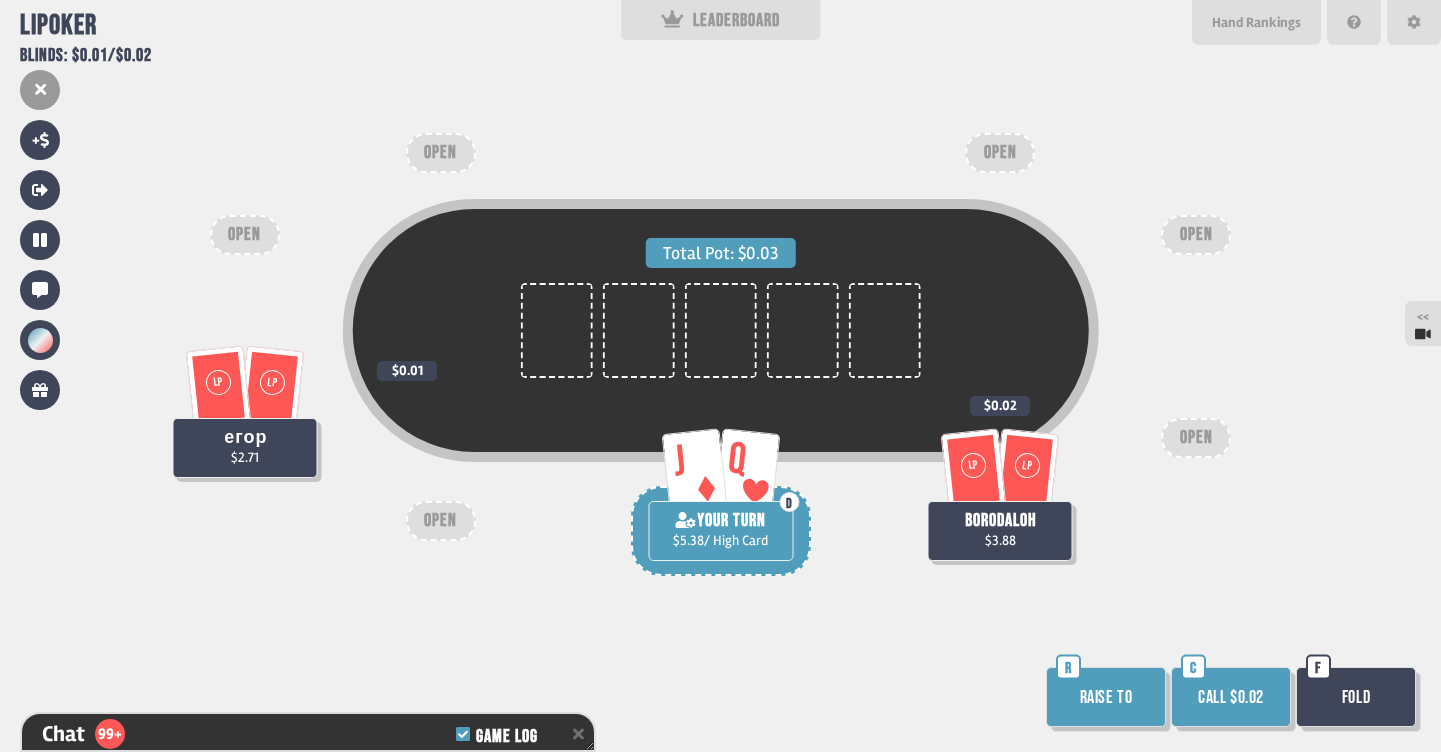 click on "Raise to" at bounding box center [1106, 697] 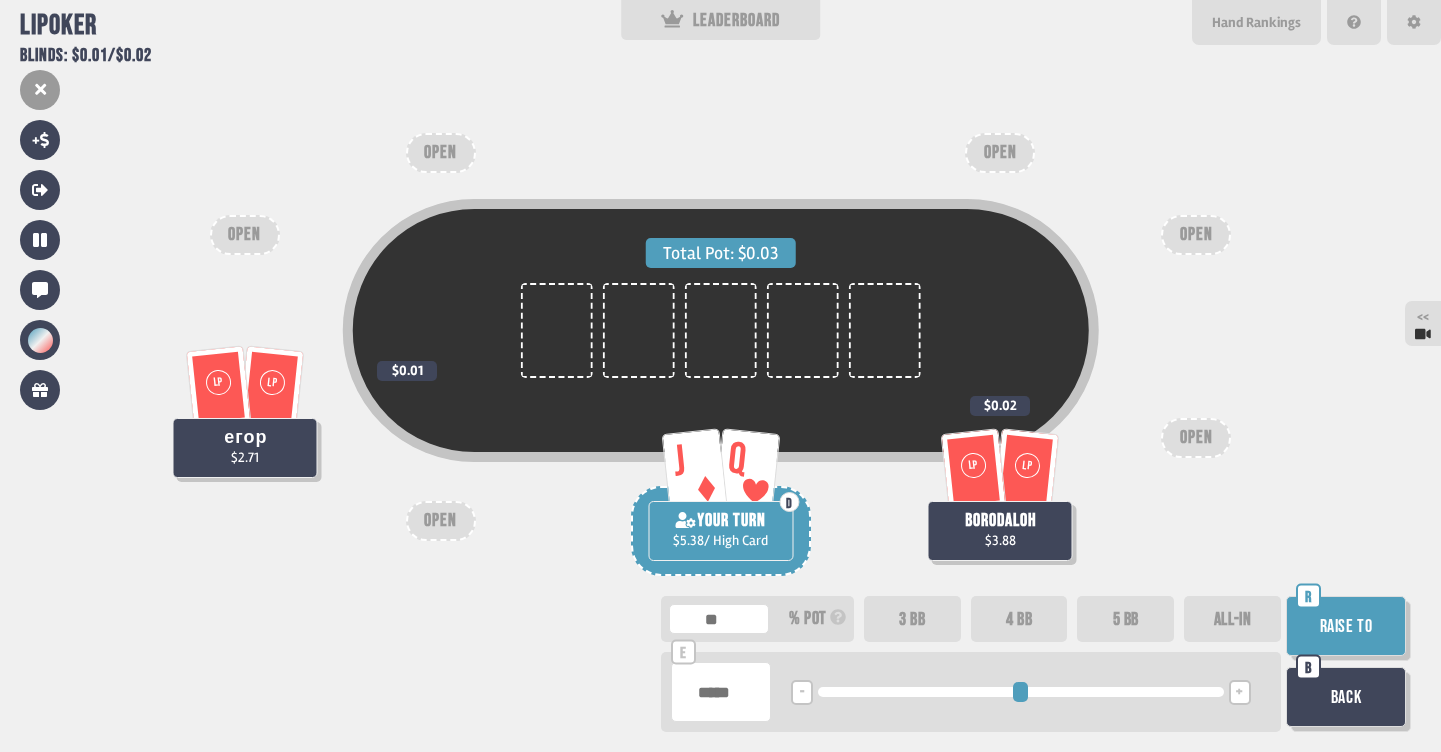 click on "3 BB" at bounding box center (912, 619) 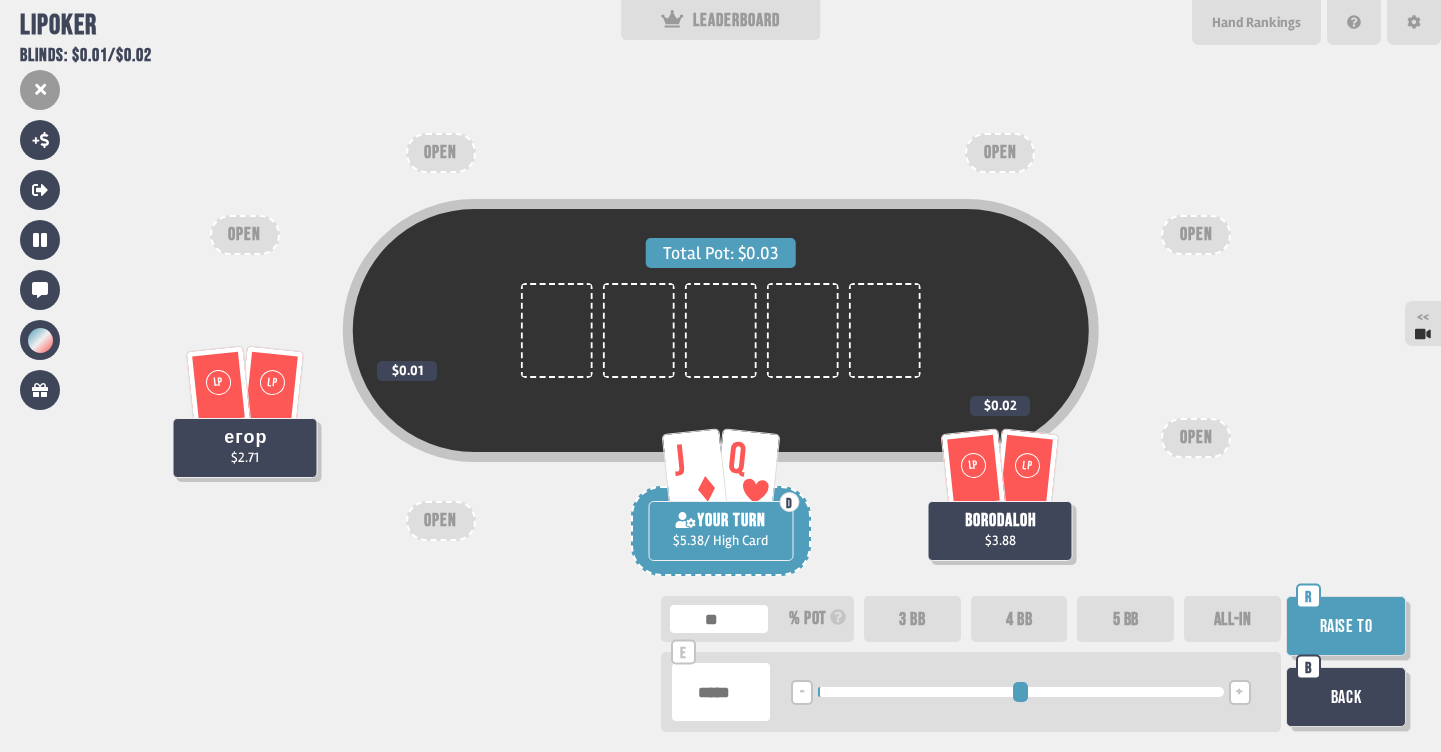 click on "Raise to" at bounding box center (1346, 626) 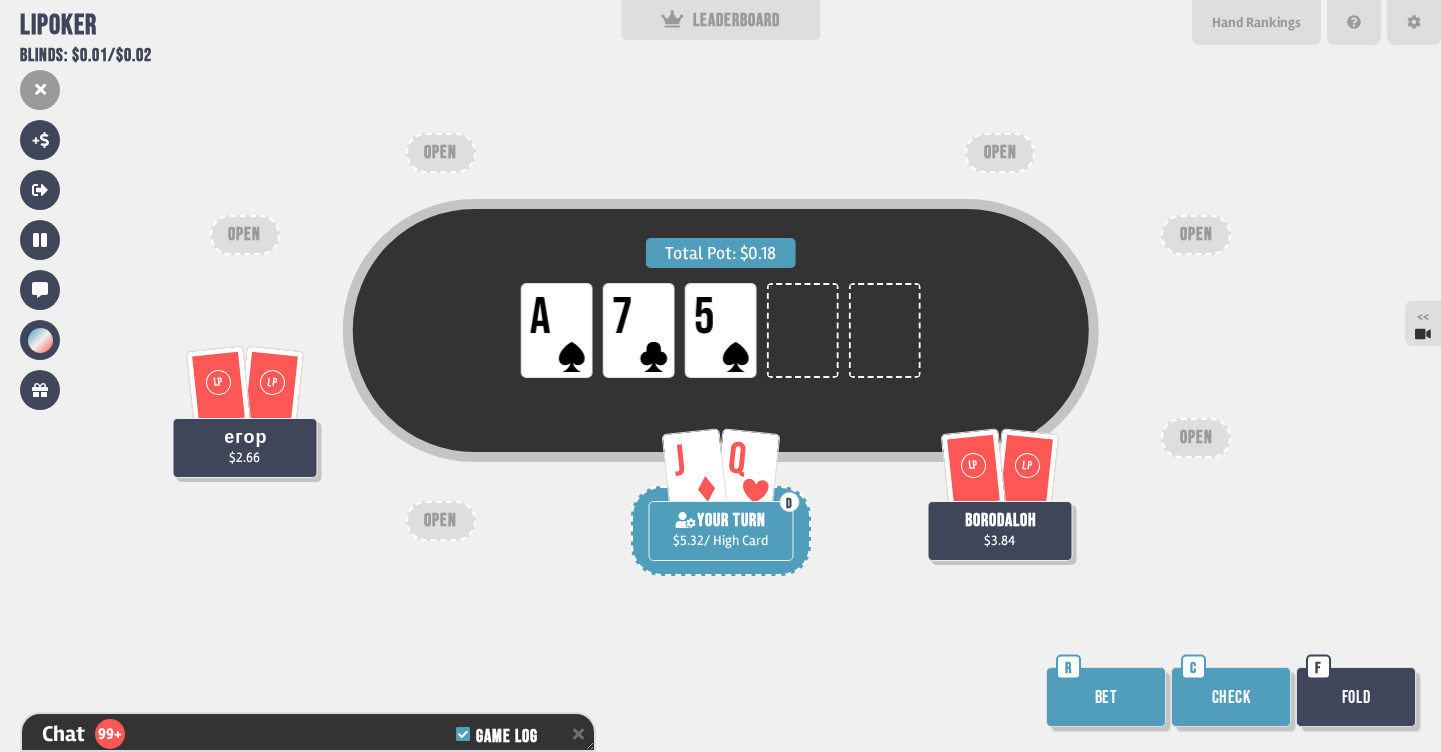 scroll, scrollTop: 33943, scrollLeft: 0, axis: vertical 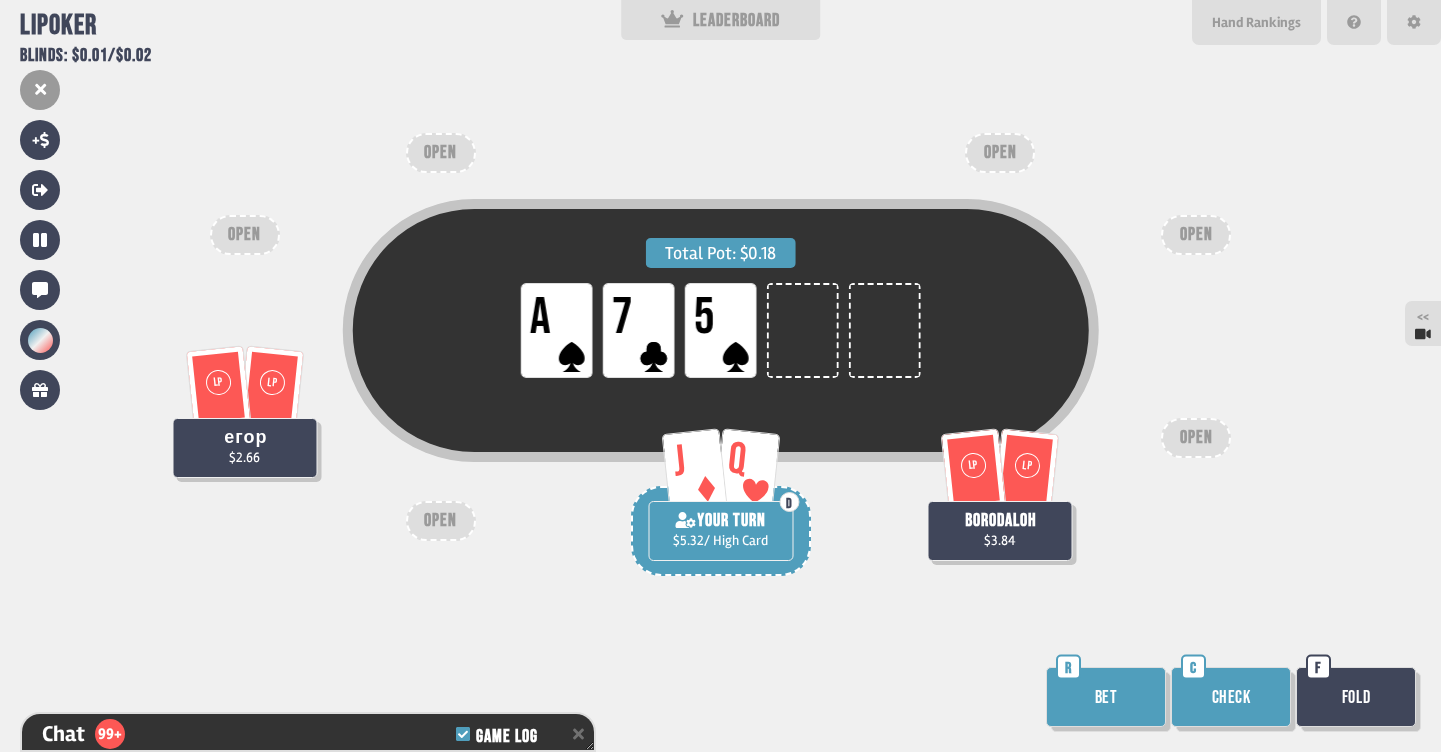 click on "Bet" at bounding box center [1106, 697] 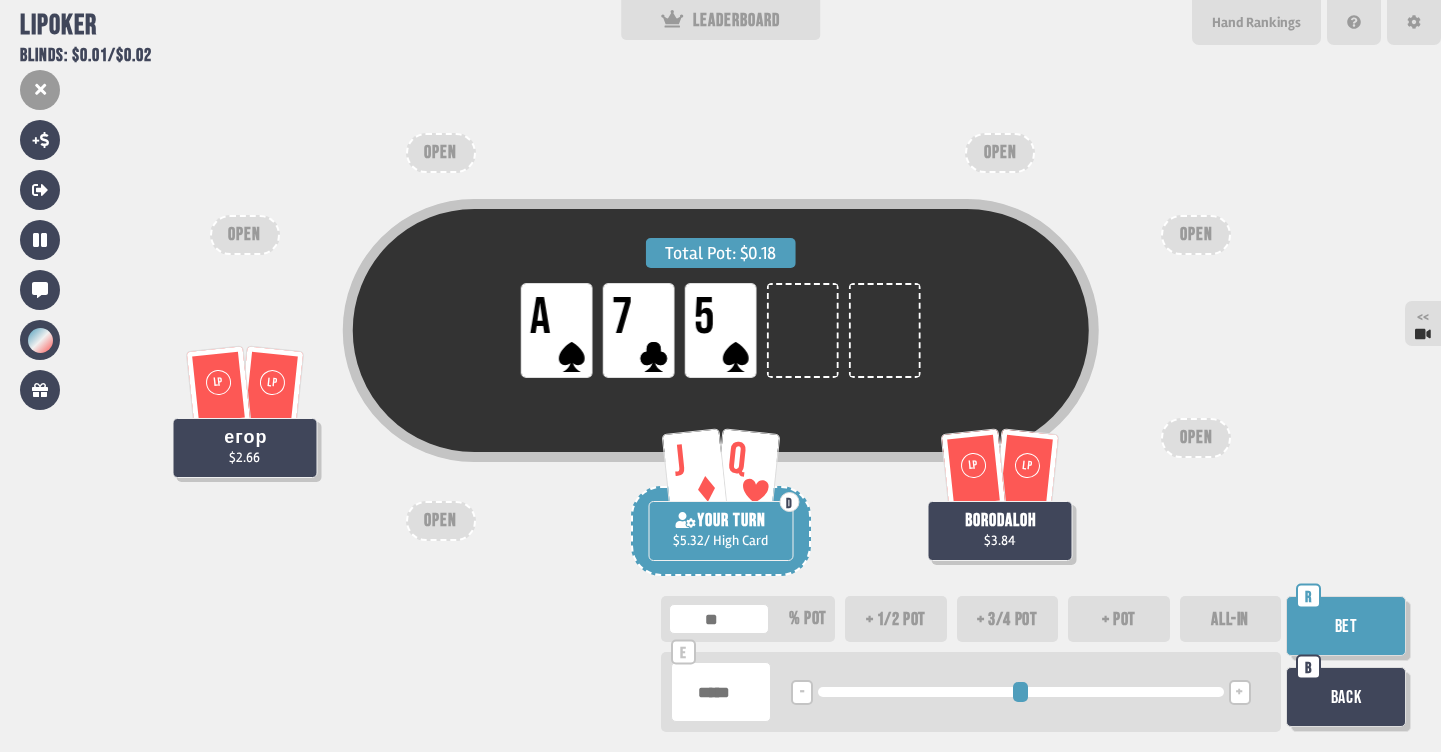 click on "Back" at bounding box center [1346, 697] 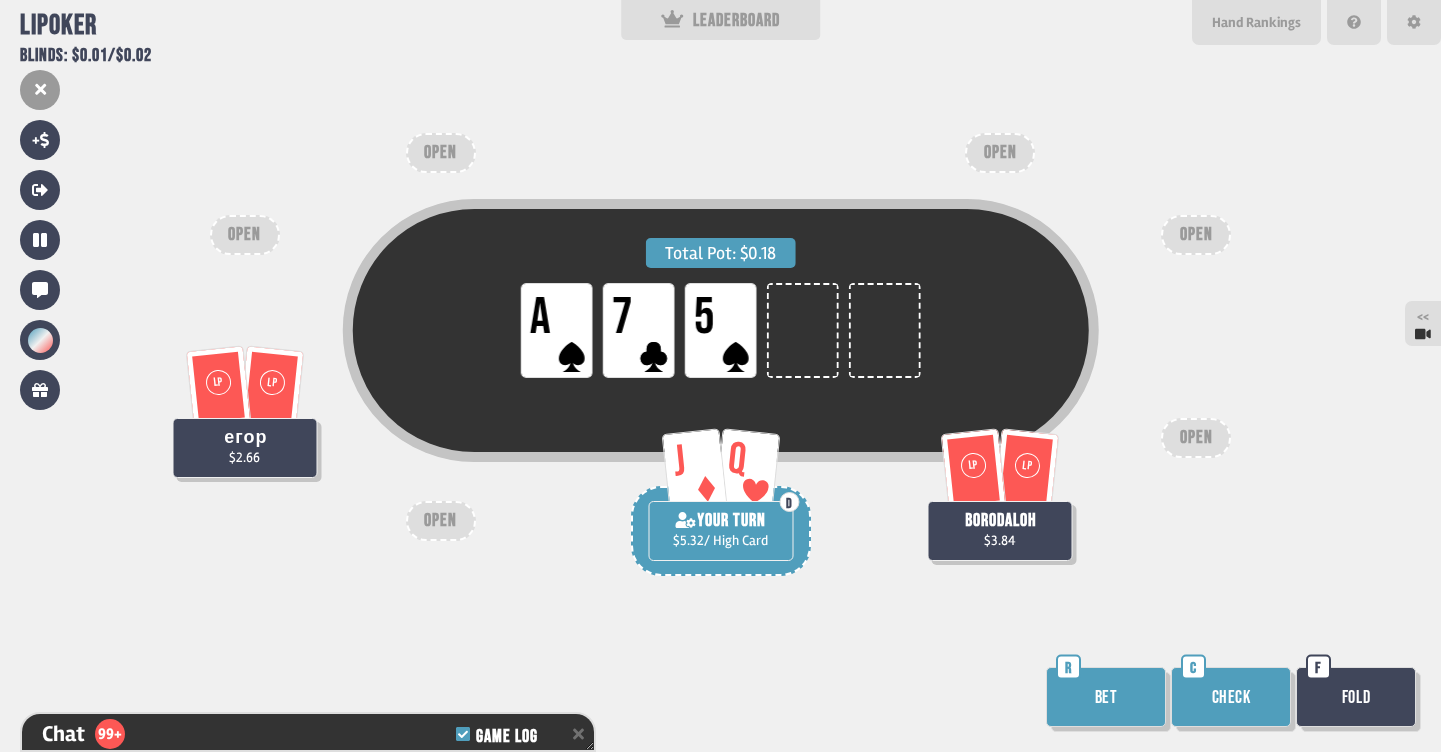 scroll, scrollTop: 33943, scrollLeft: 0, axis: vertical 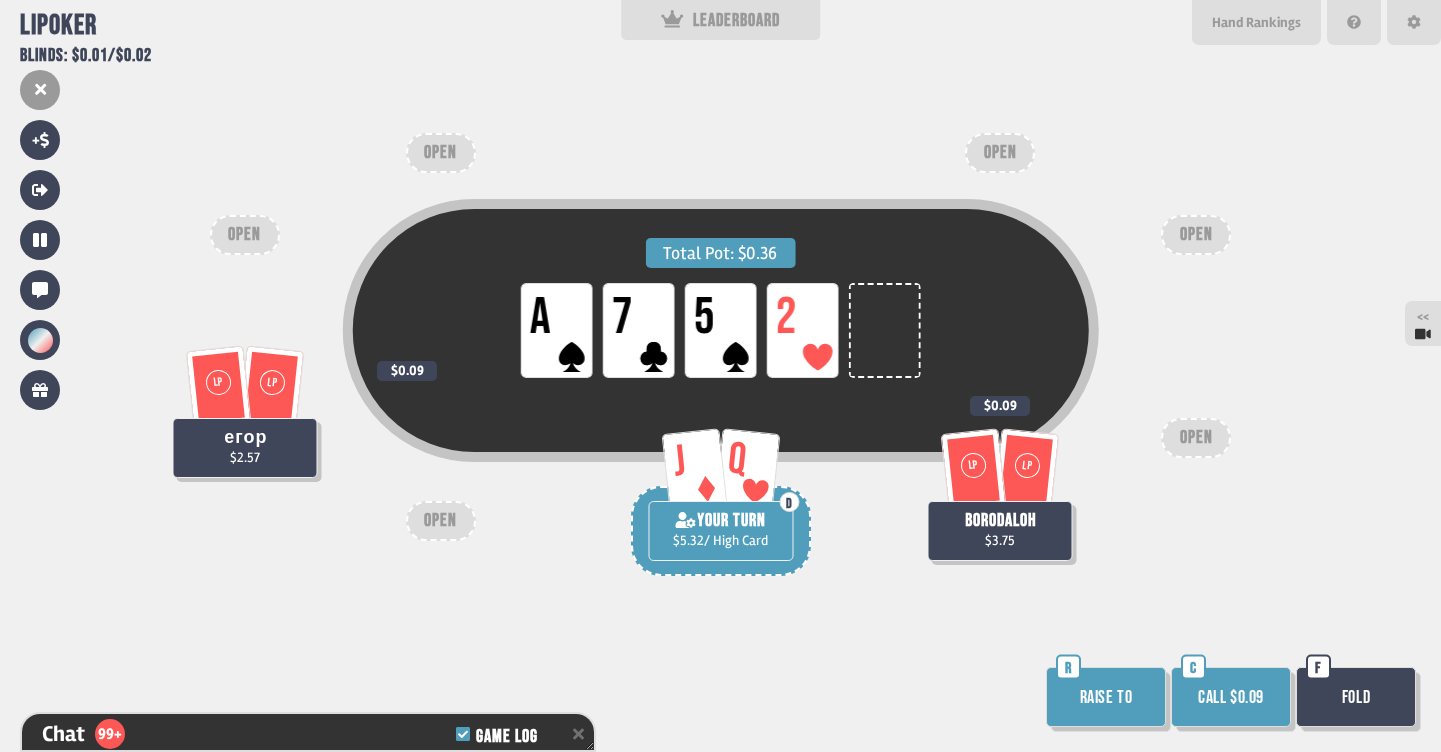 click on "Fold" at bounding box center (1356, 697) 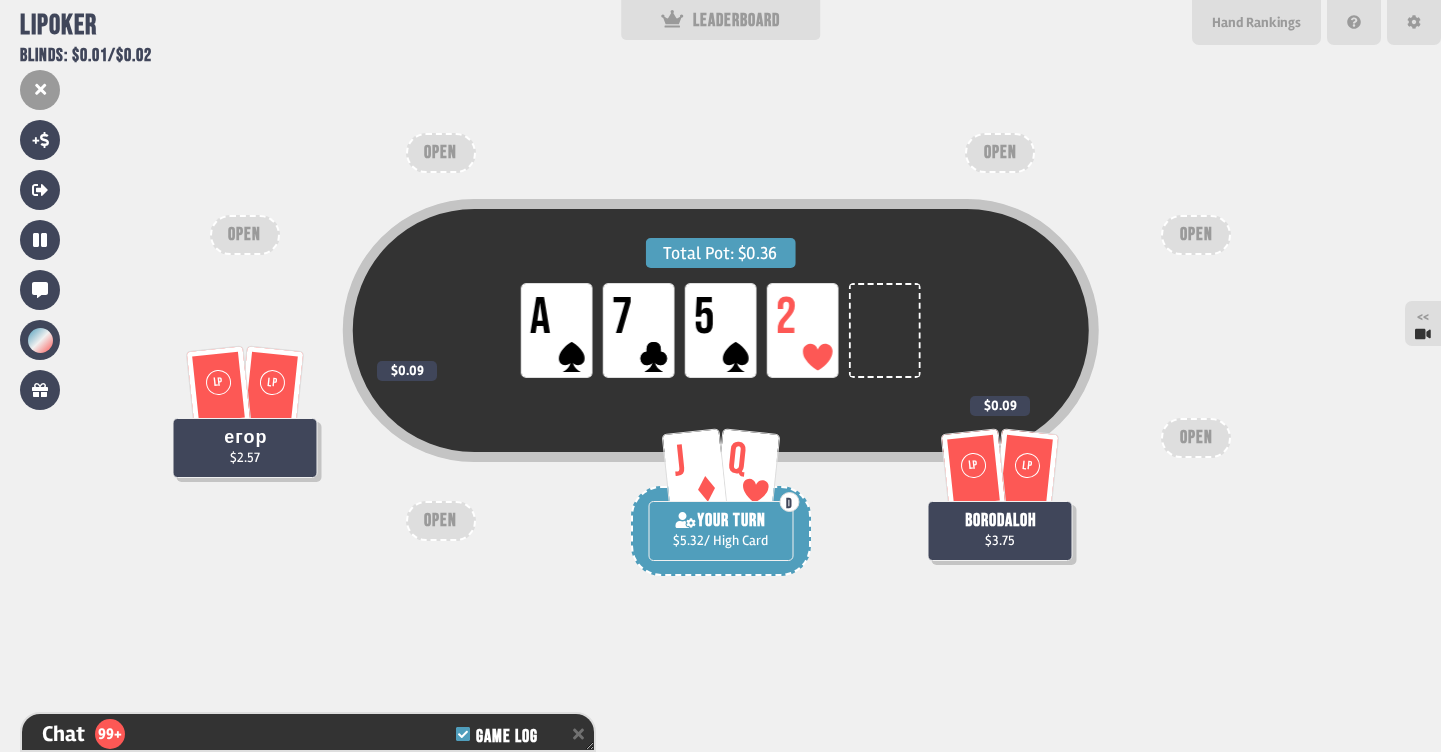 scroll, scrollTop: 34117, scrollLeft: 0, axis: vertical 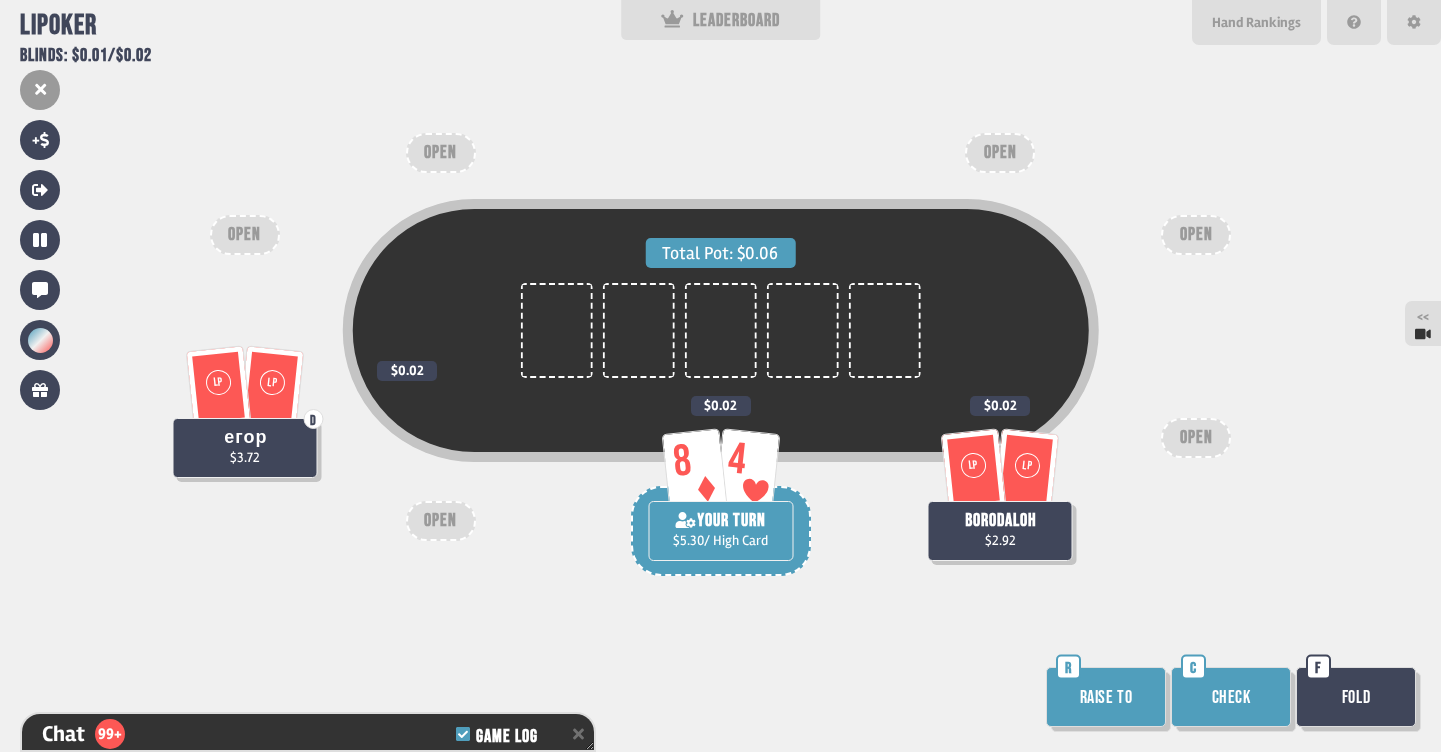 click on "Fold" at bounding box center (1356, 697) 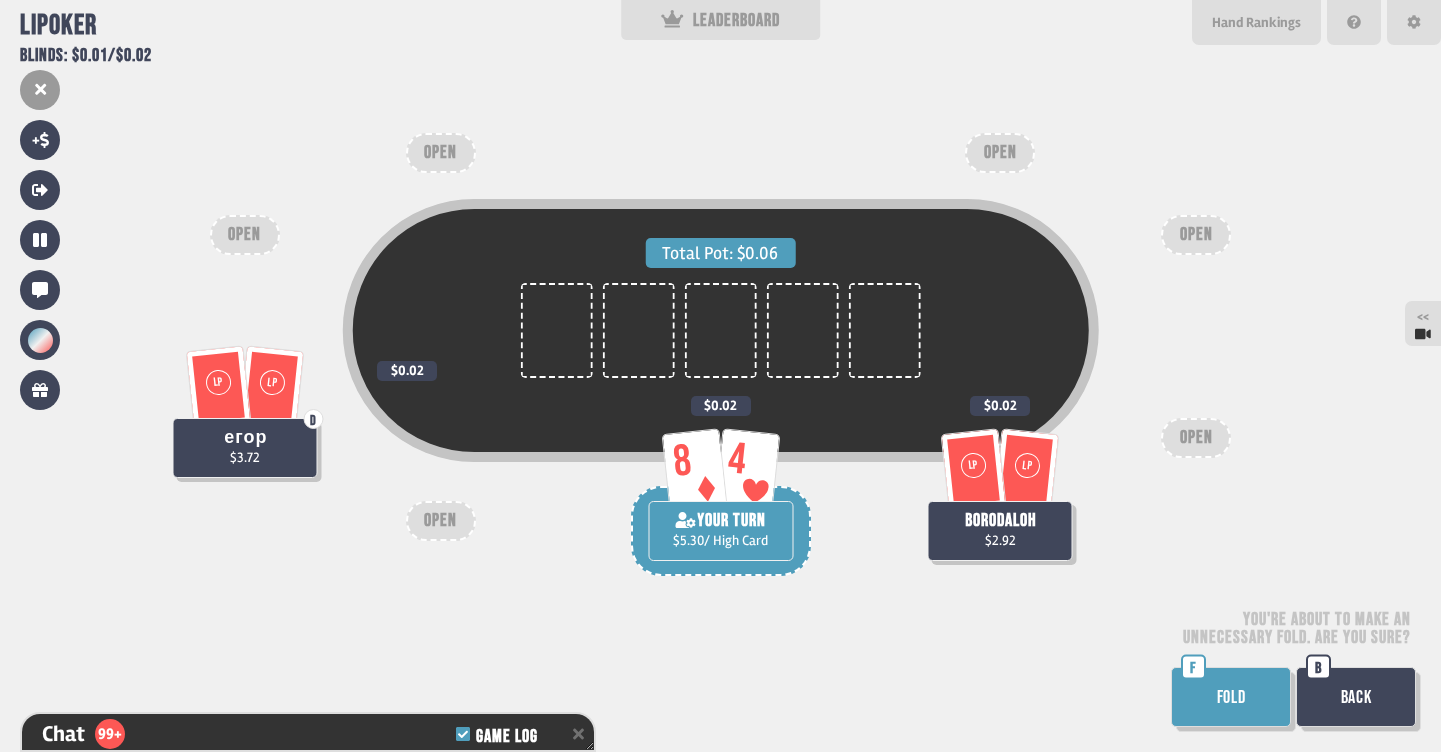 click on "Back" at bounding box center (1356, 697) 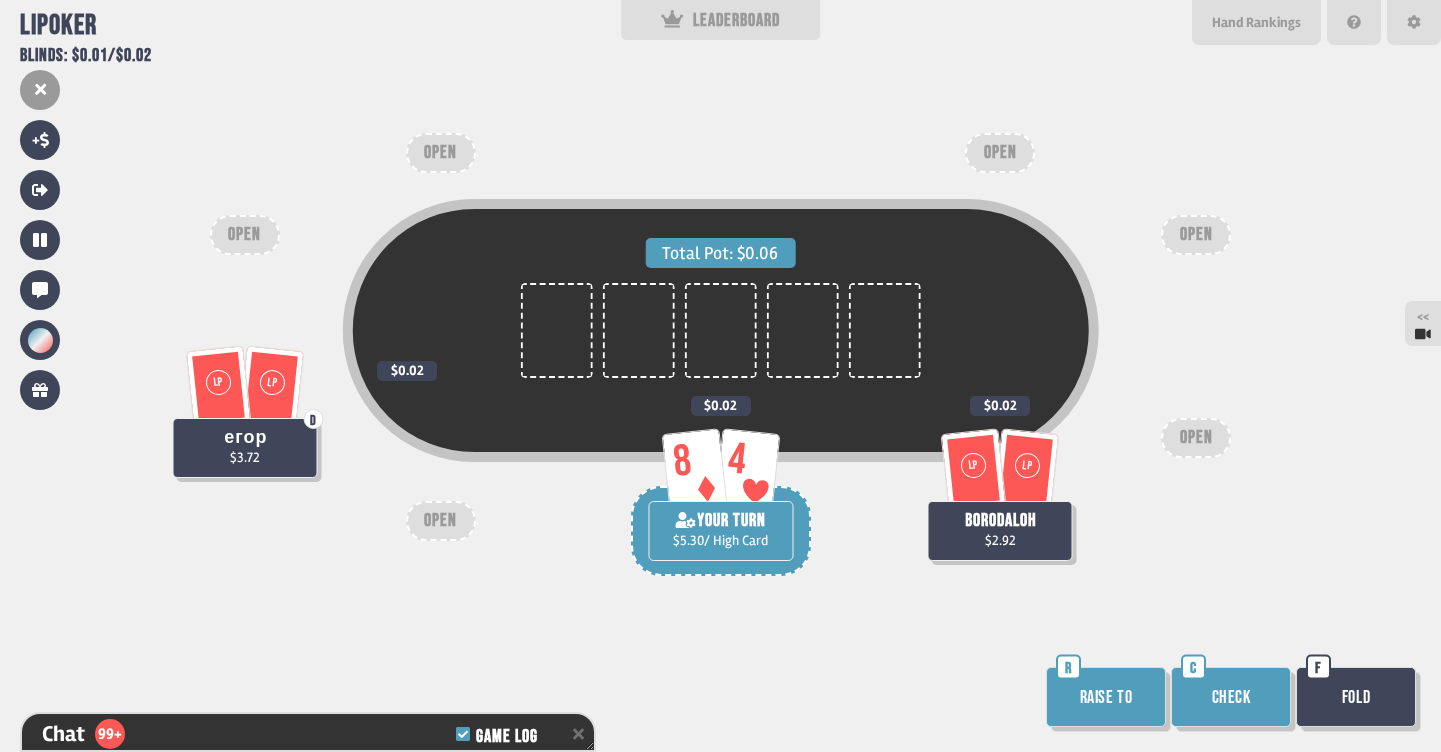 click on "Check" at bounding box center (1231, 697) 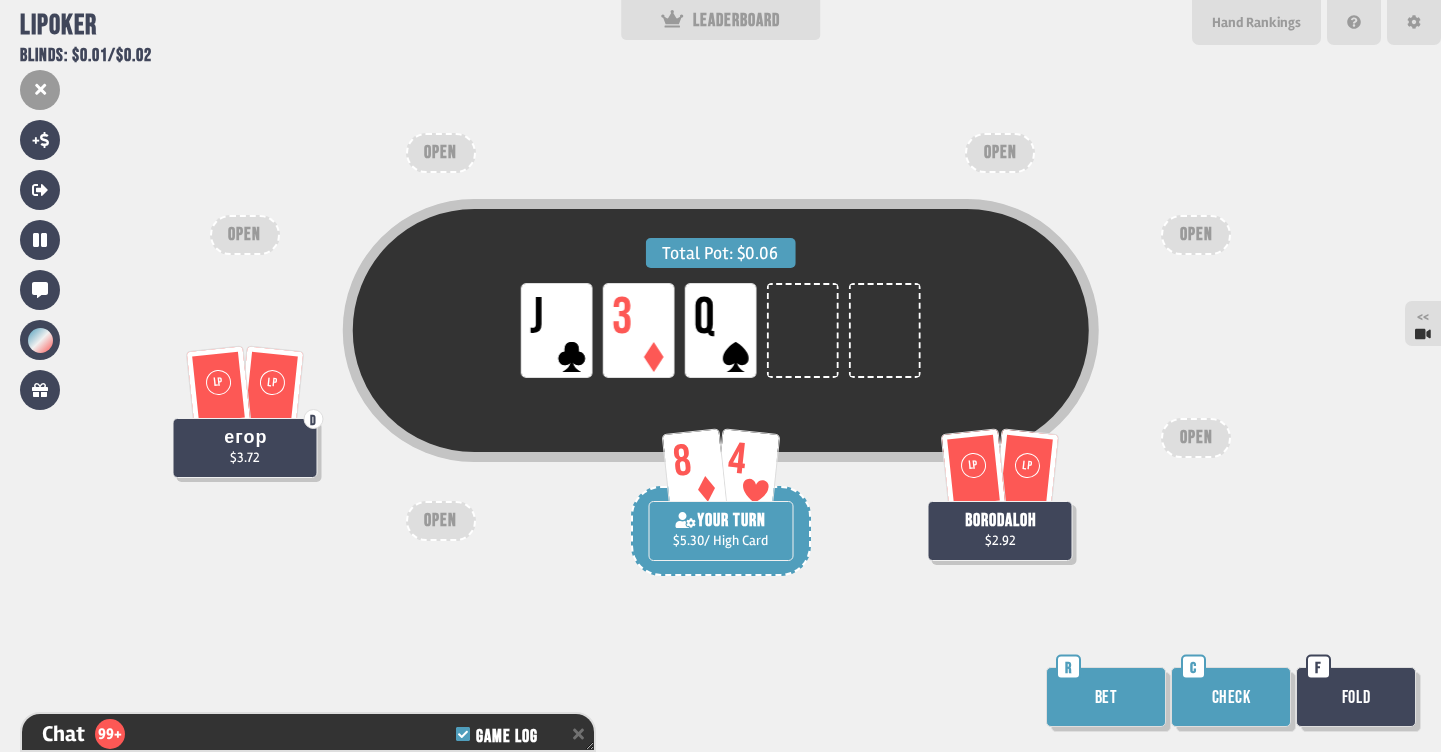 scroll, scrollTop: 34552, scrollLeft: 0, axis: vertical 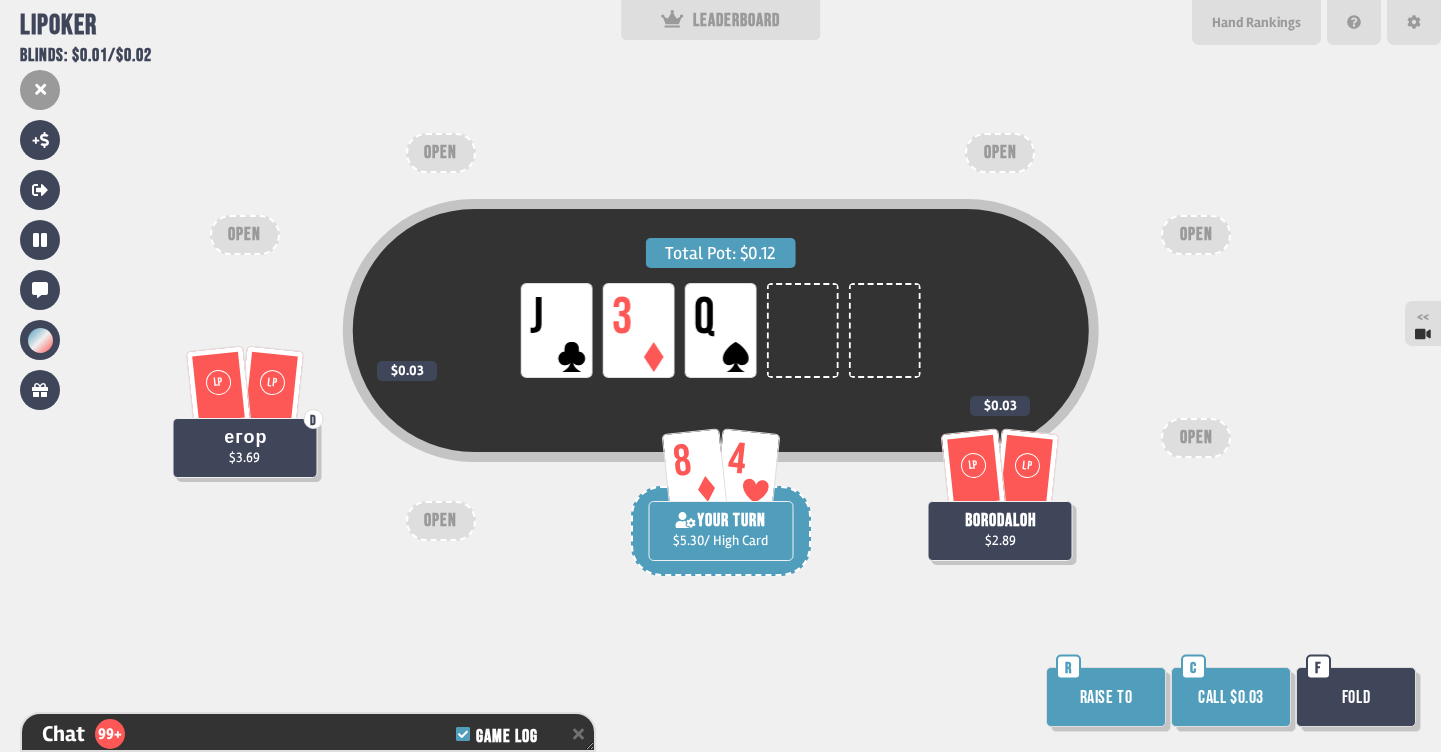 click on "Fold" at bounding box center [1356, 697] 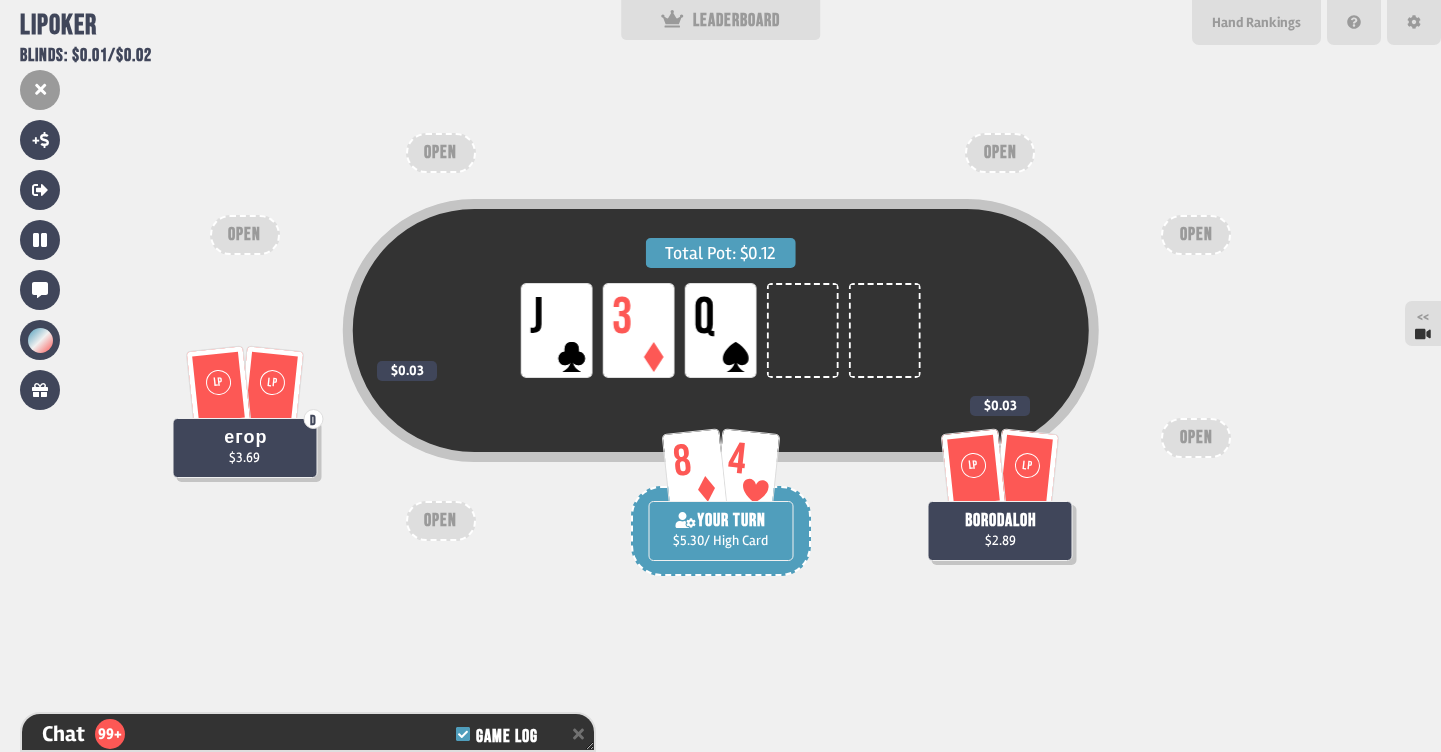 scroll, scrollTop: 34697, scrollLeft: 0, axis: vertical 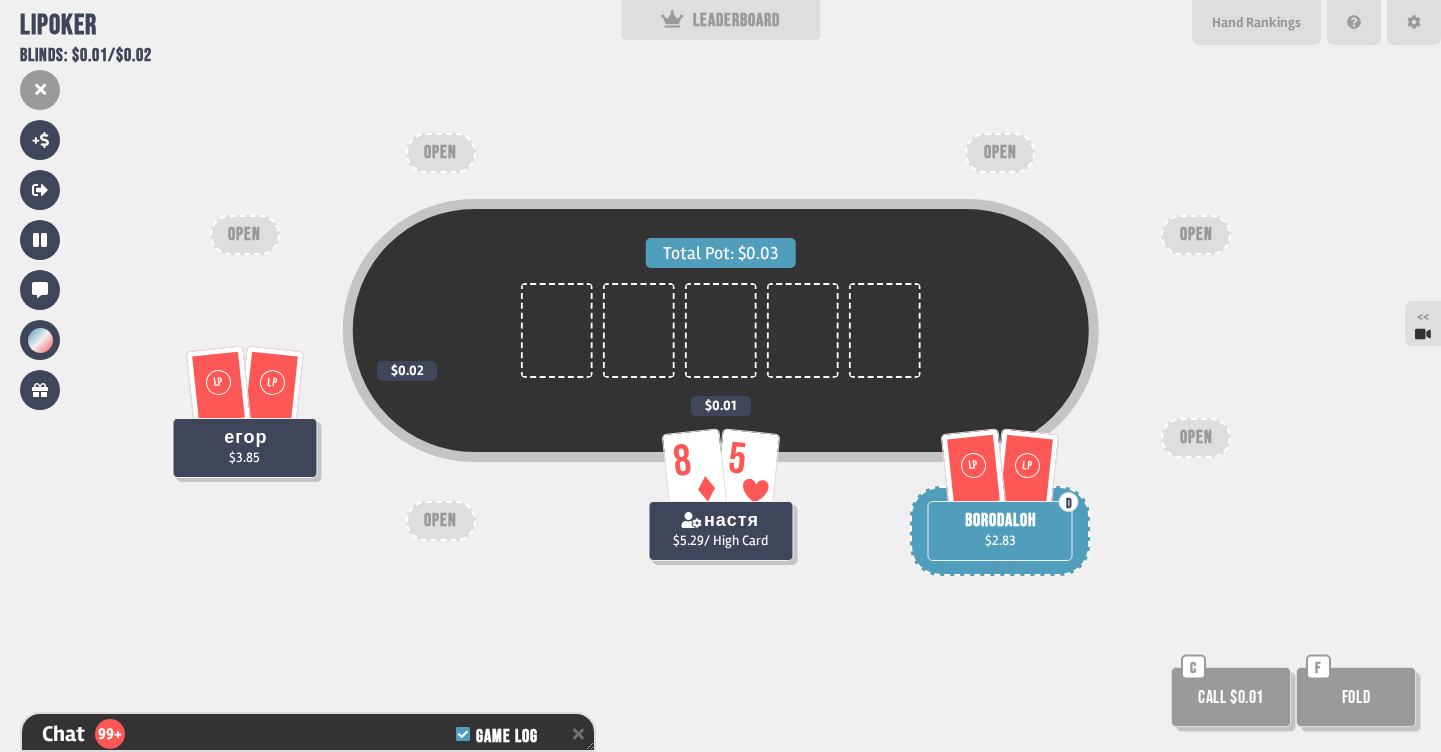 click on "Fold" at bounding box center [1356, 697] 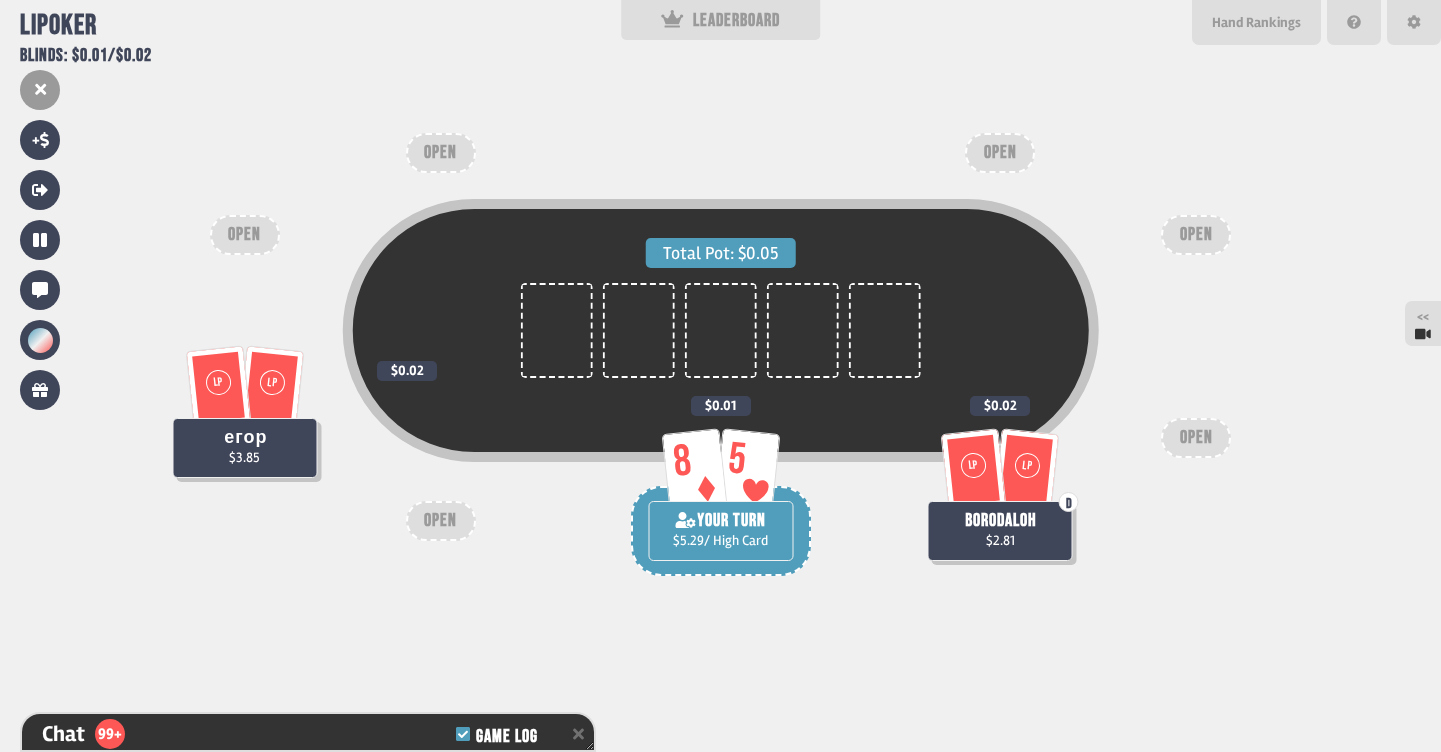 scroll, scrollTop: 35103, scrollLeft: 0, axis: vertical 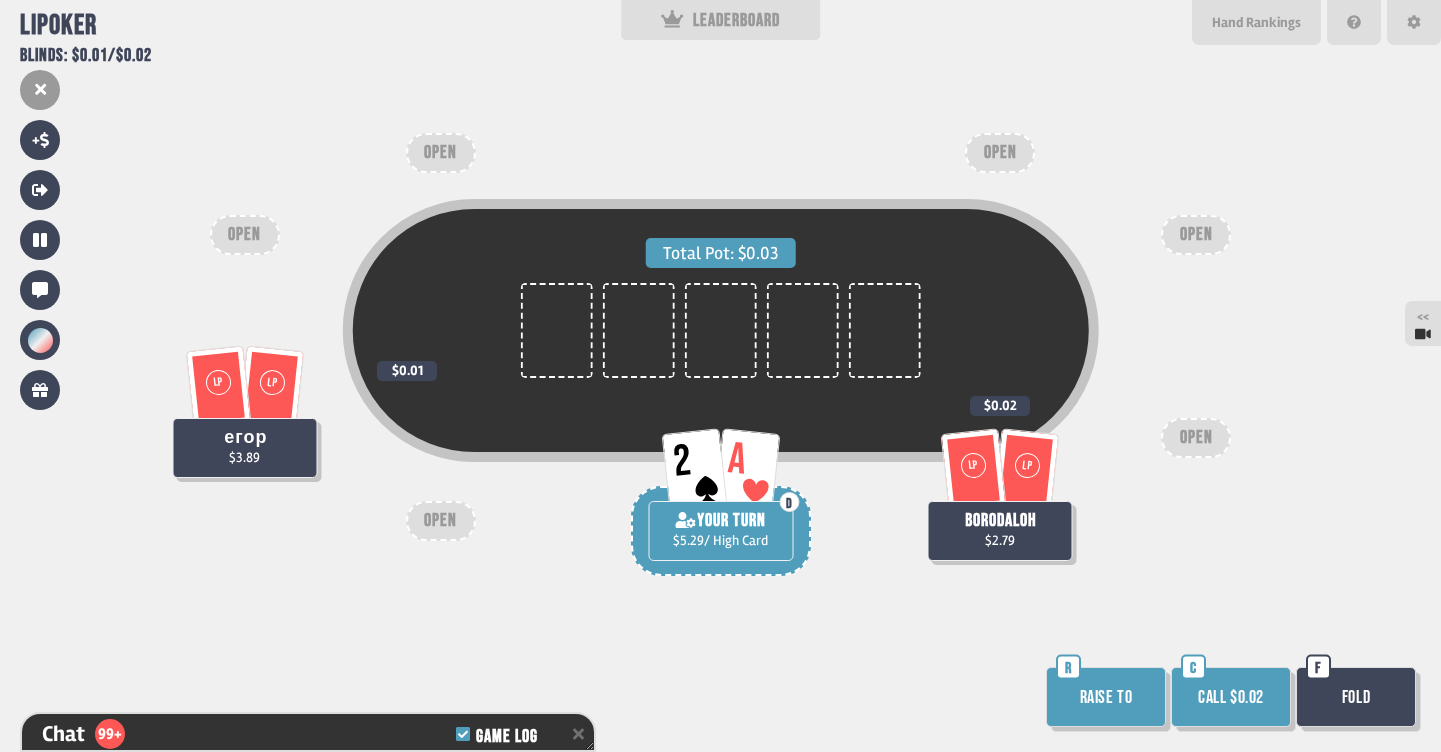 click on "Call $0.02" at bounding box center (1231, 697) 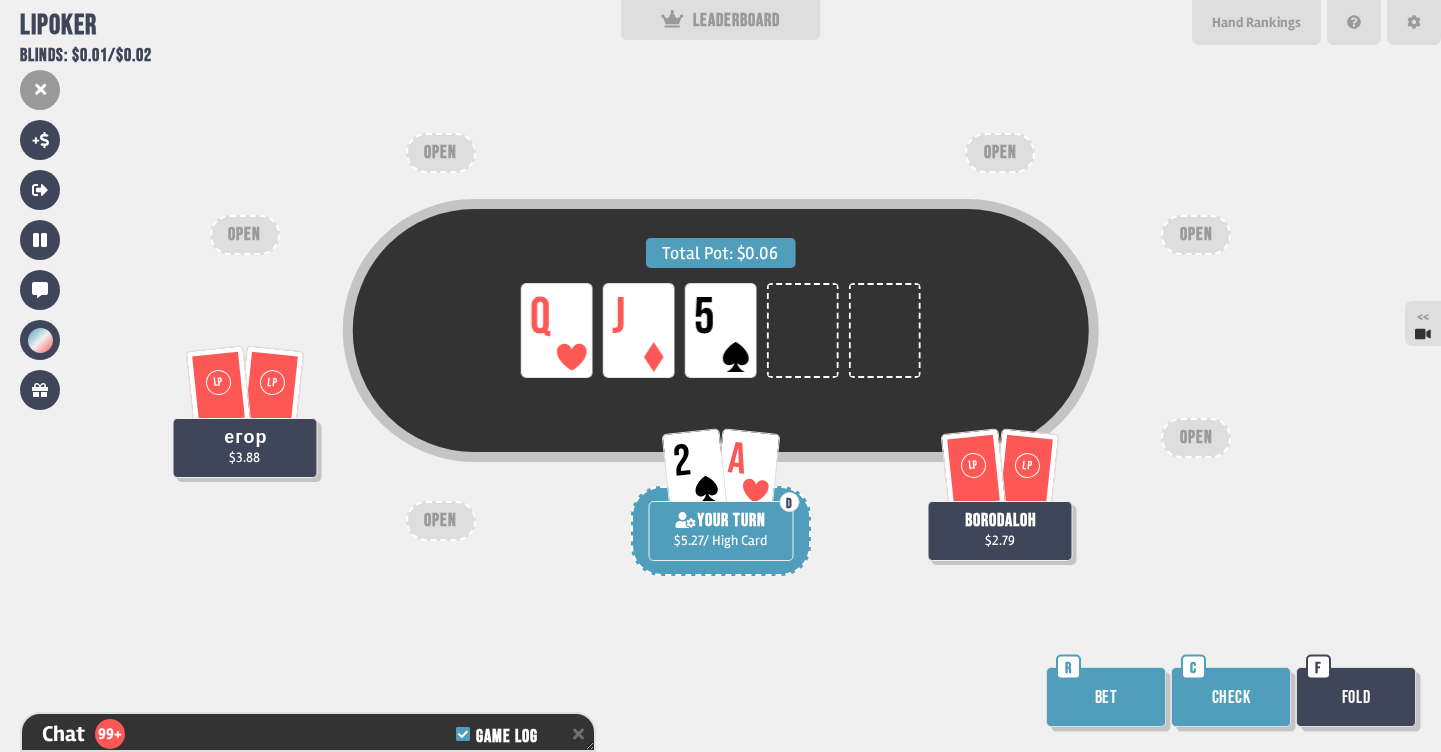 scroll, scrollTop: 35712, scrollLeft: 0, axis: vertical 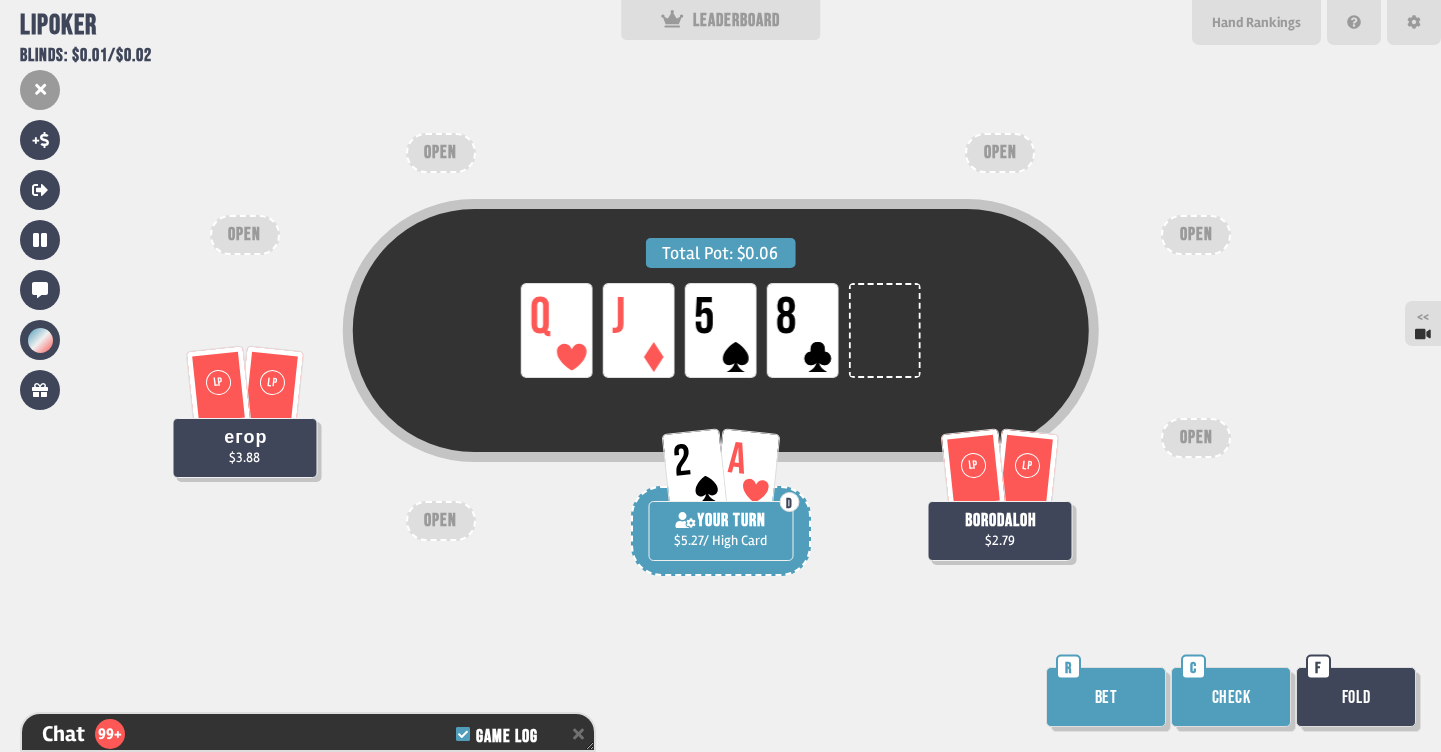 click on "Fold" at bounding box center [1356, 697] 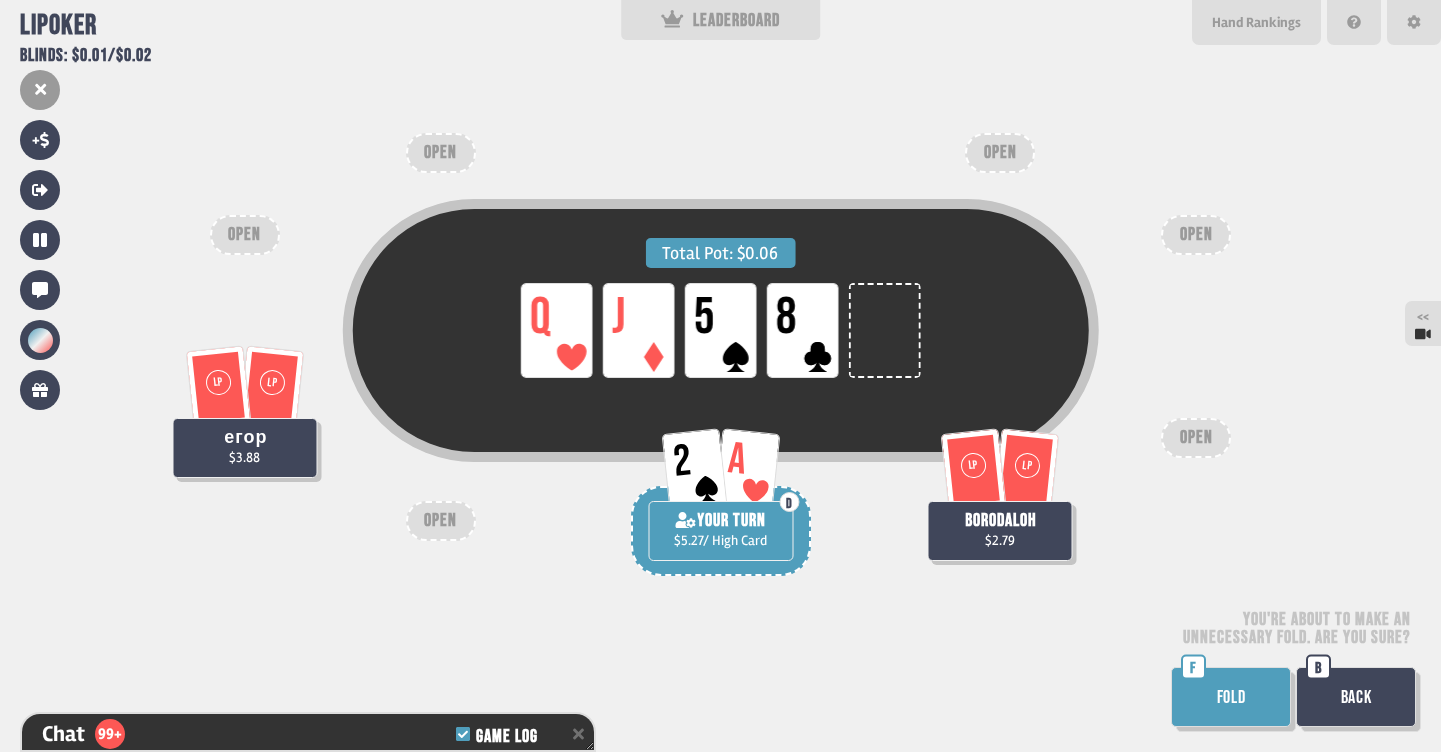 click on "Back" at bounding box center [1356, 697] 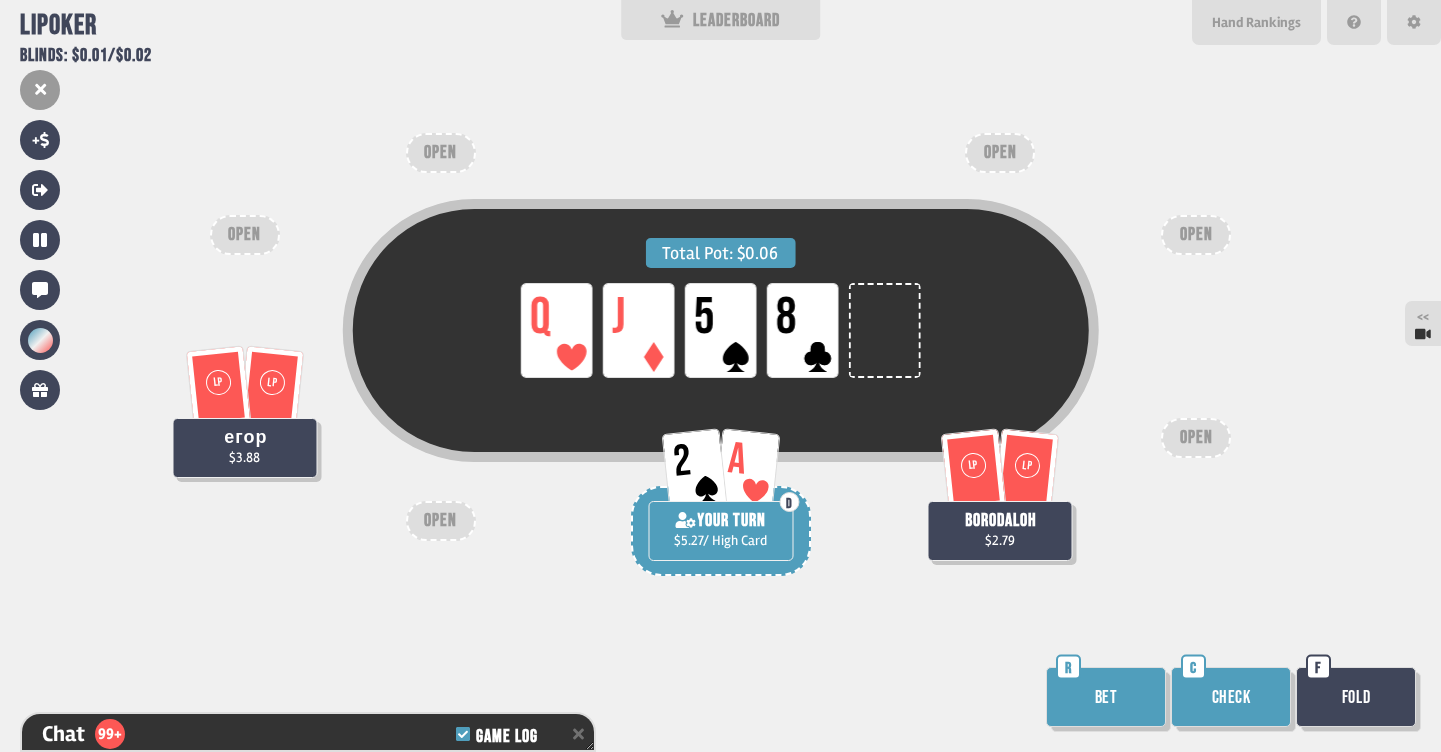 click on "Check" at bounding box center (1231, 697) 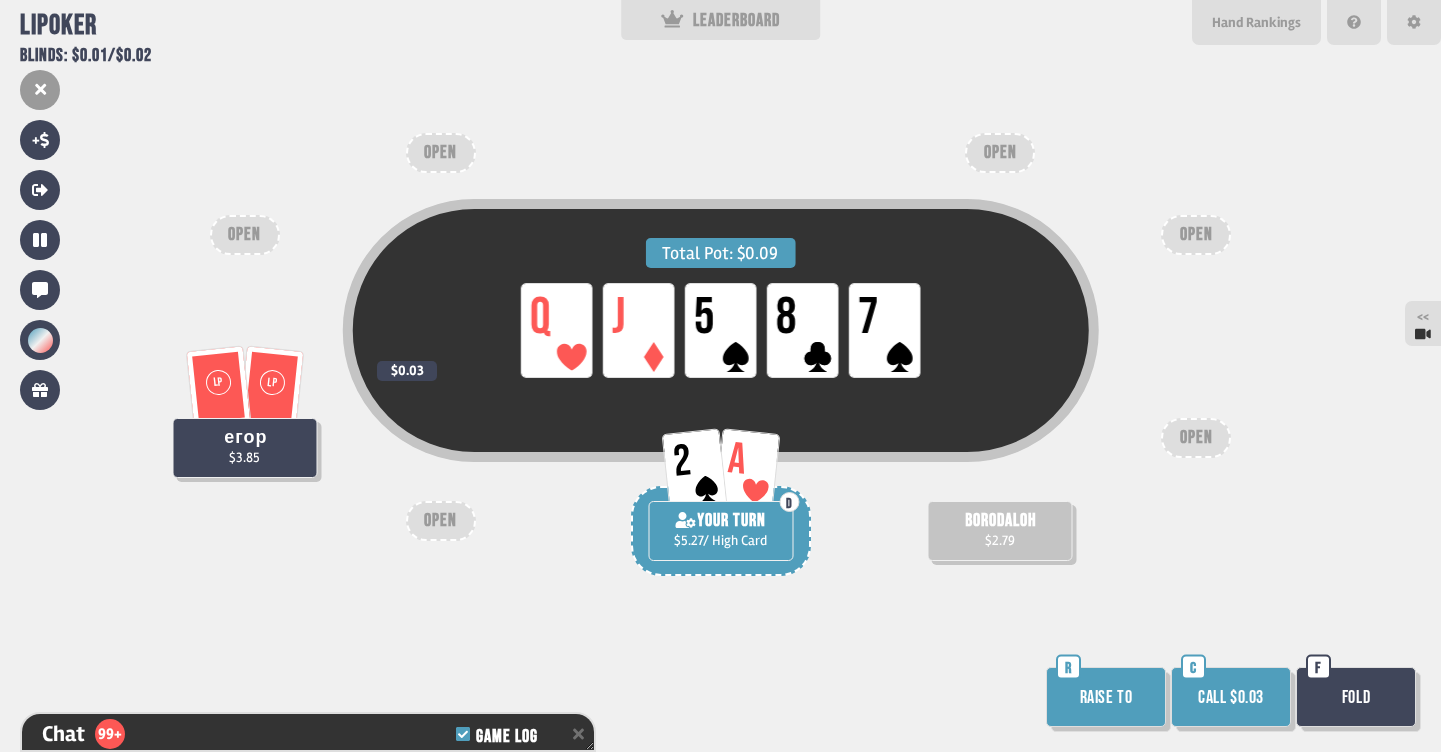 scroll, scrollTop: 36002, scrollLeft: 0, axis: vertical 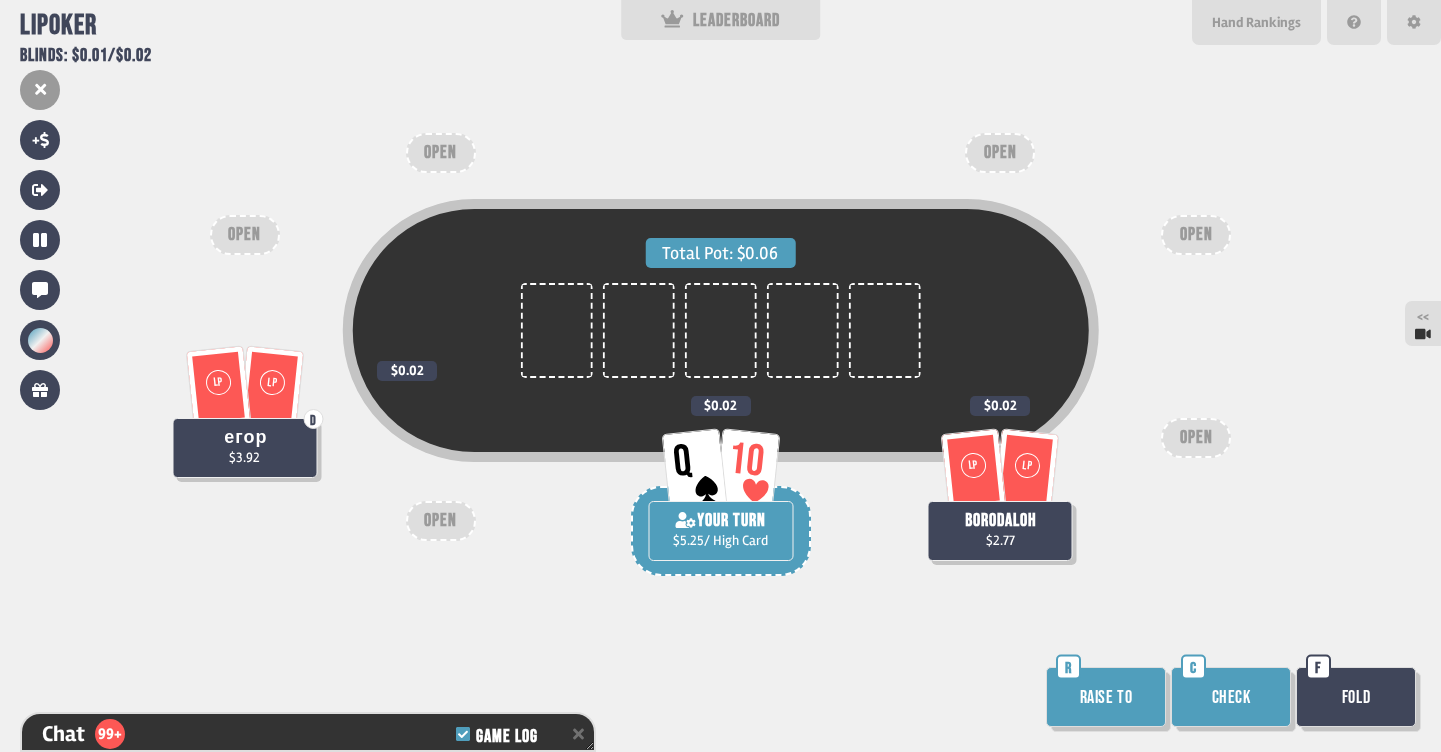 click on "Raise to" at bounding box center (1106, 697) 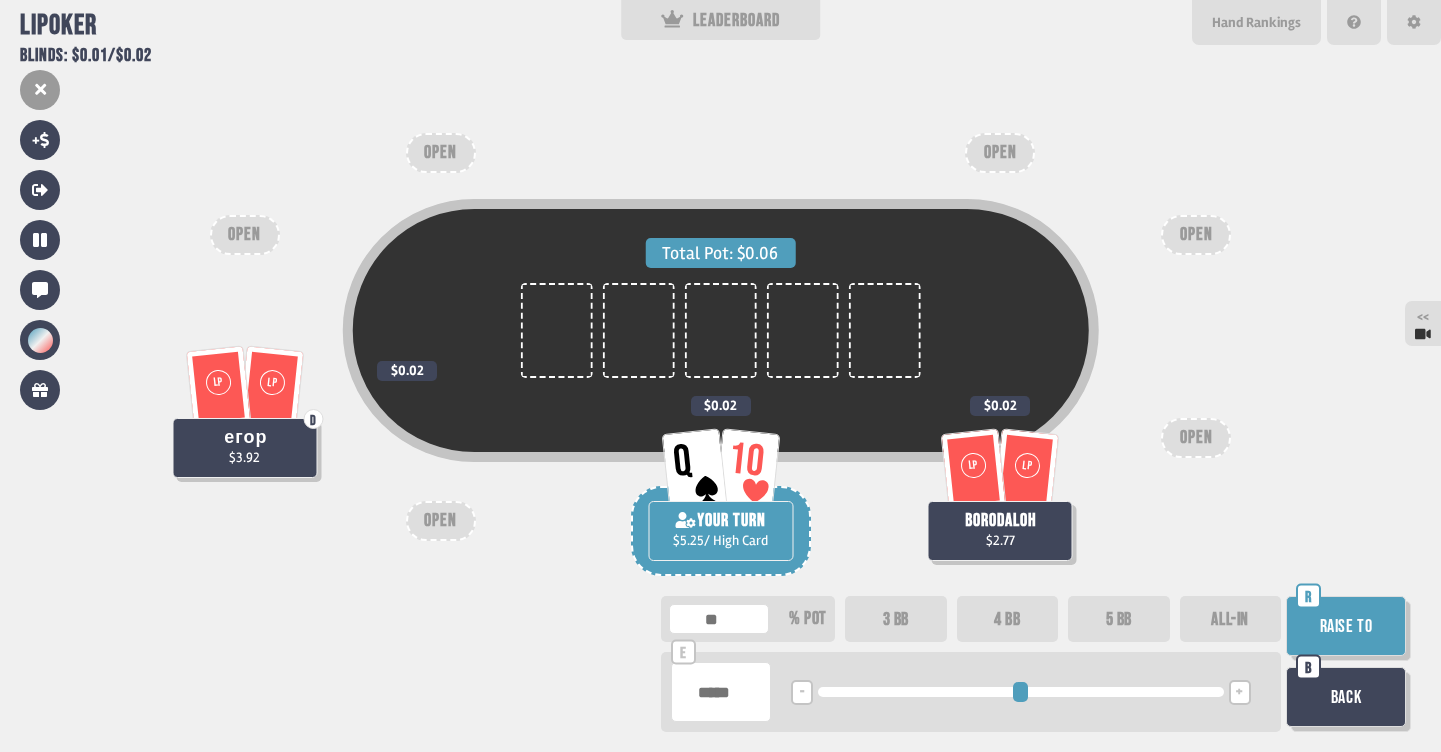 click on "4 BB" at bounding box center (1008, 619) 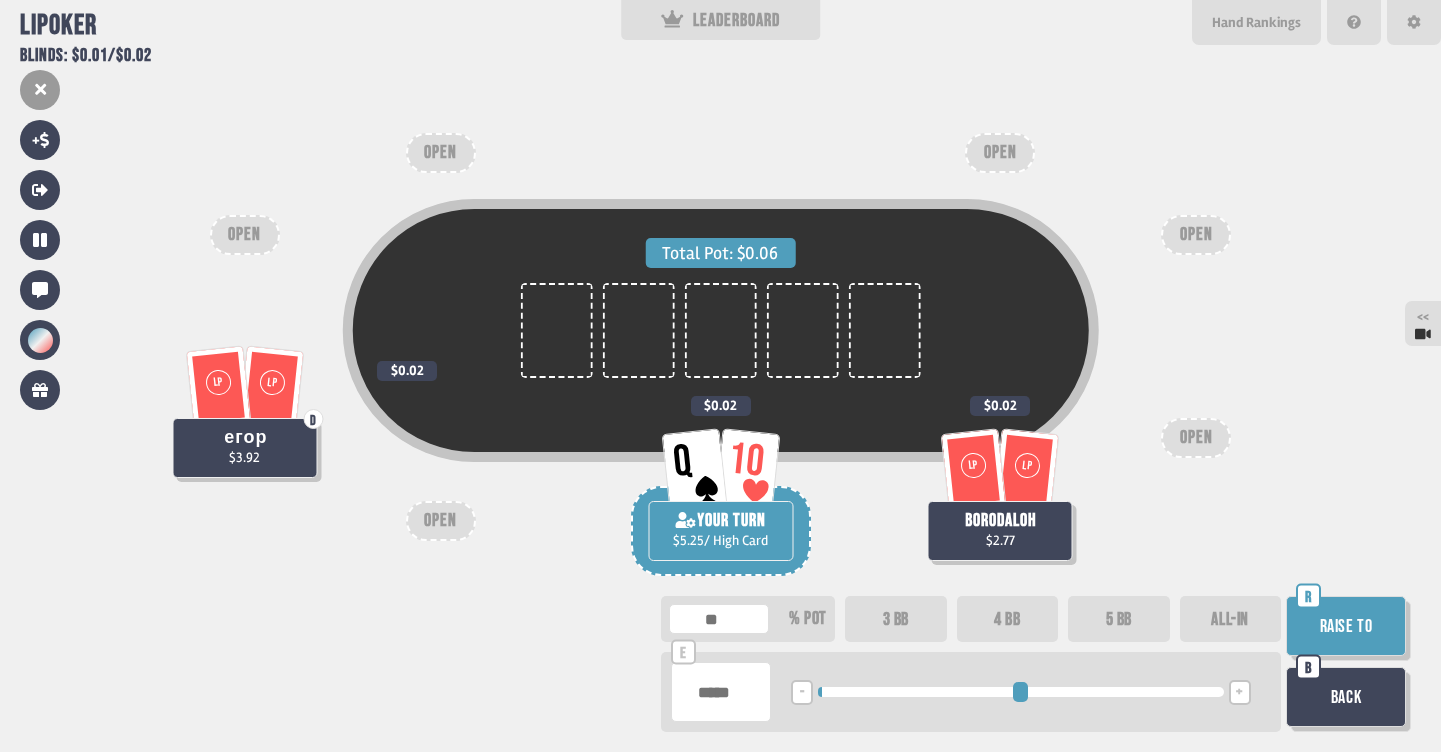 click on "Raise to" at bounding box center [1346, 626] 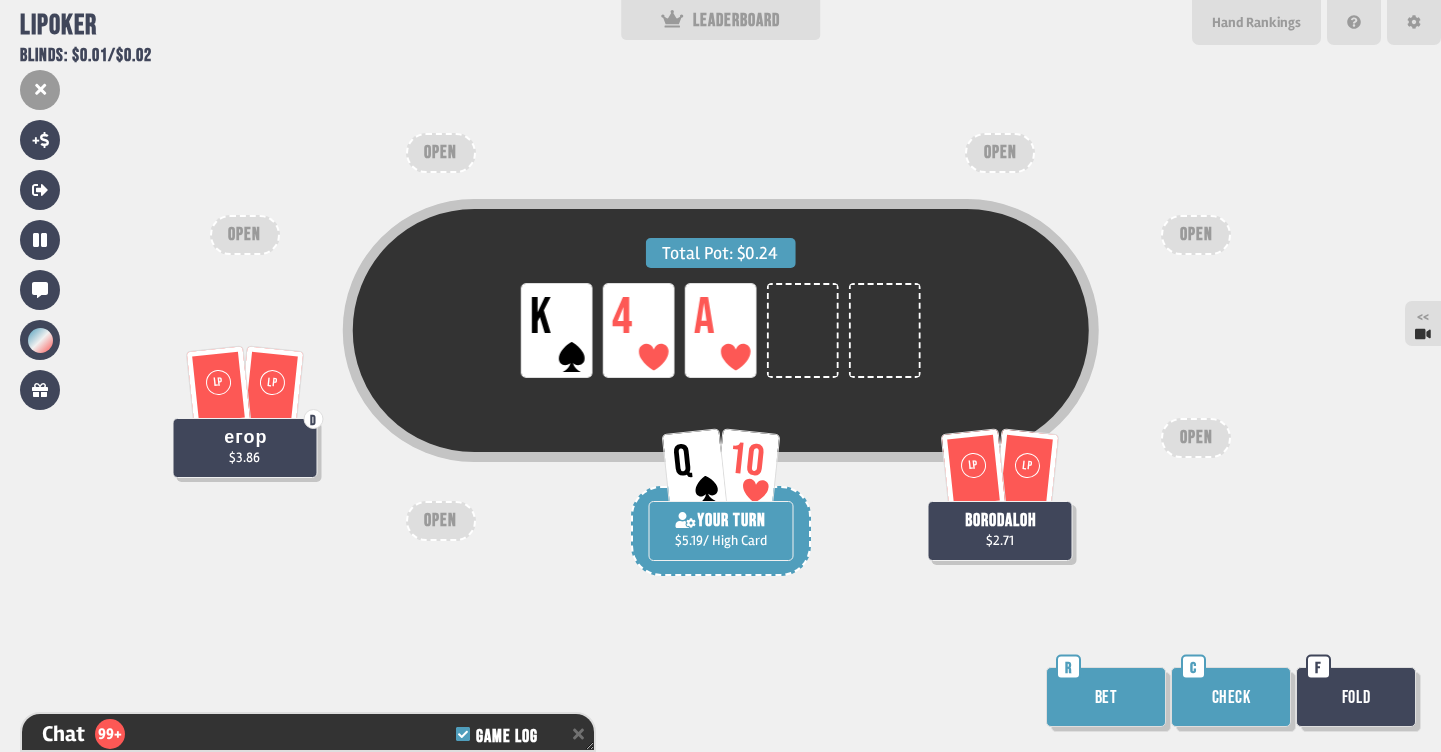 scroll, scrollTop: 36379, scrollLeft: 0, axis: vertical 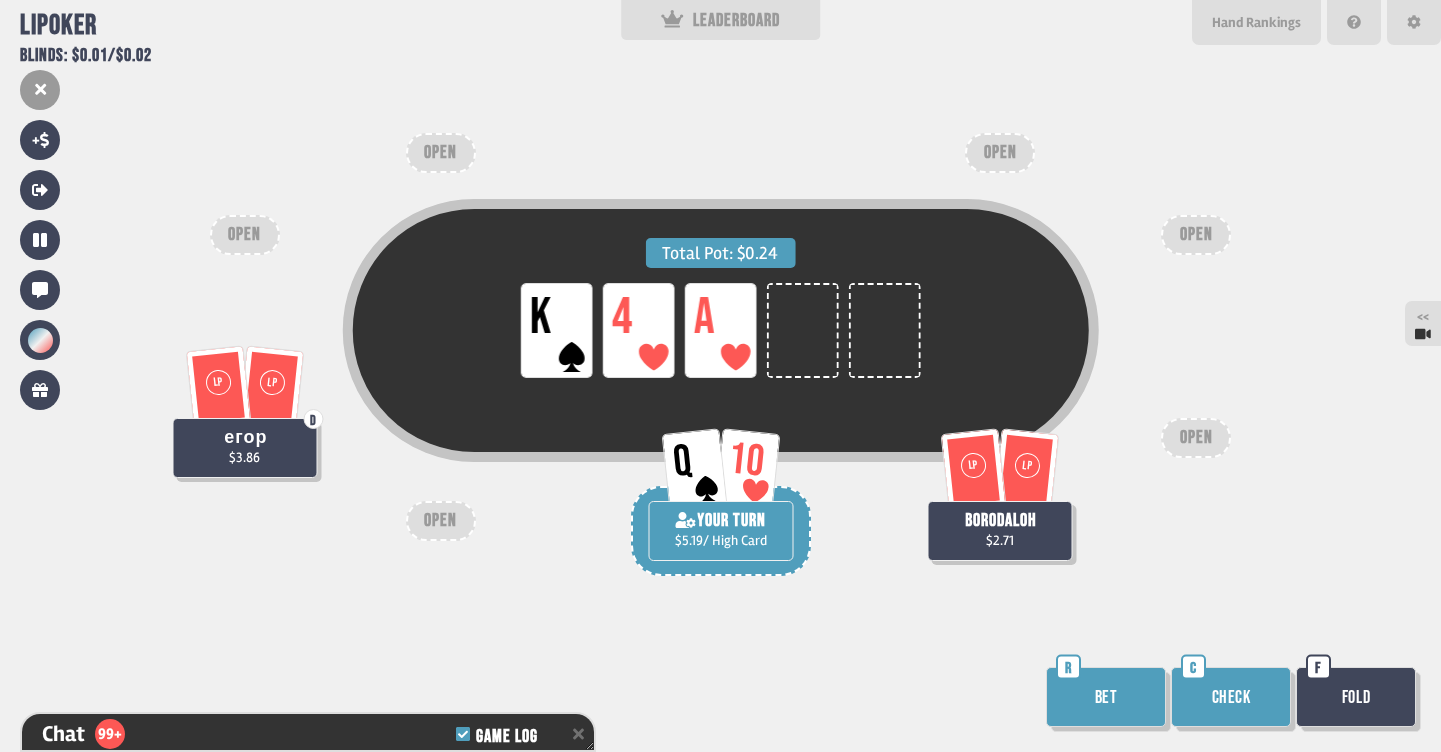 click on "Bet" at bounding box center (1106, 697) 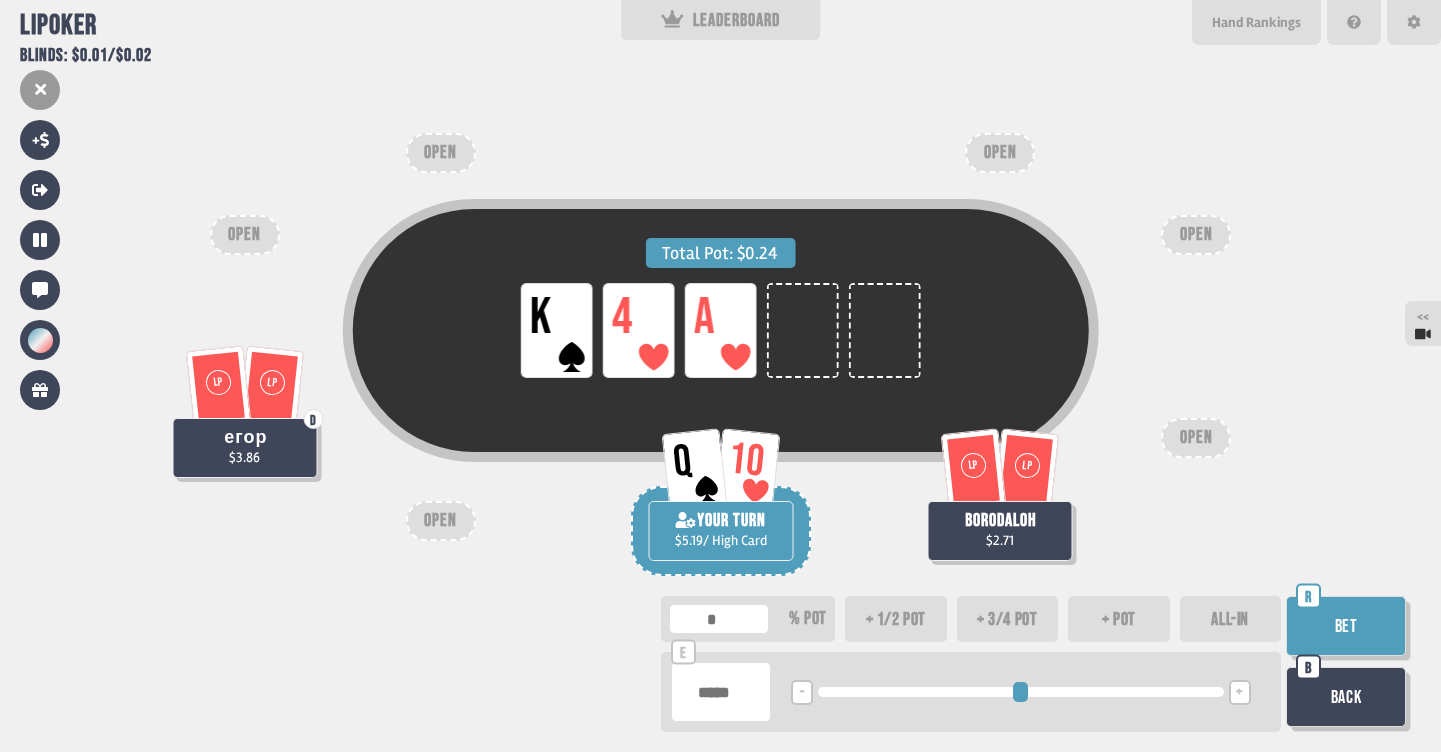 click on "+ 3/4 pot" at bounding box center [1008, 619] 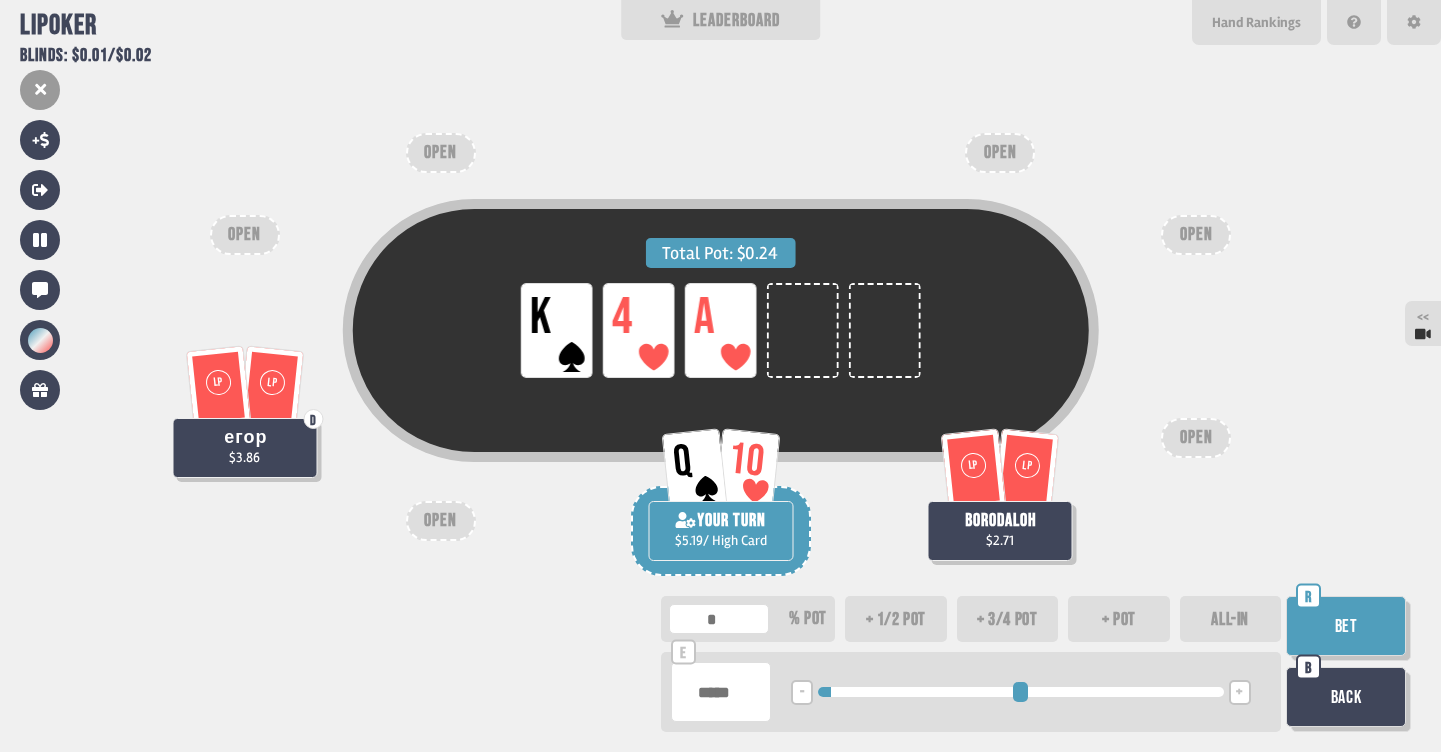 click on "Bet" at bounding box center [1346, 626] 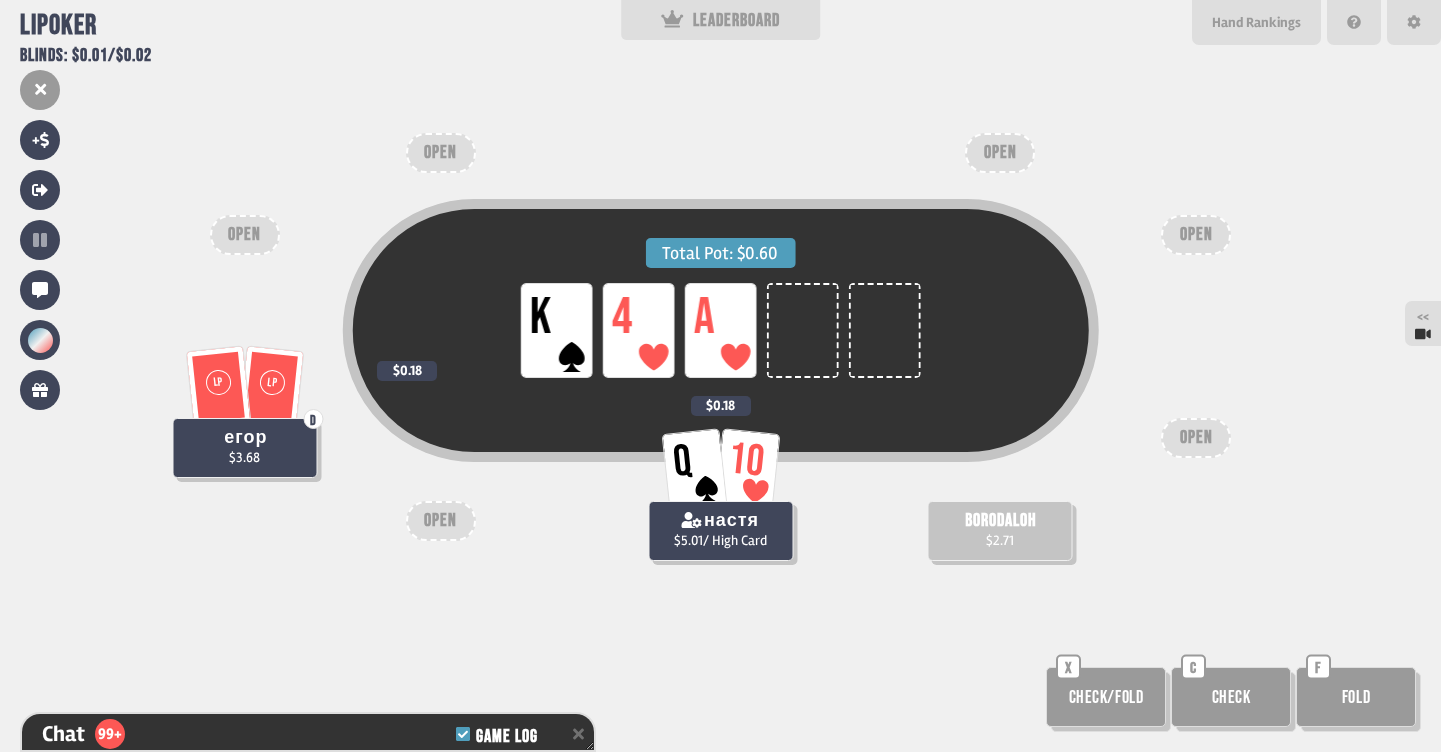 scroll, scrollTop: 36495, scrollLeft: 0, axis: vertical 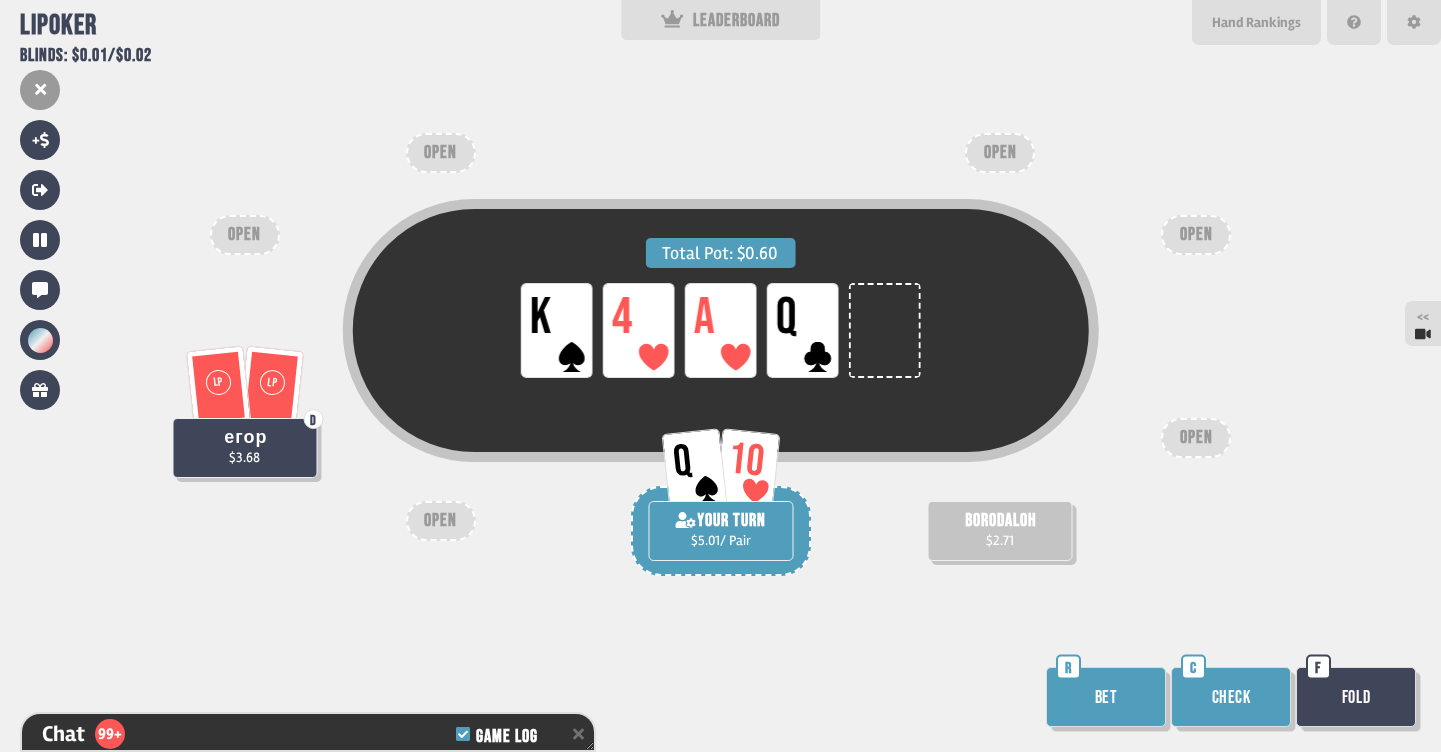 click on "Bet" at bounding box center (1106, 697) 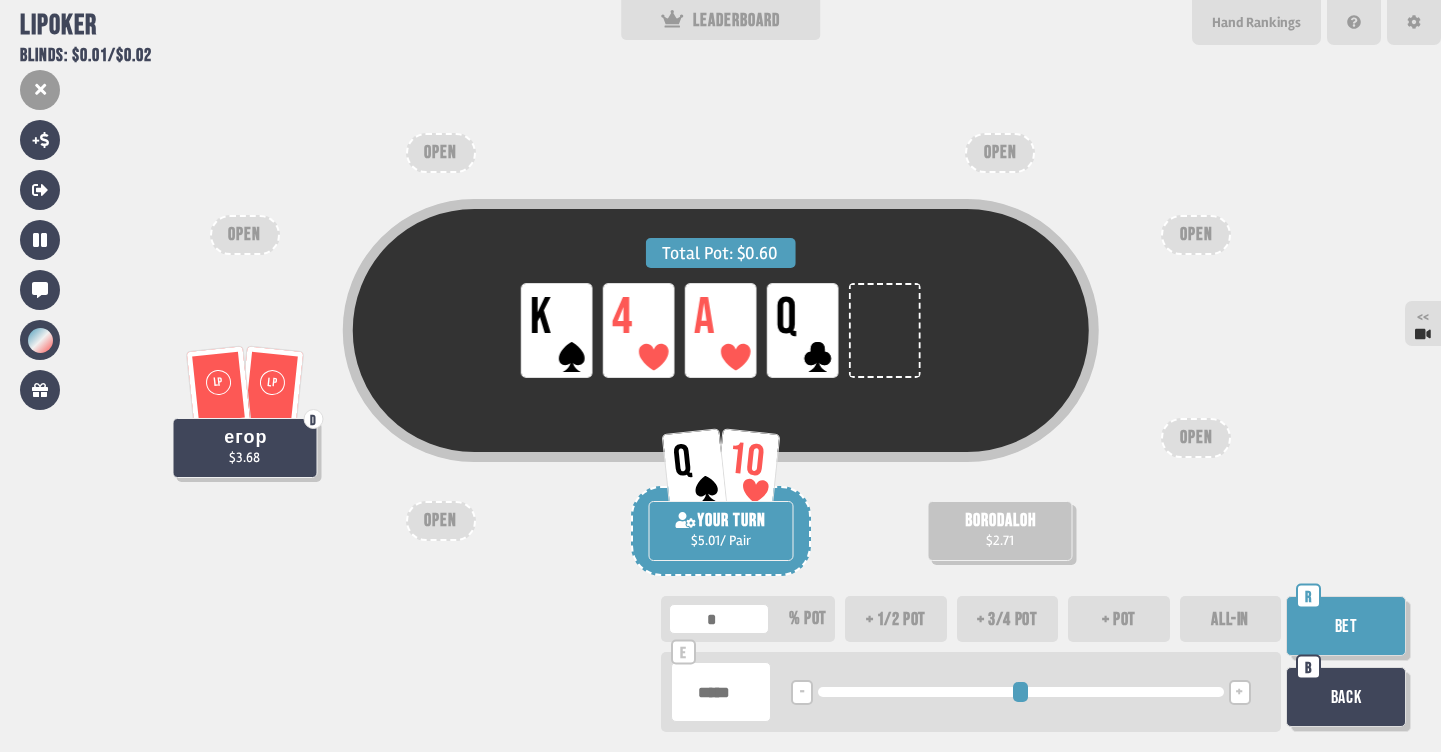 click on "+ pot" at bounding box center (1119, 619) 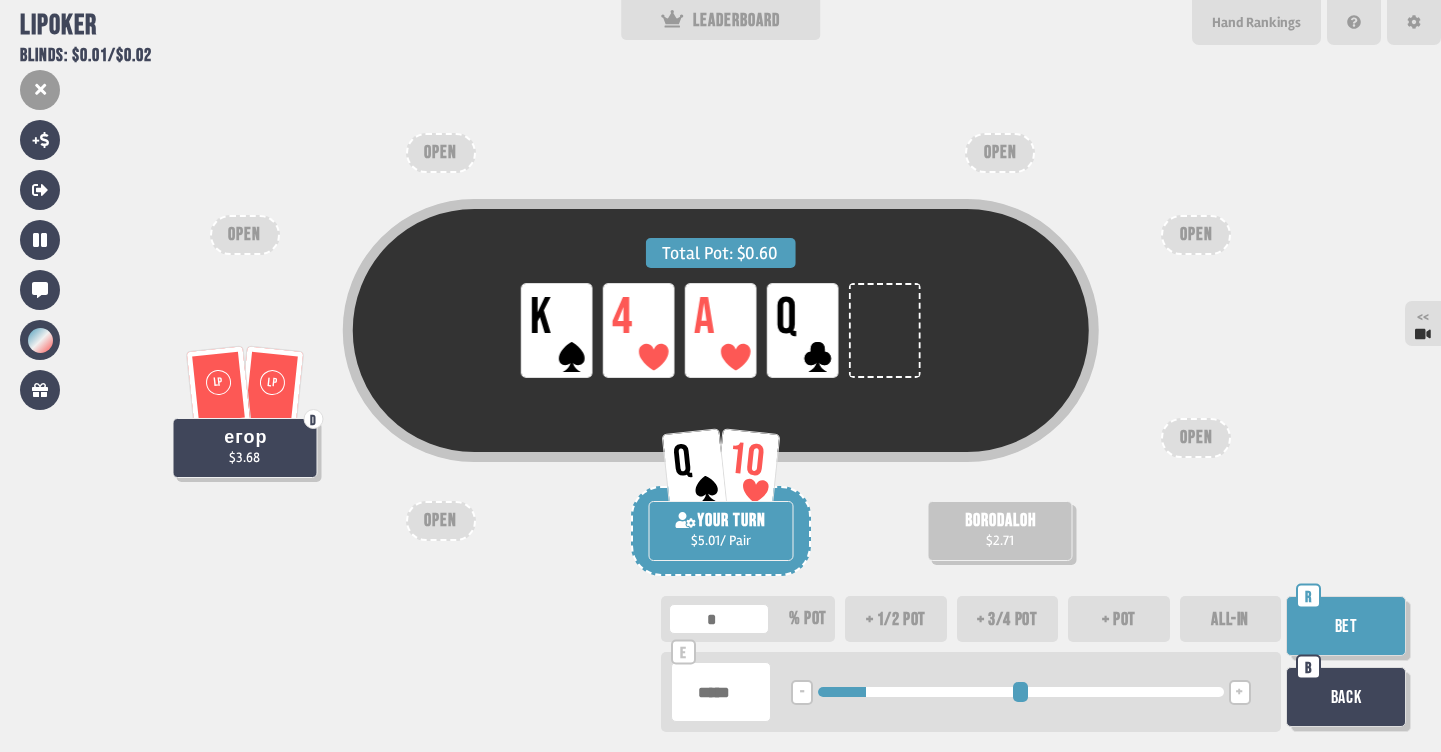 click on "Bet" at bounding box center (1346, 626) 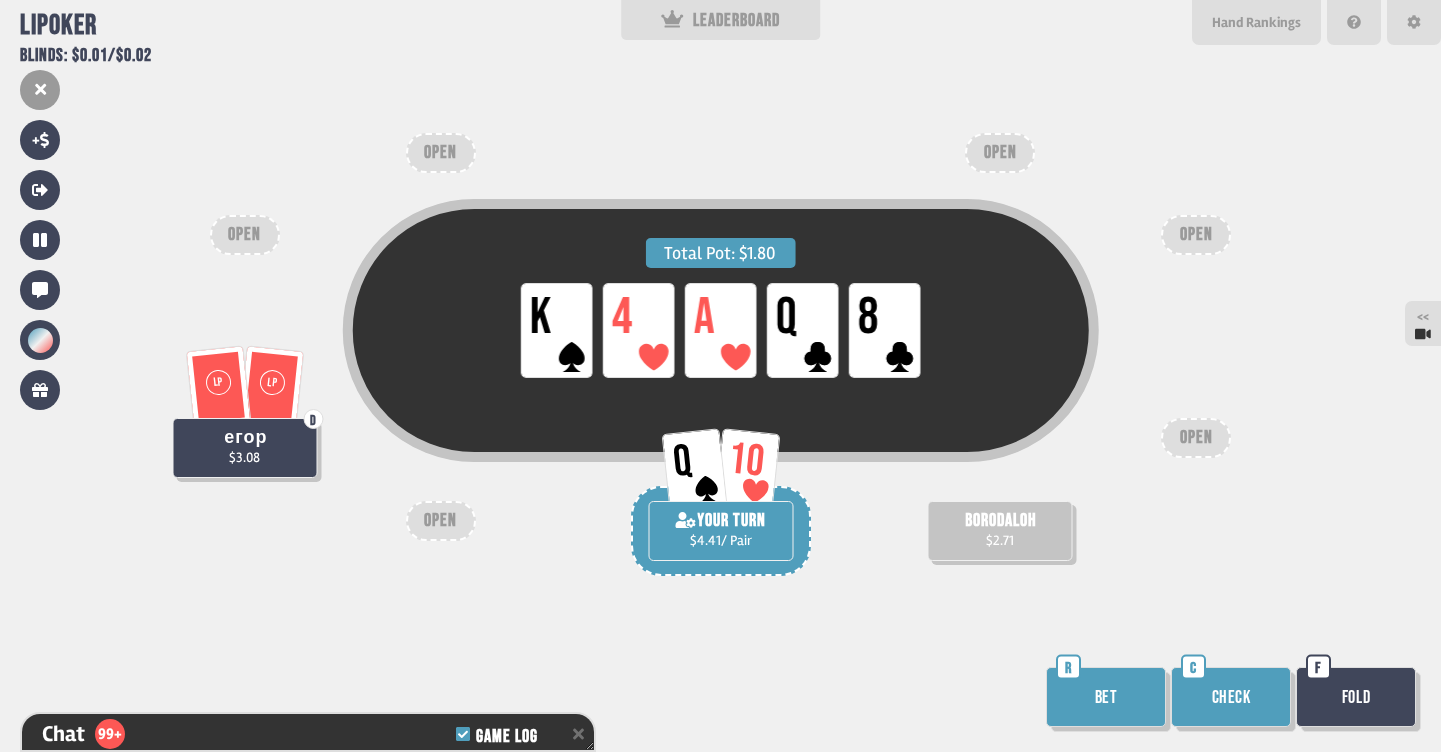 scroll, scrollTop: 36640, scrollLeft: 0, axis: vertical 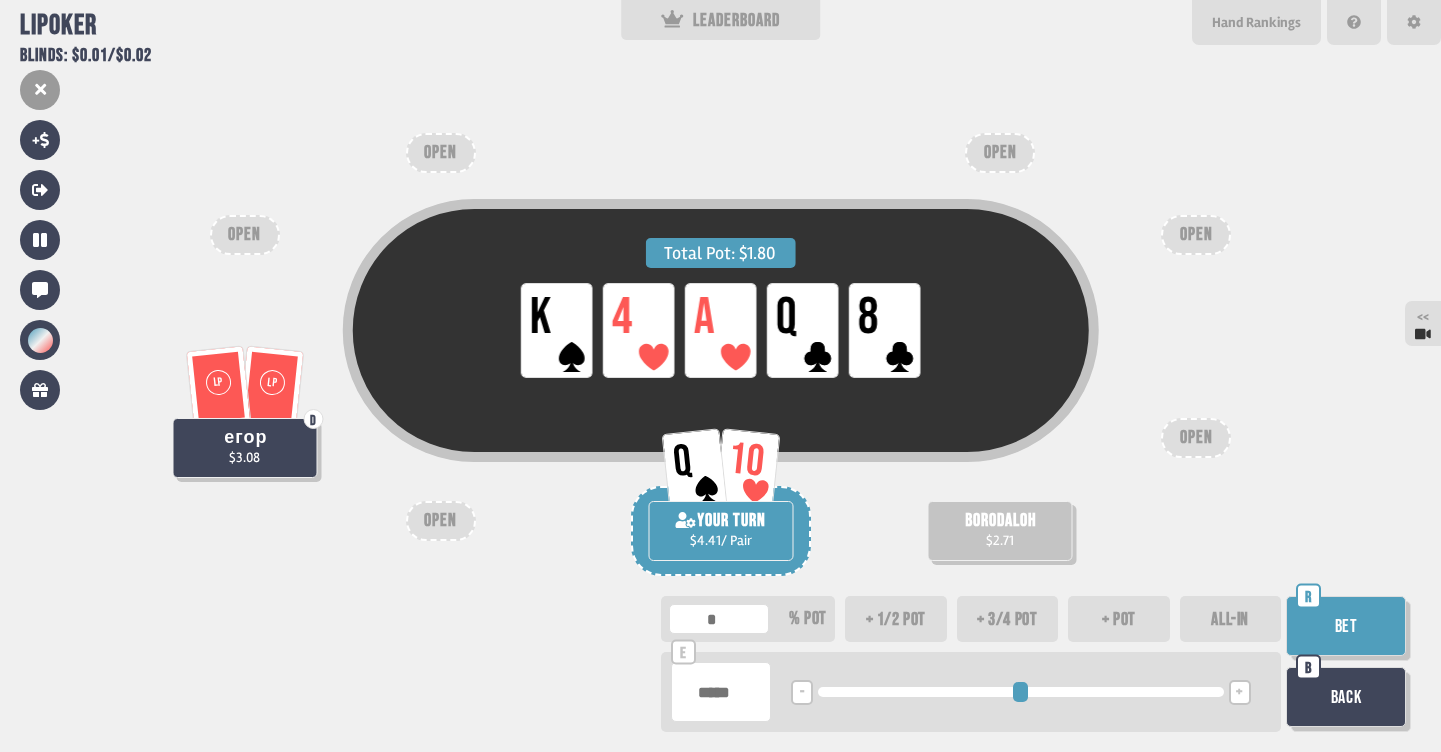 click on "+ 3/4 pot" at bounding box center [1008, 619] 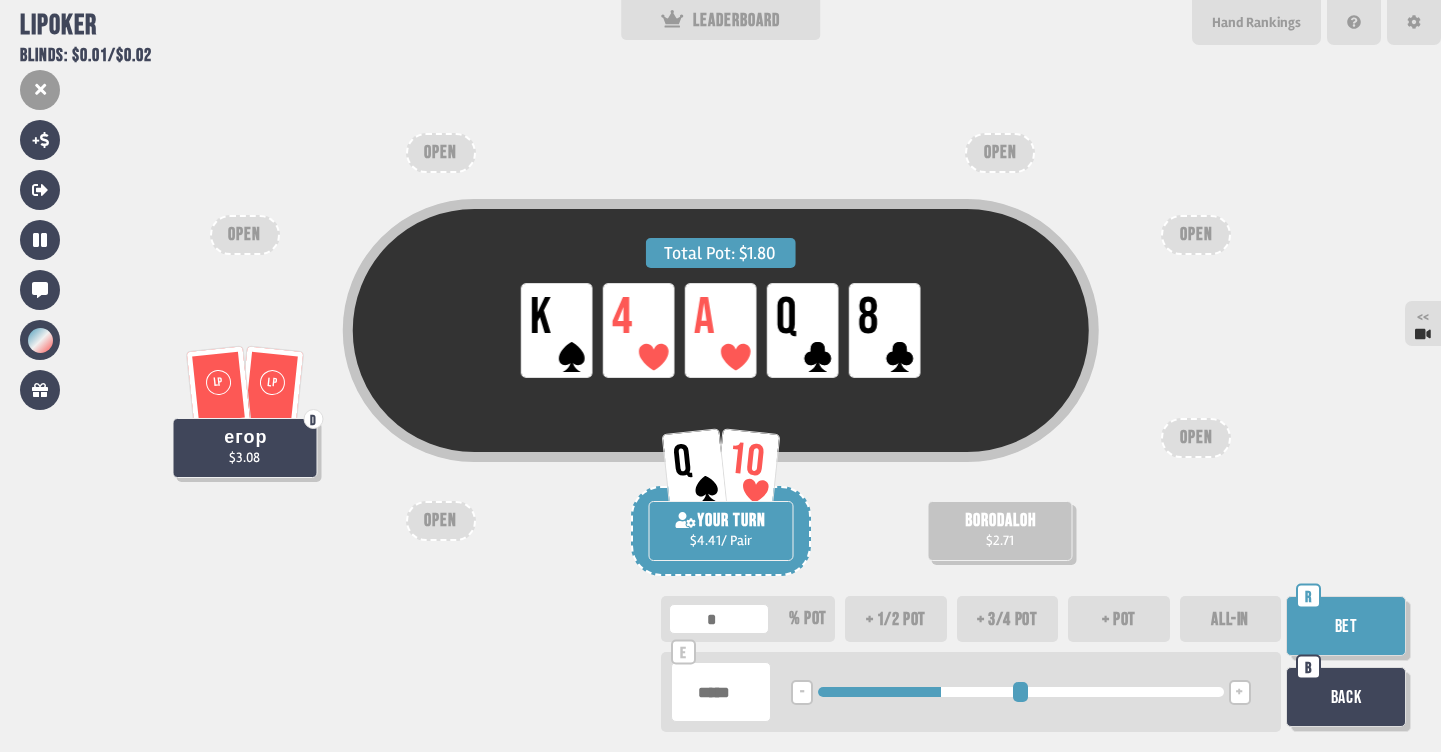 click on "+ 1/2 pot" at bounding box center [896, 619] 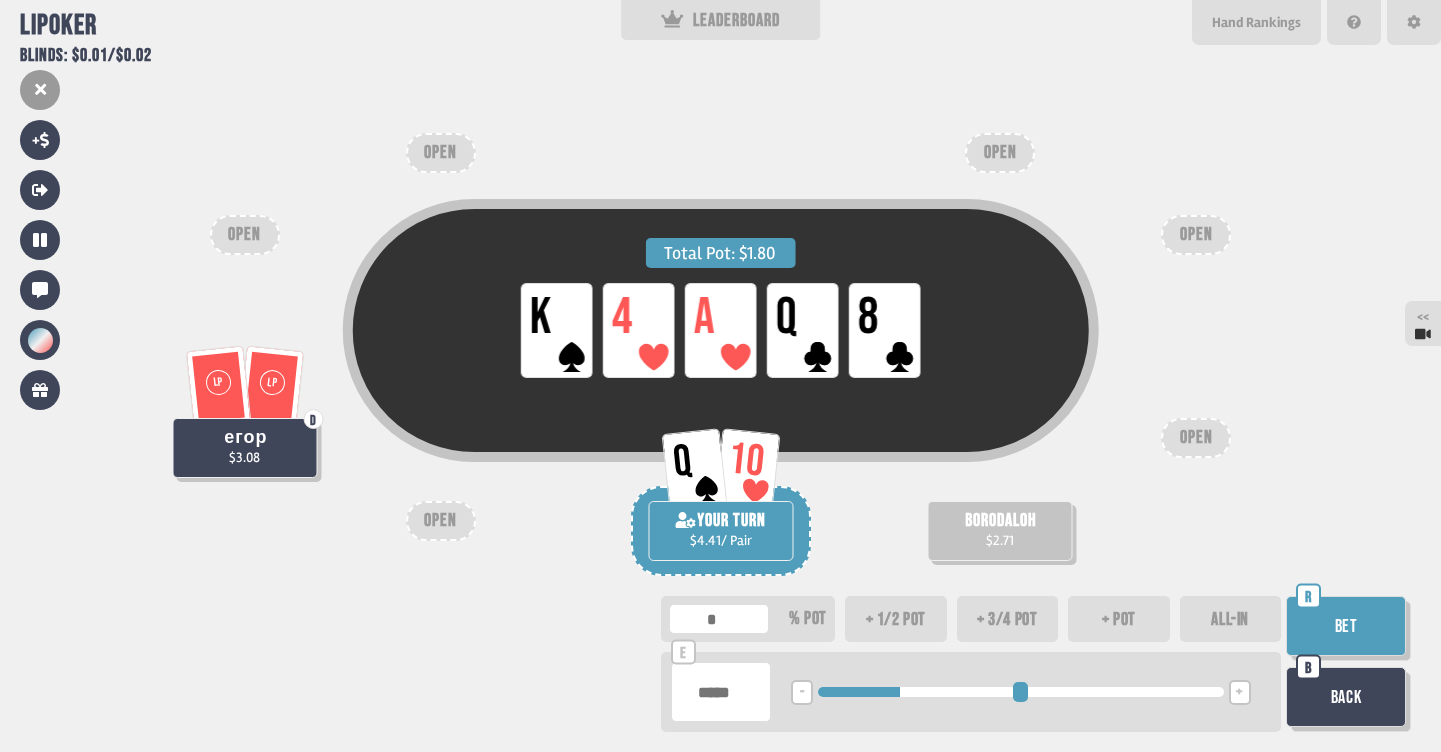 click on "** % pot" at bounding box center (748, 619) 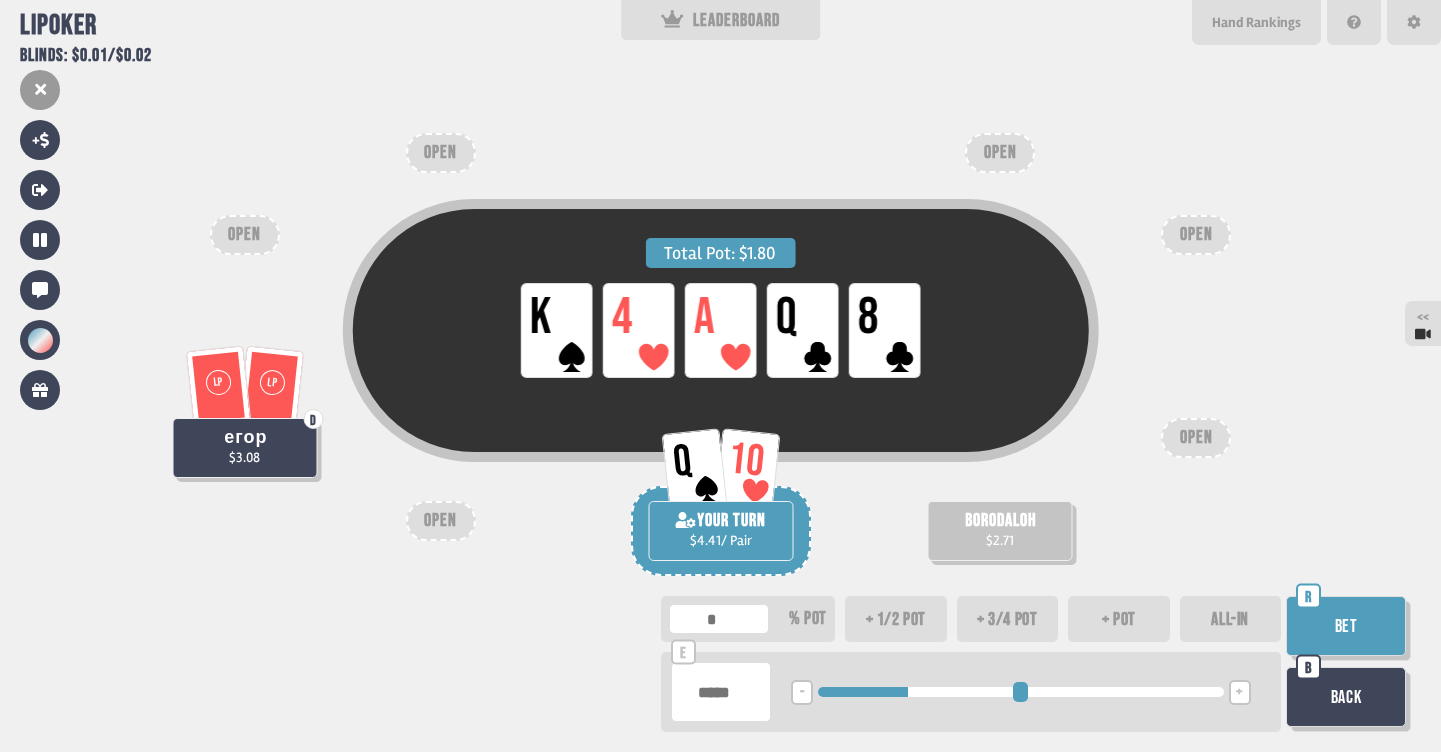 click on "**" at bounding box center [719, 619] 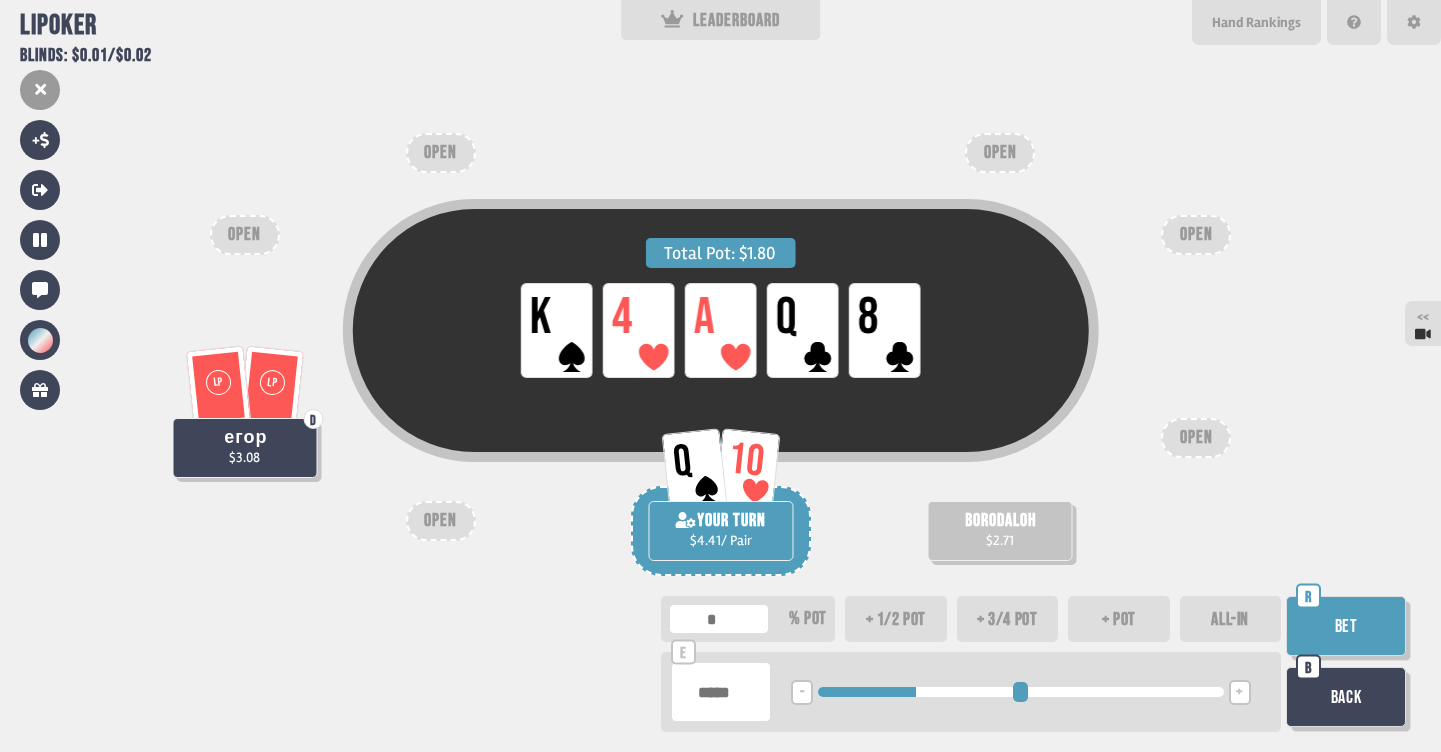 click on "Bet" at bounding box center (1346, 626) 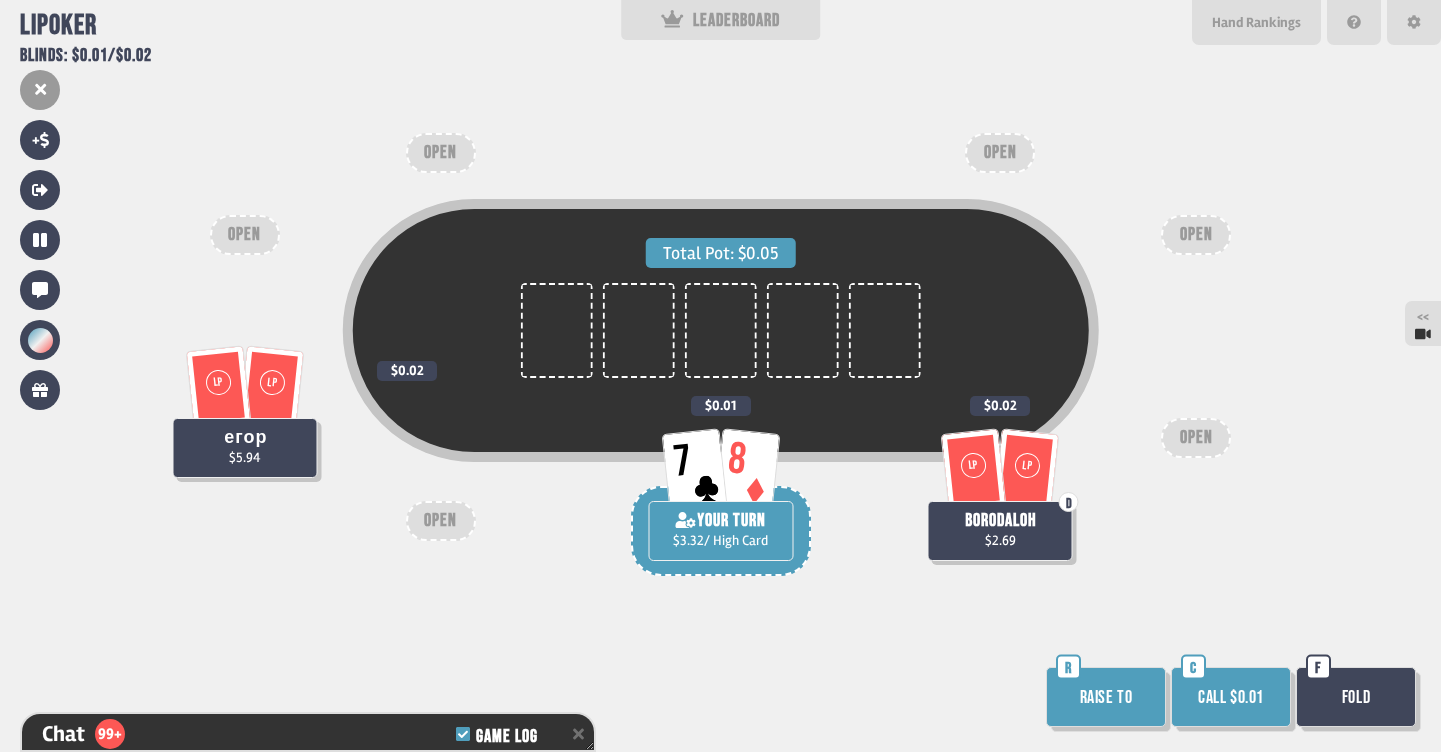 scroll, scrollTop: 36843, scrollLeft: 0, axis: vertical 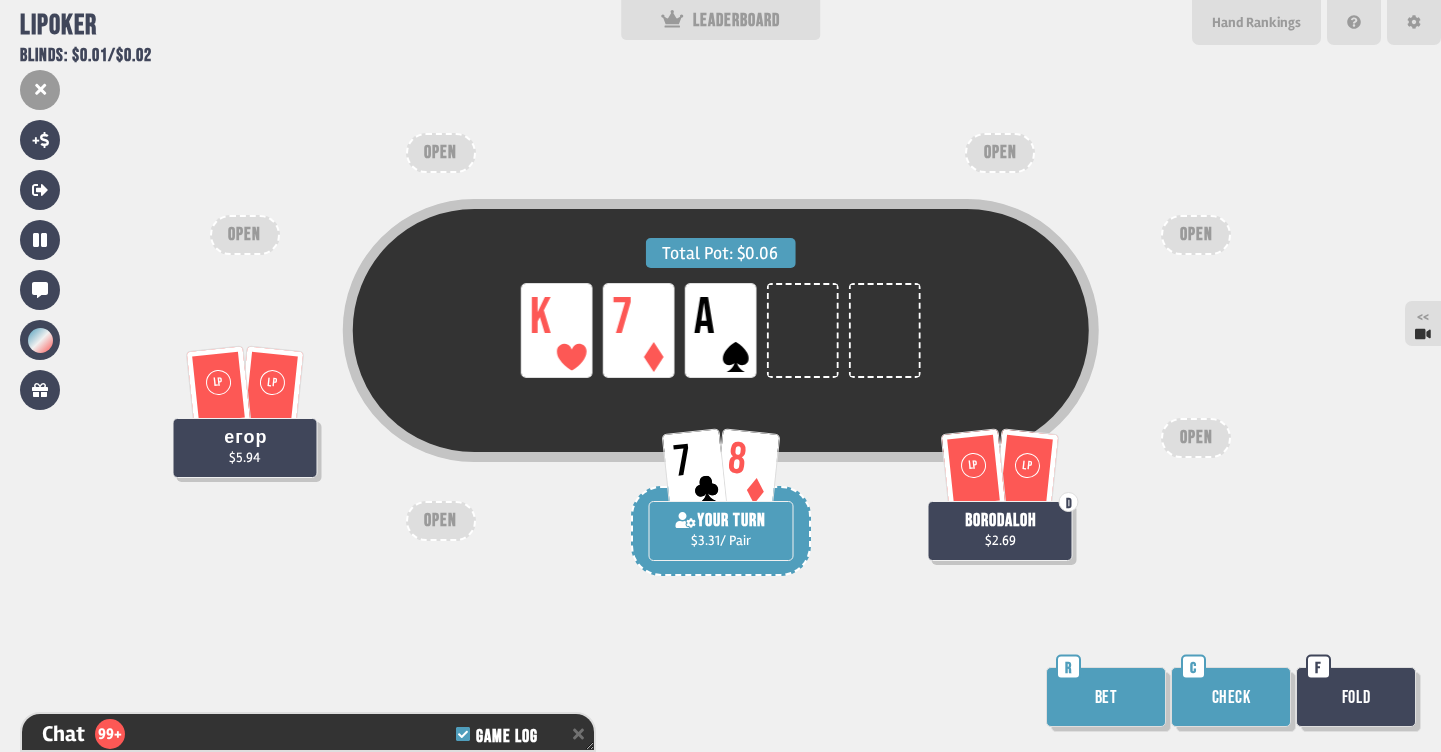 click on "Check" at bounding box center (1231, 697) 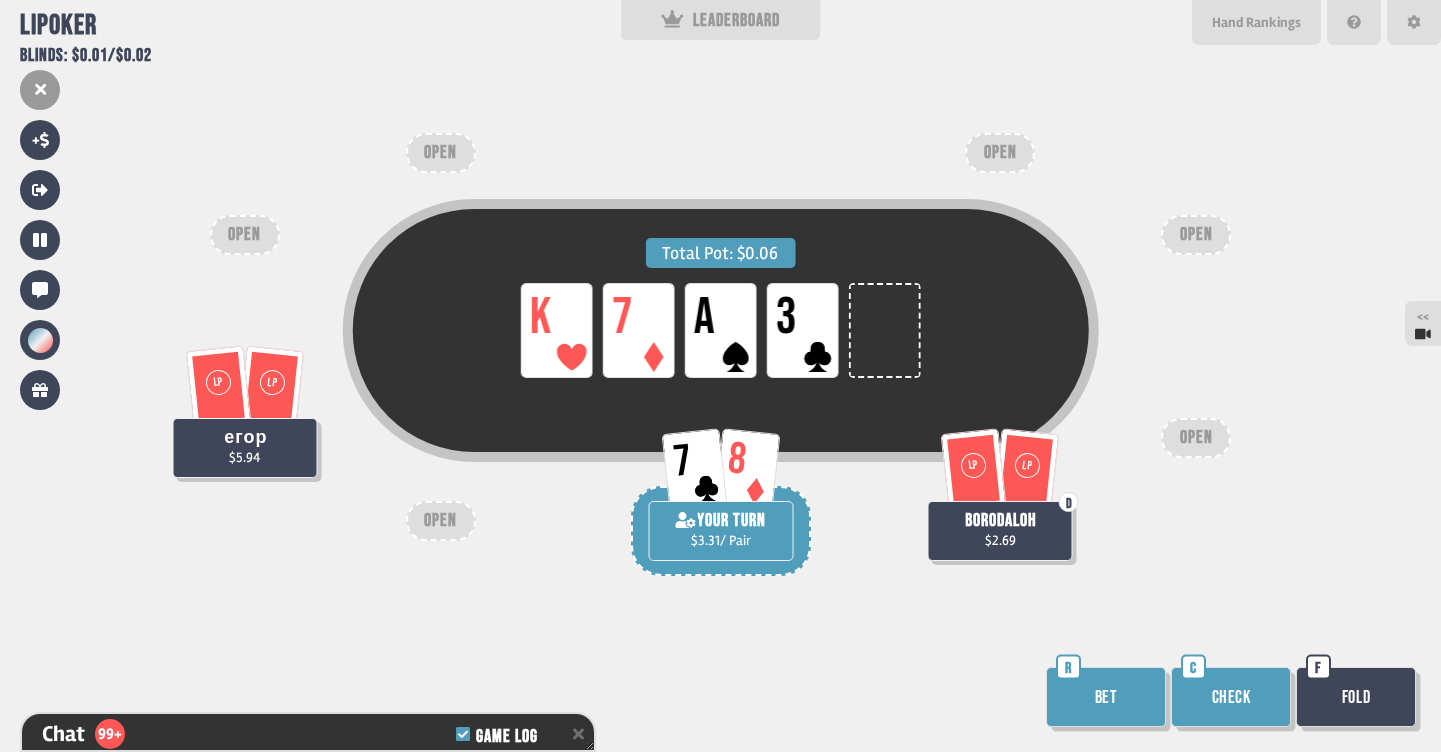 scroll, scrollTop: 37104, scrollLeft: 0, axis: vertical 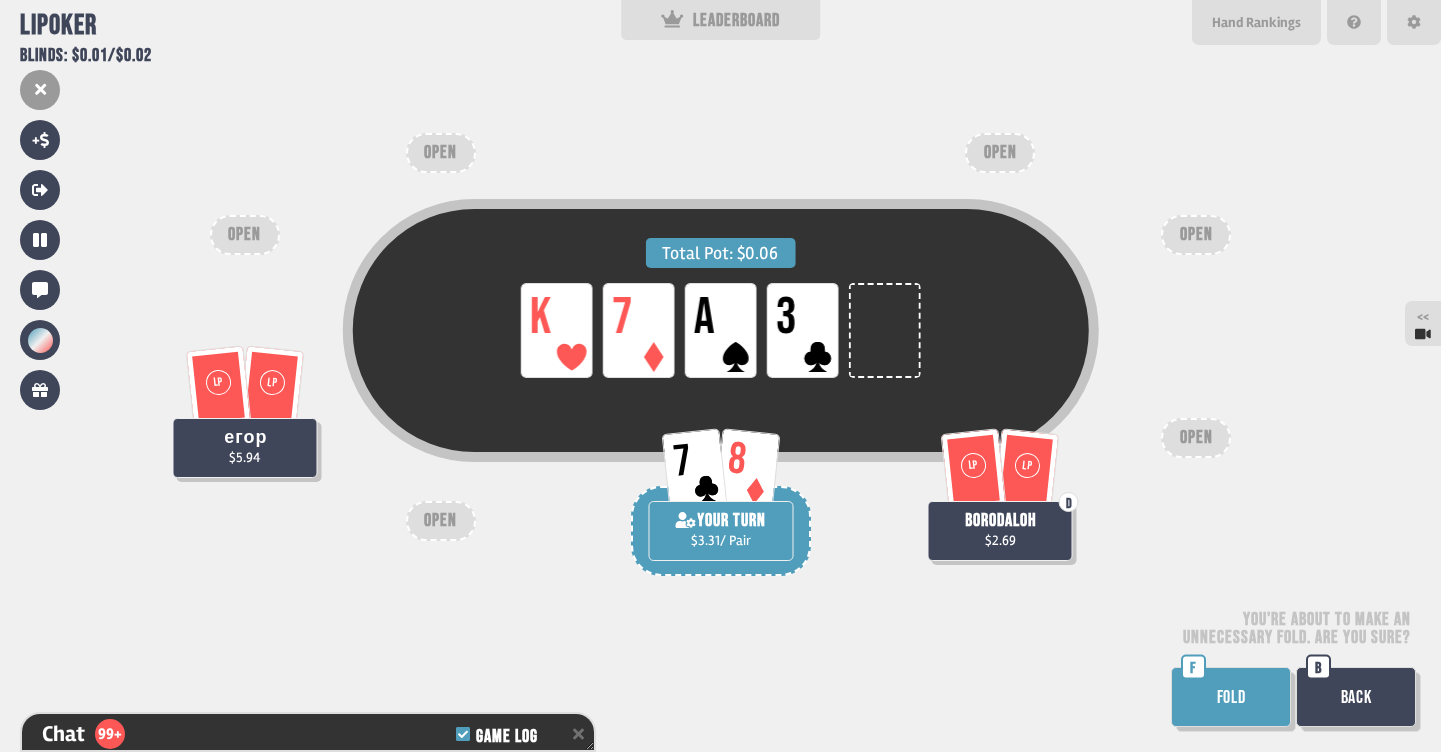click at bounding box center [1236, 702] 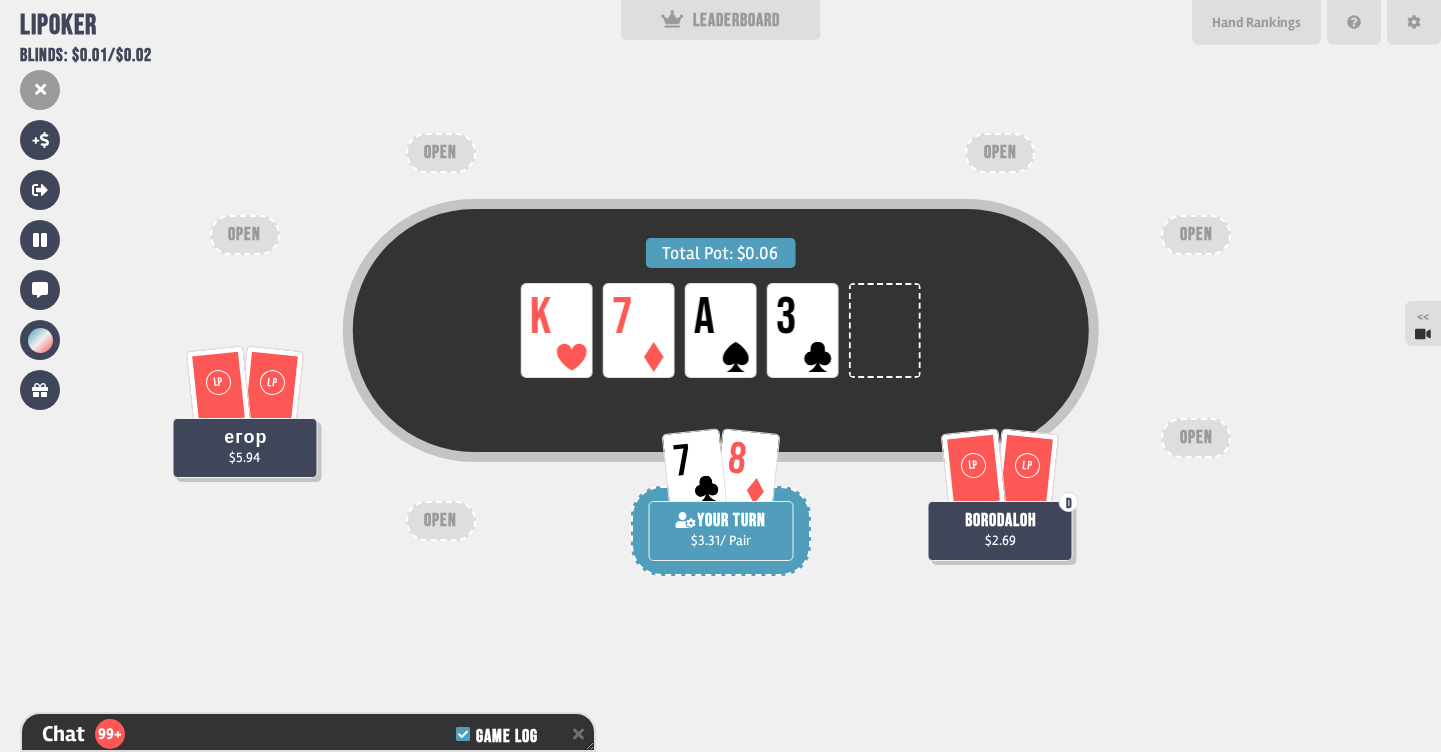 scroll, scrollTop: 37162, scrollLeft: 0, axis: vertical 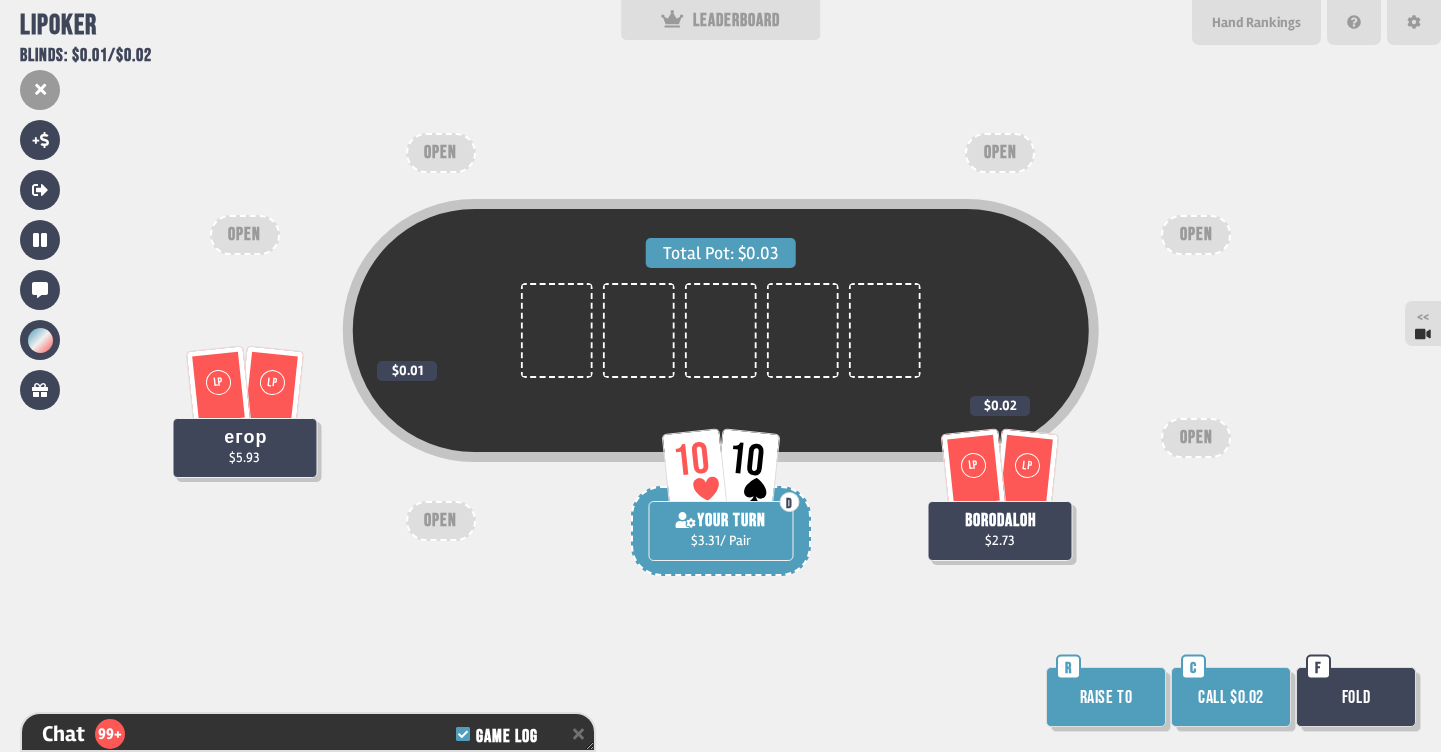 click on "Raise to" at bounding box center [1106, 697] 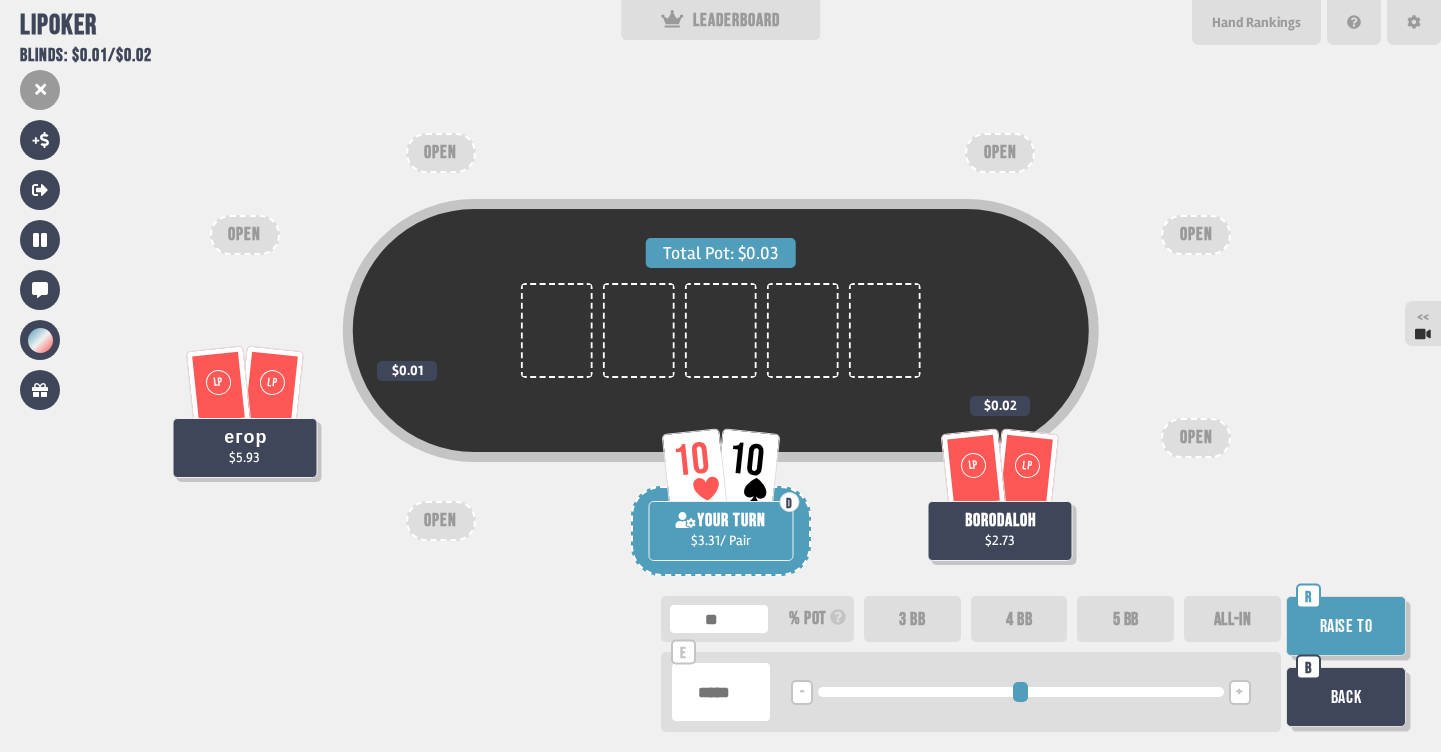 click on "4 BB" at bounding box center (1019, 619) 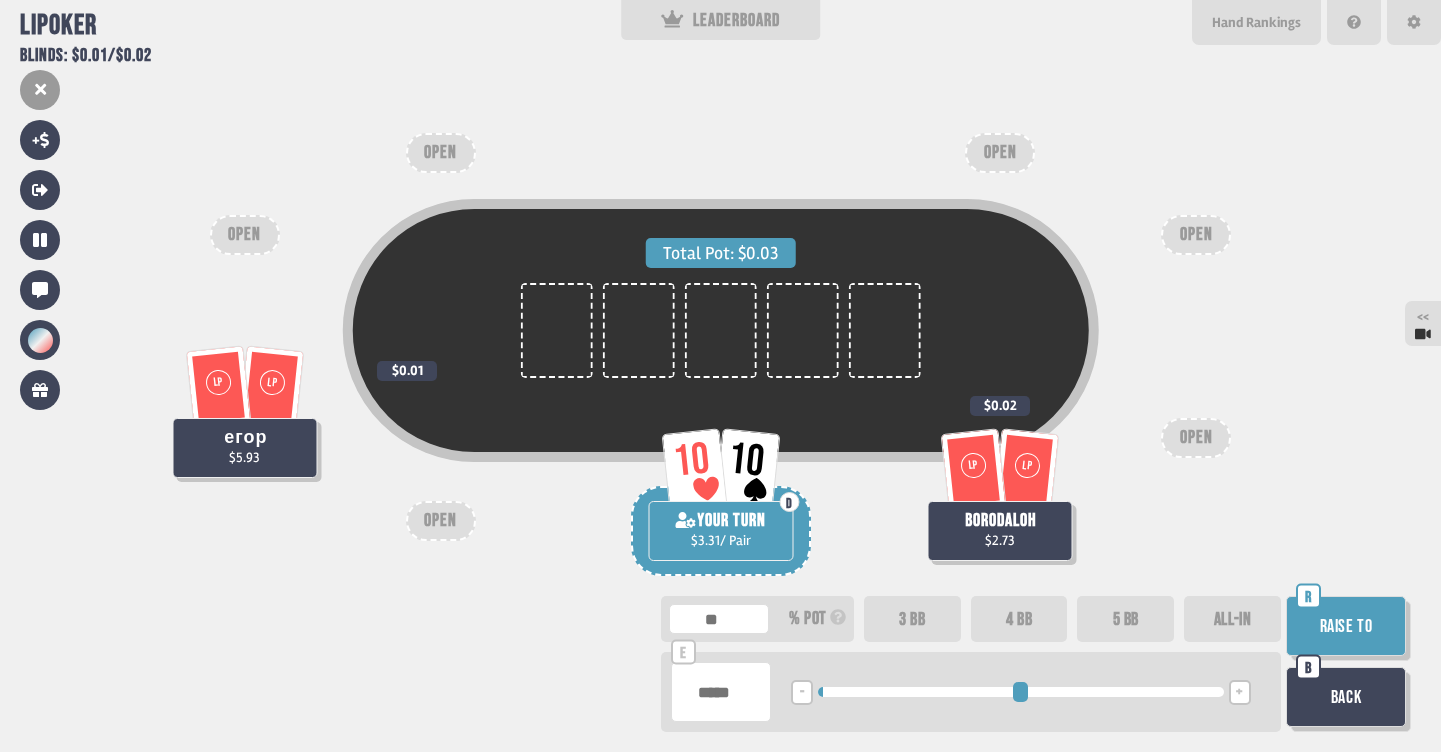 click on "5 BB" at bounding box center (1125, 619) 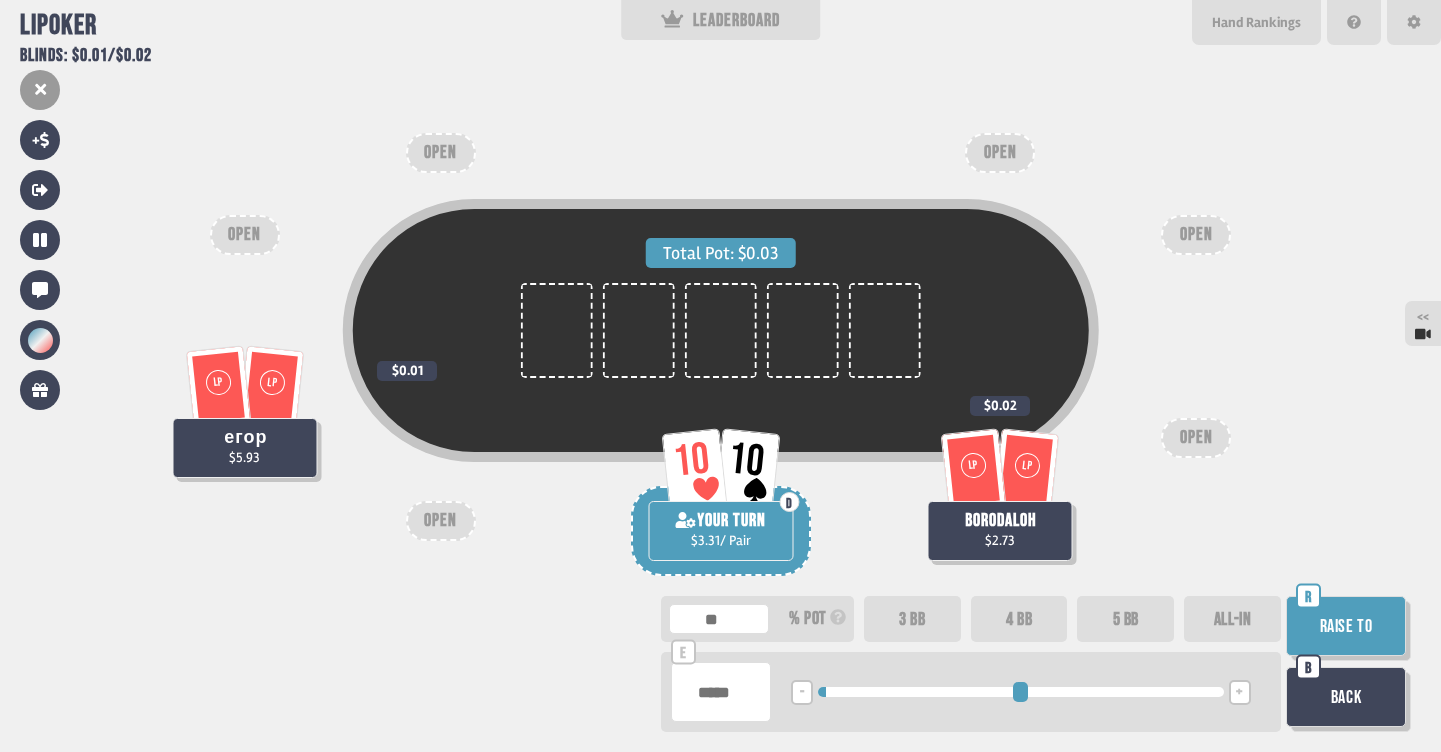 click on "Raise to" at bounding box center (1346, 626) 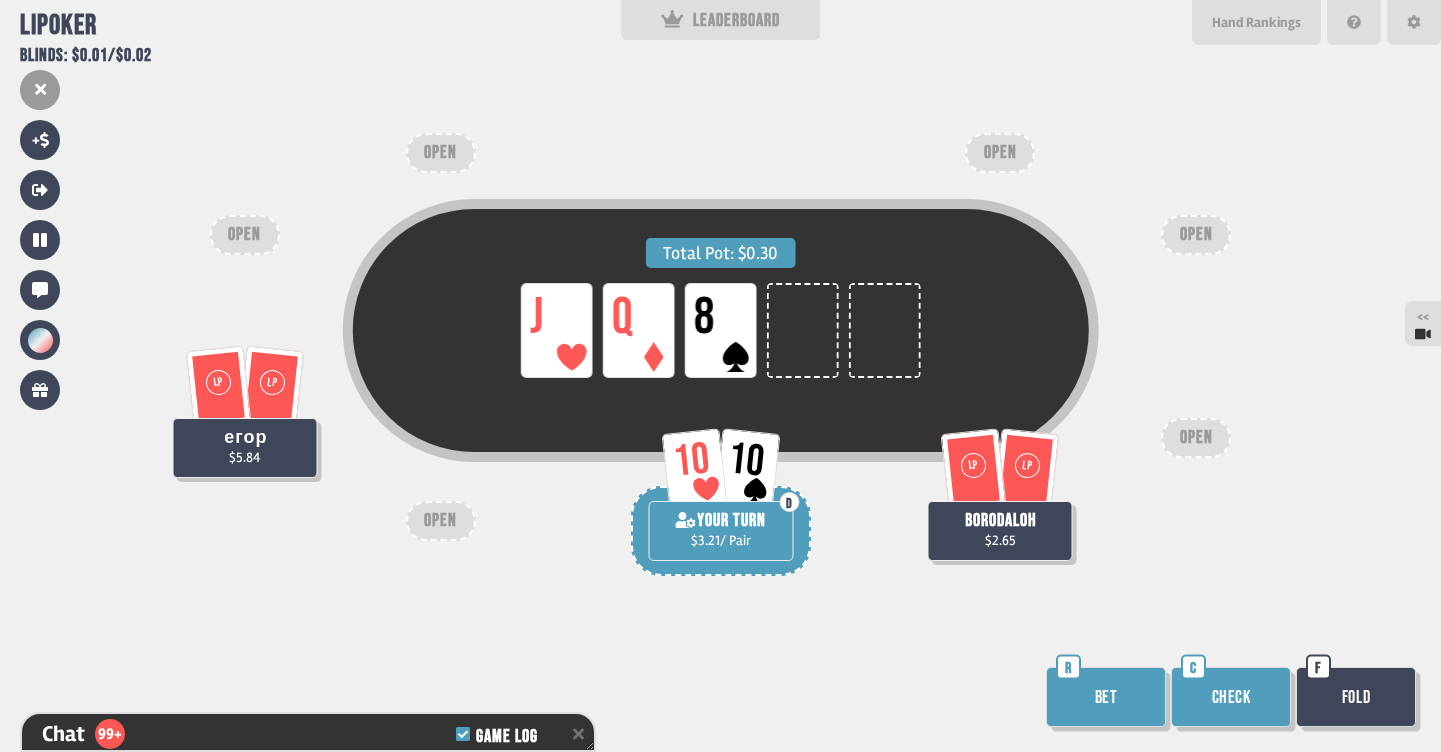 scroll, scrollTop: 37568, scrollLeft: 0, axis: vertical 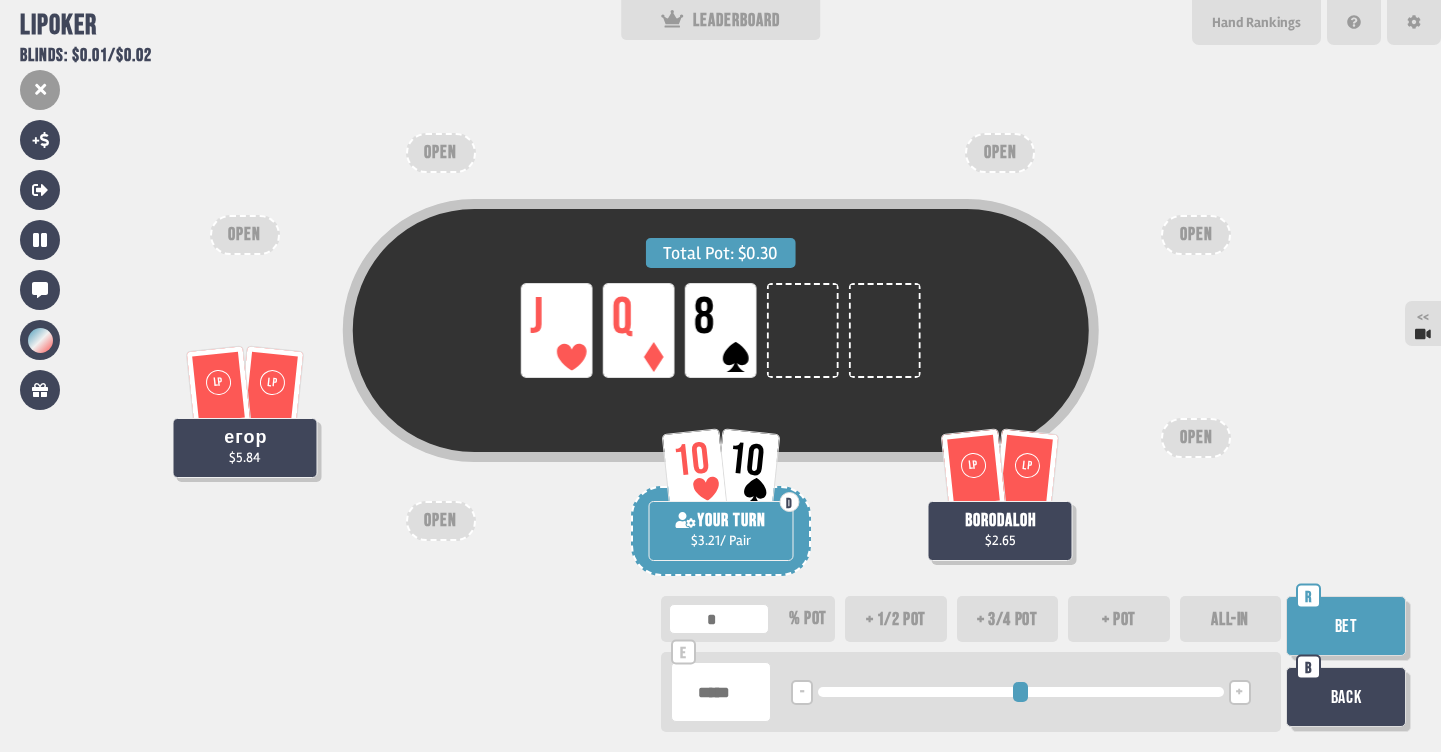 click on "+ pot" at bounding box center (1119, 619) 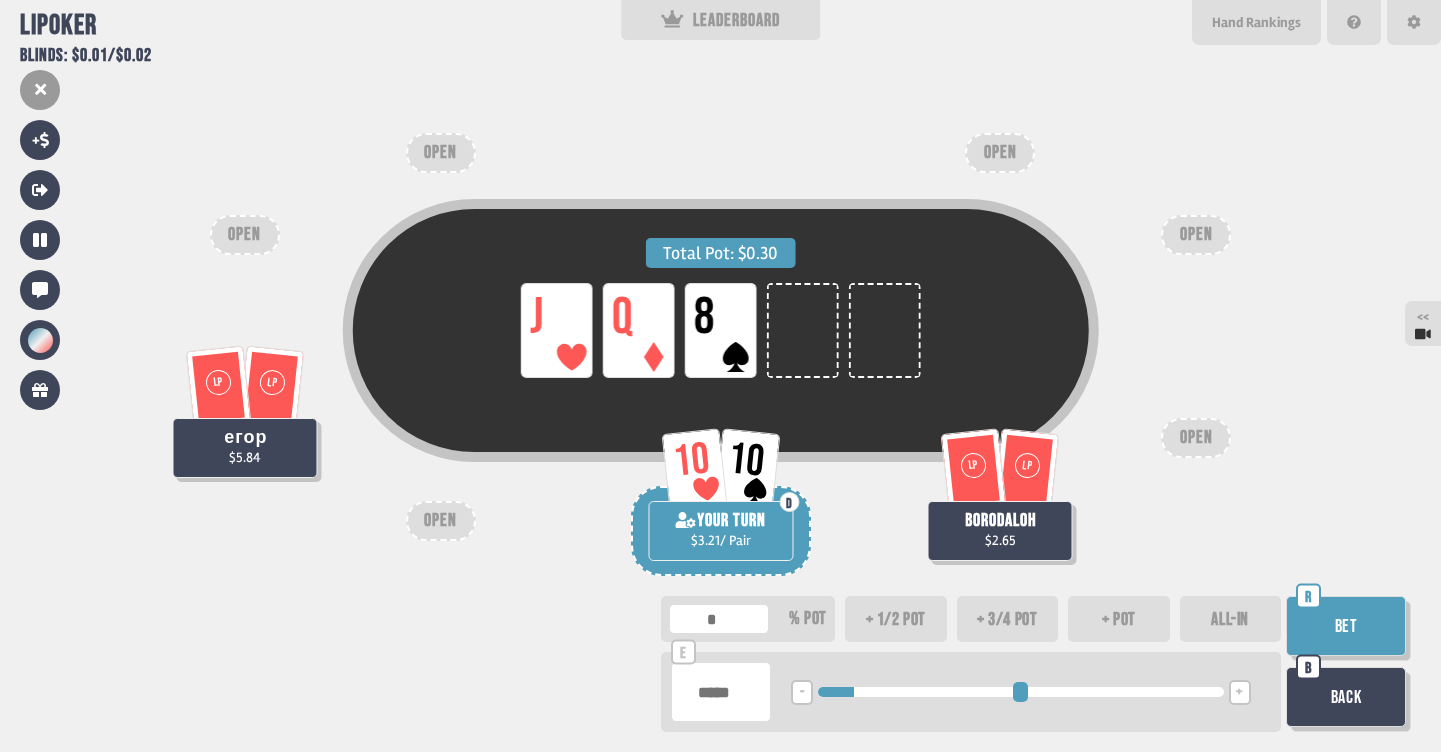 click on "Bet" at bounding box center (1346, 626) 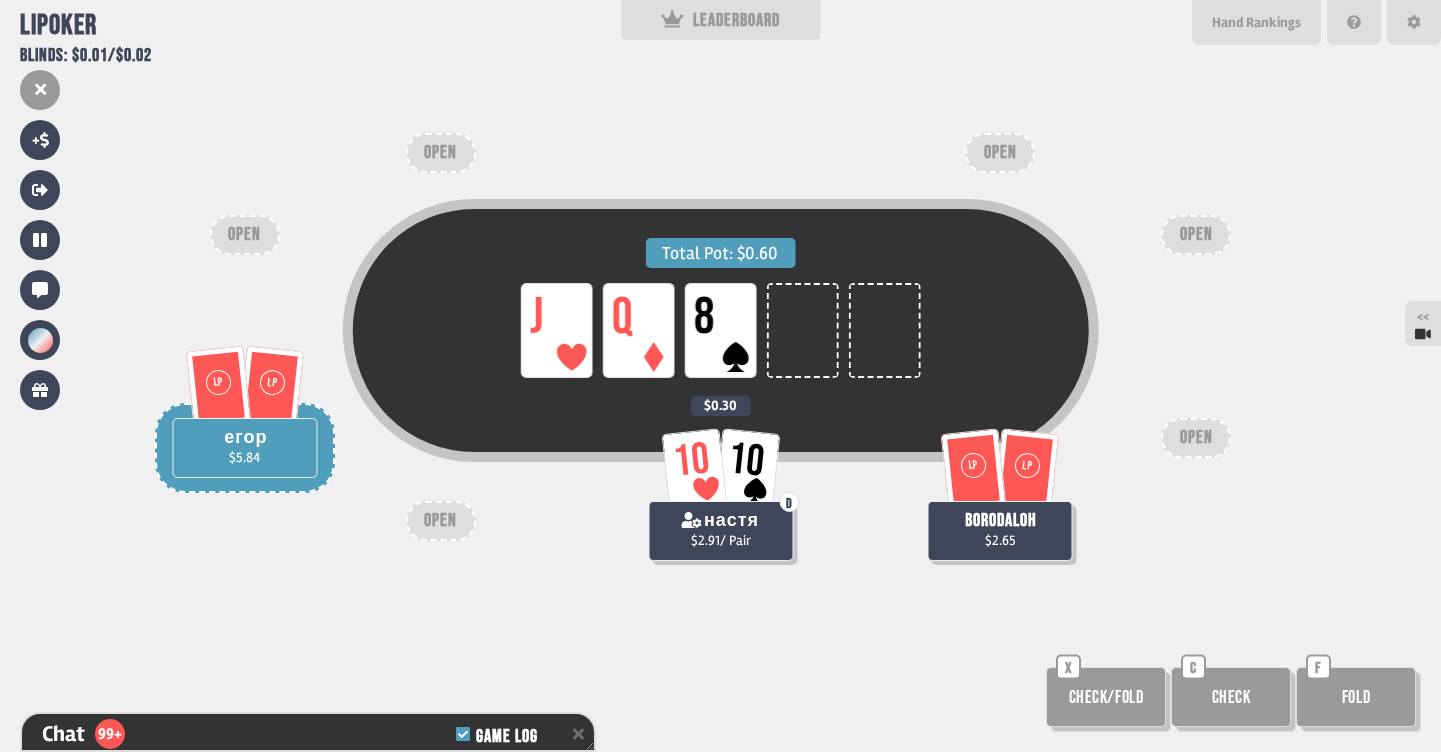 scroll, scrollTop: 37626, scrollLeft: 0, axis: vertical 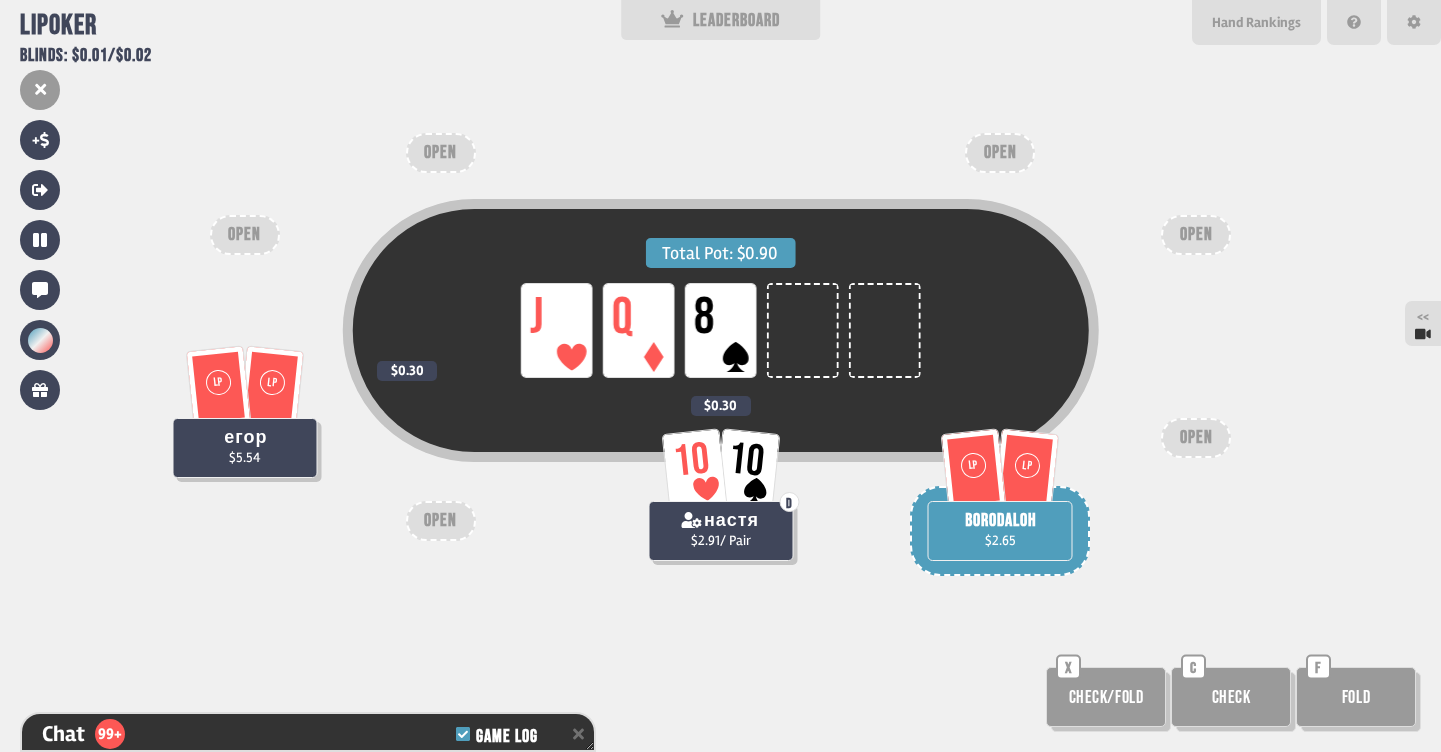 click on "Total Pot: $0.90   LP J LP Q LP 8 LP LP borodaloh $2.65  LP LP егор $5.54  $0.30  10 10 D настя $2.91   / Pair $0.30  OPEN OPEN OPEN OPEN OPEN OPEN Check/Fold X Check C Fold F" at bounding box center [720, 376] 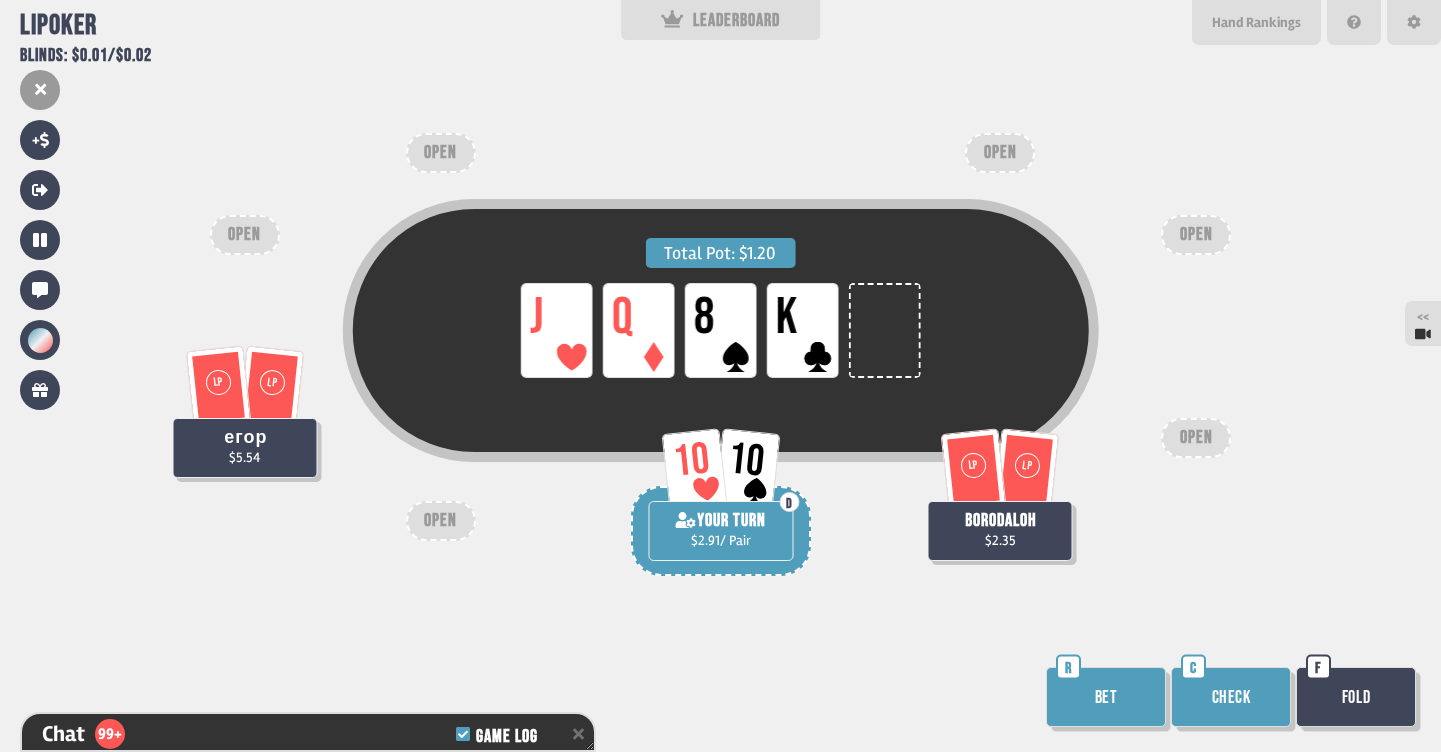 scroll, scrollTop: 37771, scrollLeft: 0, axis: vertical 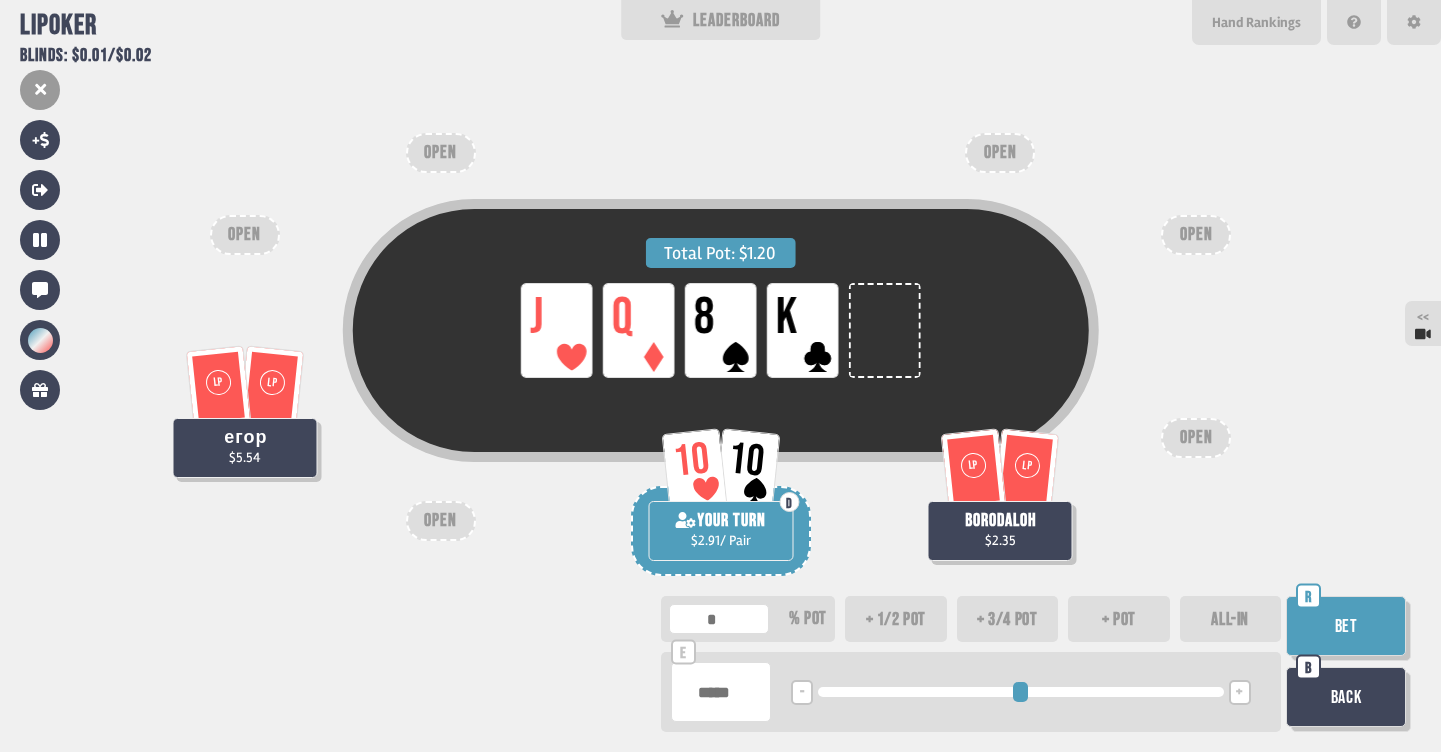 click on "+ 3/4 pot" at bounding box center (1008, 619) 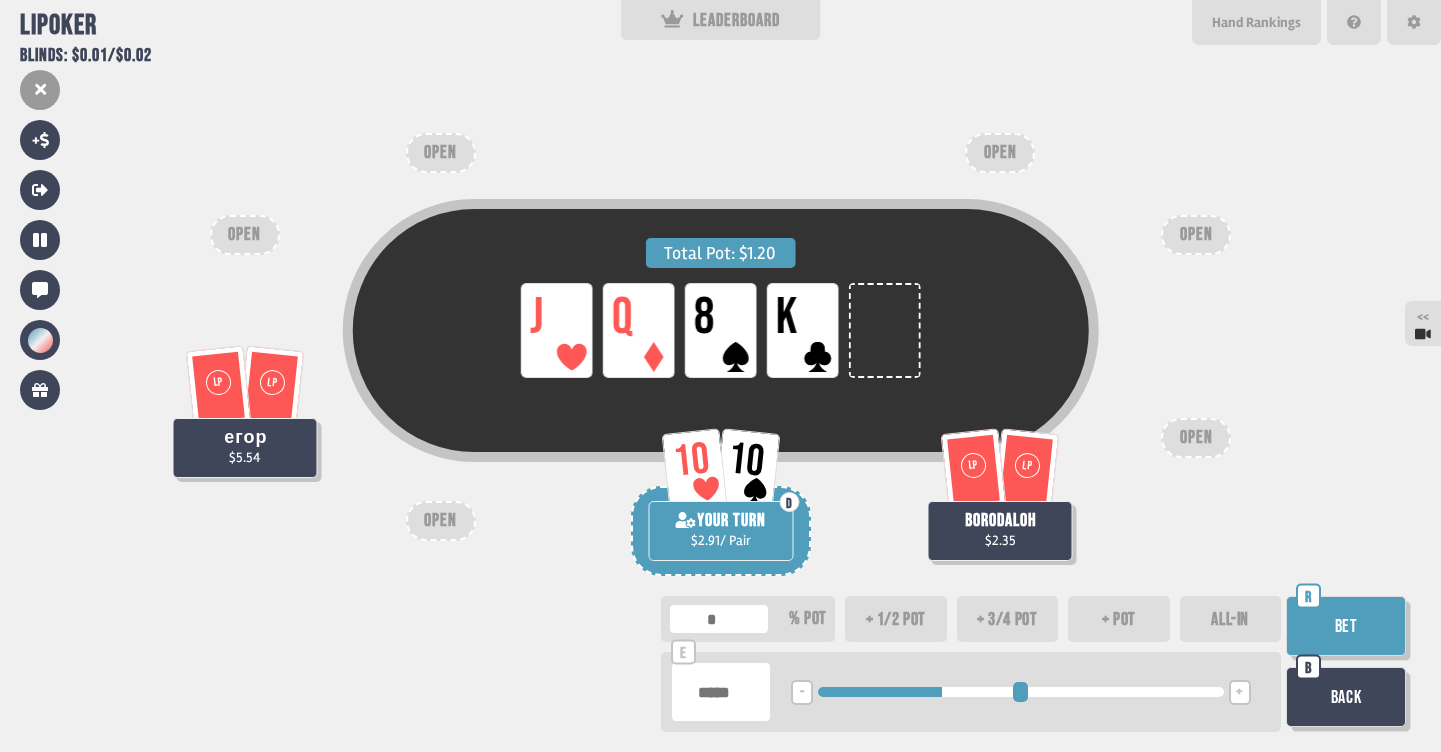click on "+ 1/2 pot" at bounding box center (896, 619) 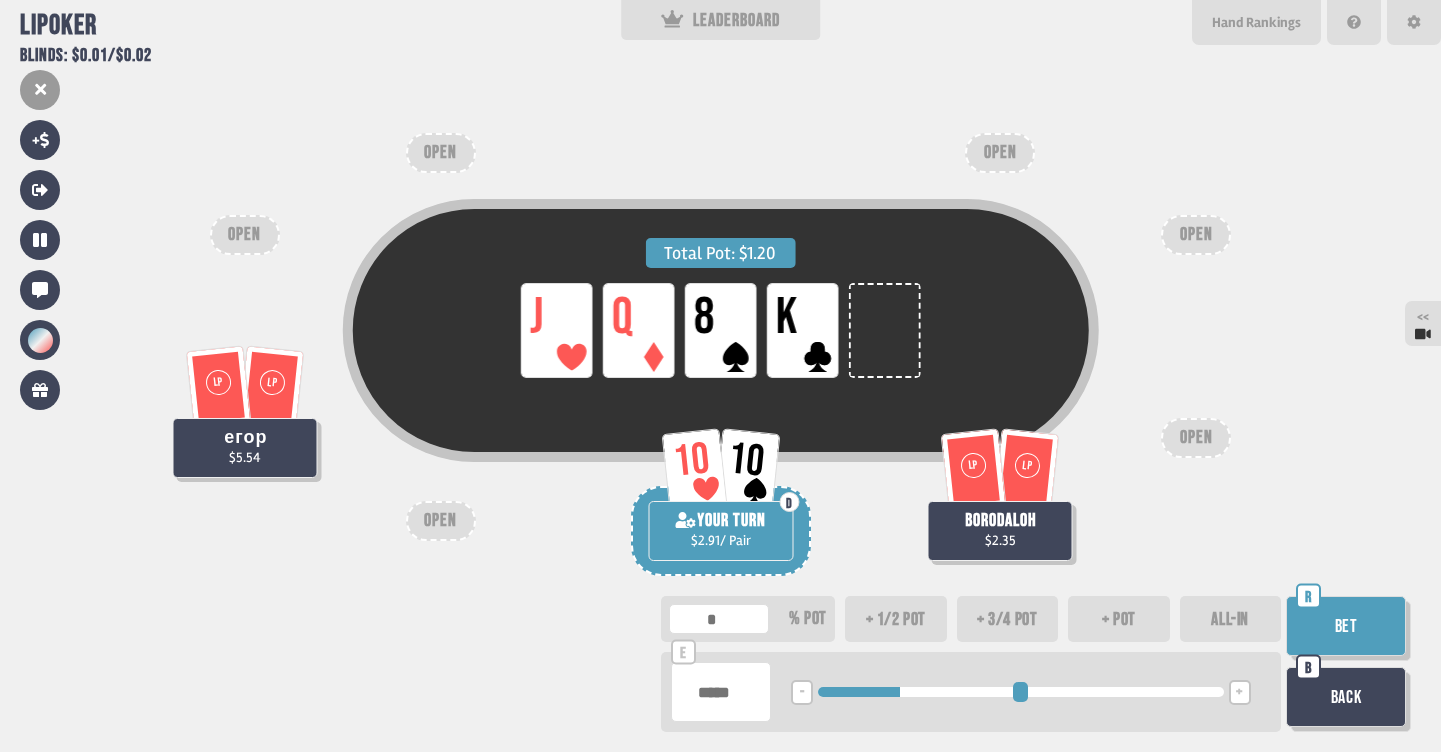 click on "Bet" at bounding box center (1346, 626) 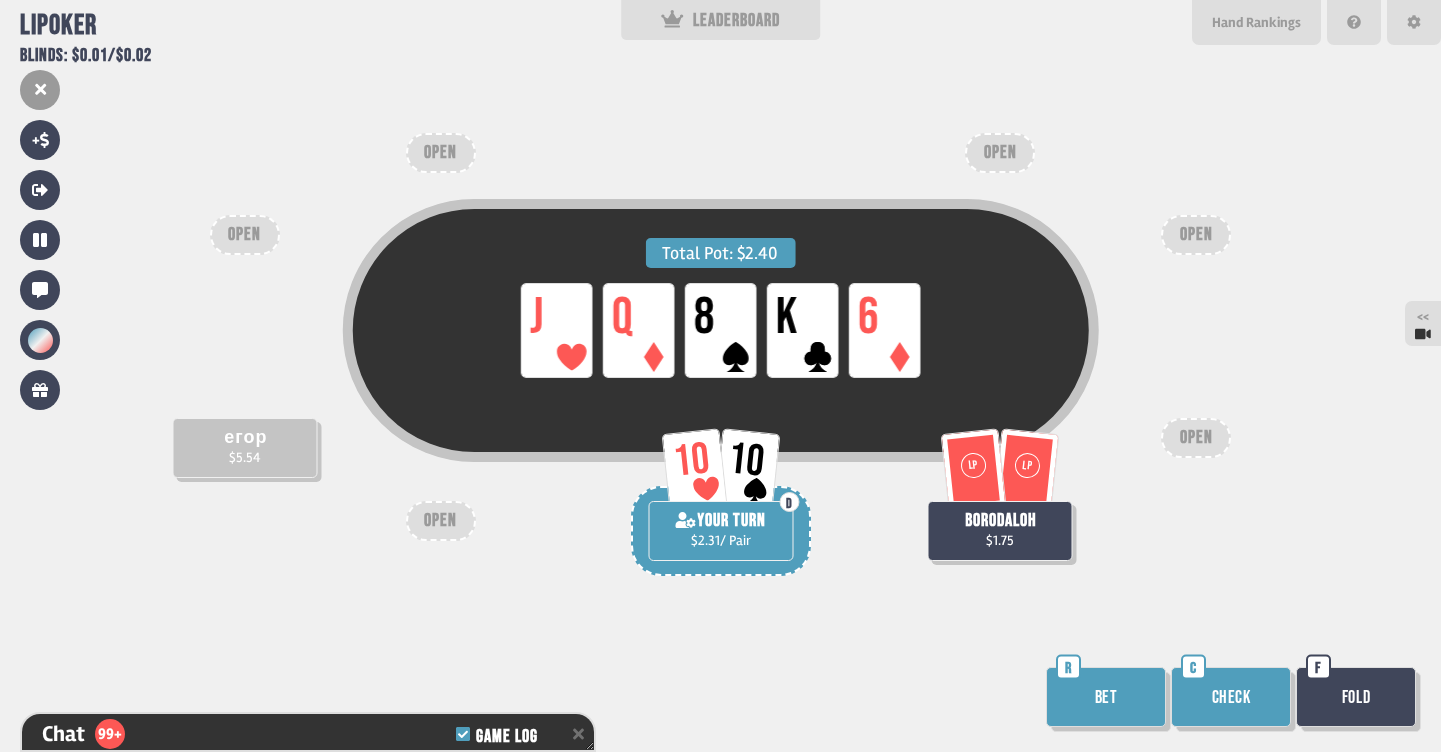 scroll, scrollTop: 37945, scrollLeft: 0, axis: vertical 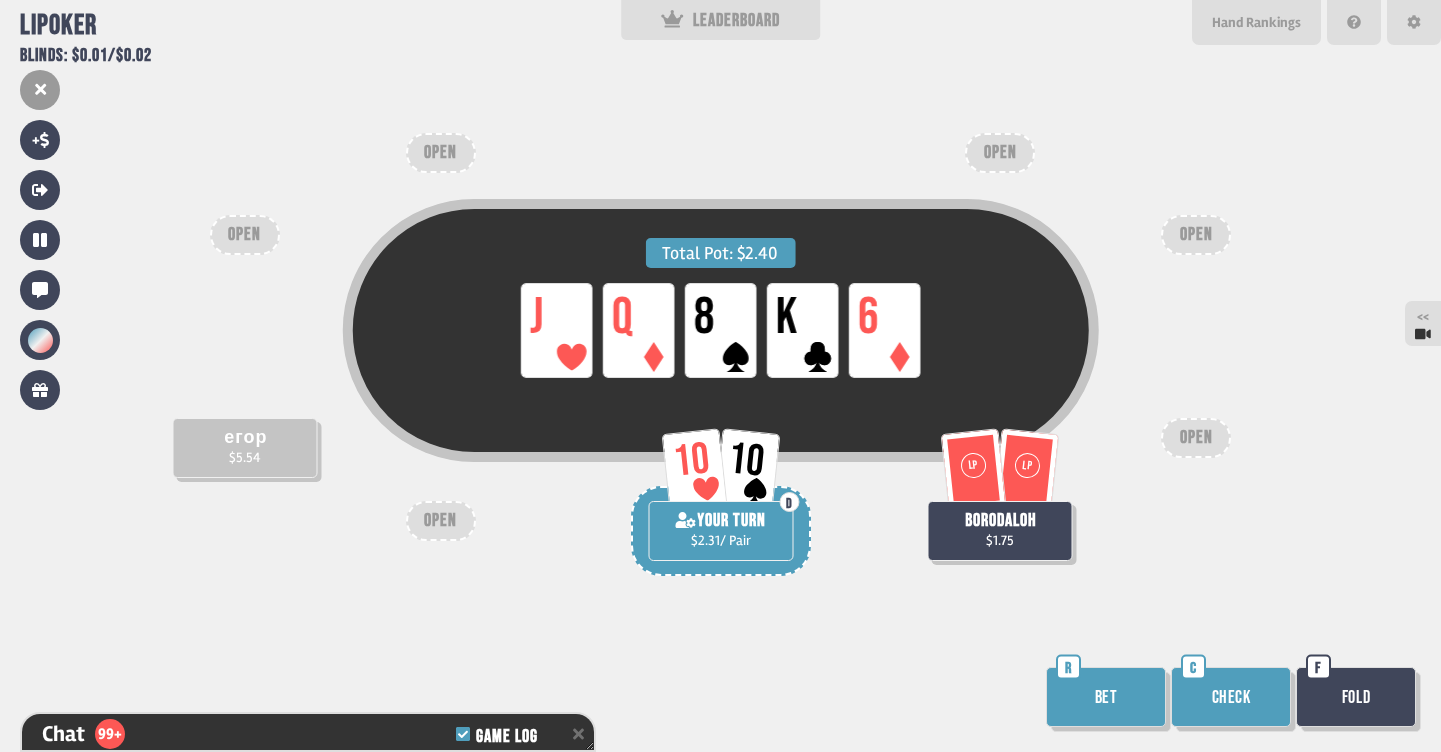 click on "Bet" at bounding box center (1106, 697) 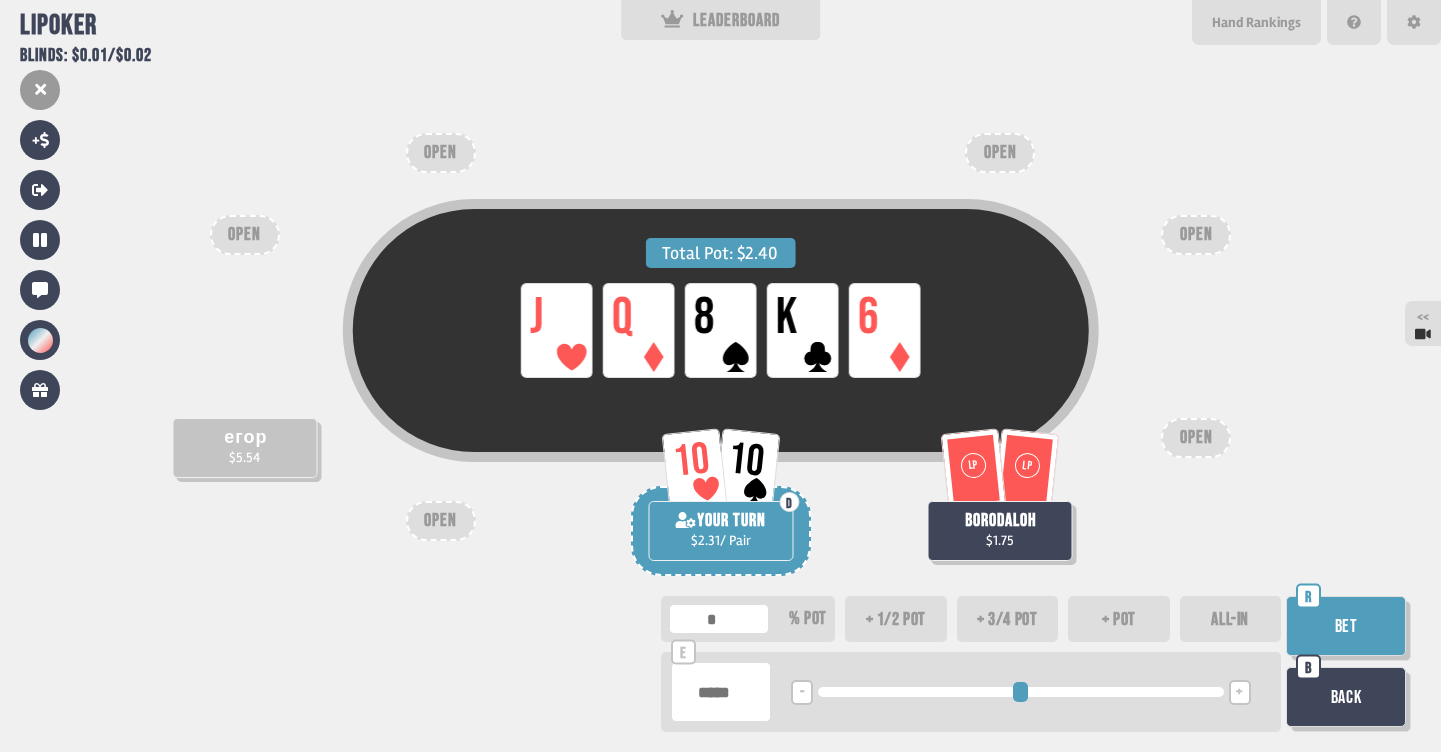 click on "+ 1/2 pot" at bounding box center [896, 619] 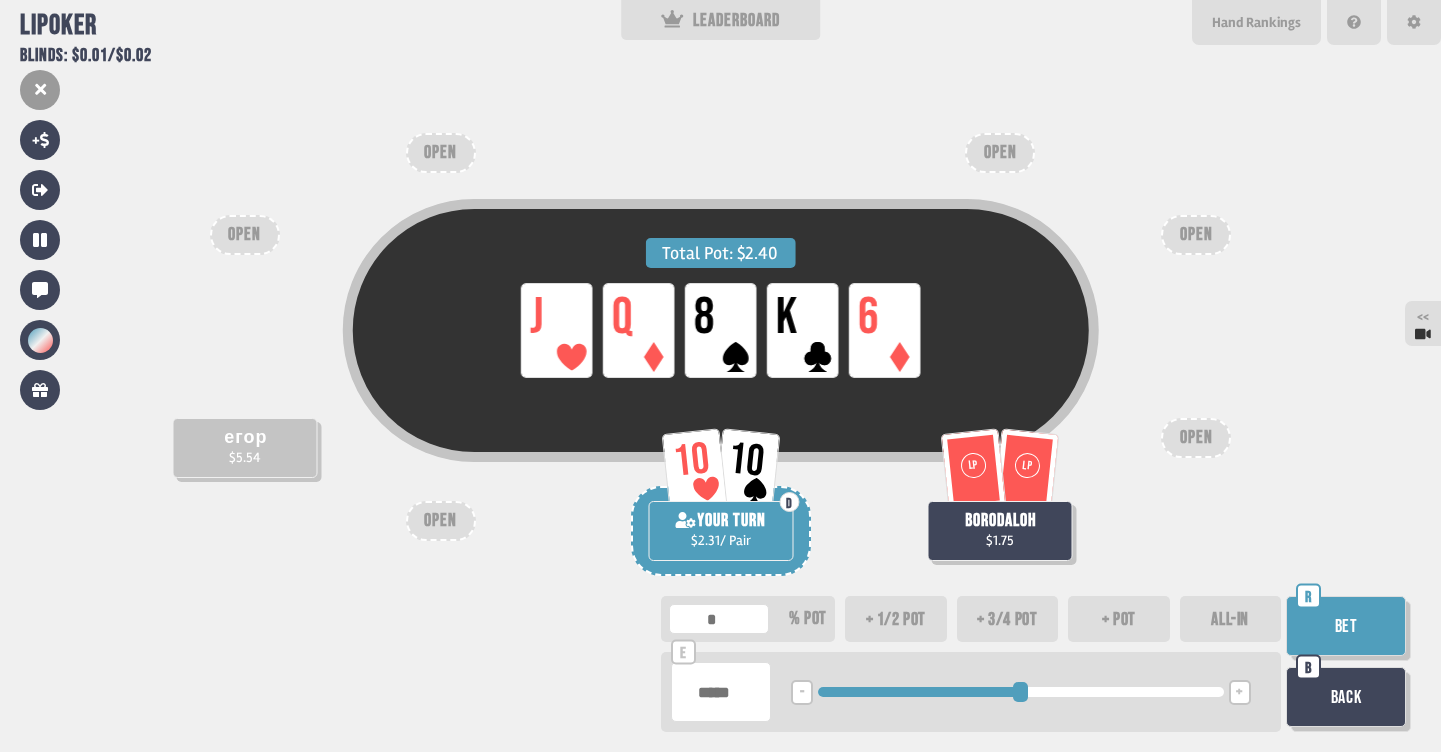 click on "% pot" at bounding box center [808, 618] 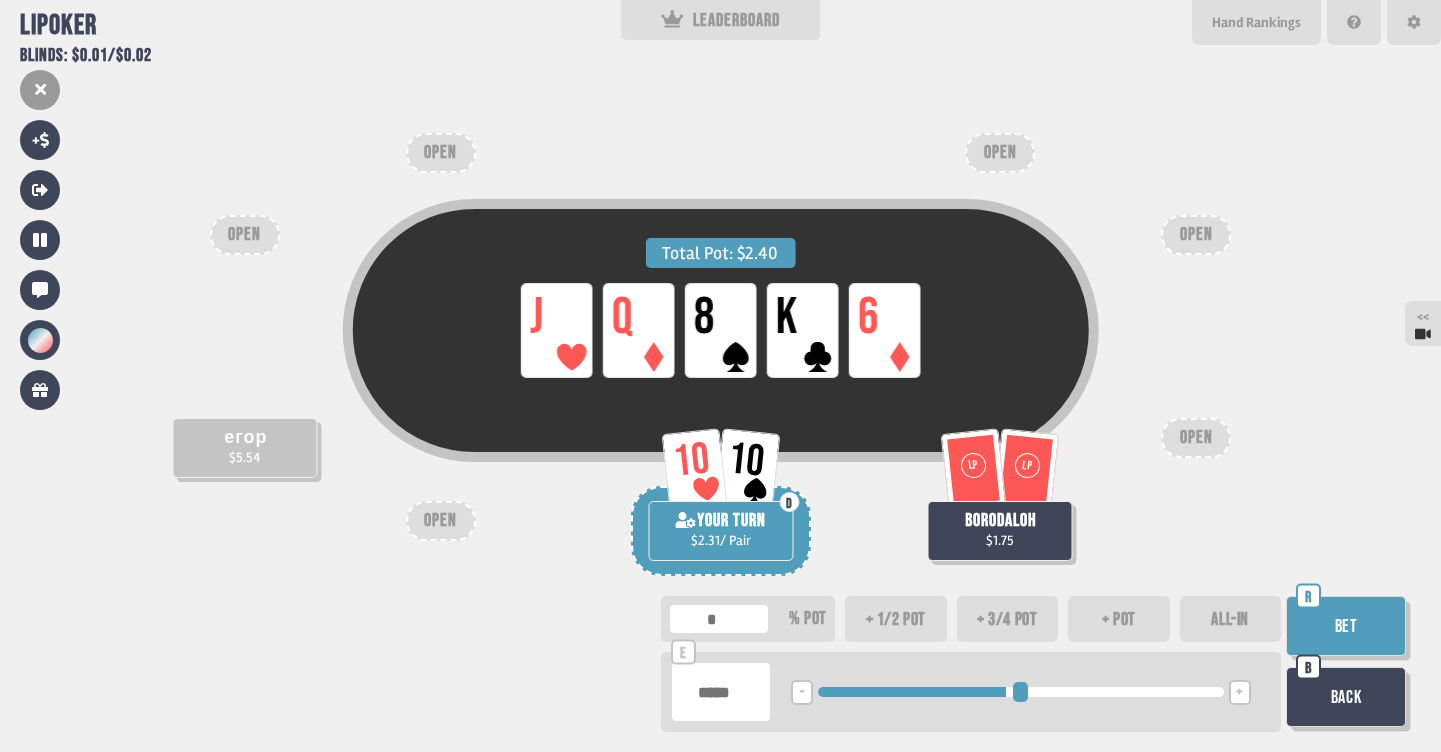 click on "**" at bounding box center [719, 619] 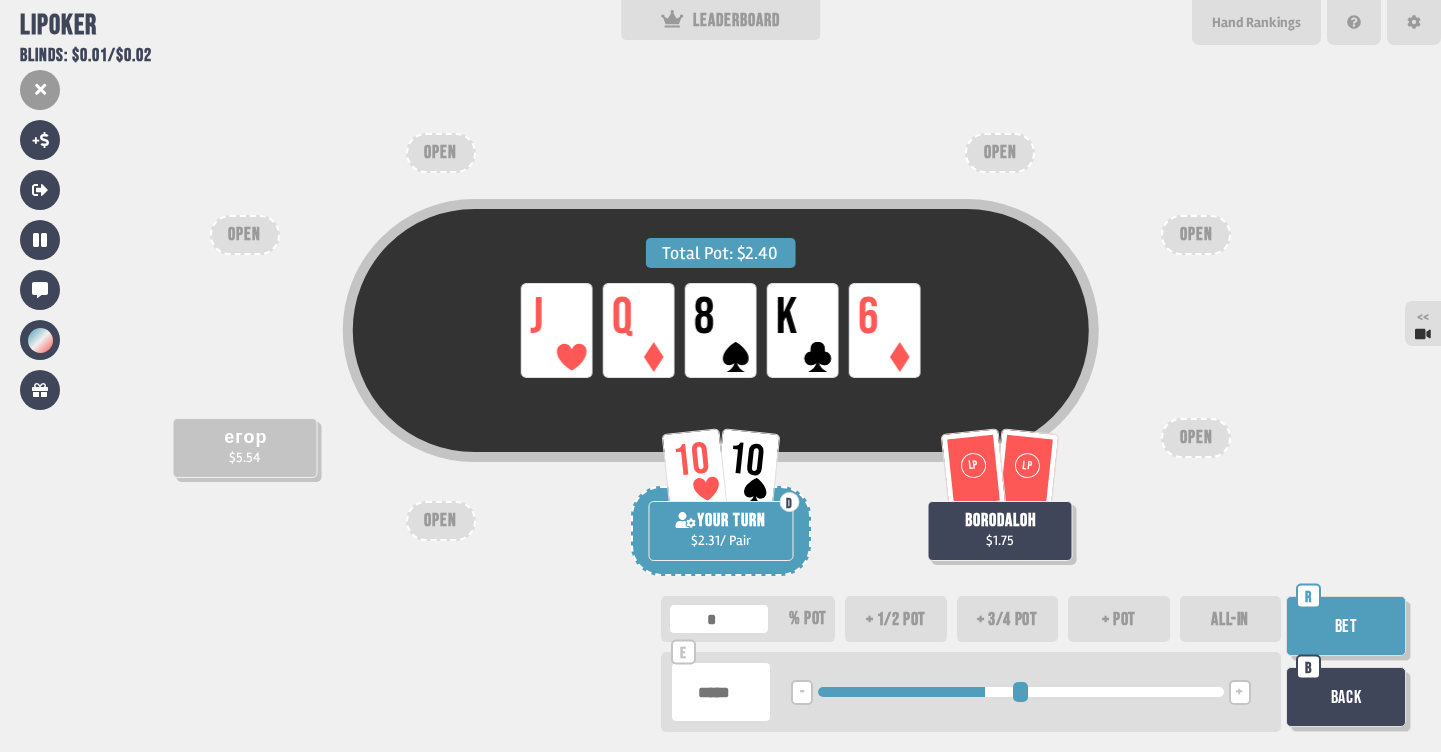 click on "**" at bounding box center [719, 619] 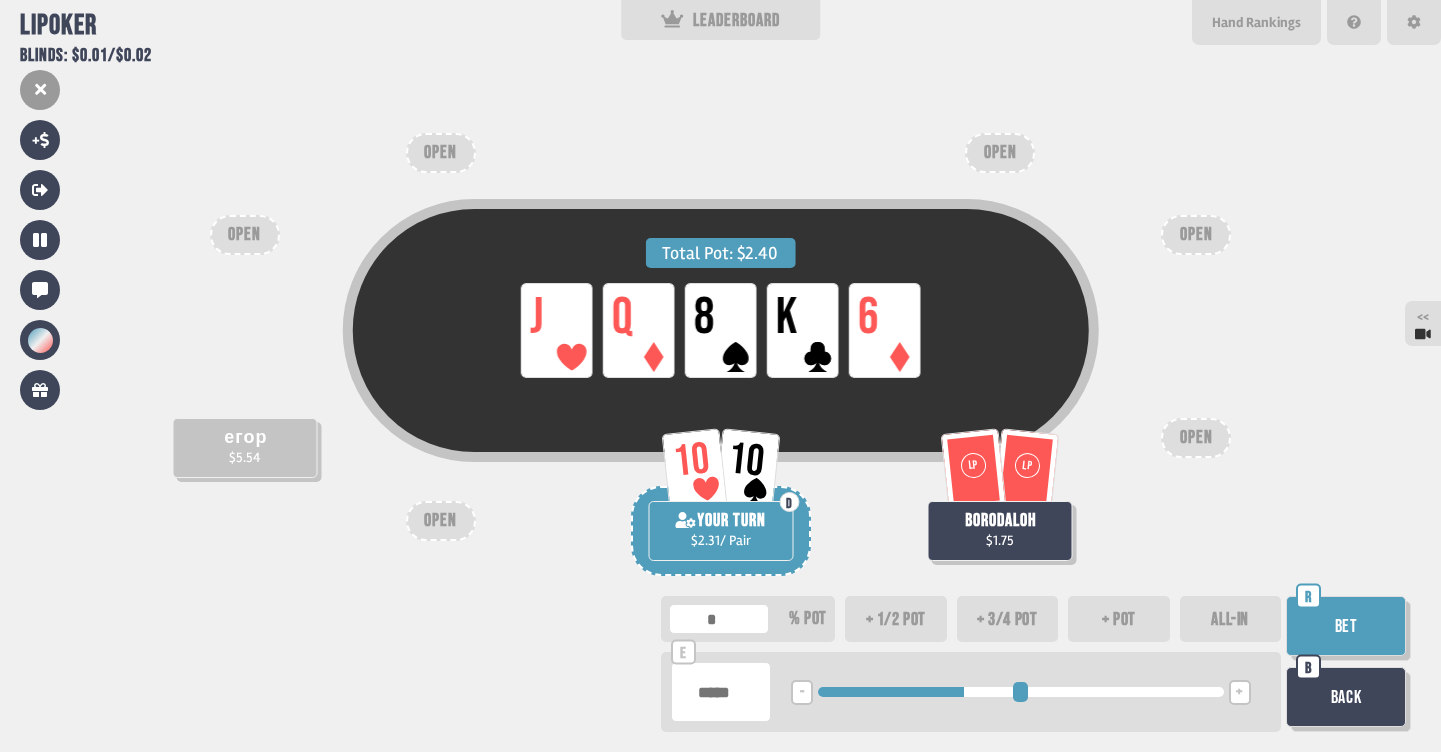 click on "**" at bounding box center (719, 619) 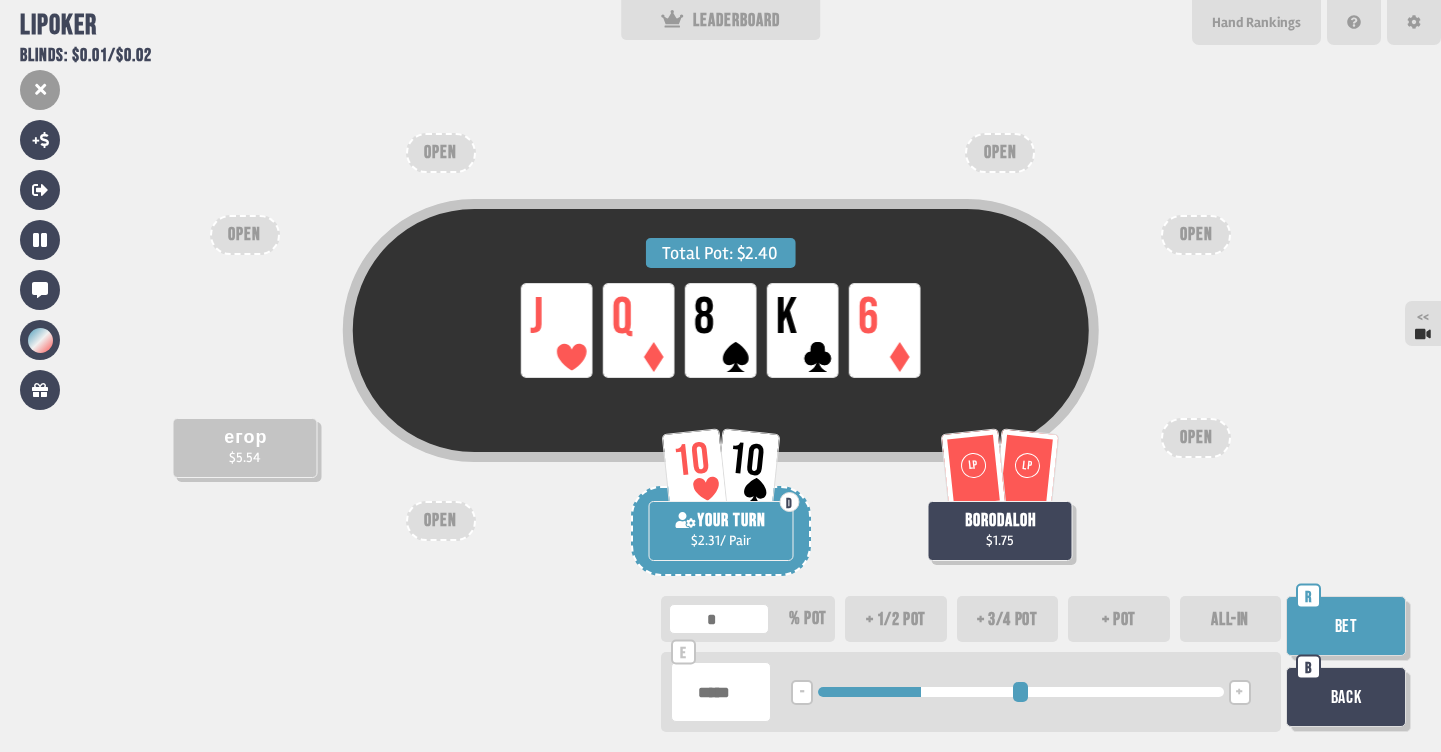 click on "**" at bounding box center [719, 619] 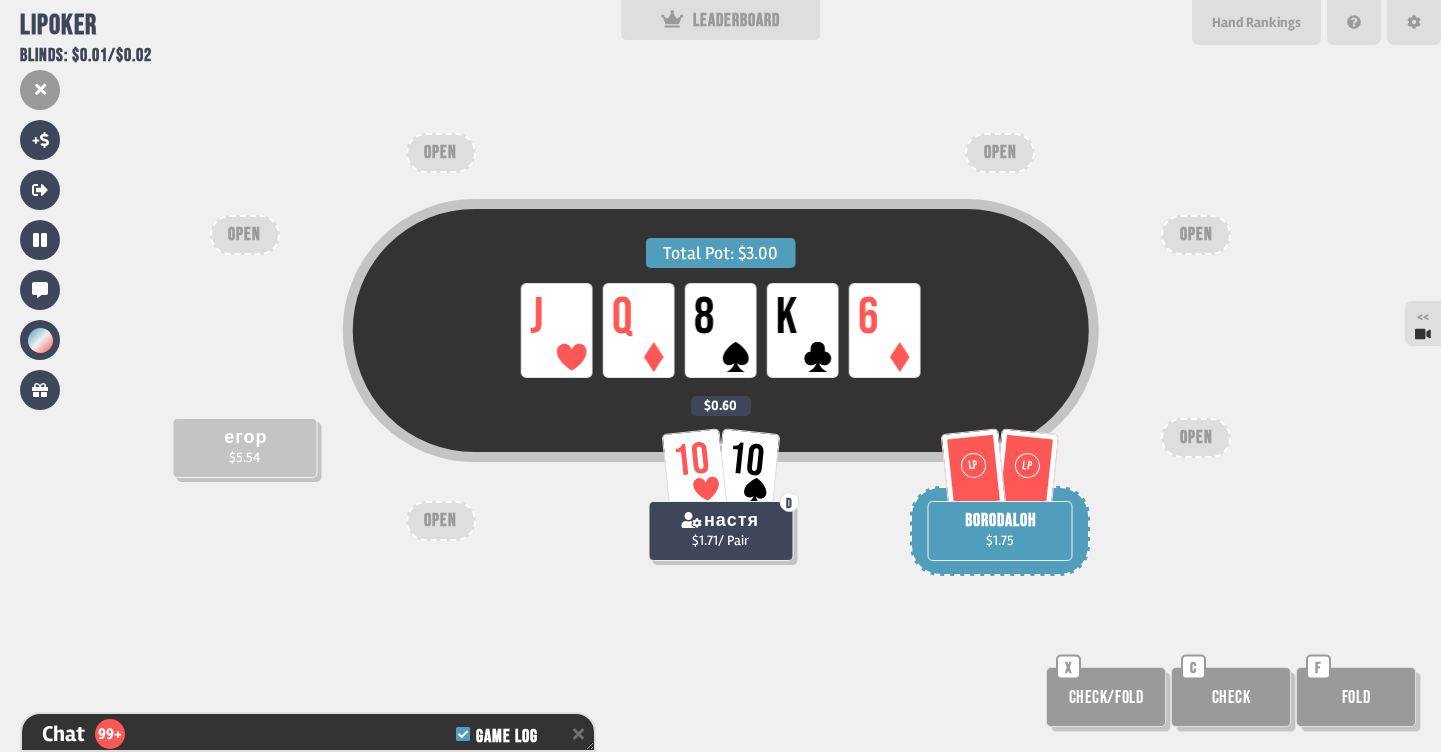 scroll, scrollTop: 38003, scrollLeft: 0, axis: vertical 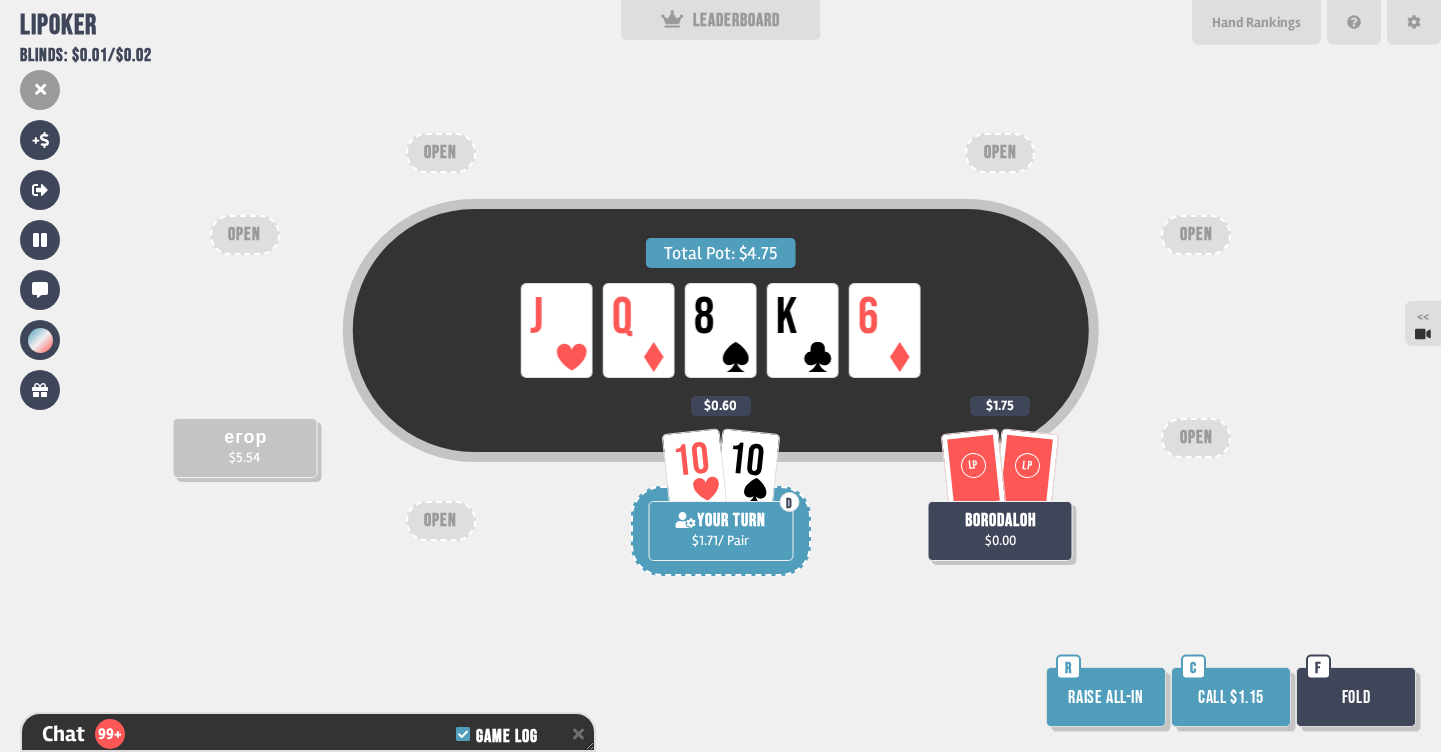click on "Call $1.15" at bounding box center (1231, 697) 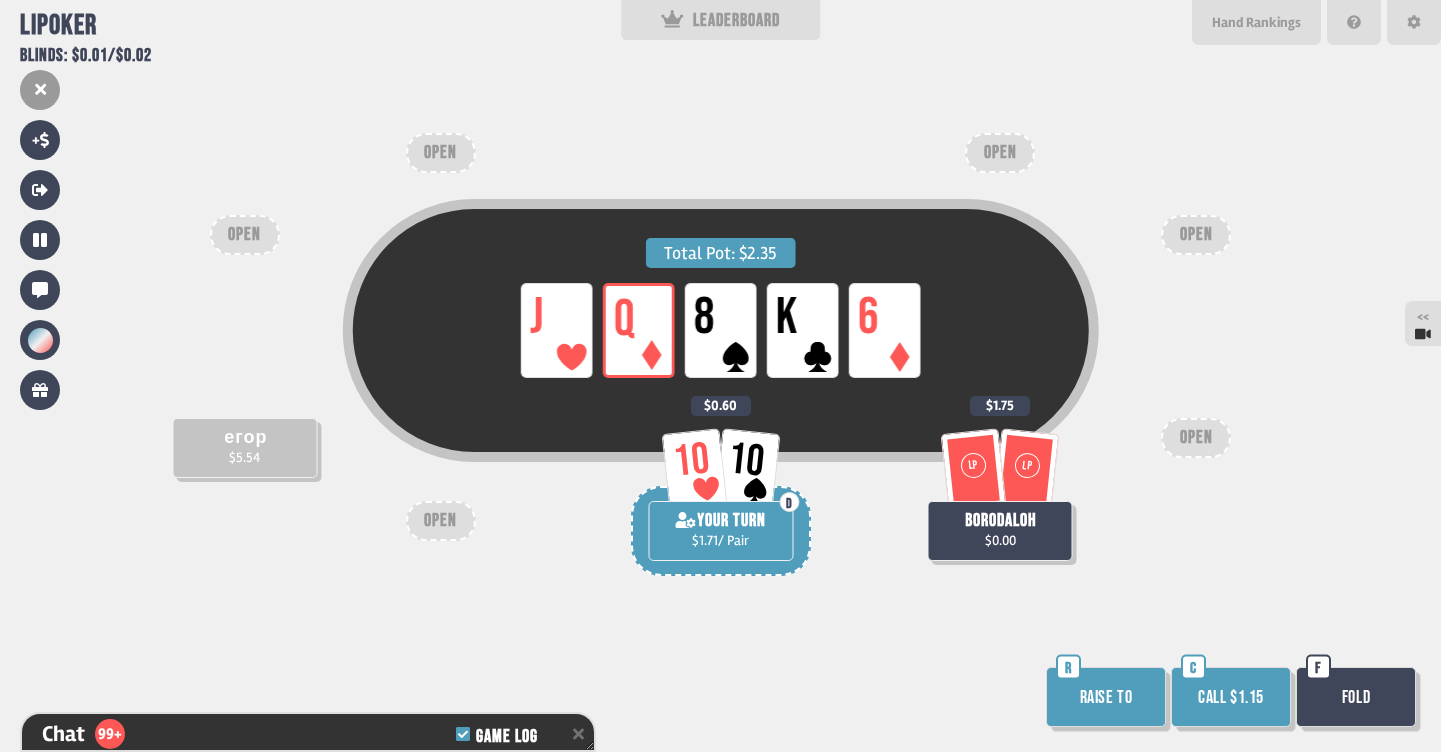 click on "Call $1.15" at bounding box center (1231, 697) 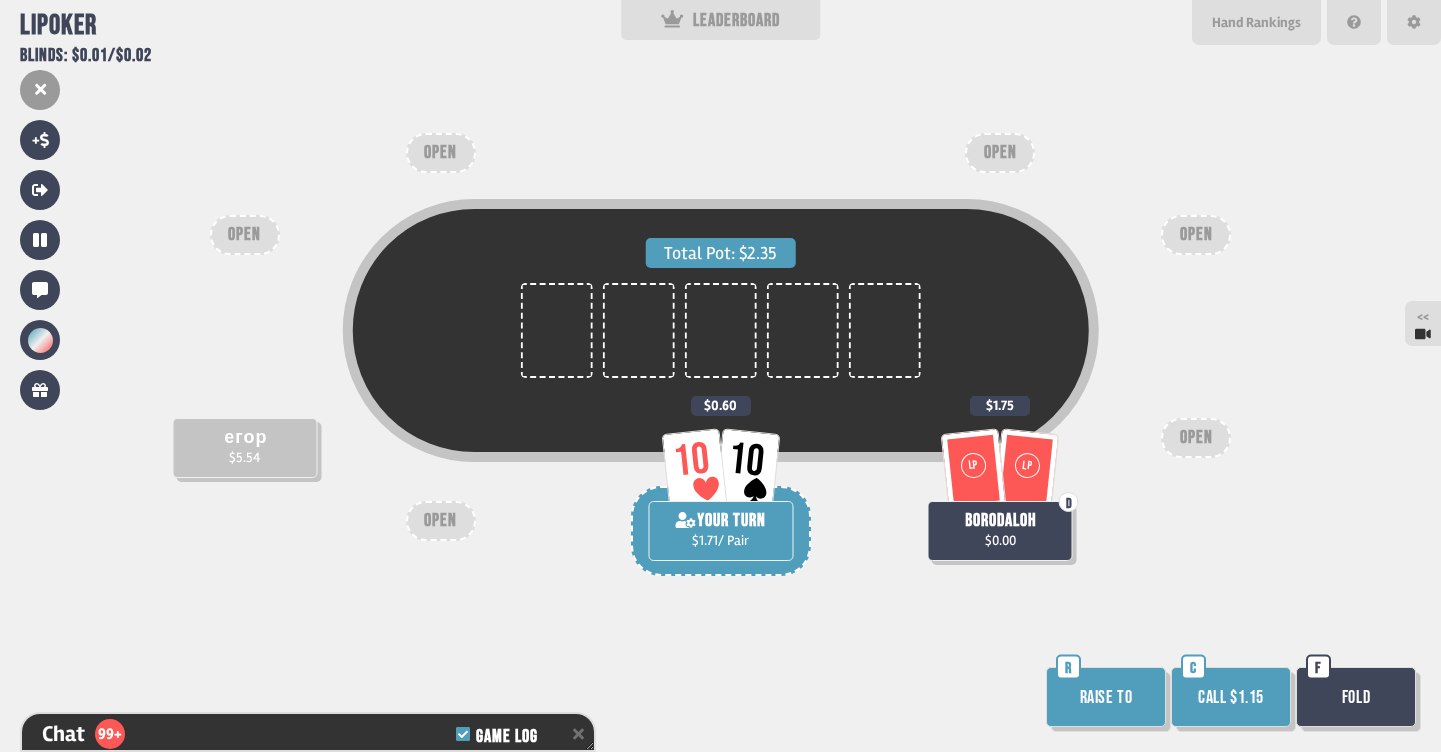 scroll, scrollTop: 38177, scrollLeft: 0, axis: vertical 